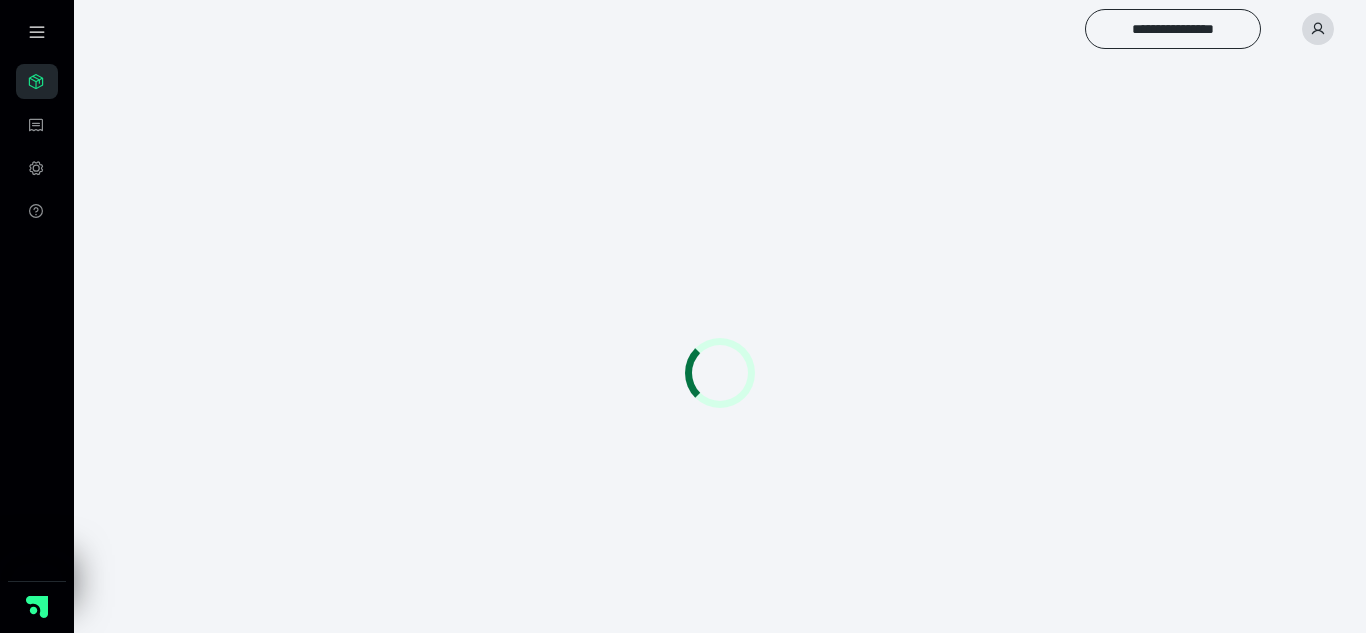 scroll, scrollTop: 0, scrollLeft: 0, axis: both 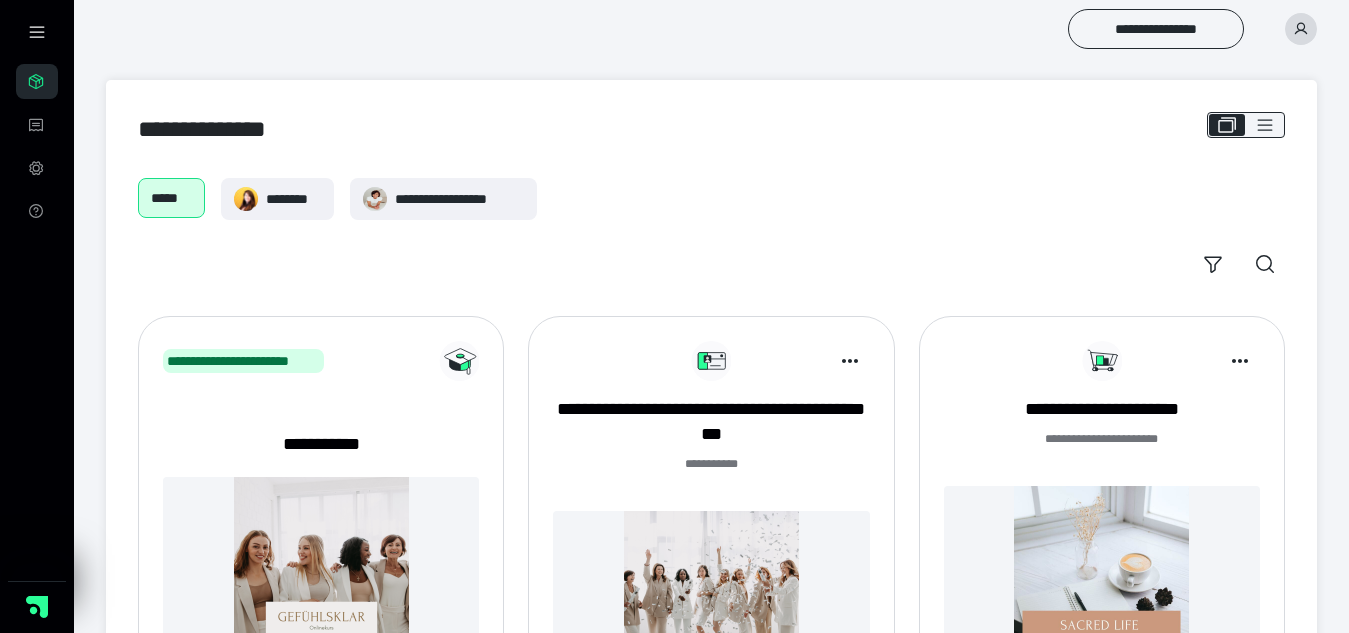 click at bounding box center (711, 598) 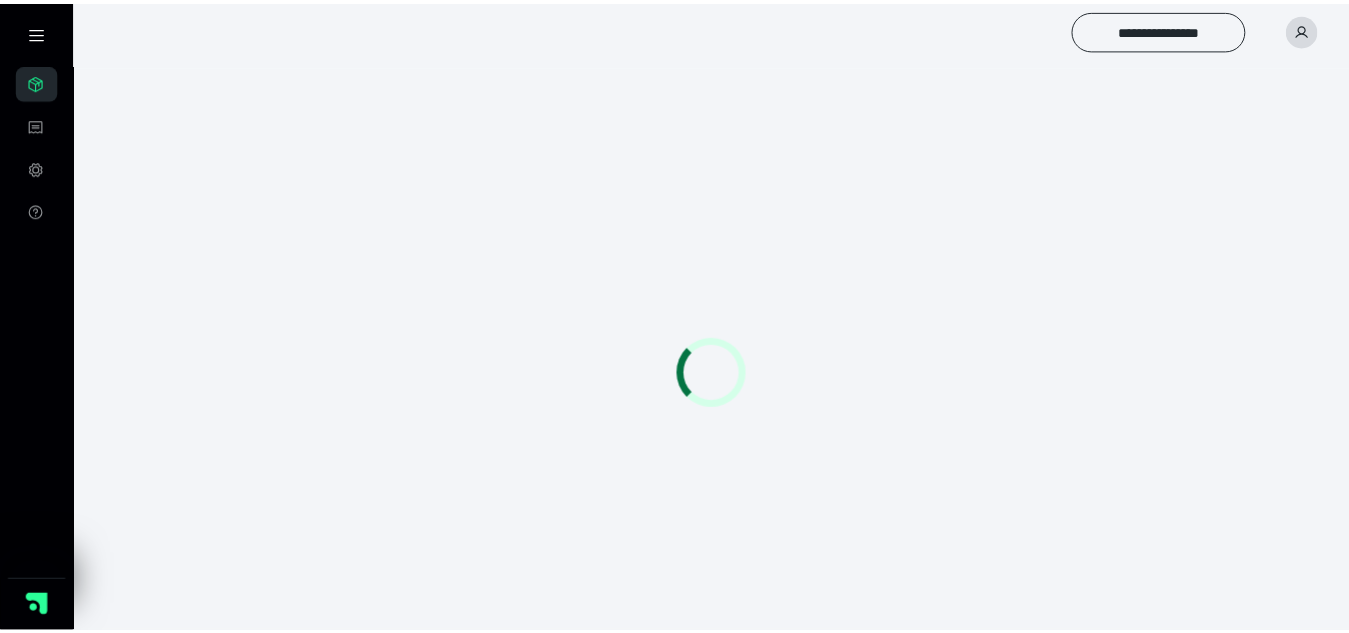 scroll, scrollTop: 0, scrollLeft: 0, axis: both 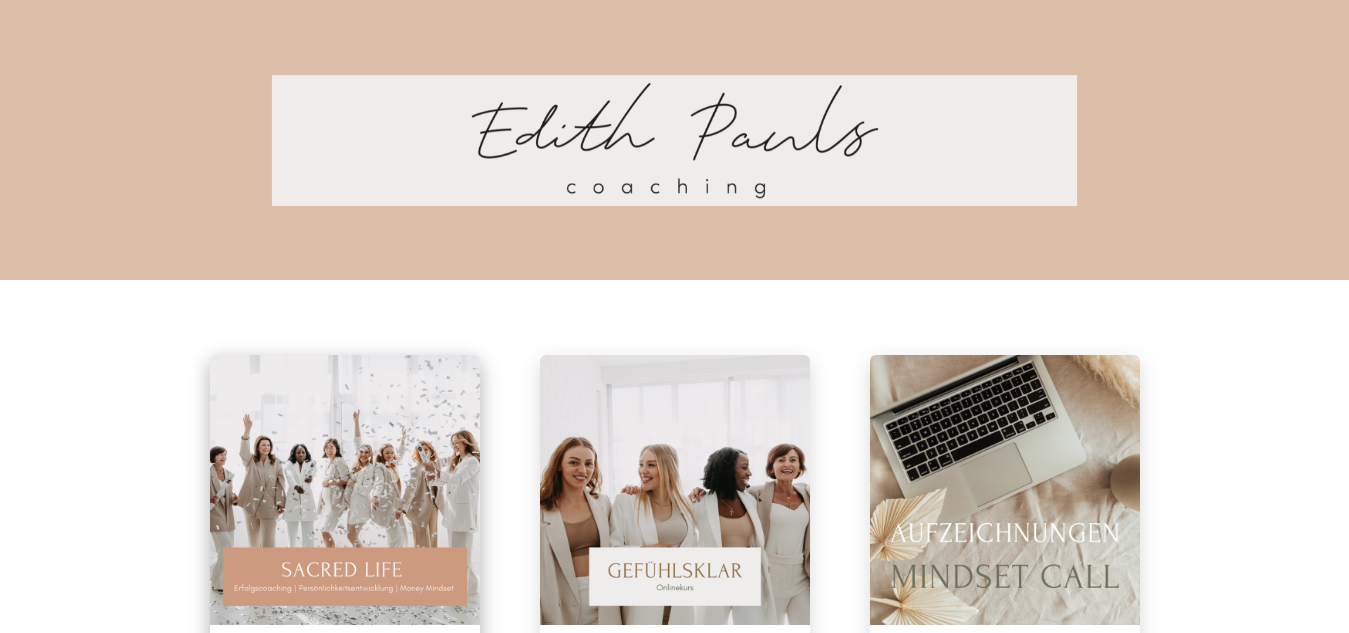 click at bounding box center [345, 490] 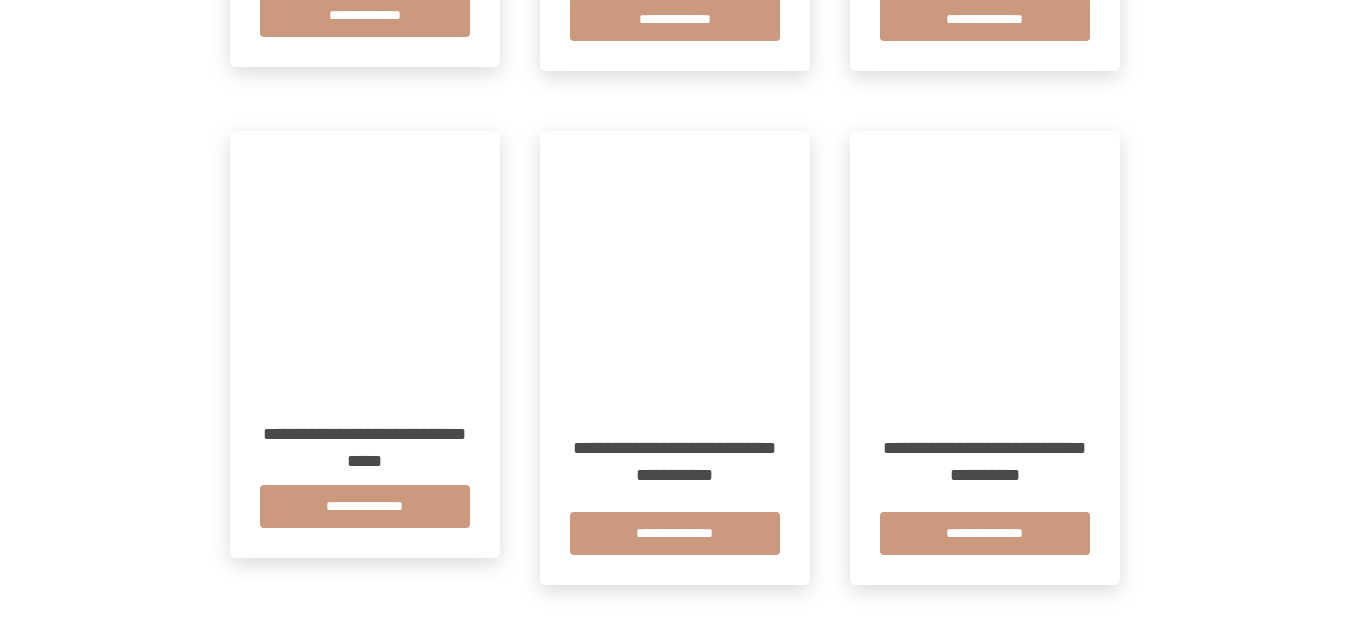 scroll, scrollTop: 790, scrollLeft: 0, axis: vertical 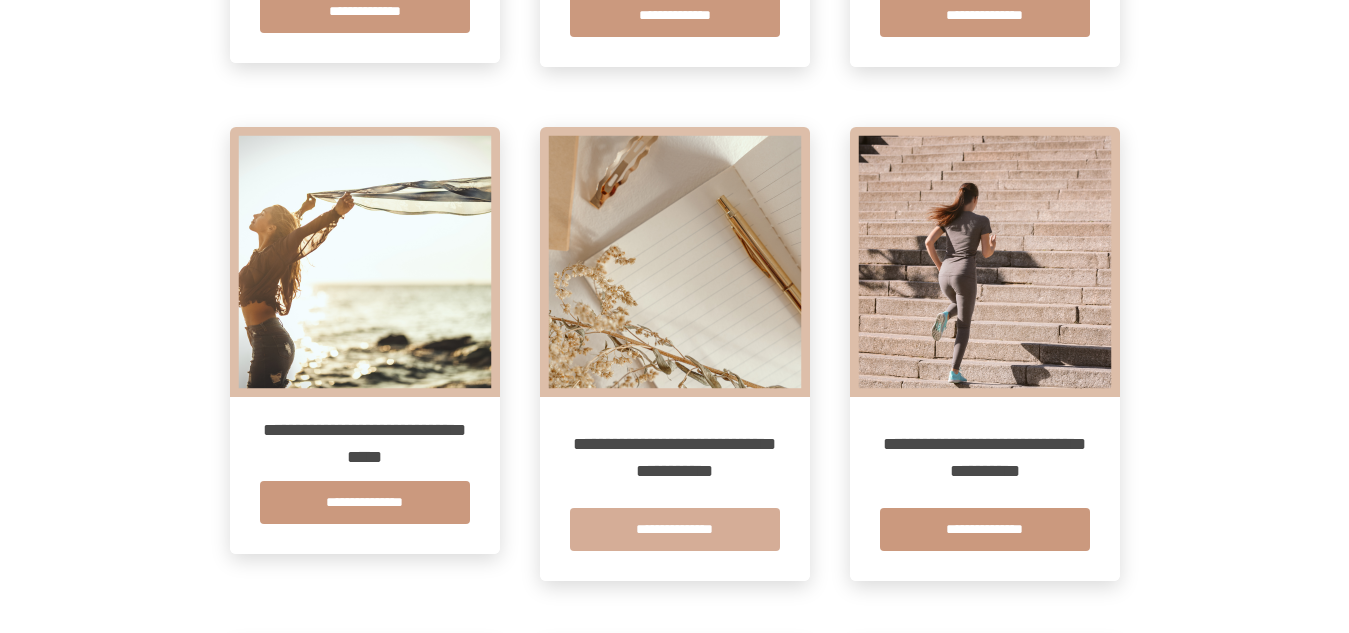 click on "**********" at bounding box center (675, 529) 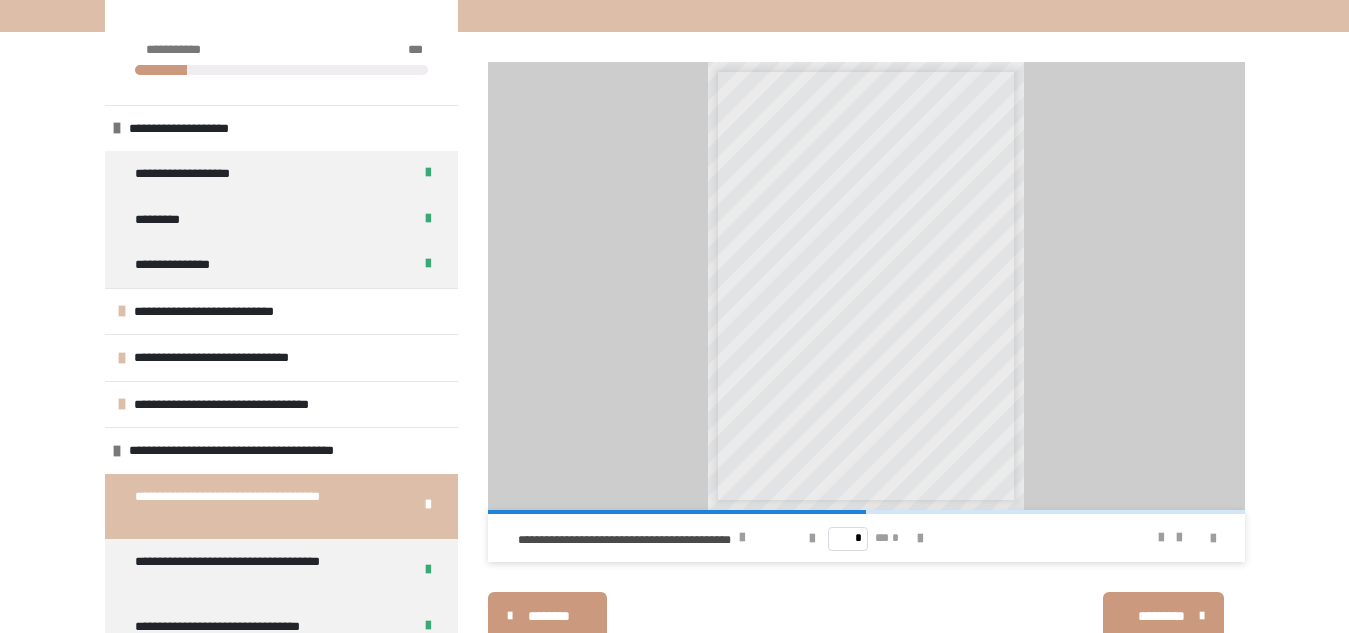 scroll, scrollTop: 306, scrollLeft: 0, axis: vertical 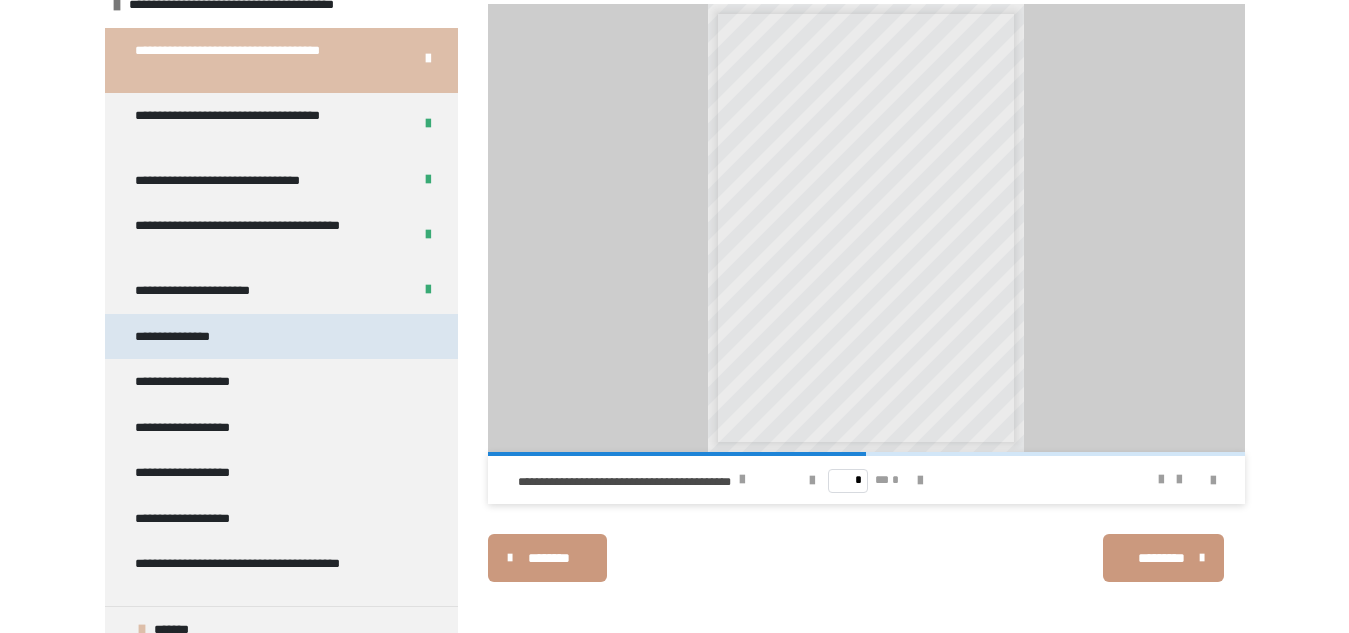 click on "**********" at bounding box center (186, 337) 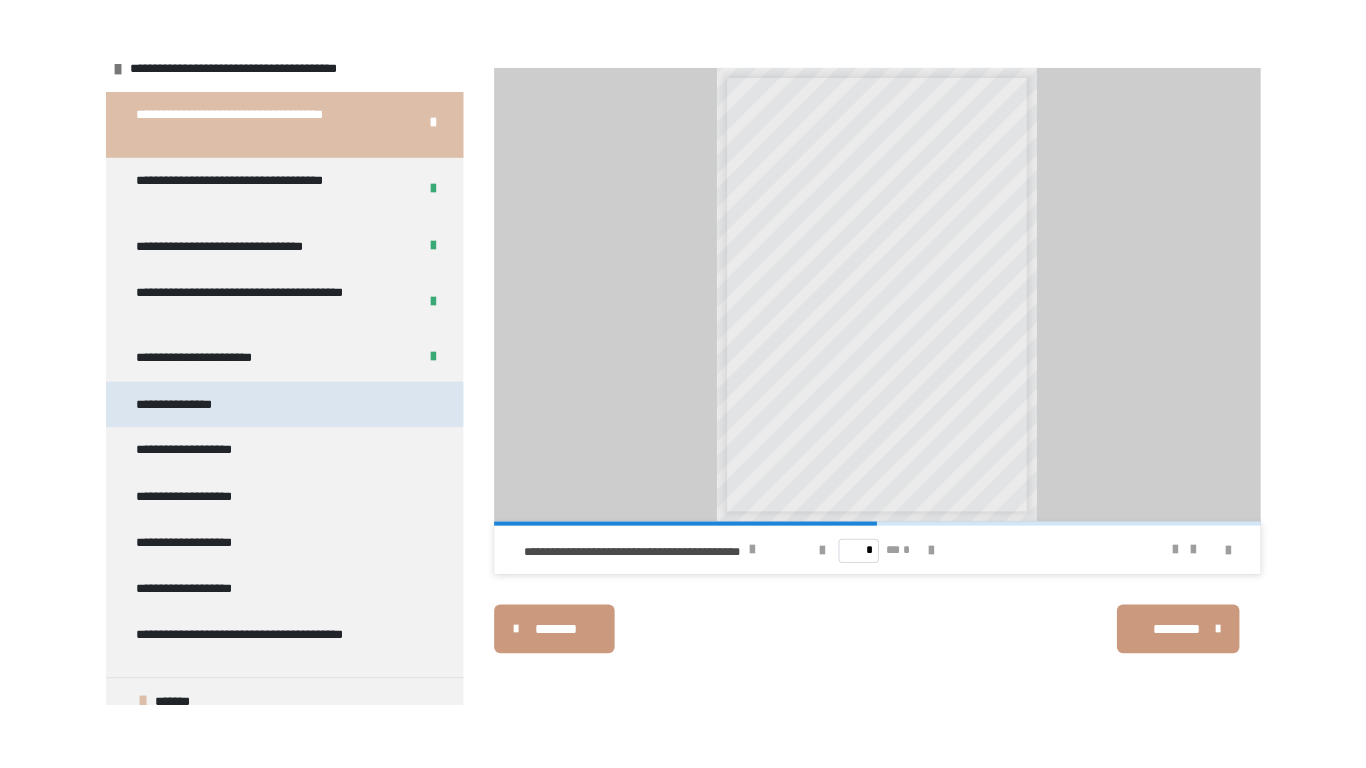 scroll, scrollTop: 270, scrollLeft: 0, axis: vertical 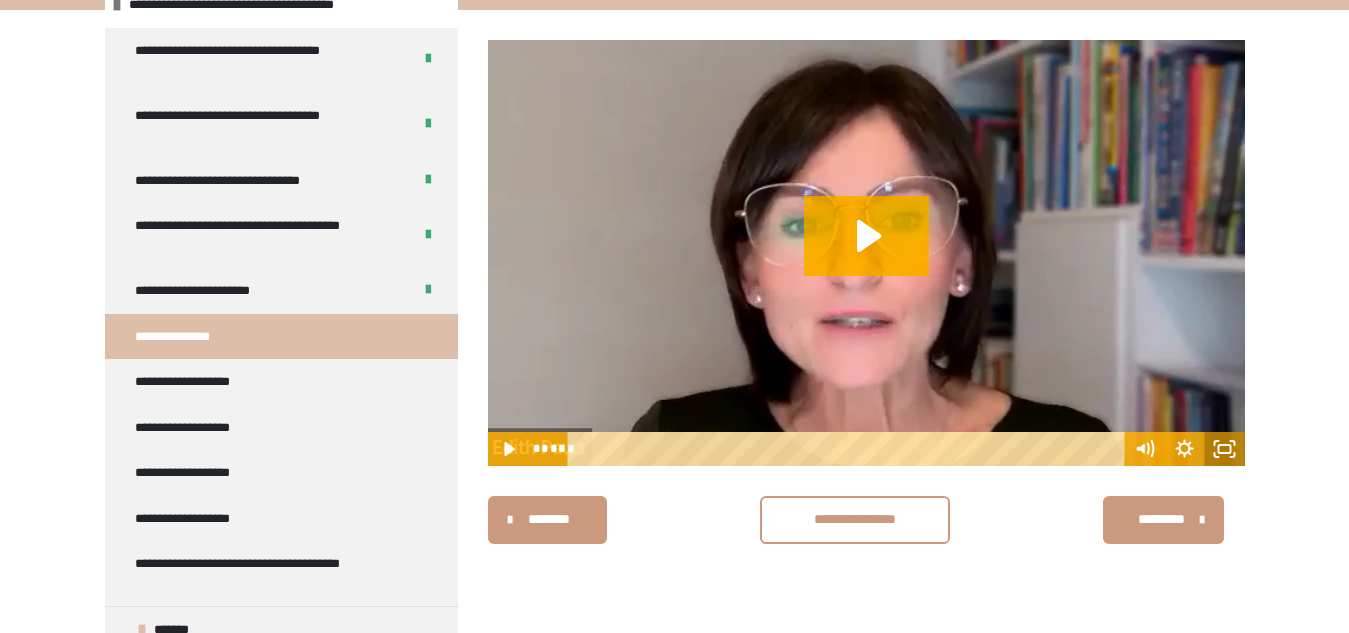 click 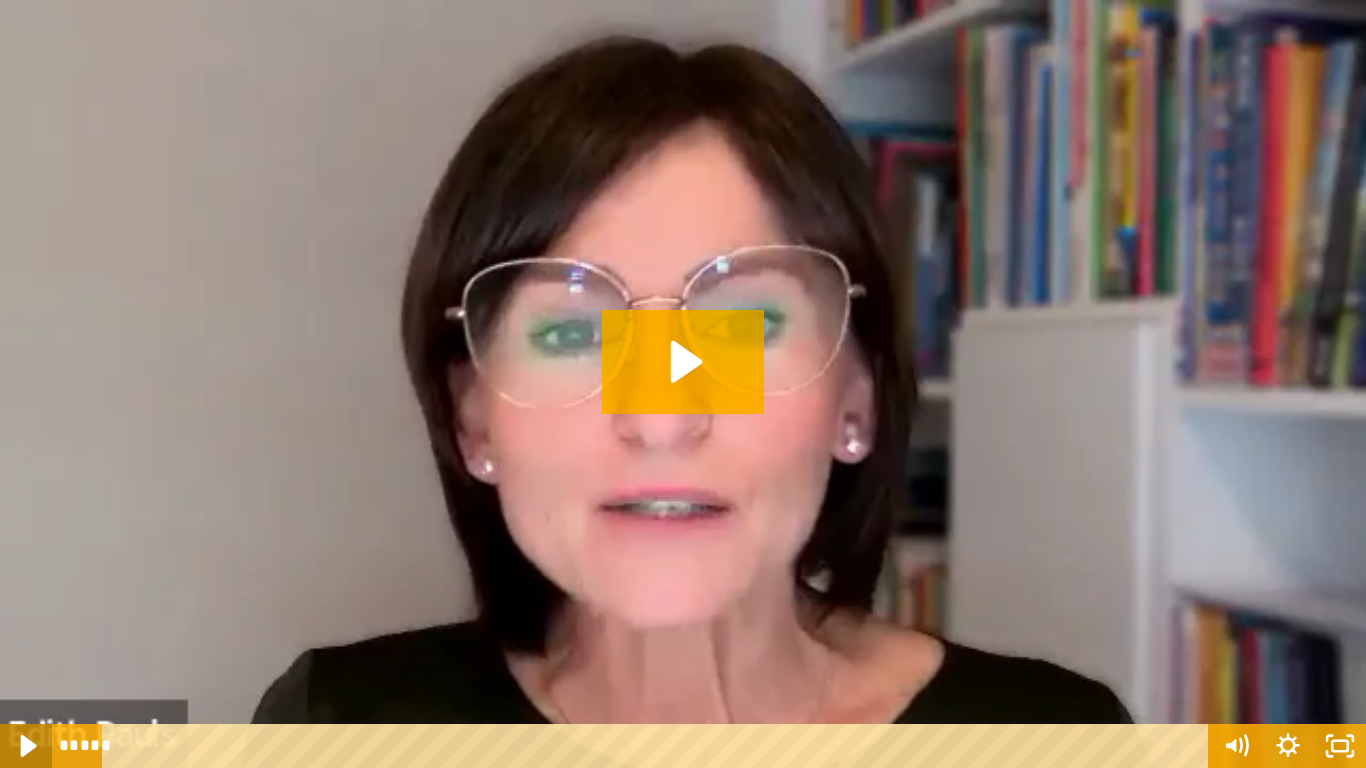 click 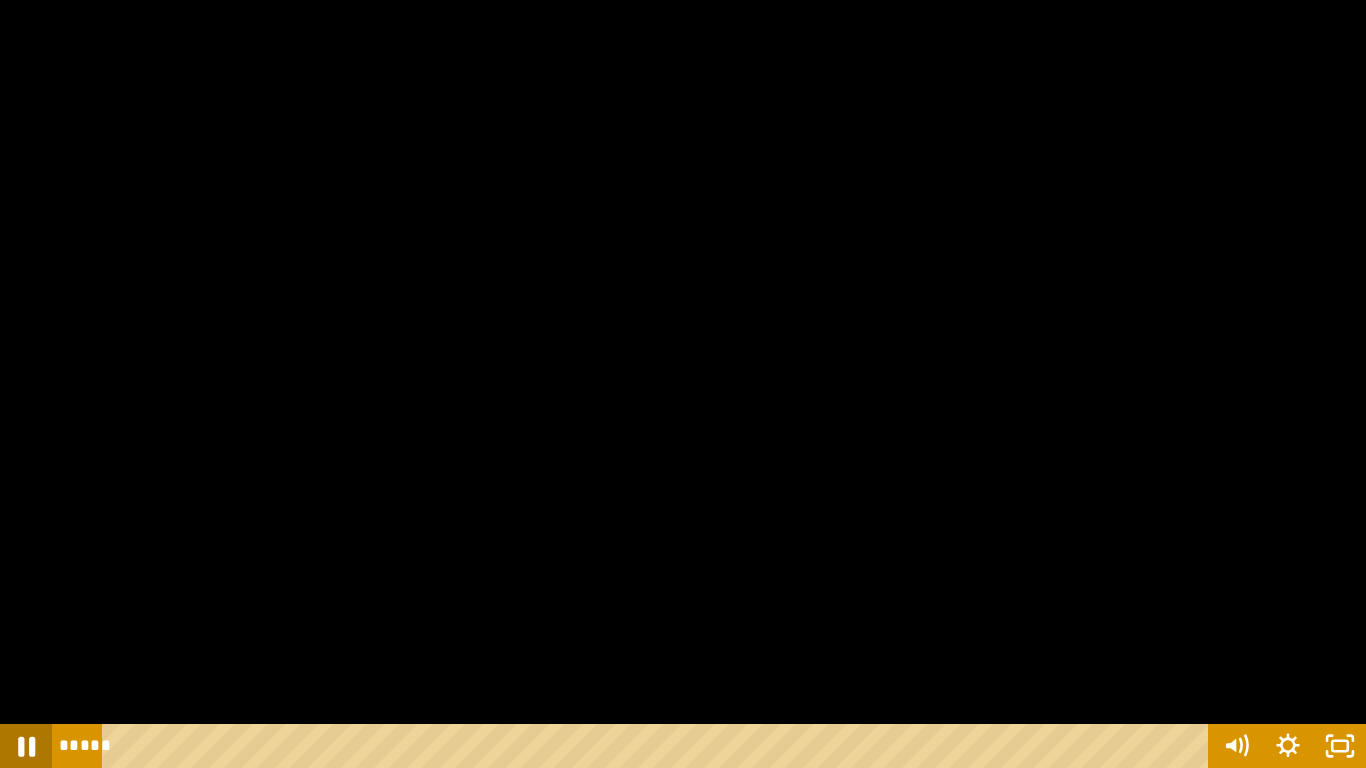 click 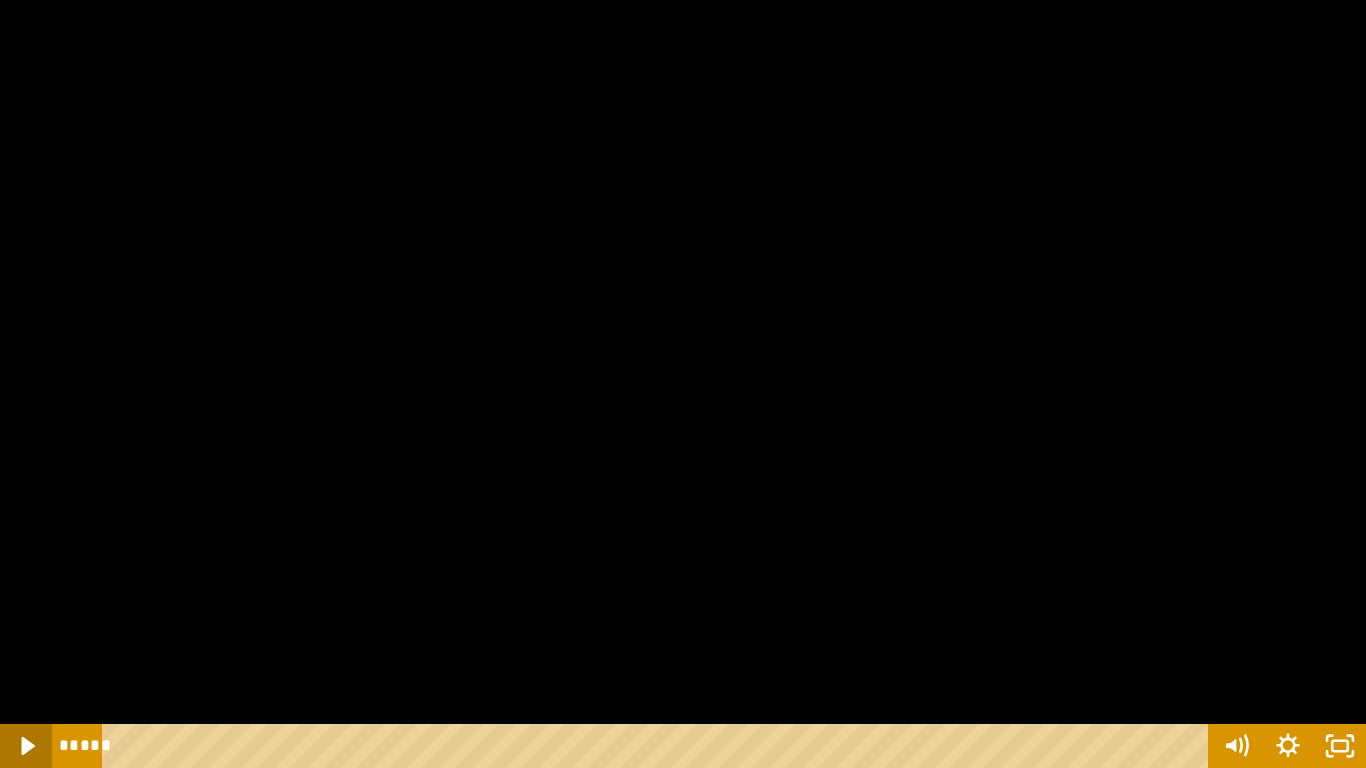 type 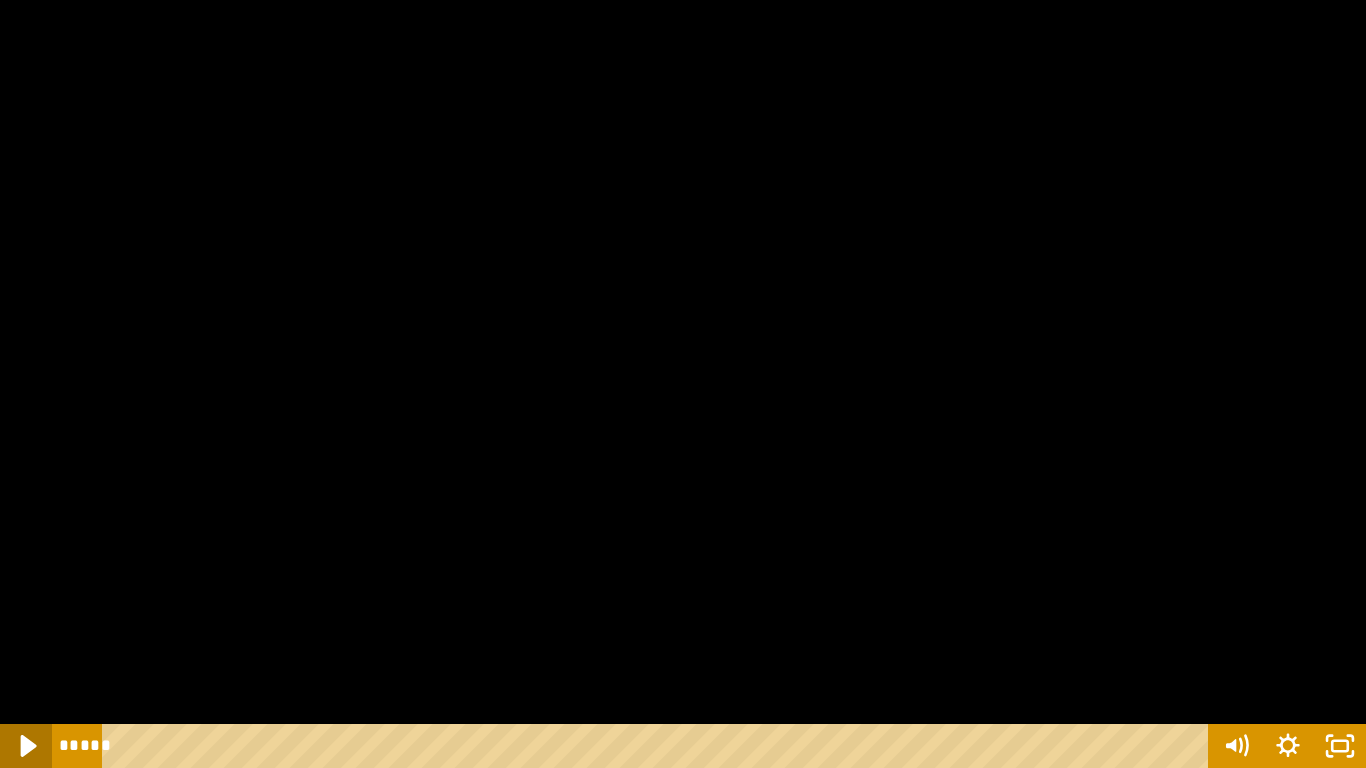 click 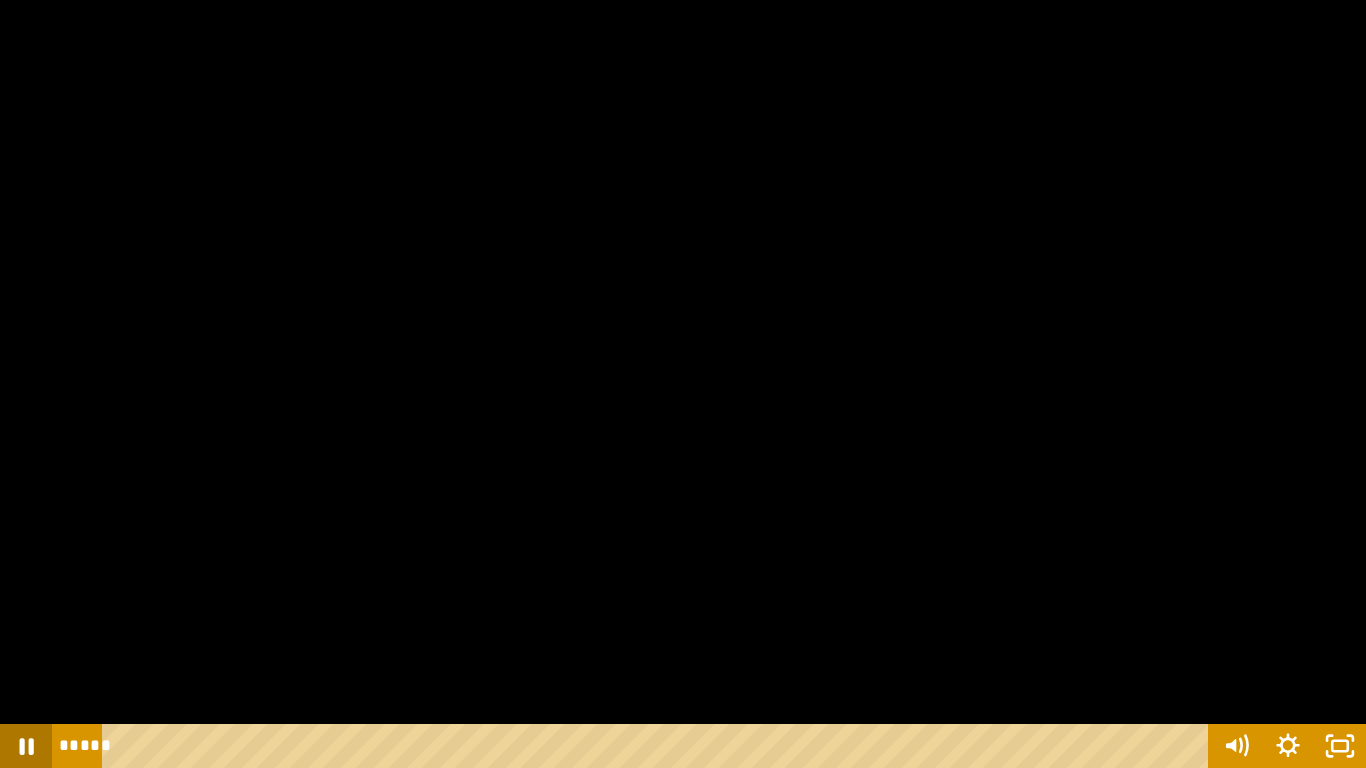 click 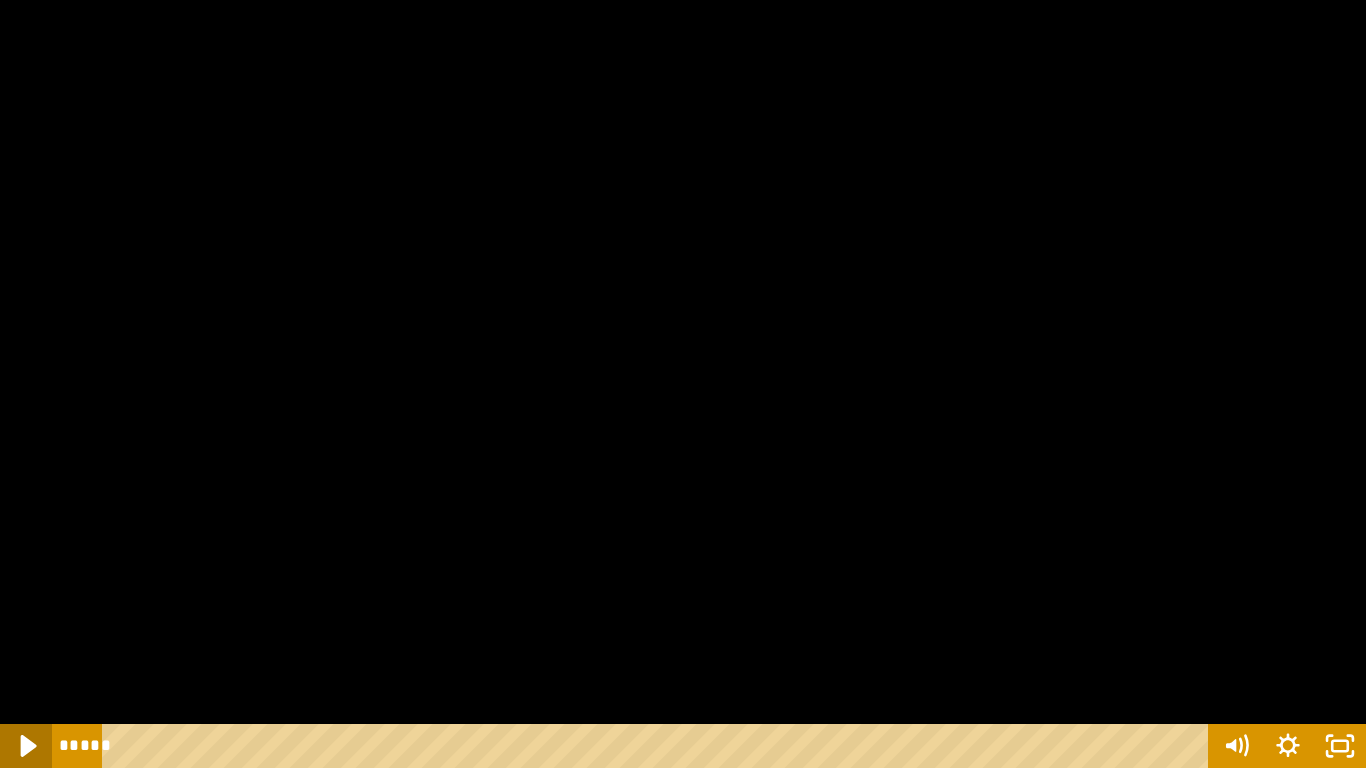 click 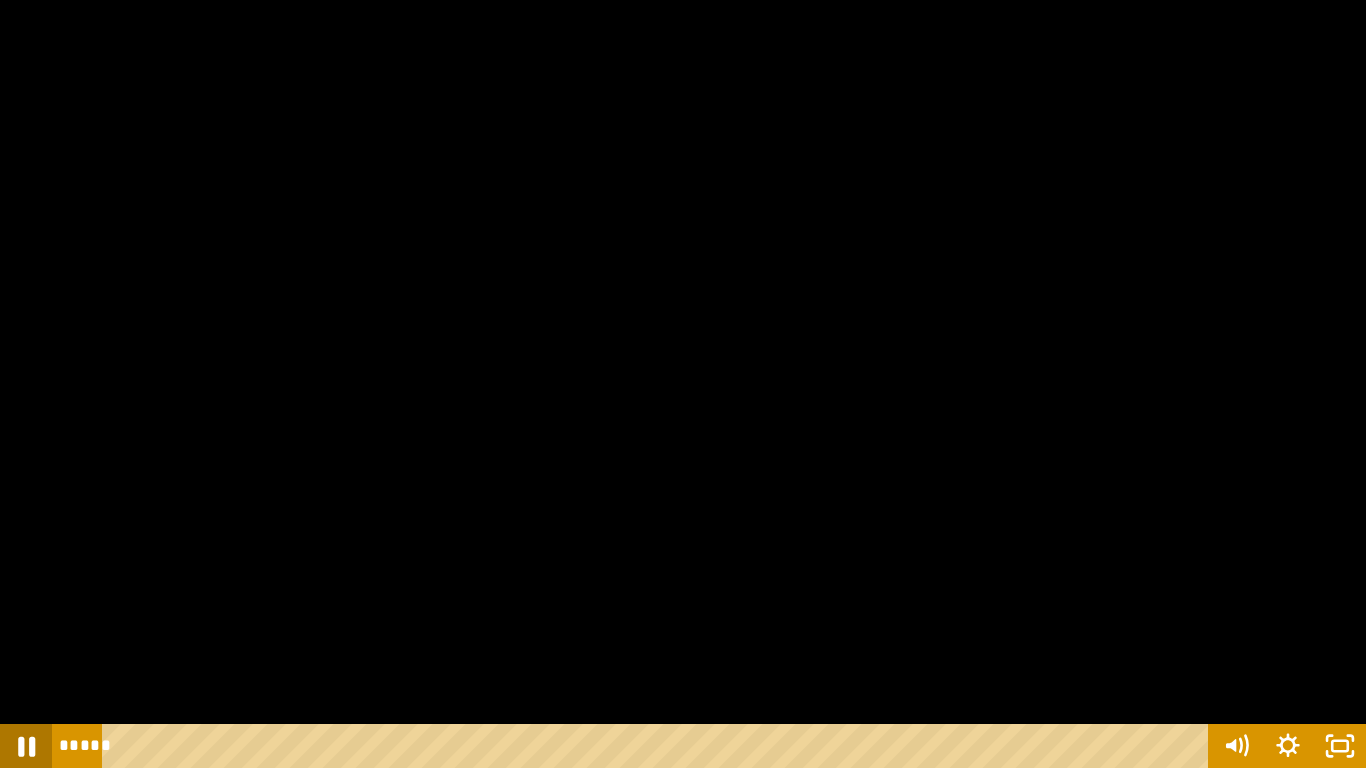 click 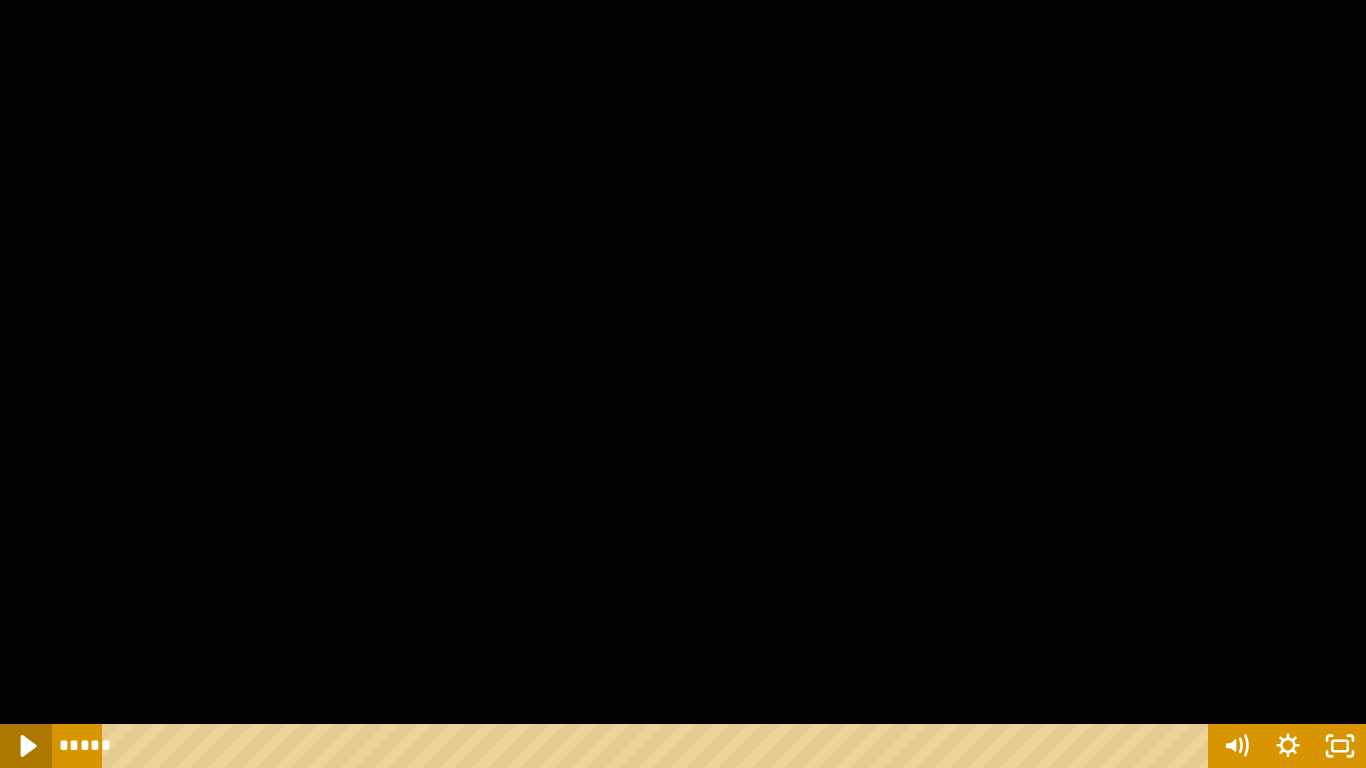 click 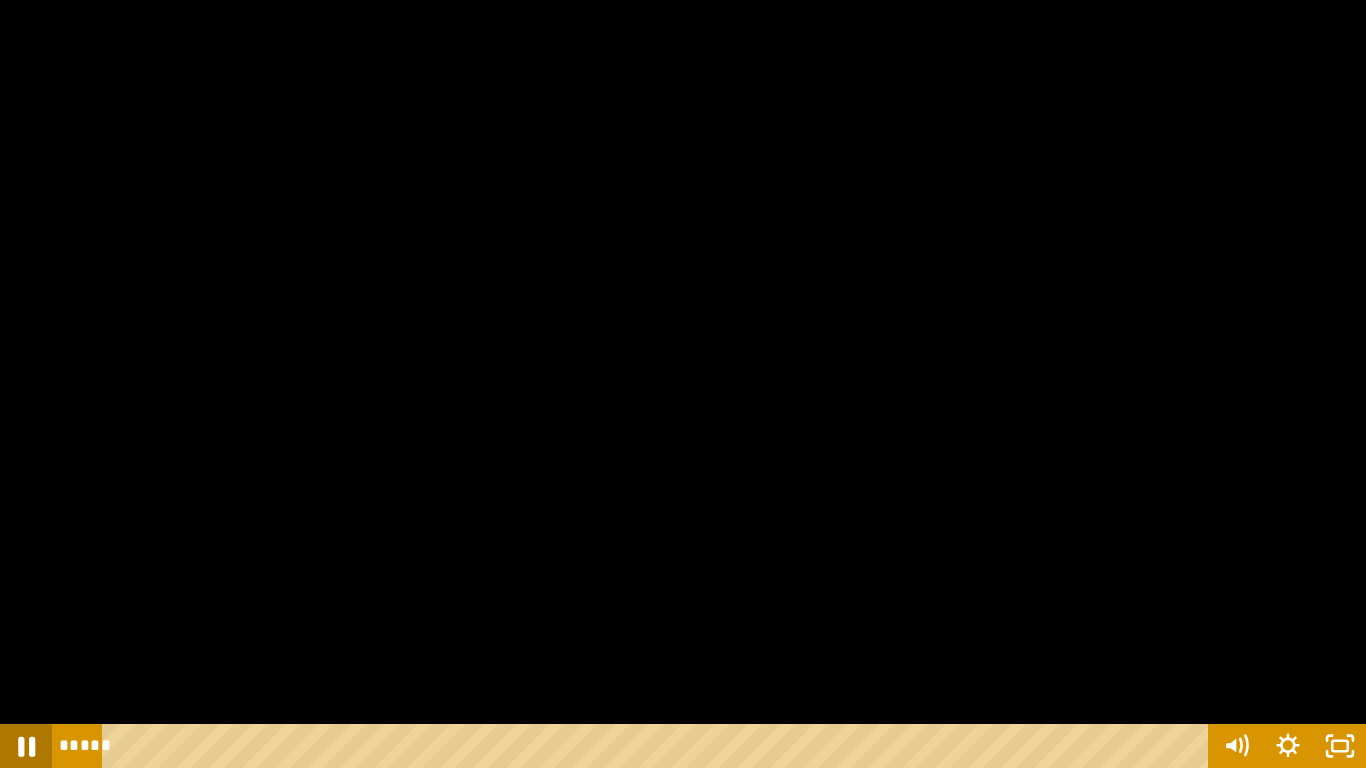 click 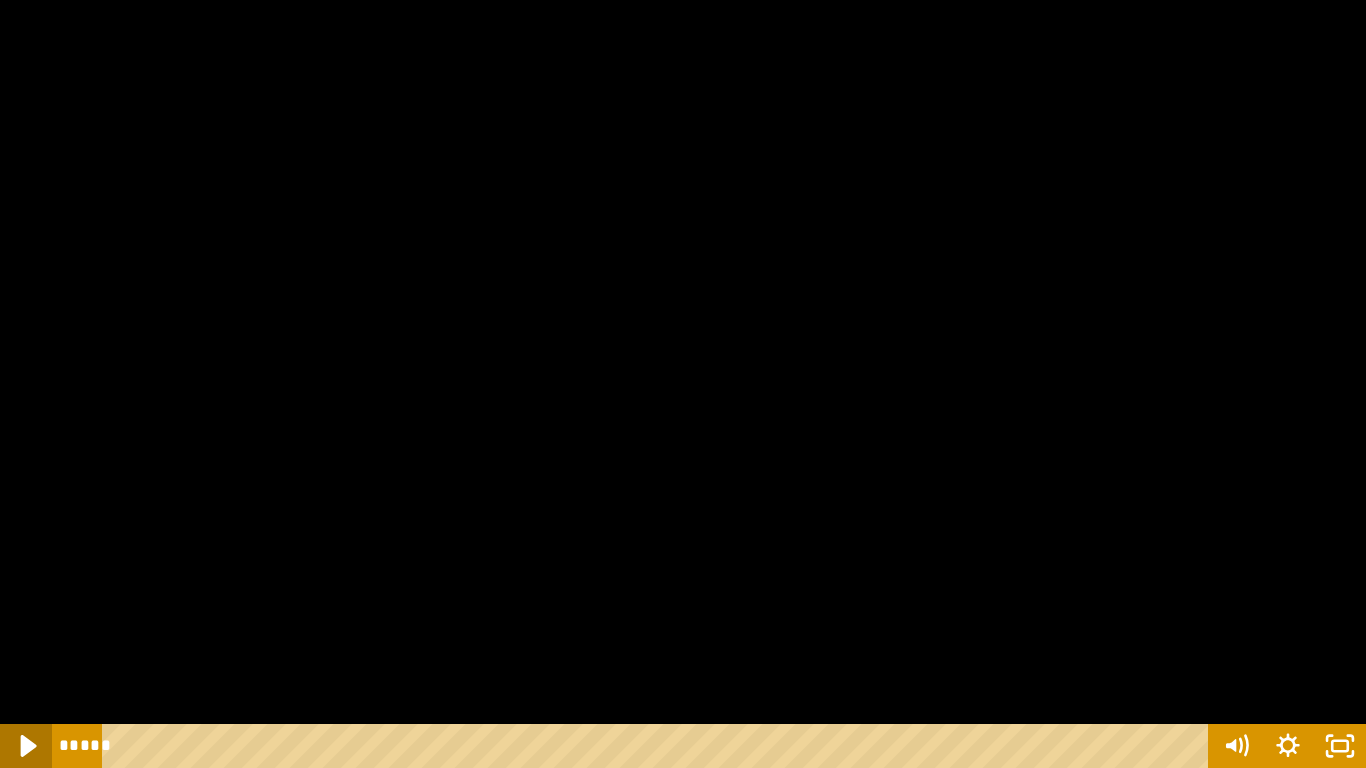 click 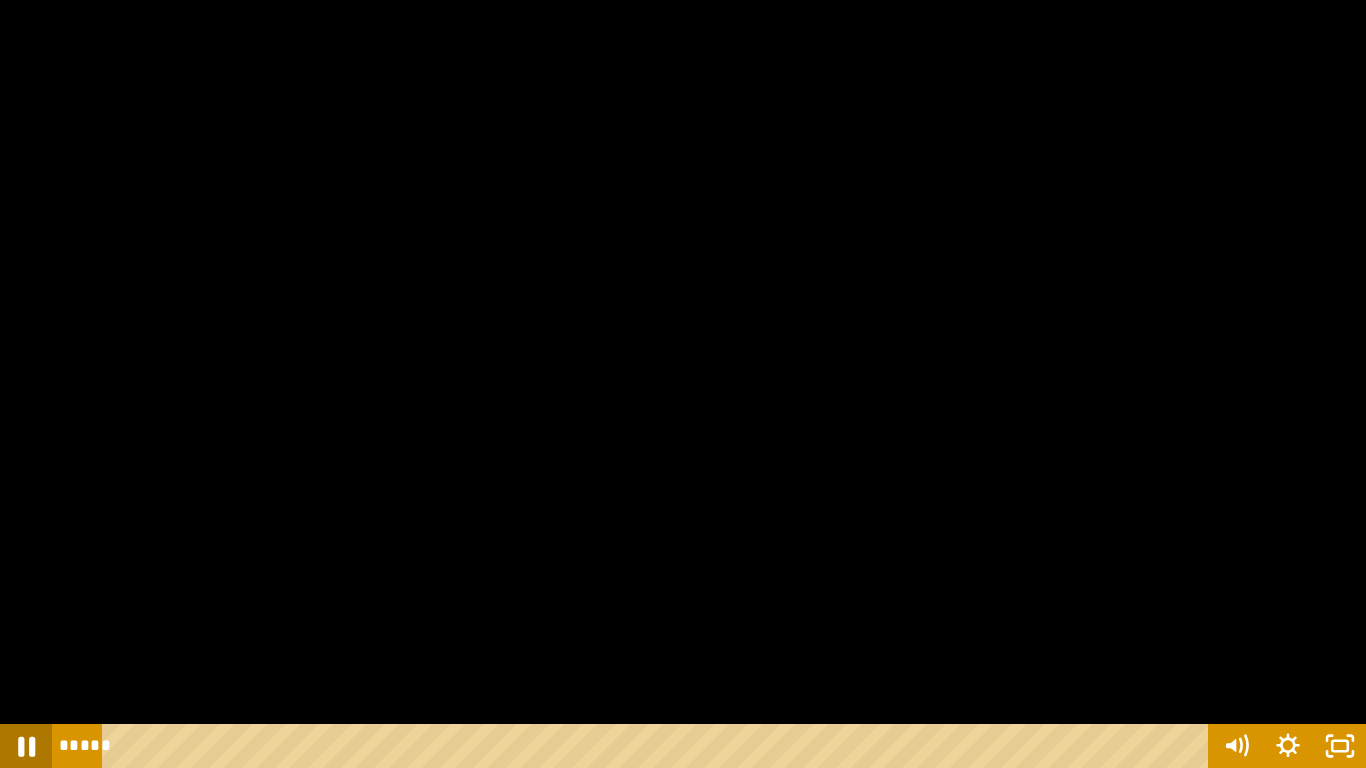 click 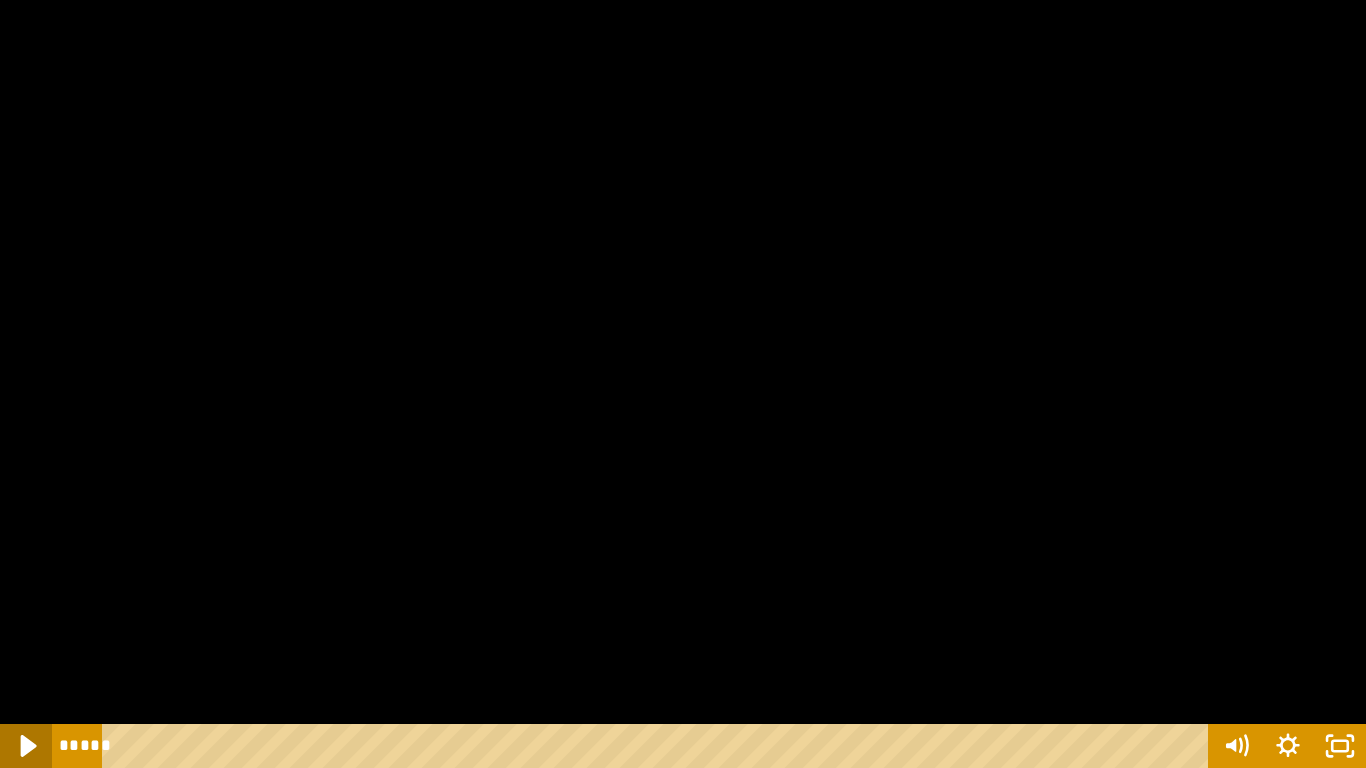click 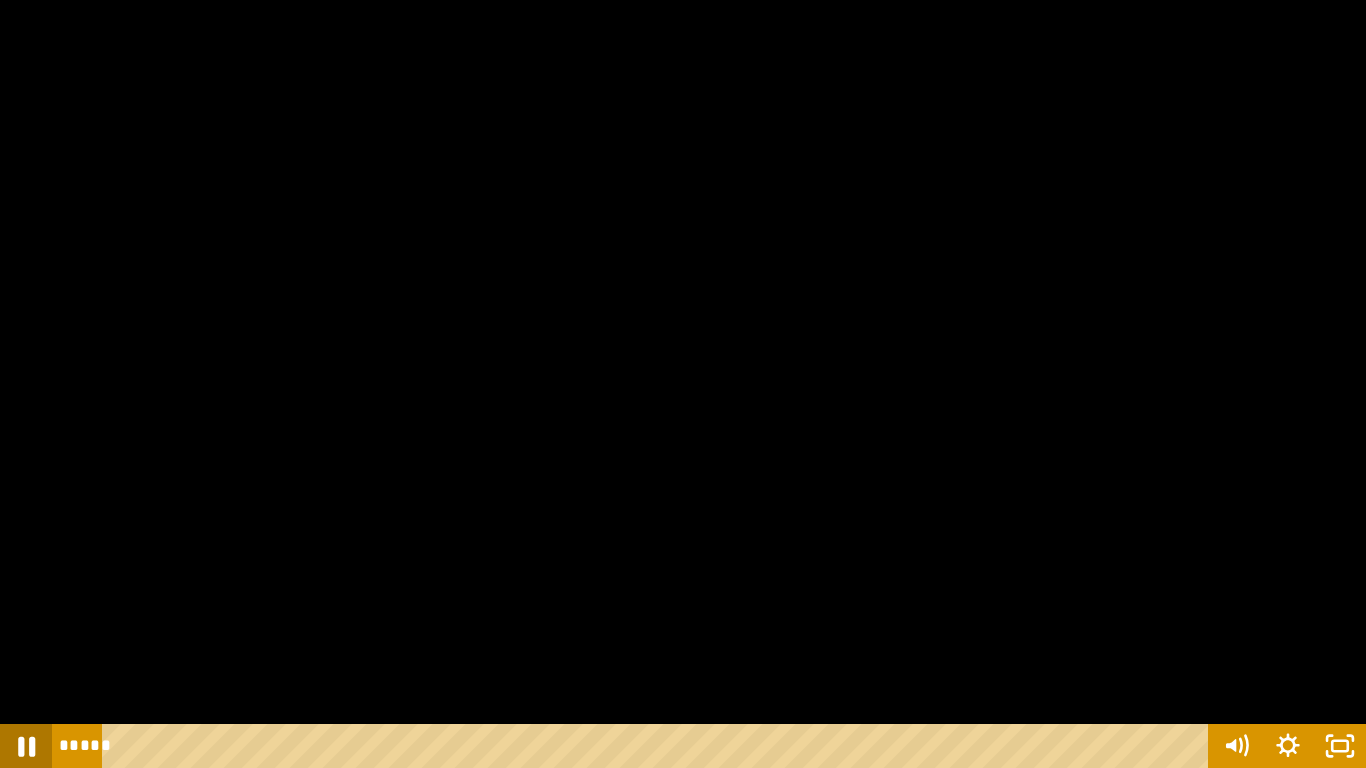 click 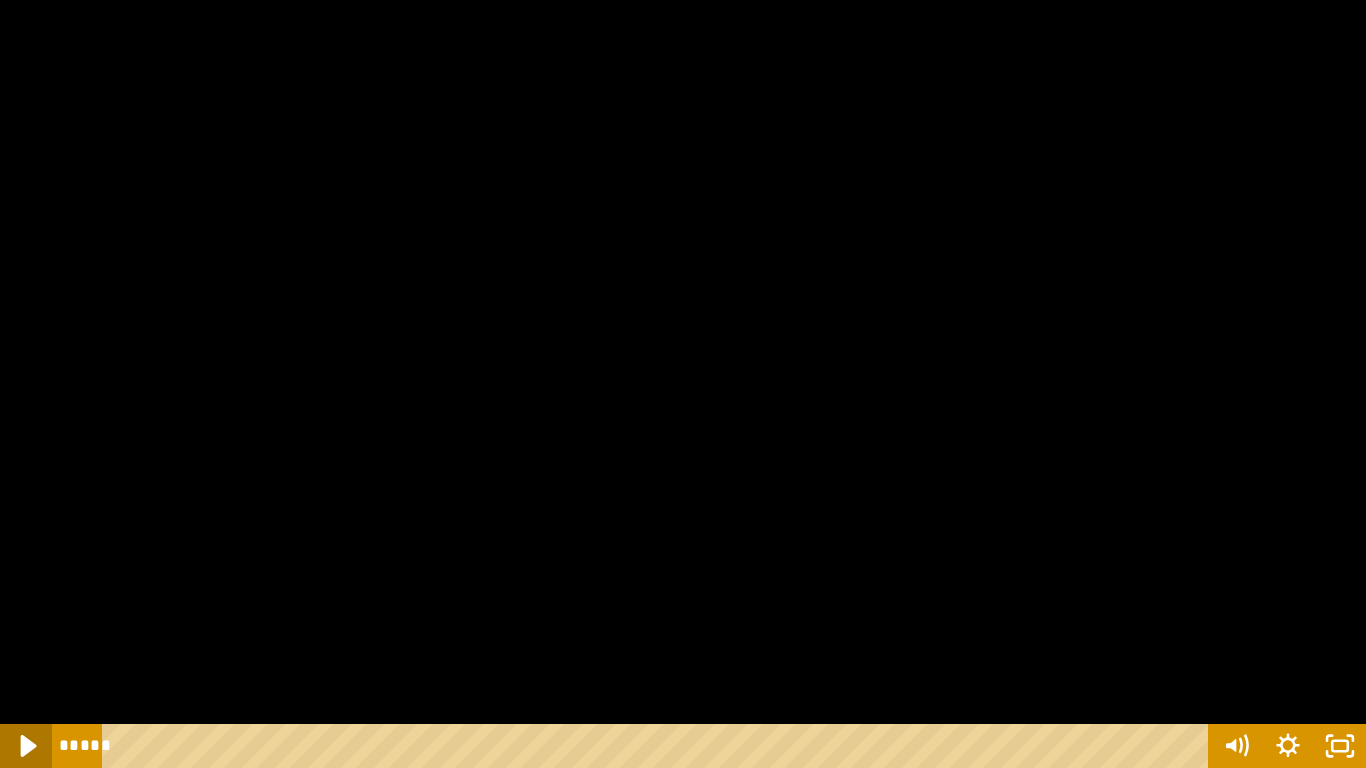 click 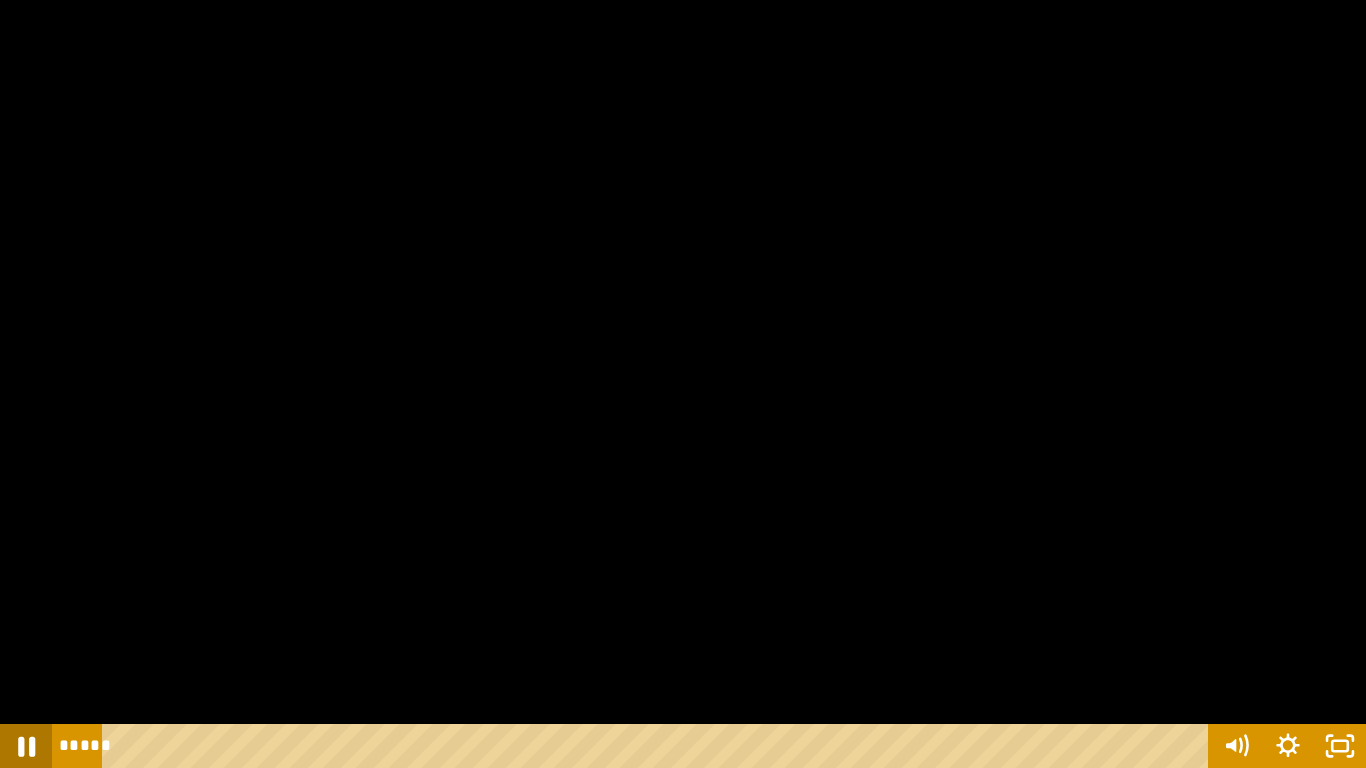 click 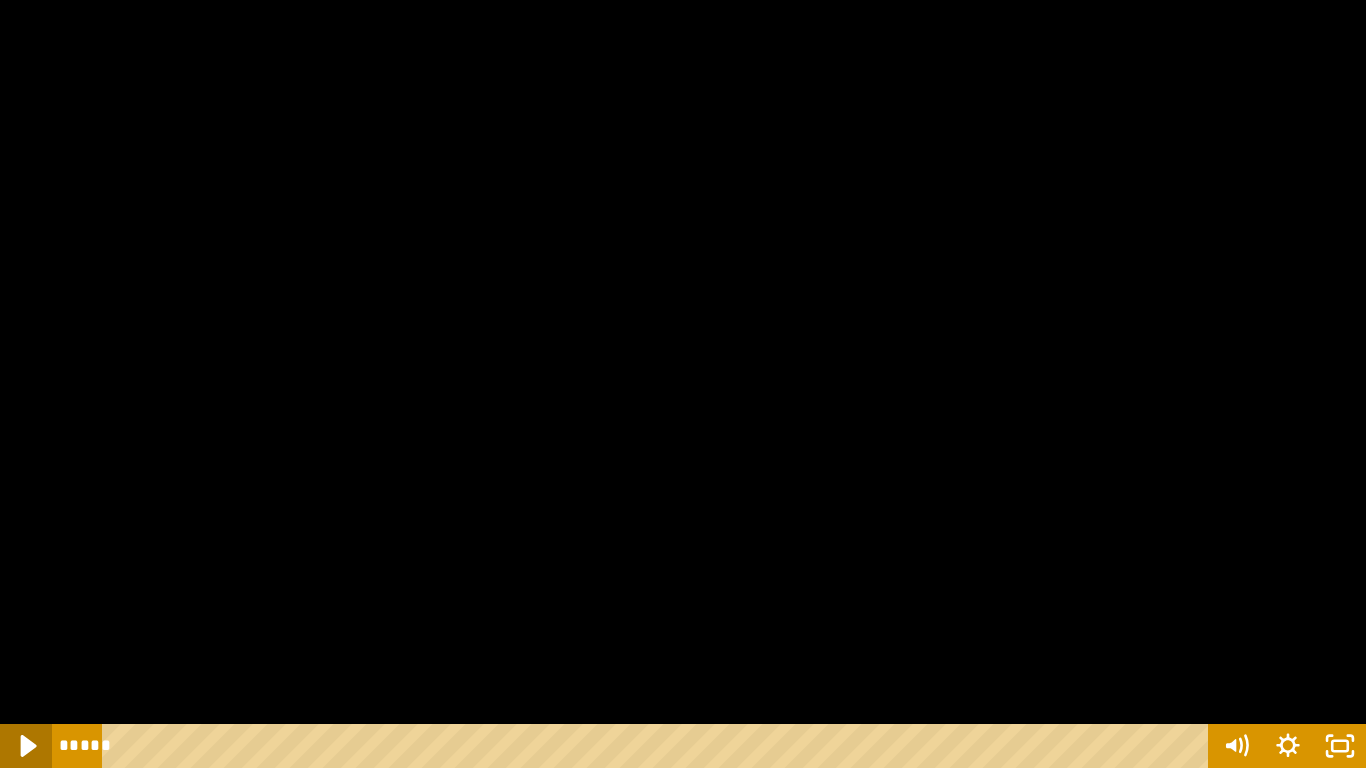 click 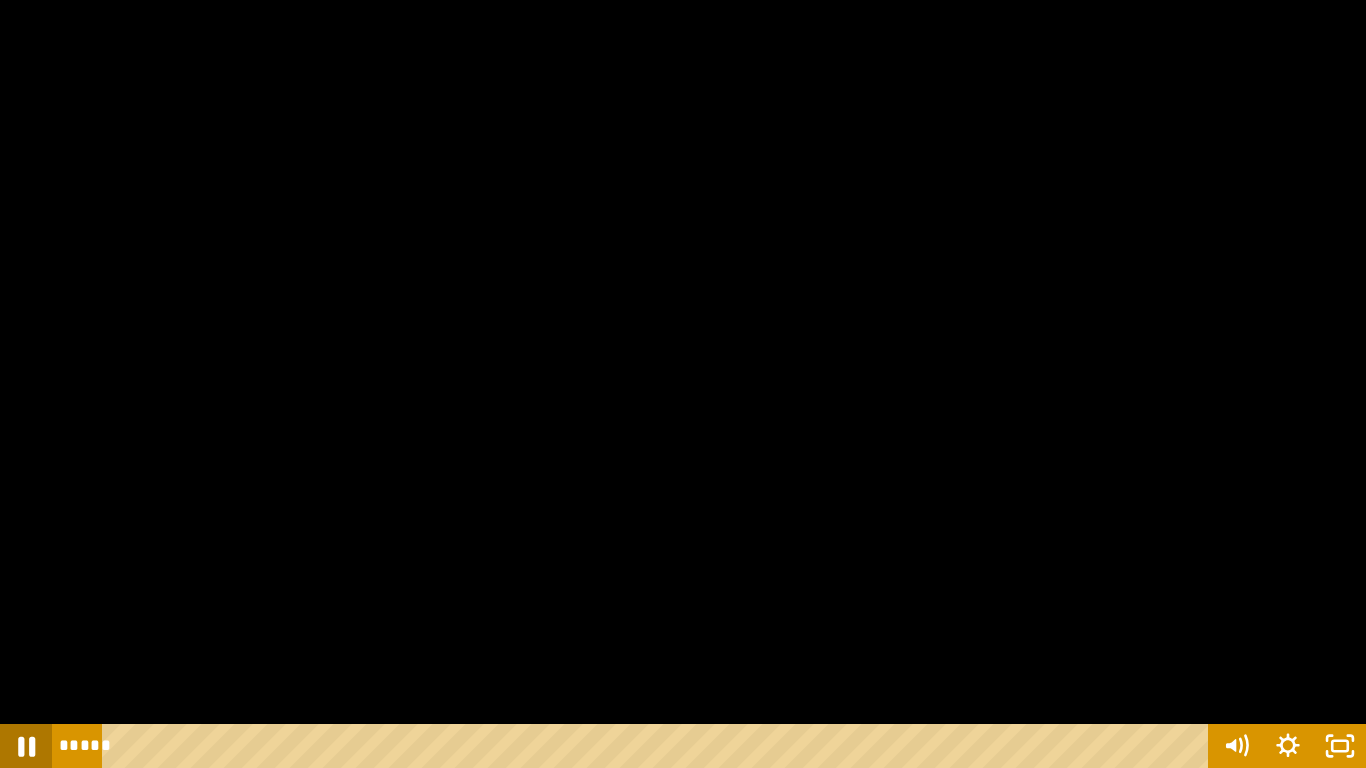 click 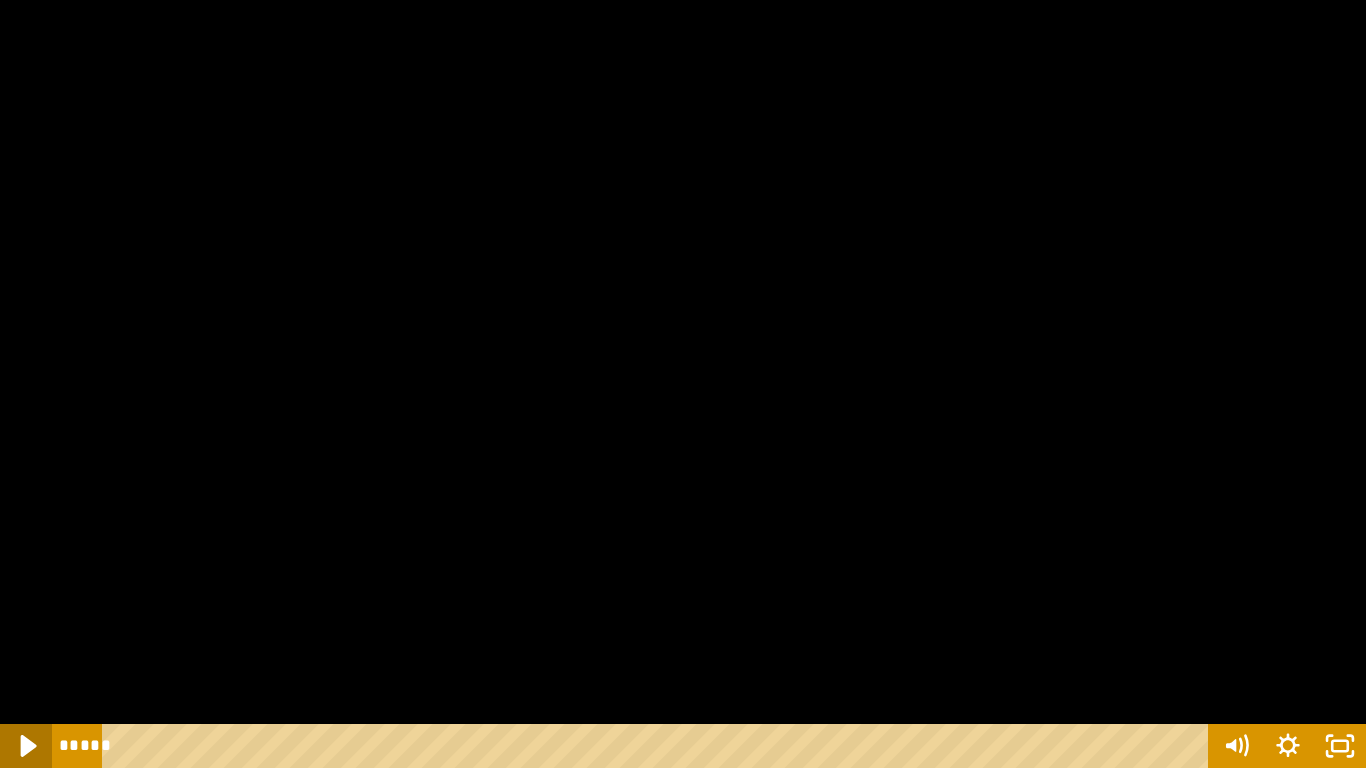 click 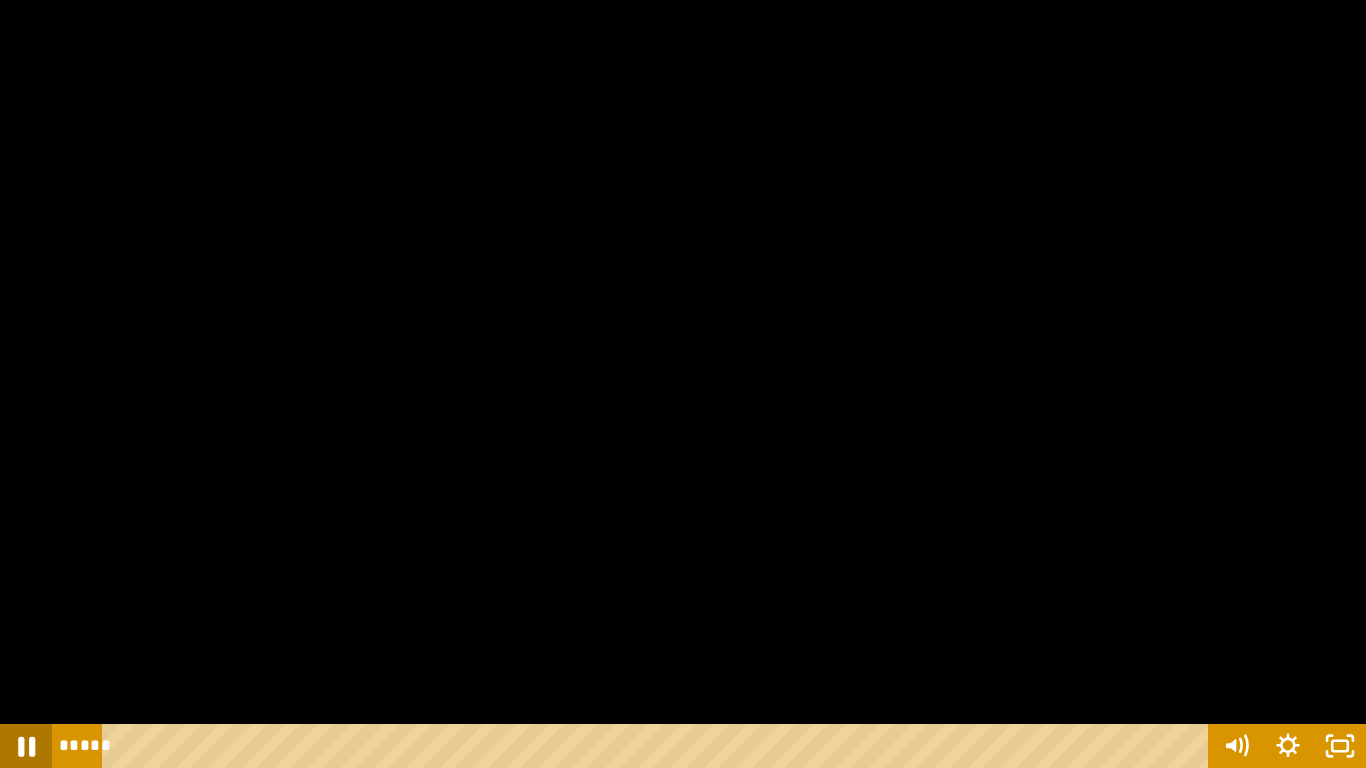 click 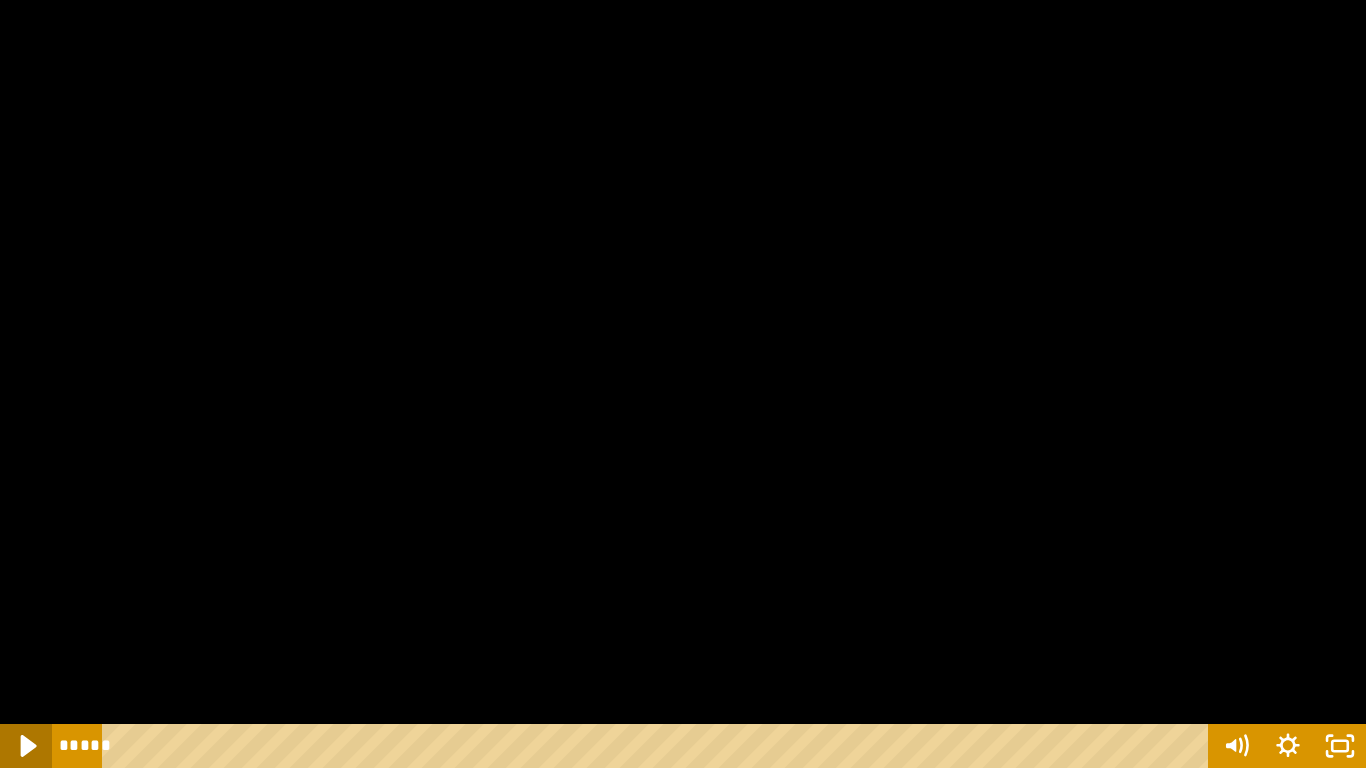 click 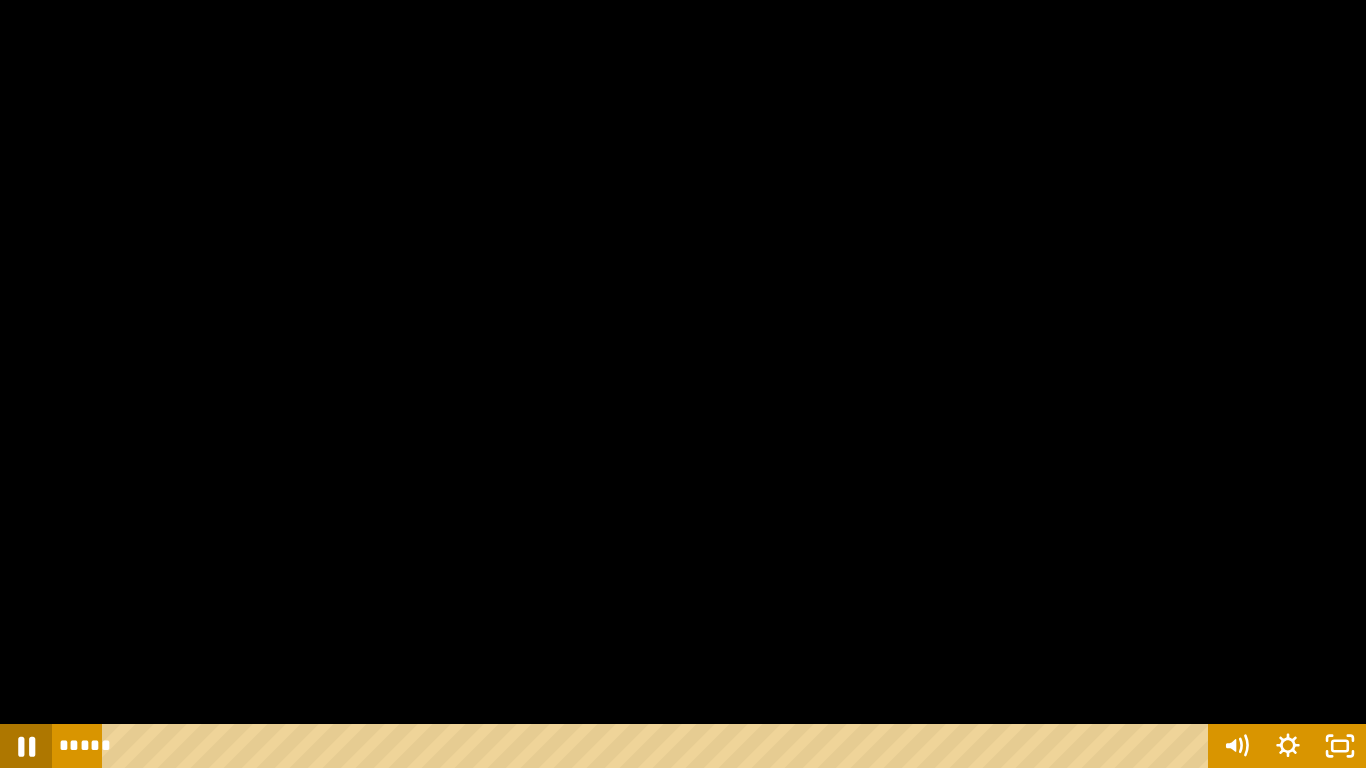 click 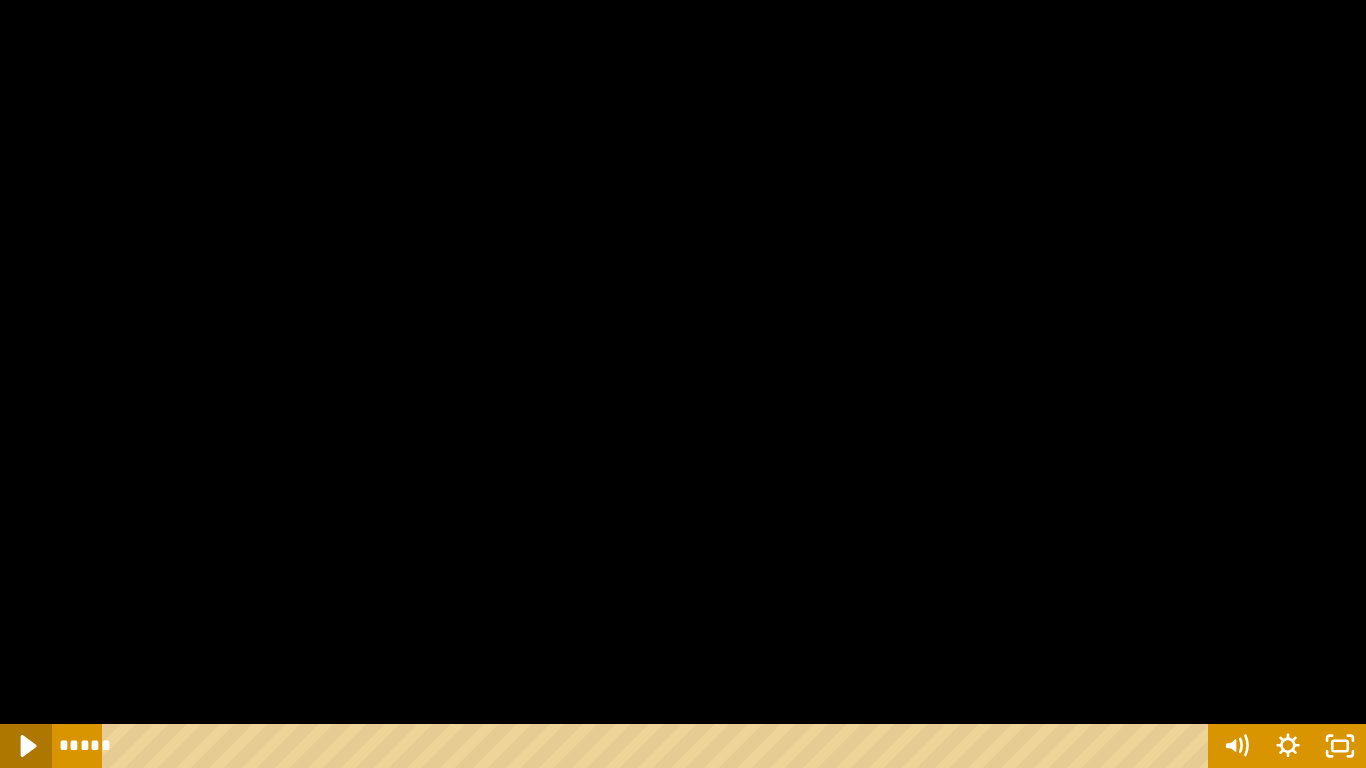 click 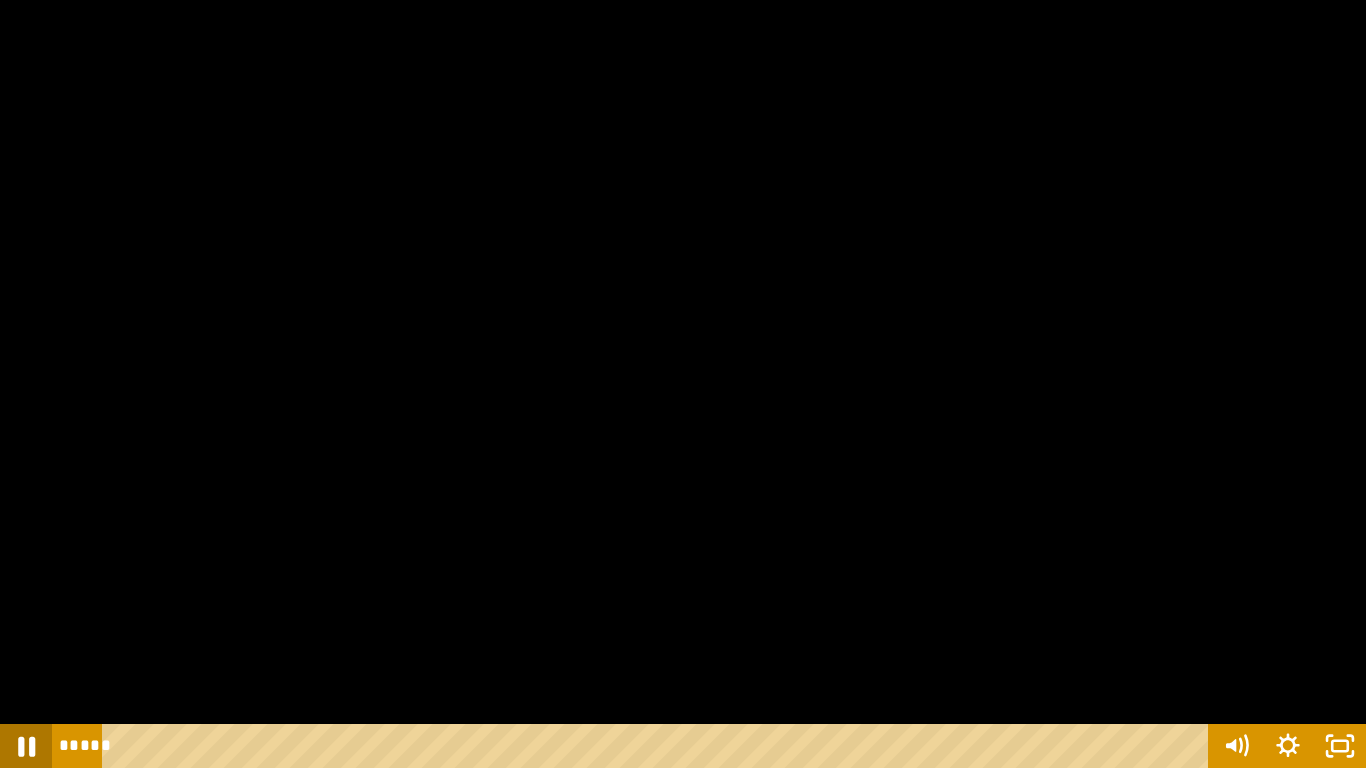 click 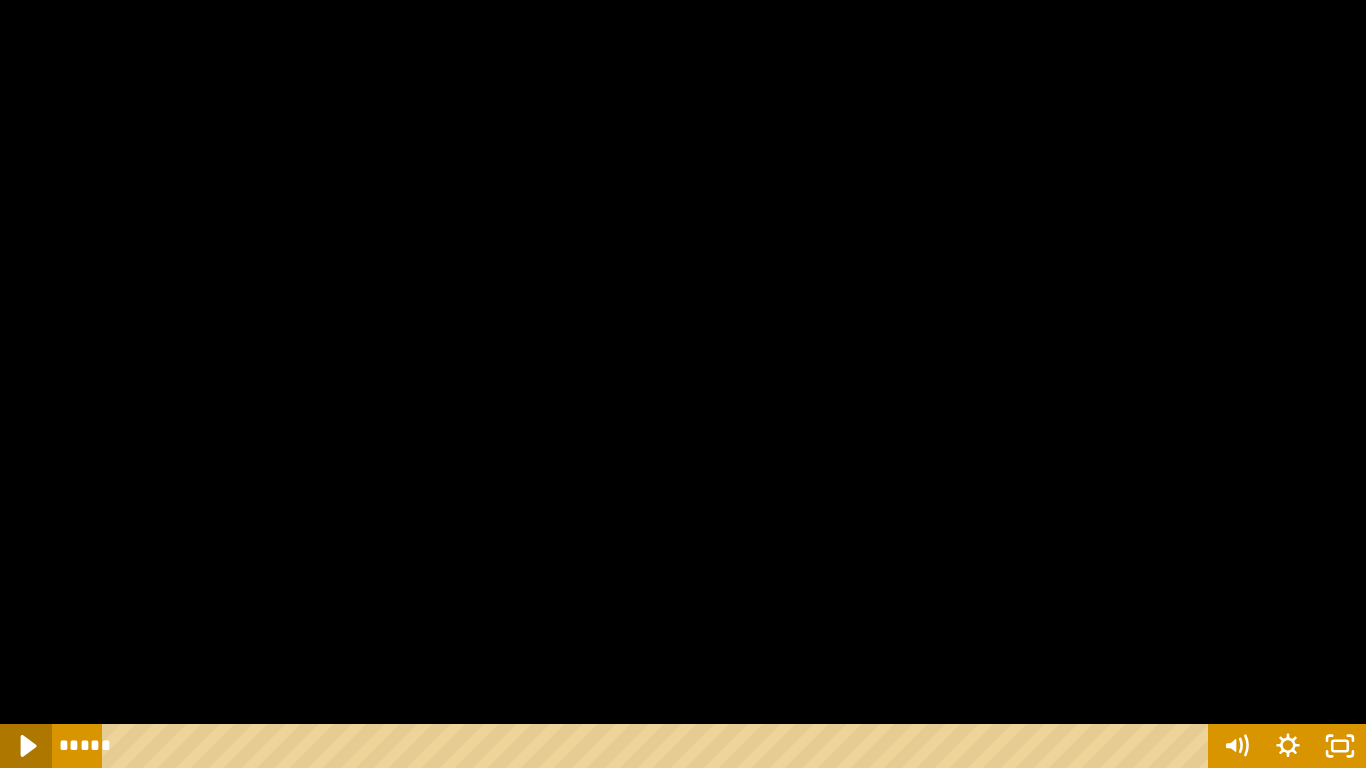 click 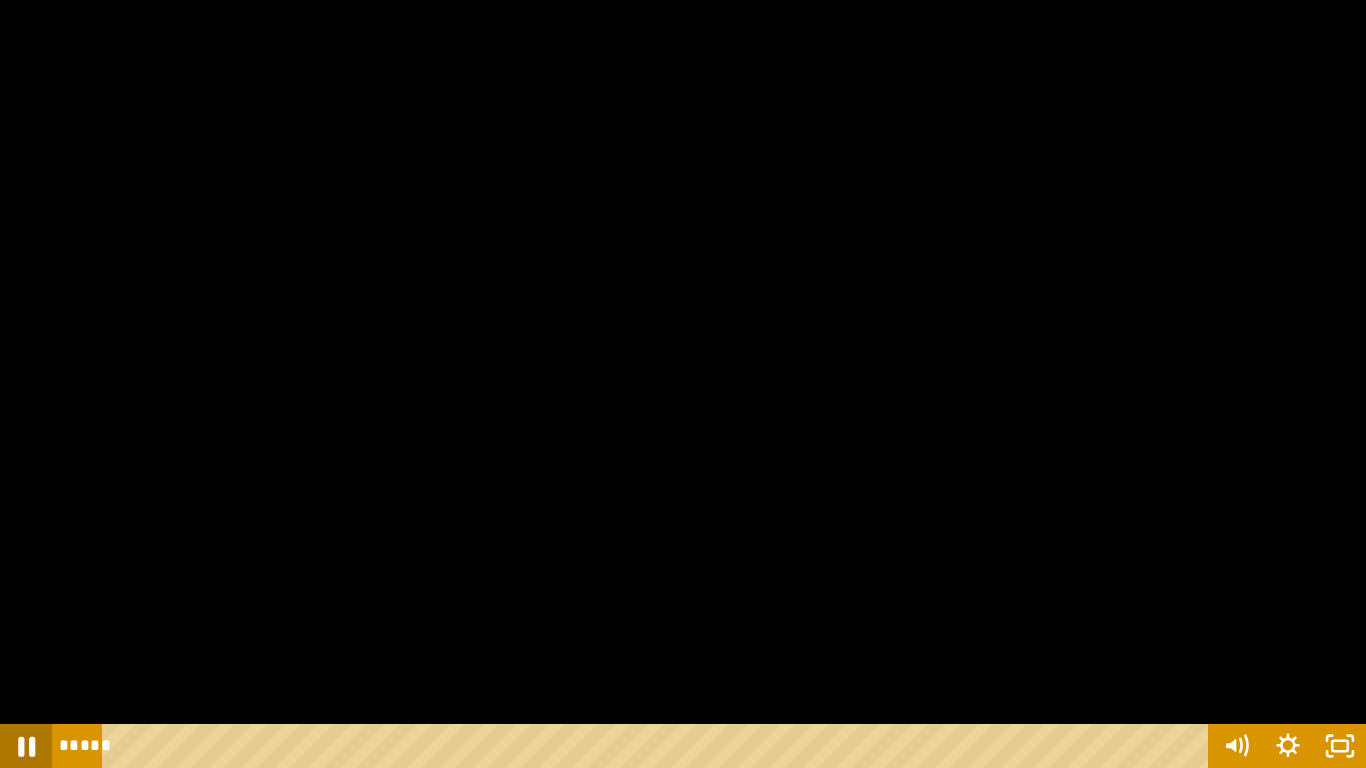 click 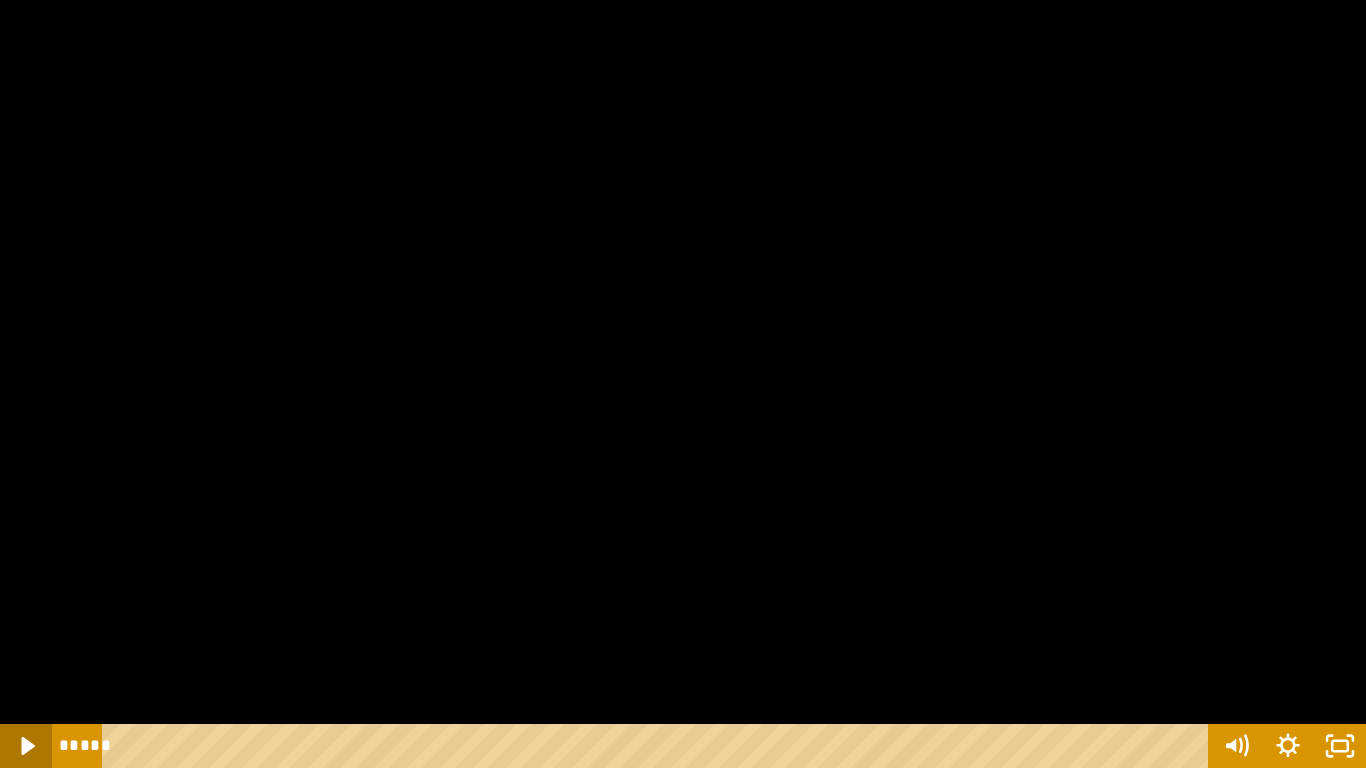 click 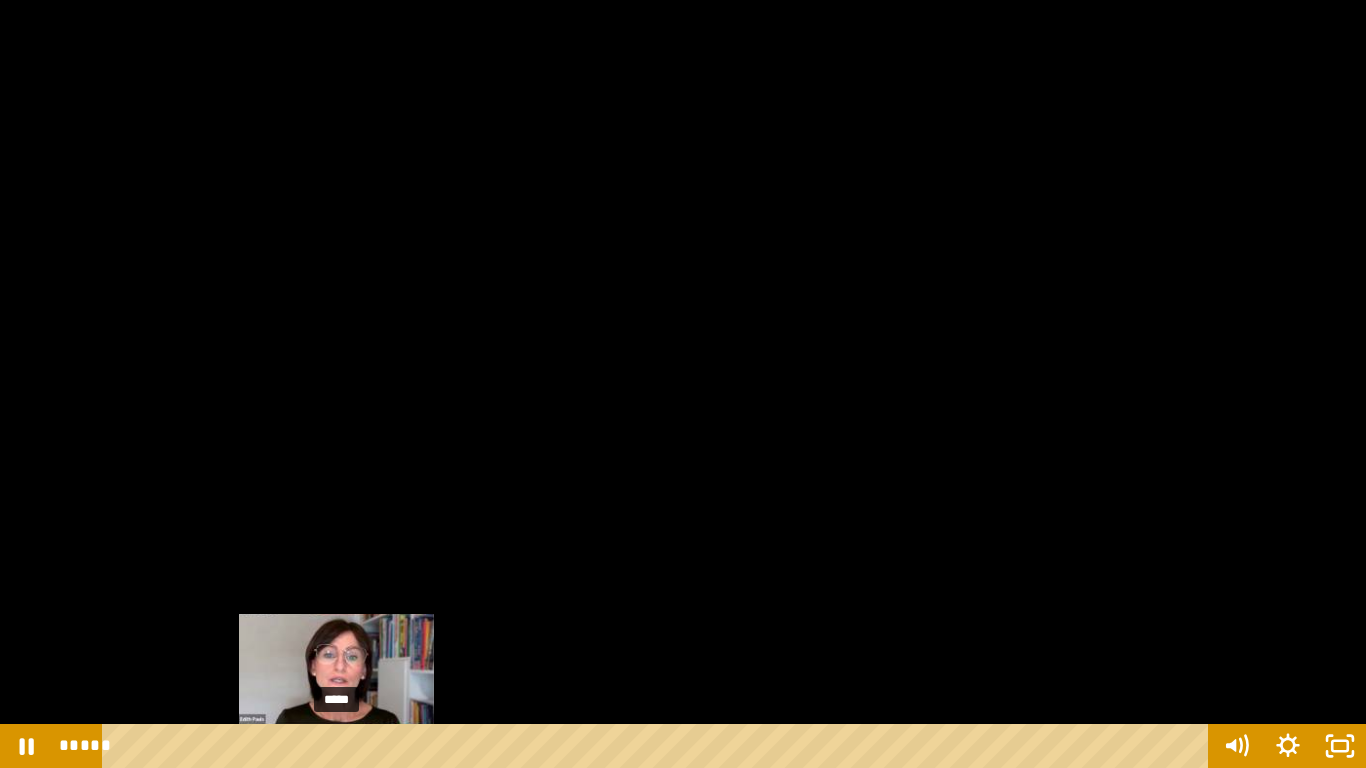 click at bounding box center (336, 746) 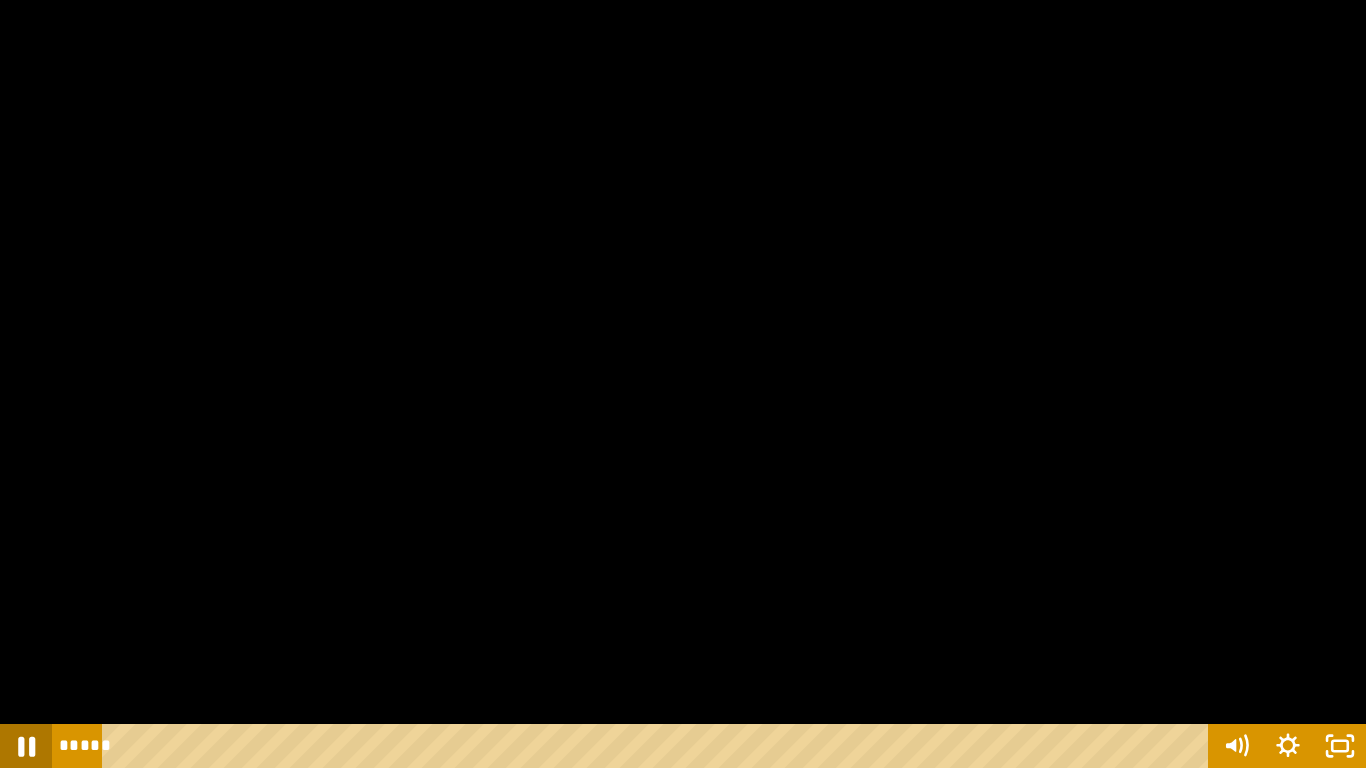 click 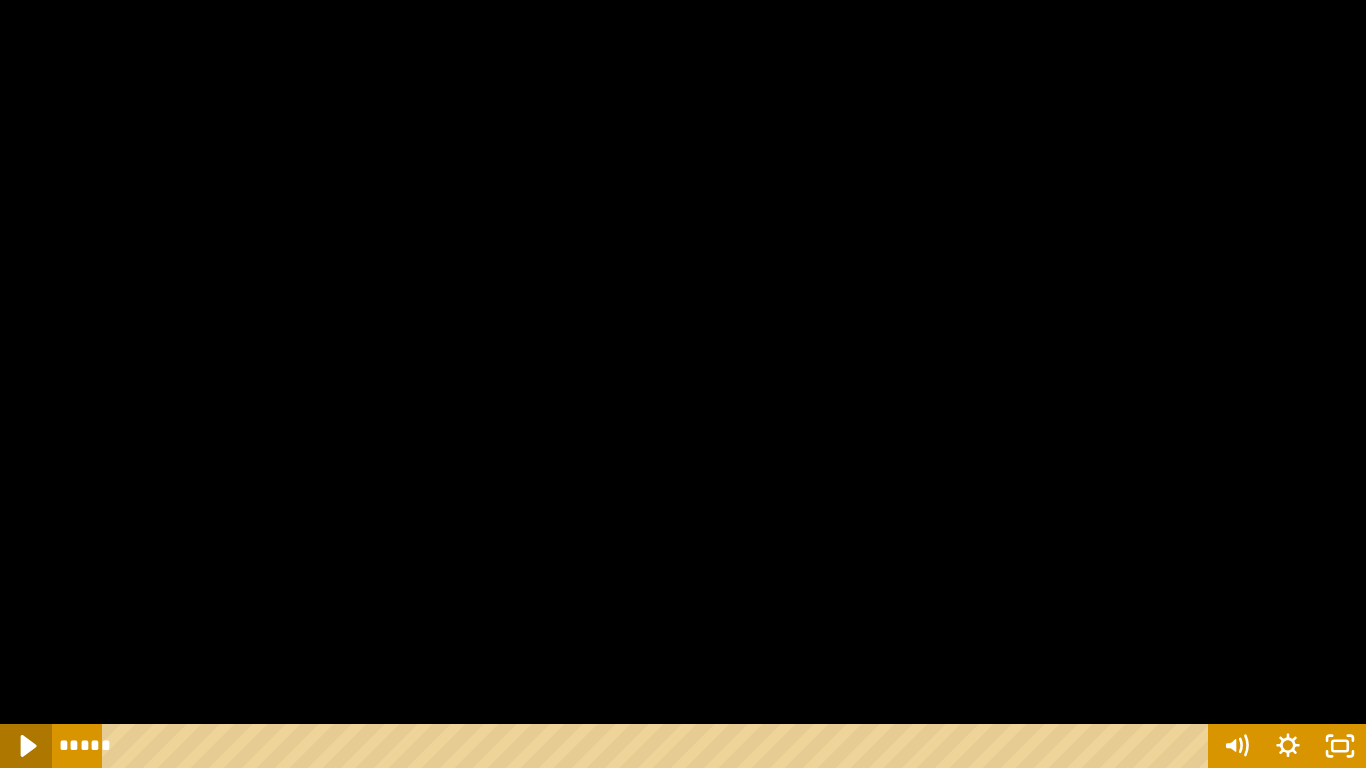 click 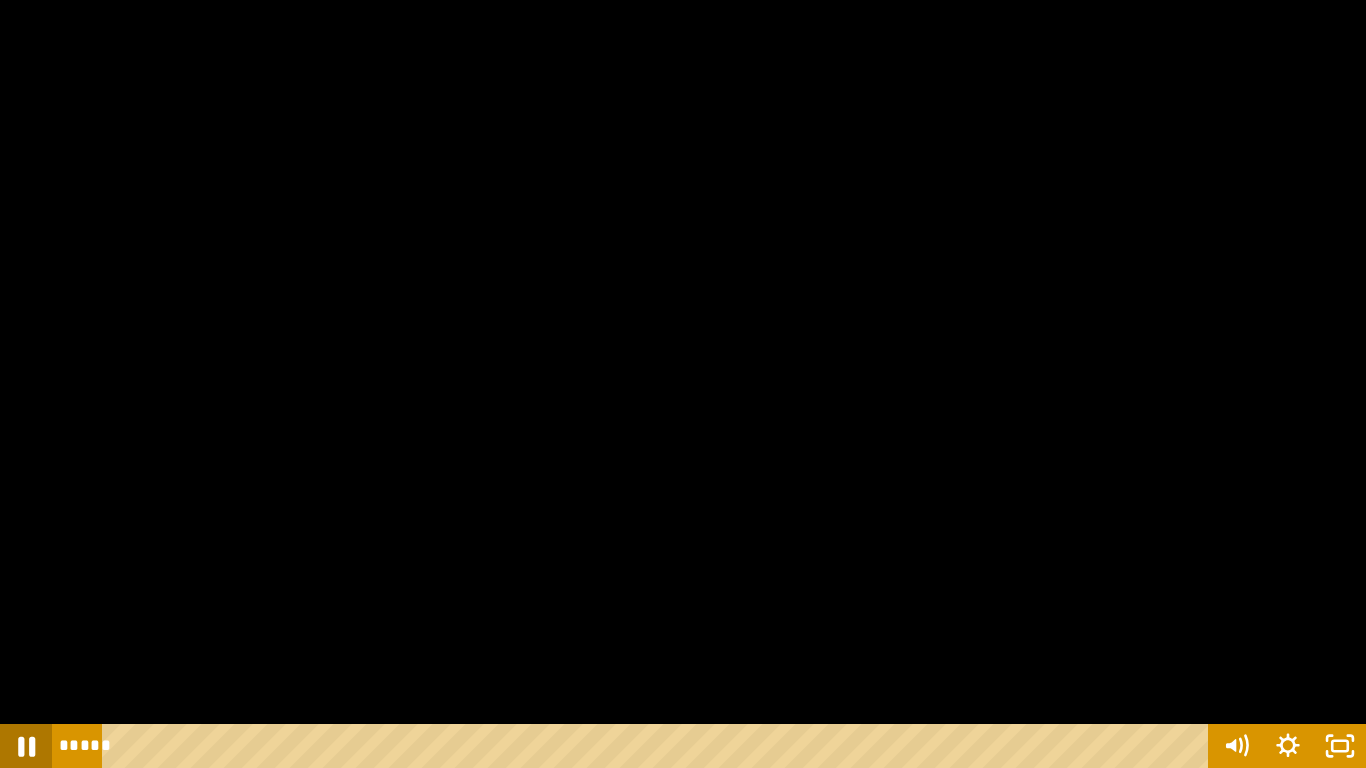 click 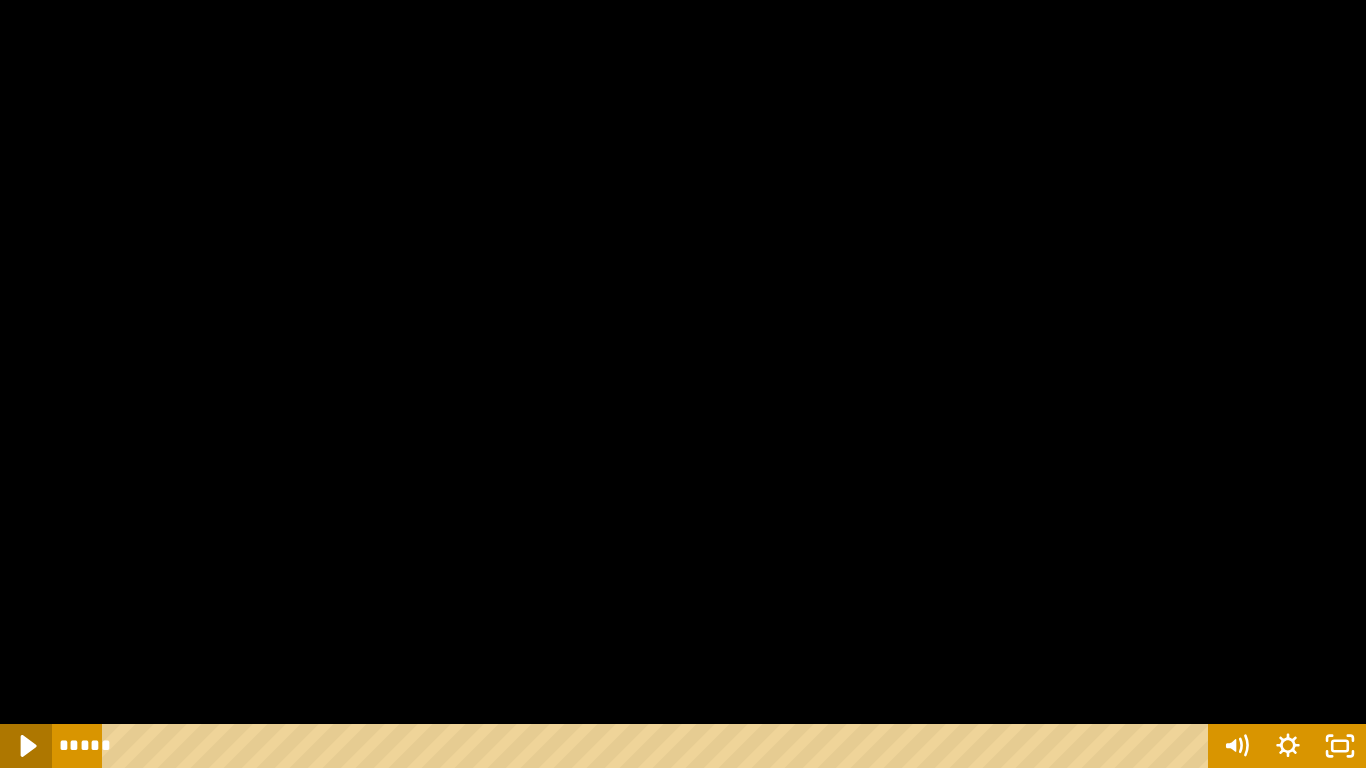 click 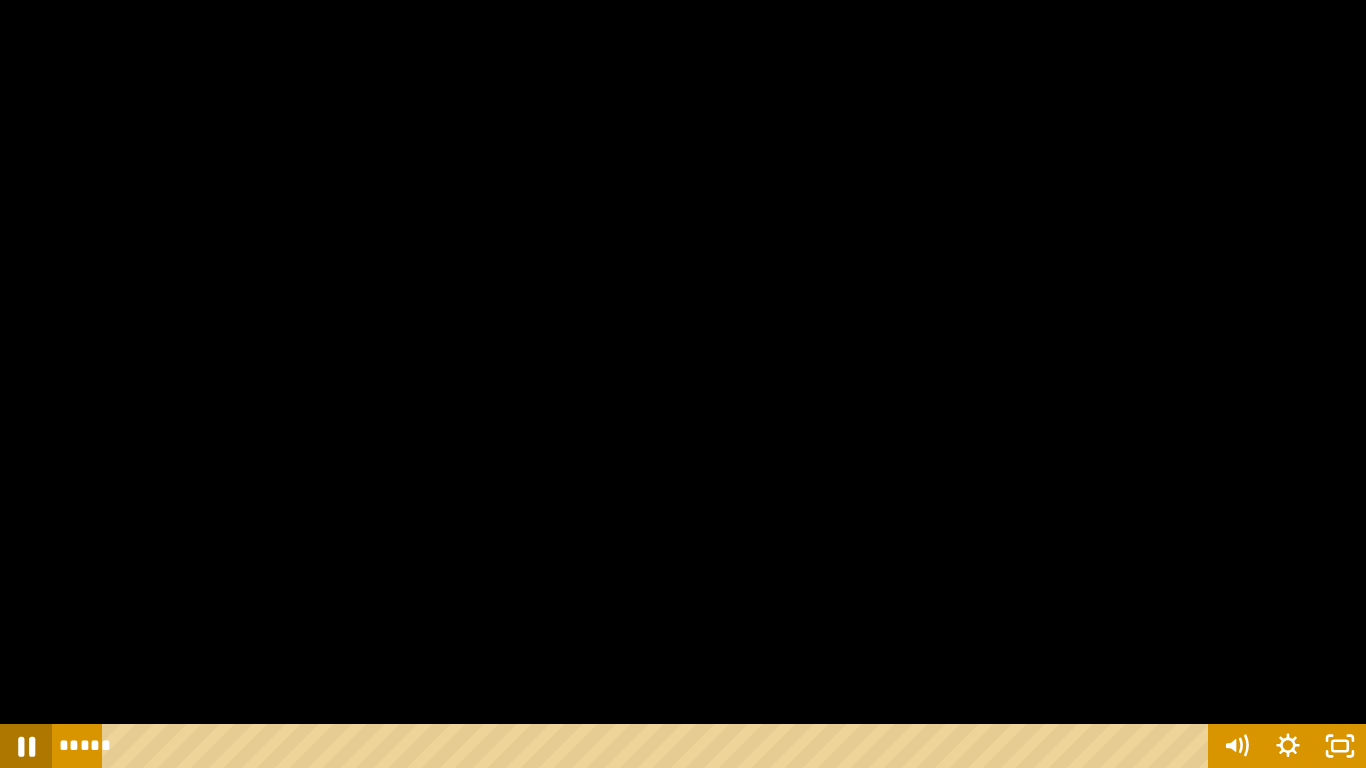 click 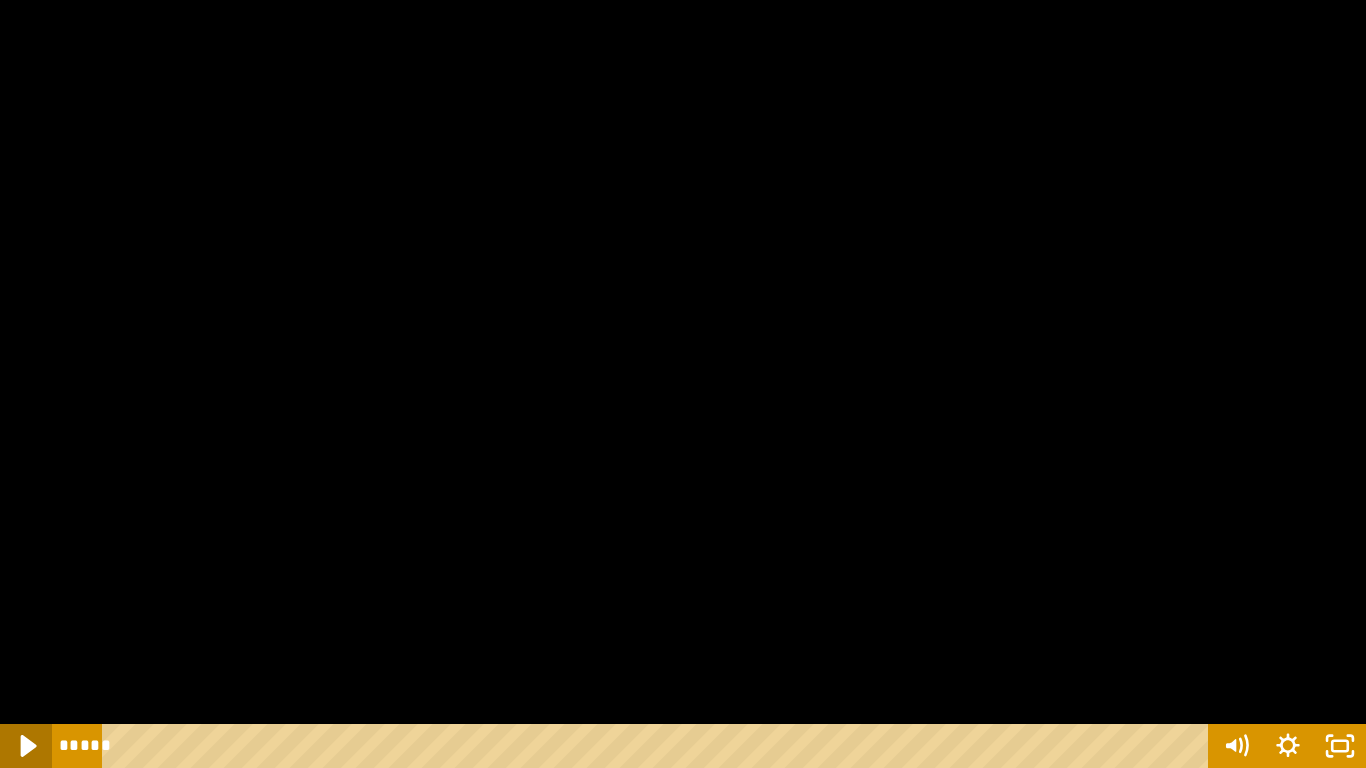click 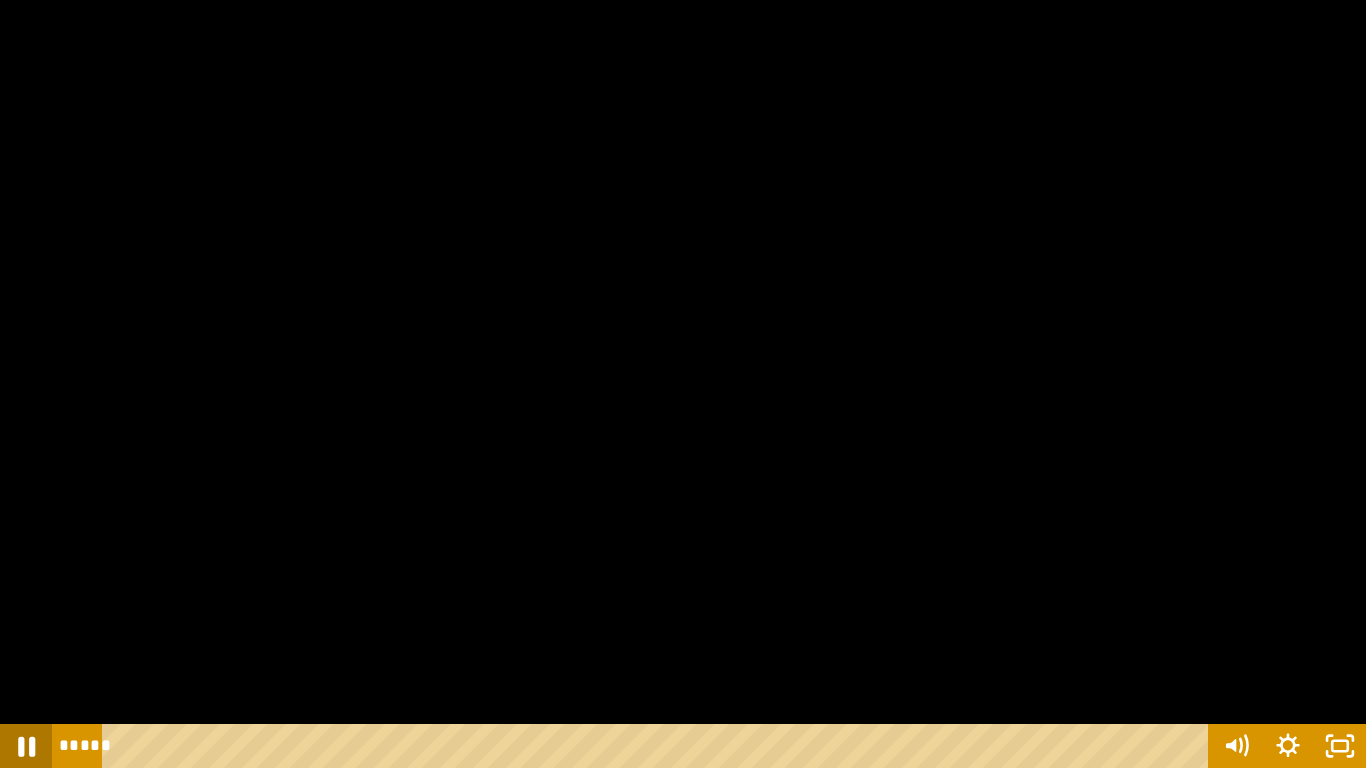 click 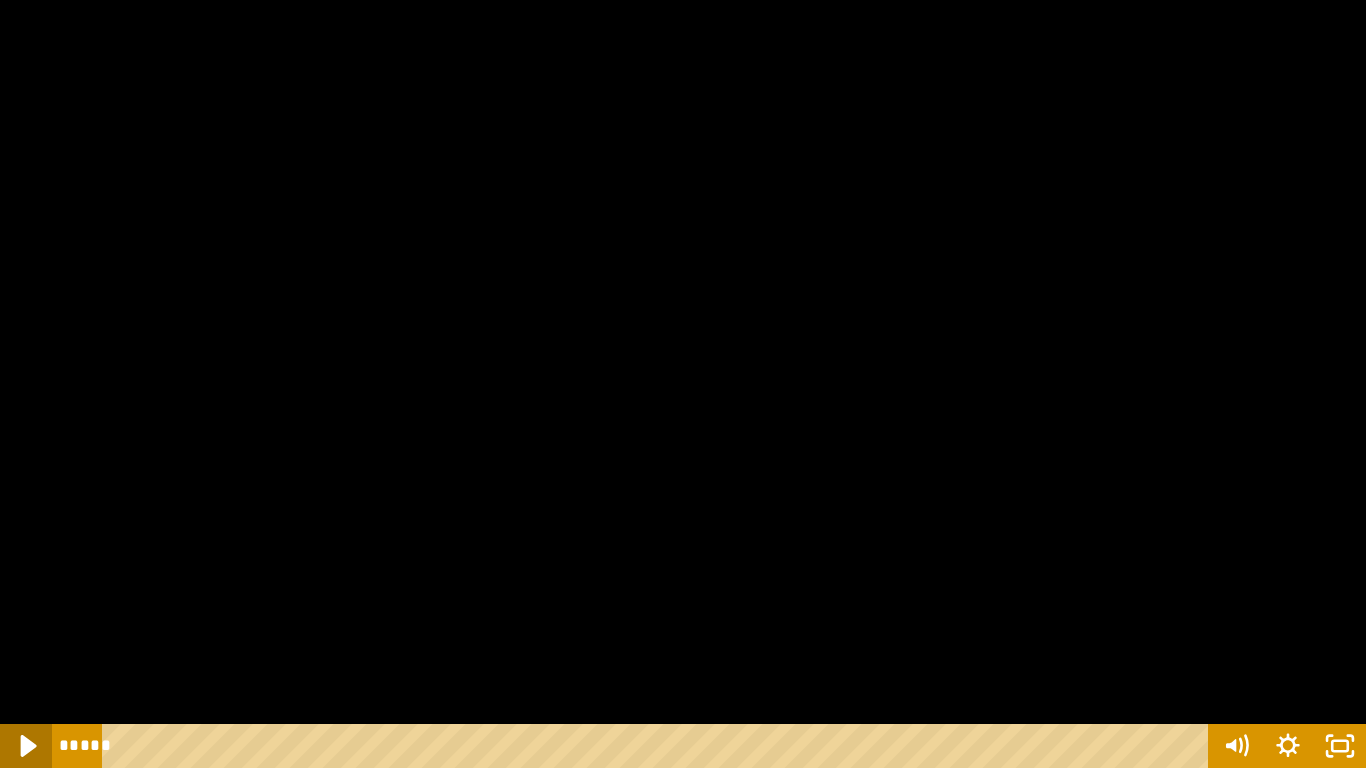 click 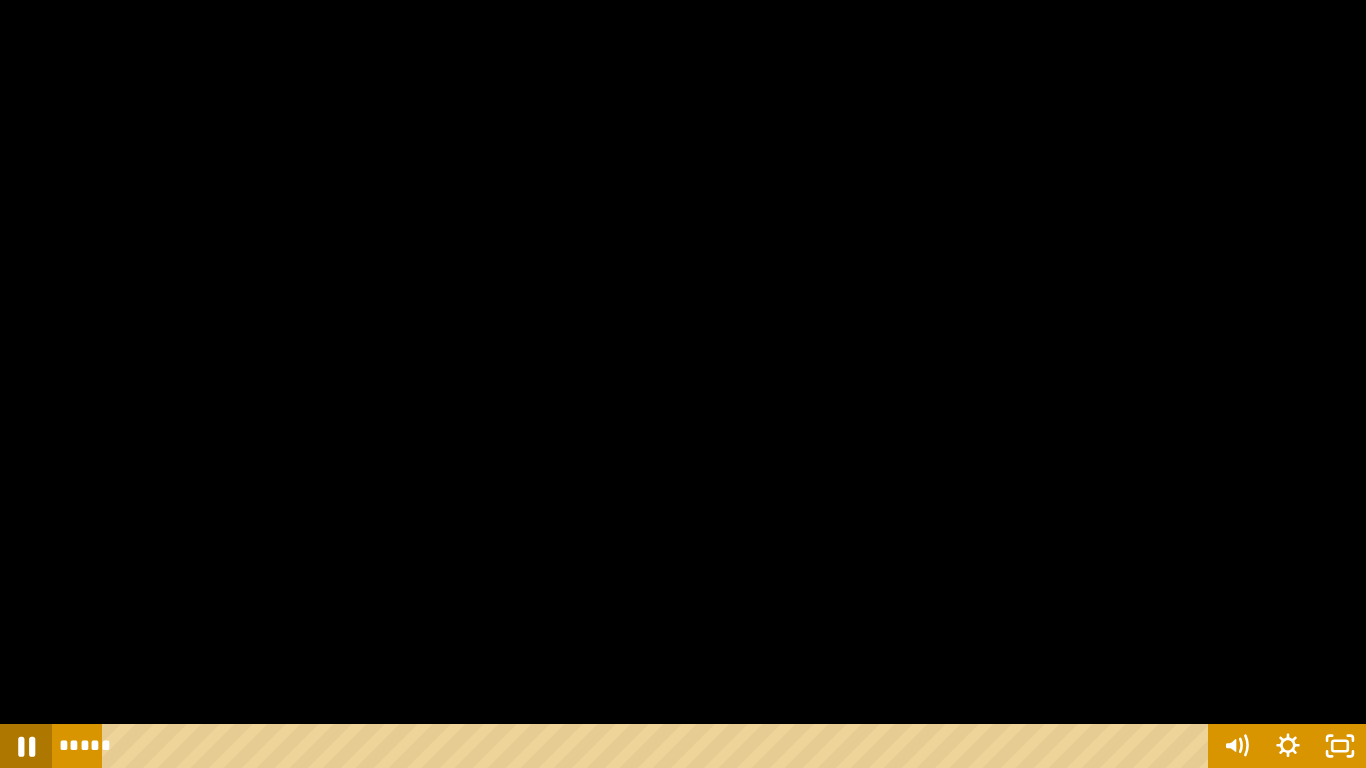 click 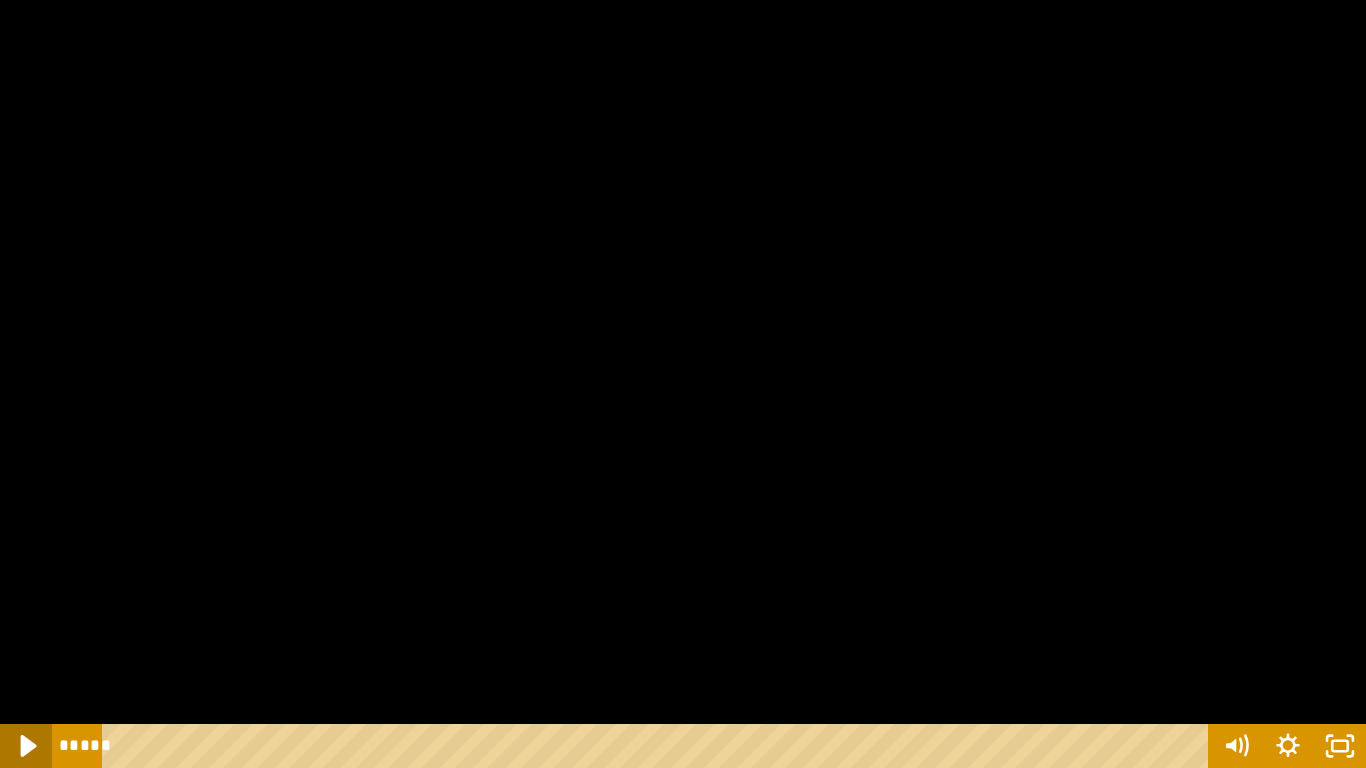 click 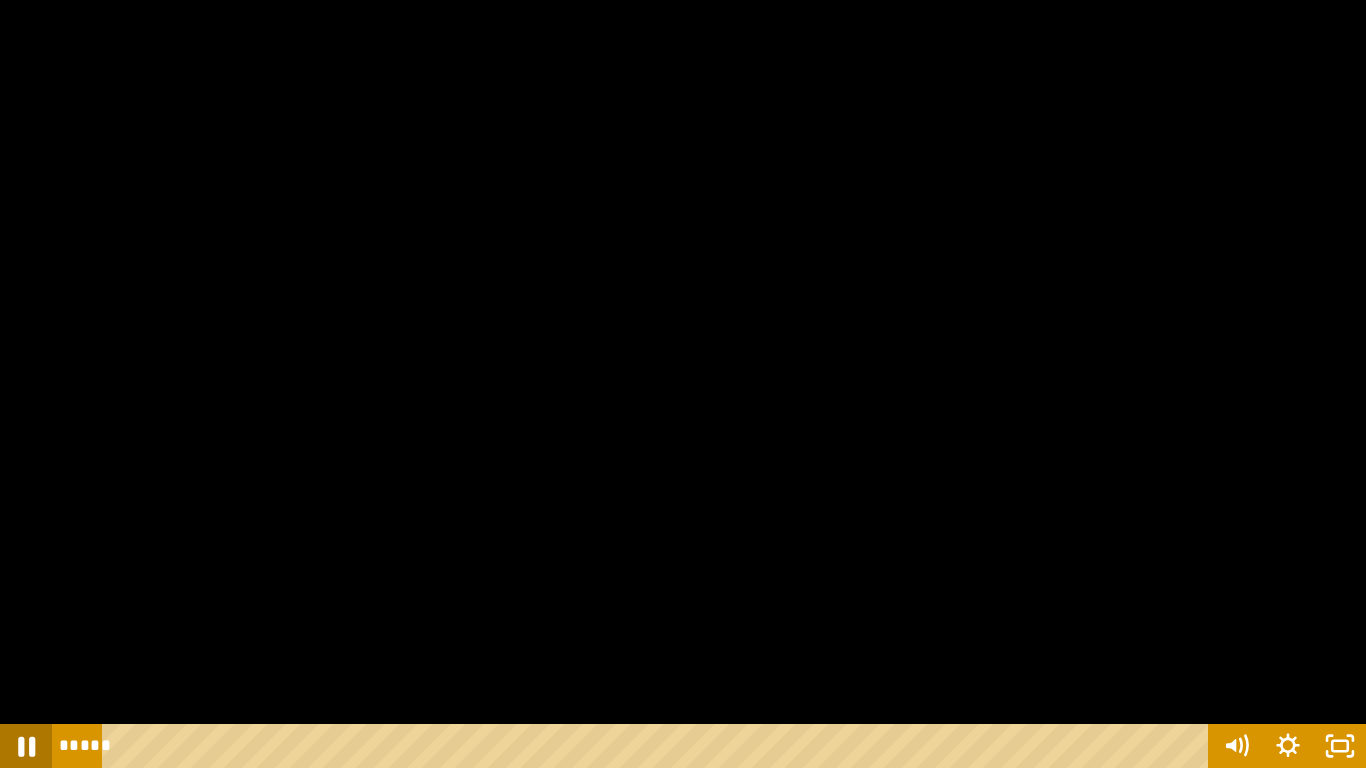 click 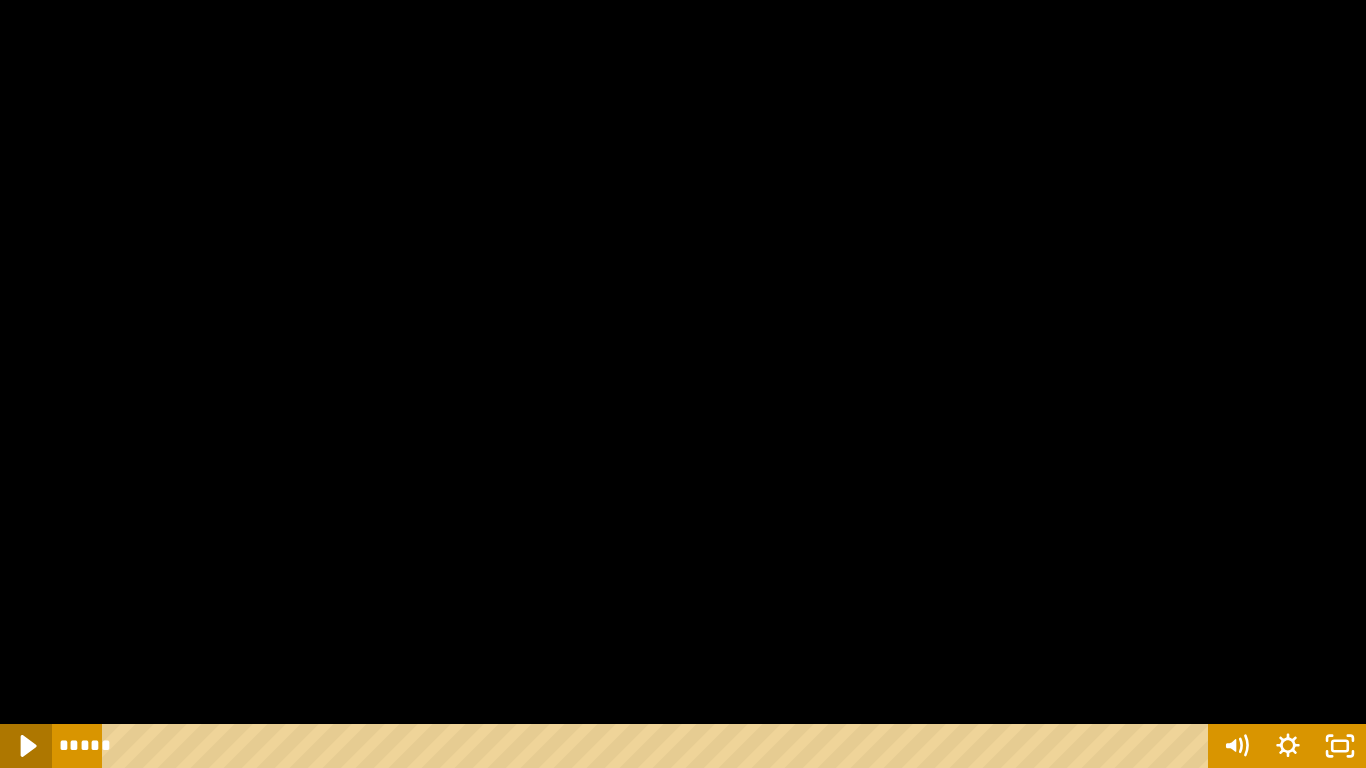 click 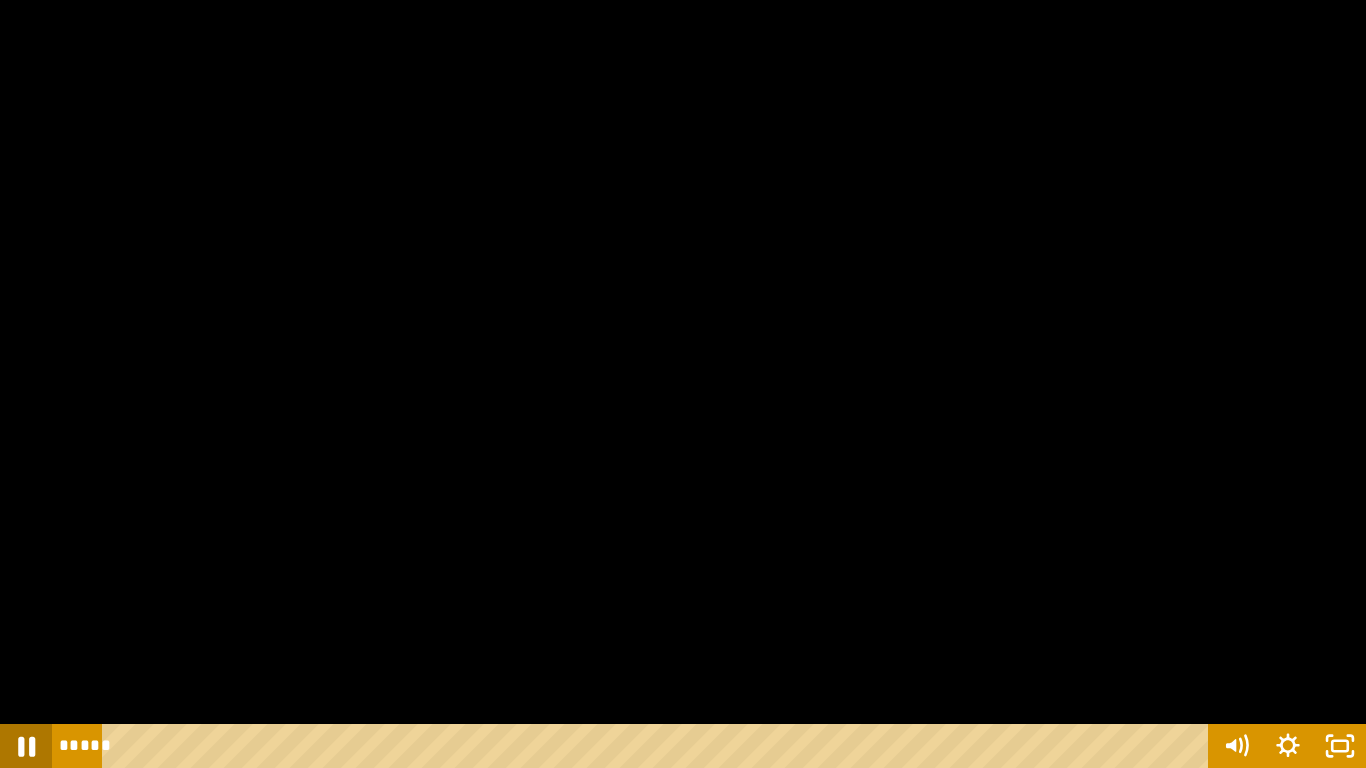click 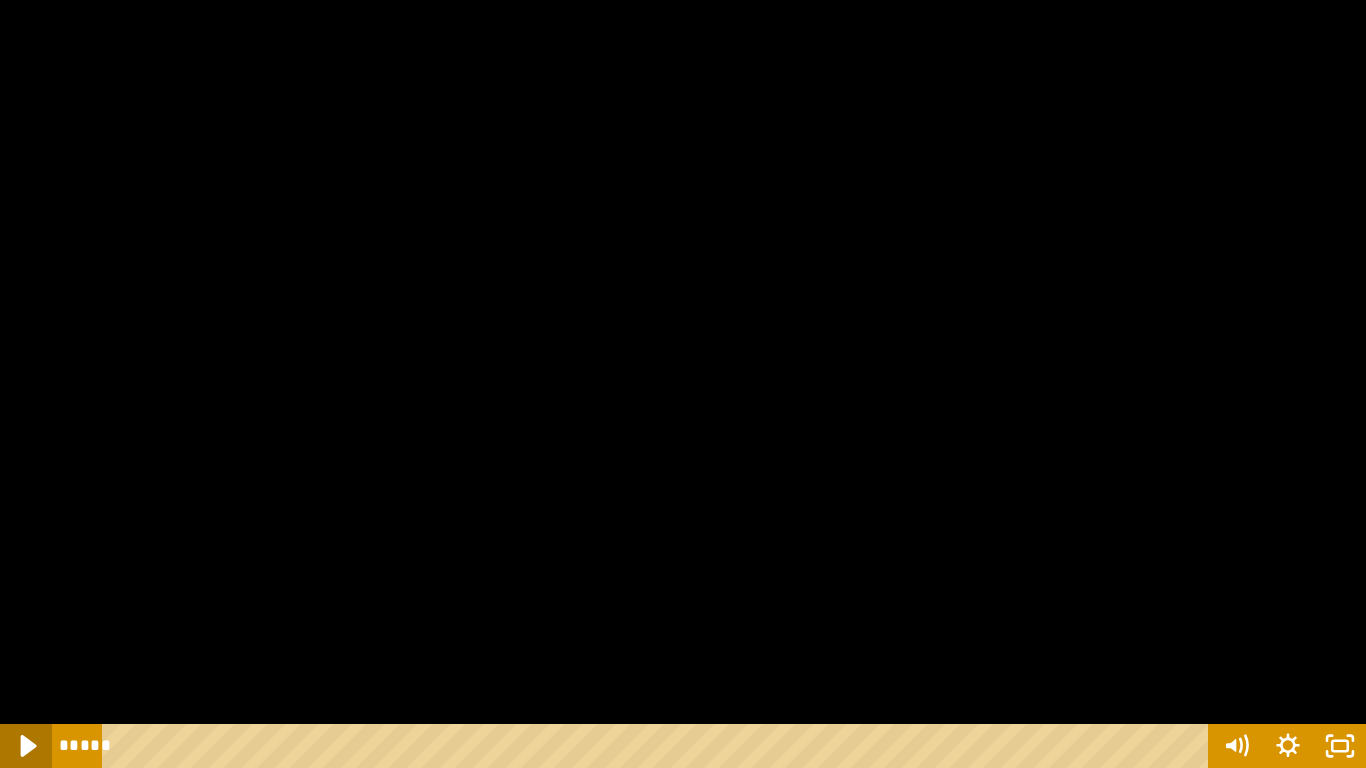 click 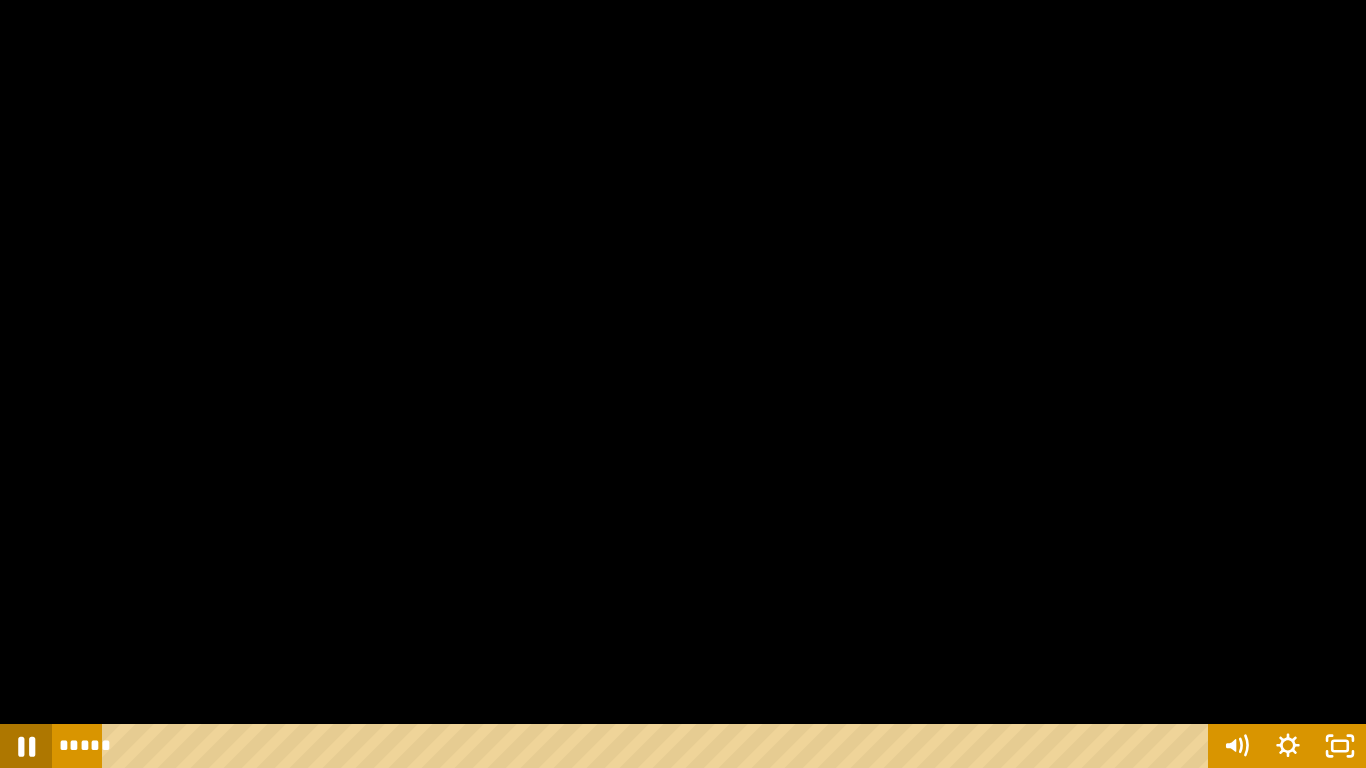 click 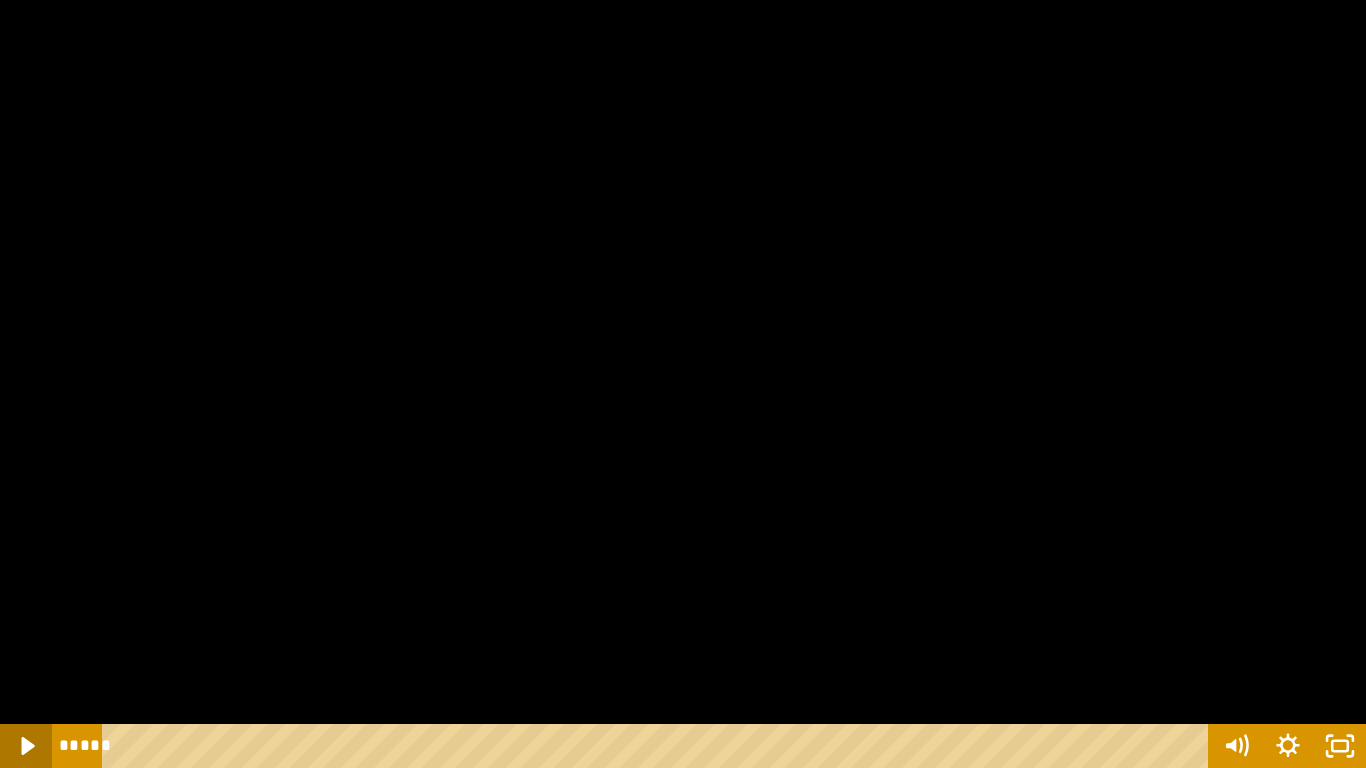 click 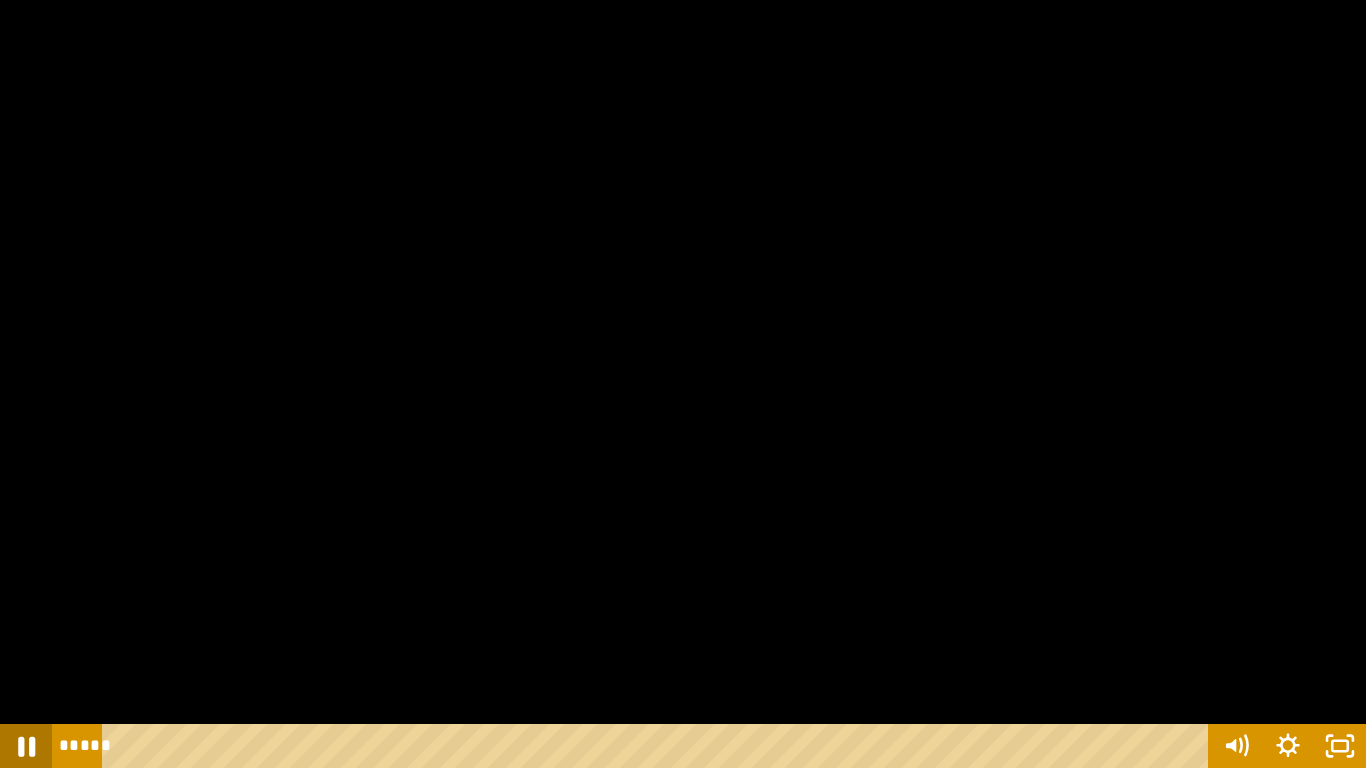click 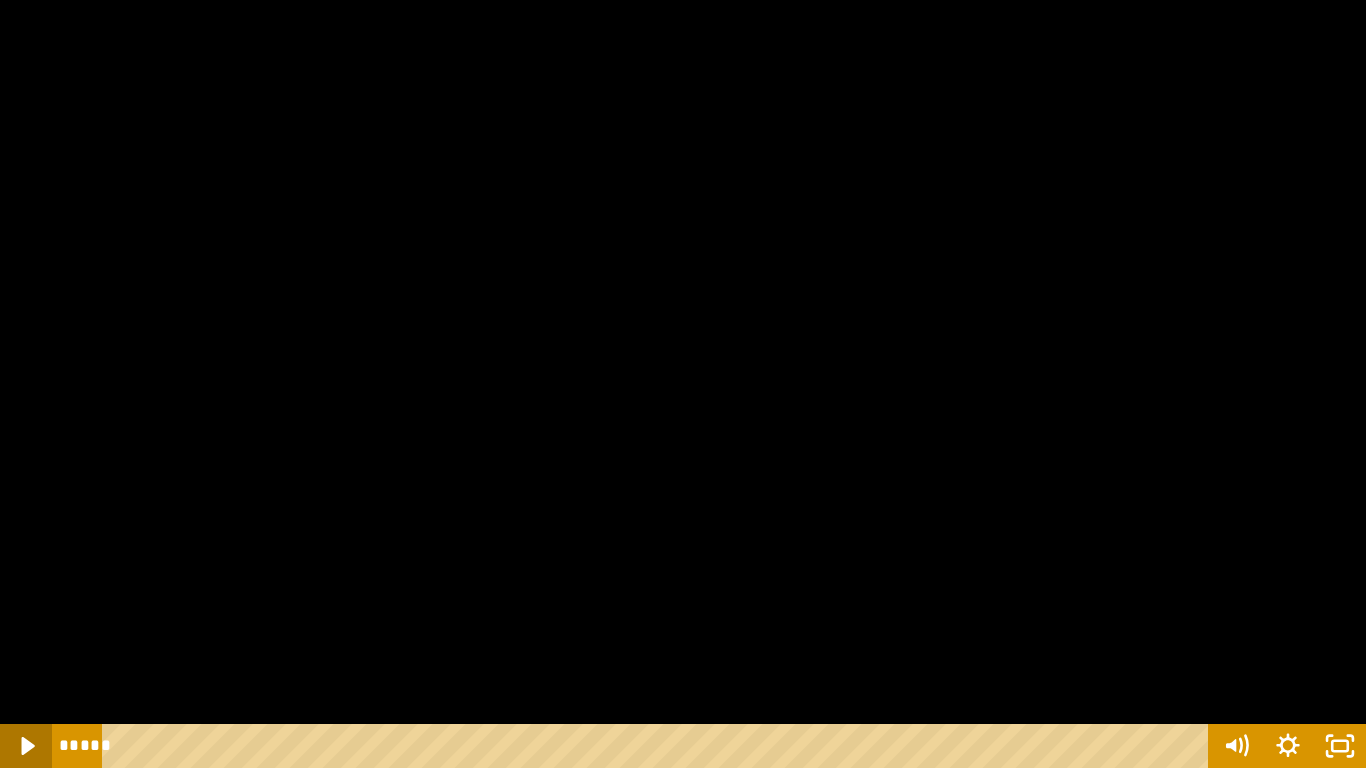click 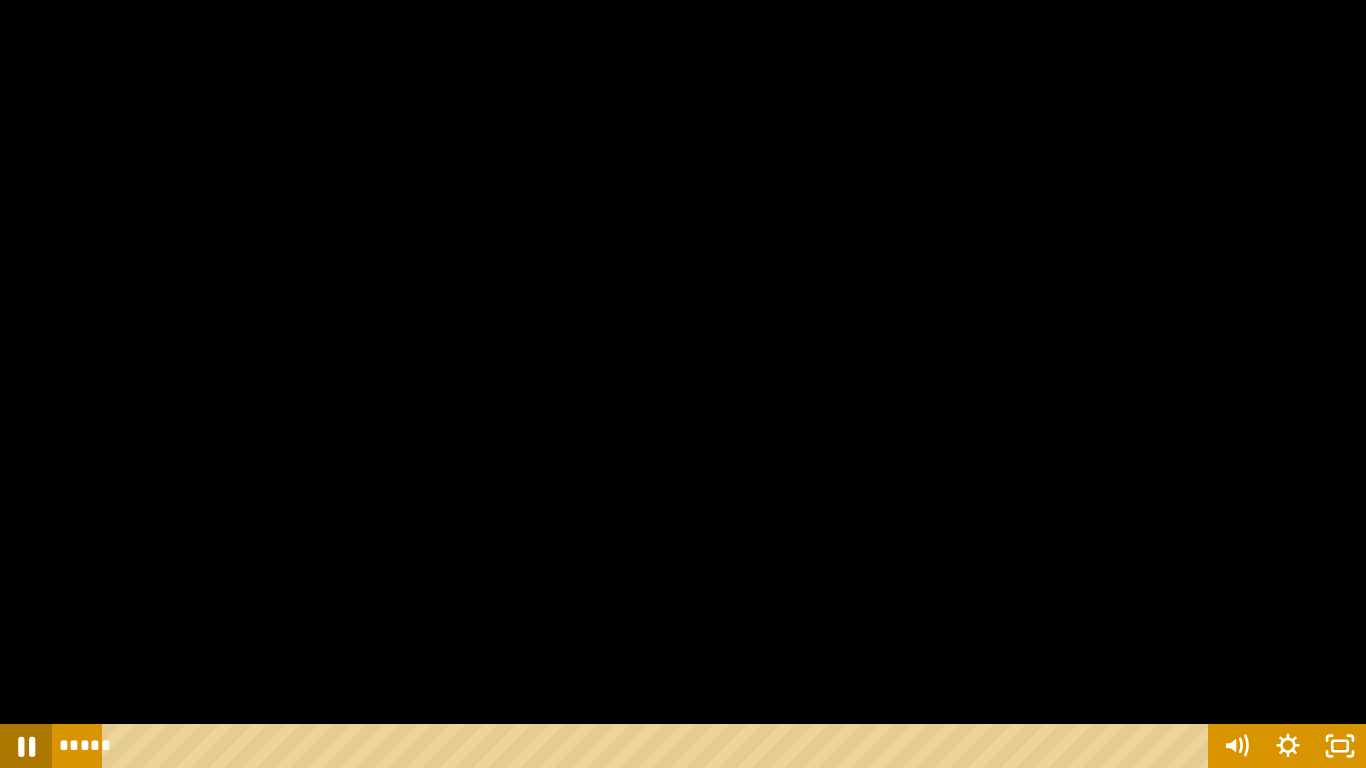 click 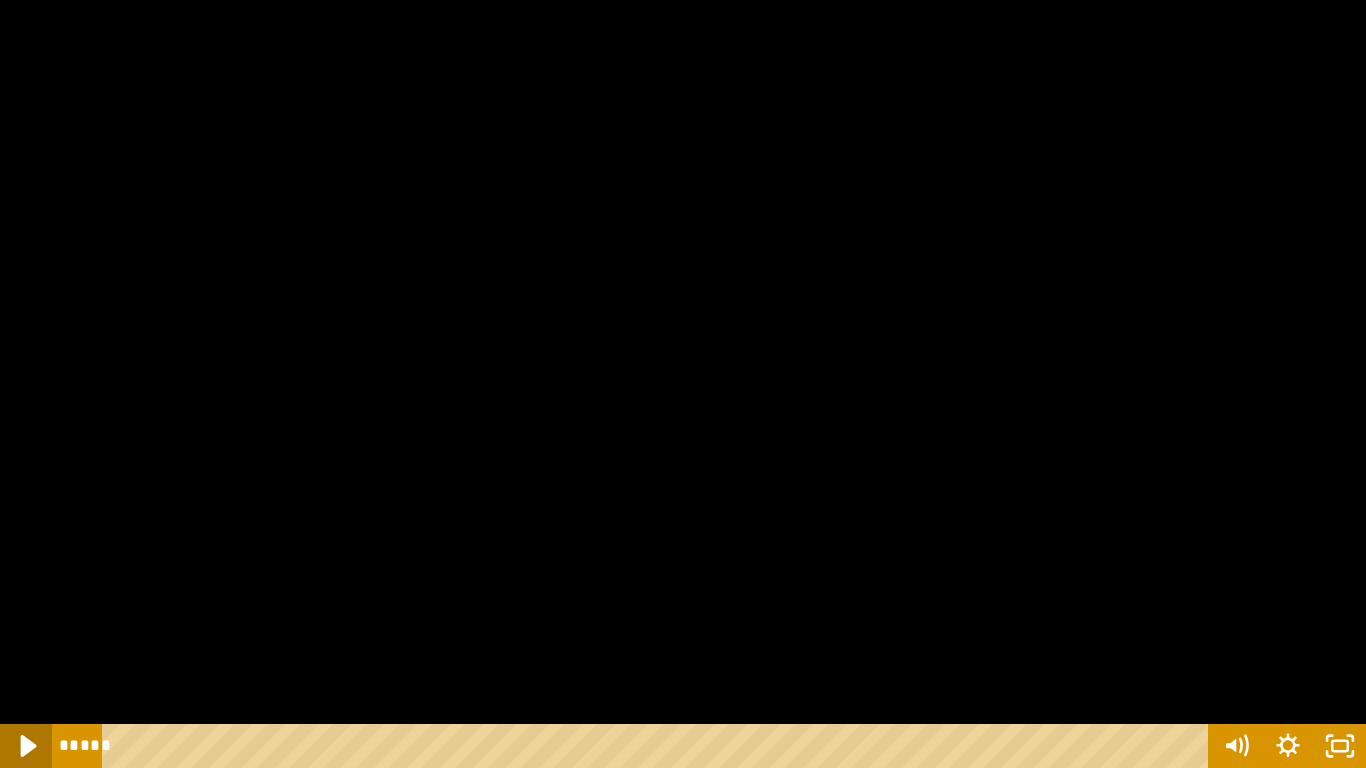 click 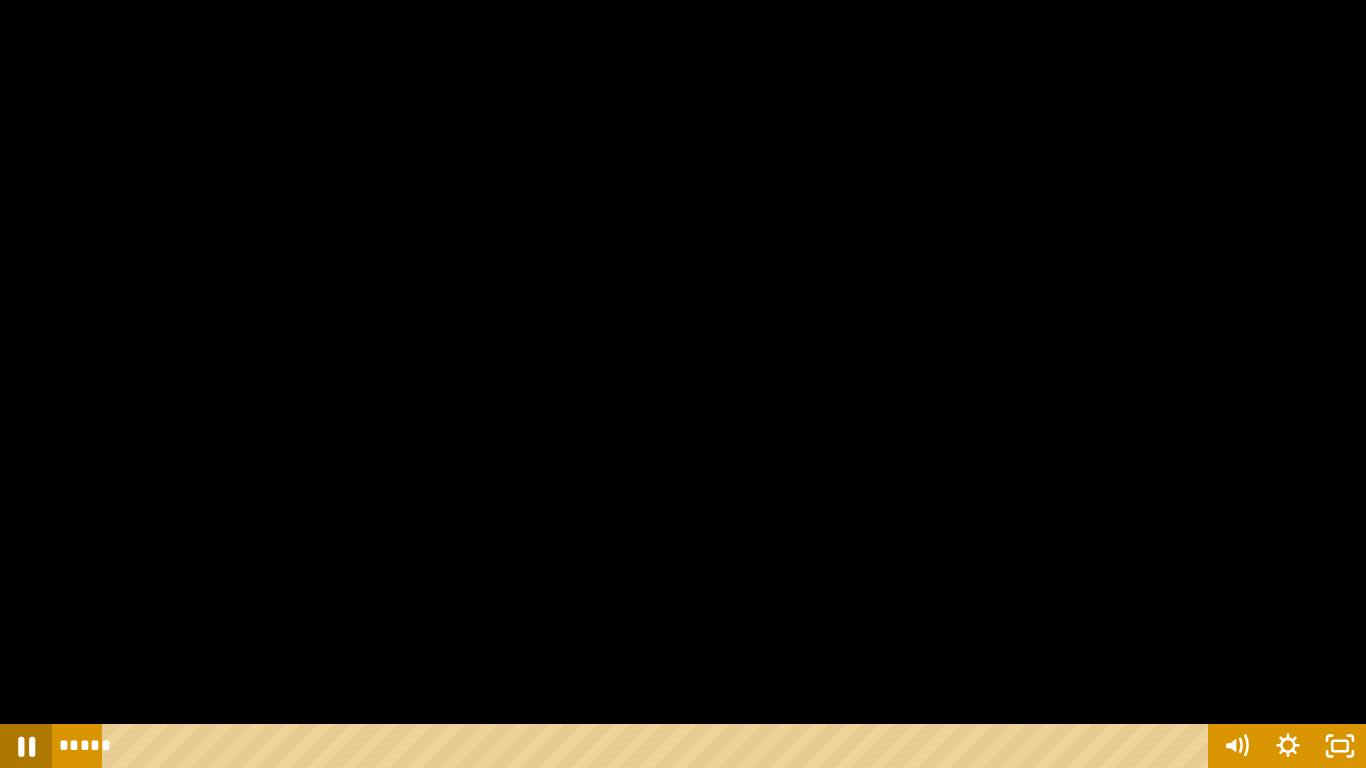 click 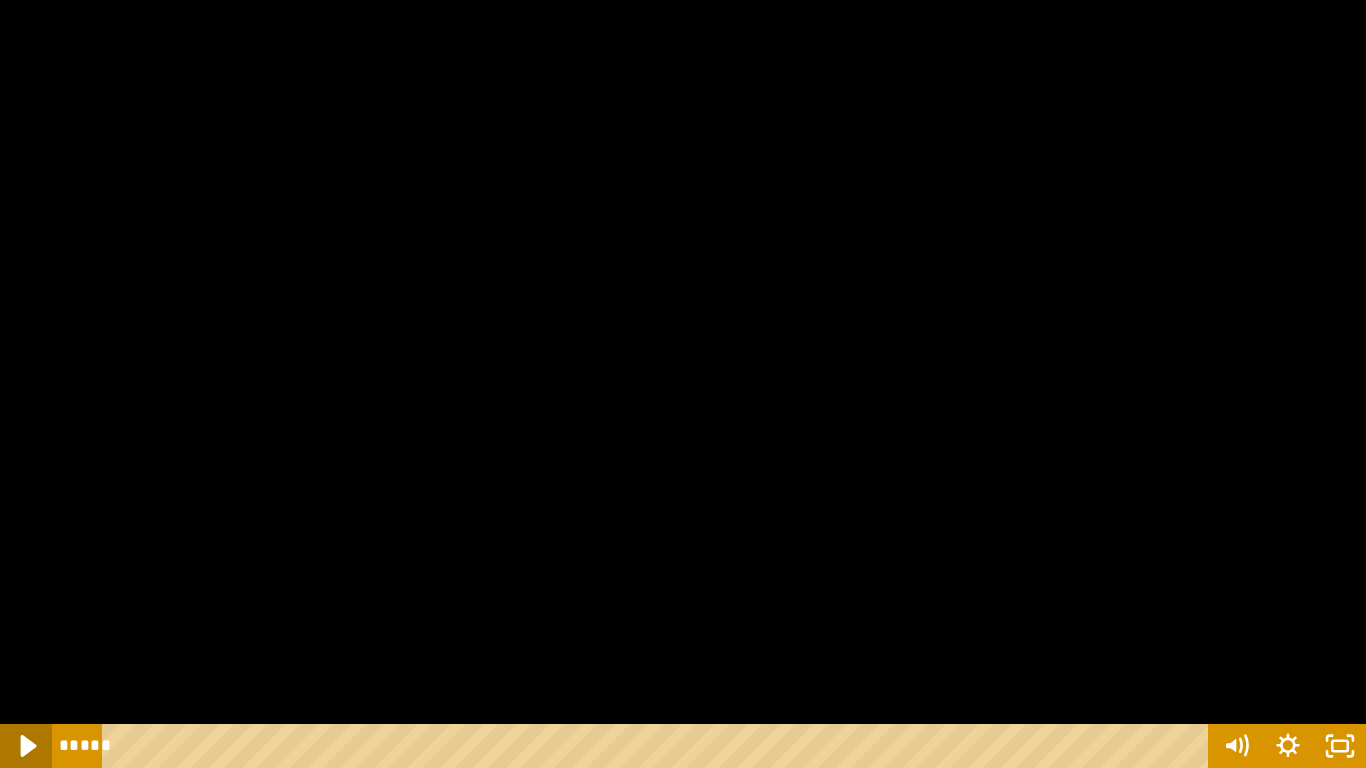 click 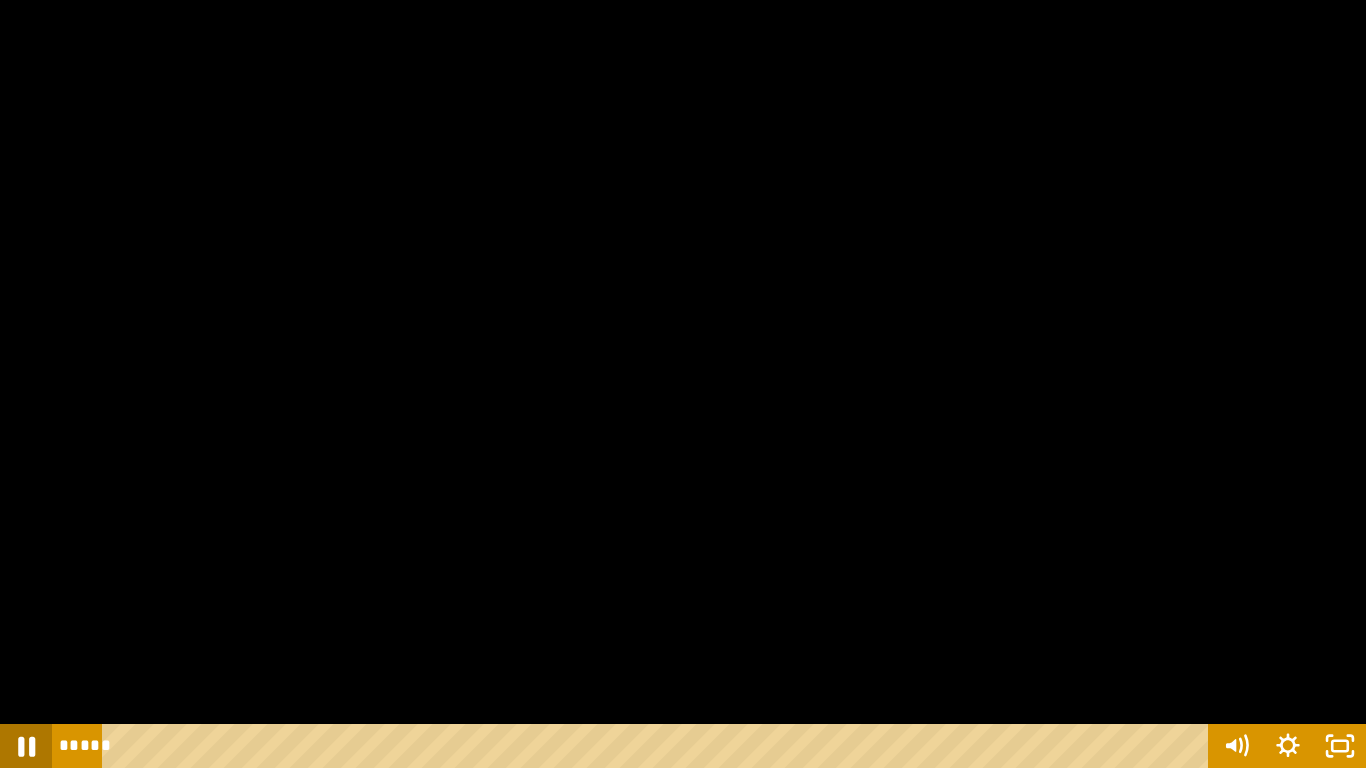 click 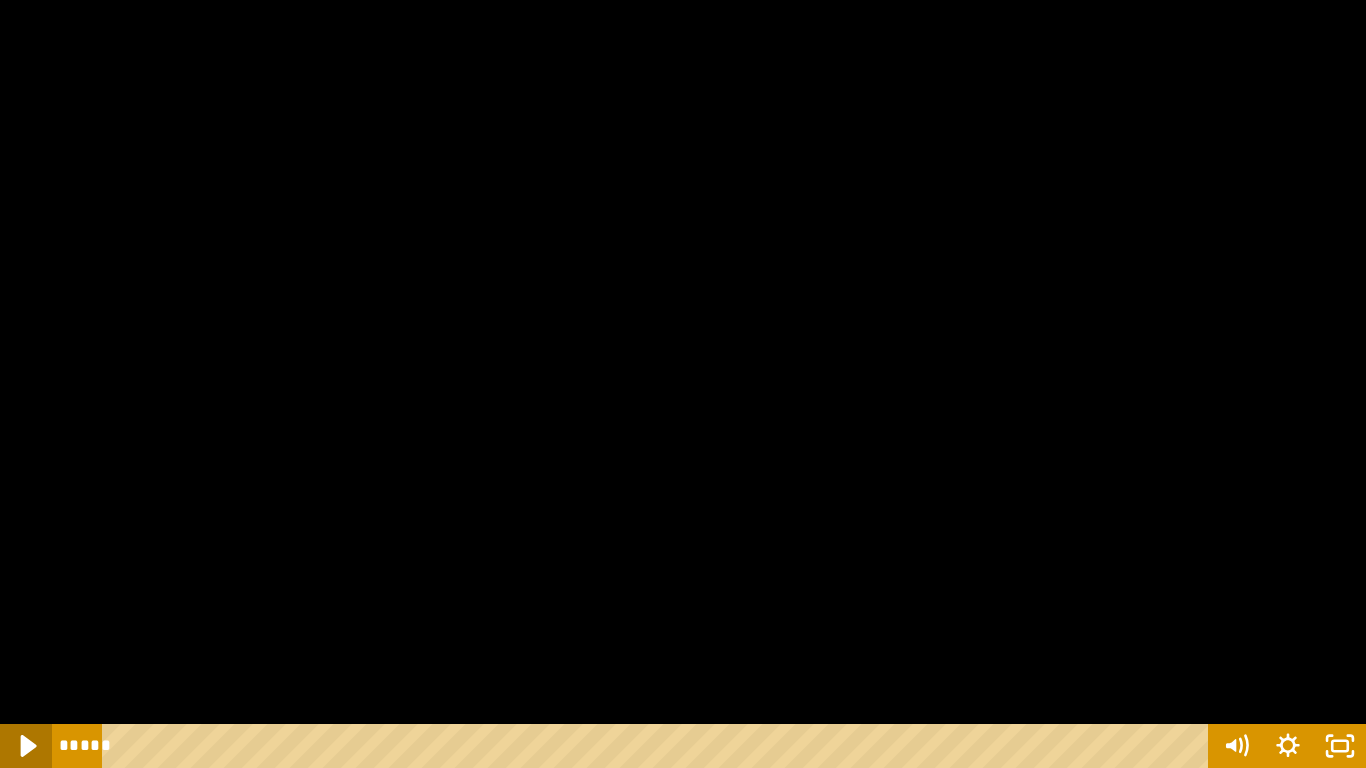 click 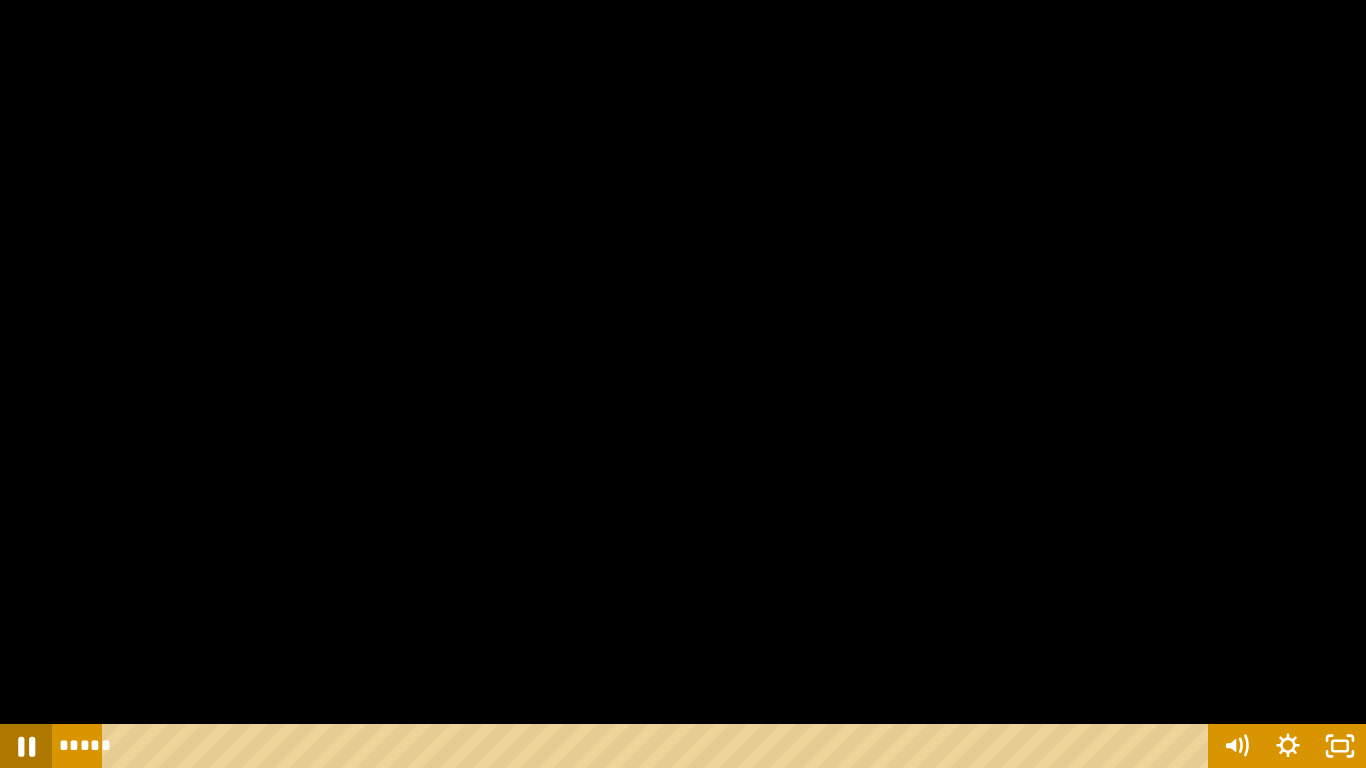 click 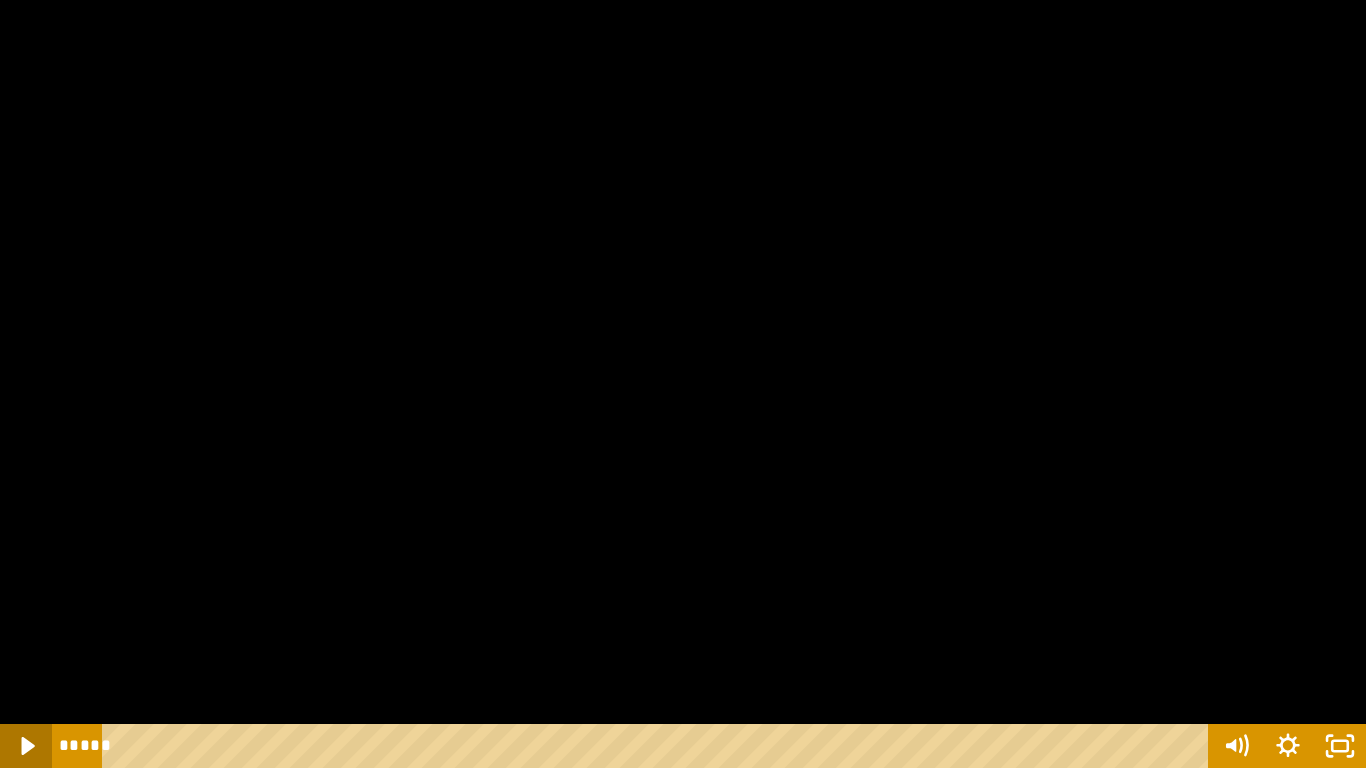 click 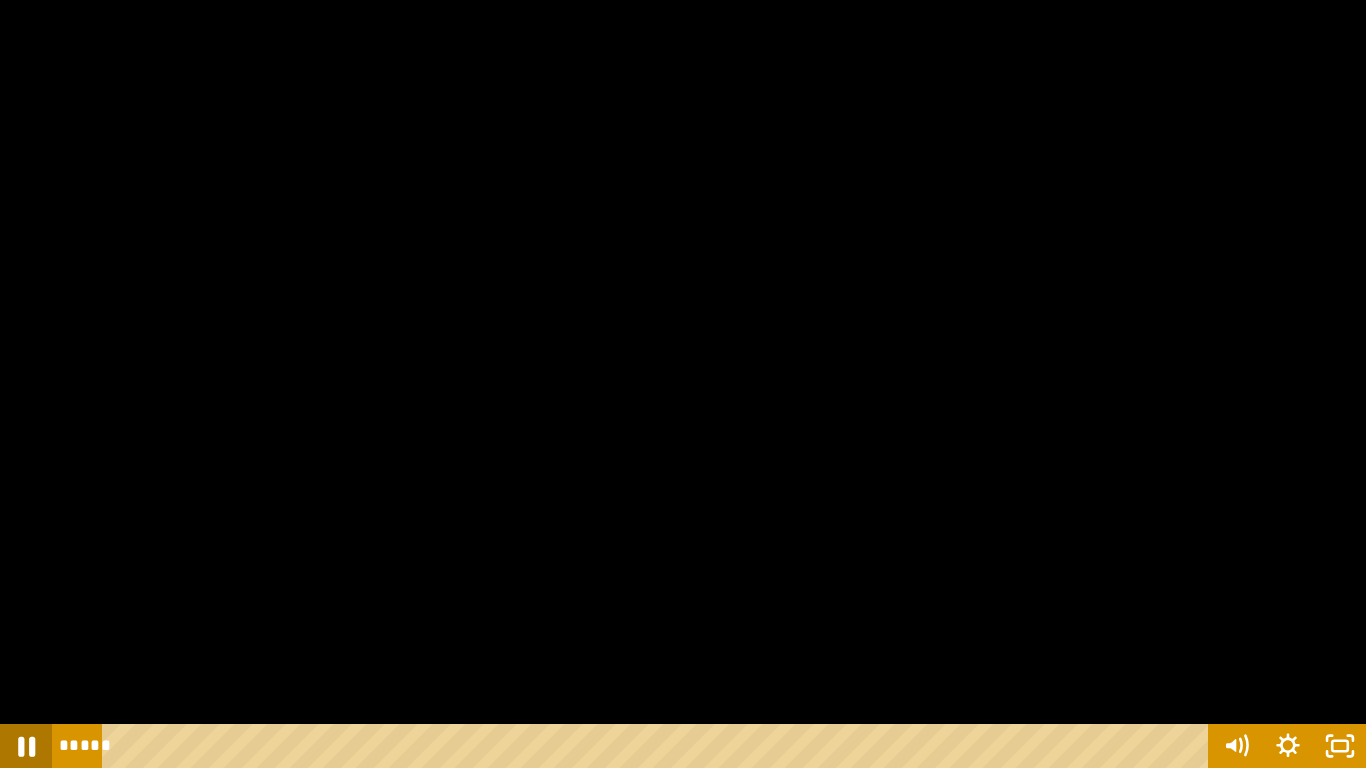 click 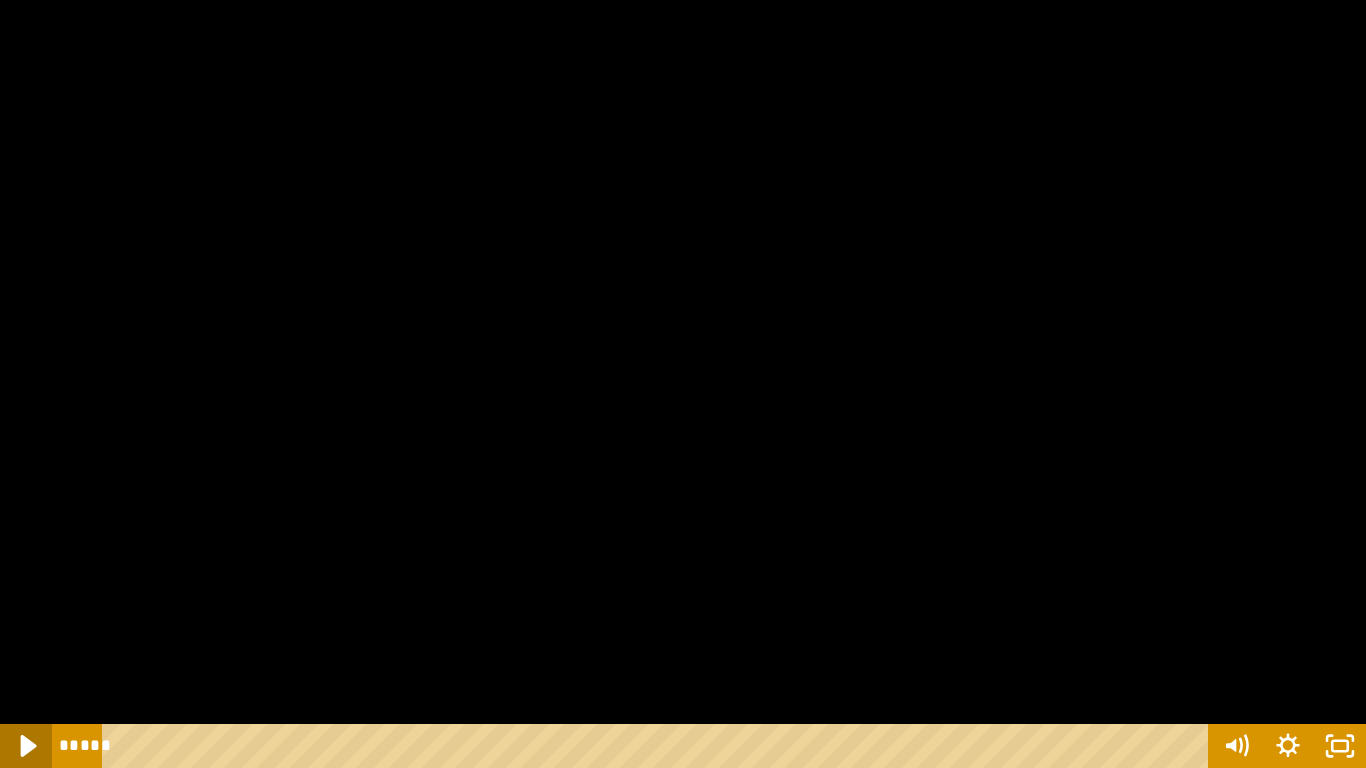 click 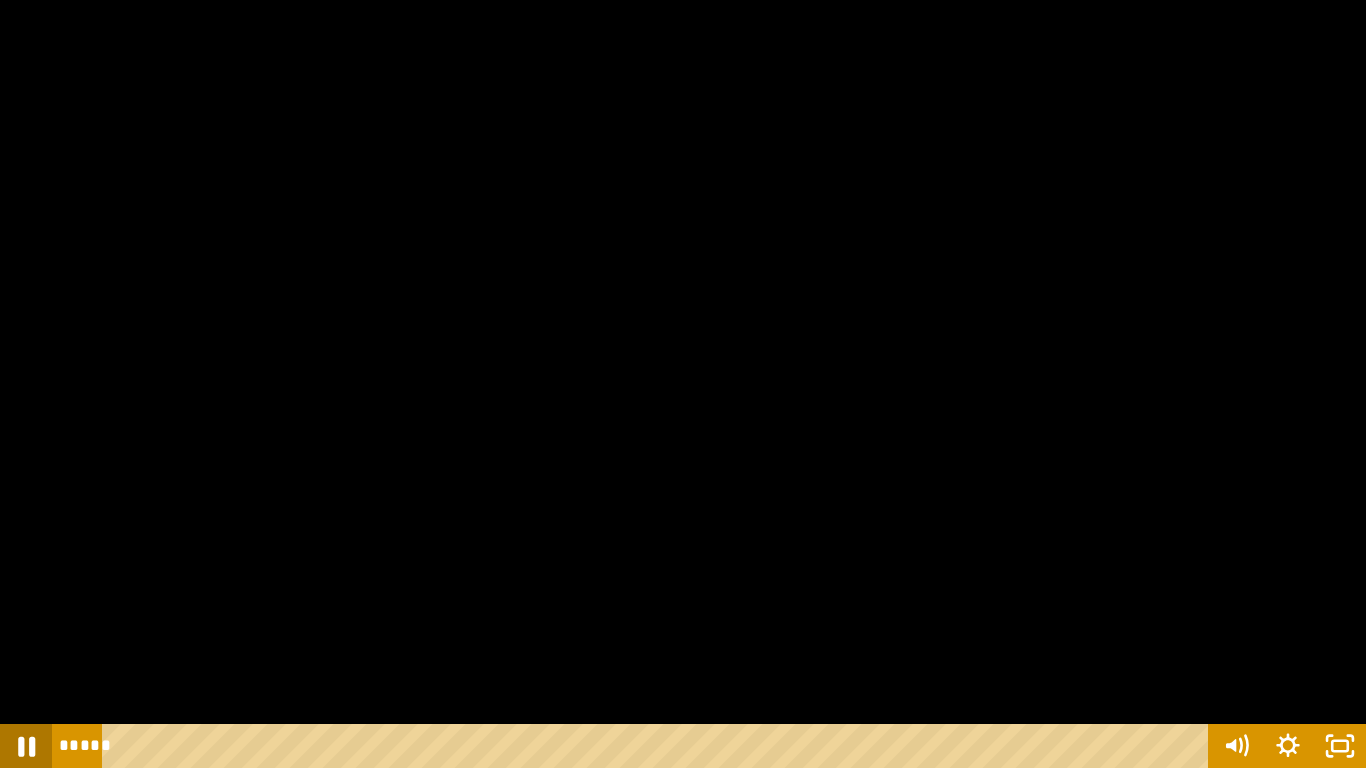 click 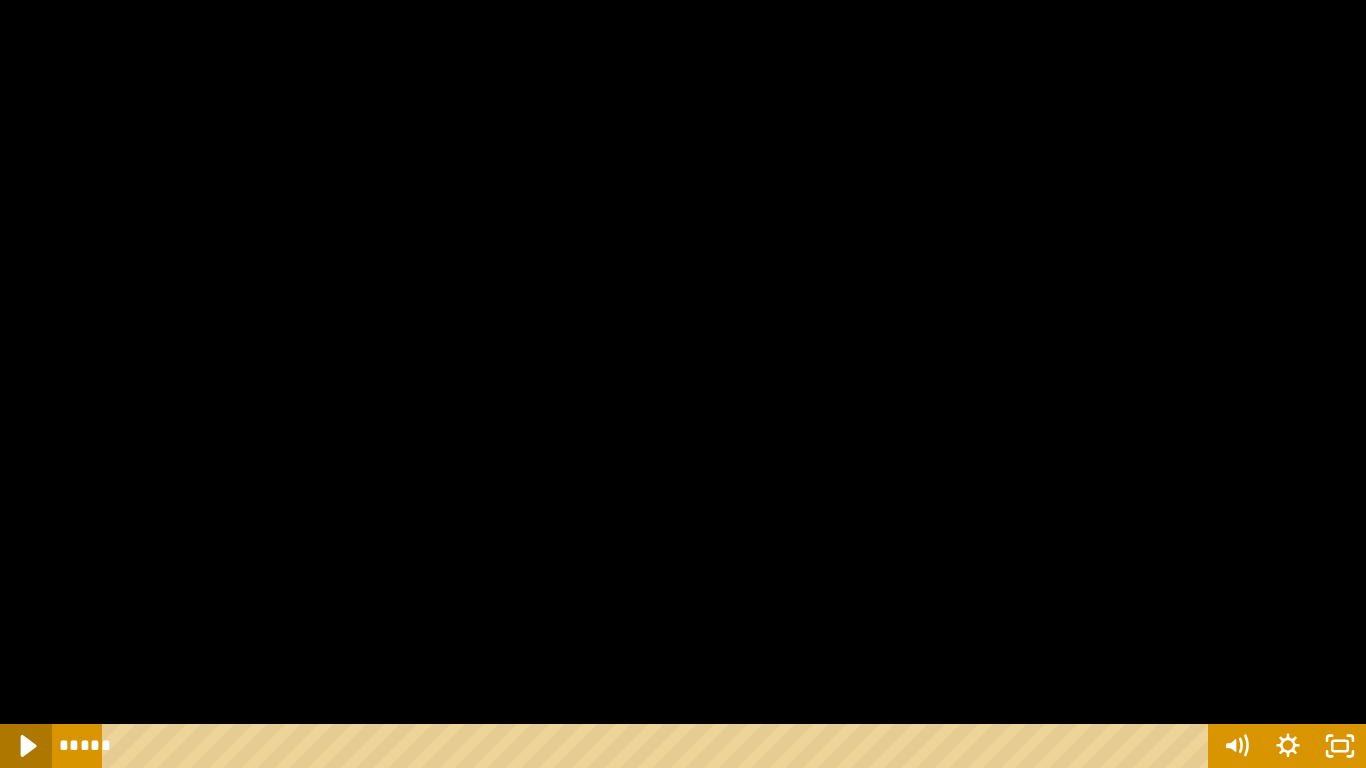 click 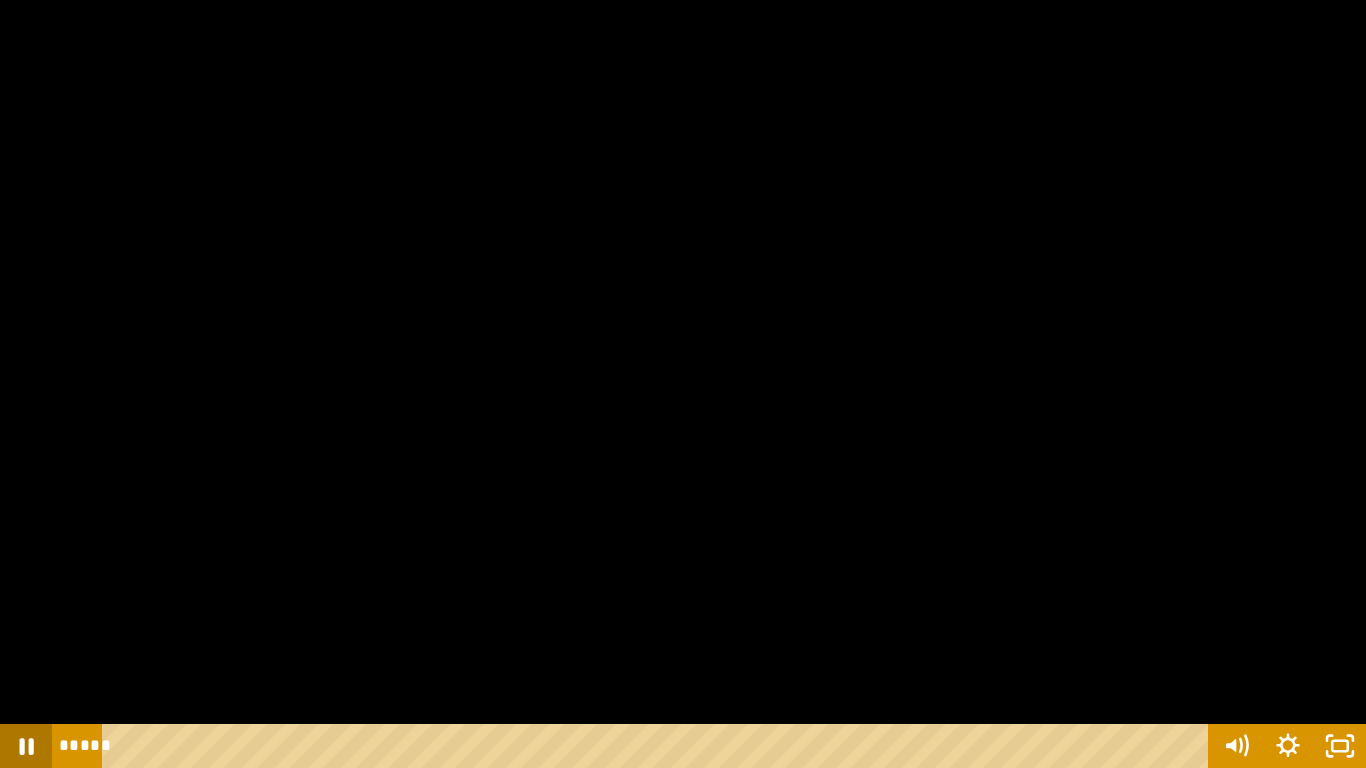 click 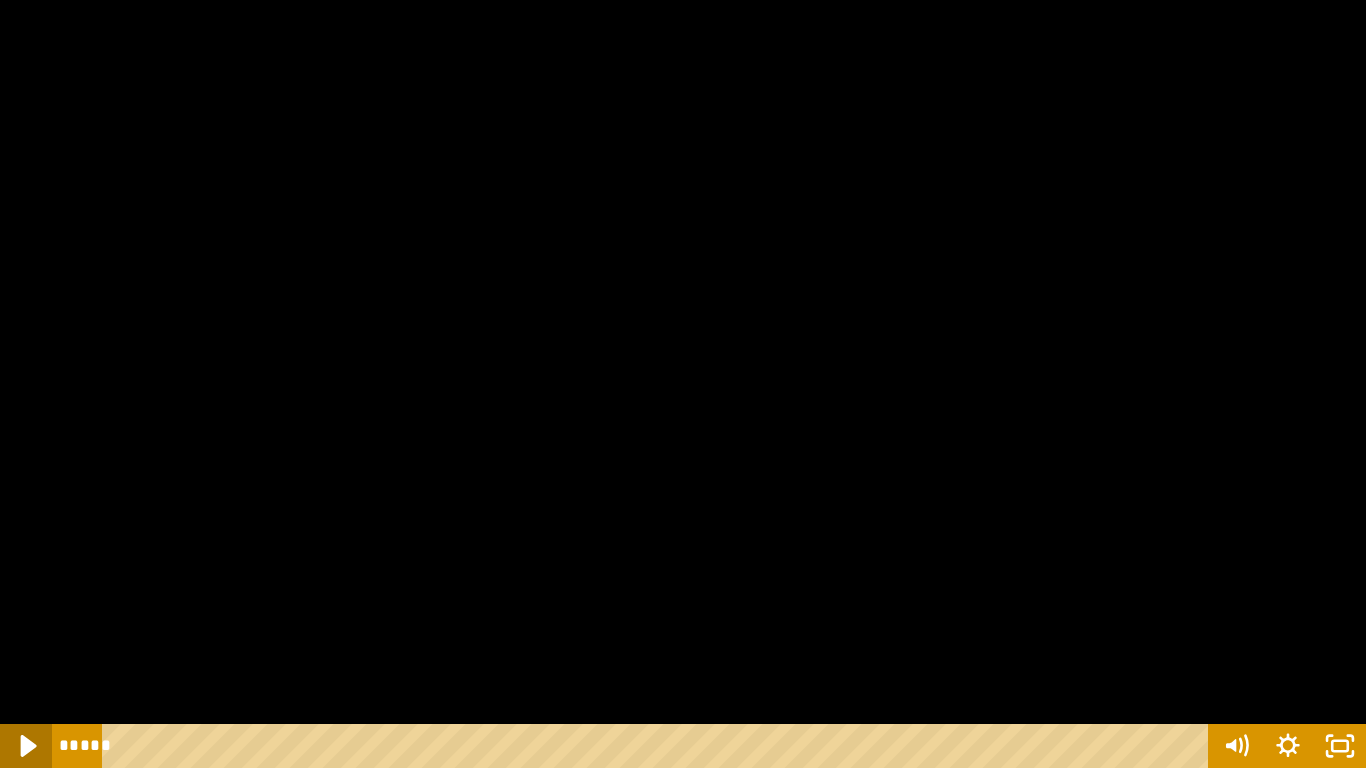 click 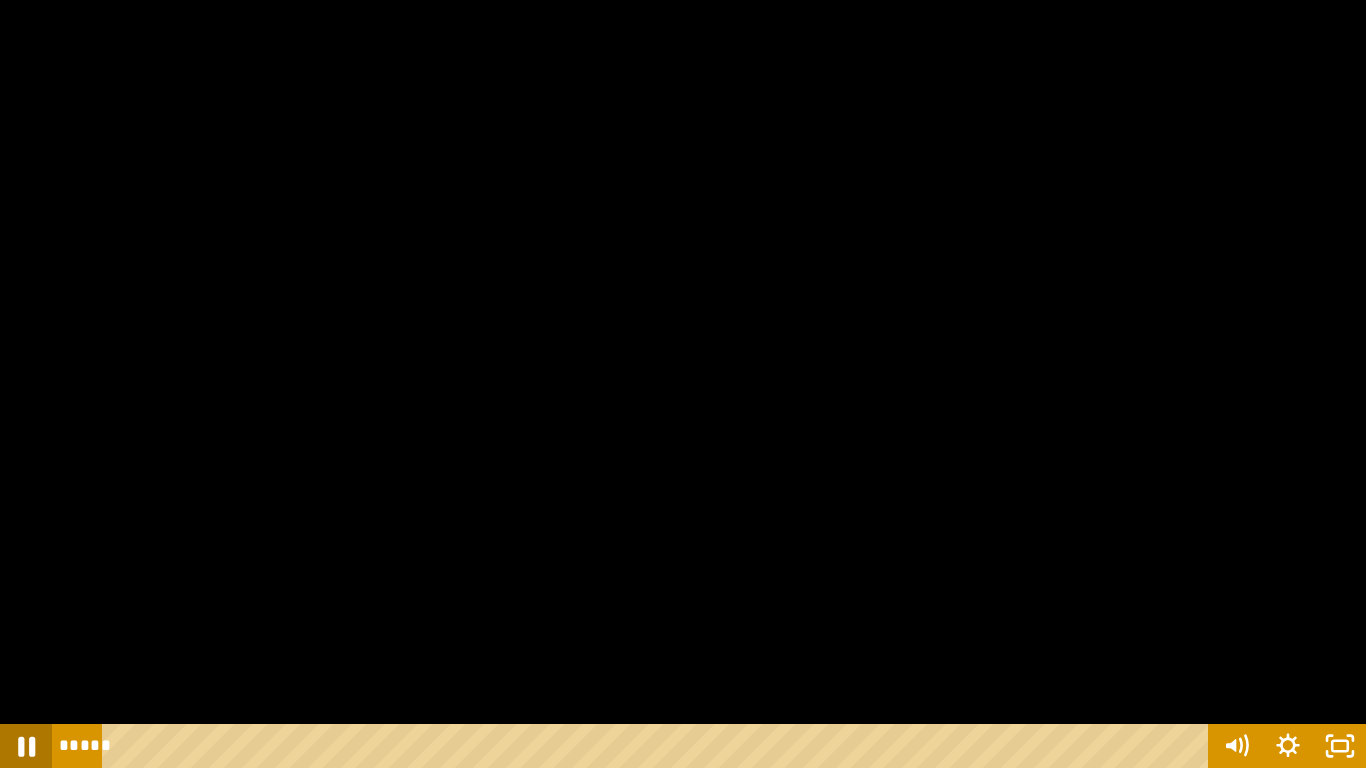 click 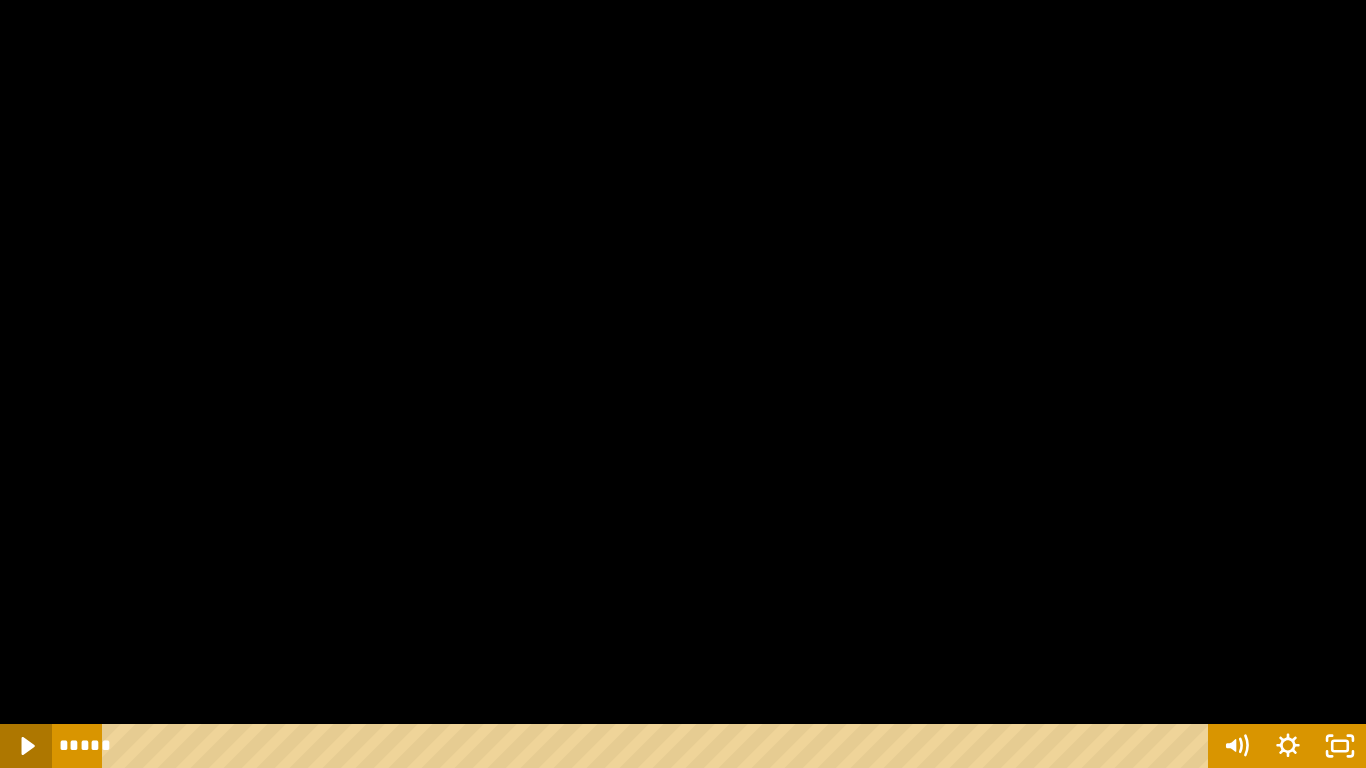 click 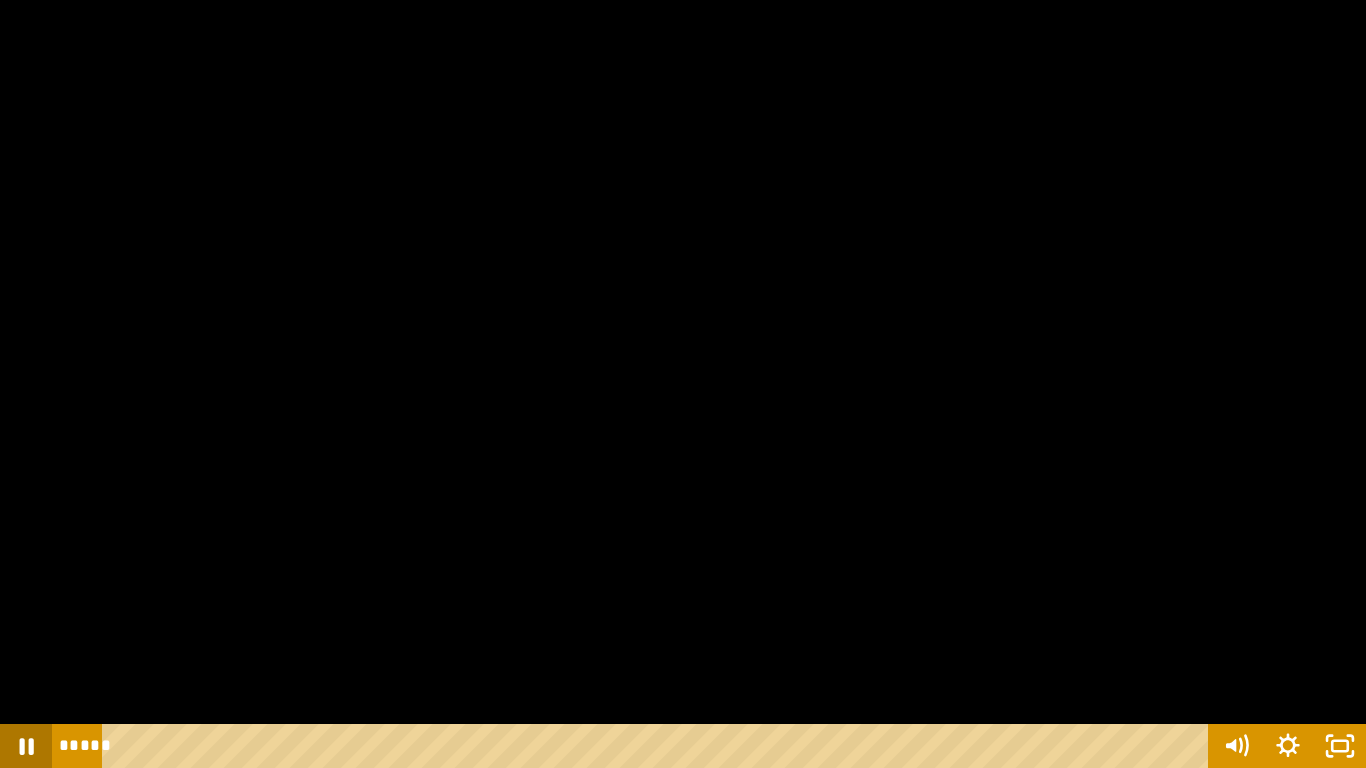 click 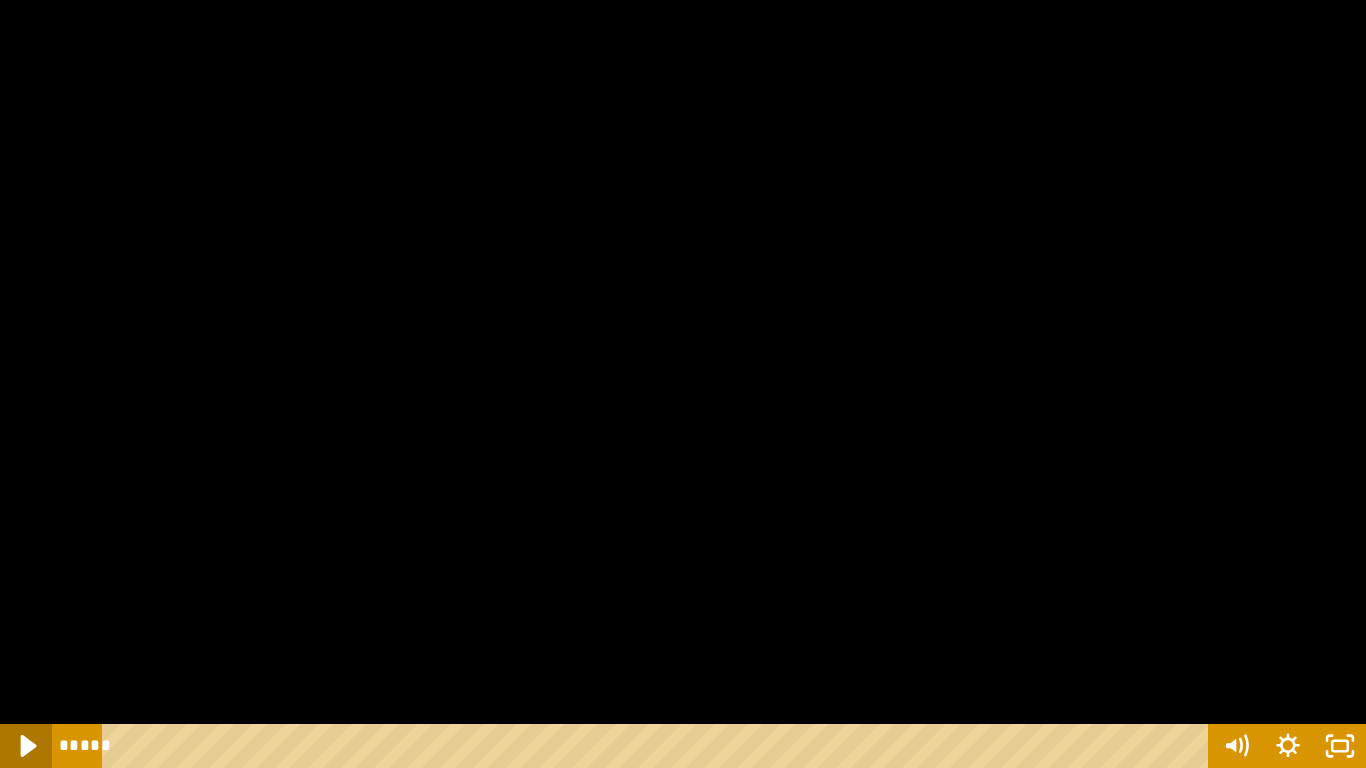 click 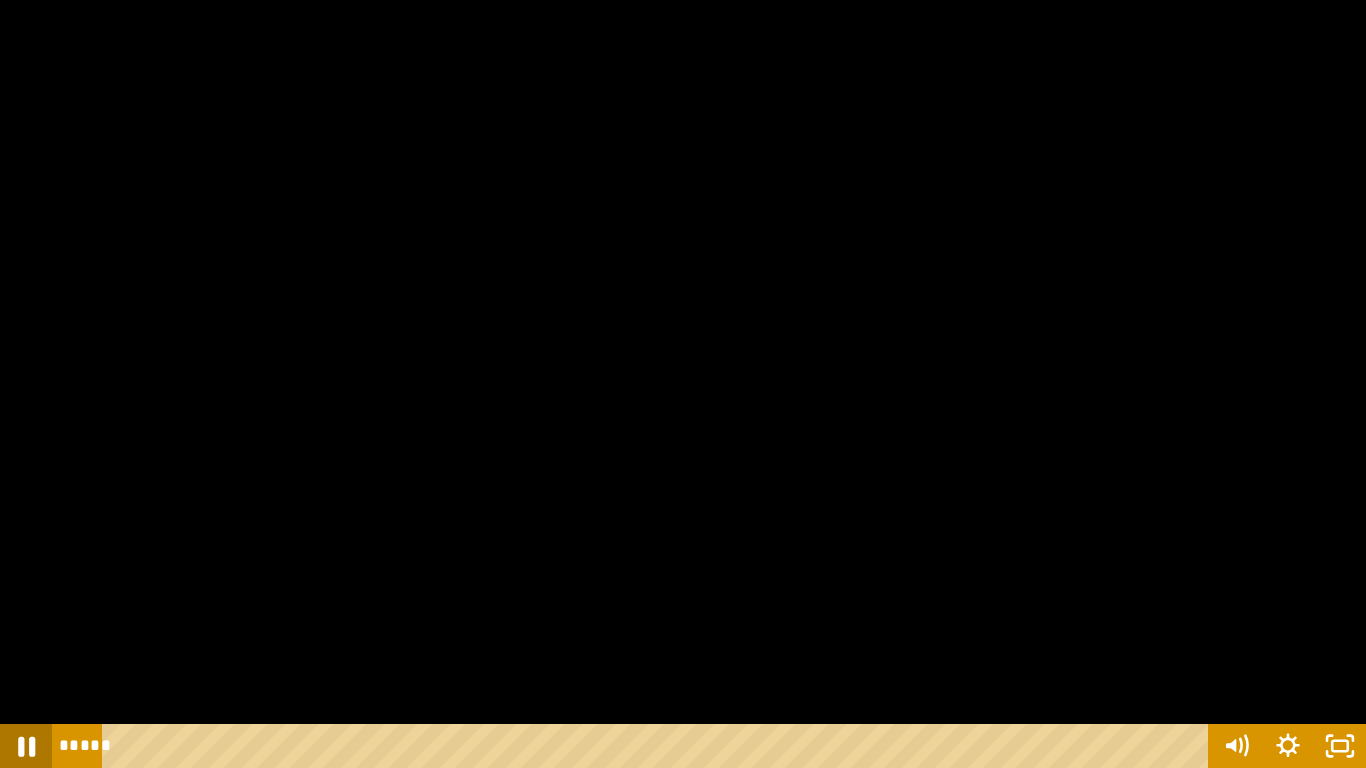 click 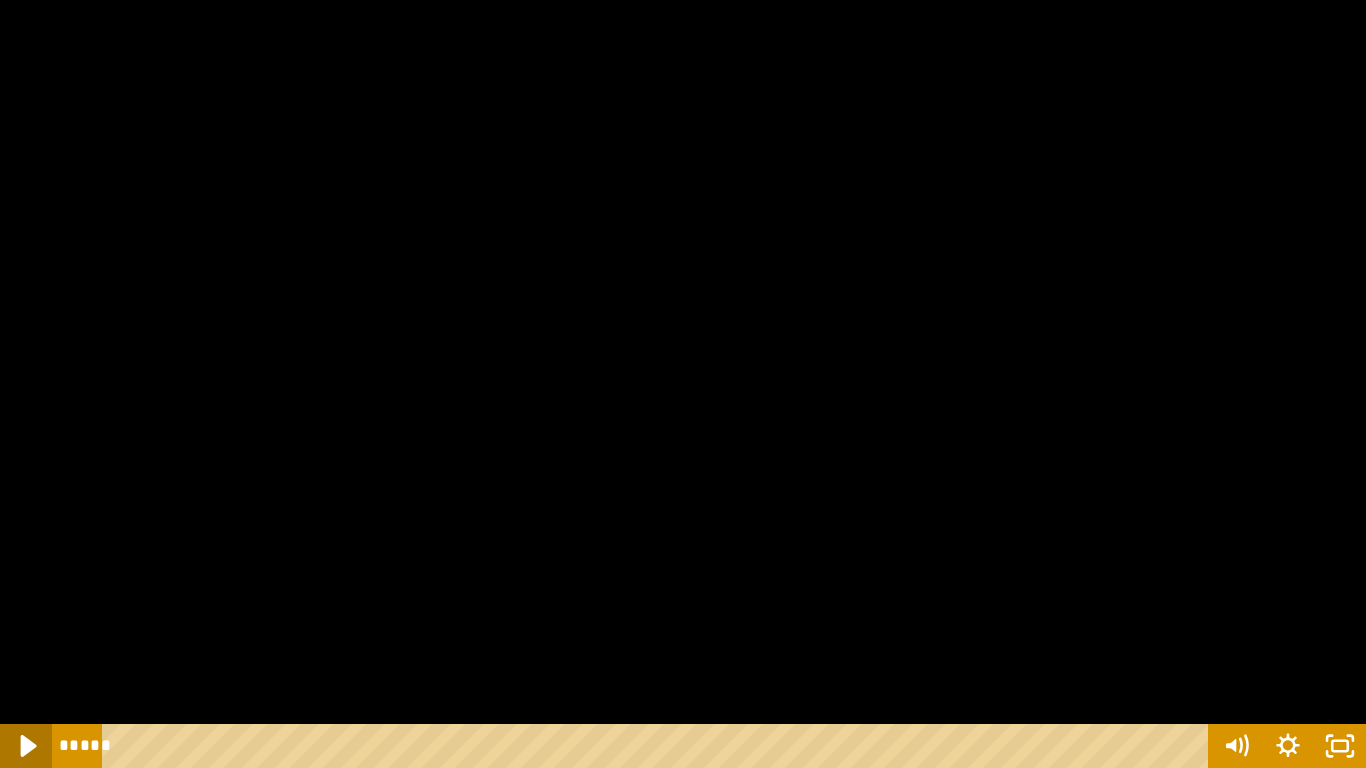 click 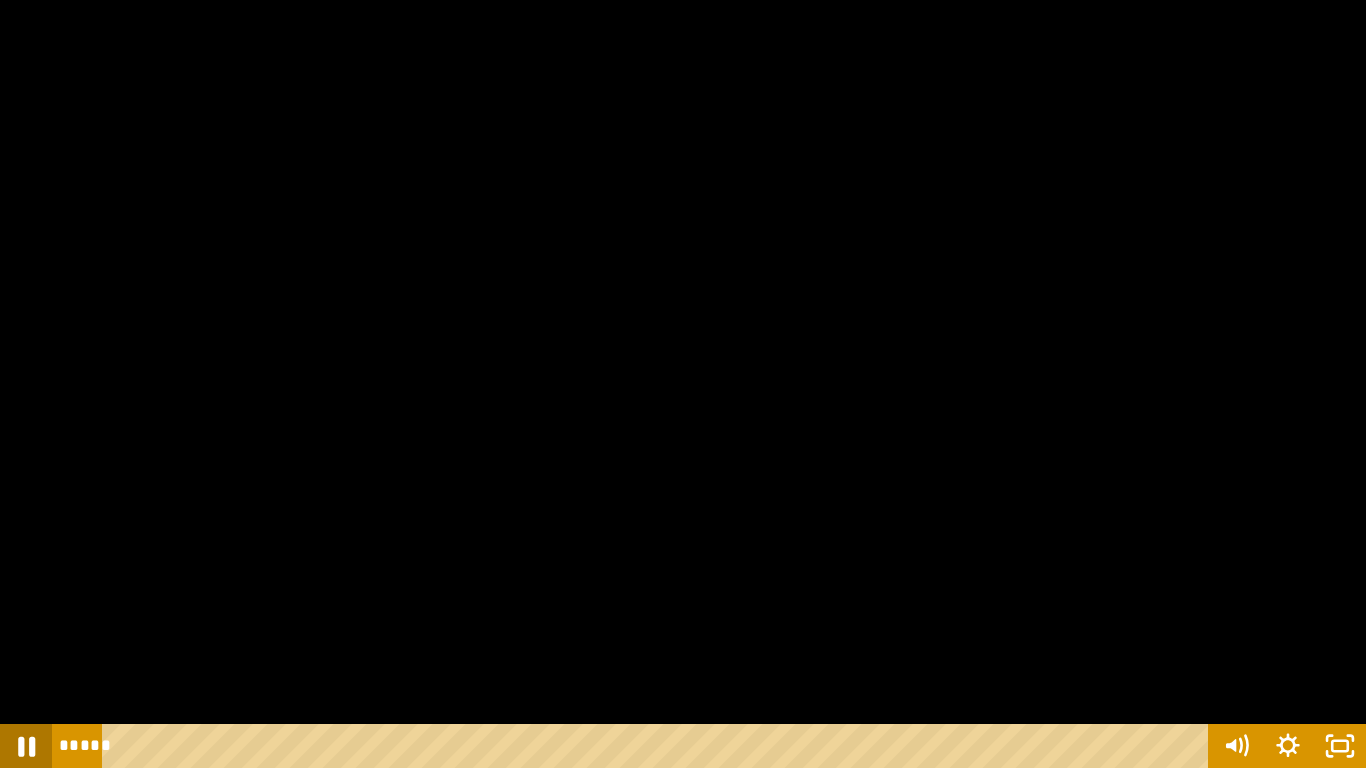 click 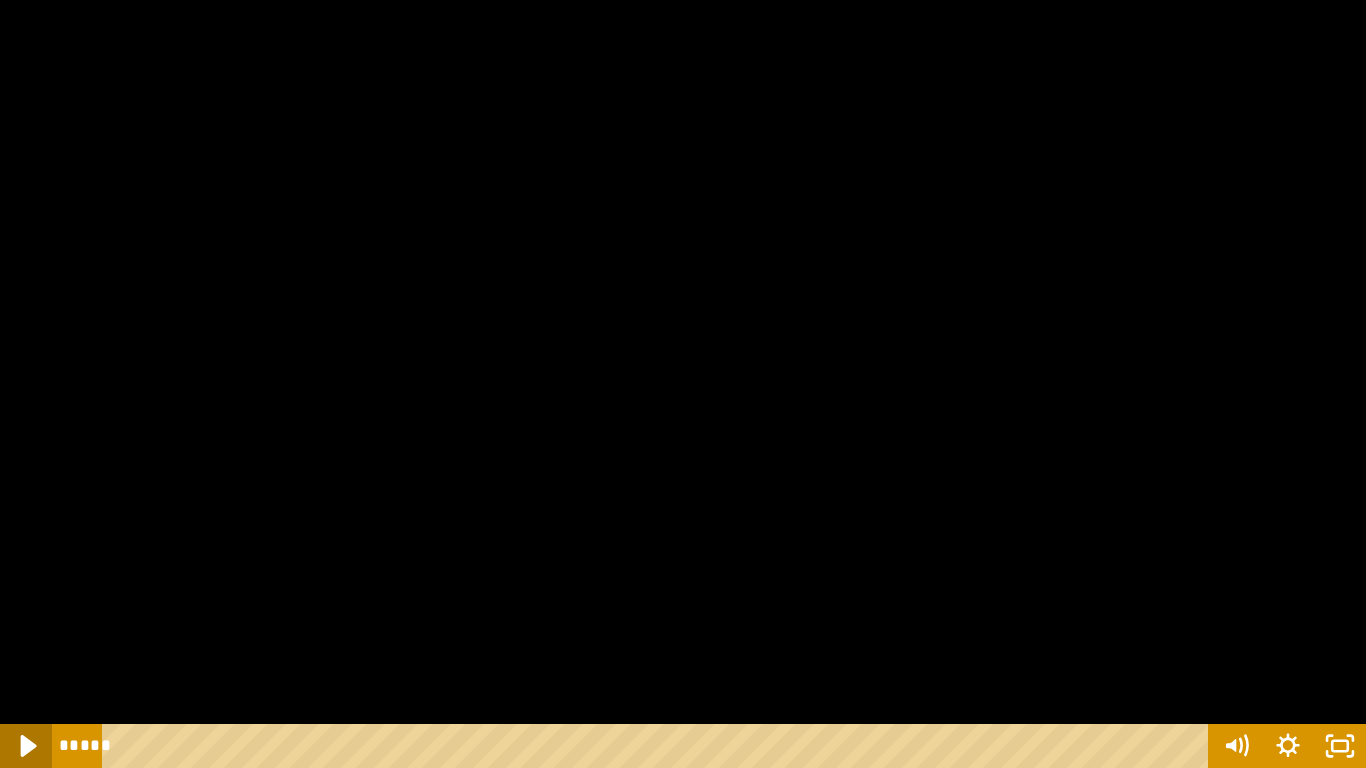click 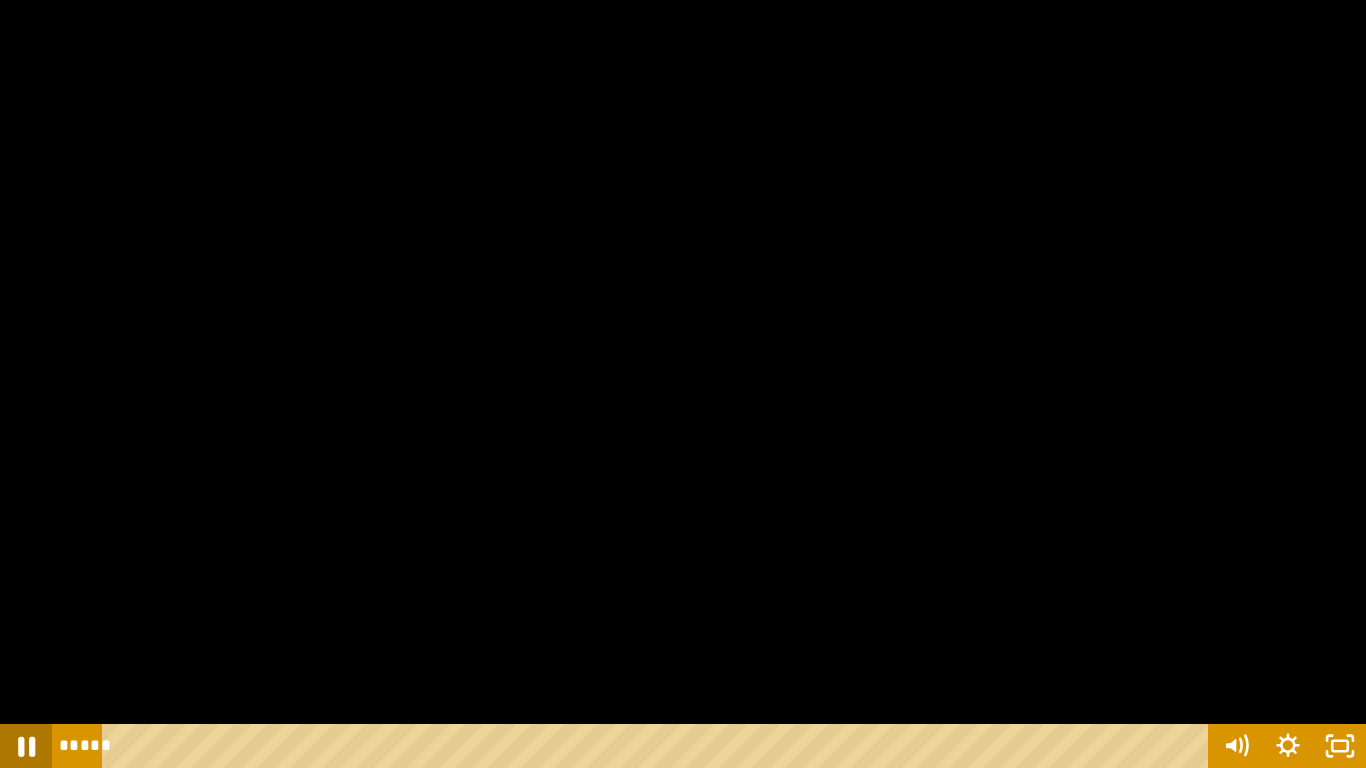 click 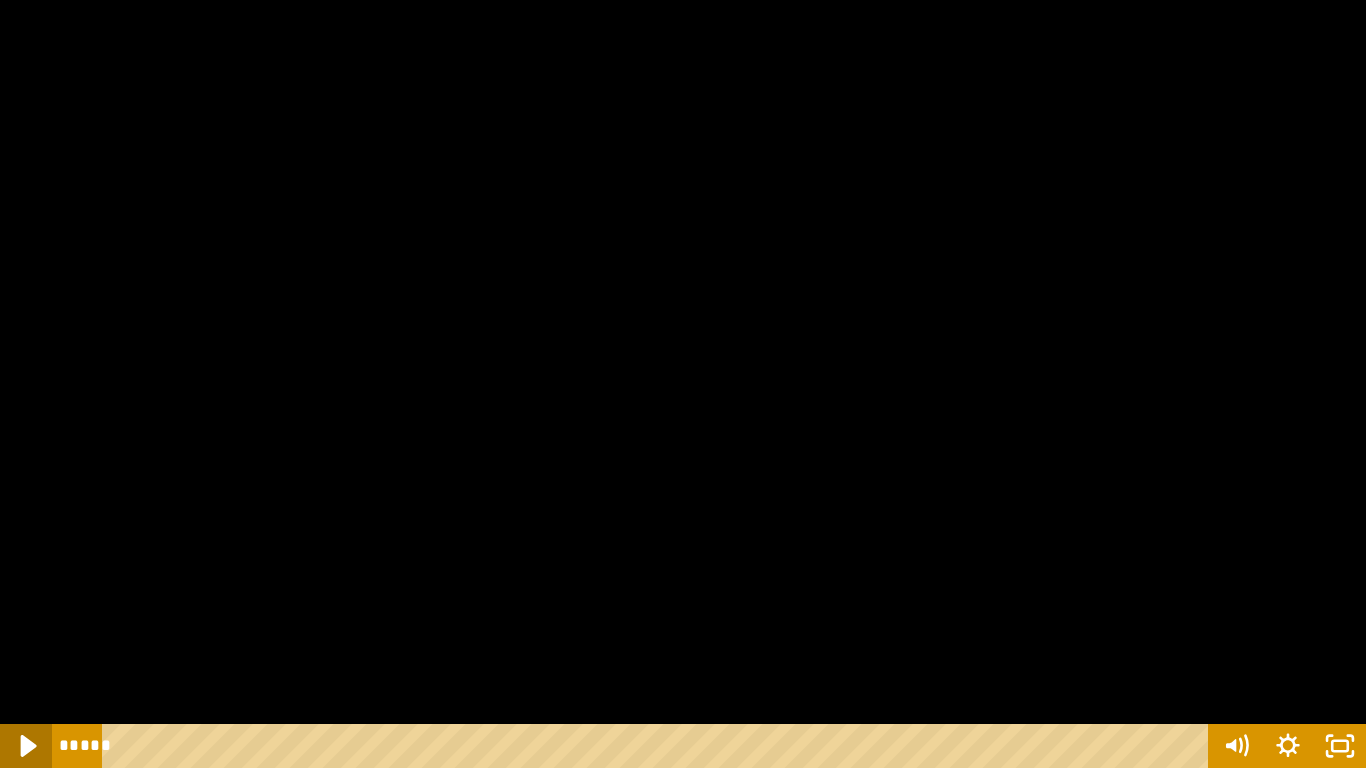 click 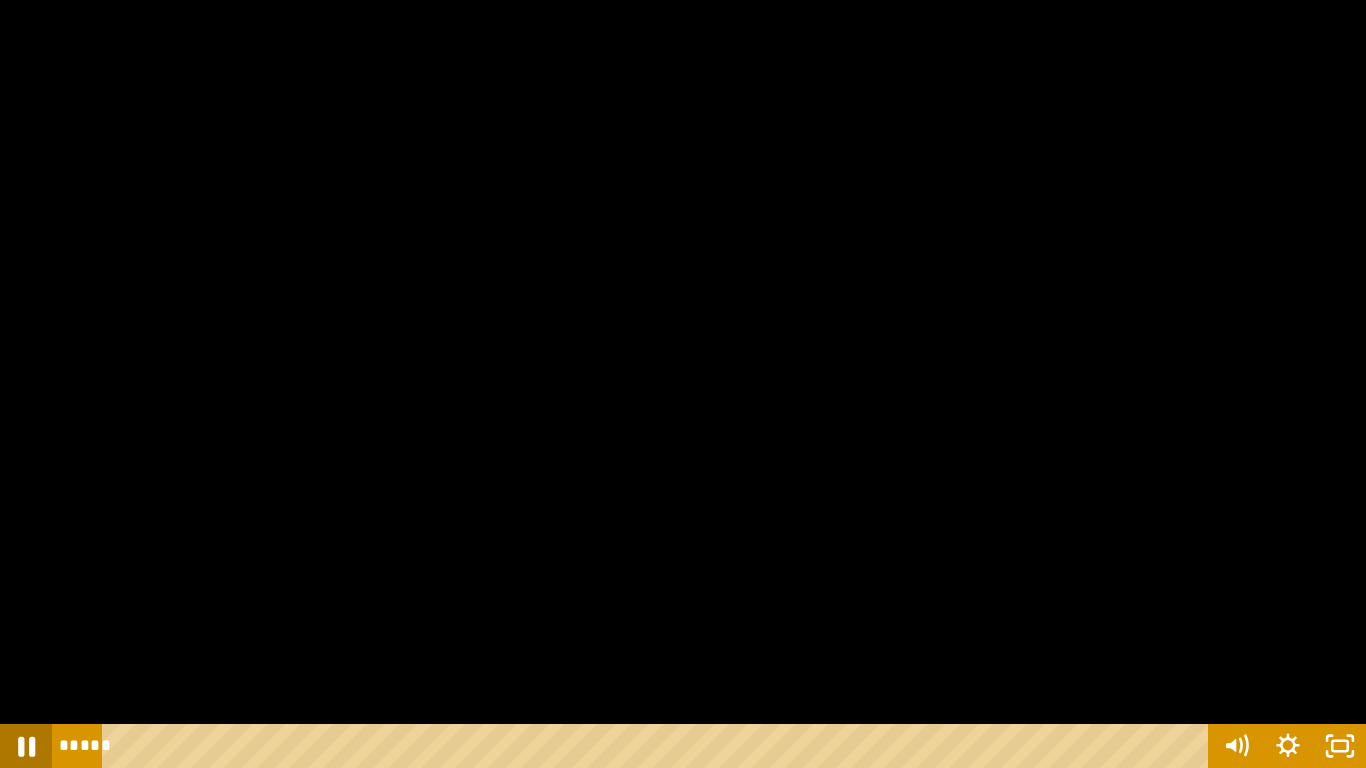 click 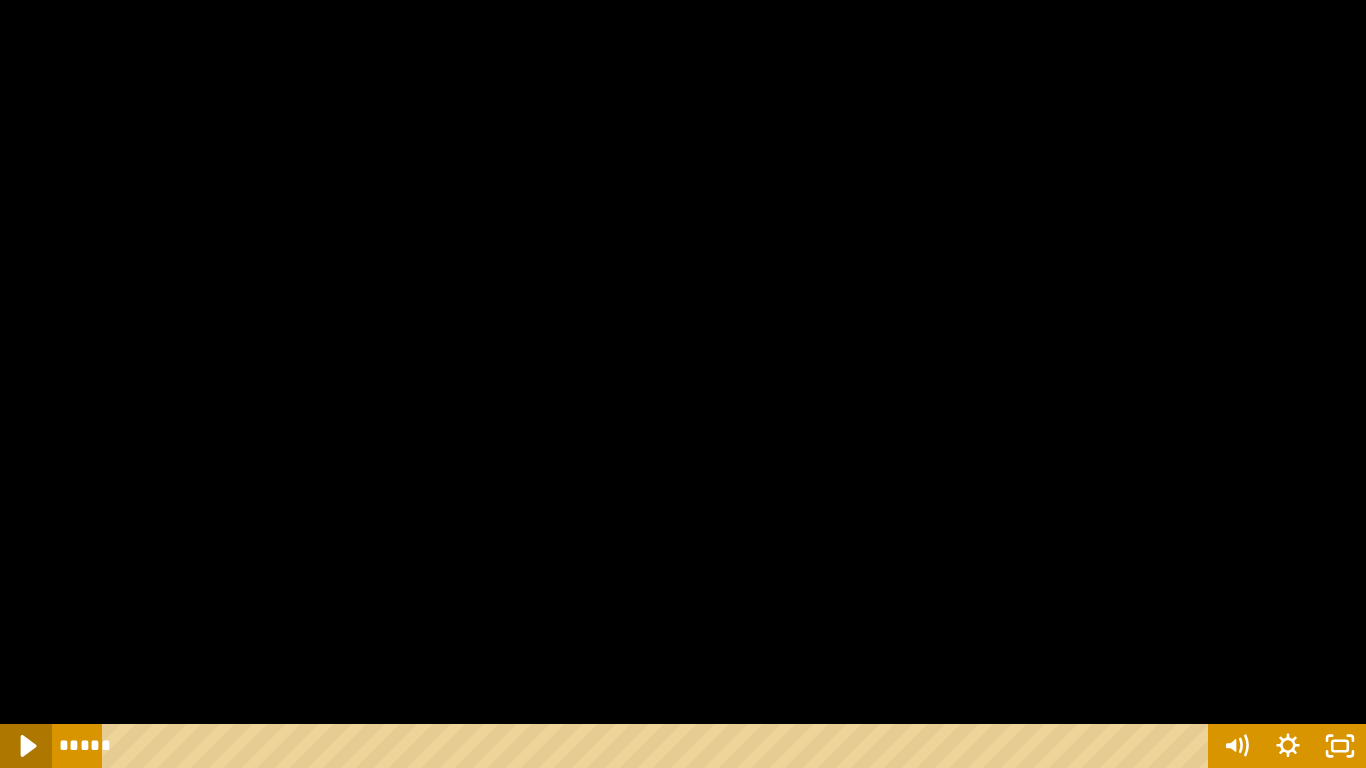 click 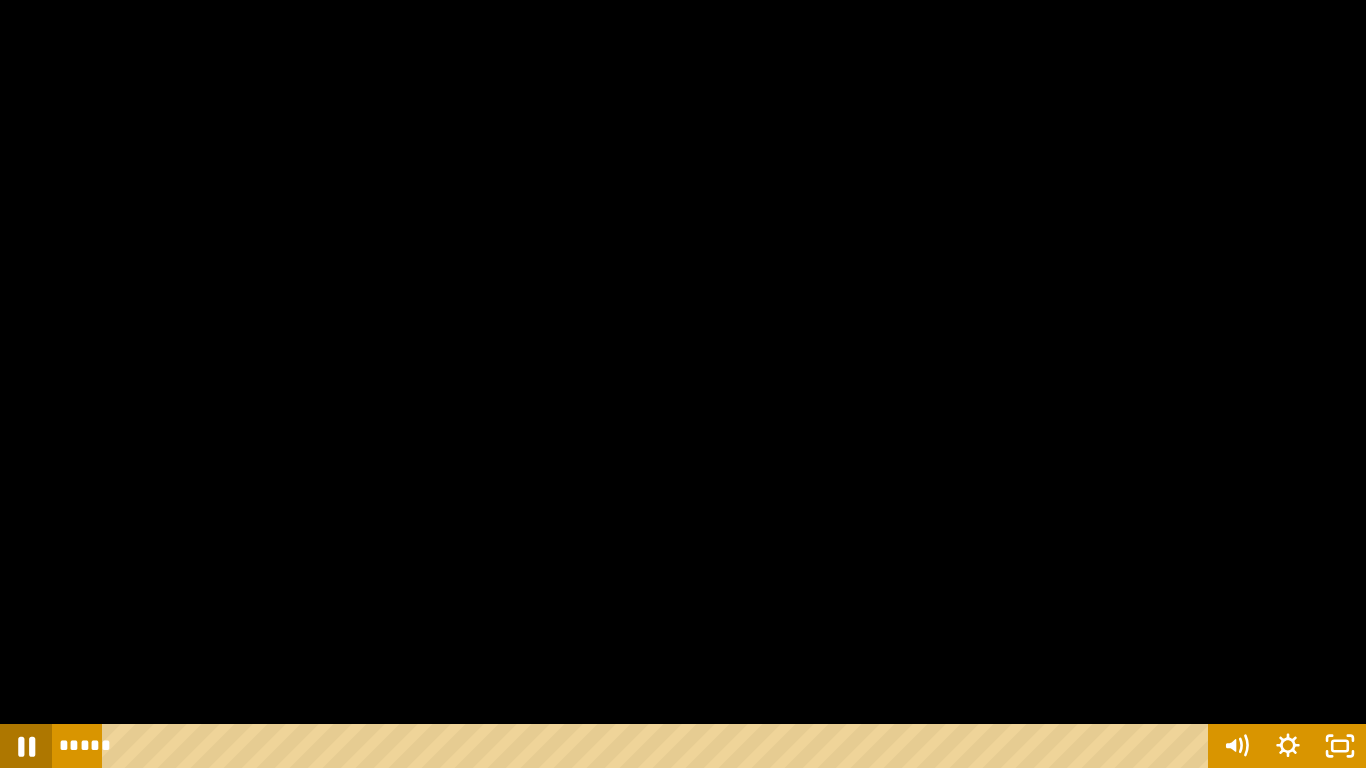 click 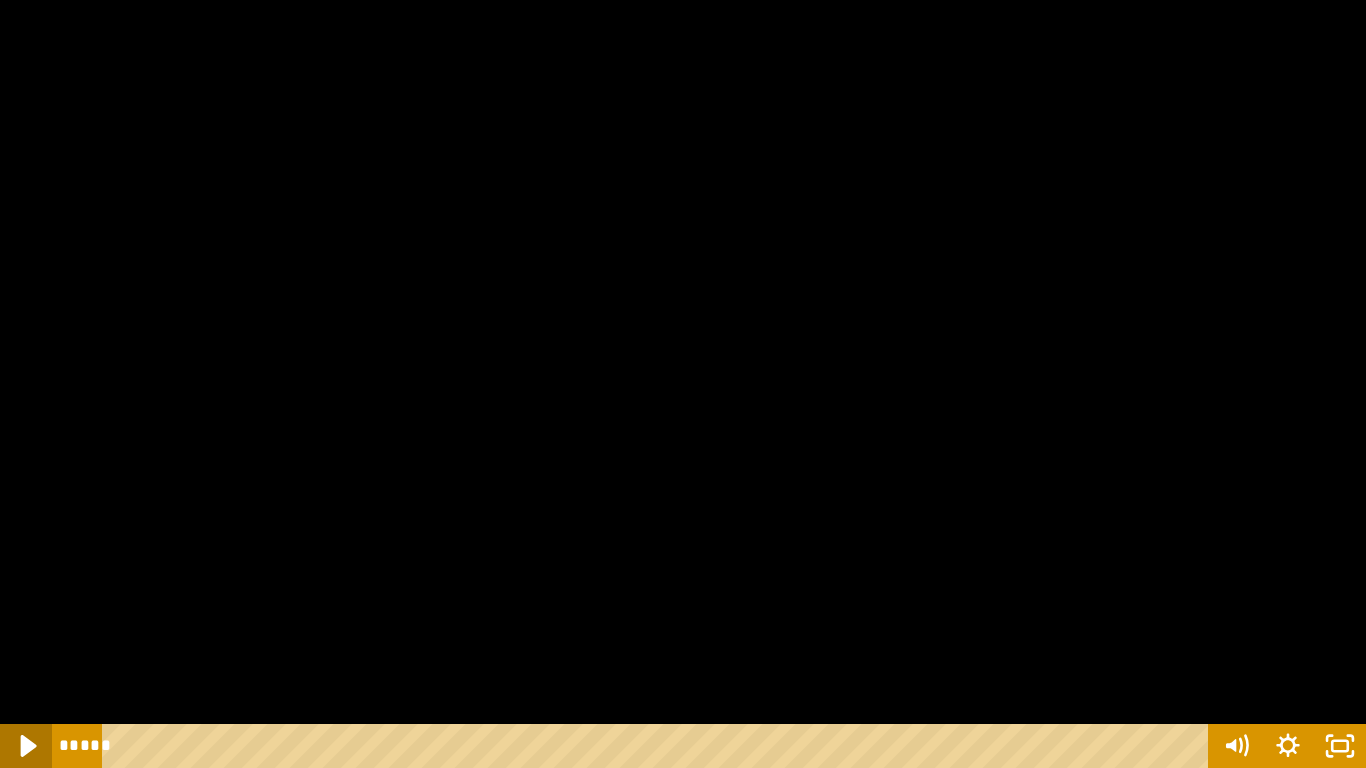 click 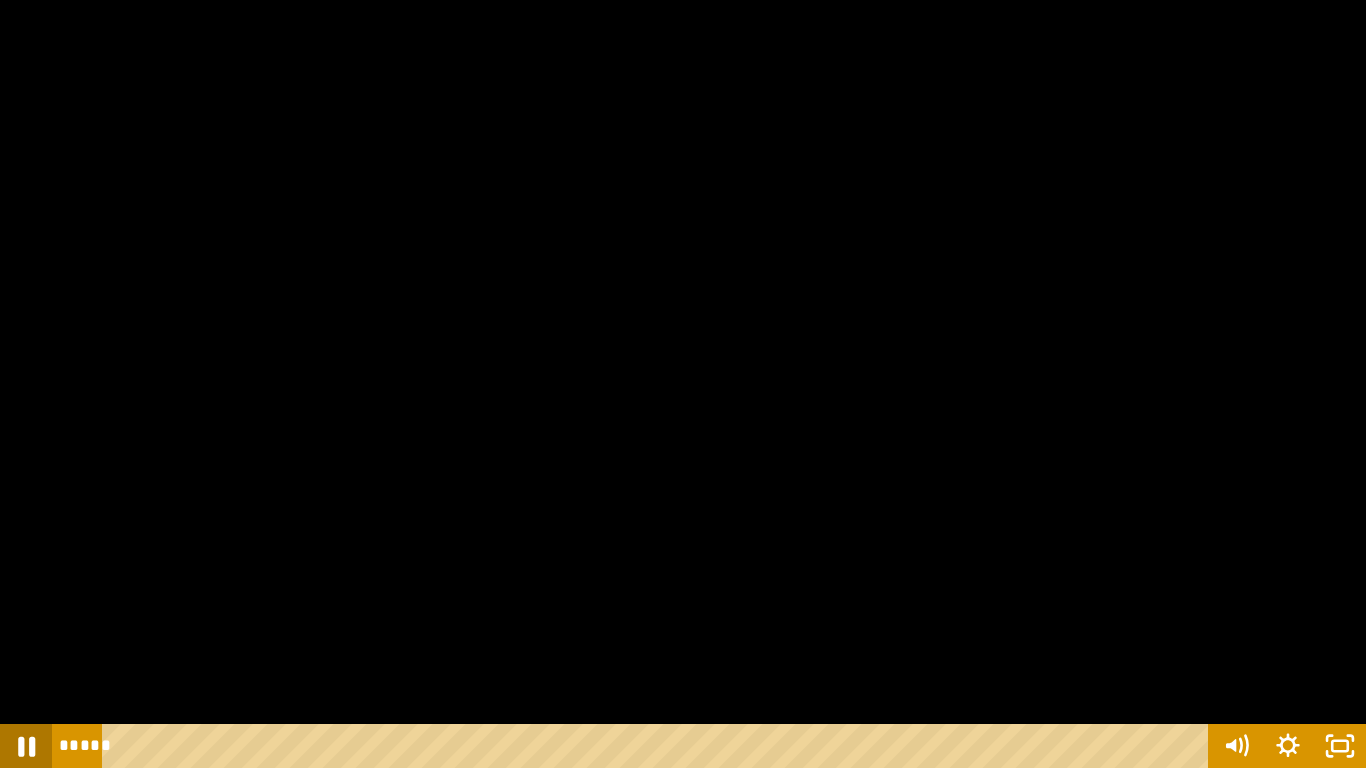click 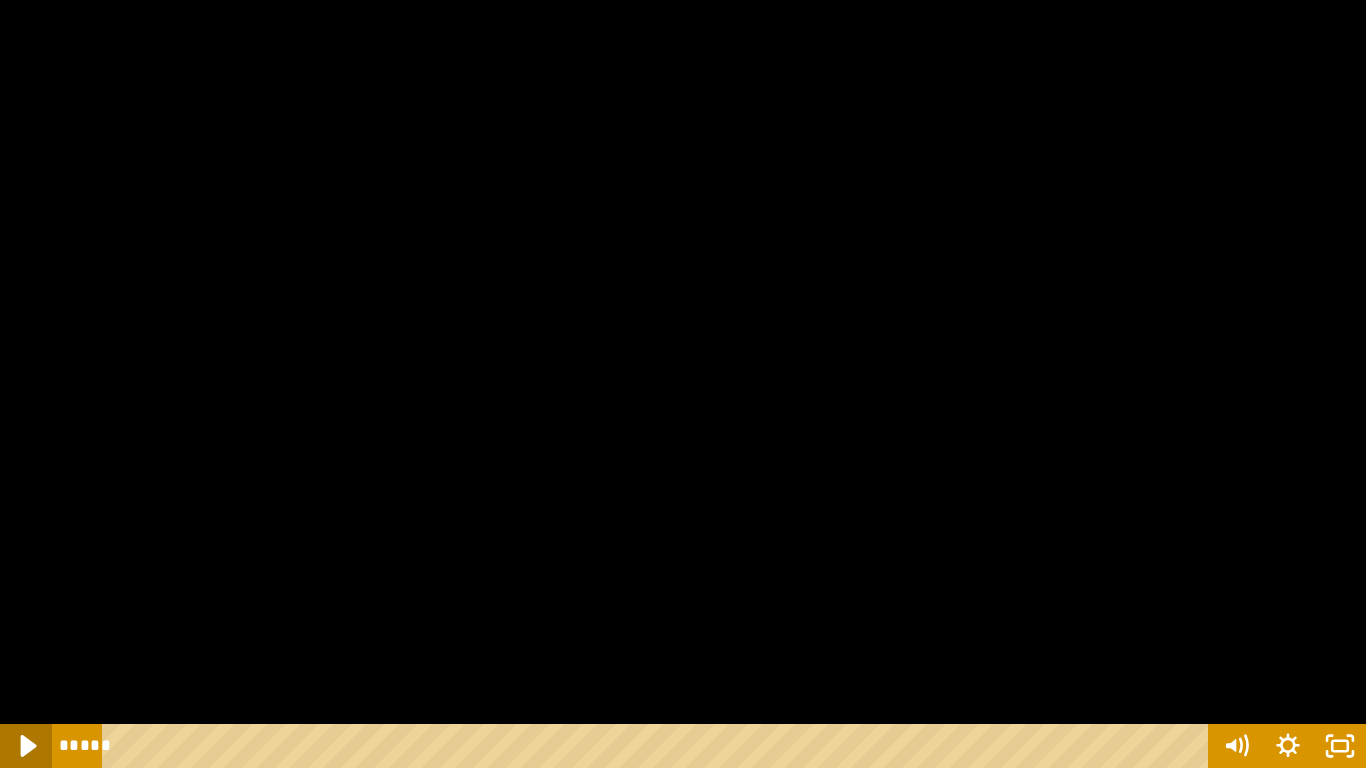 click 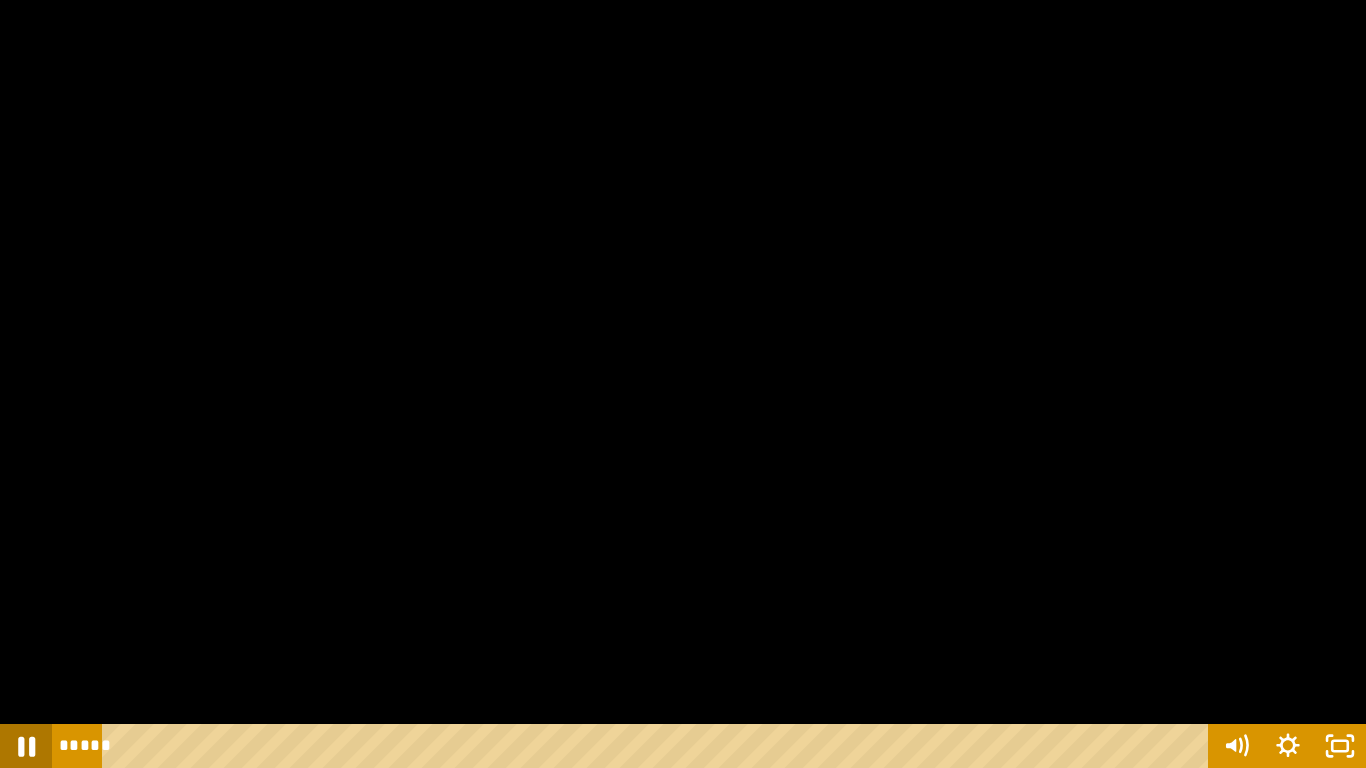 click 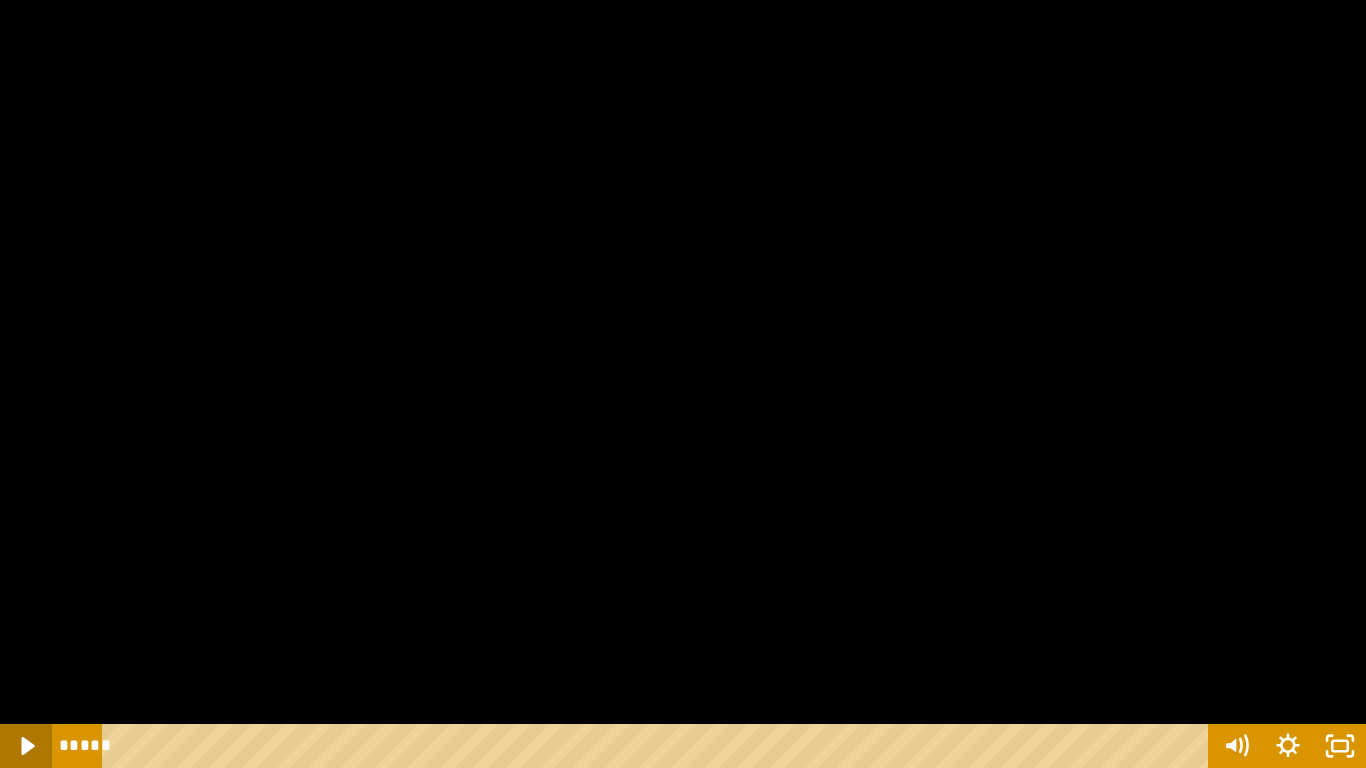 click 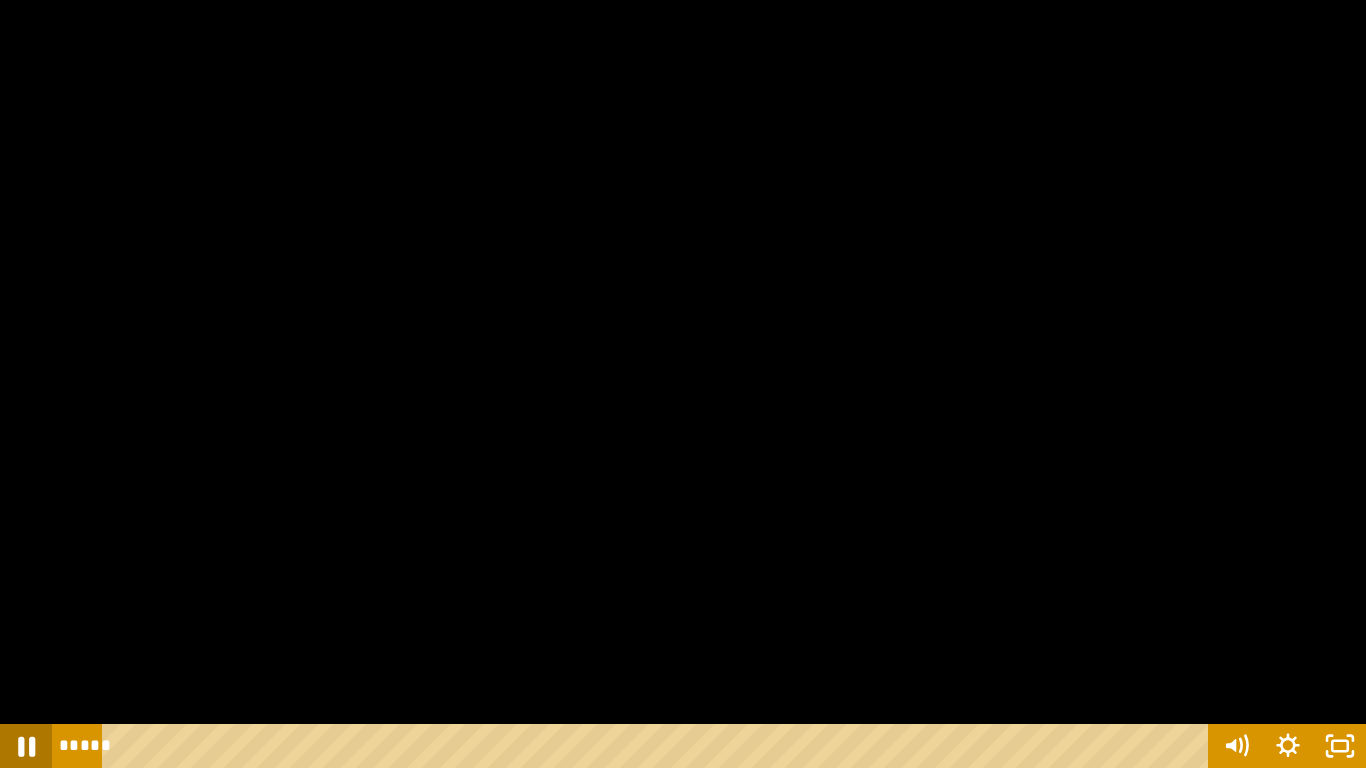 click 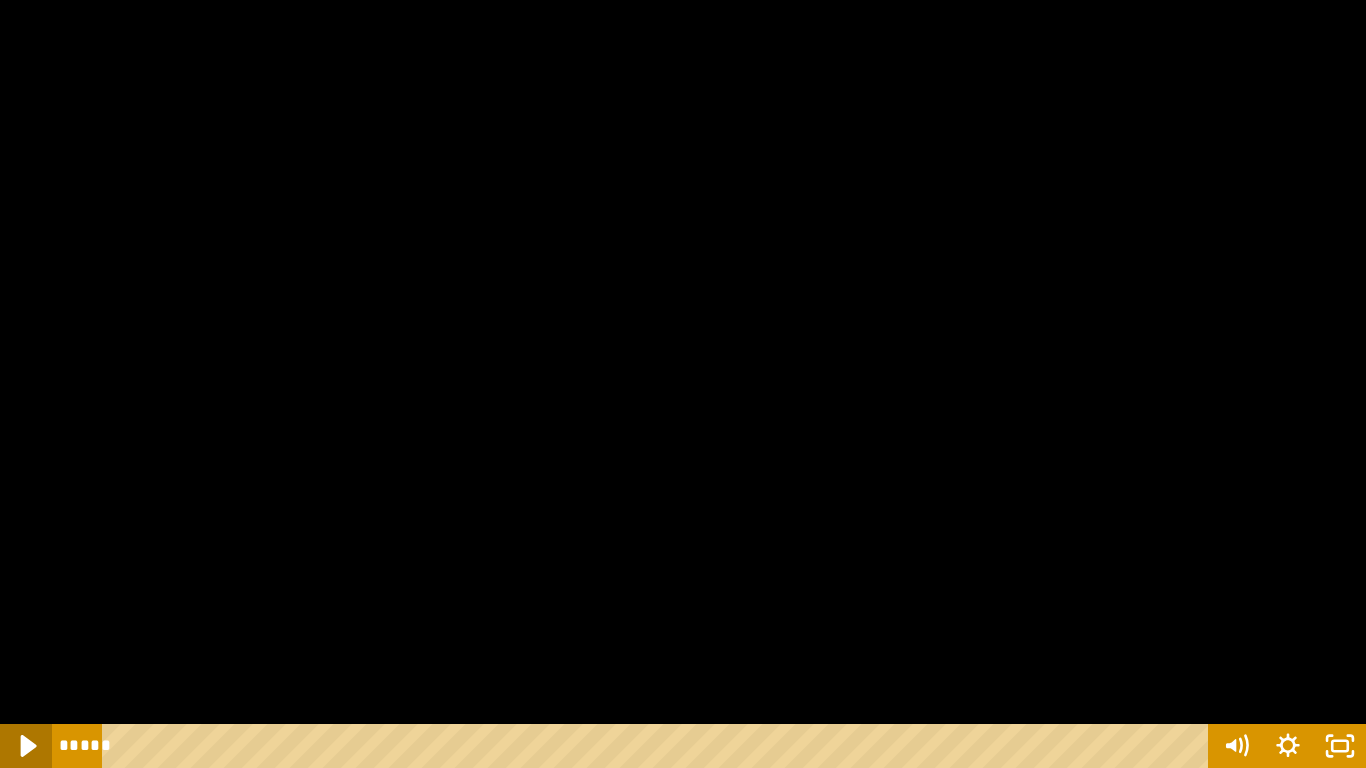 click 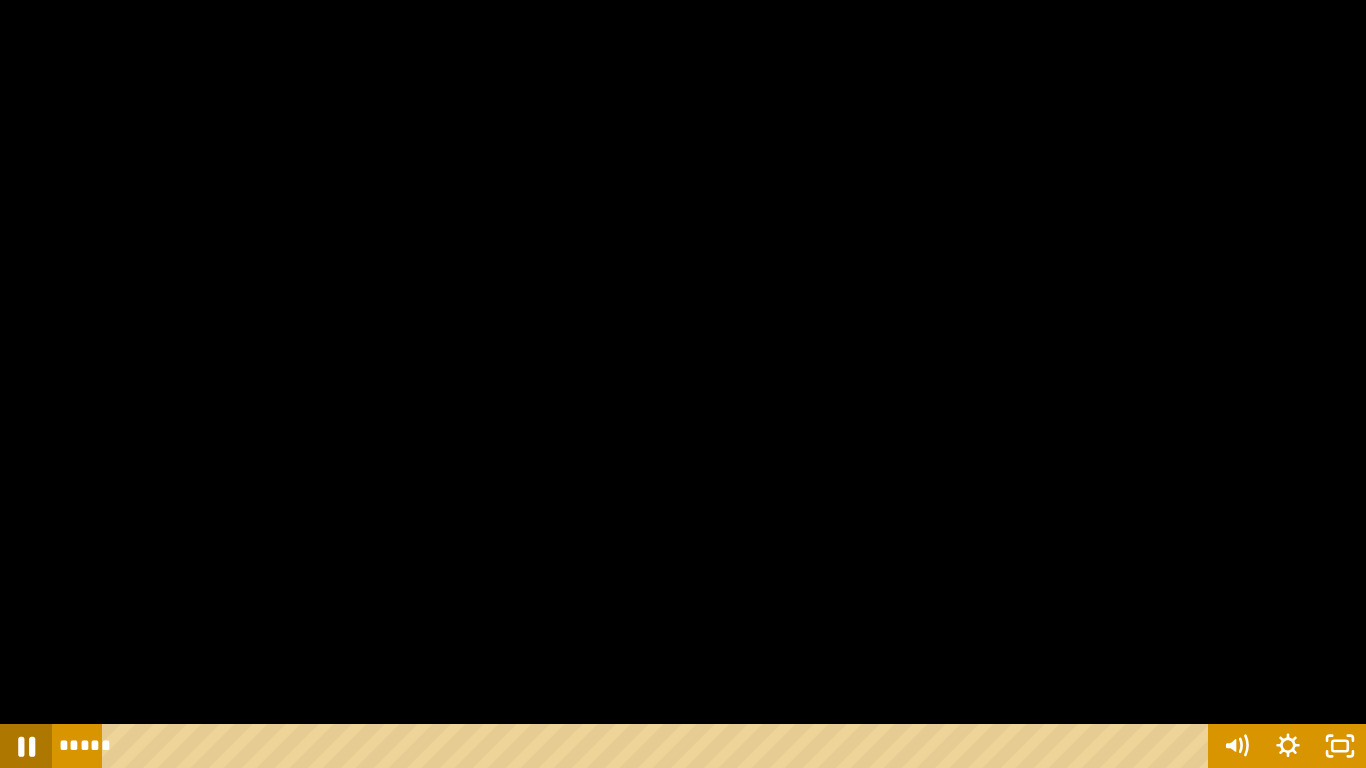 click 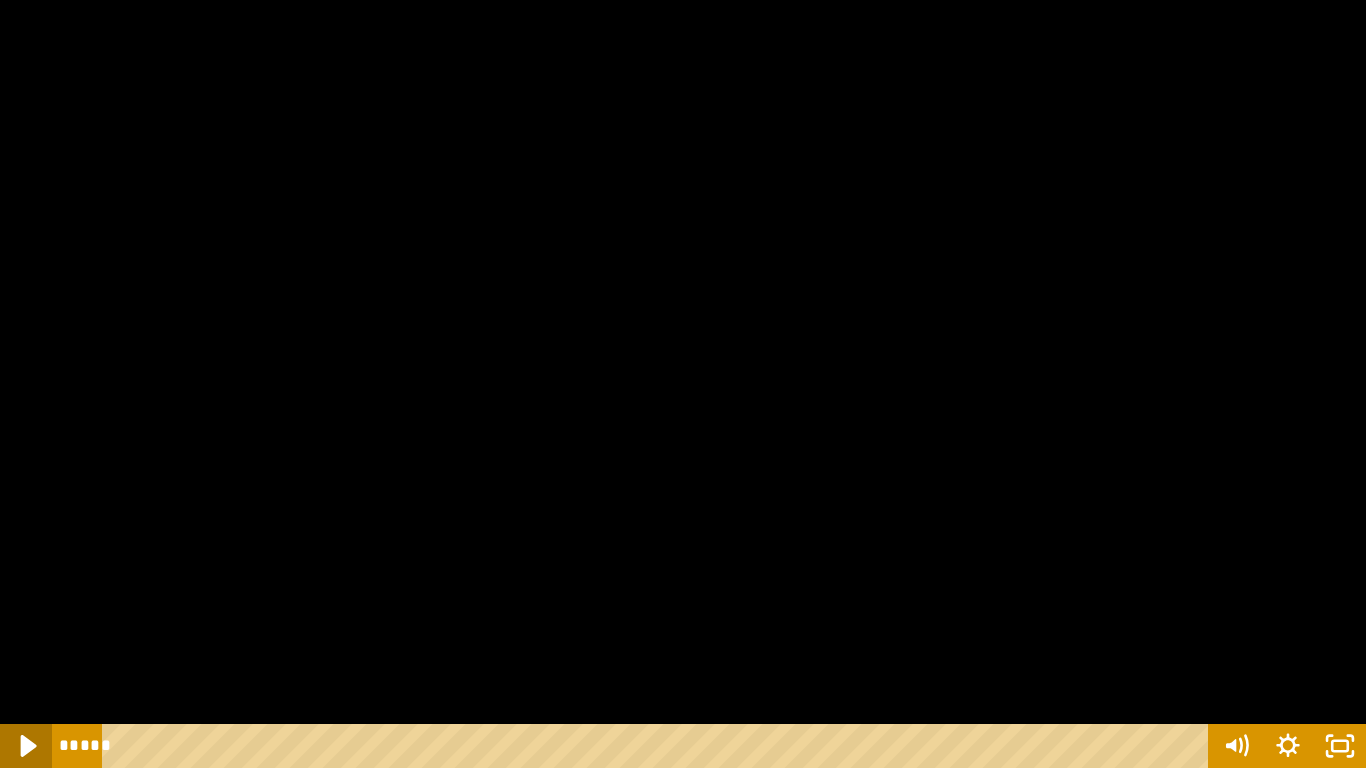 click 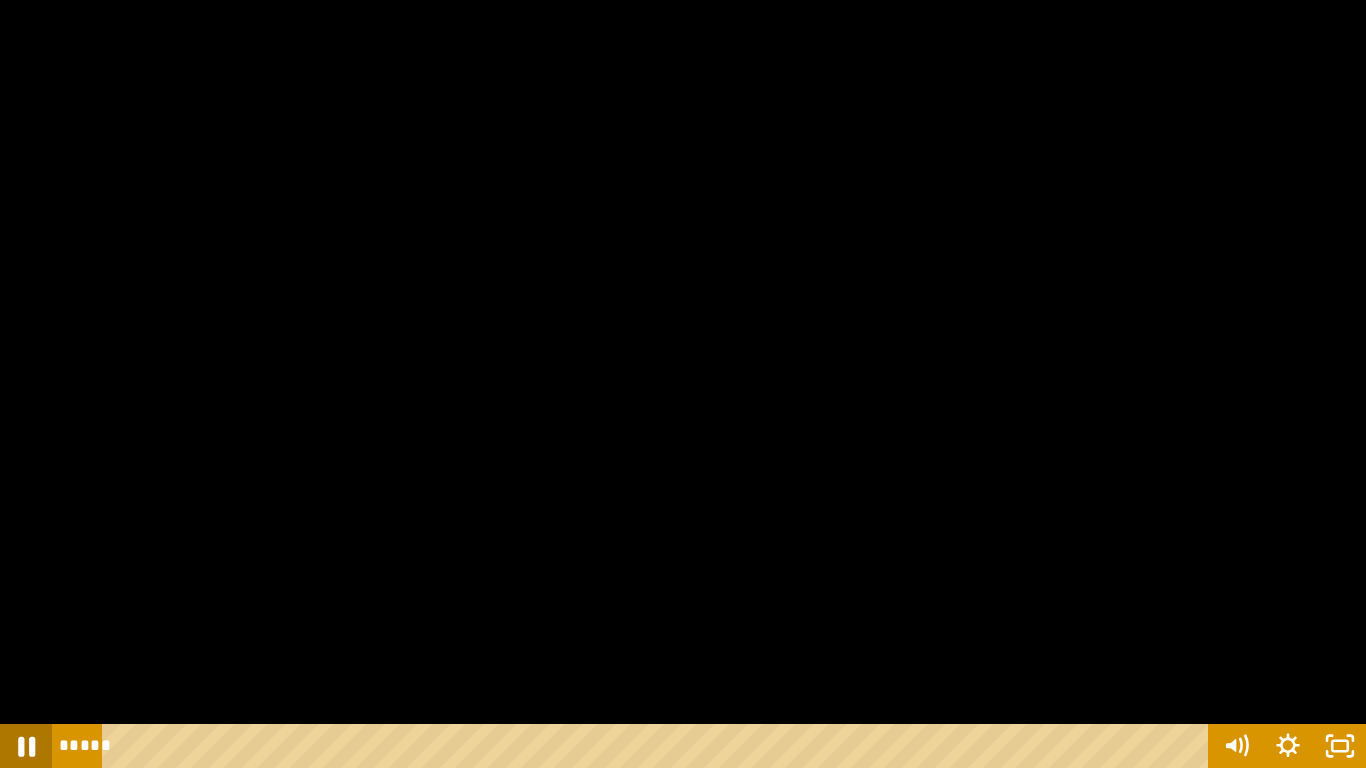 click 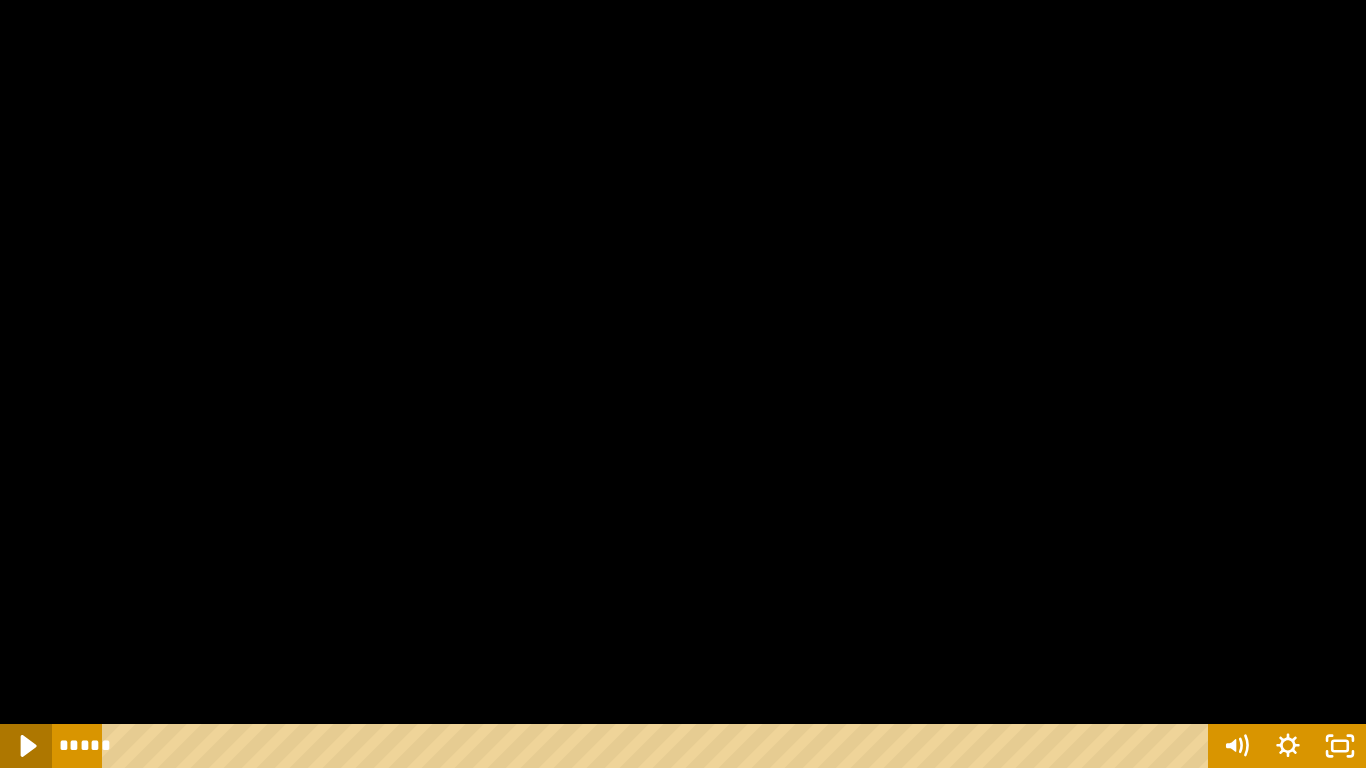click 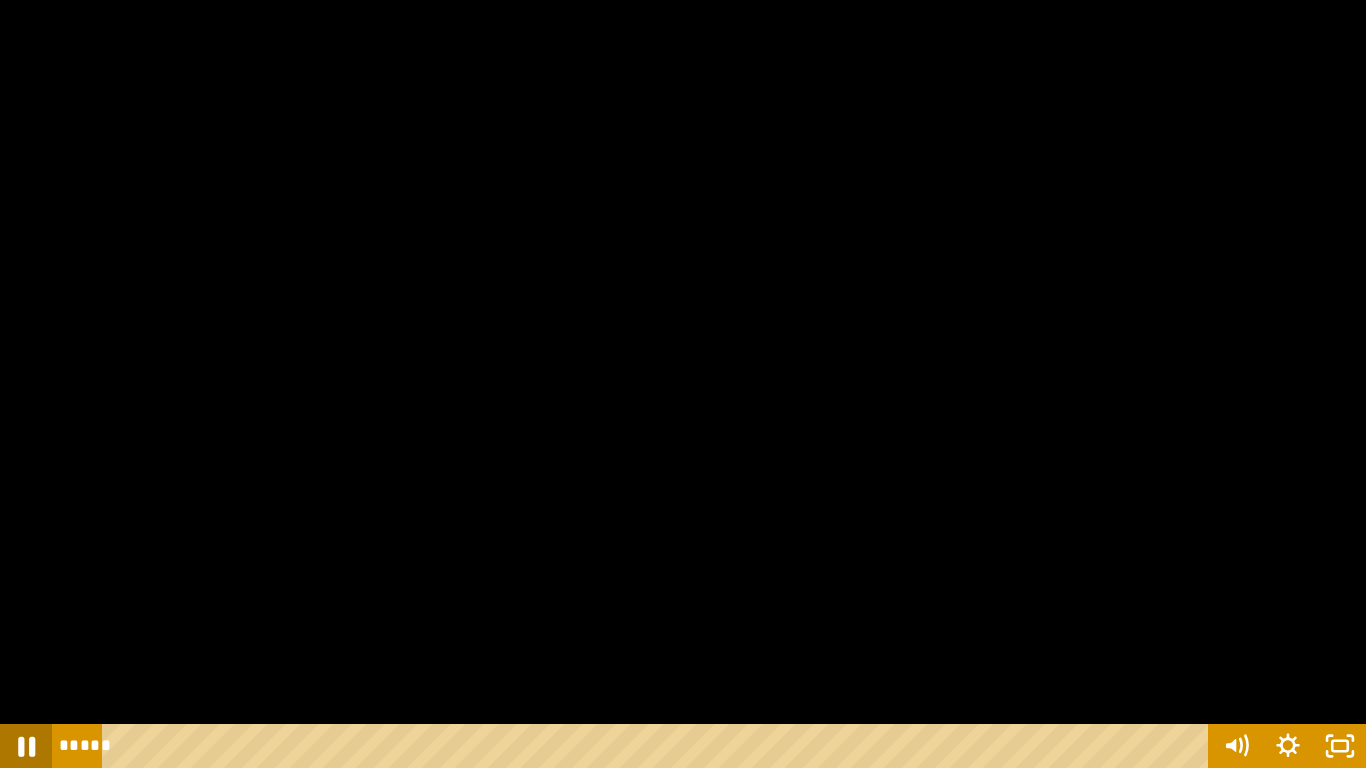 click 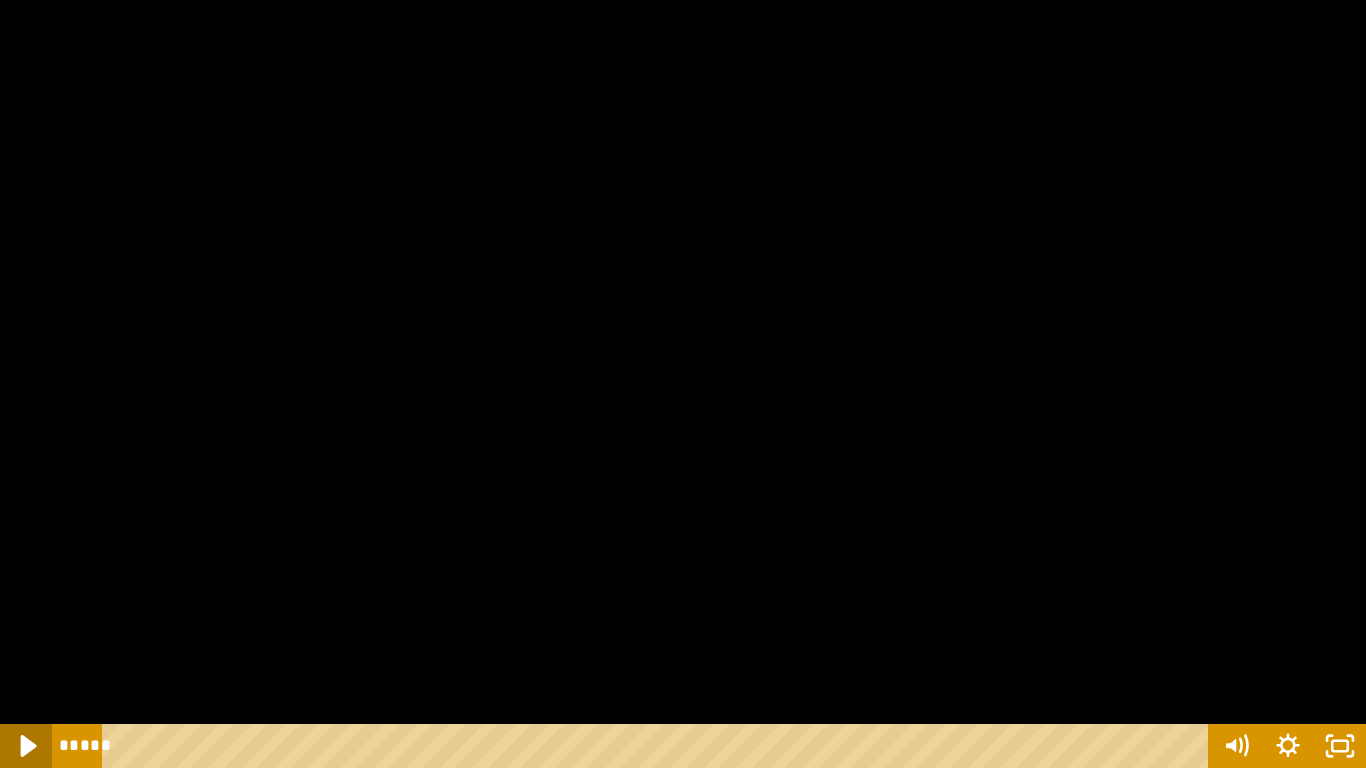 click 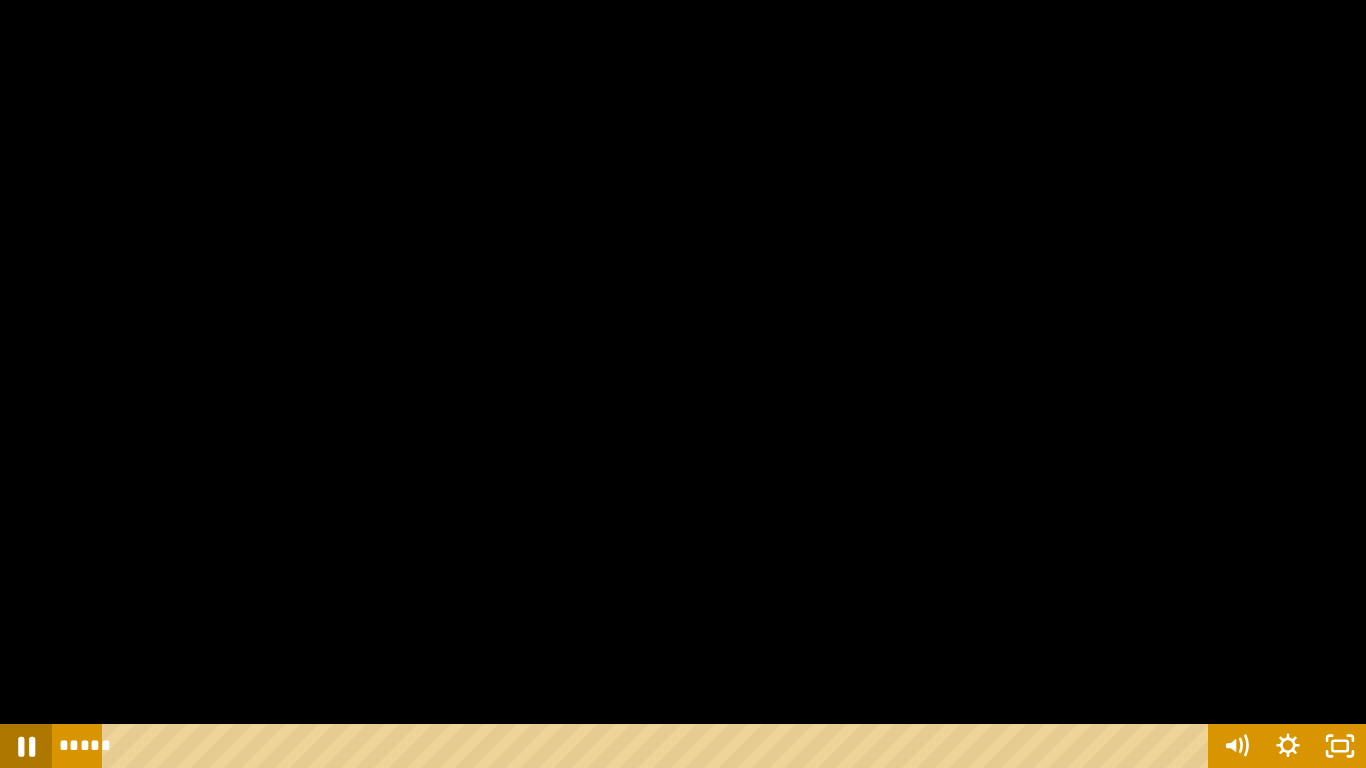 click 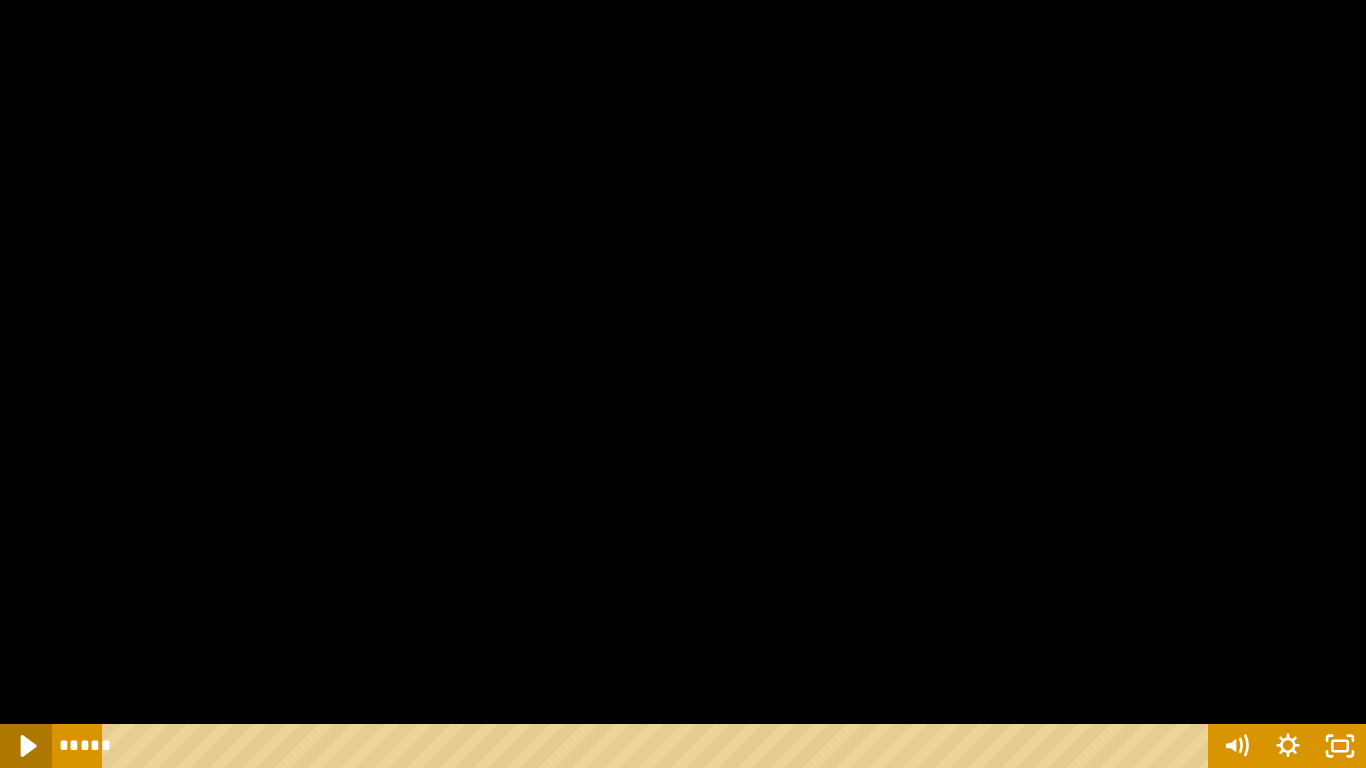 click 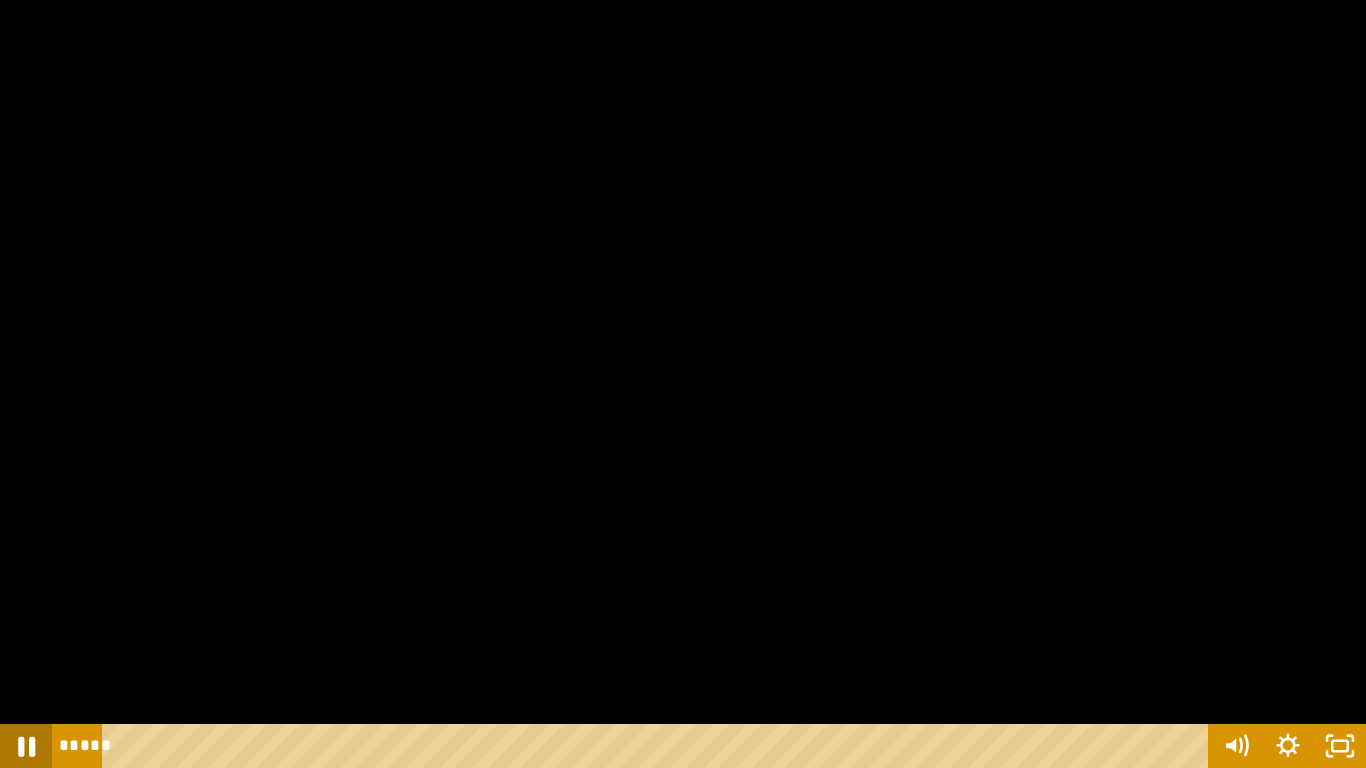 click 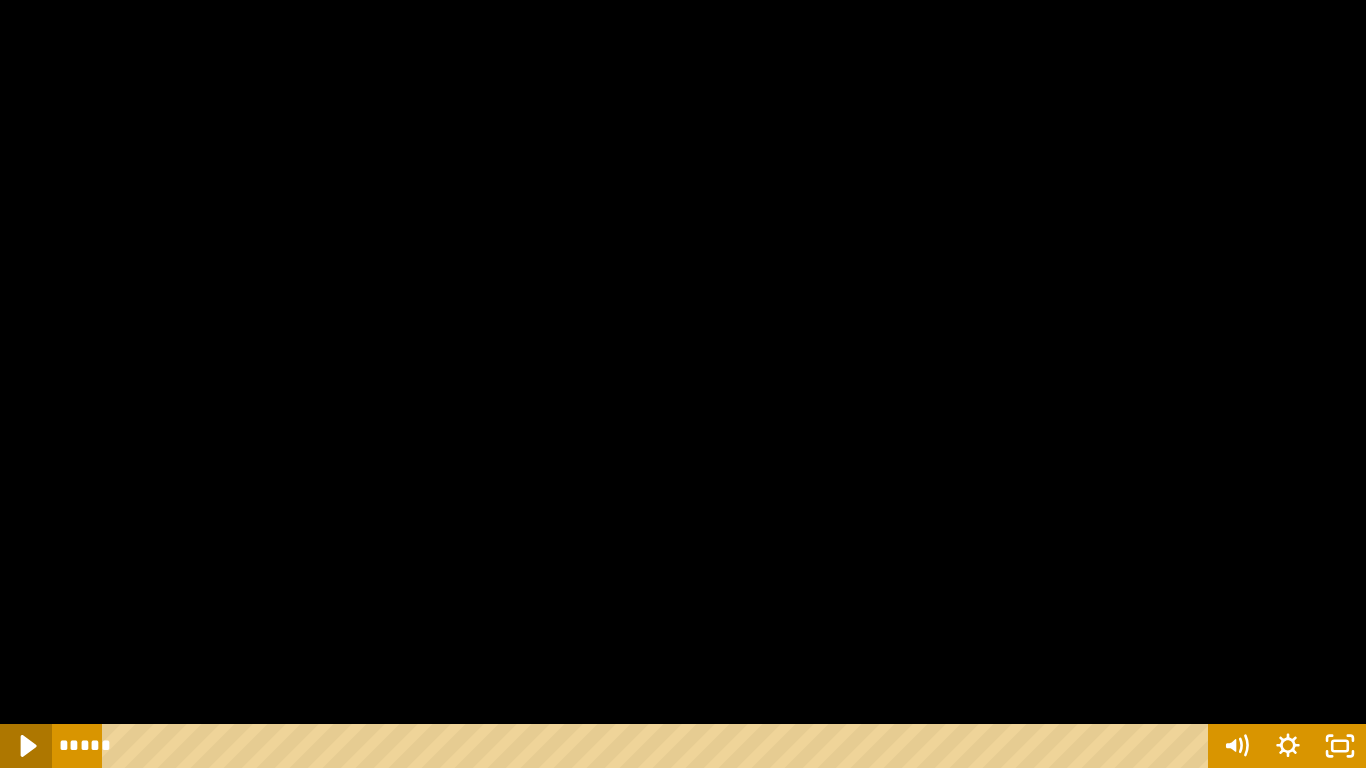 click 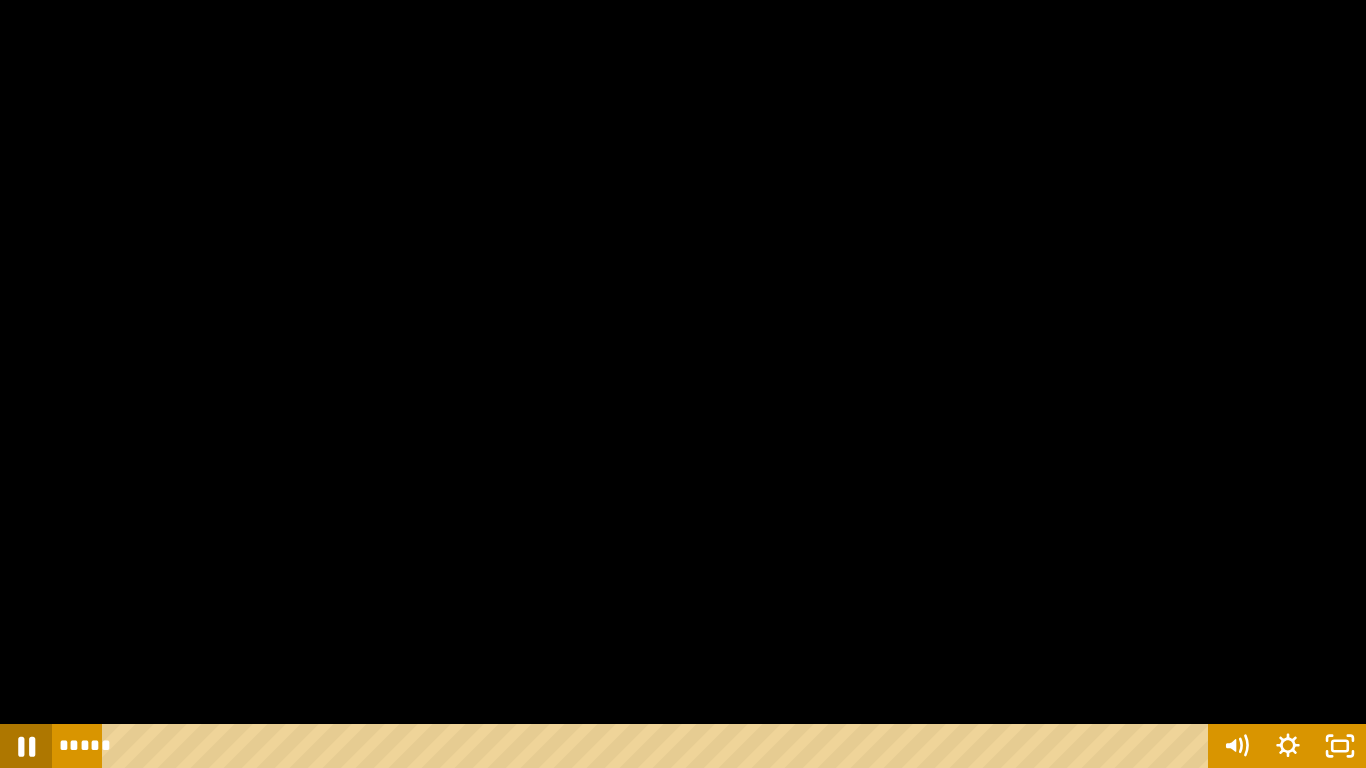 click 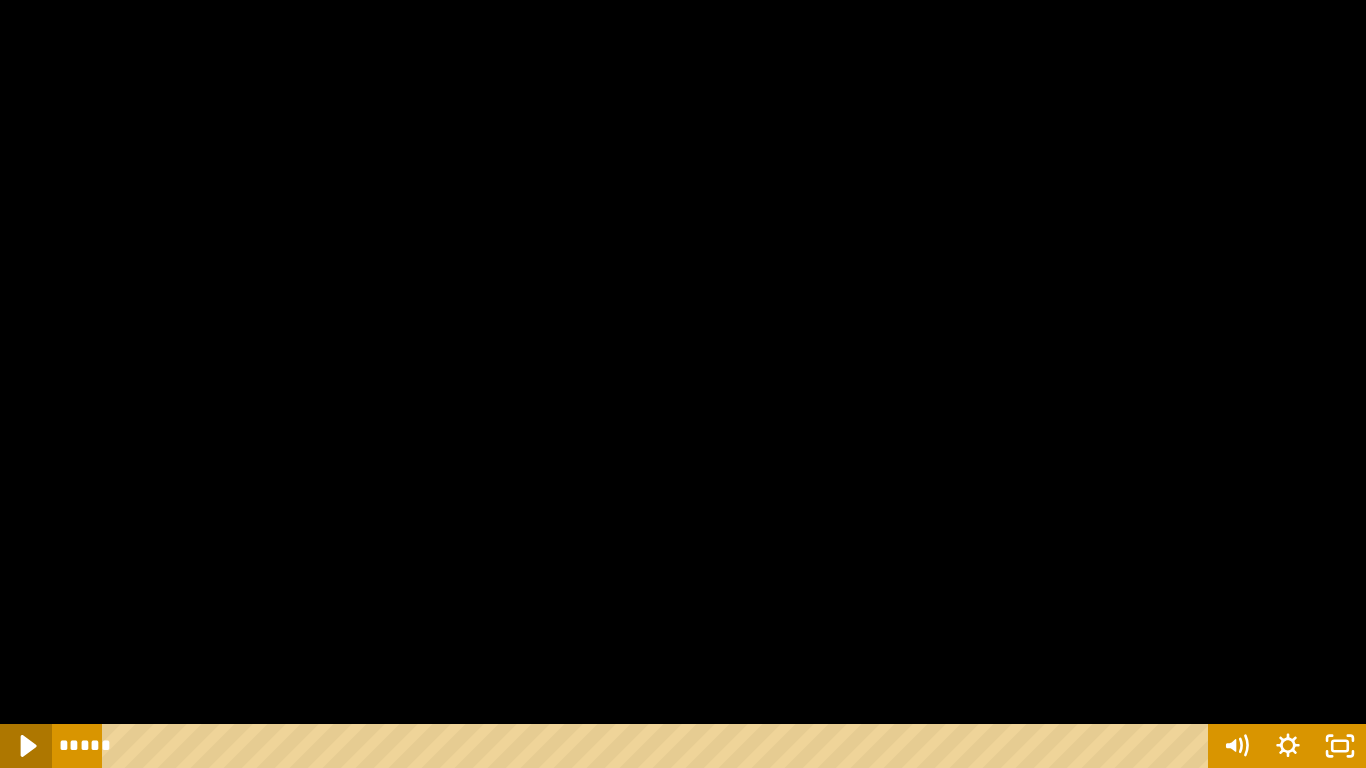click 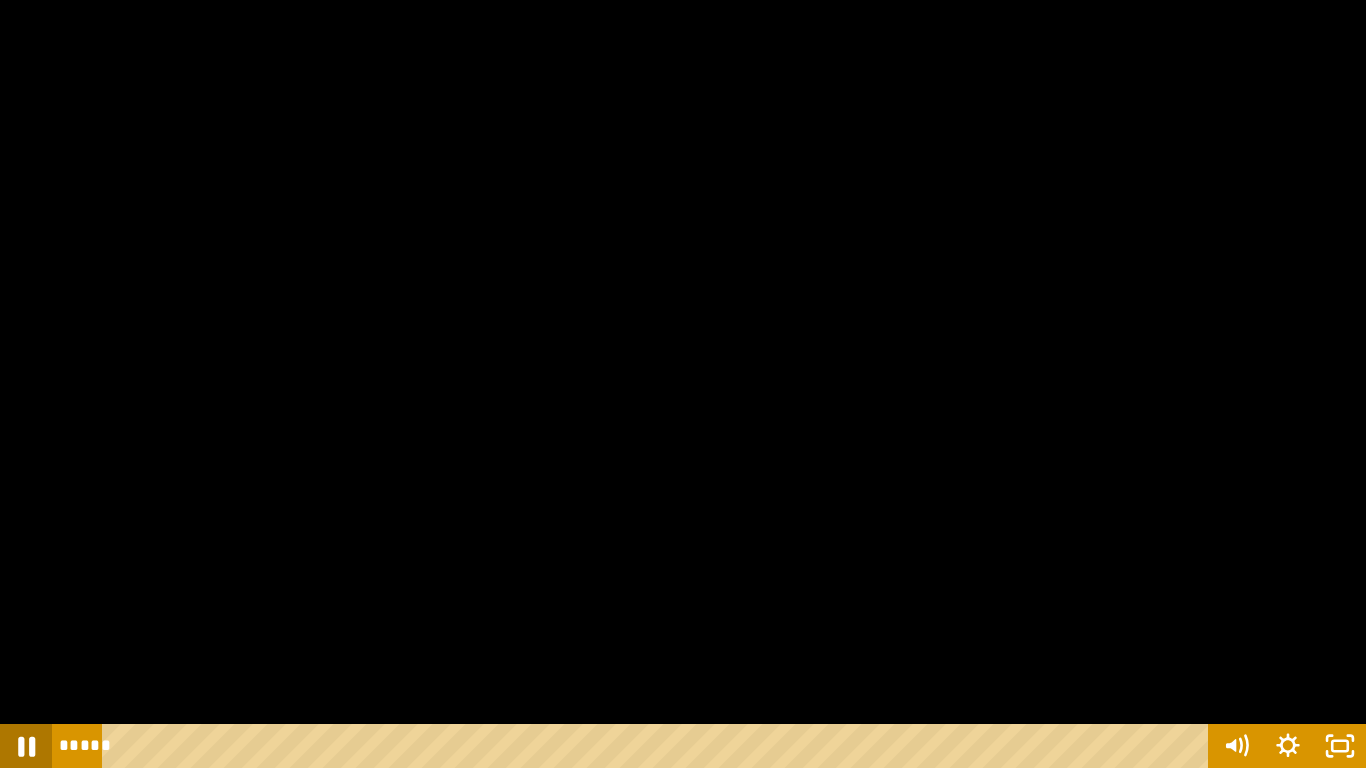 click 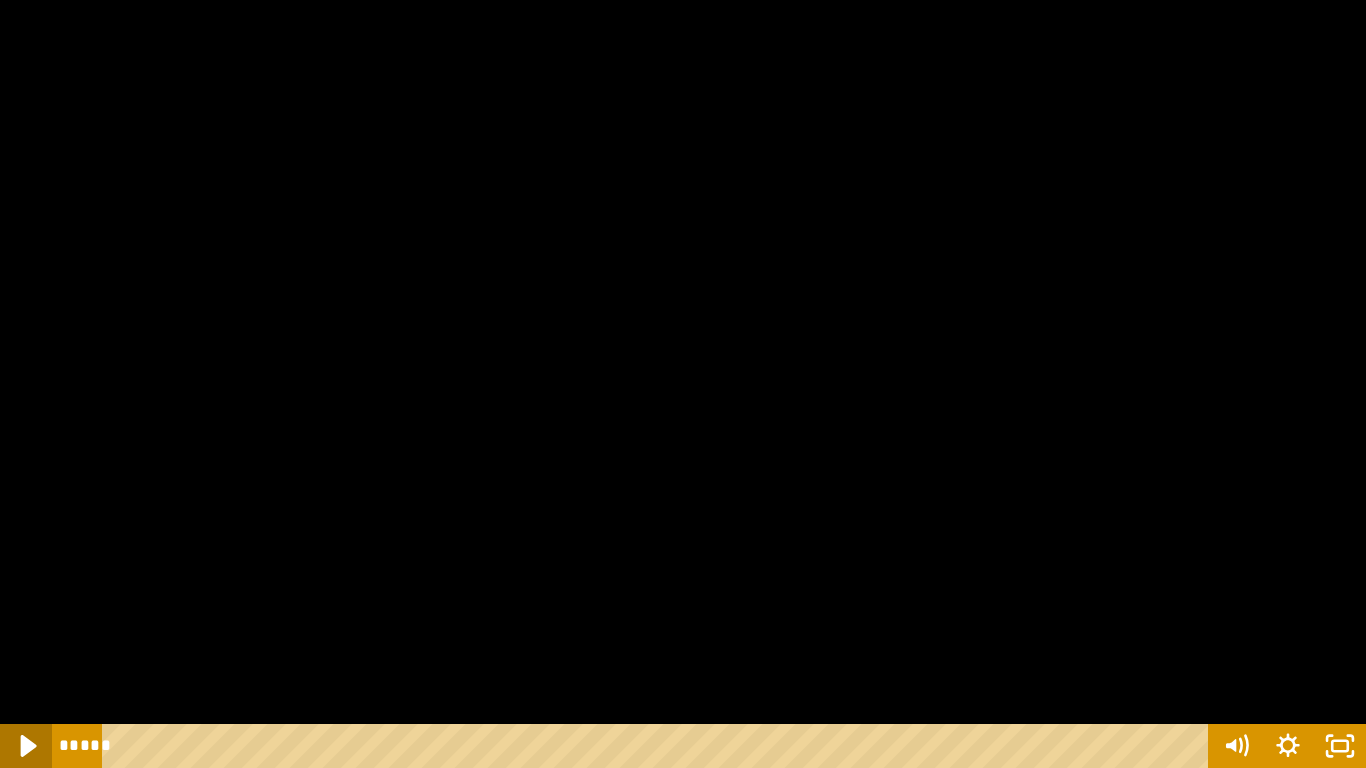 click 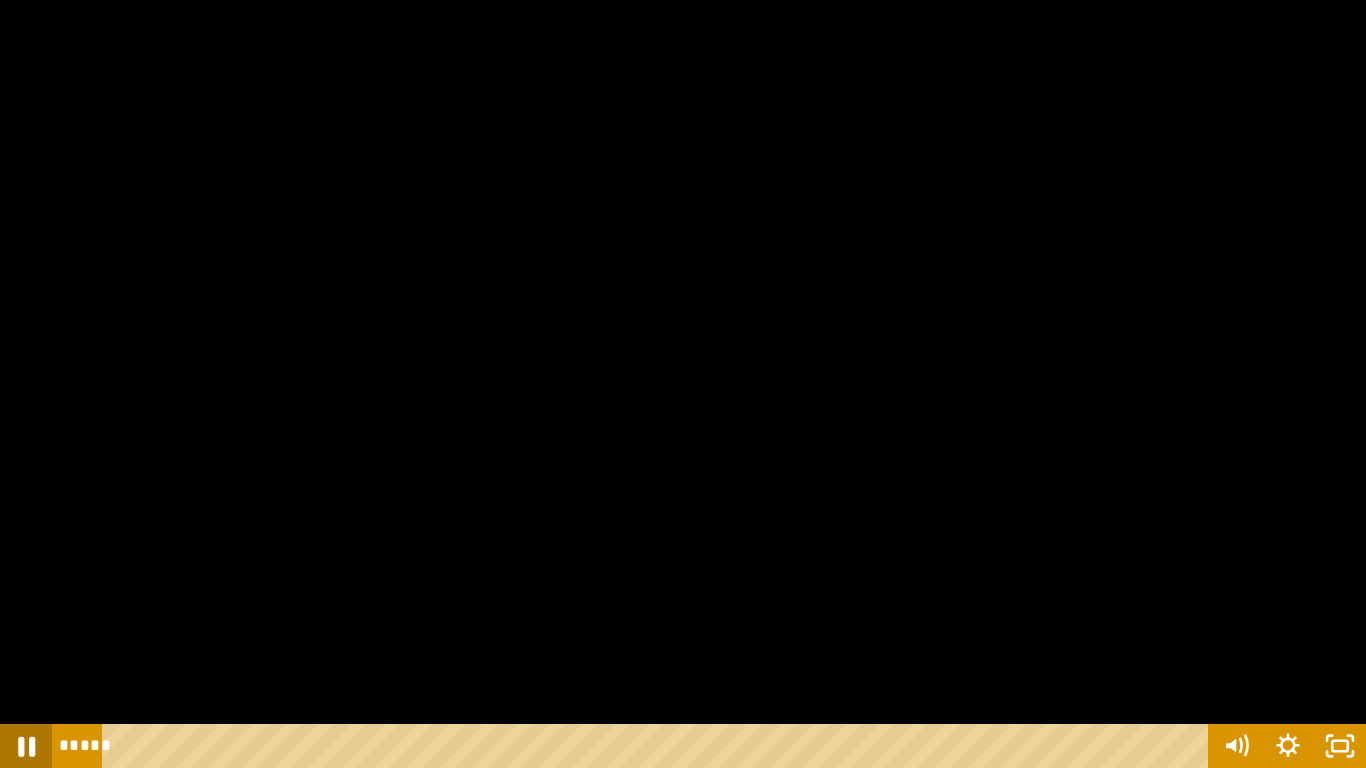 click 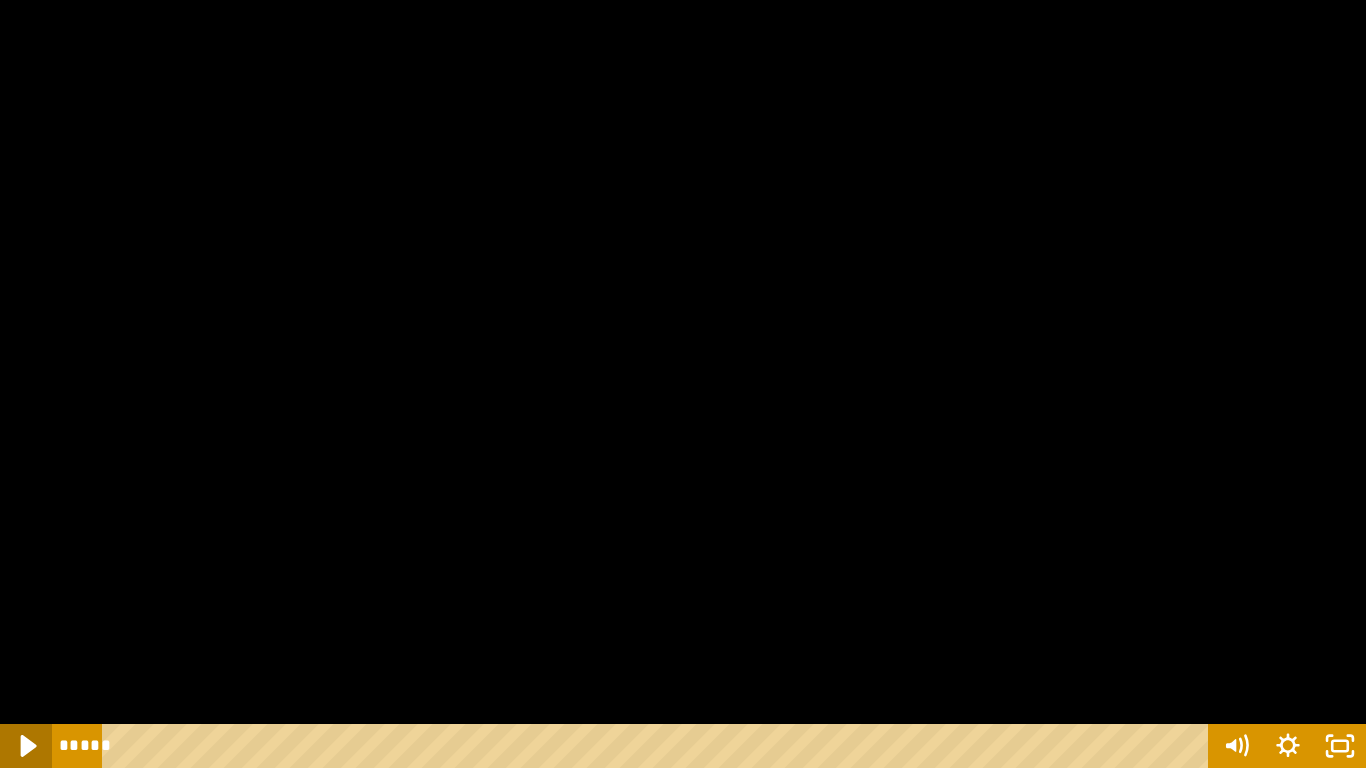 click 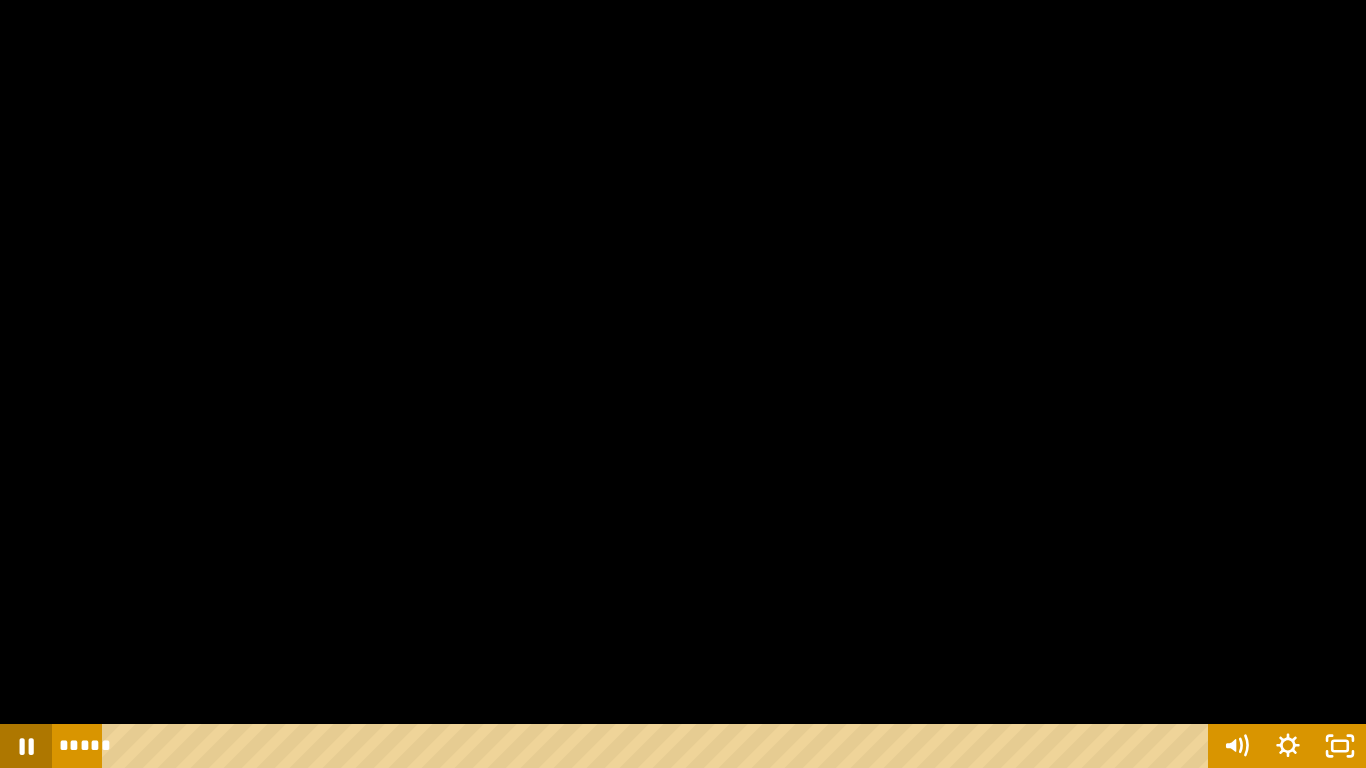 click 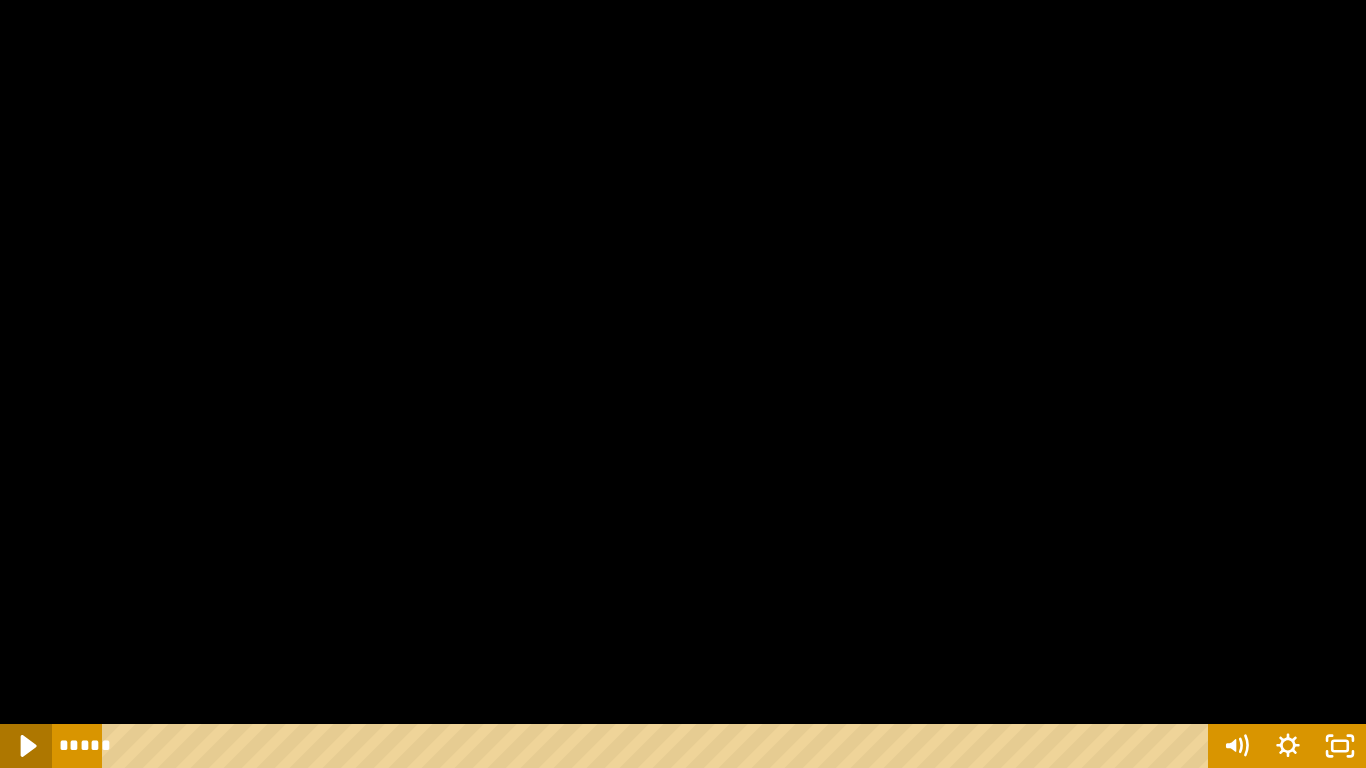 click 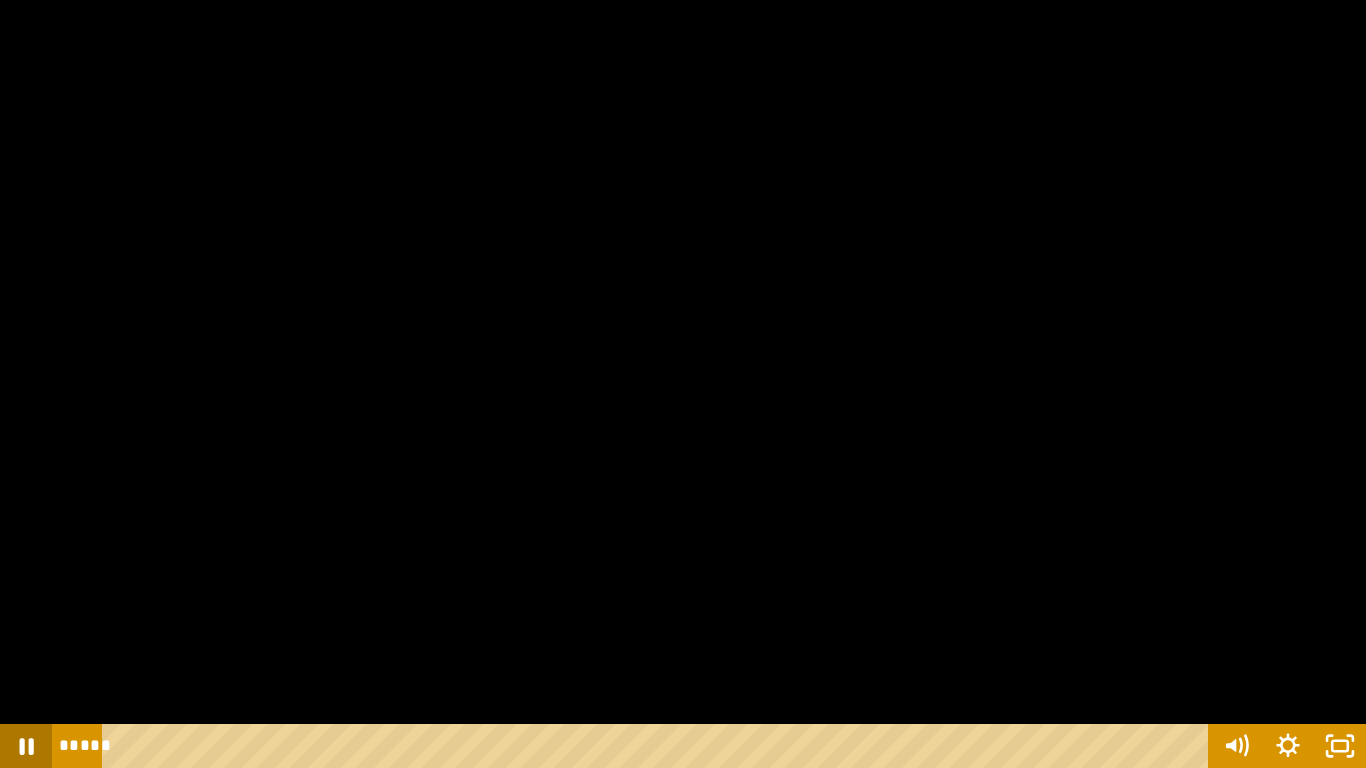 click 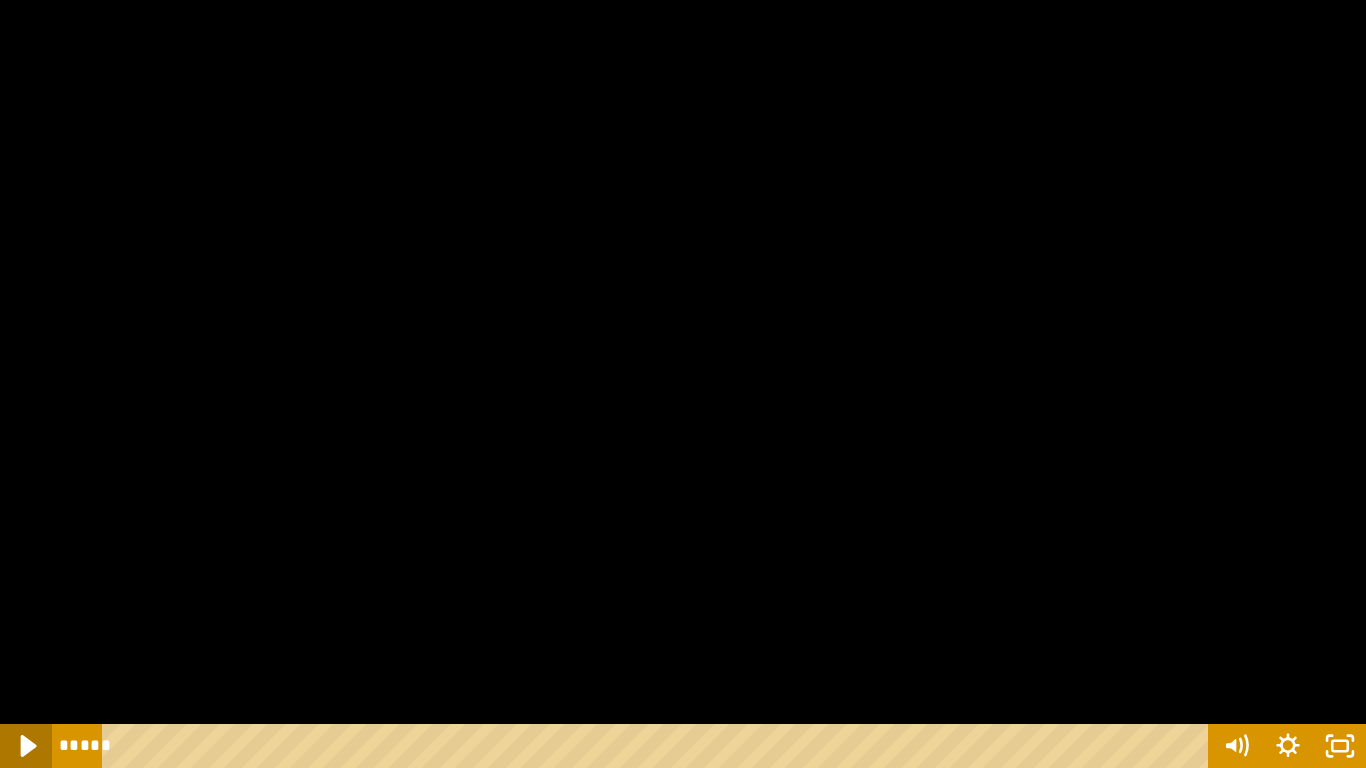 click 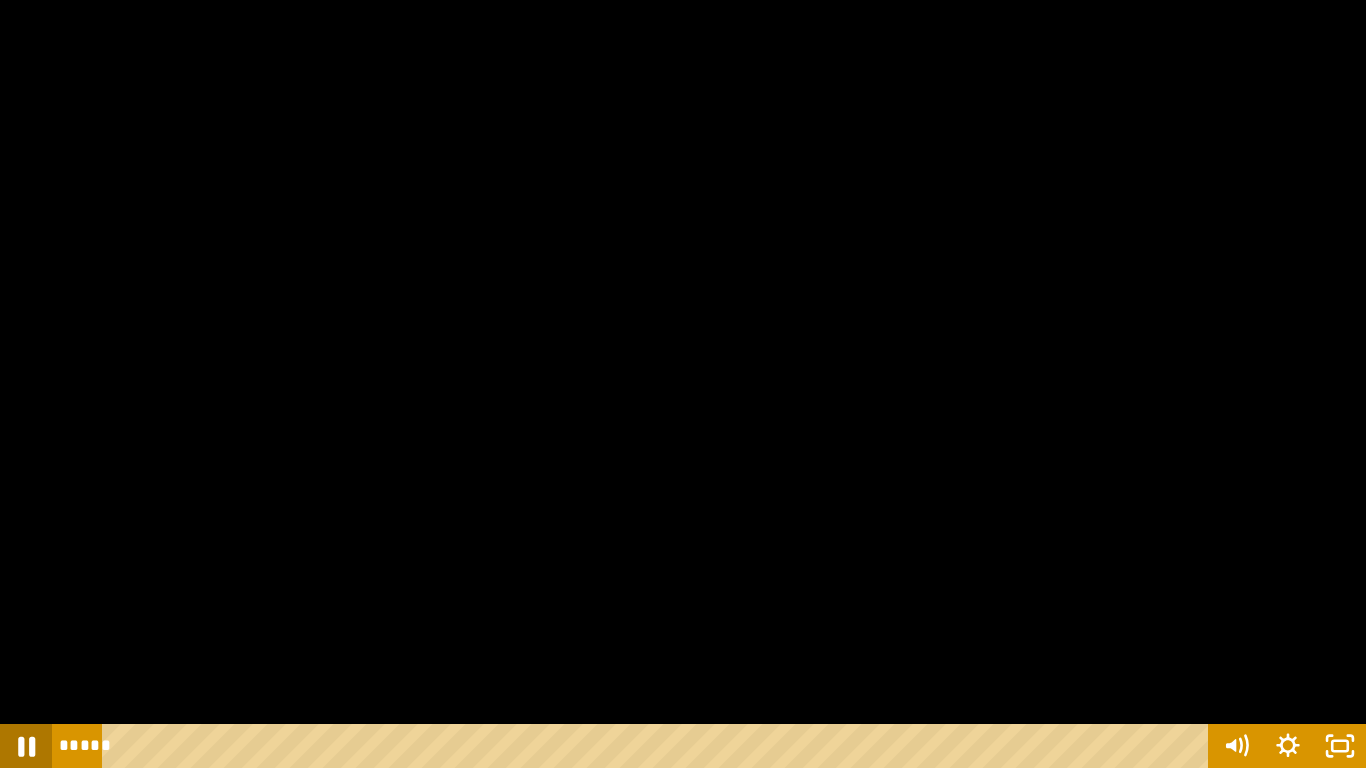 click 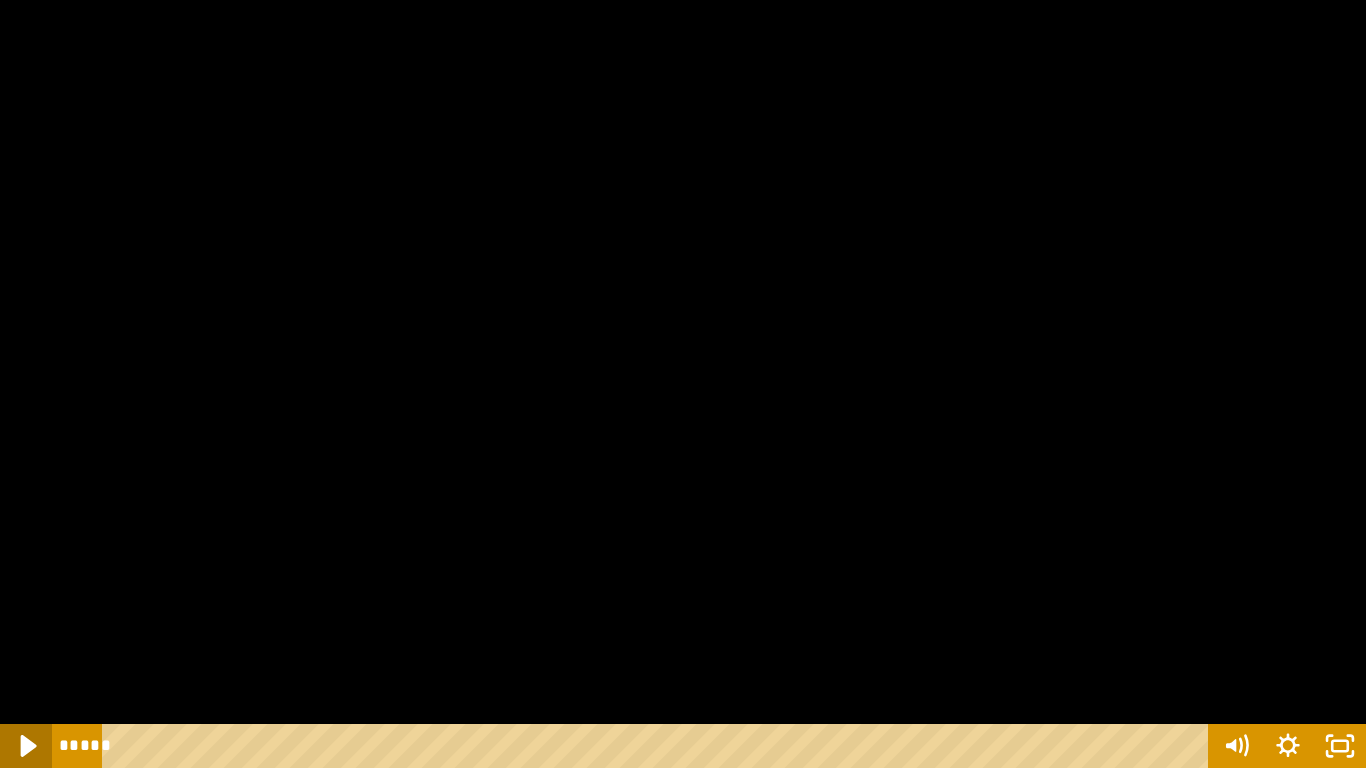 click 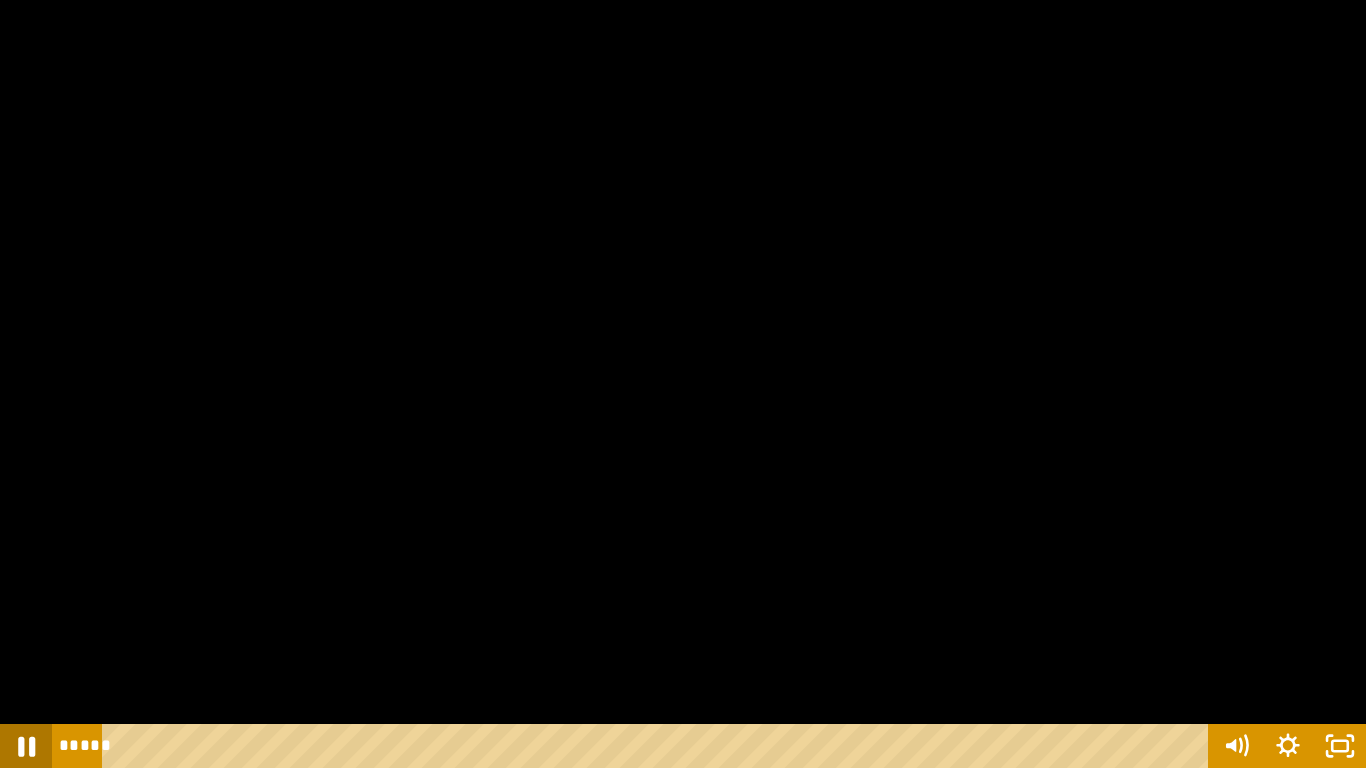click 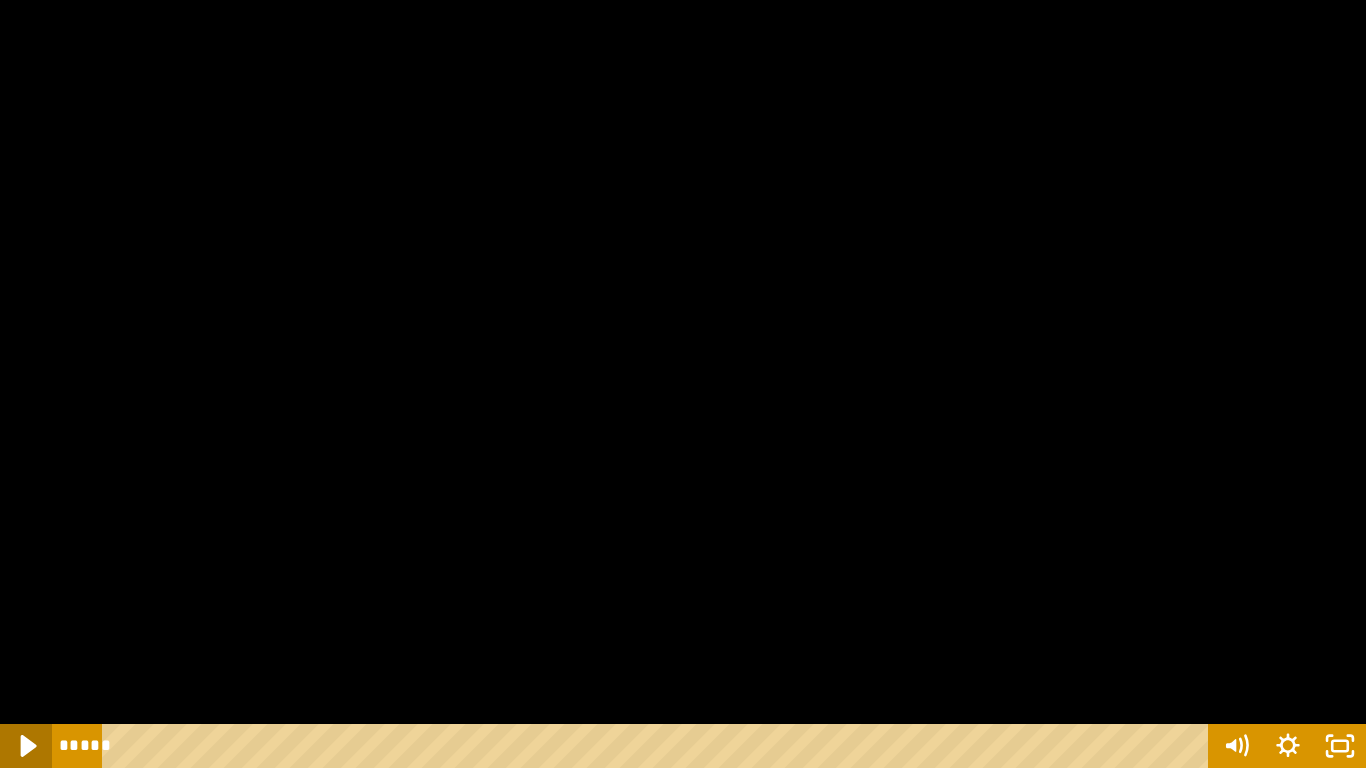 click 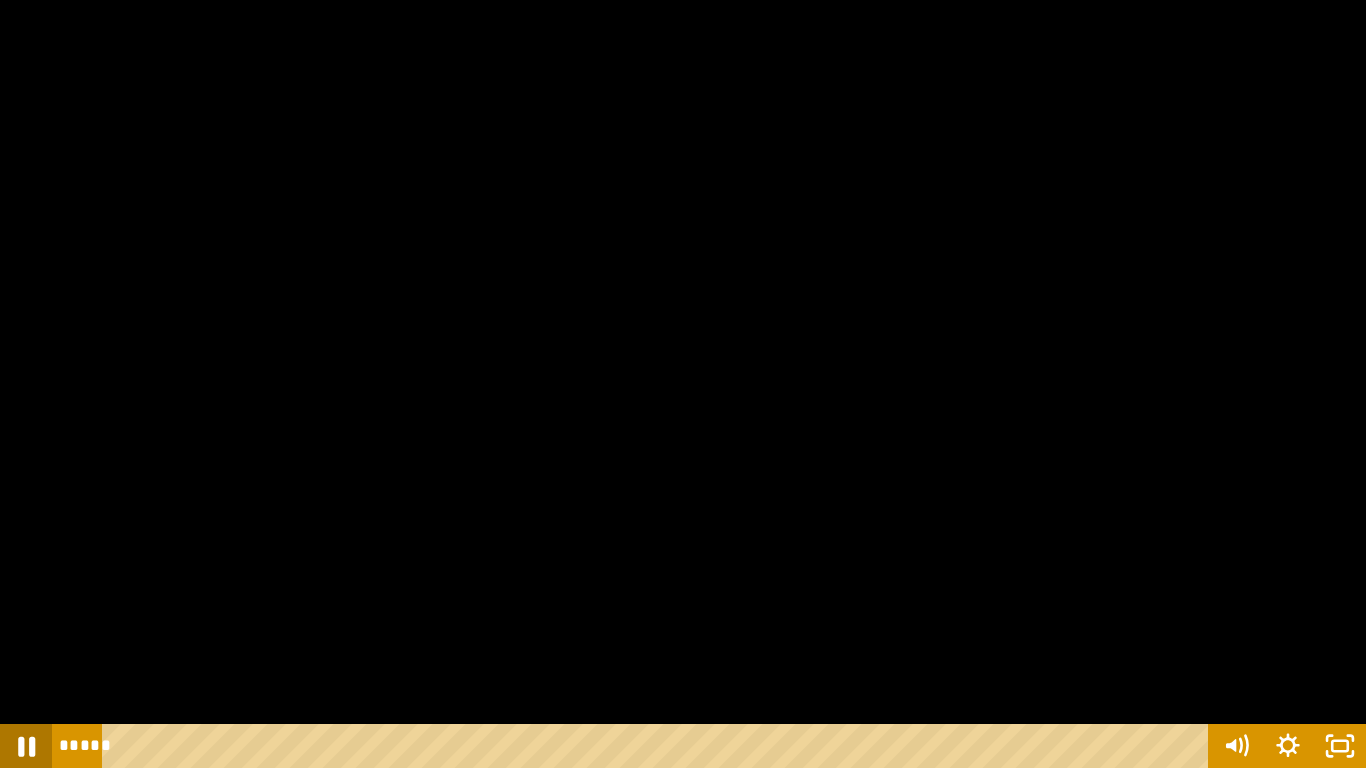 click 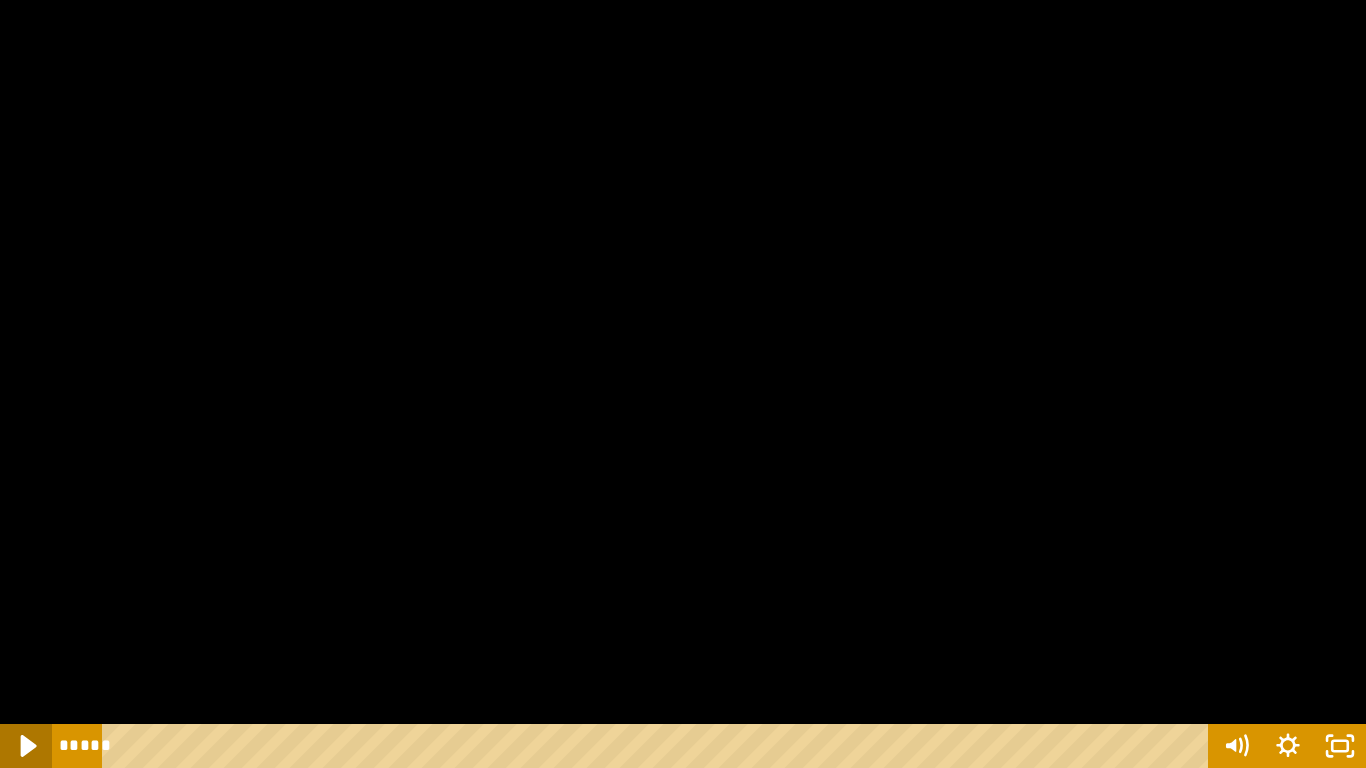 click 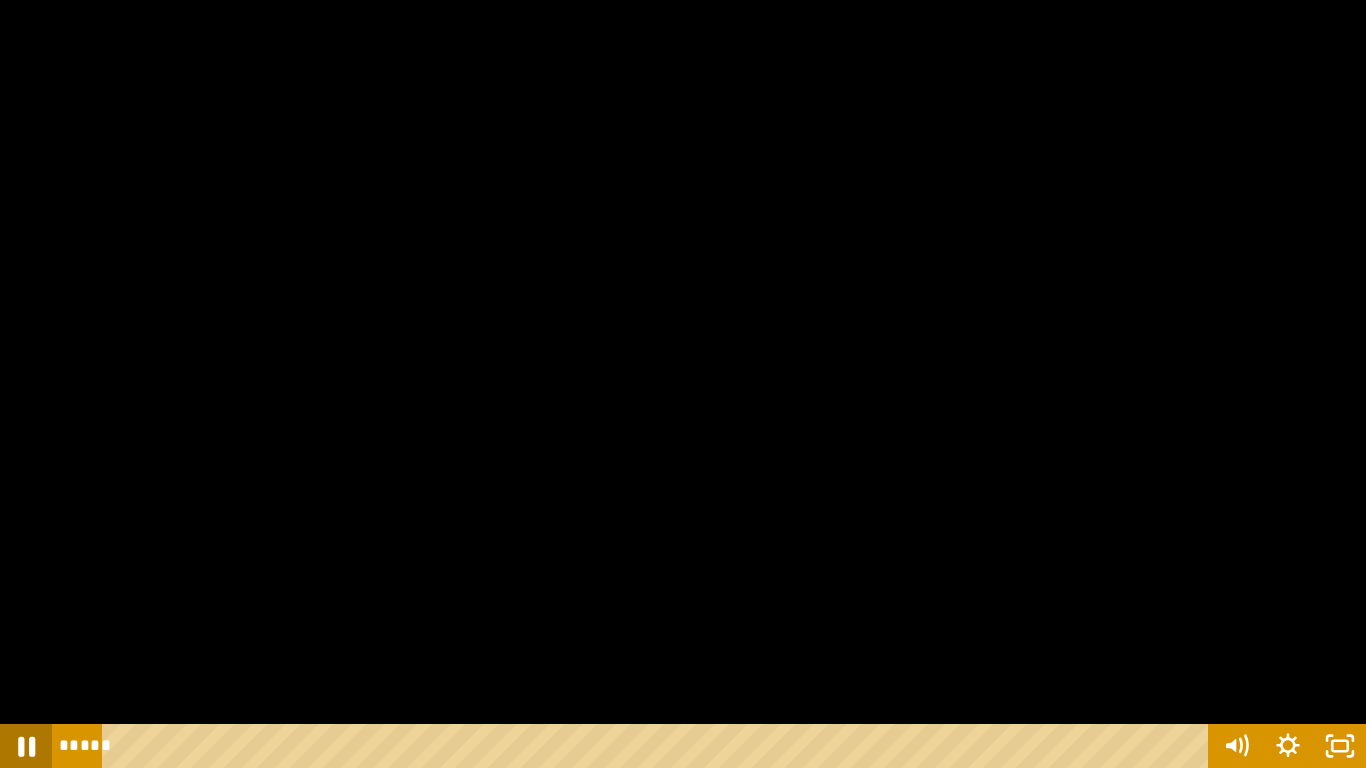 click 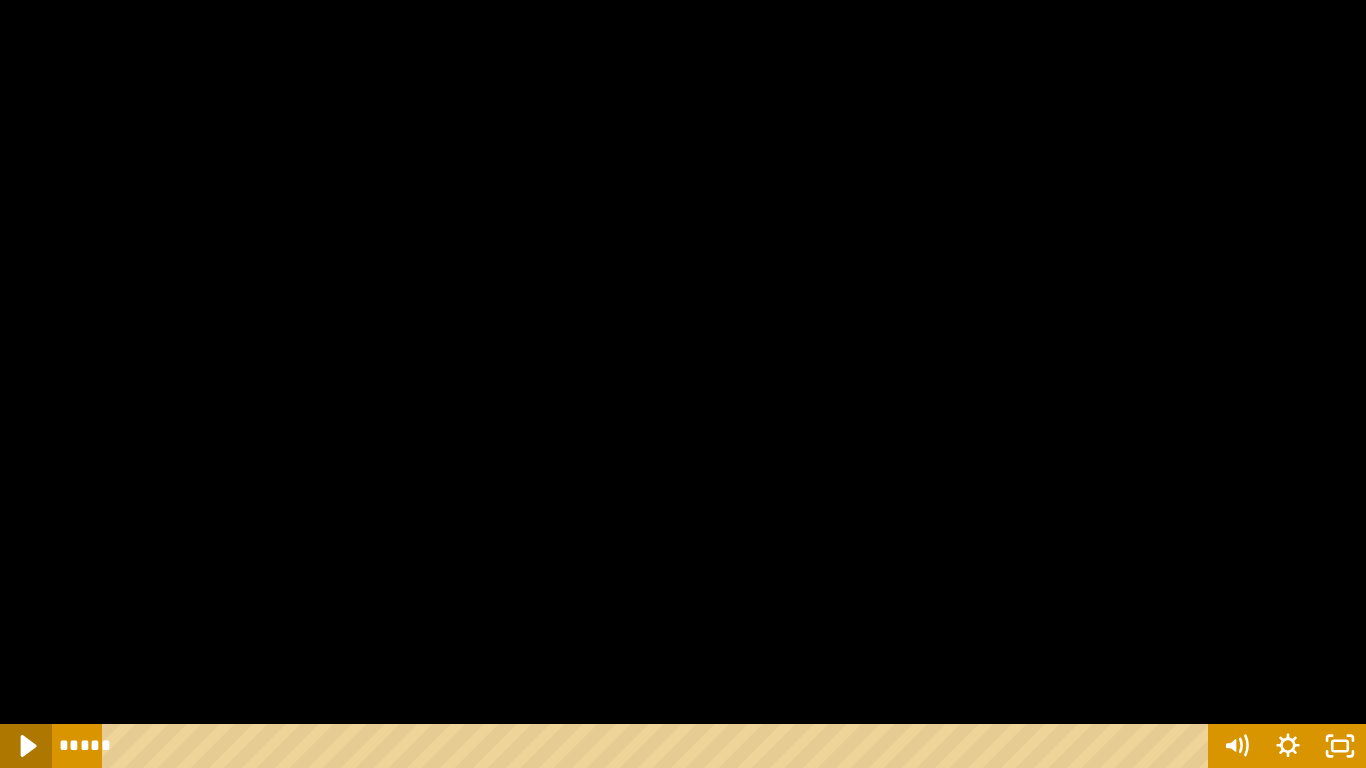 click 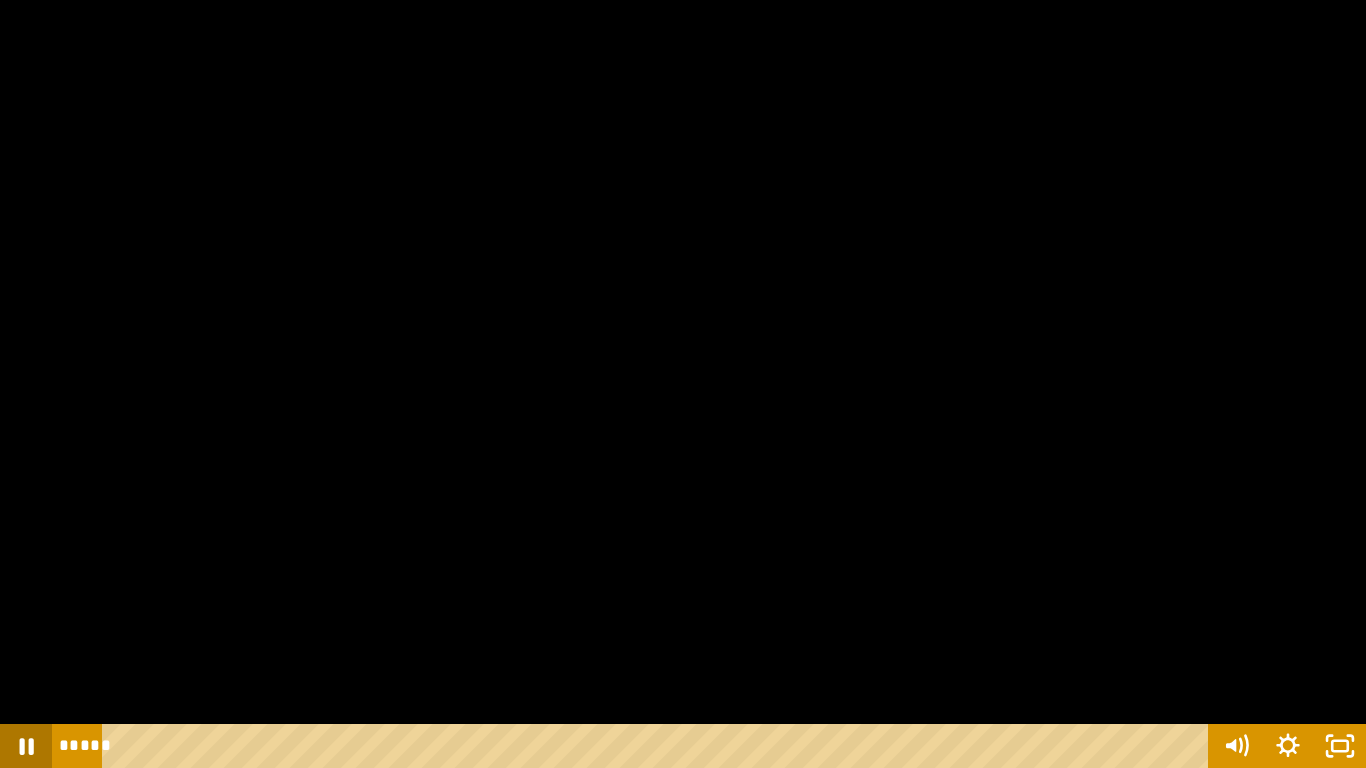 click 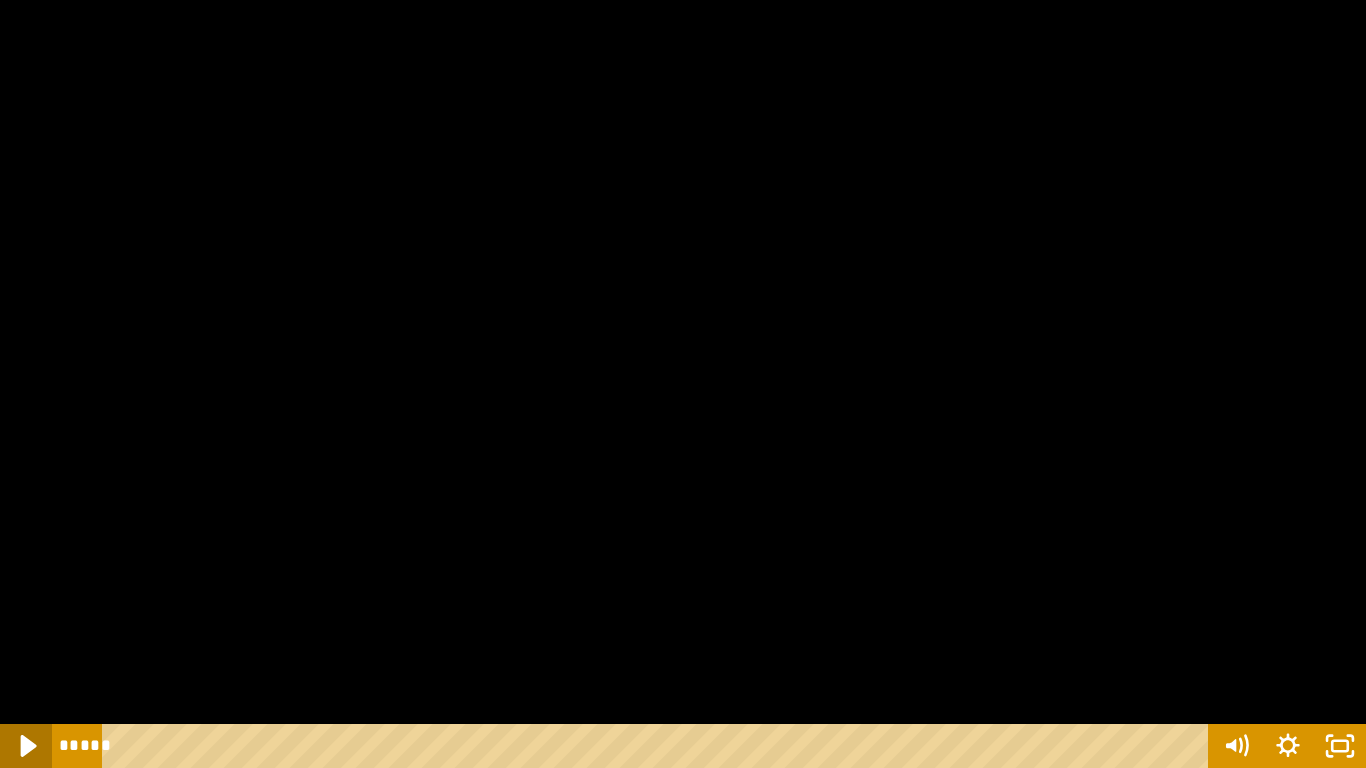 click 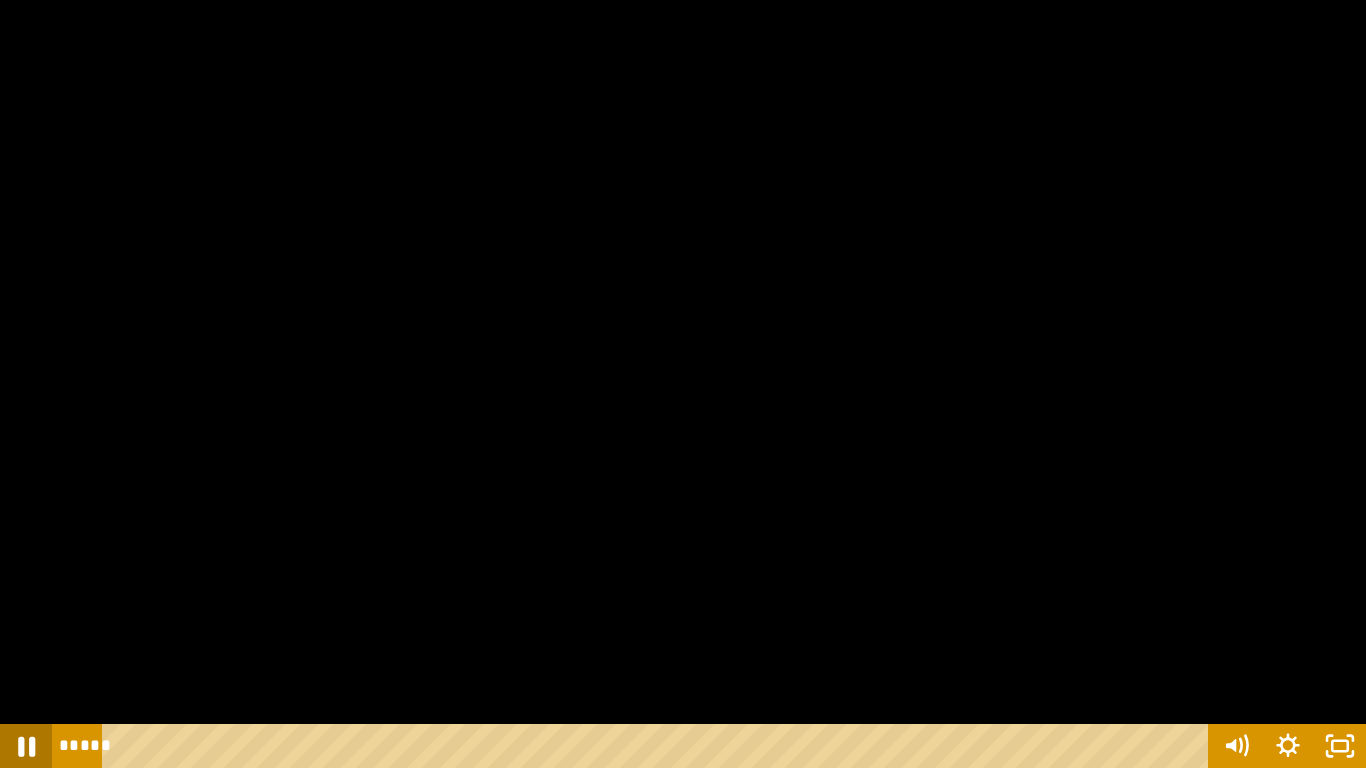 click 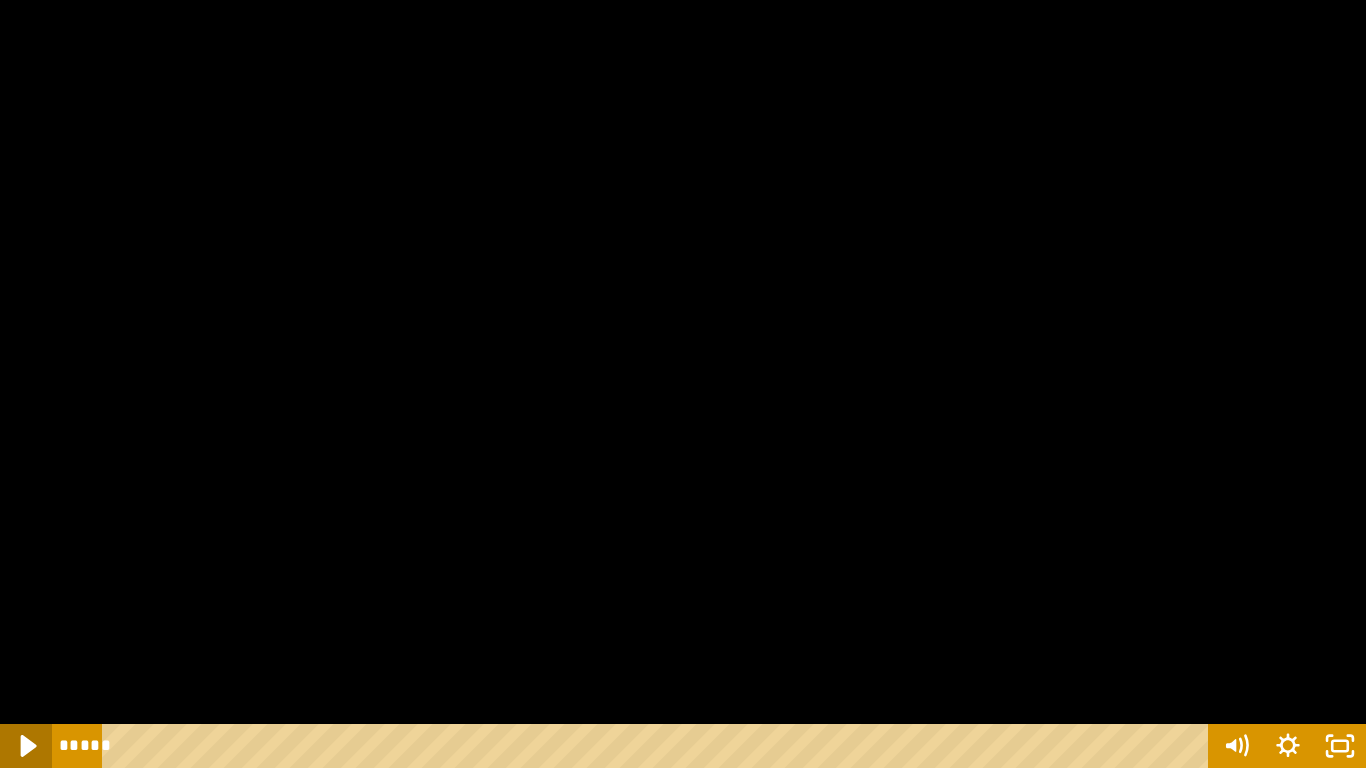 click 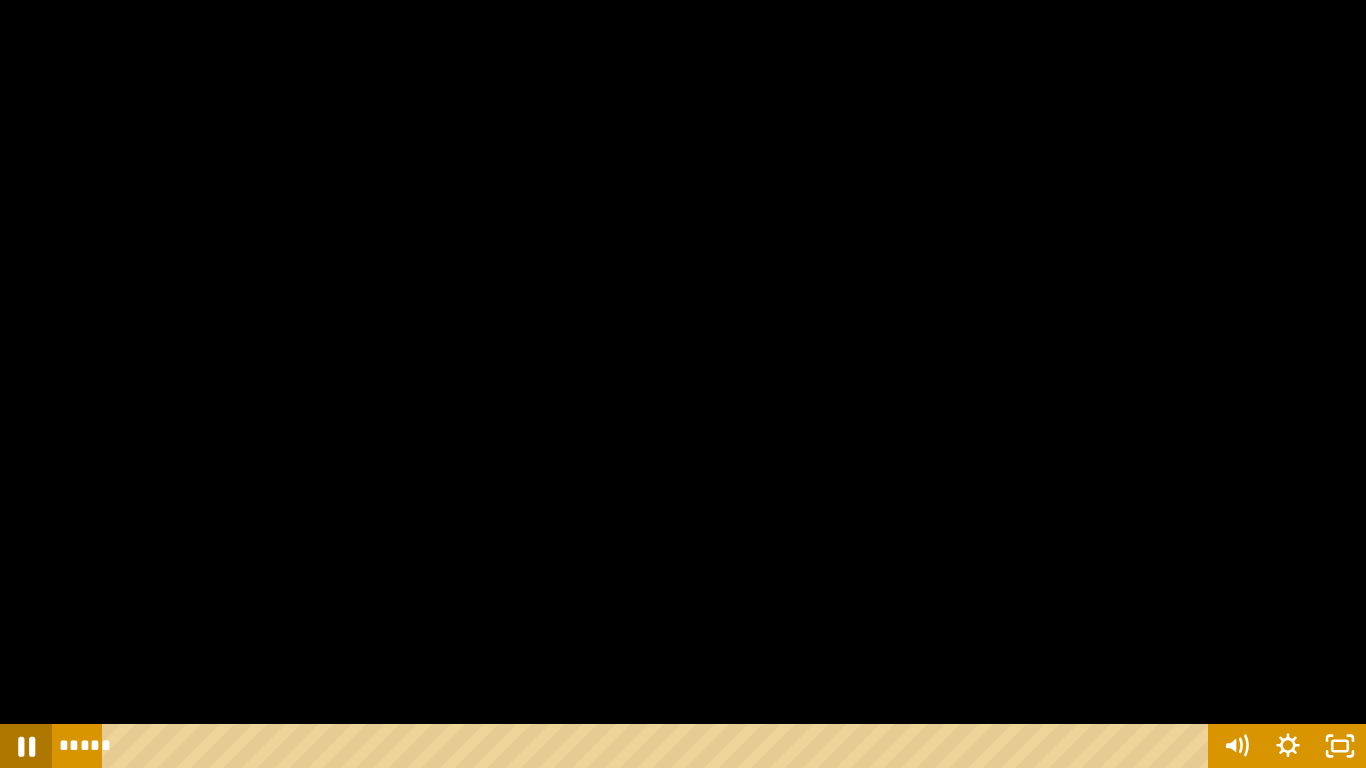 click 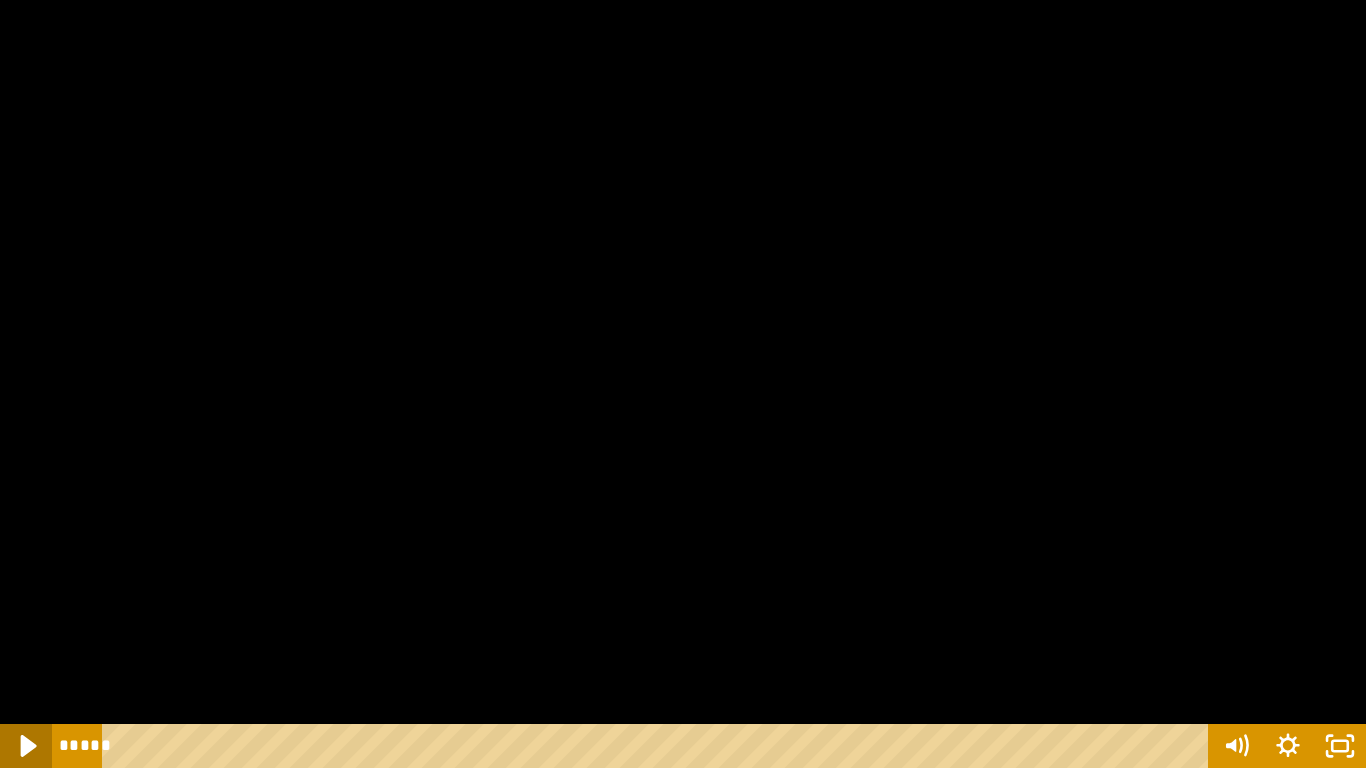 click 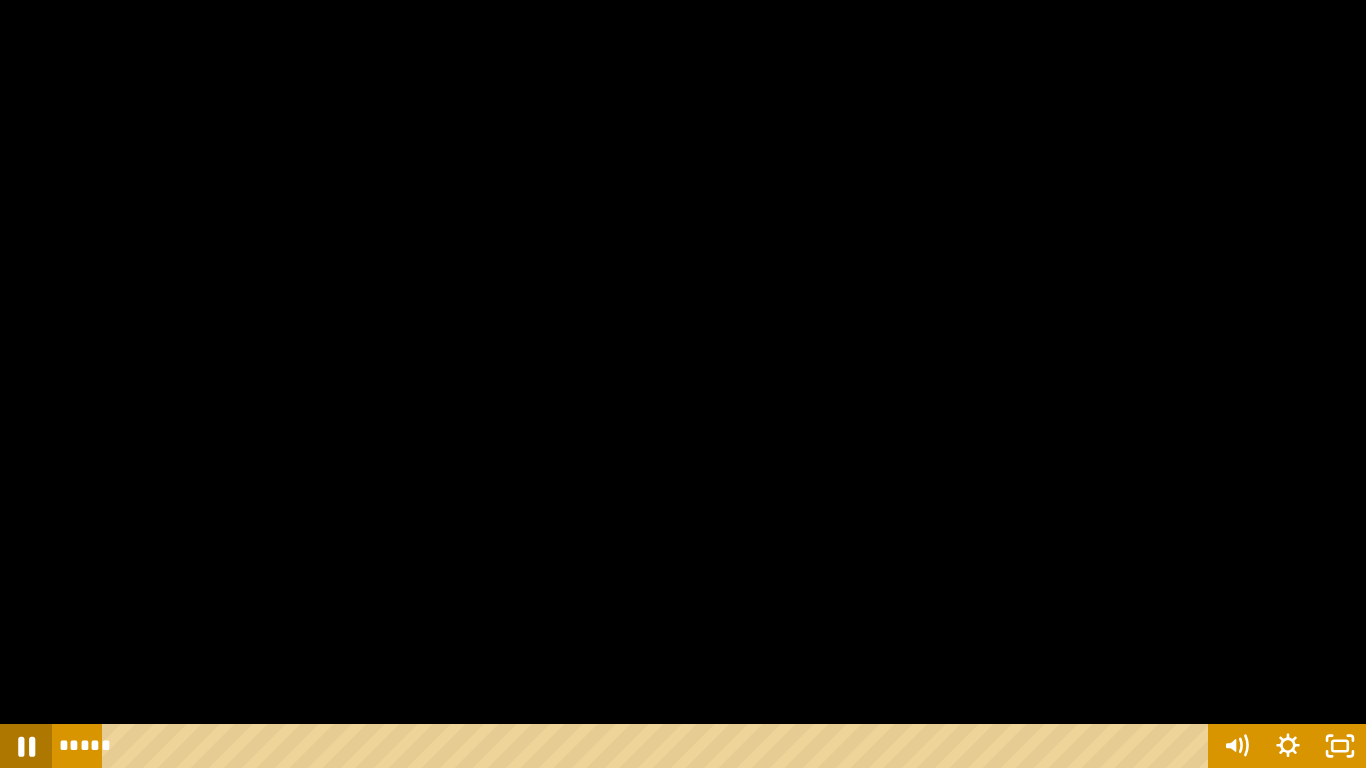 click 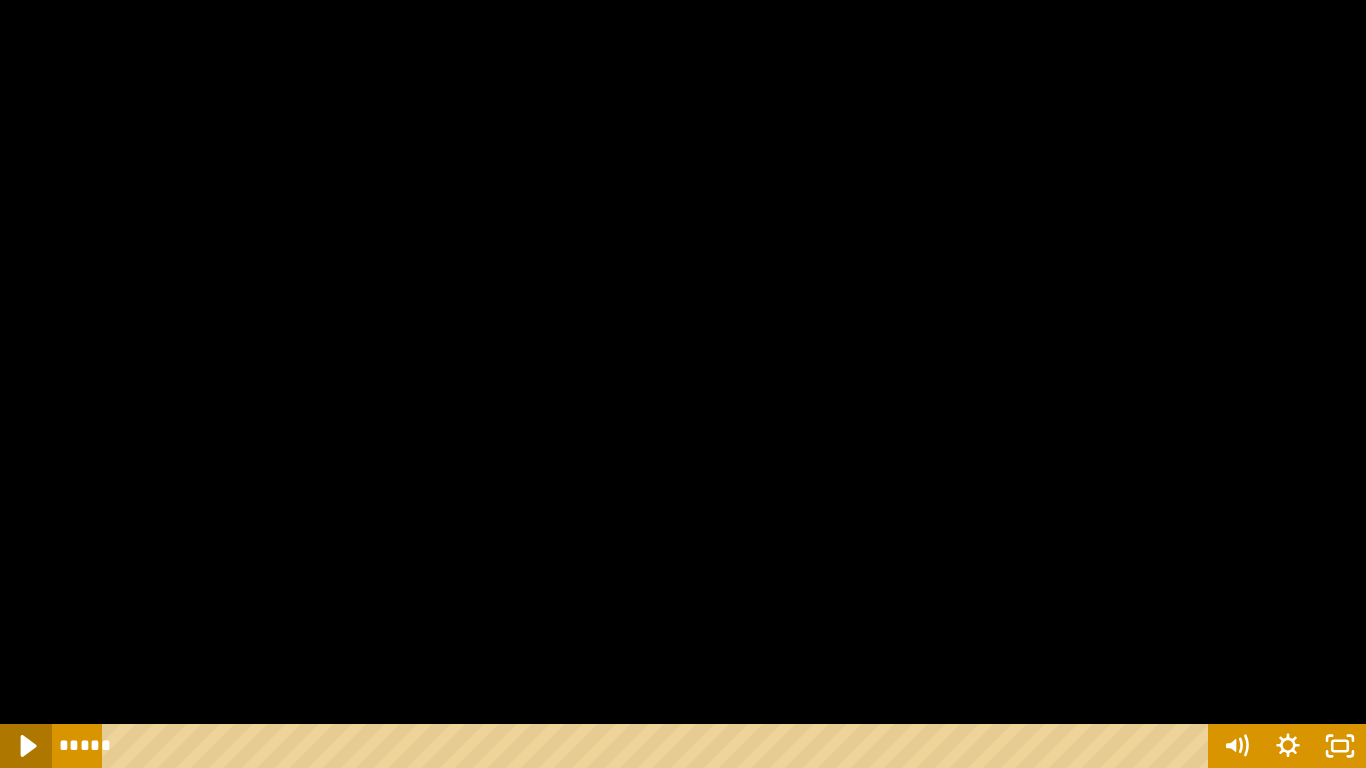 click 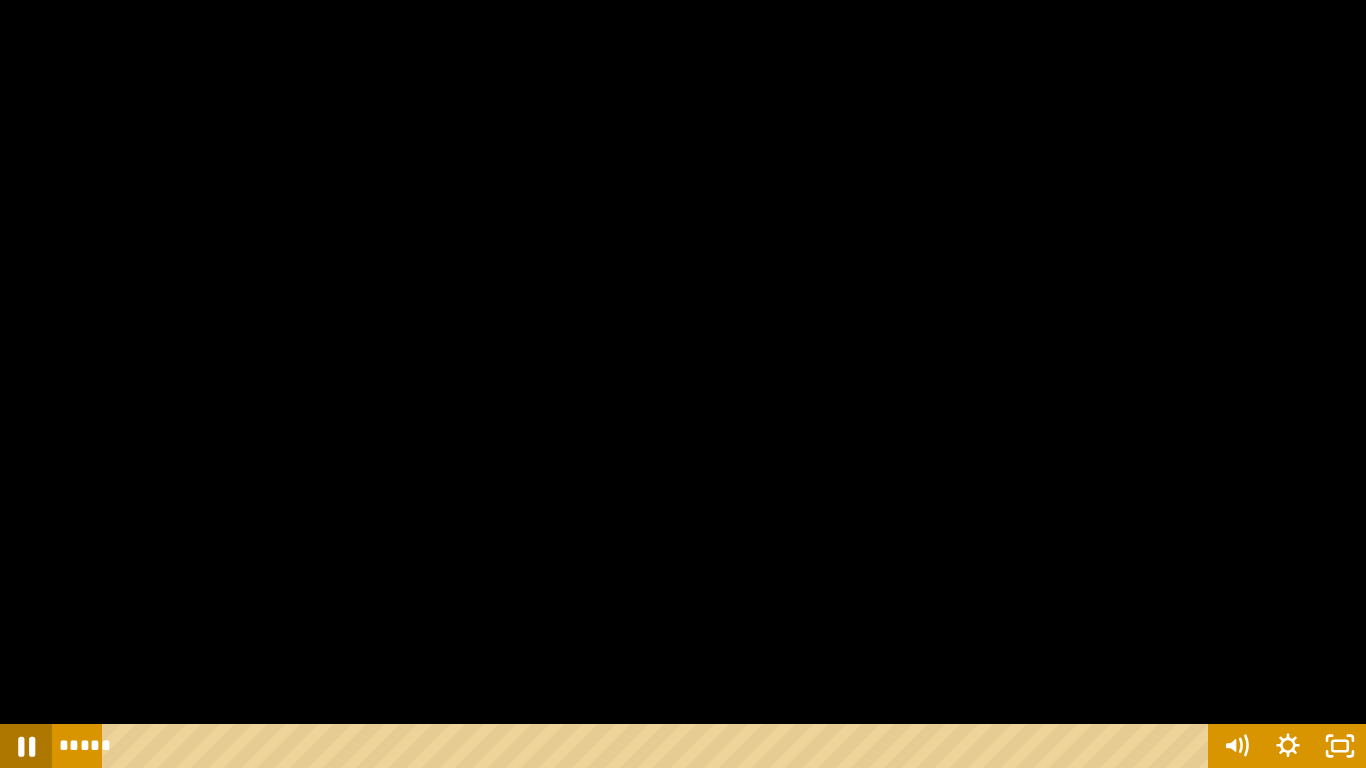 click 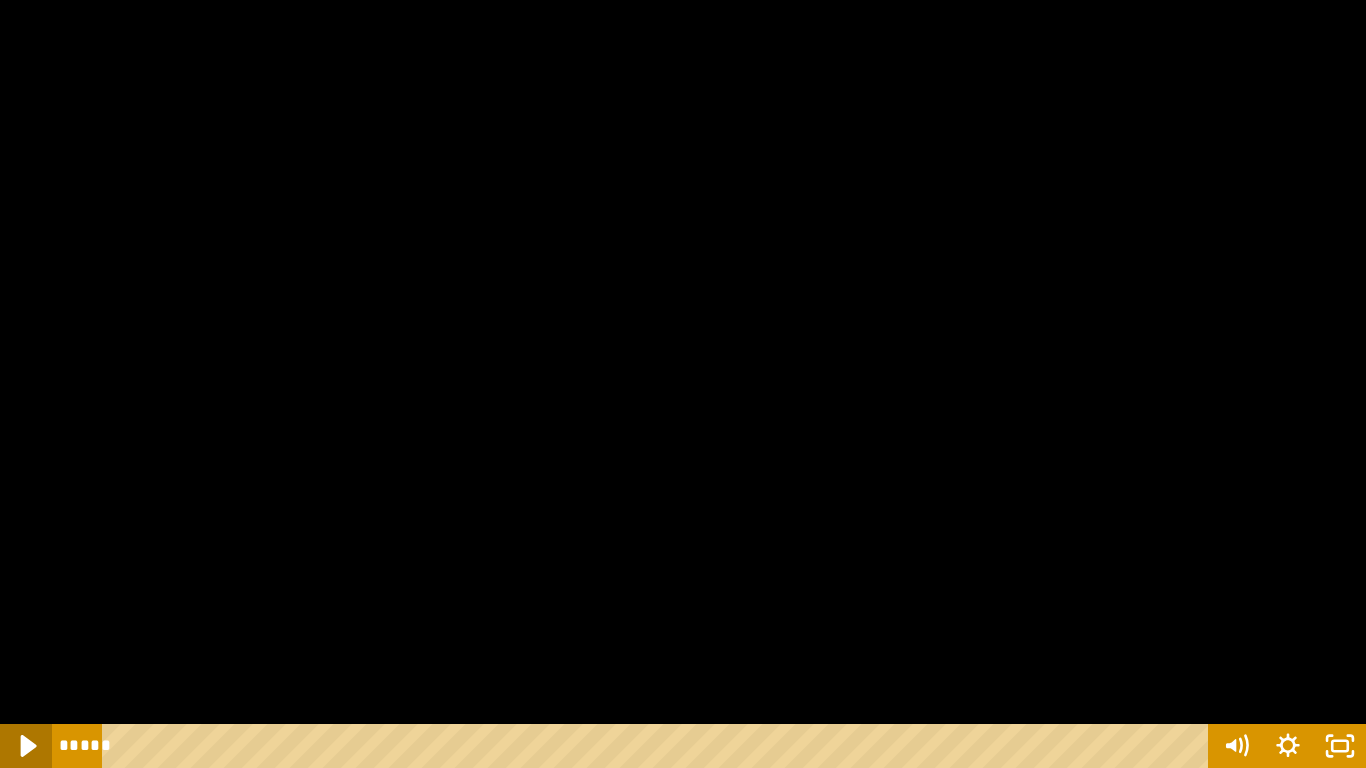 click 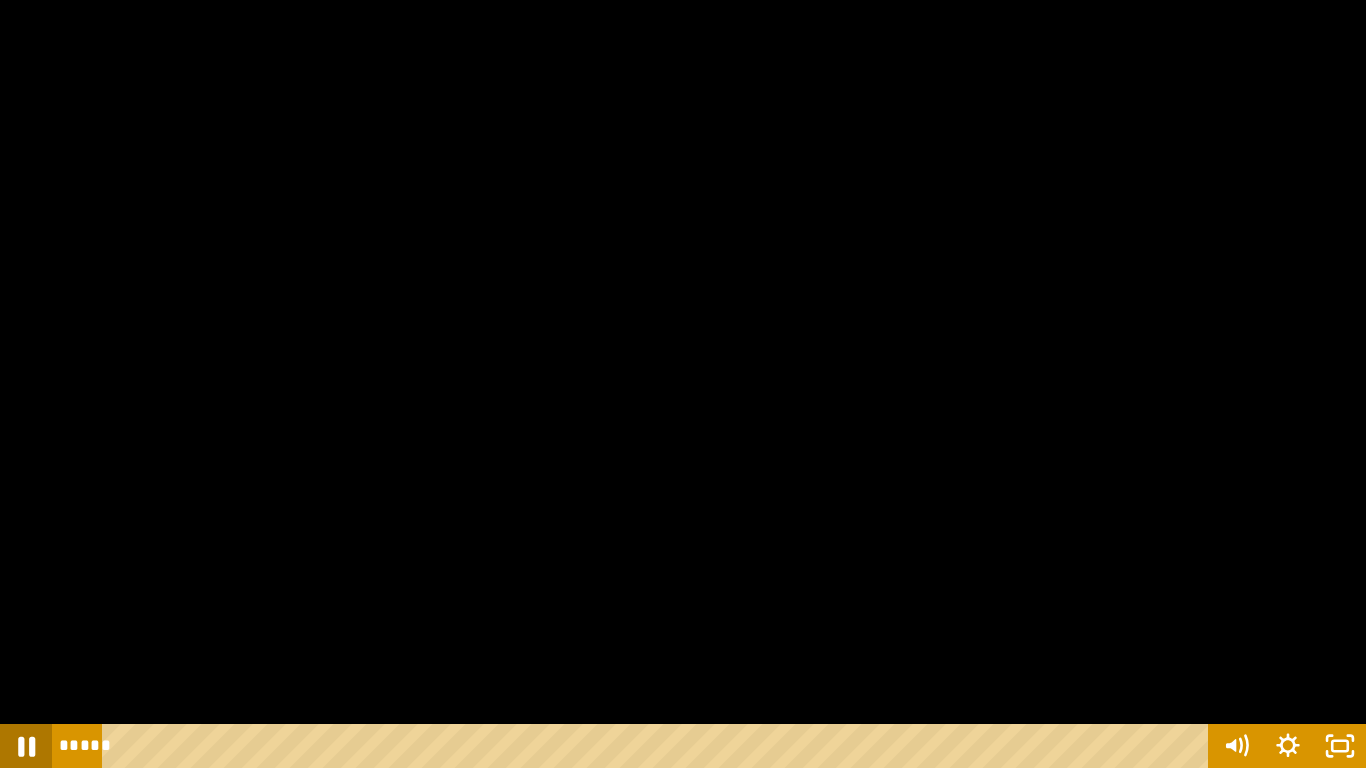 click 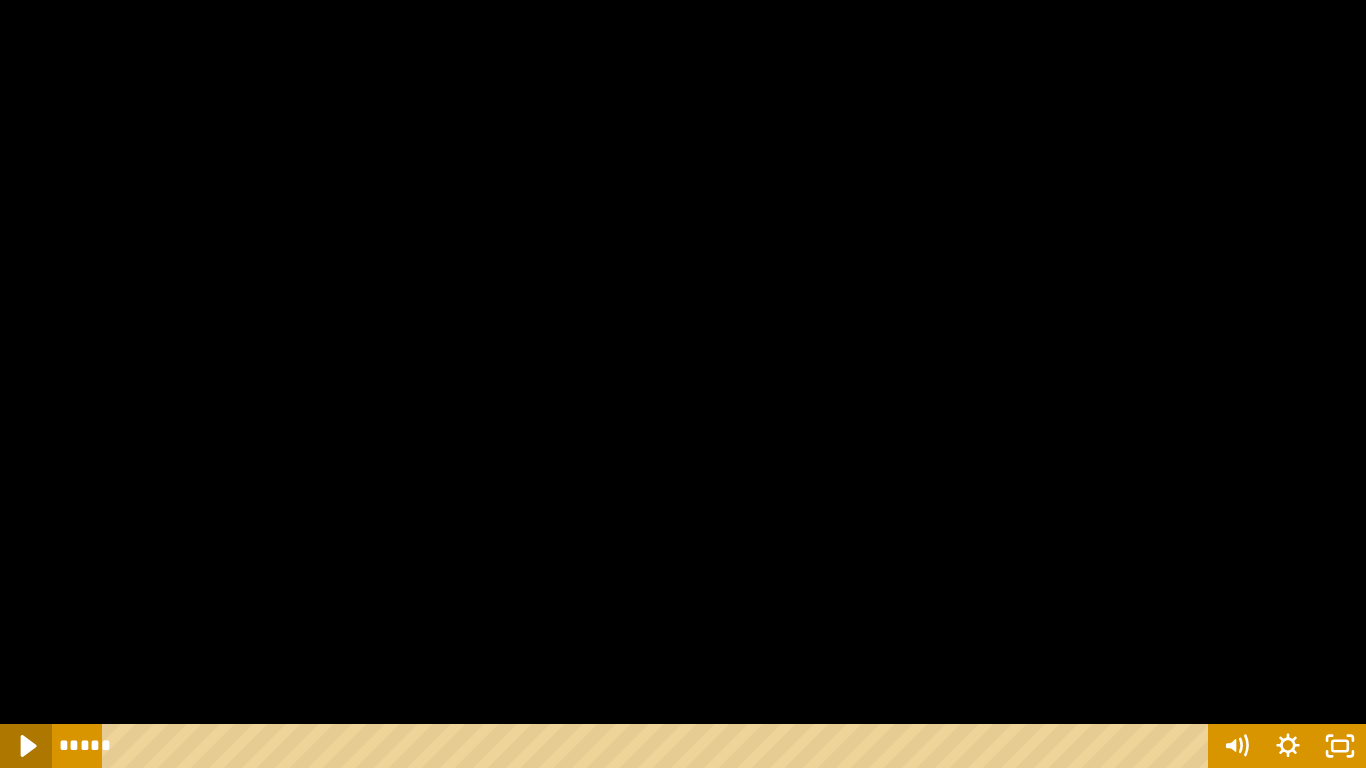 click 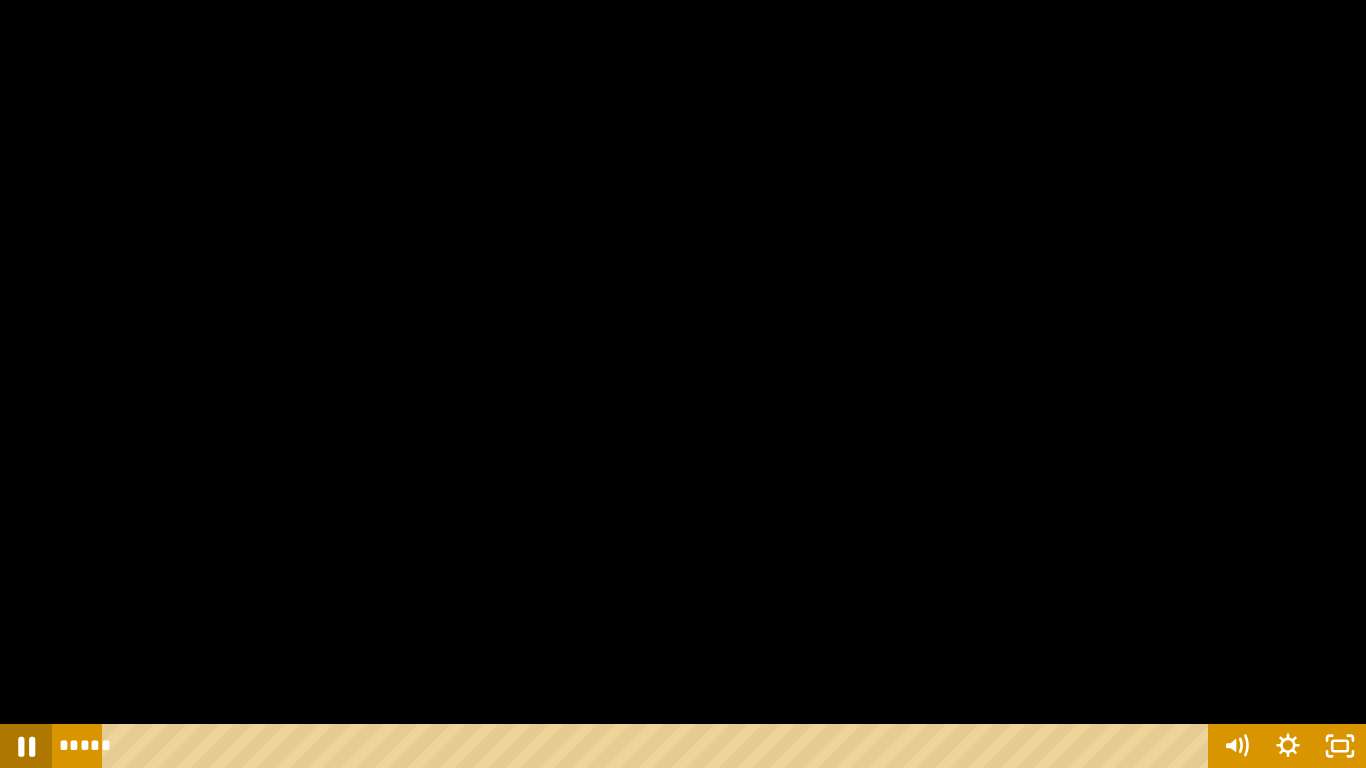 click 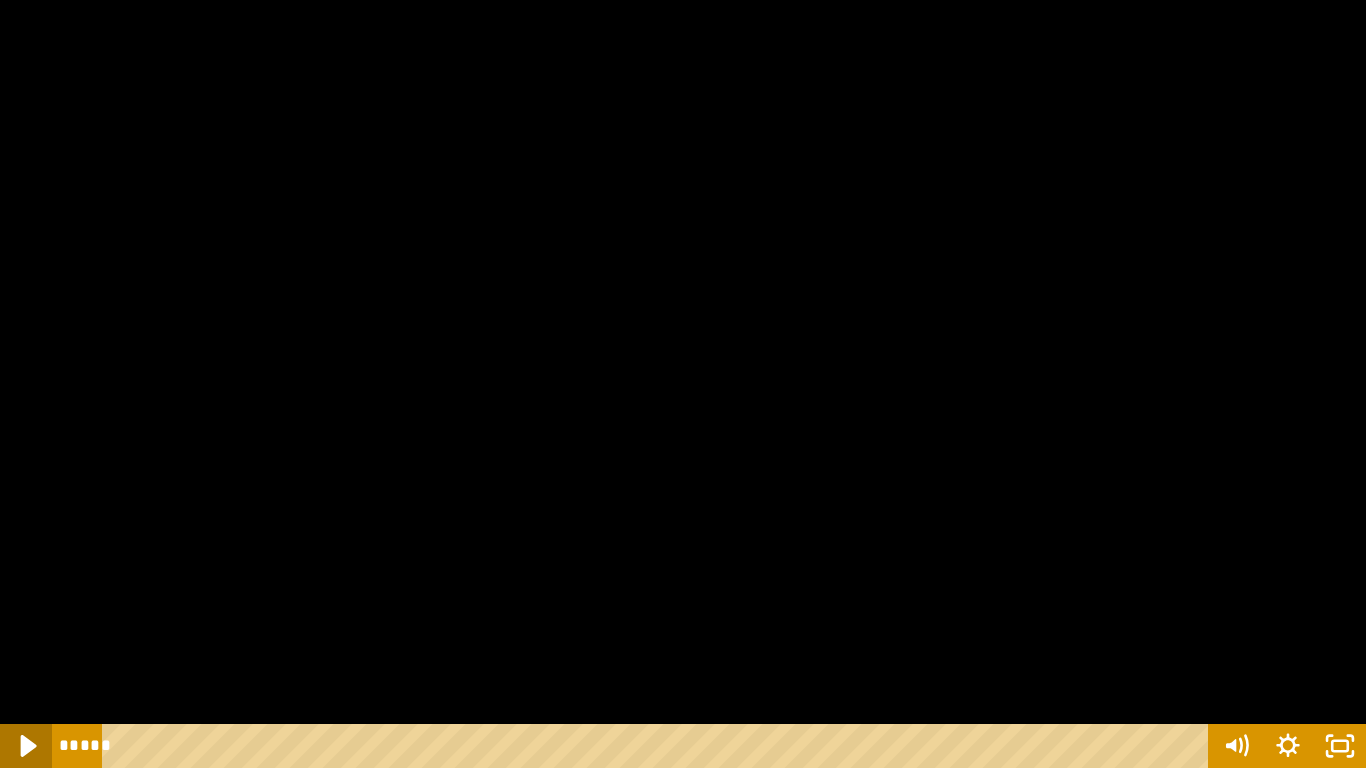 click 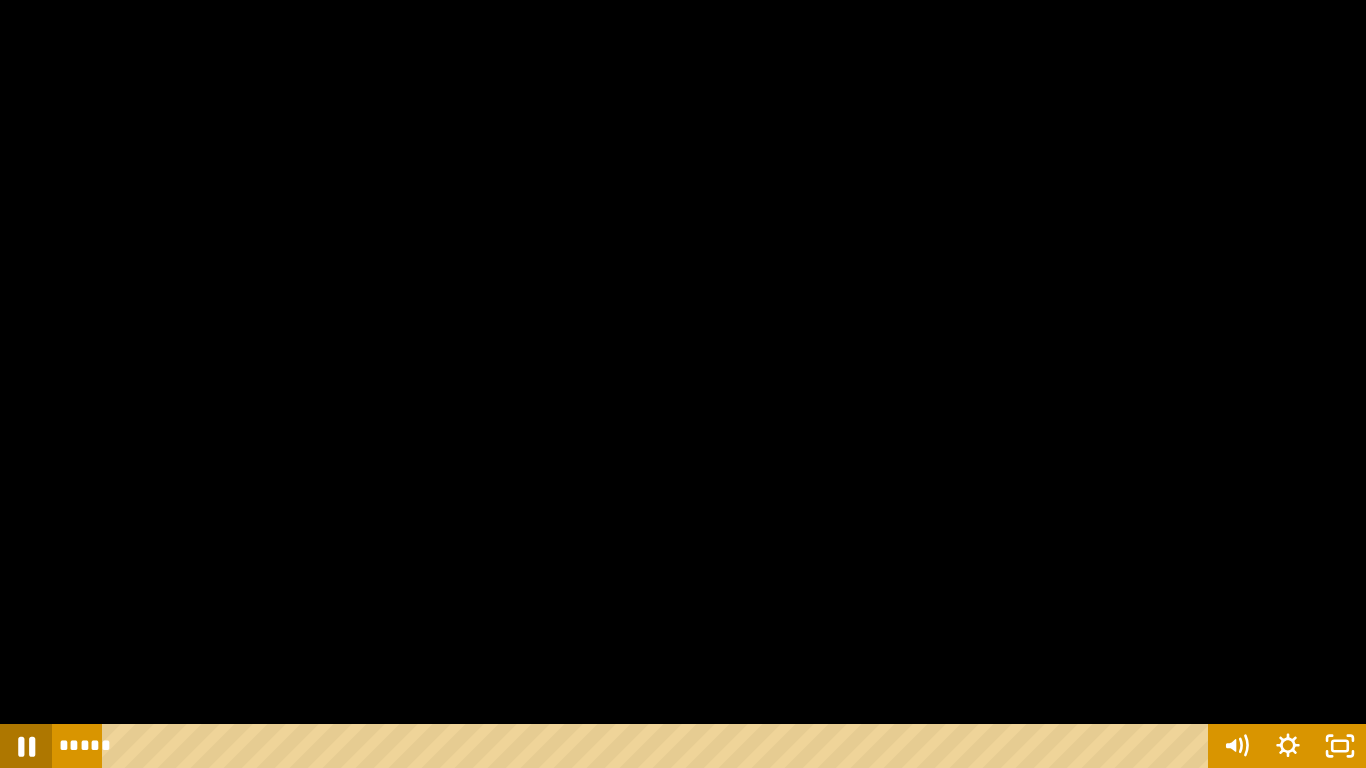 click 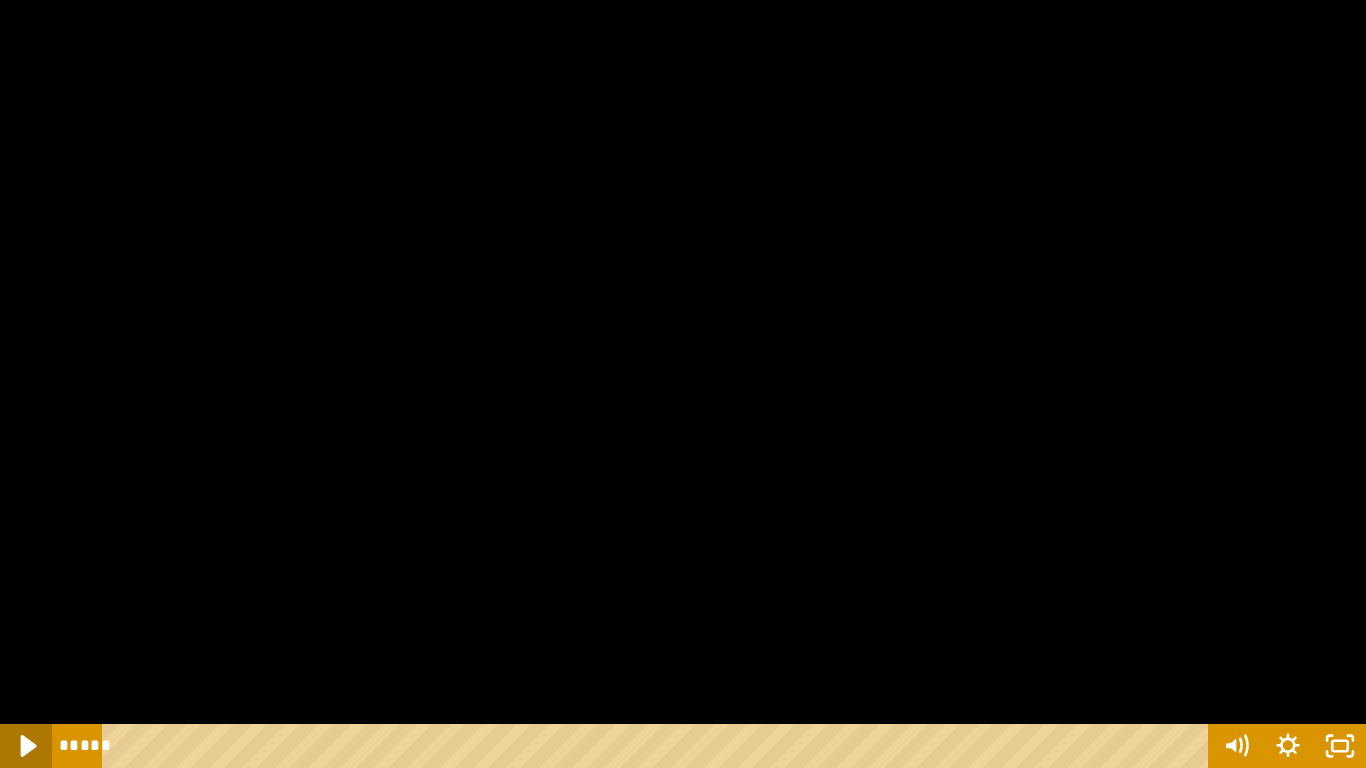 click 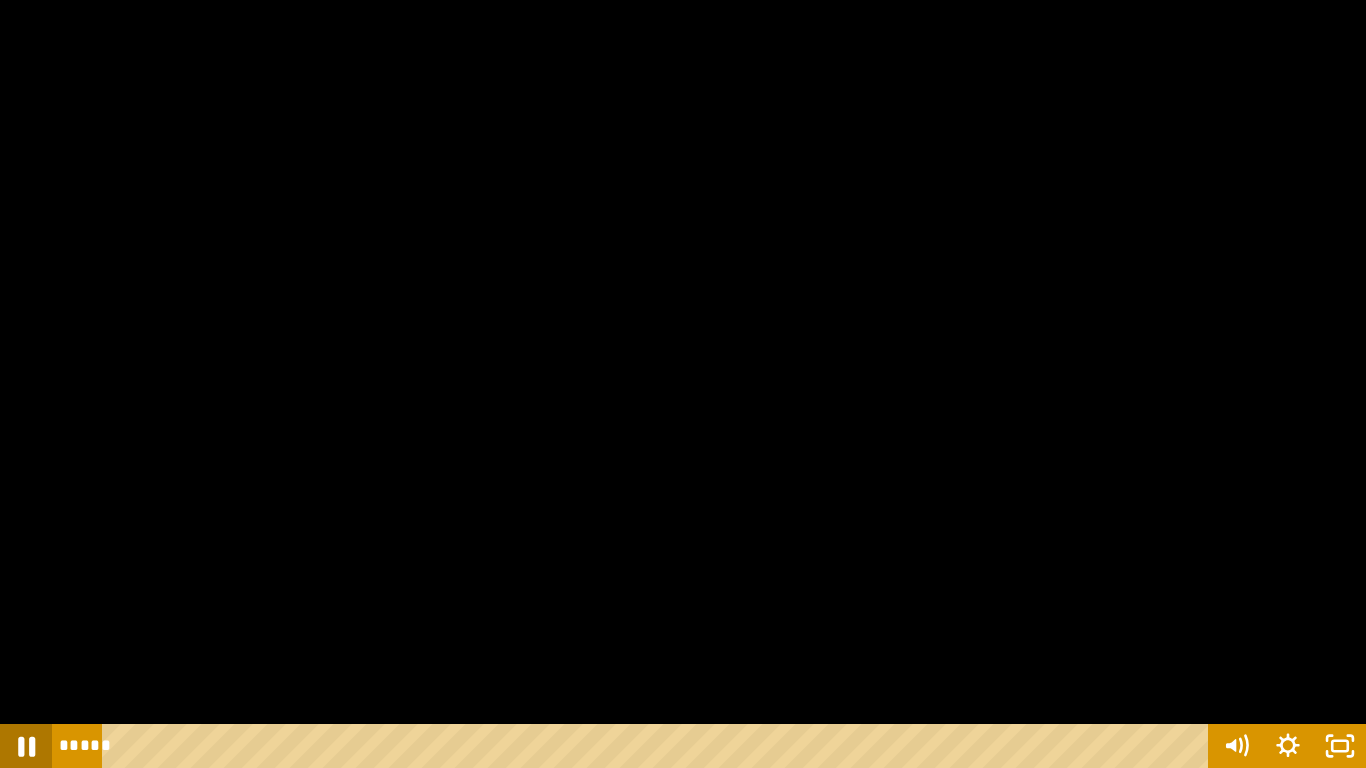 click 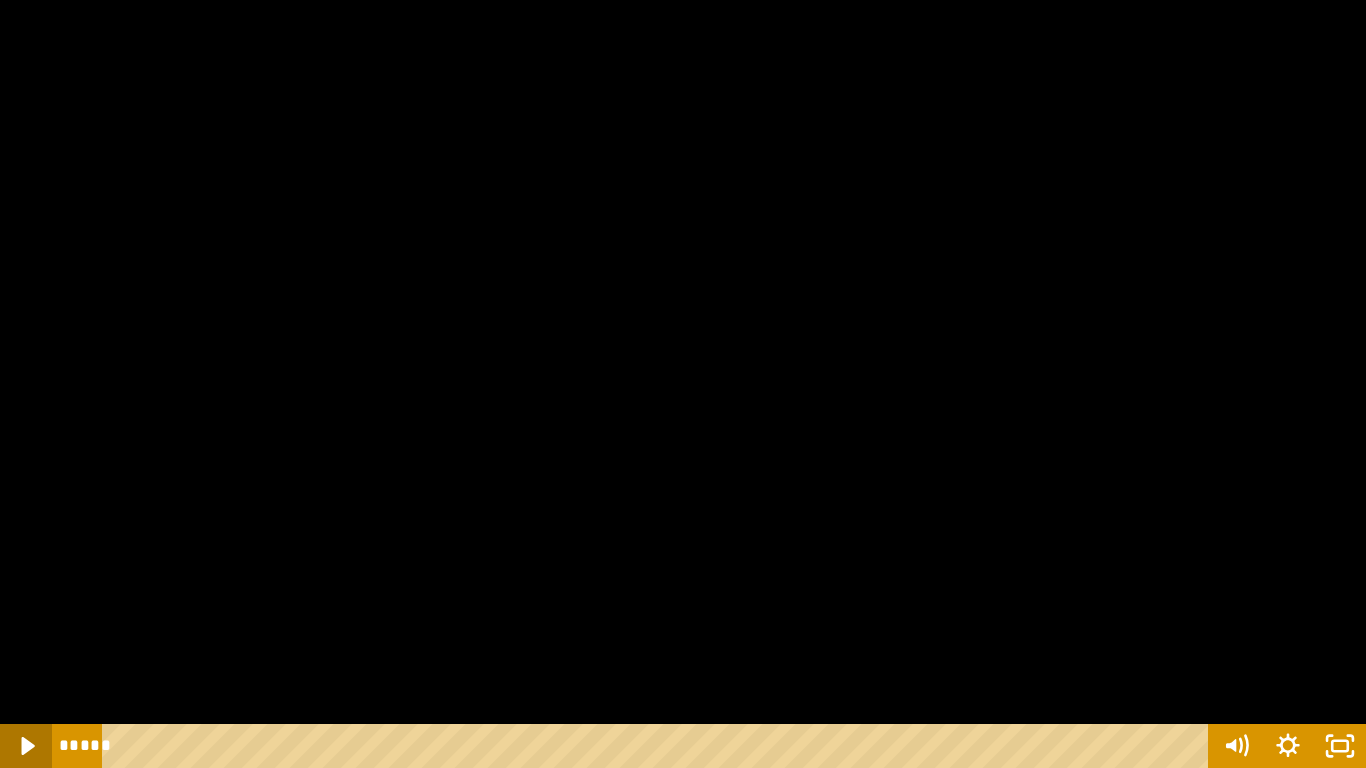 click 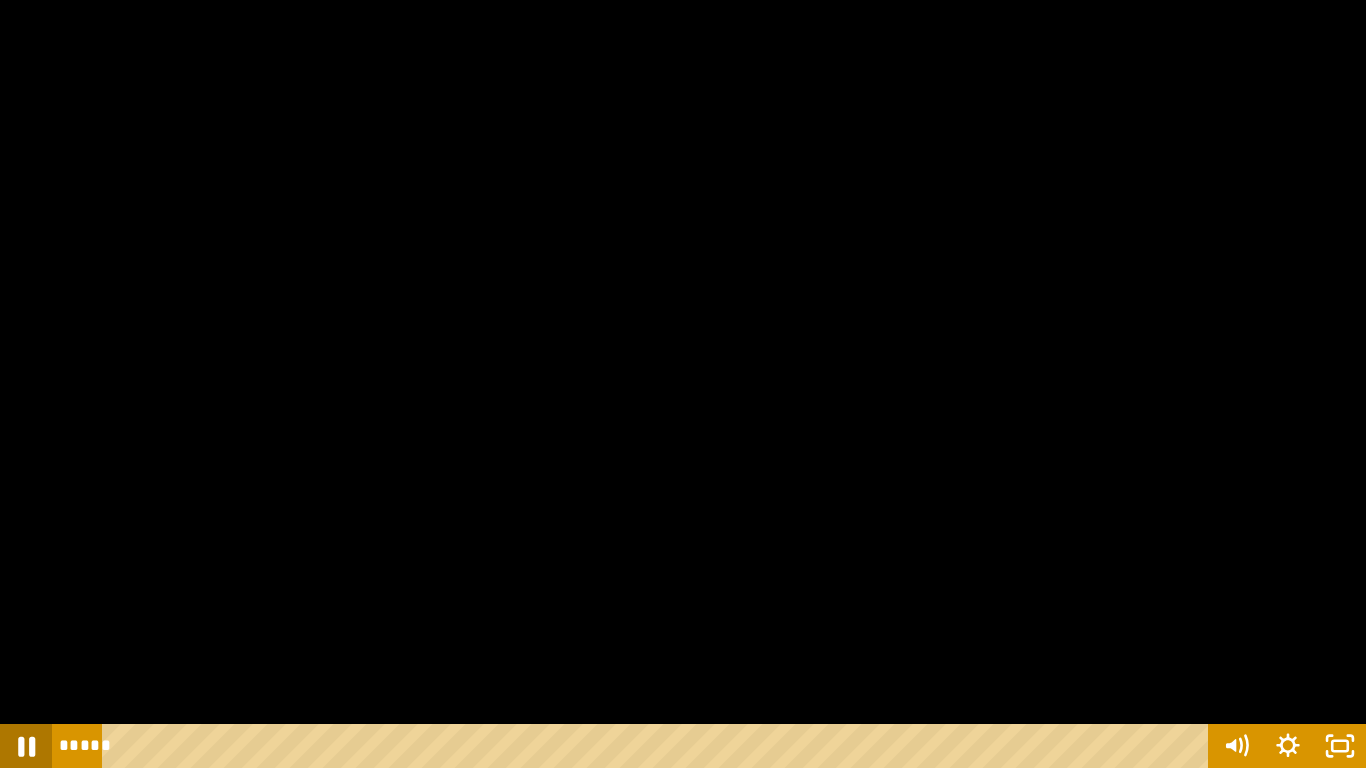 click 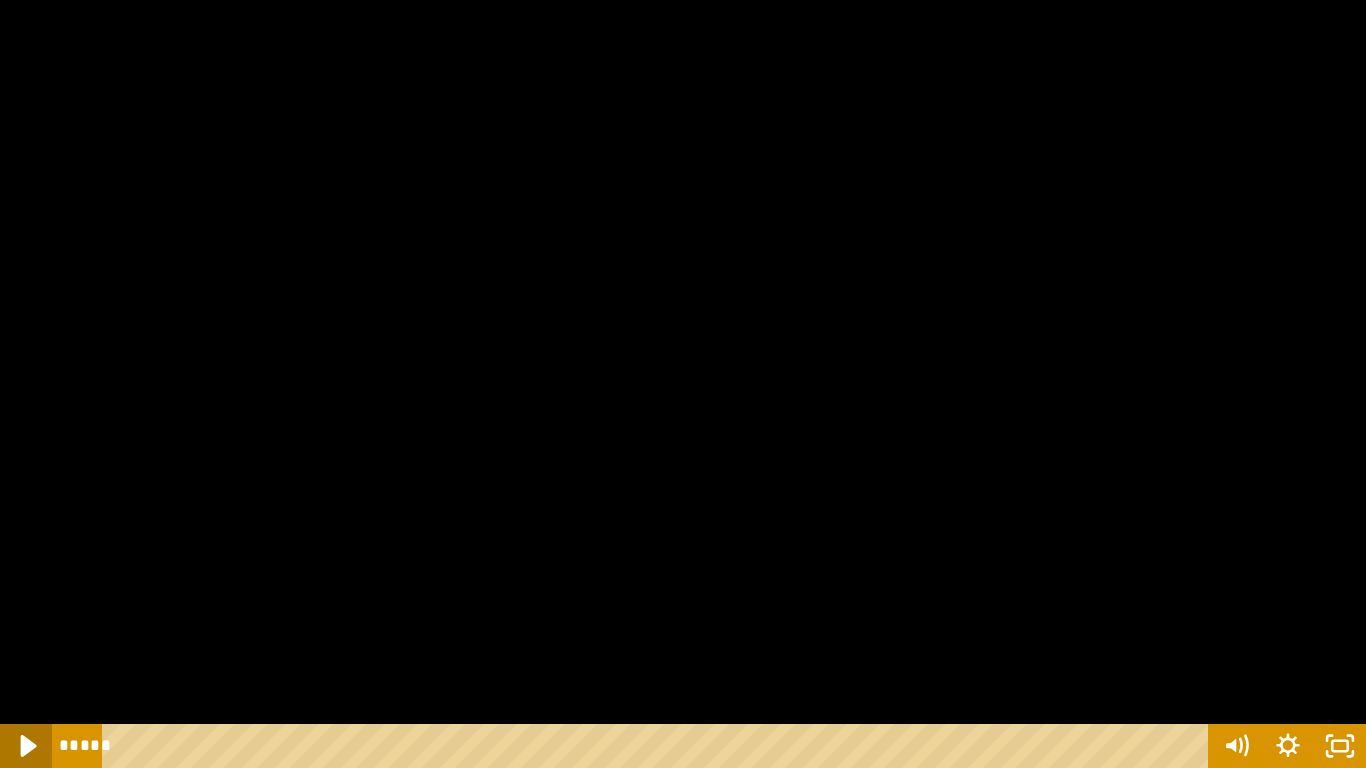 click 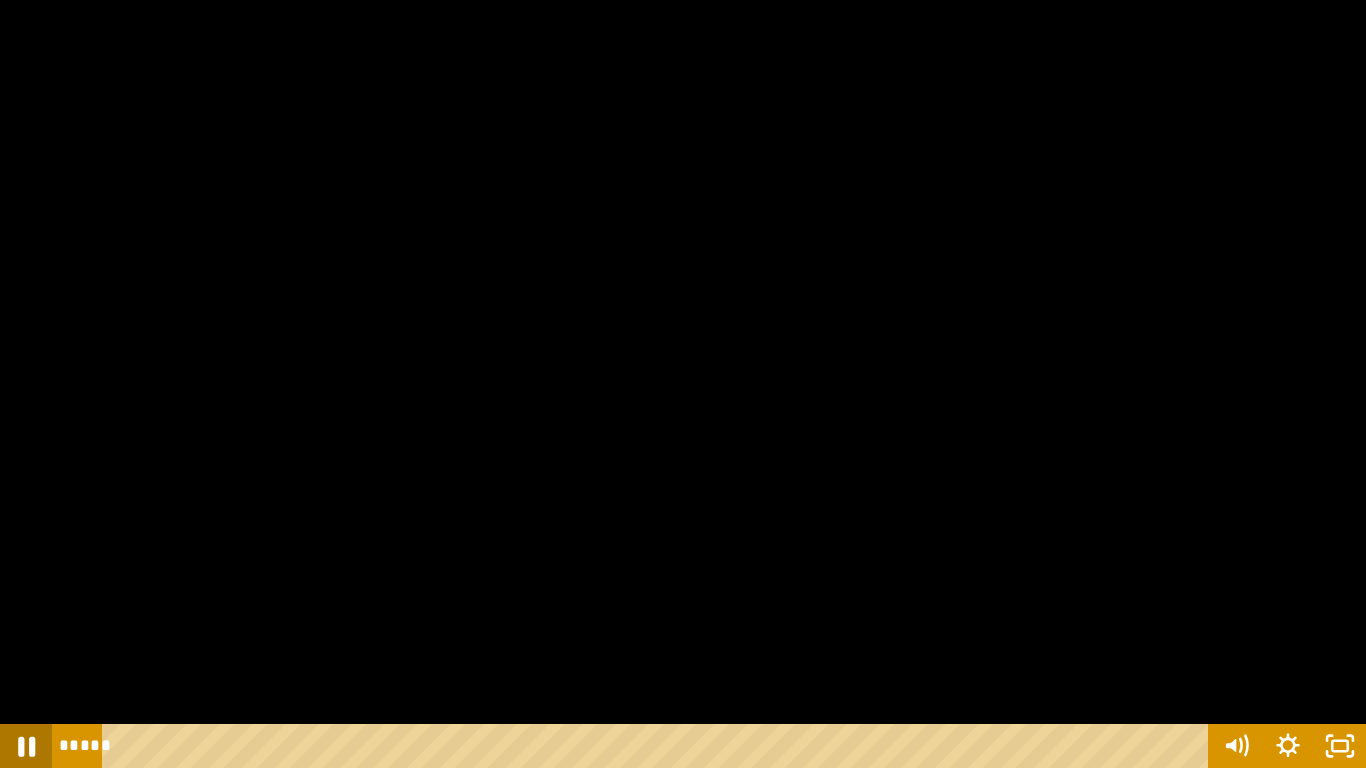 click 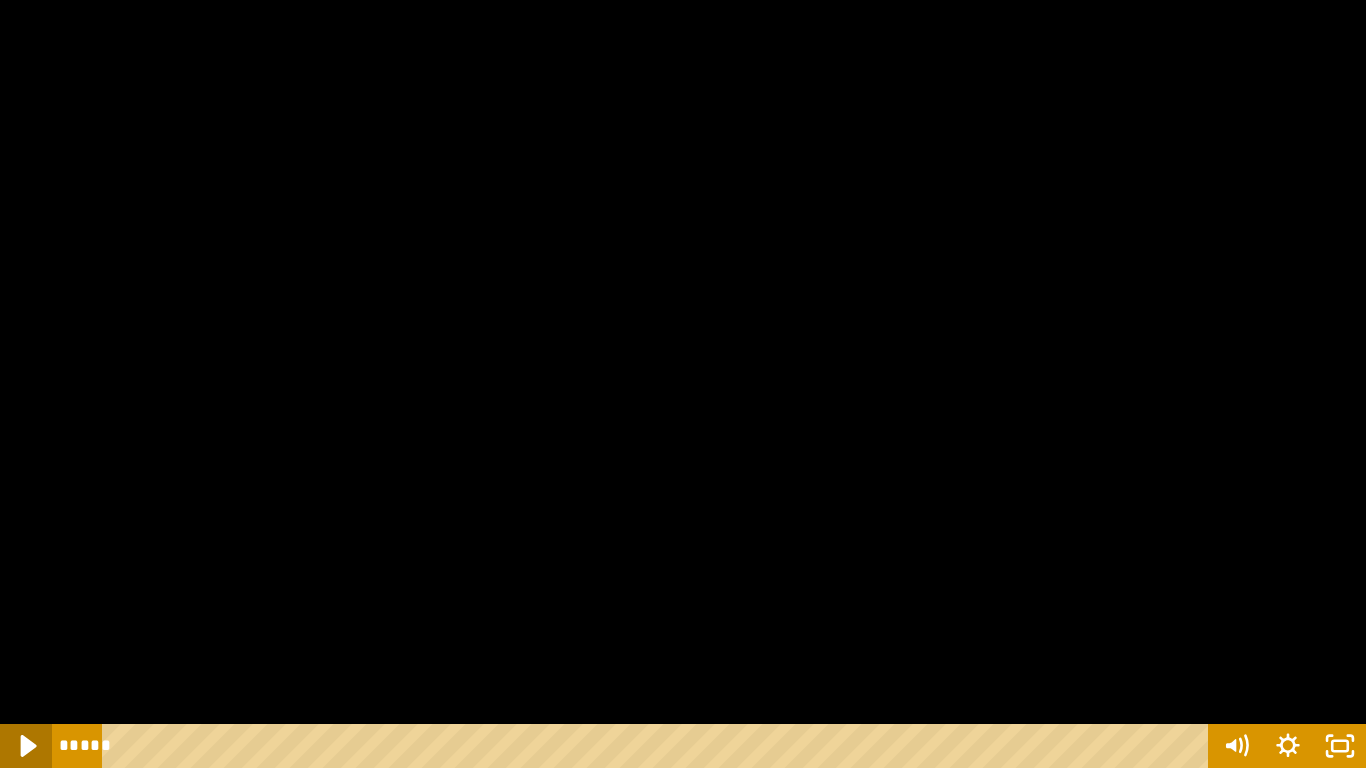 click 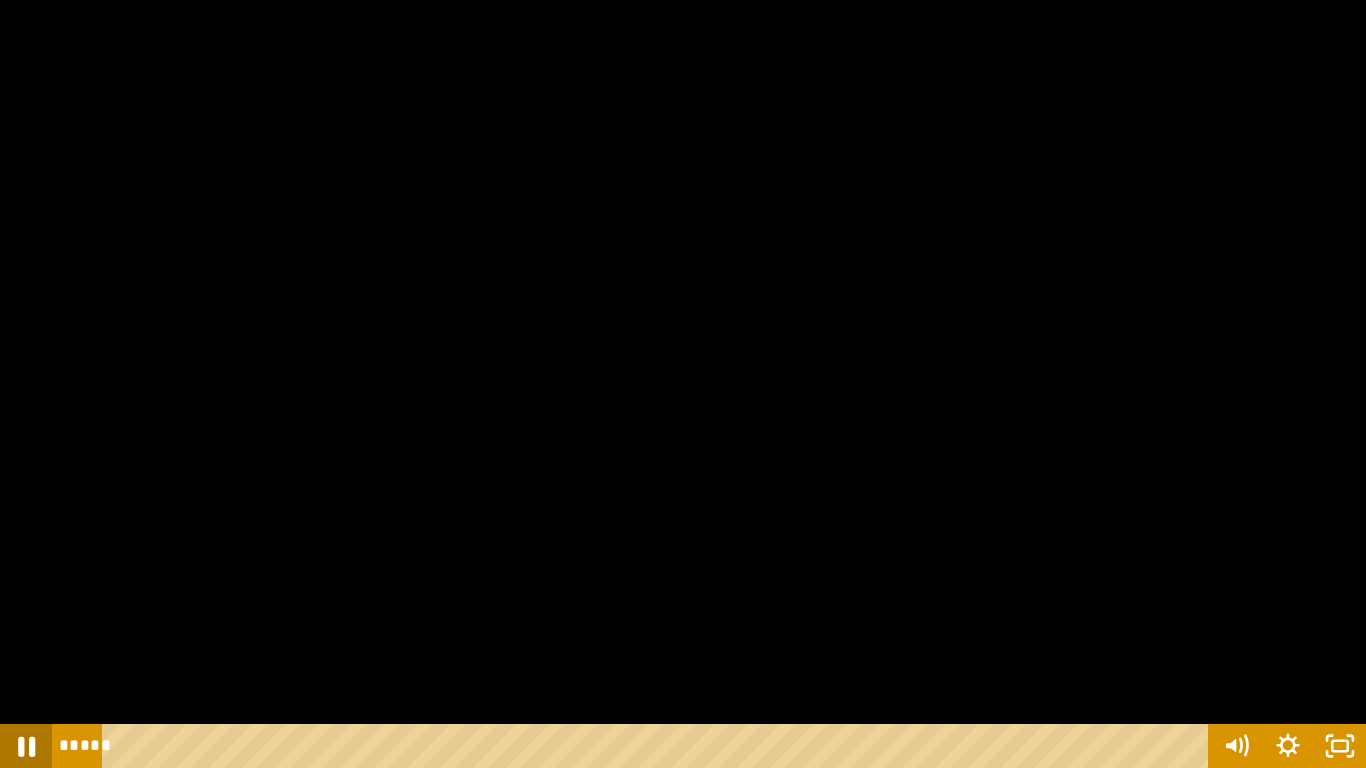 click 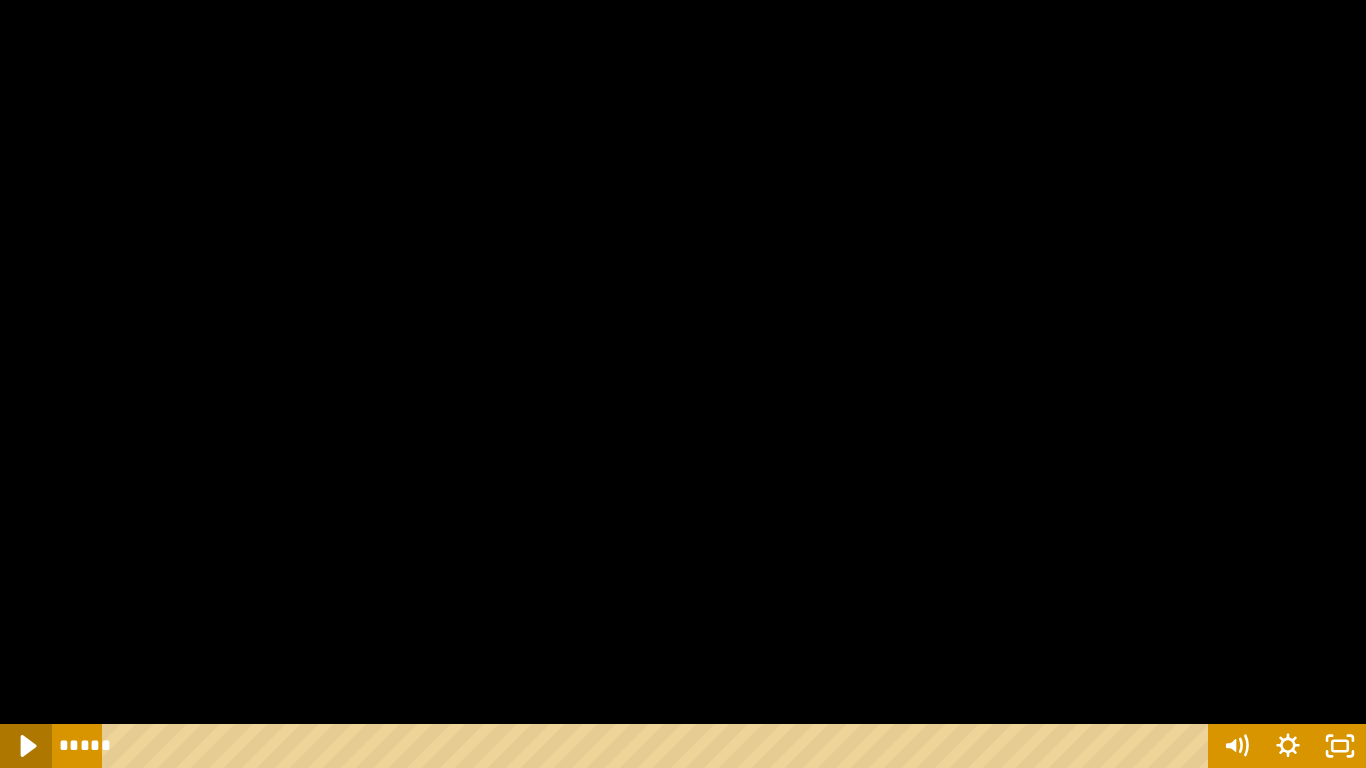 click 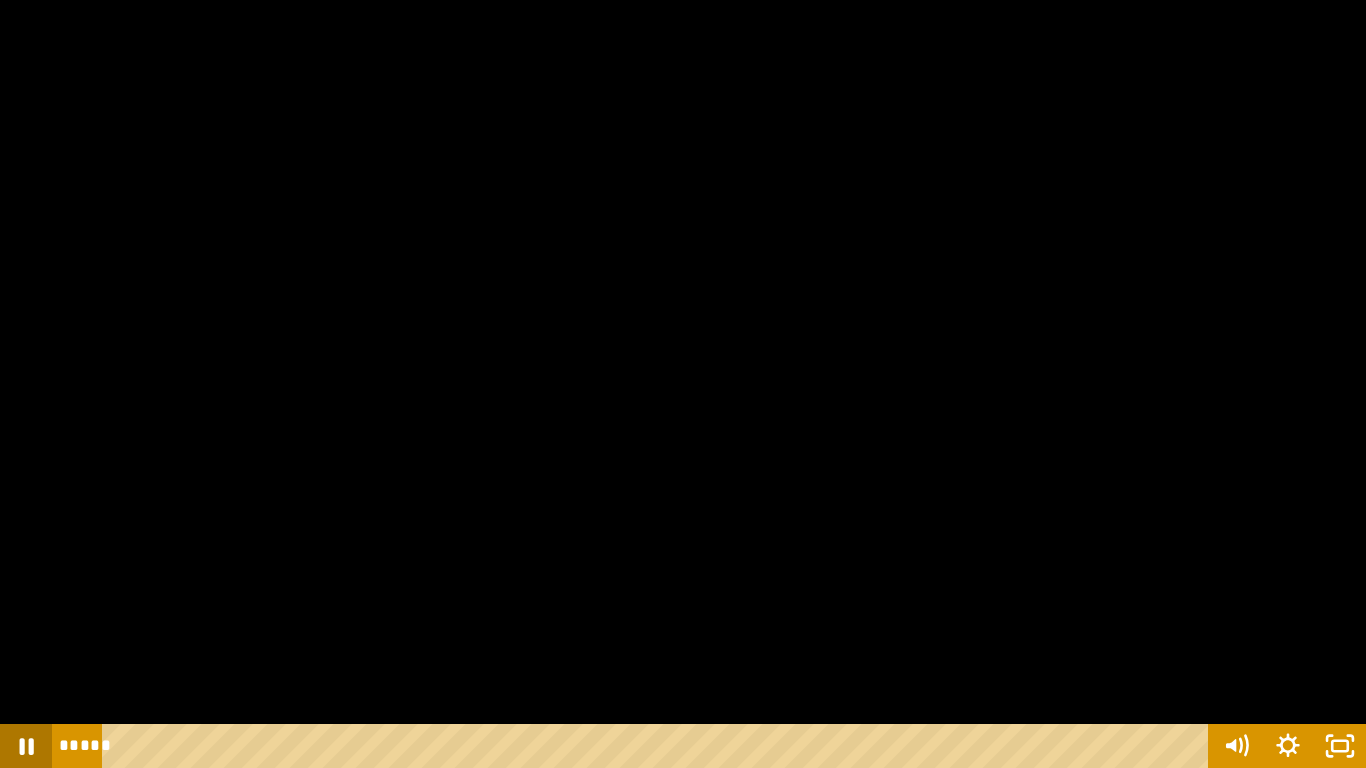click 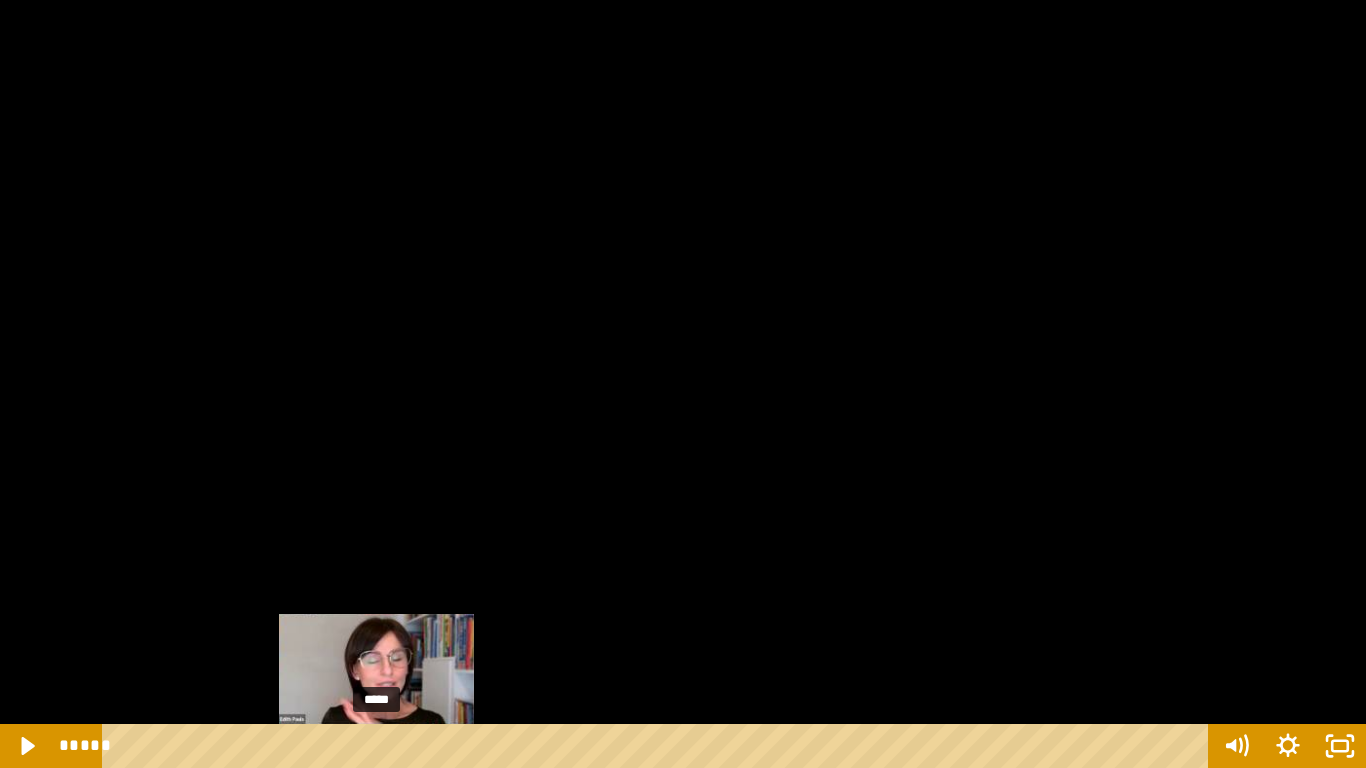click at bounding box center (376, 746) 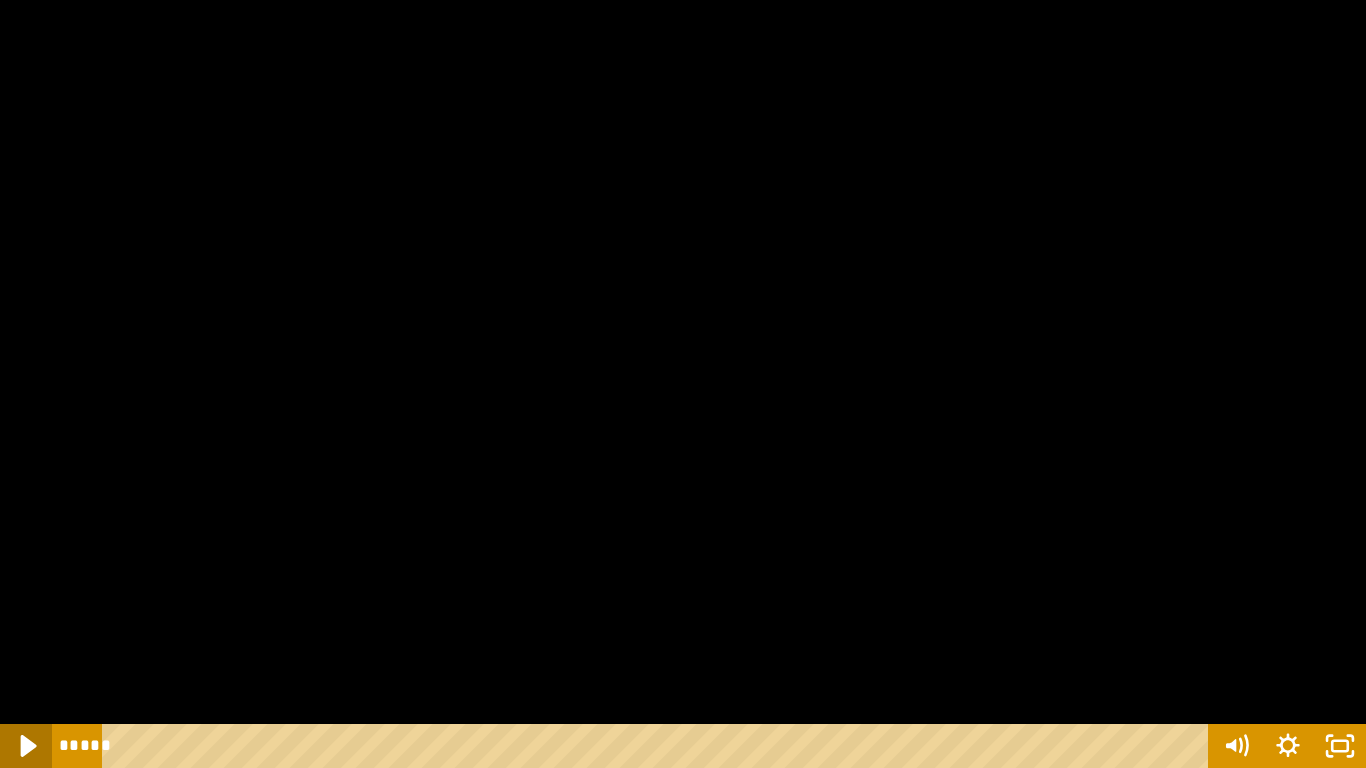 click 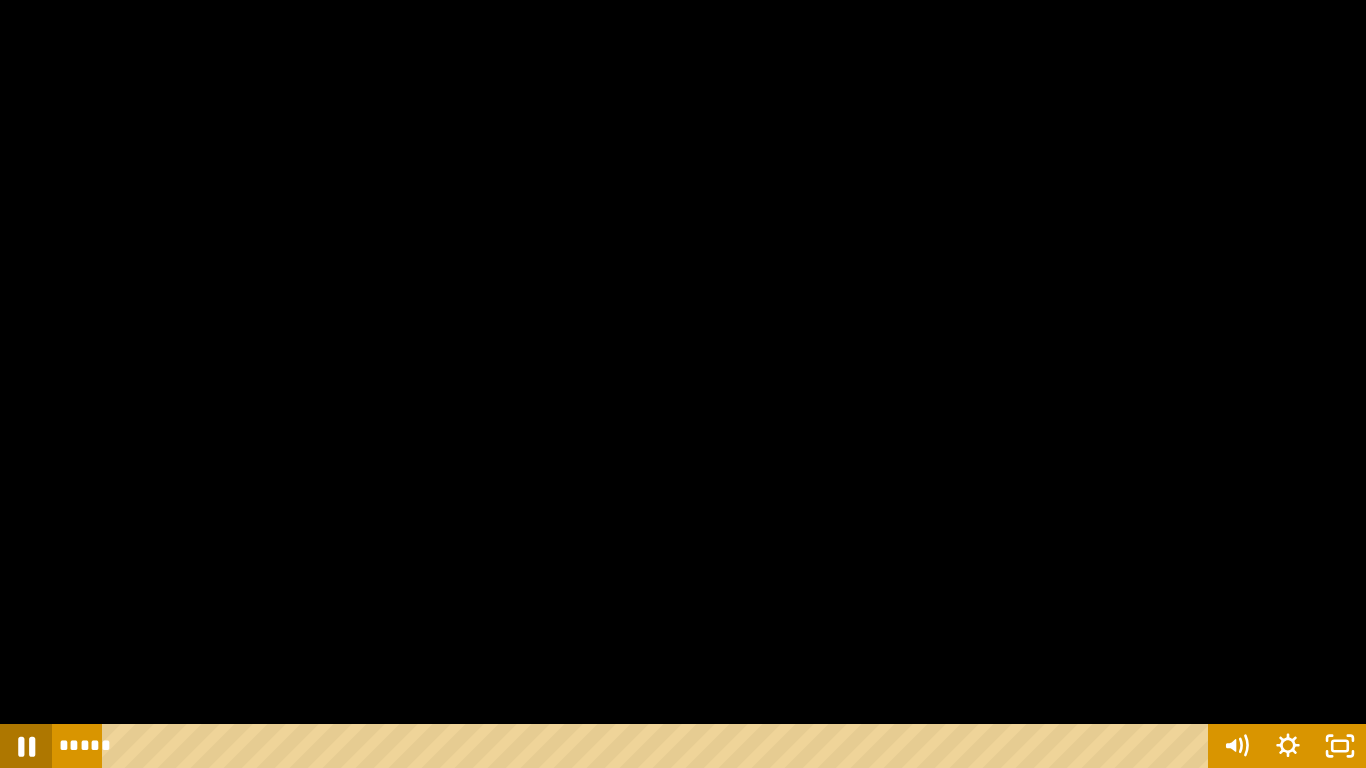 click 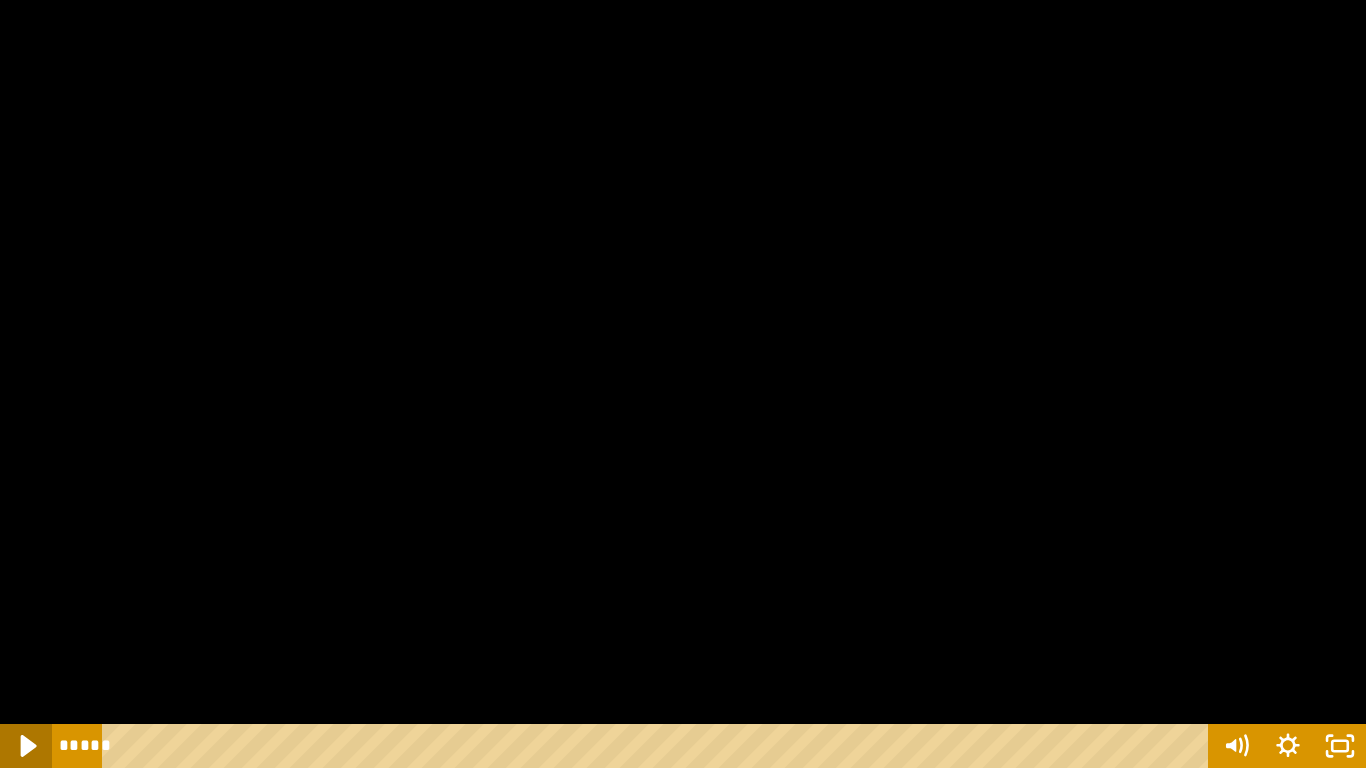 click 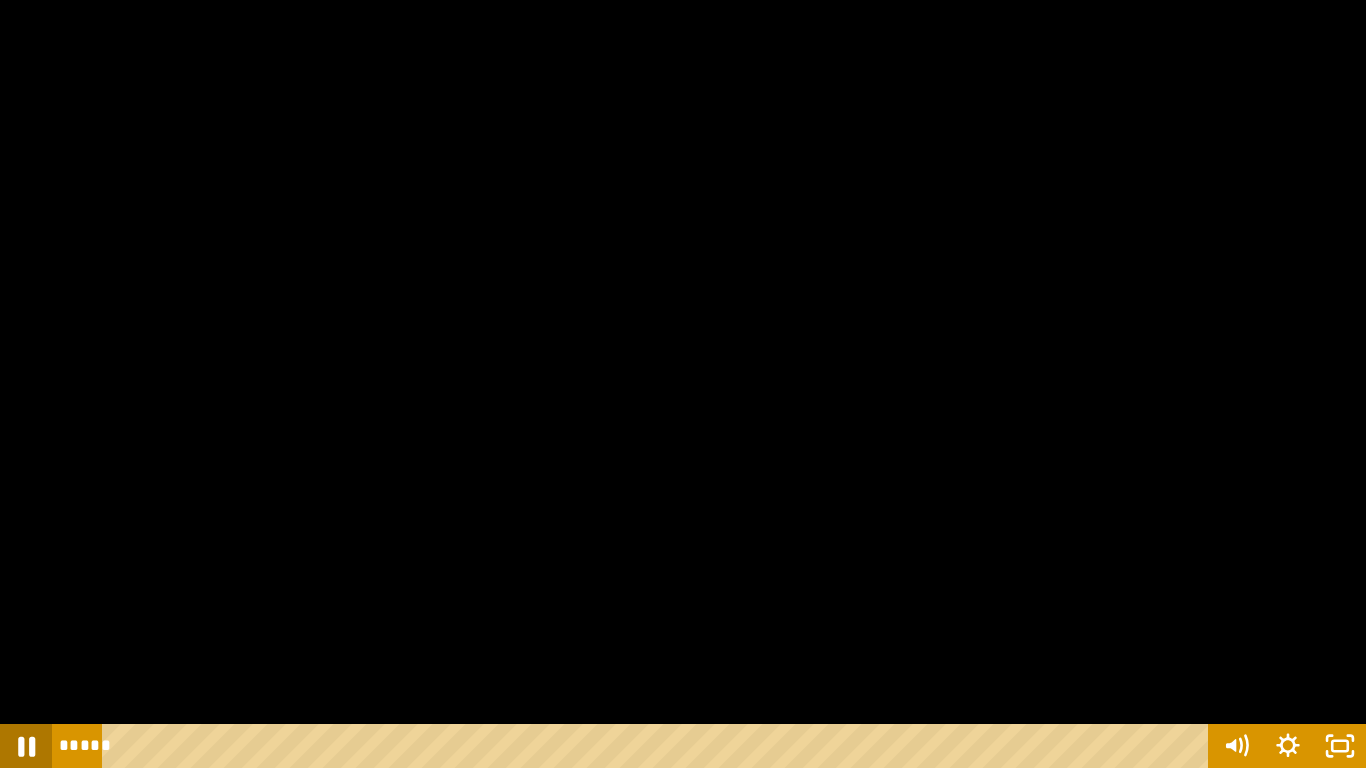 click 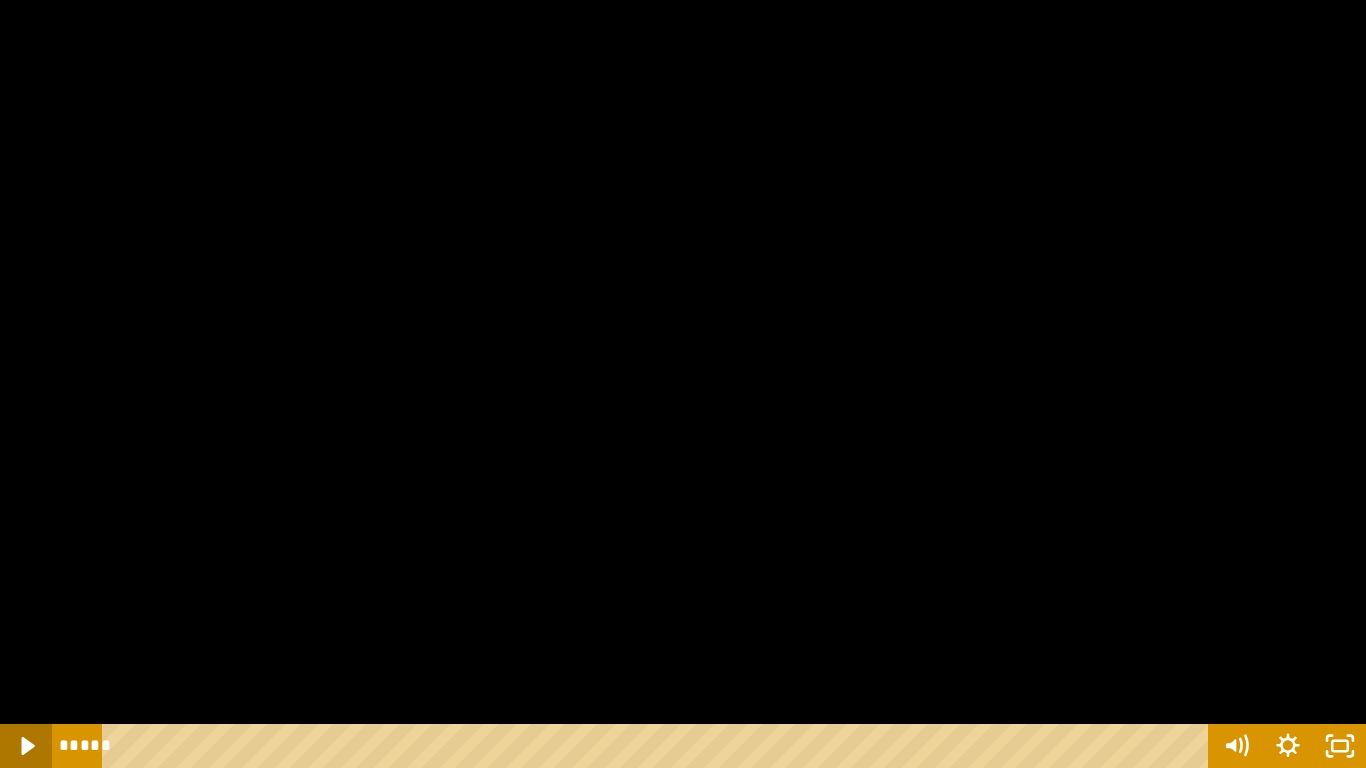 click 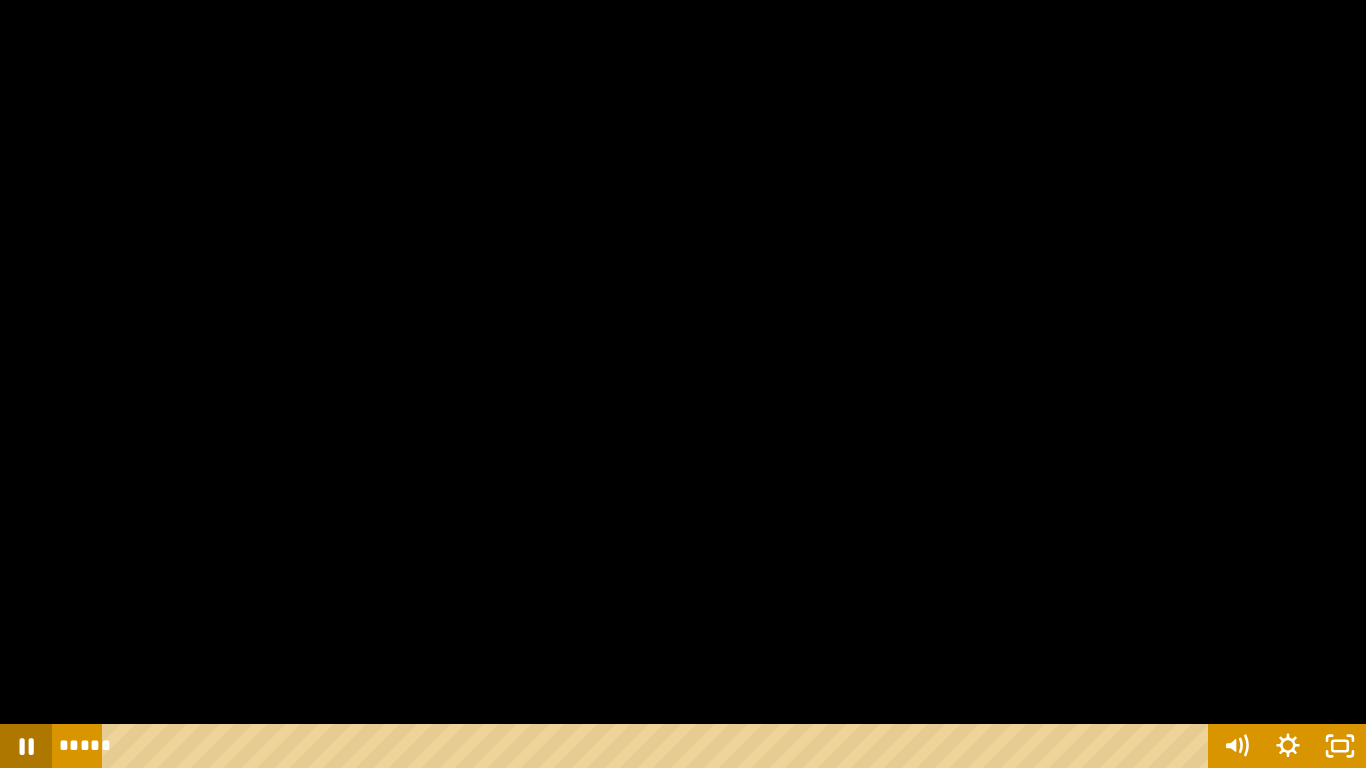 click 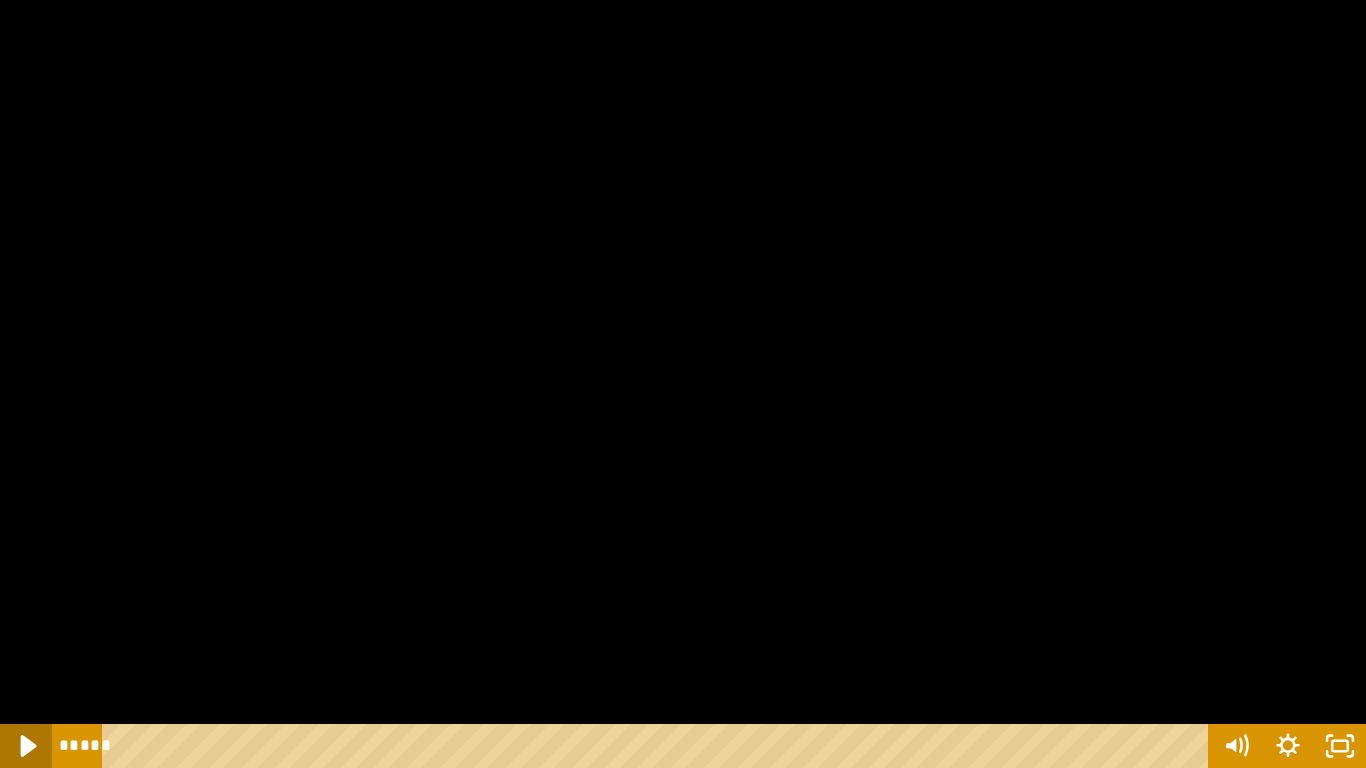 click 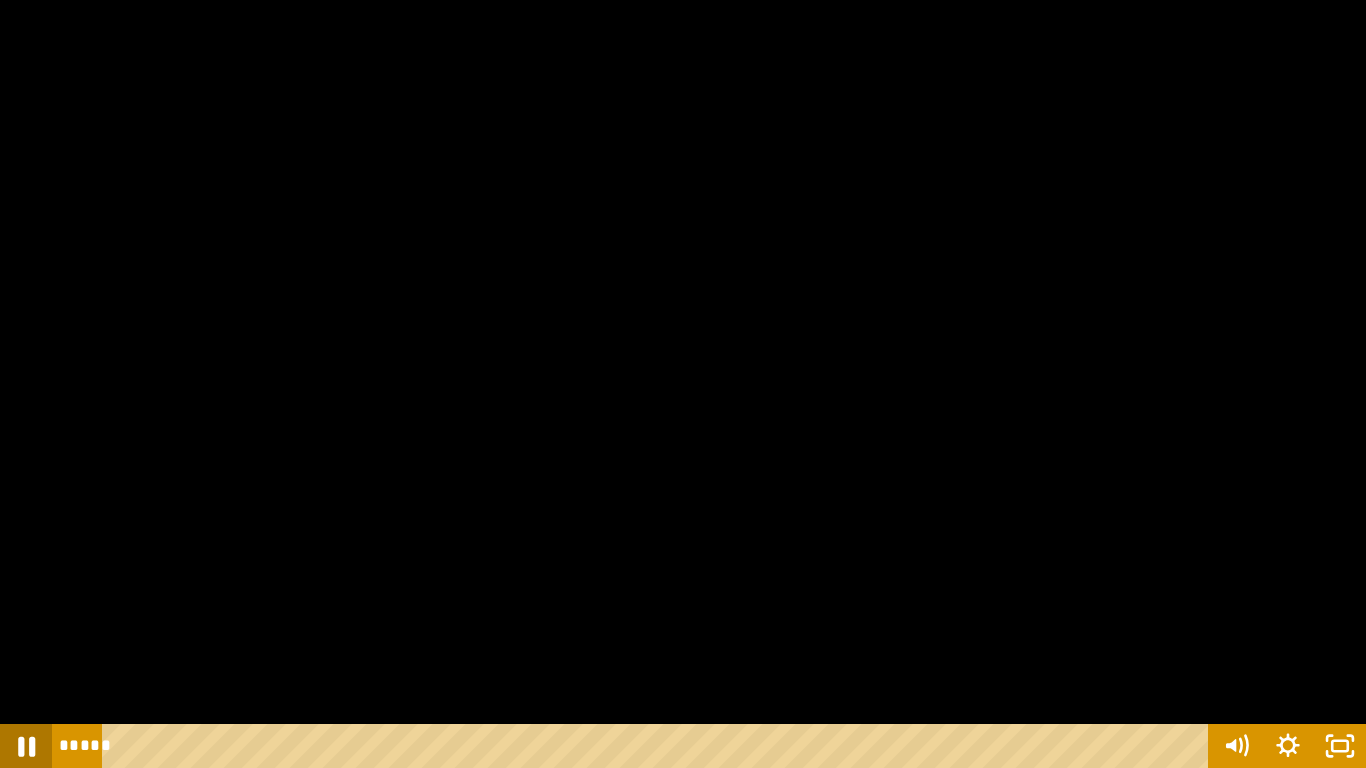 click 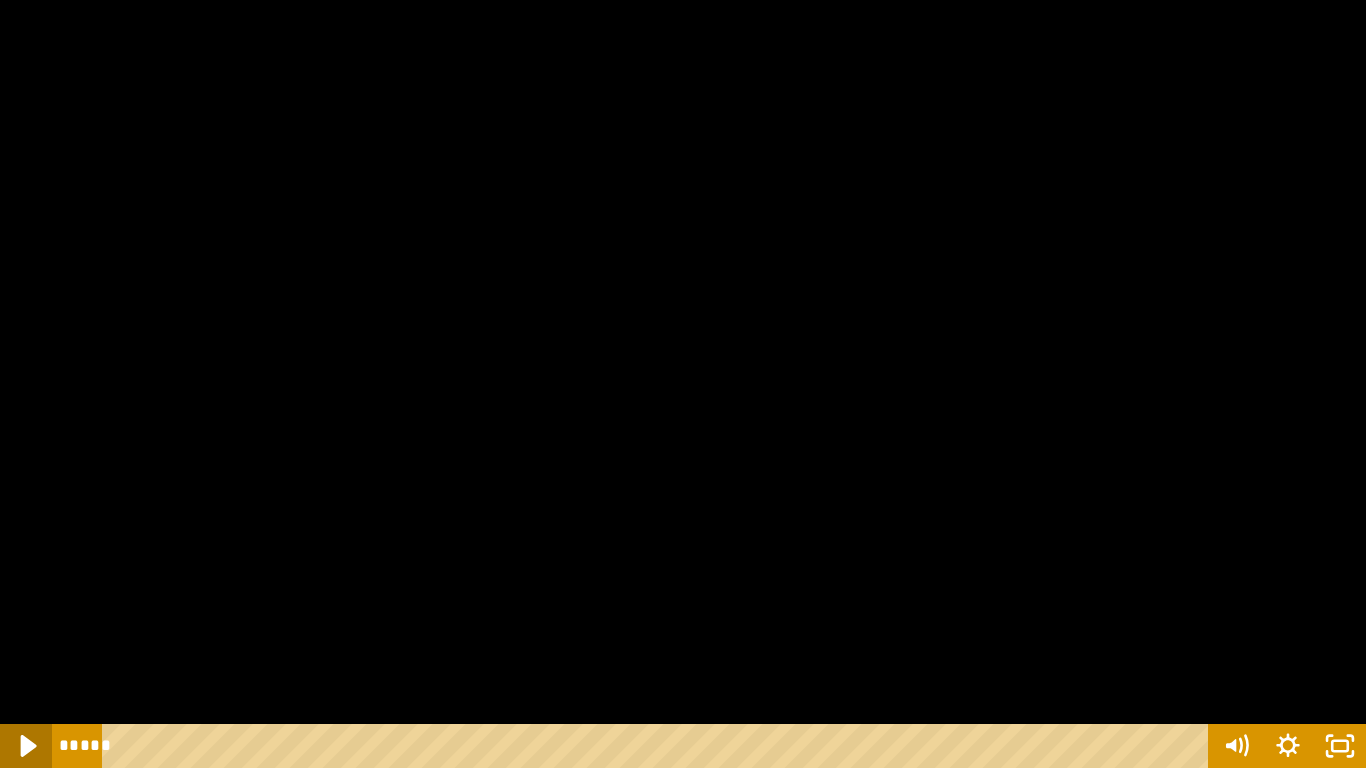 click 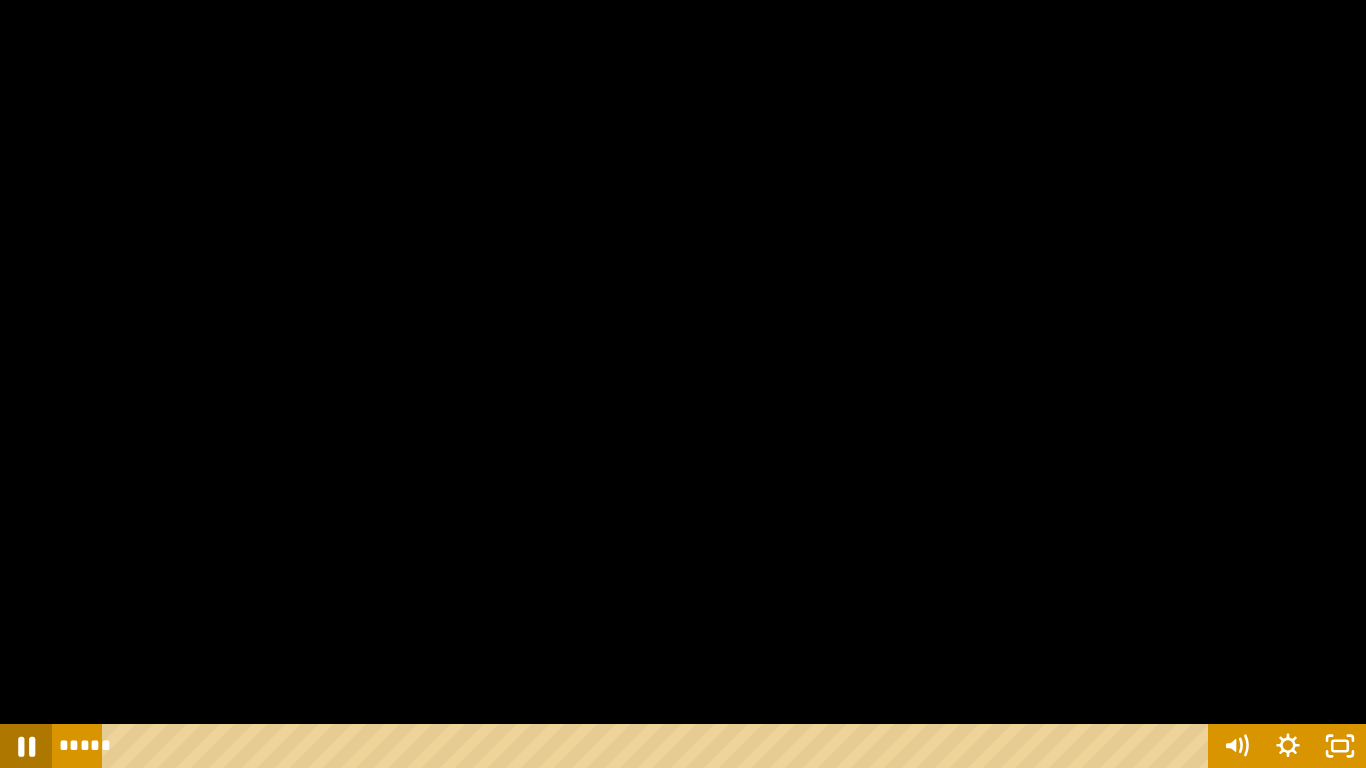 click 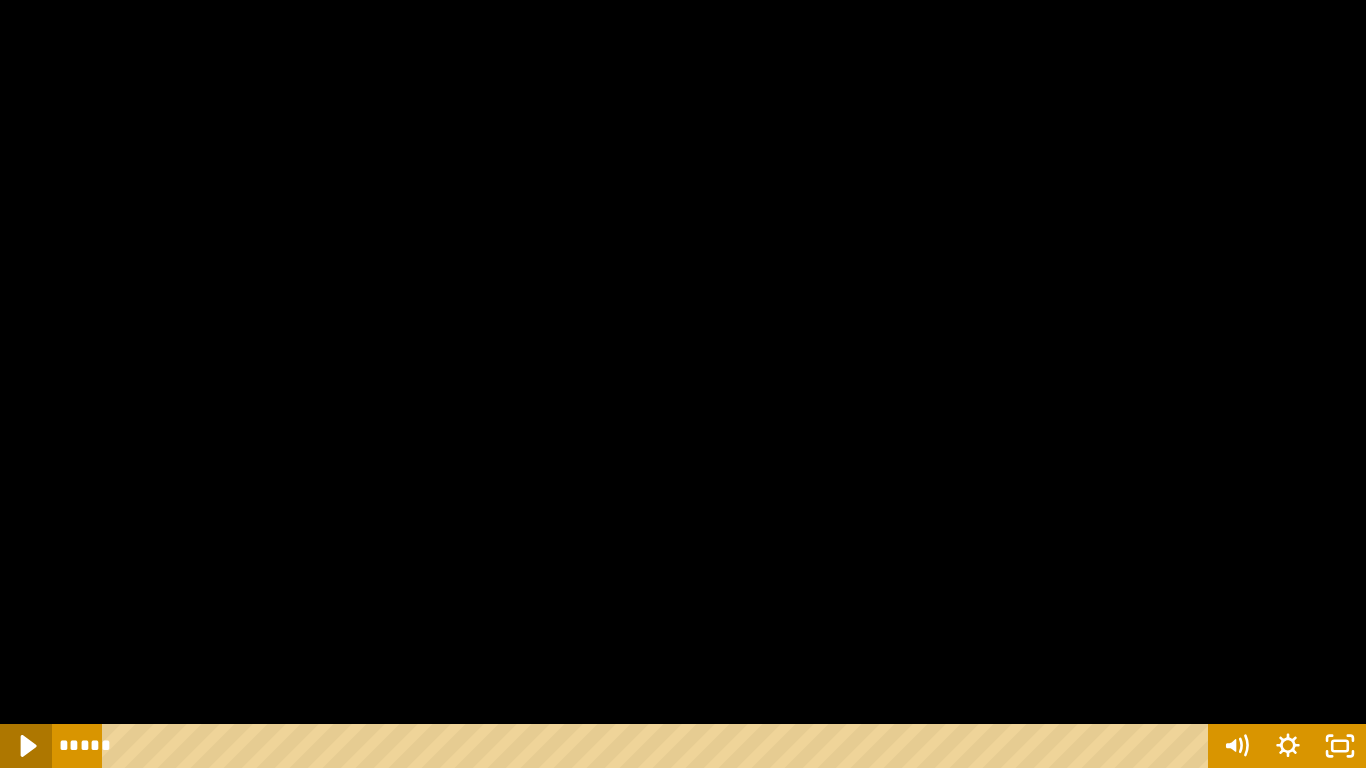 click 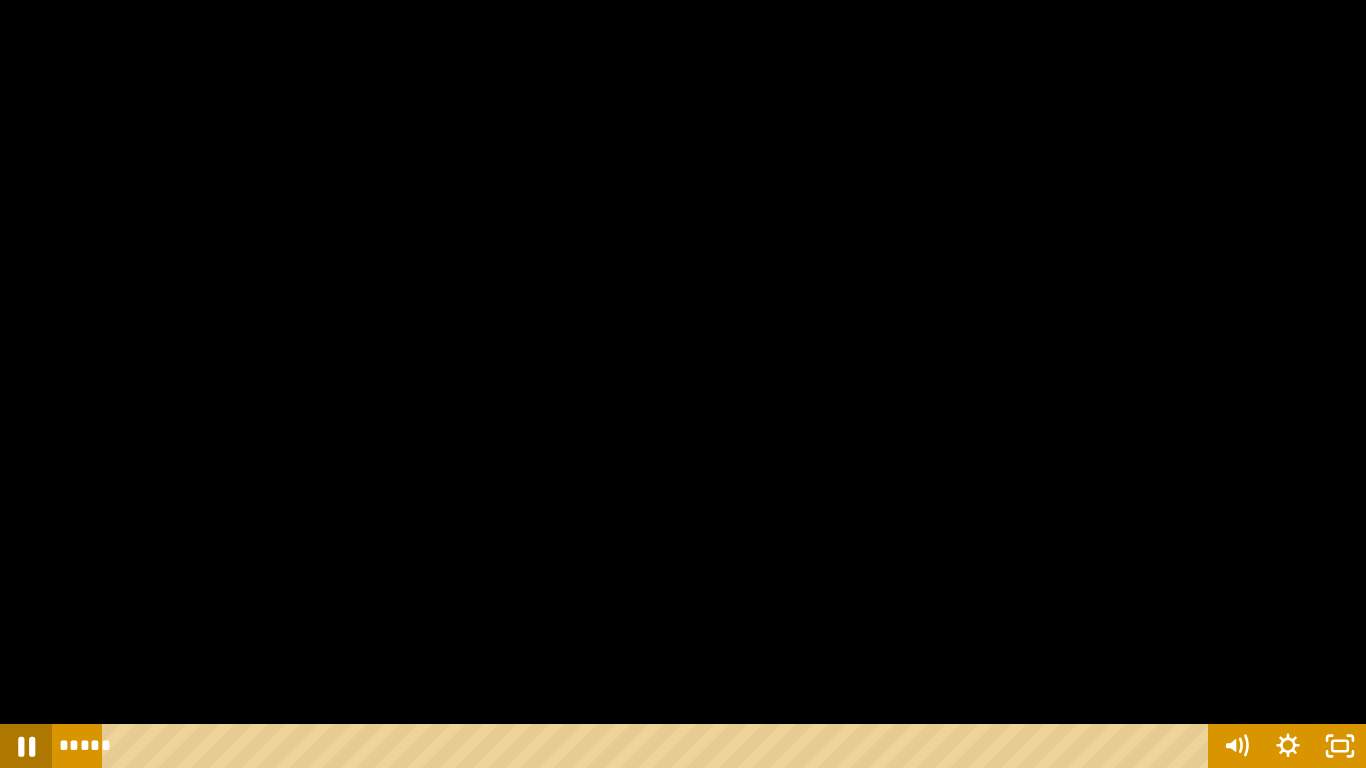 click 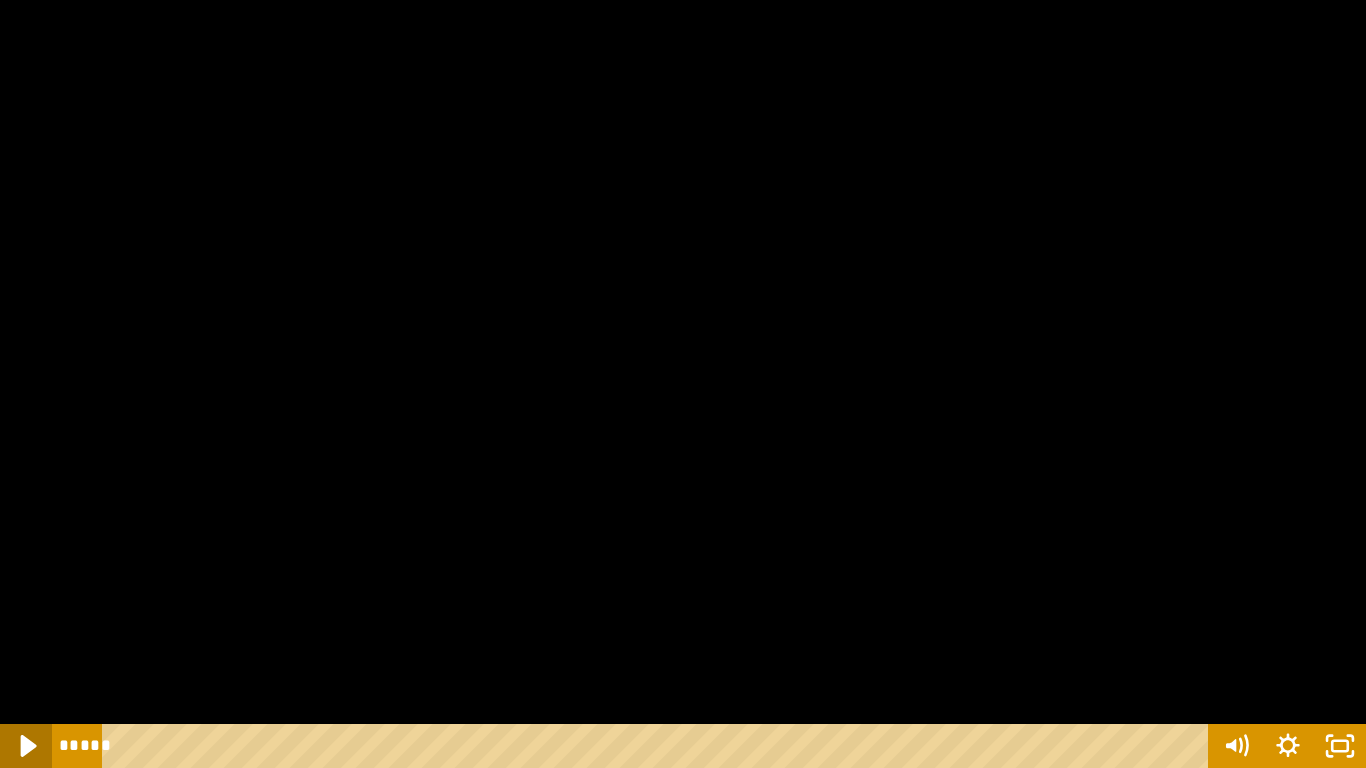 click 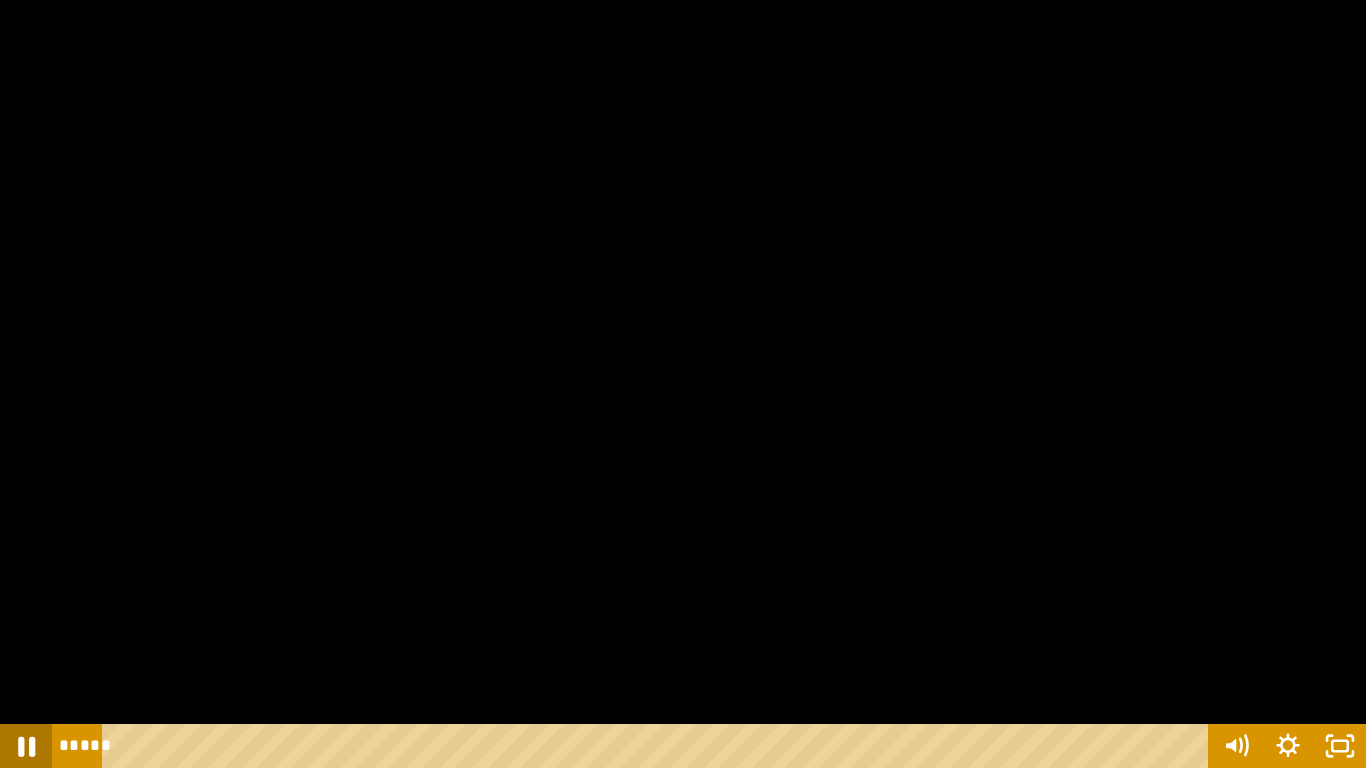click 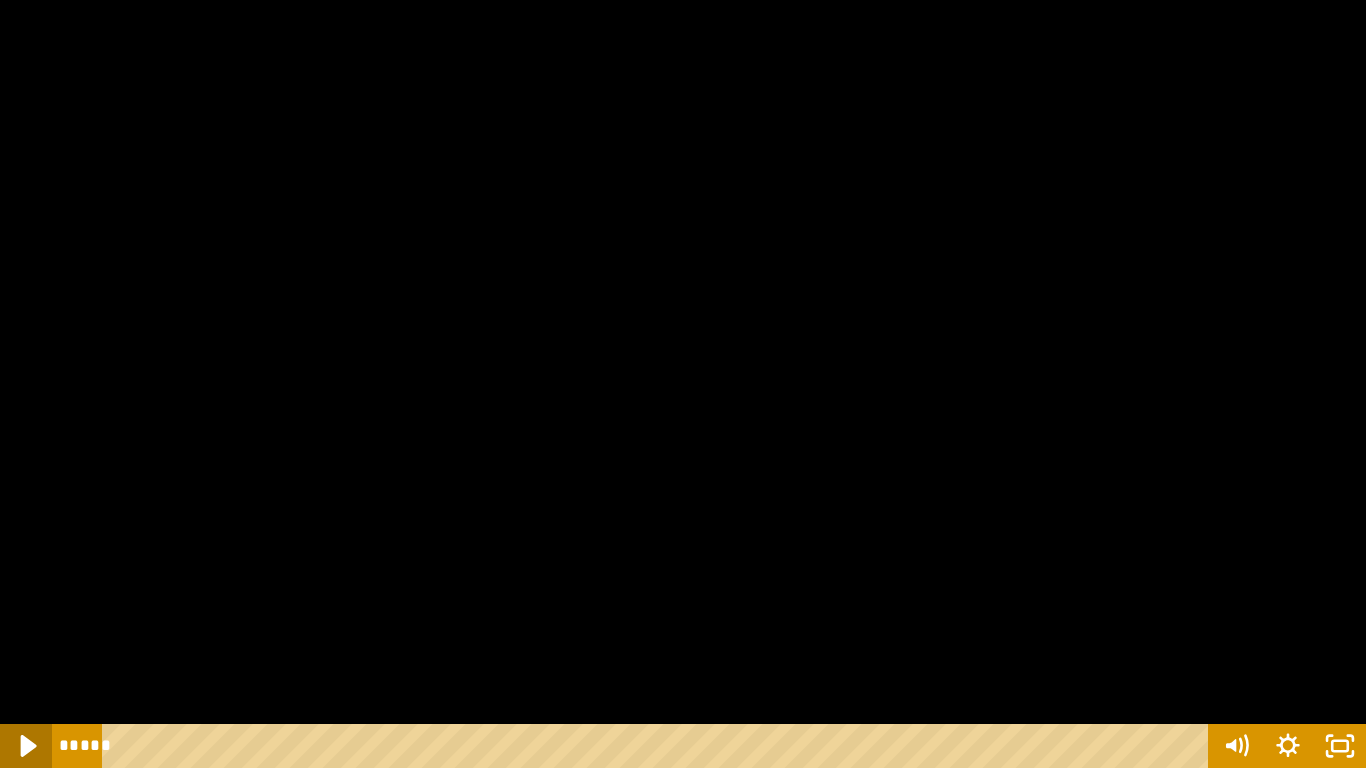 click 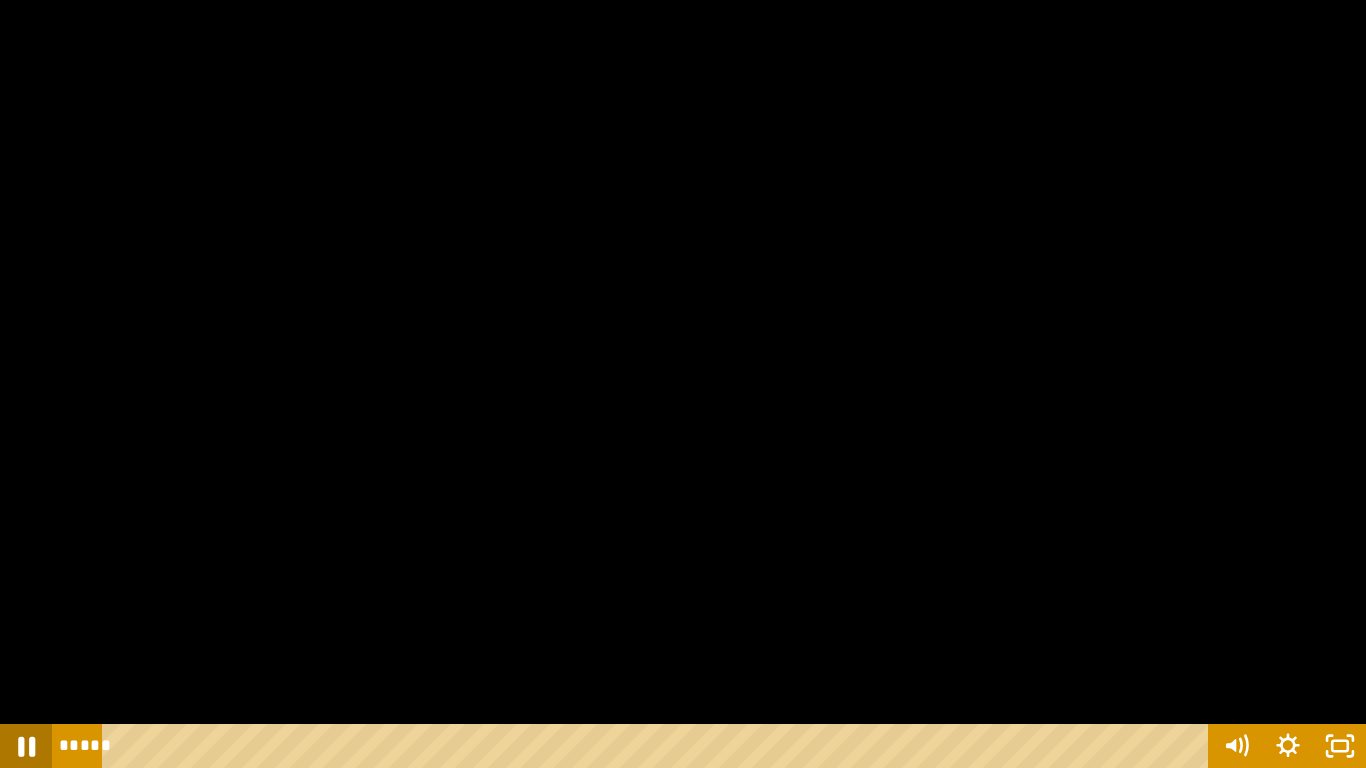 click 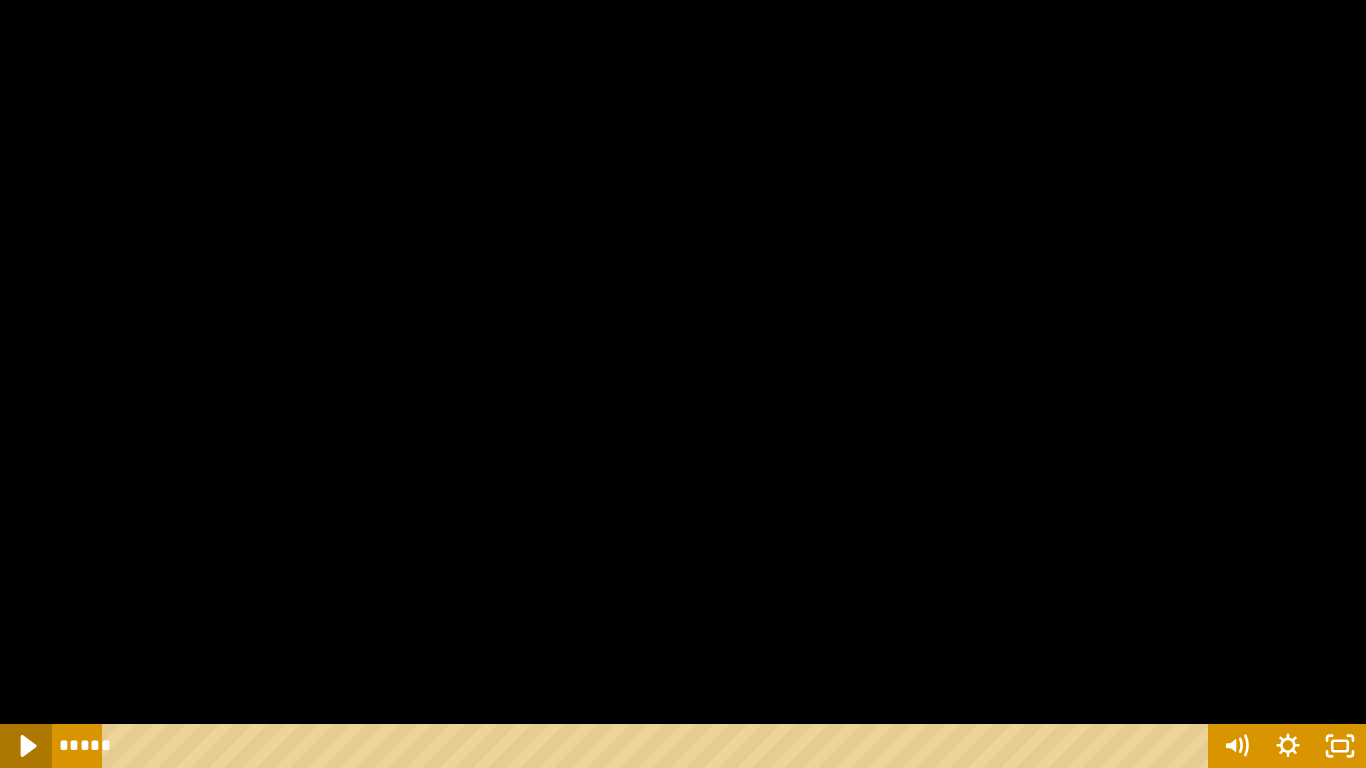 click 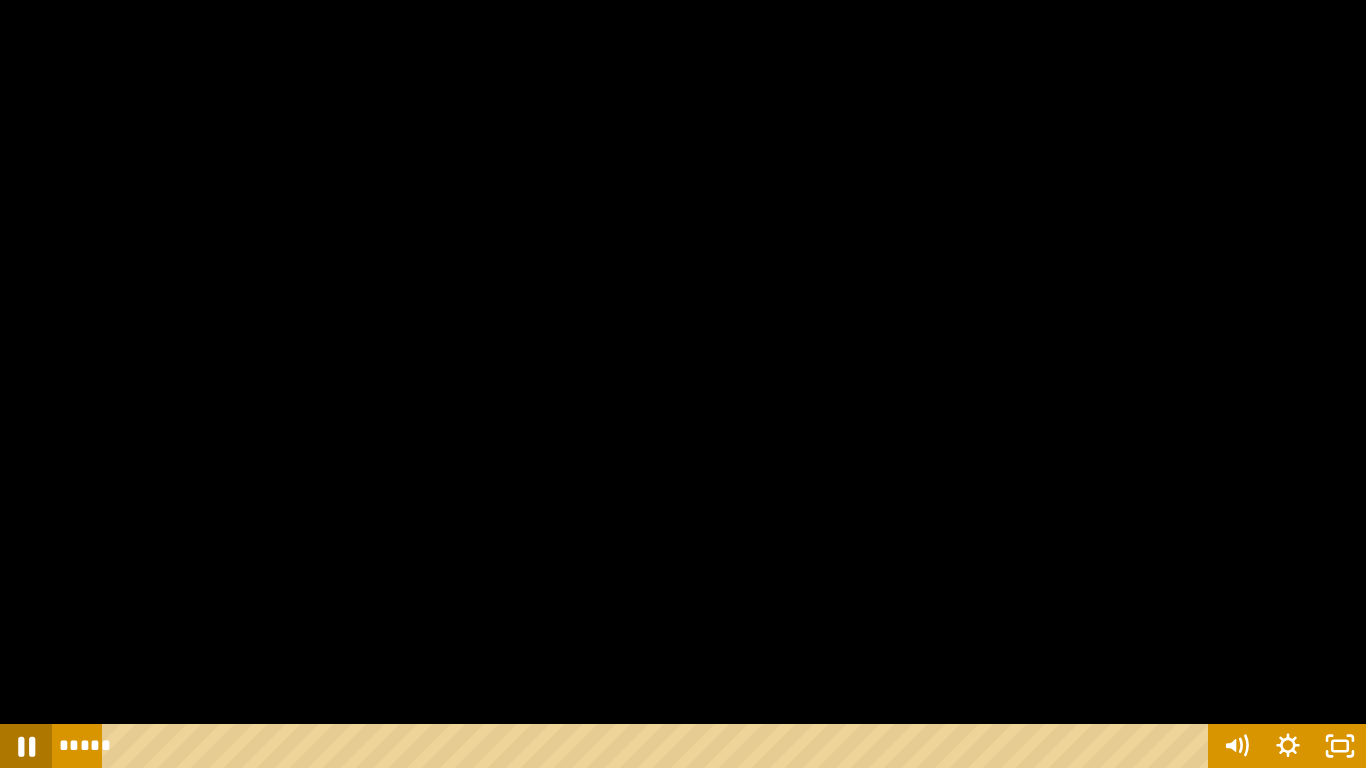 click 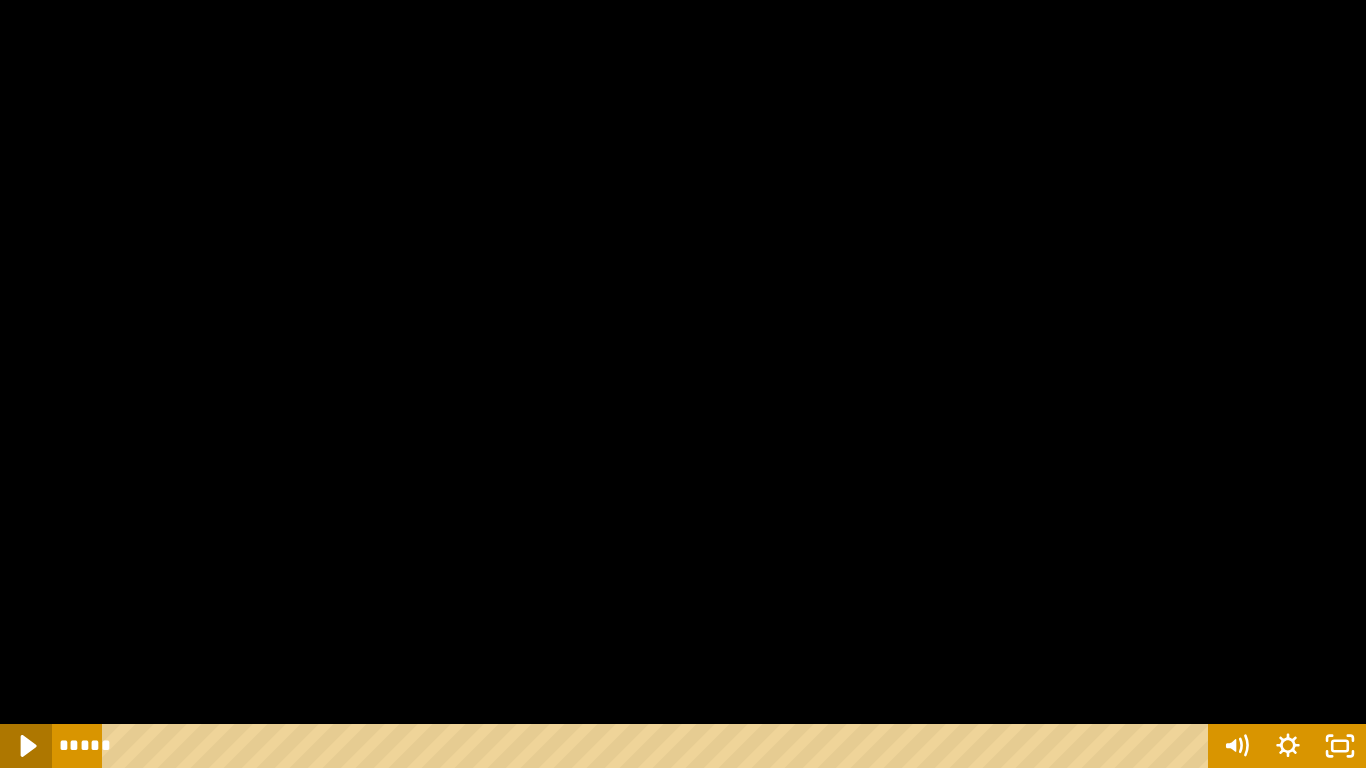 click 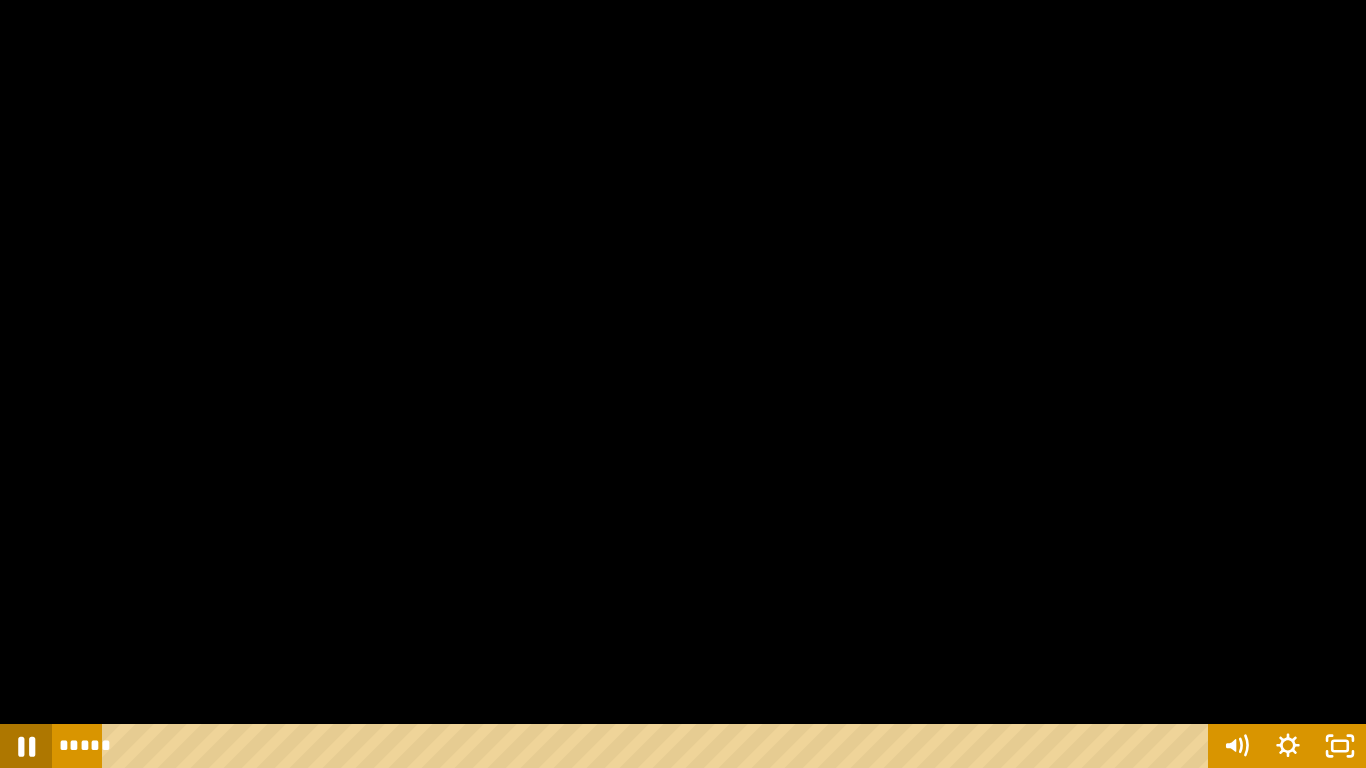 click 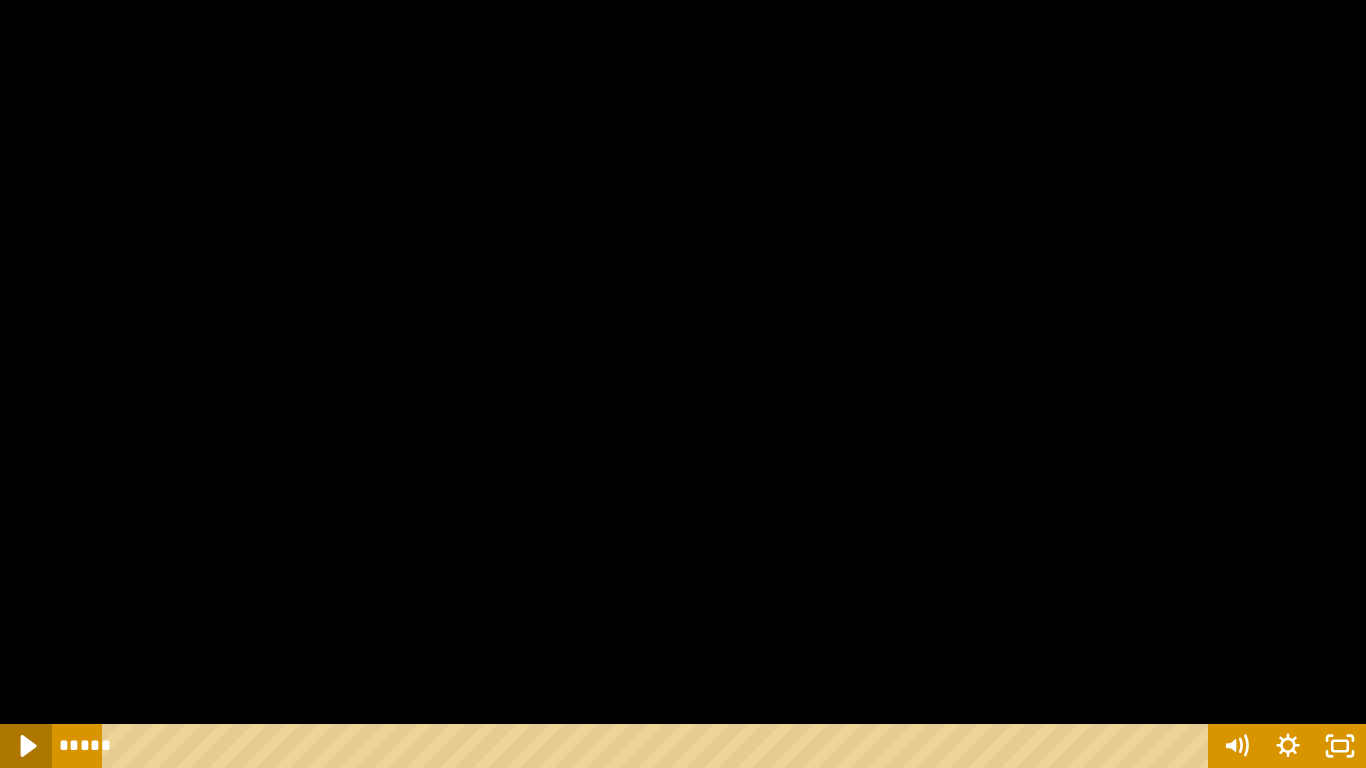 click 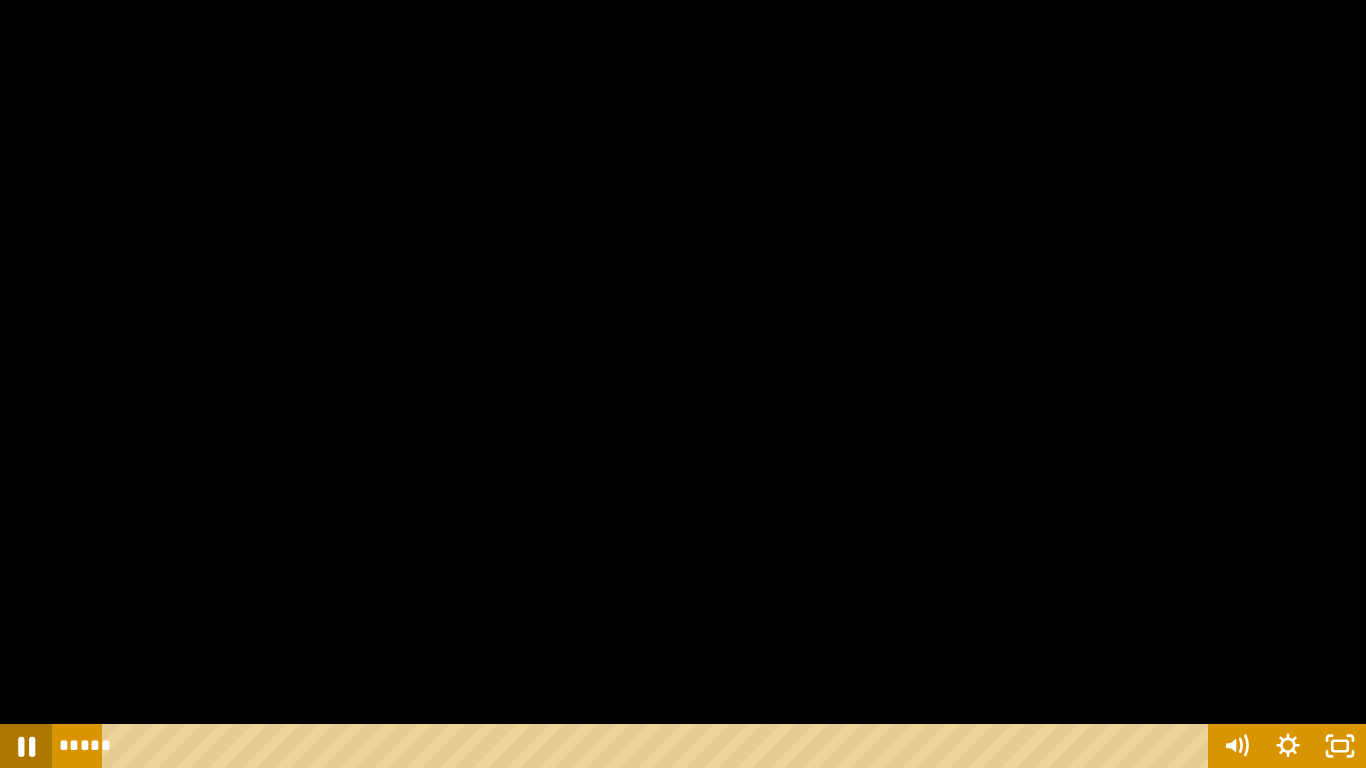 click 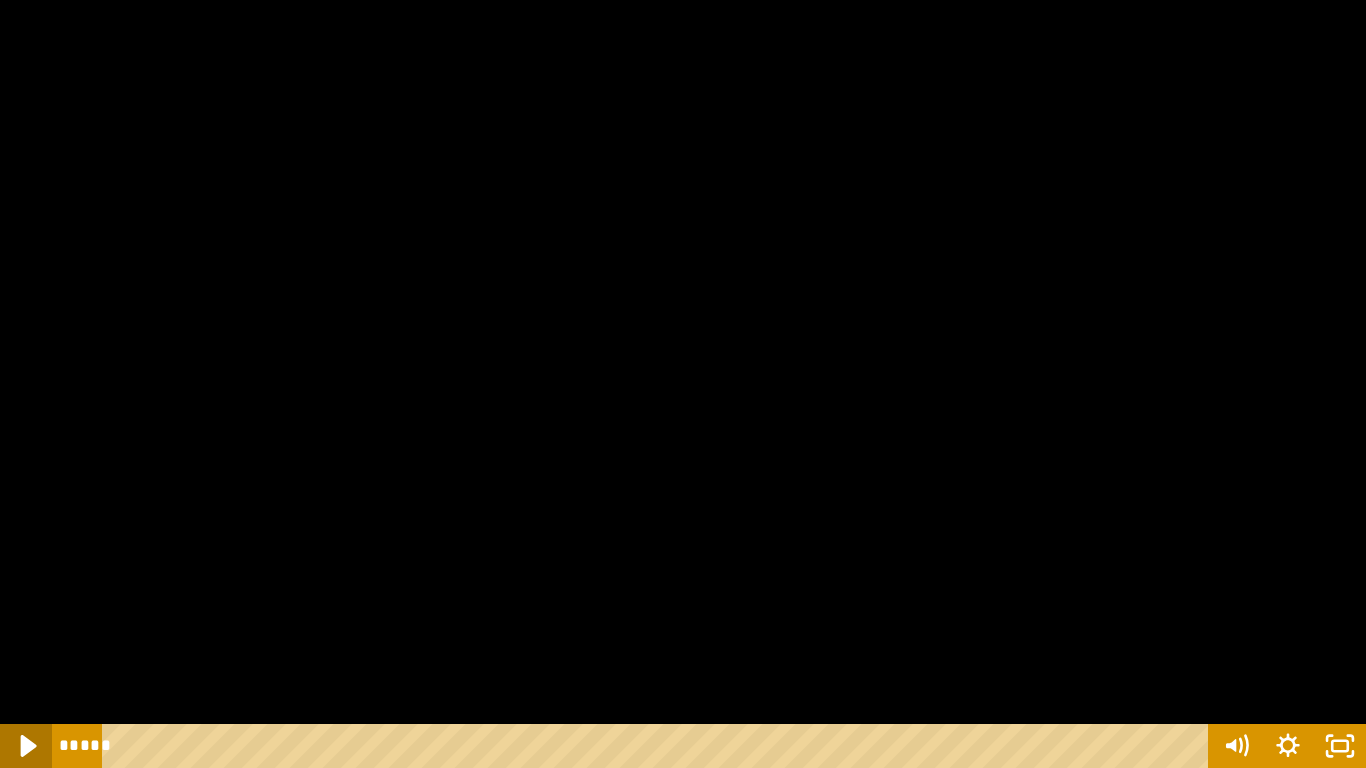 click 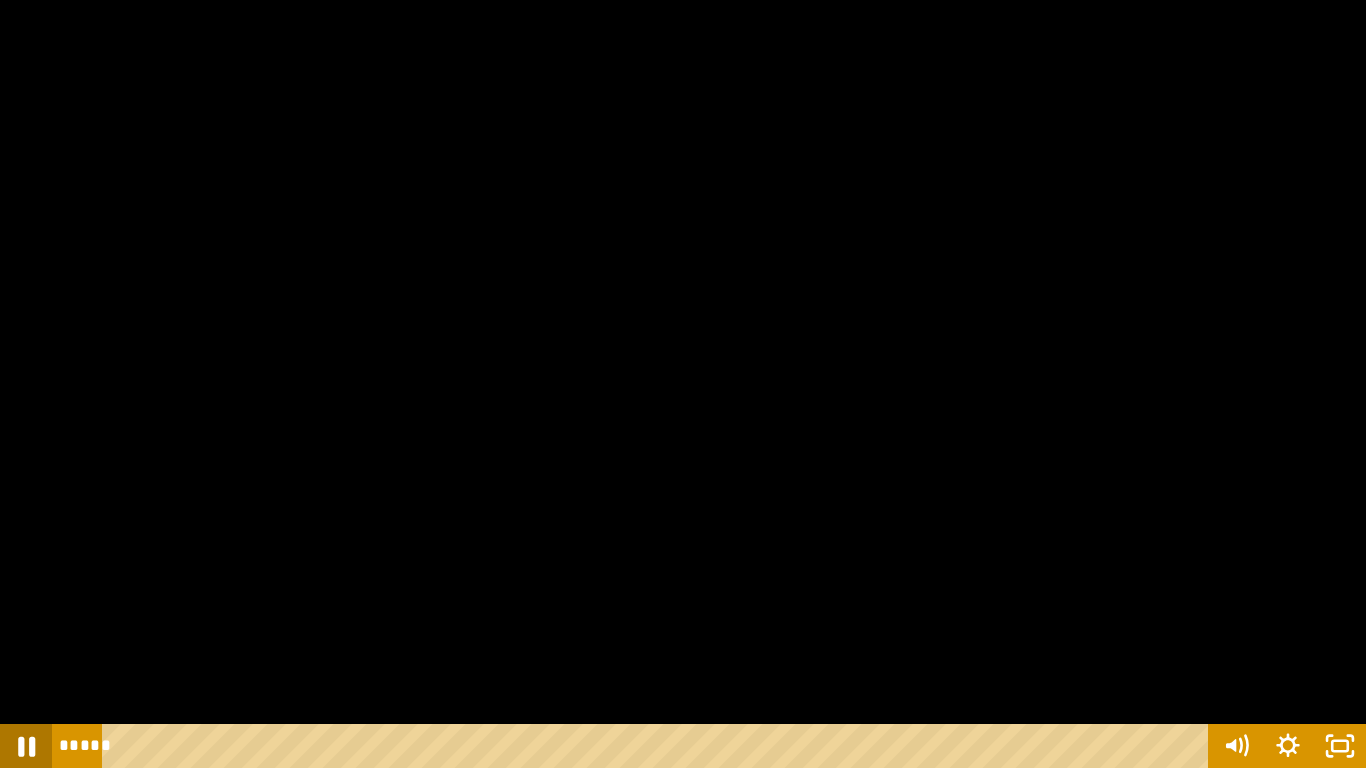 click 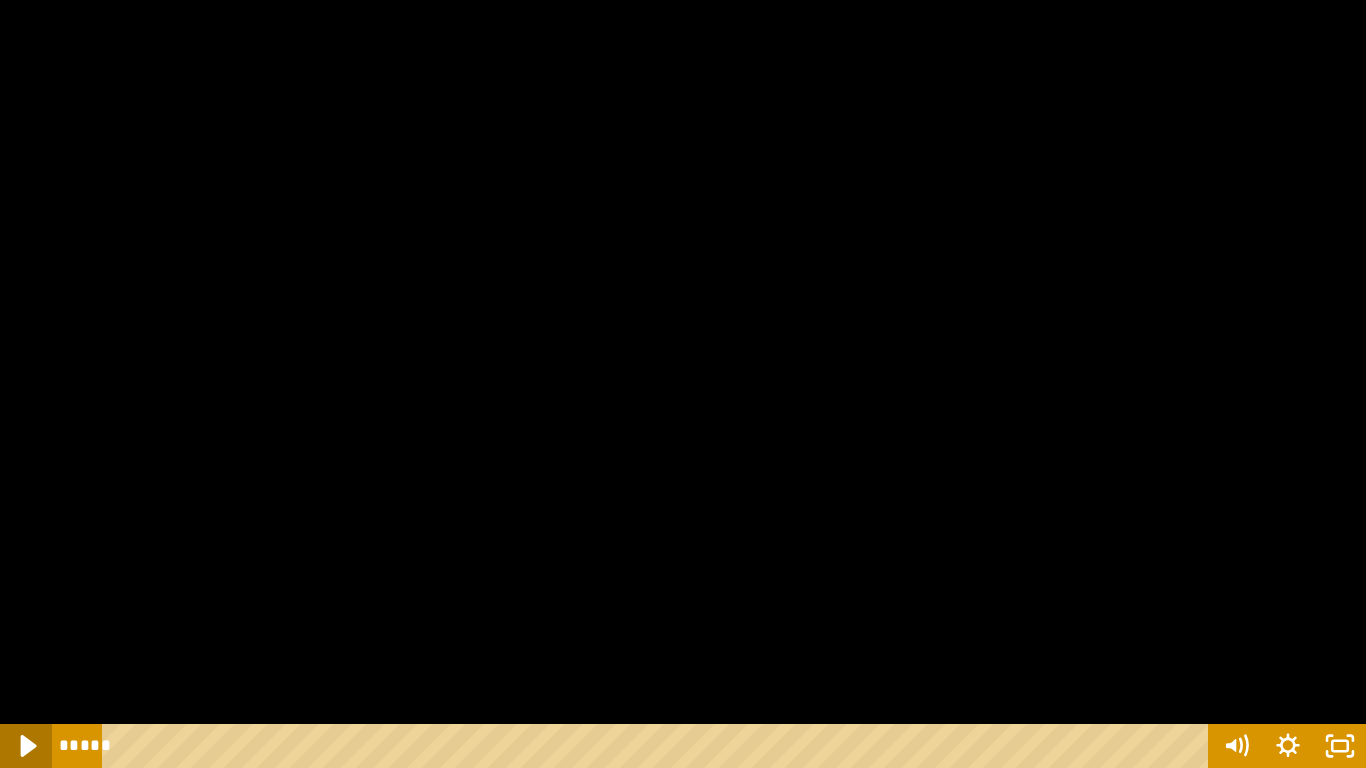 click 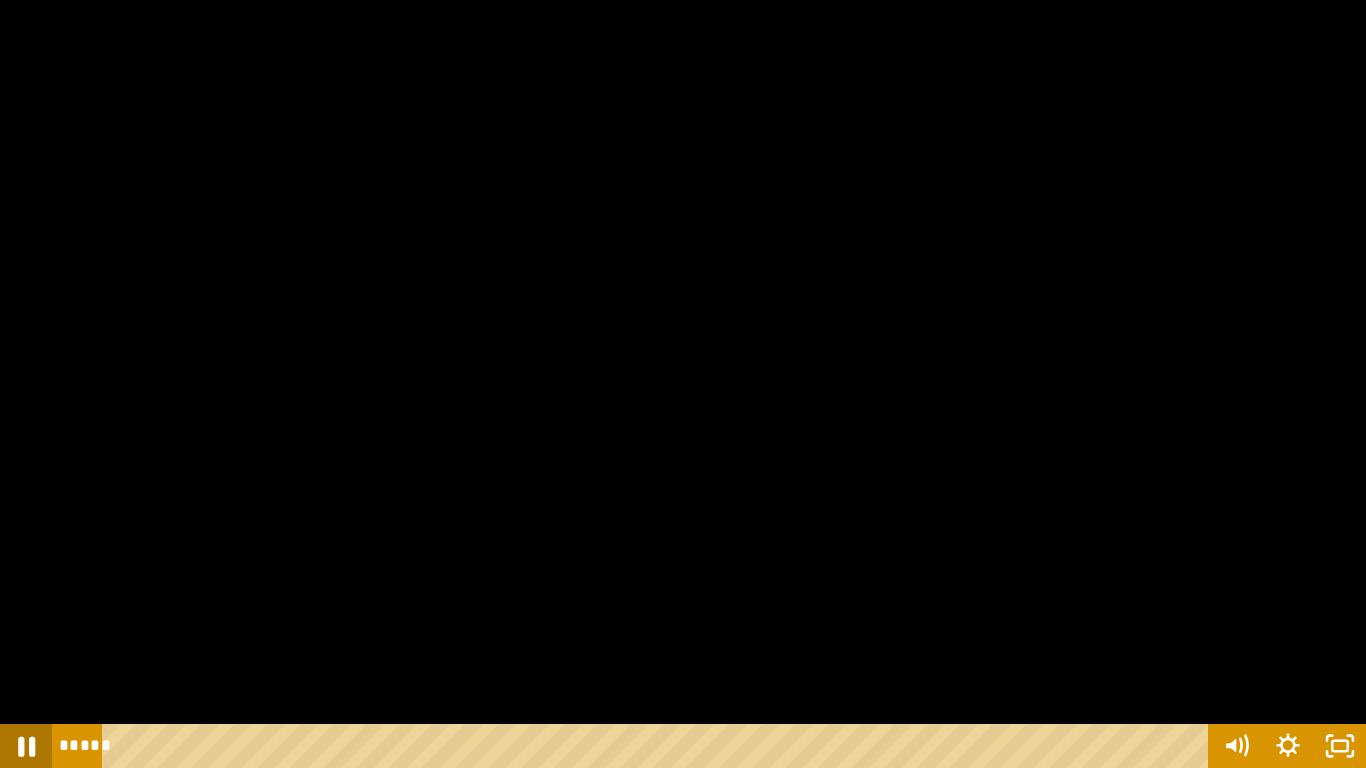 click 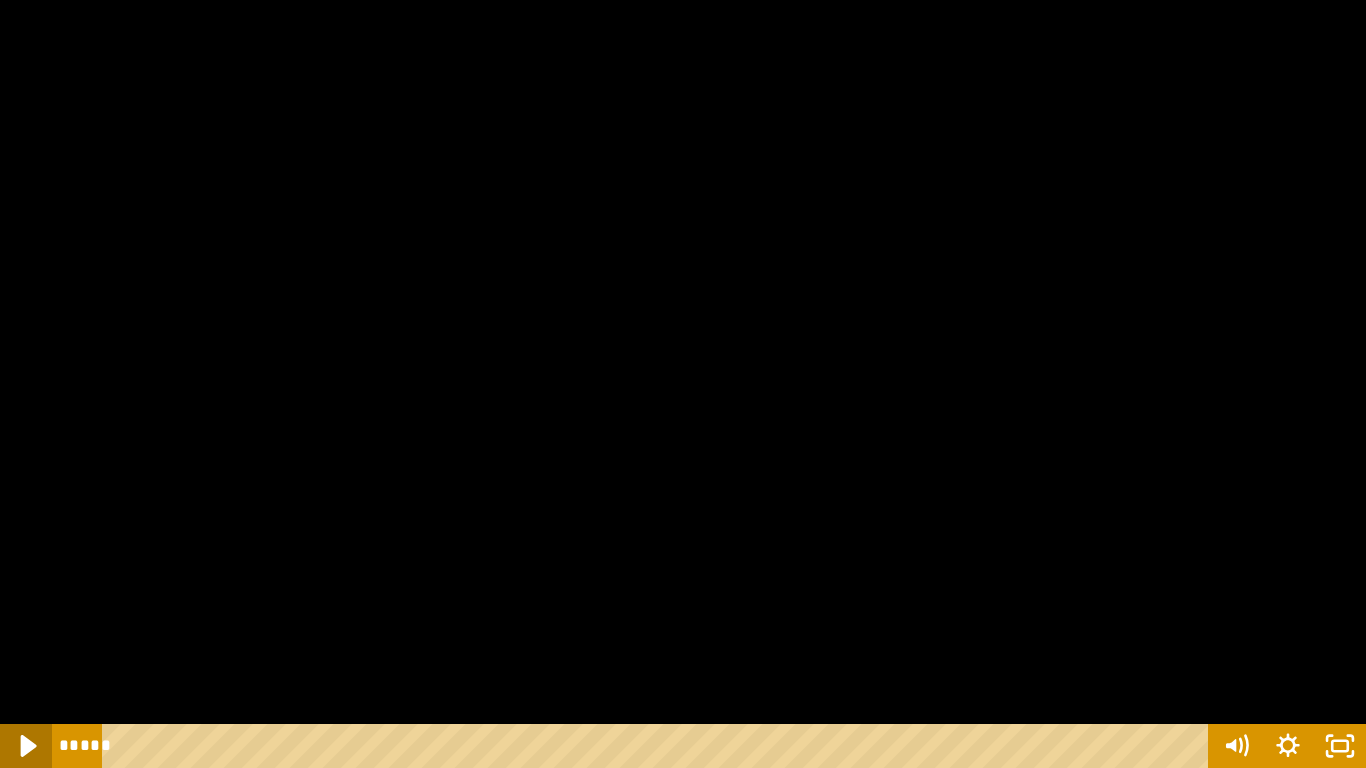 click 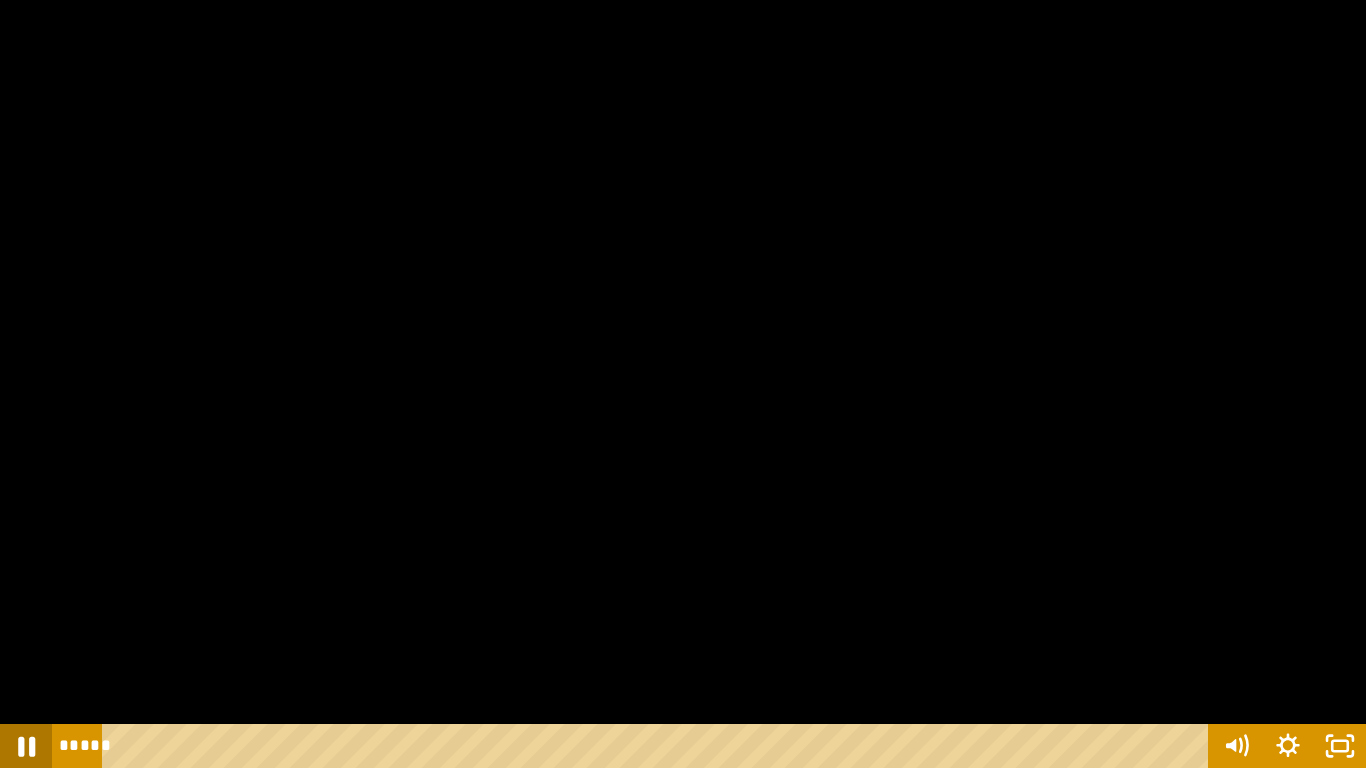 click 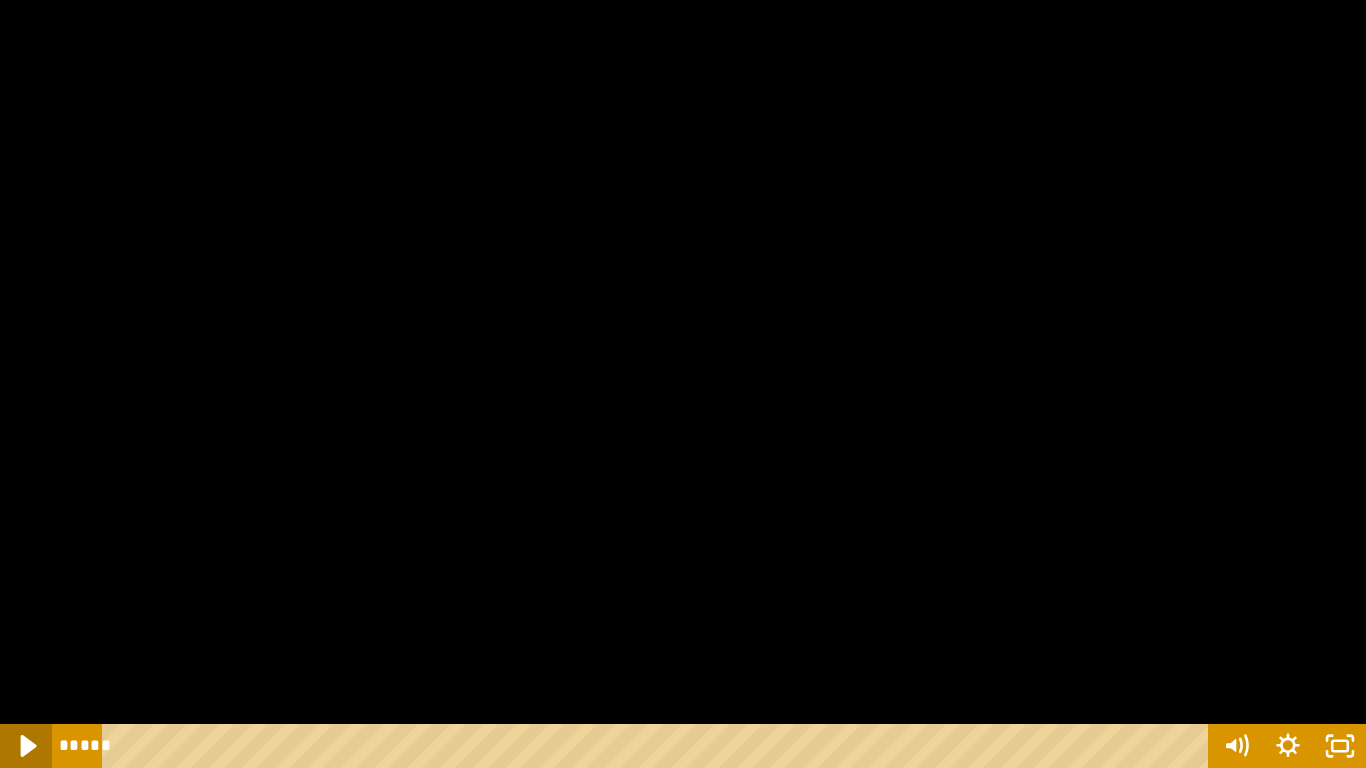 click 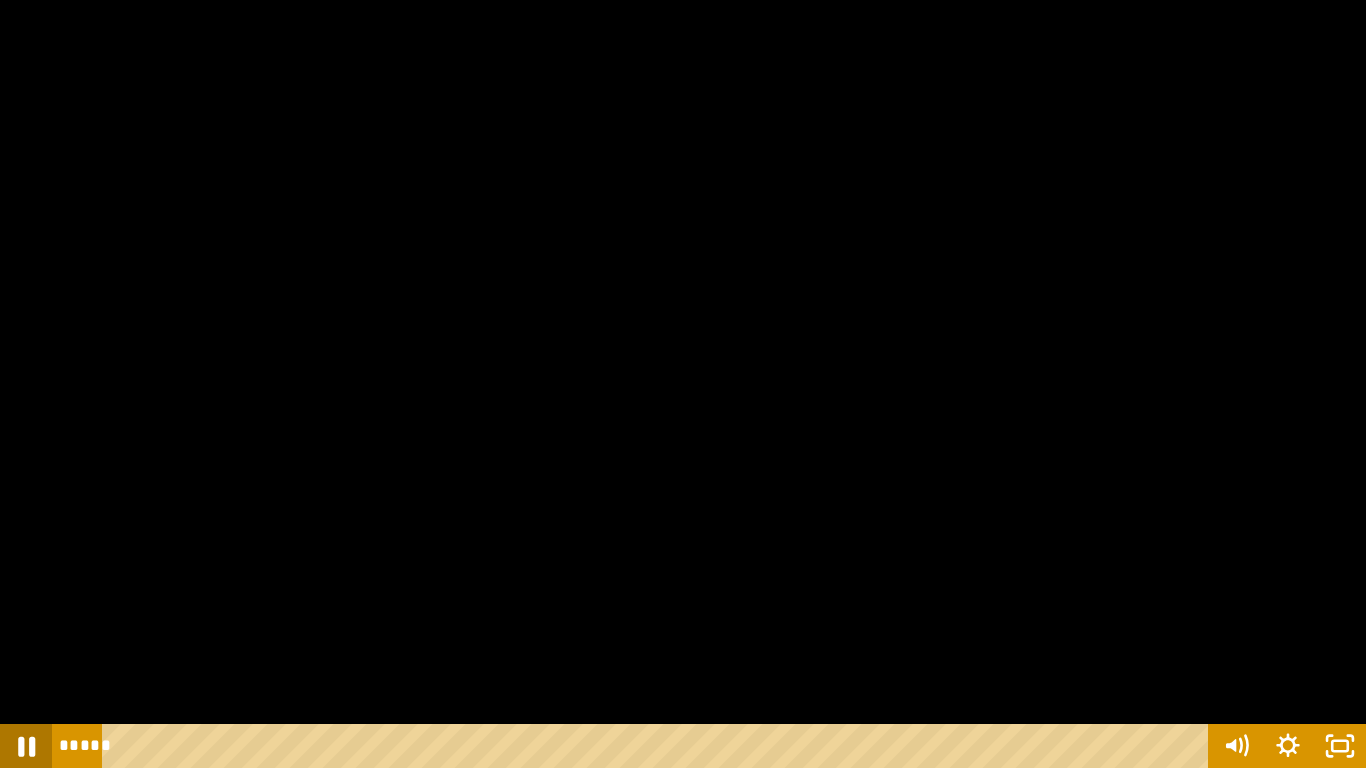 click 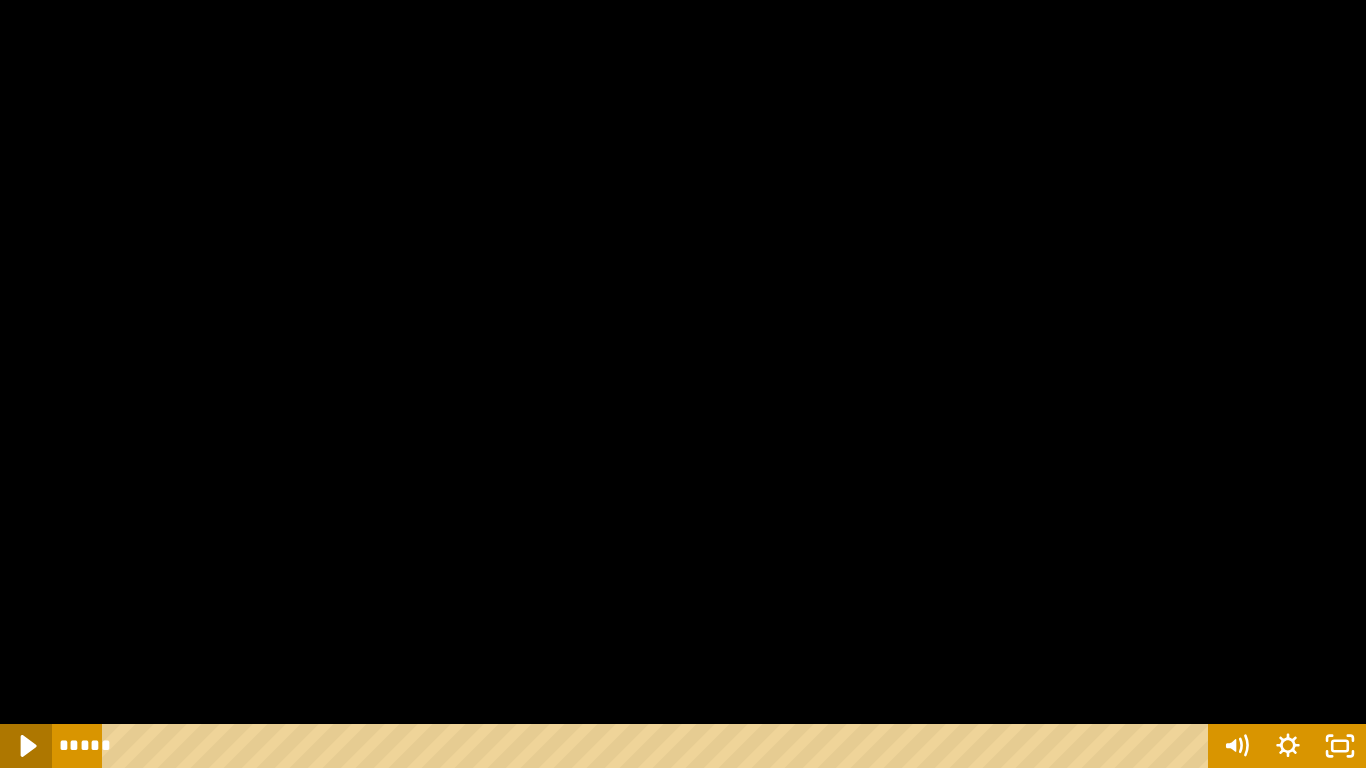 click 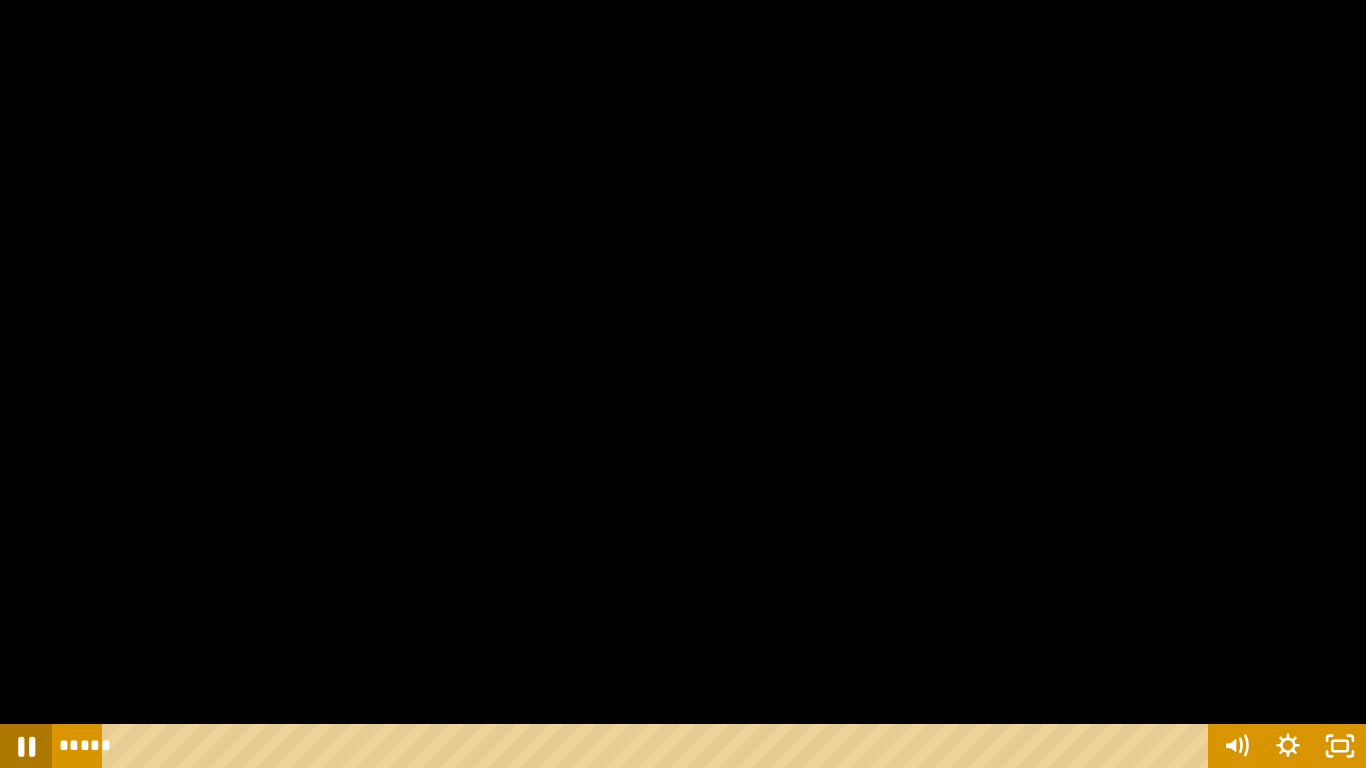 click 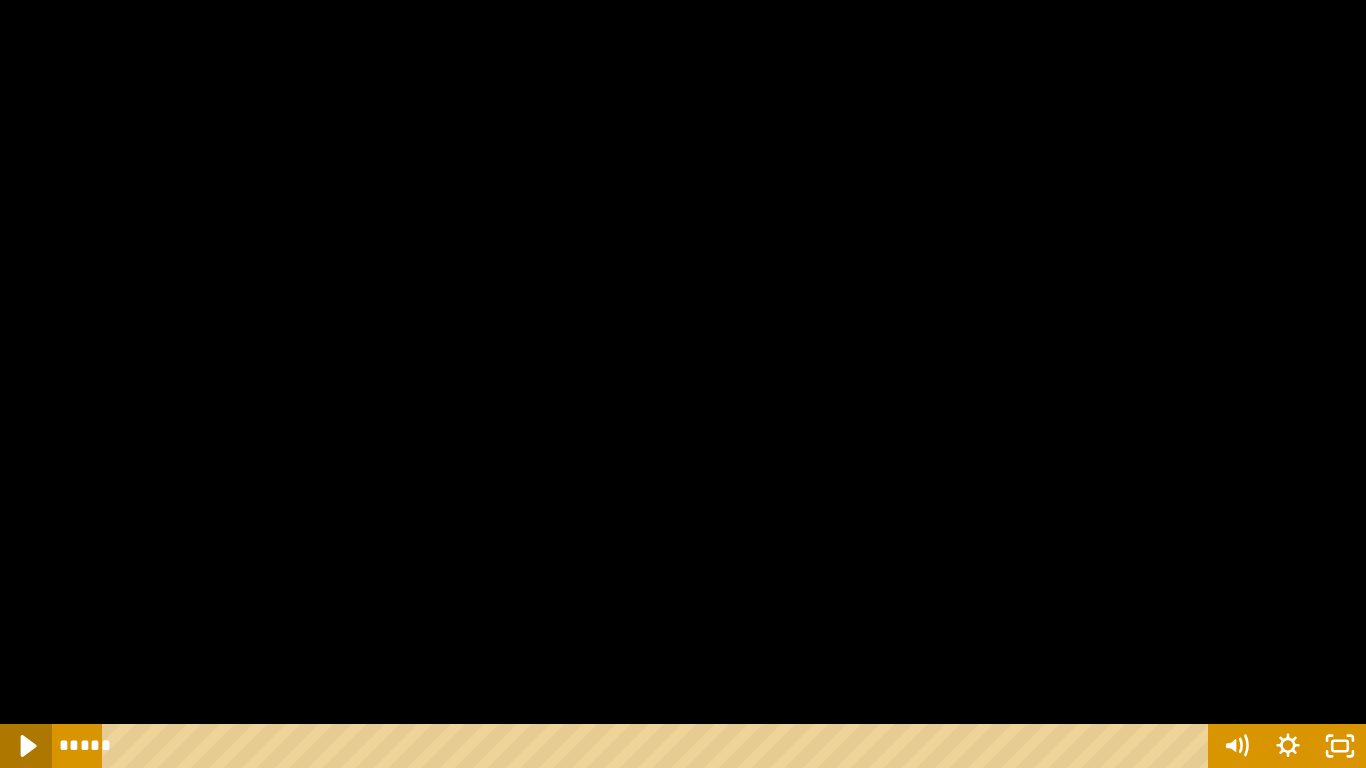 click 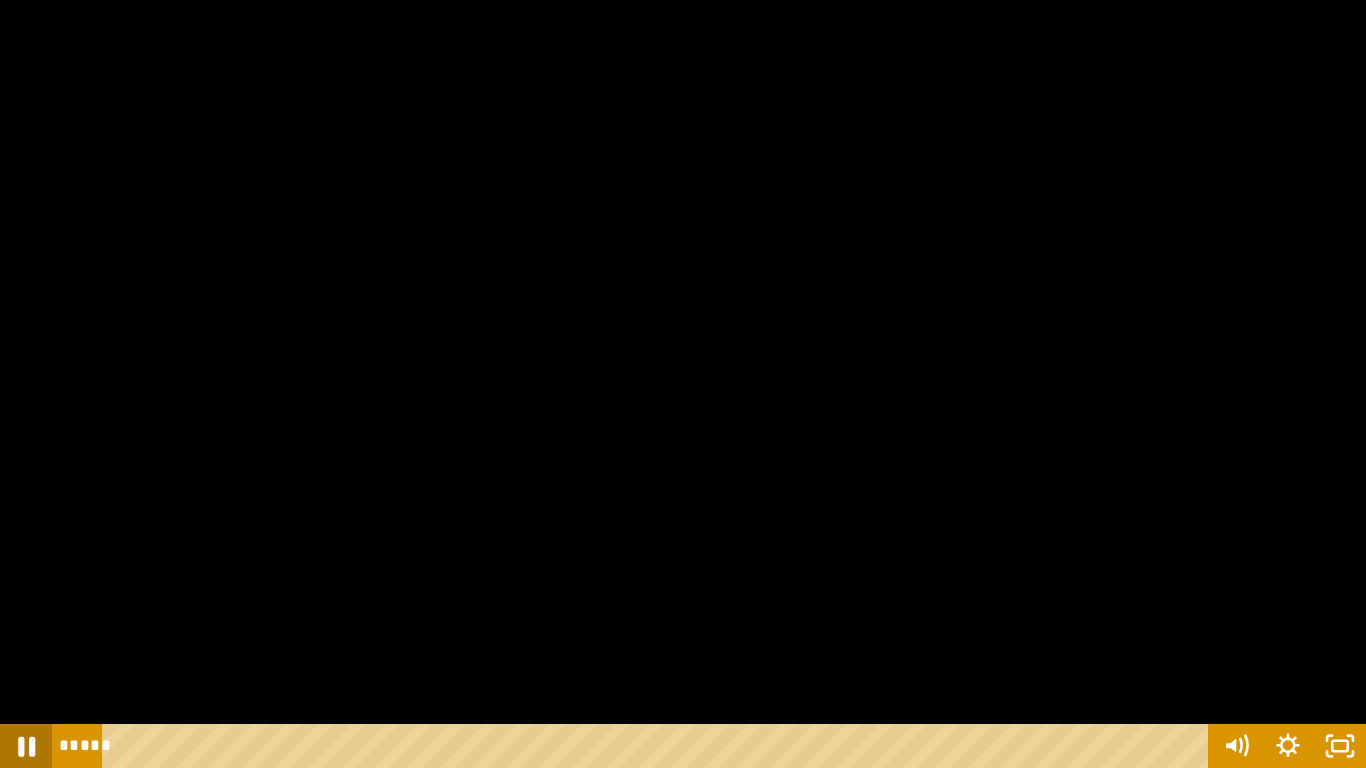click 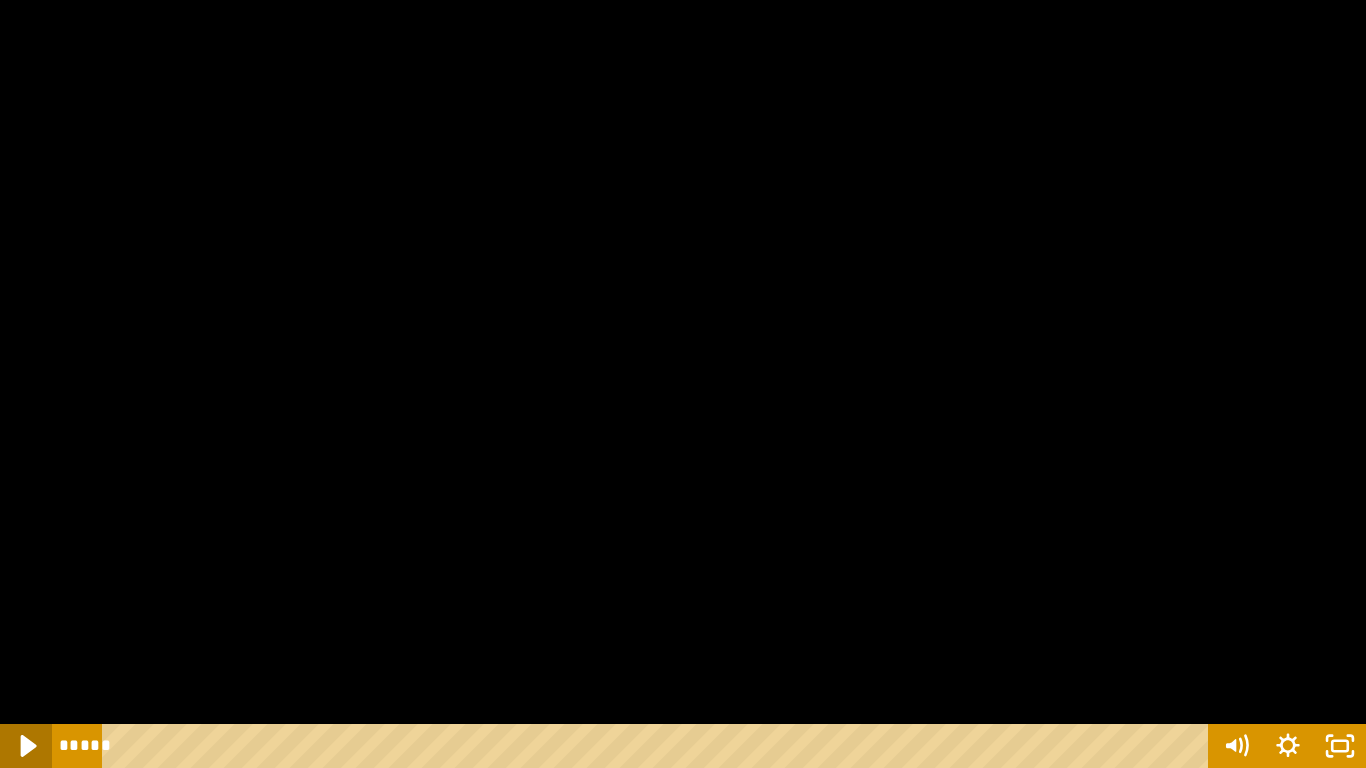 click 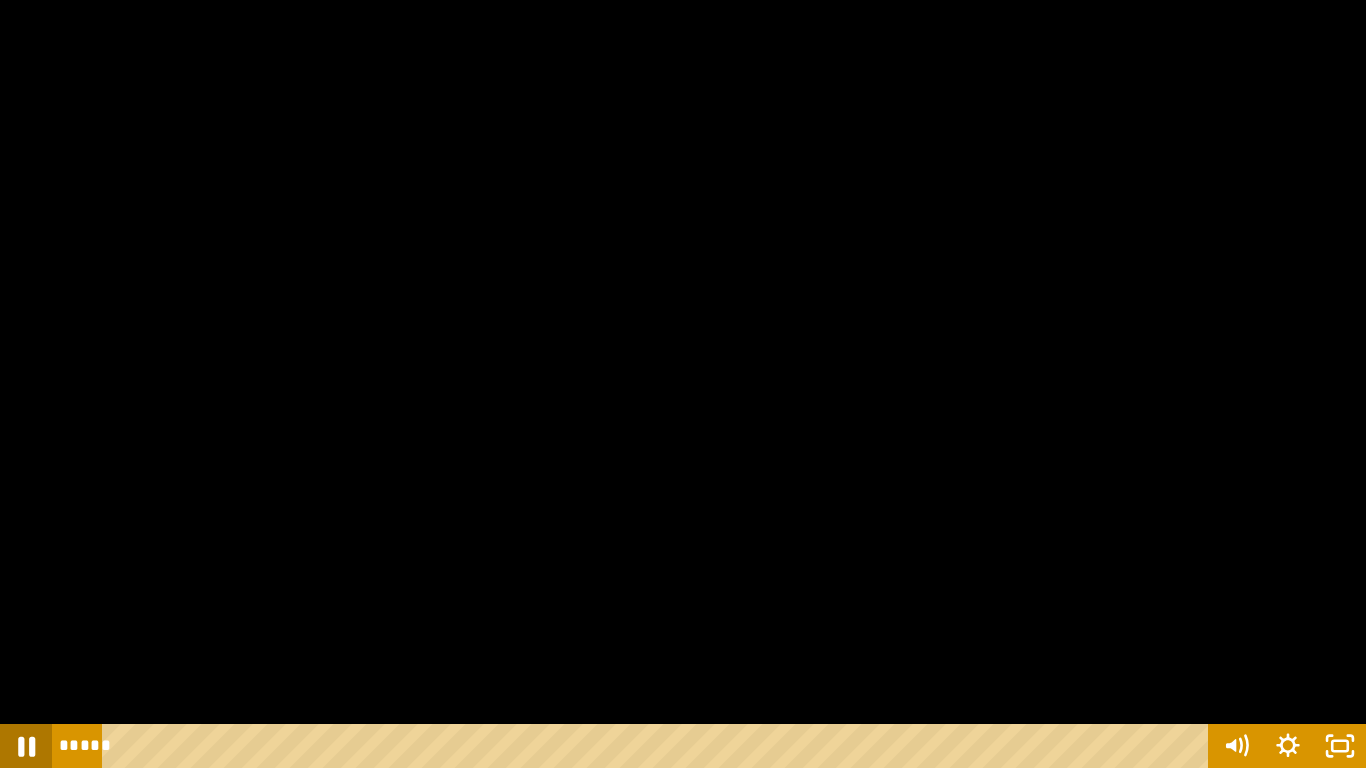 click 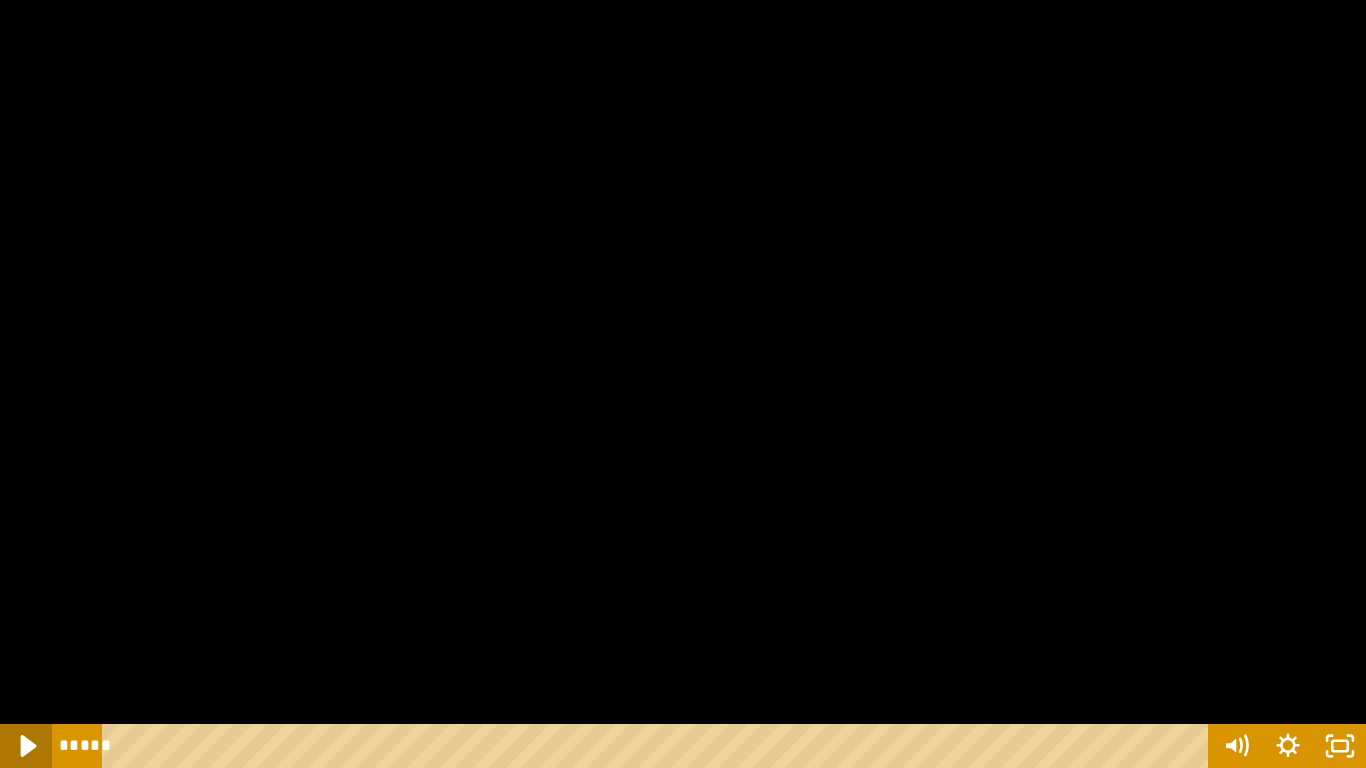 click 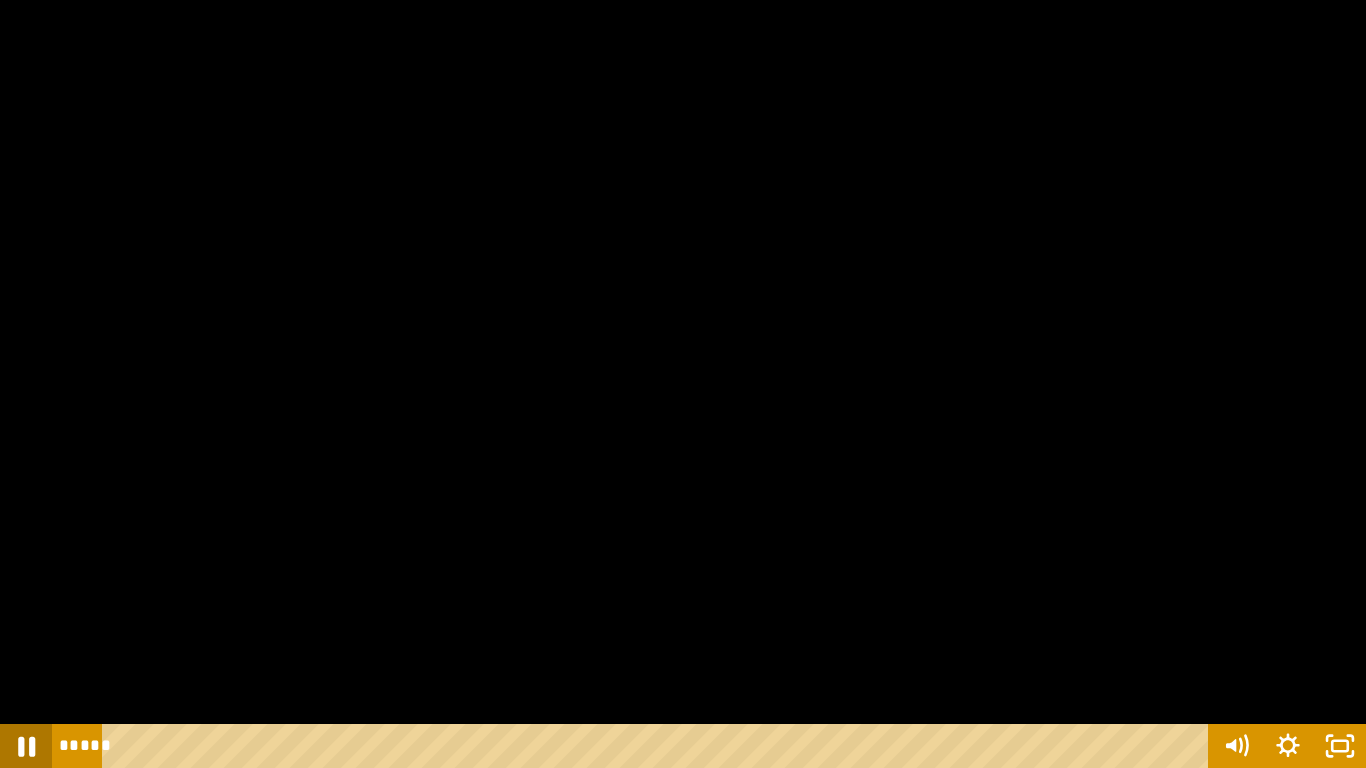 click 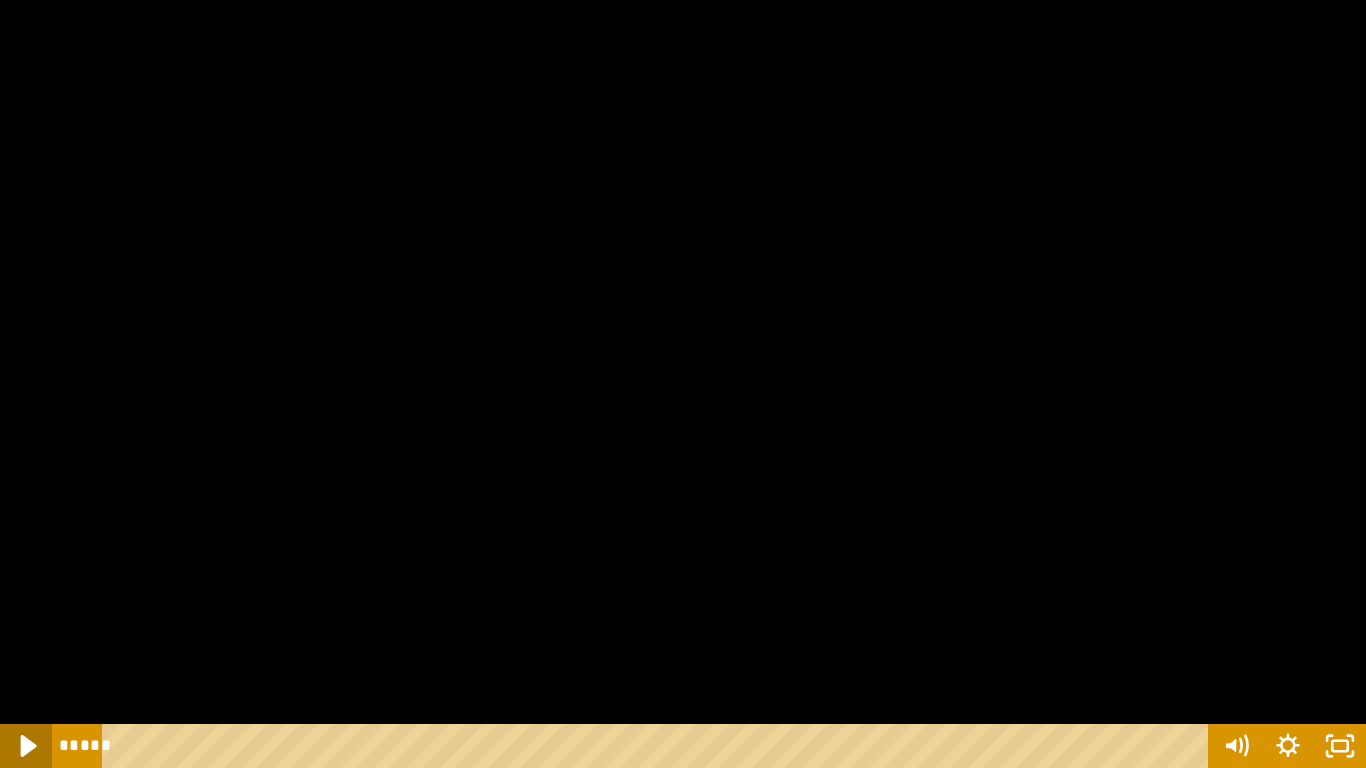click 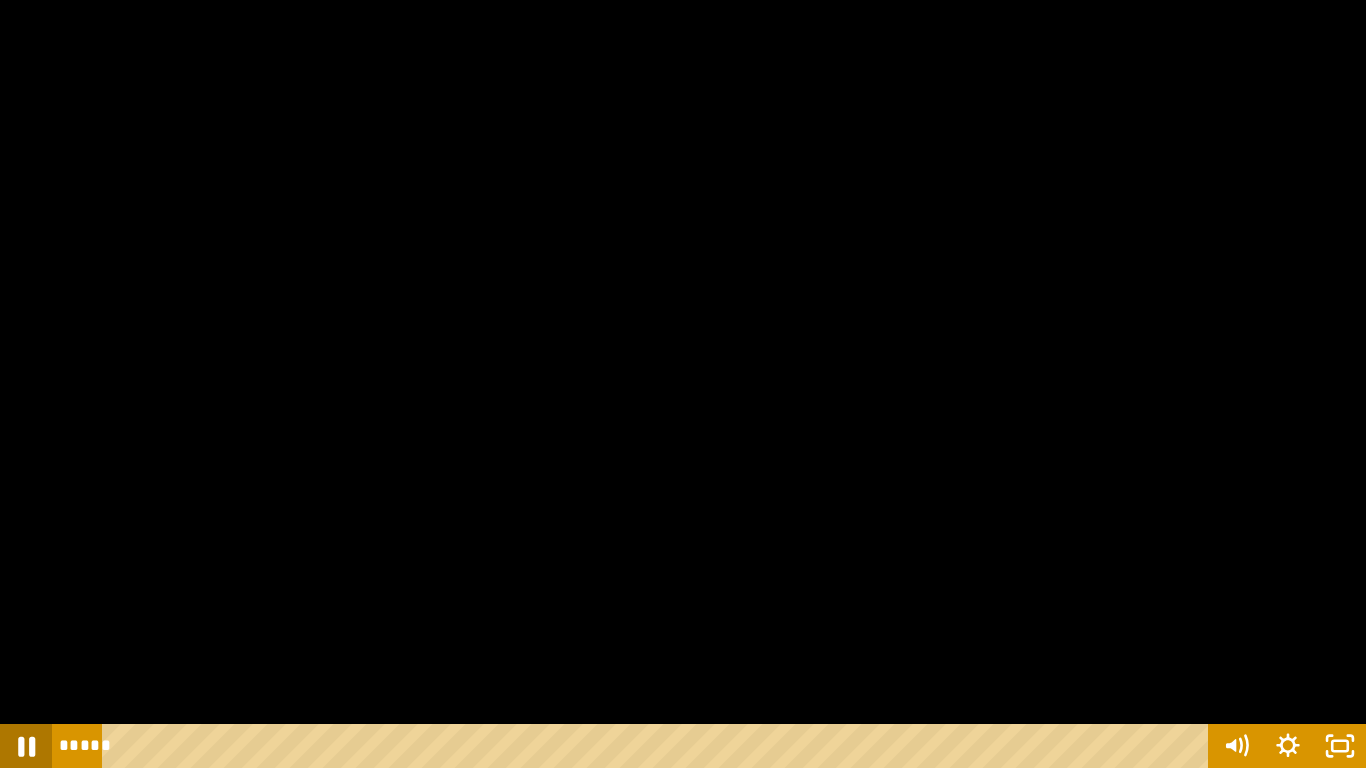 click 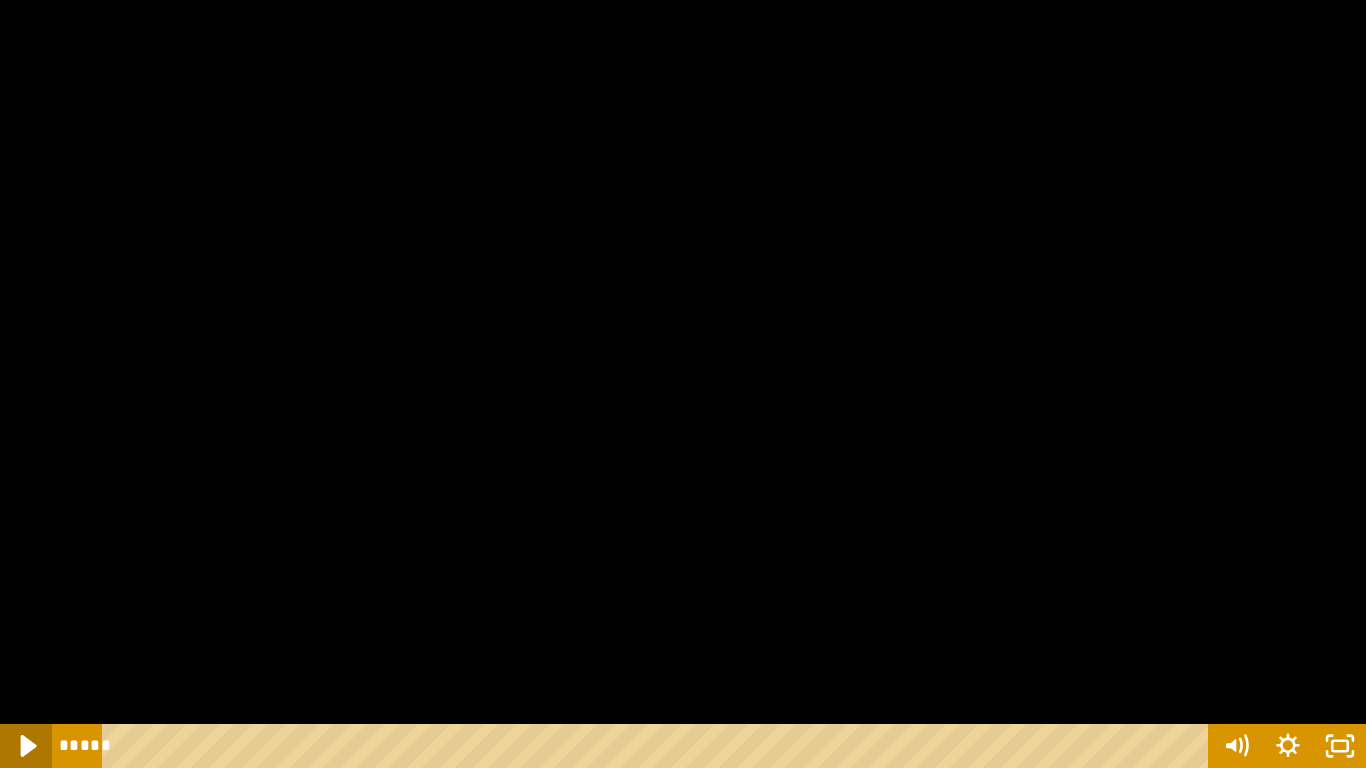 click 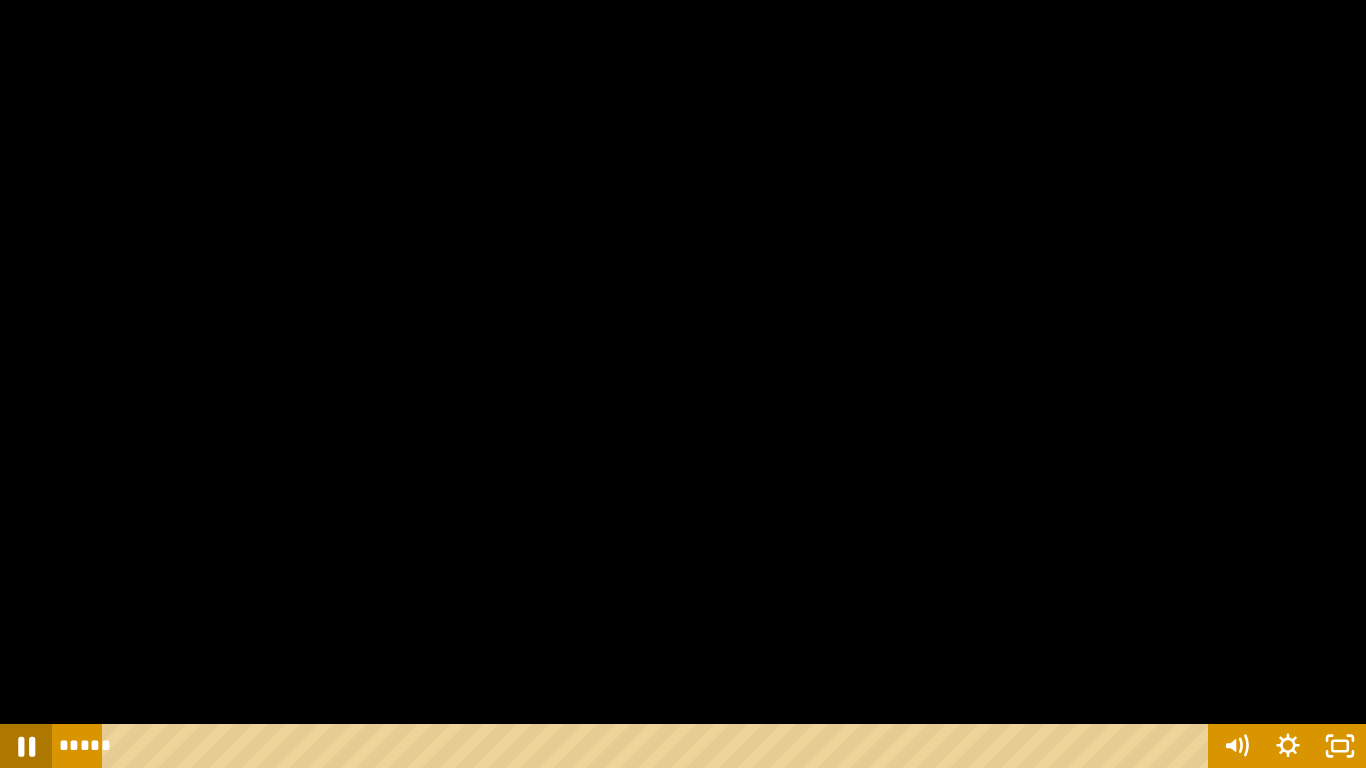 click 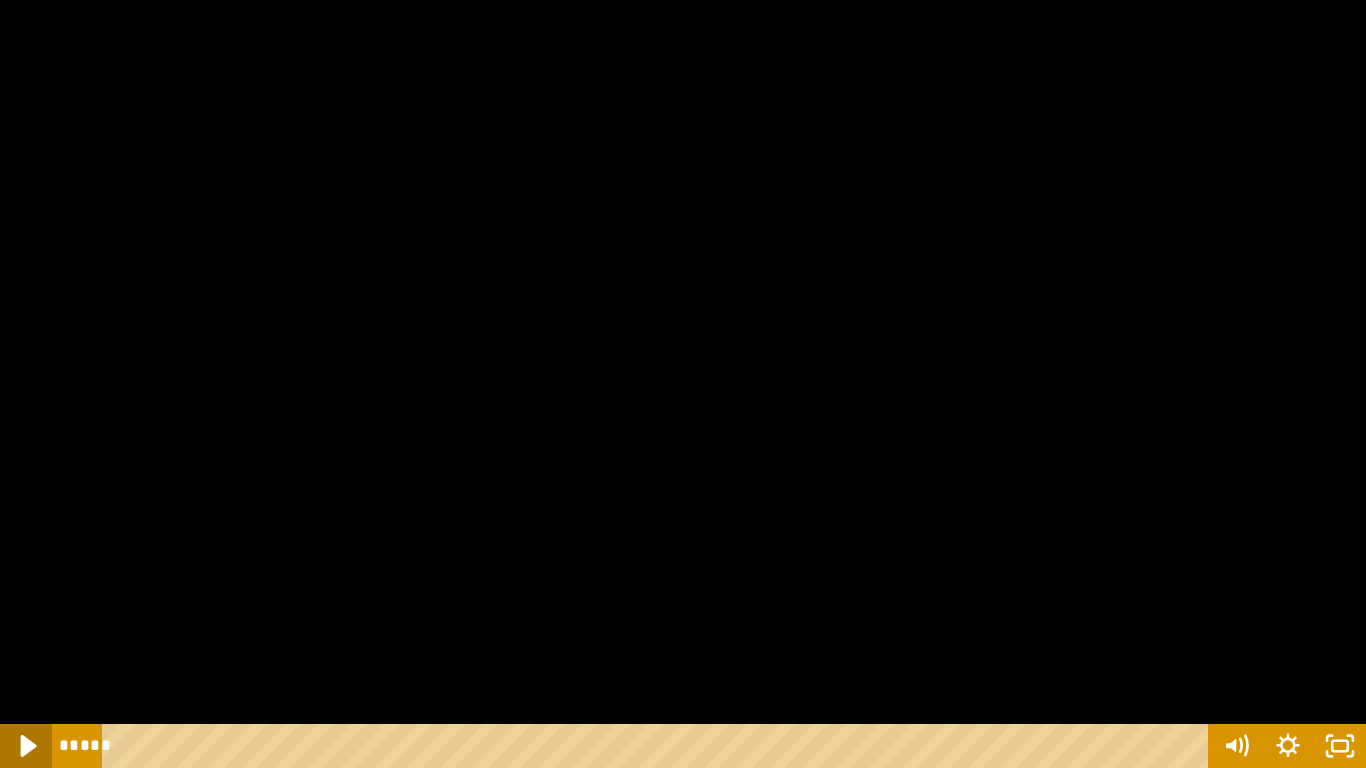 click 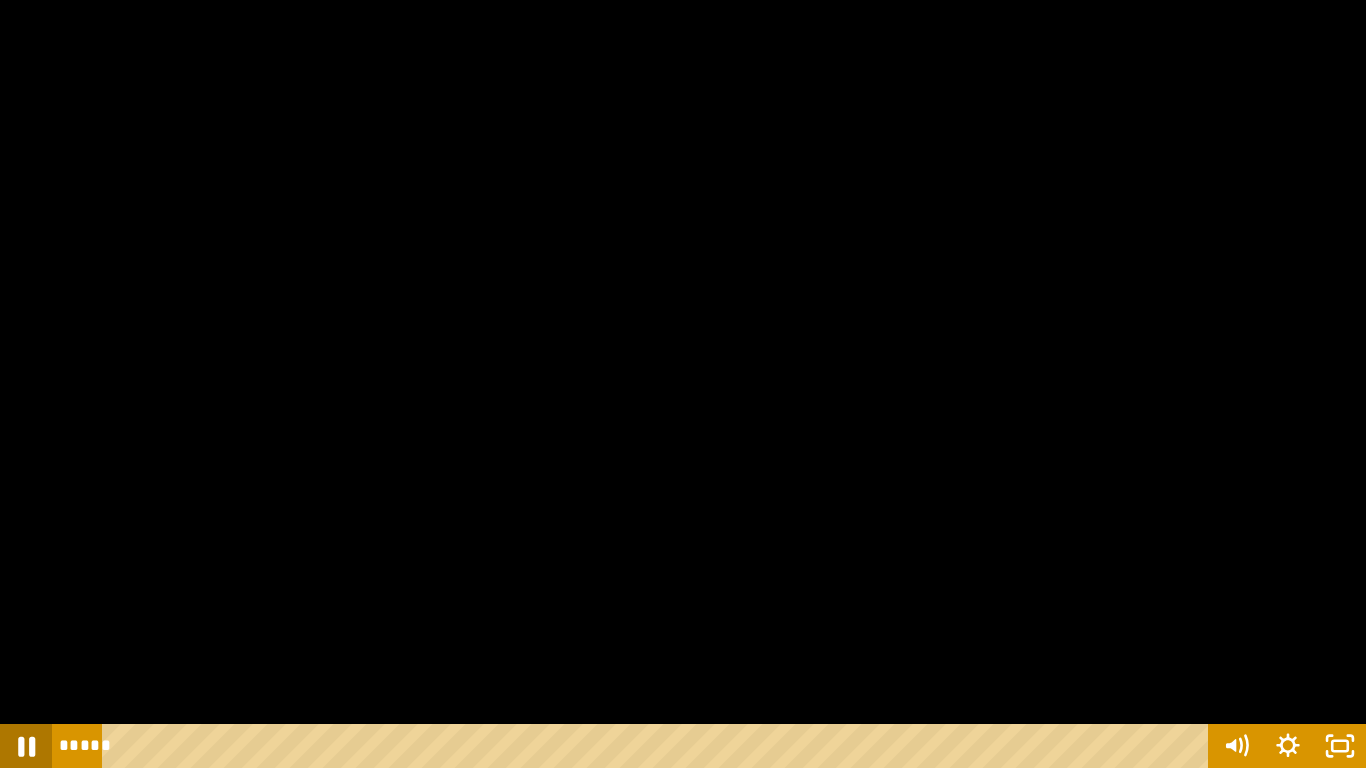 click 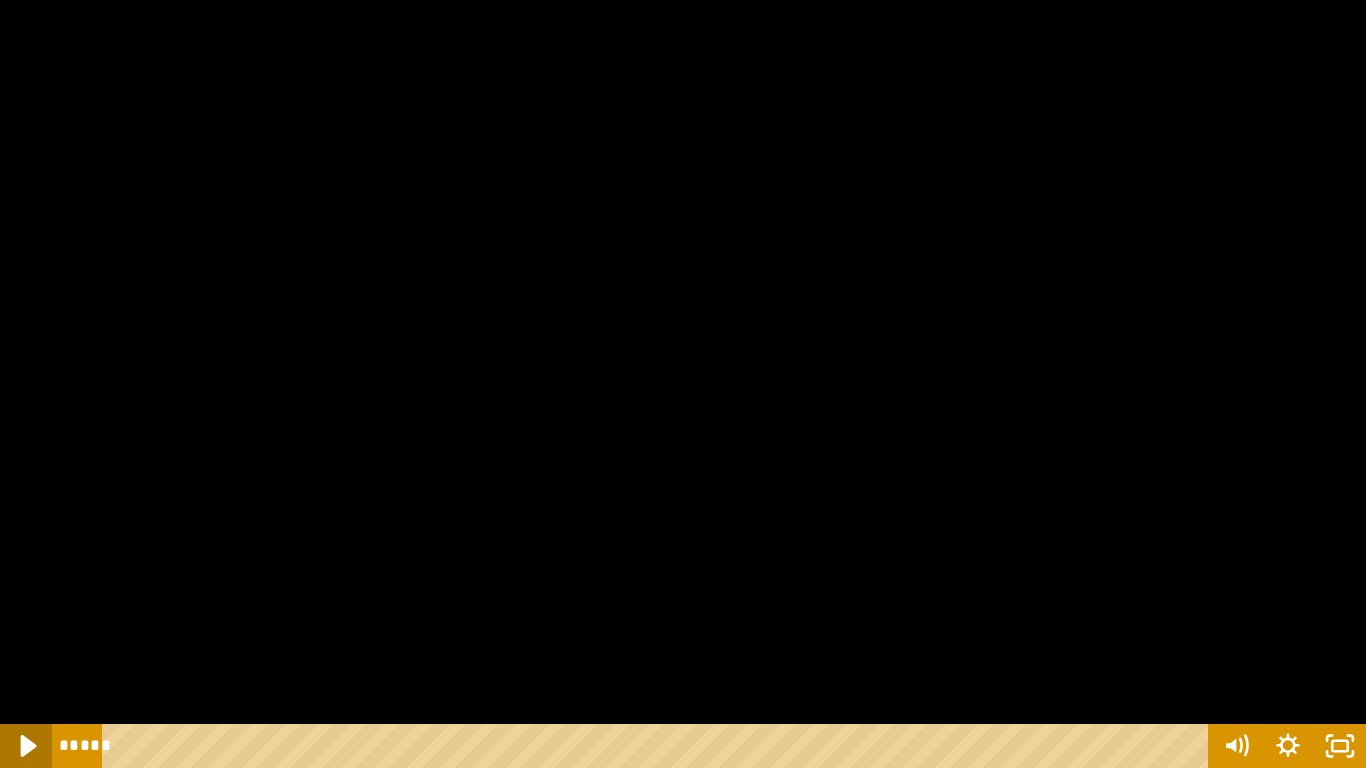 click 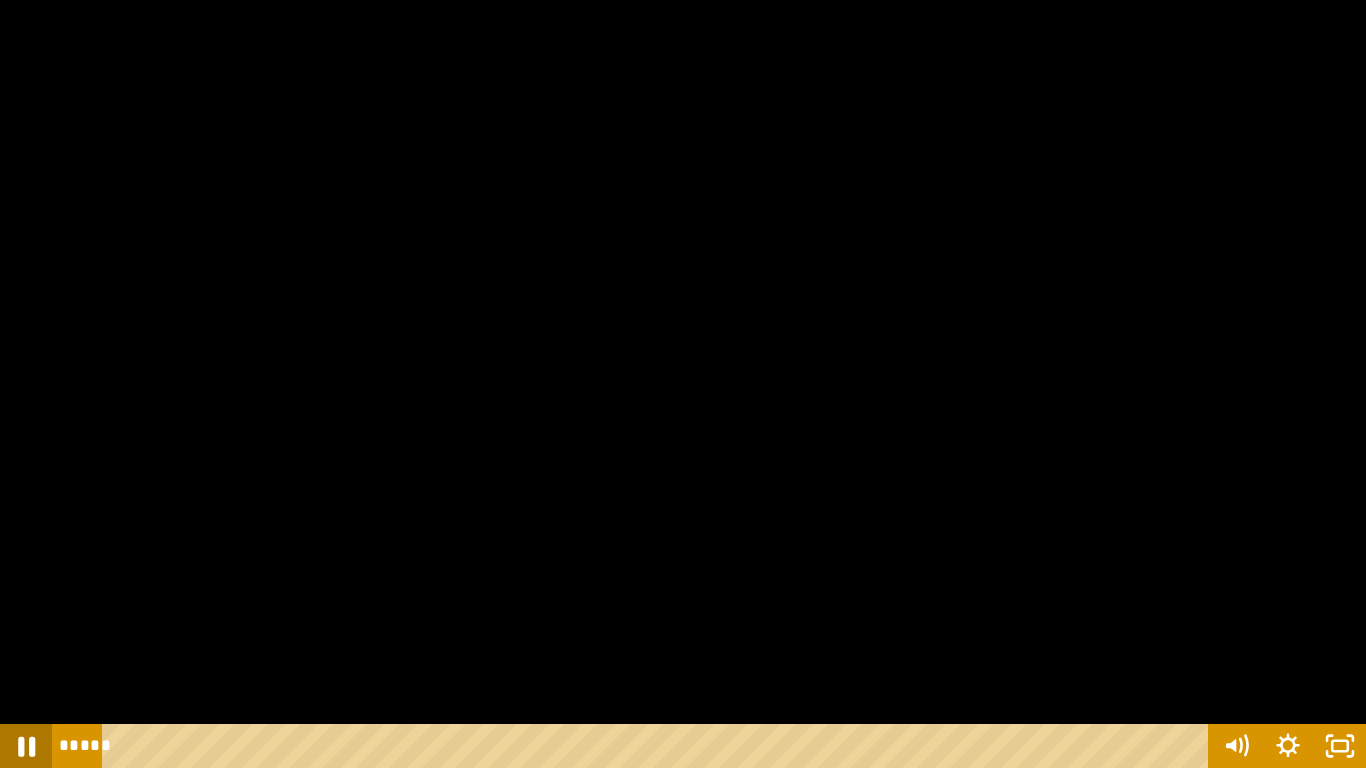 click 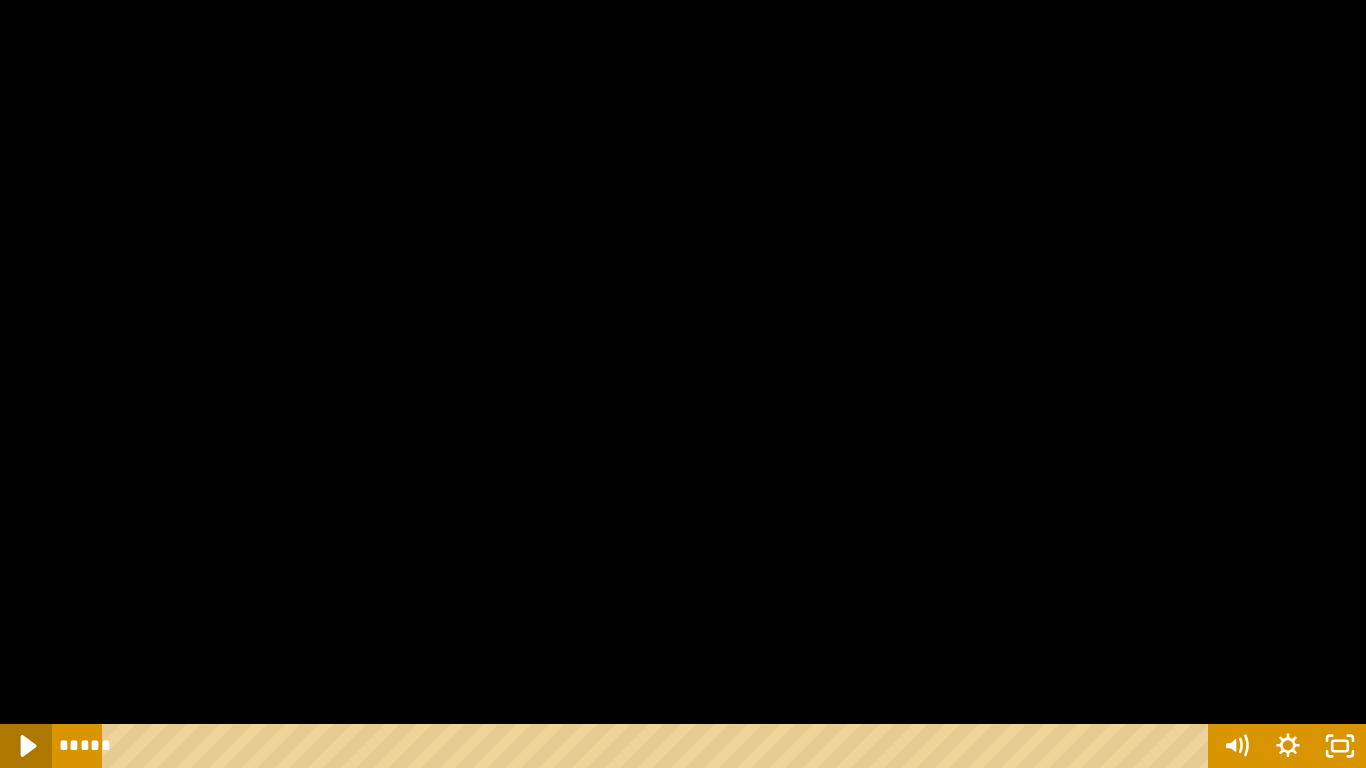 click 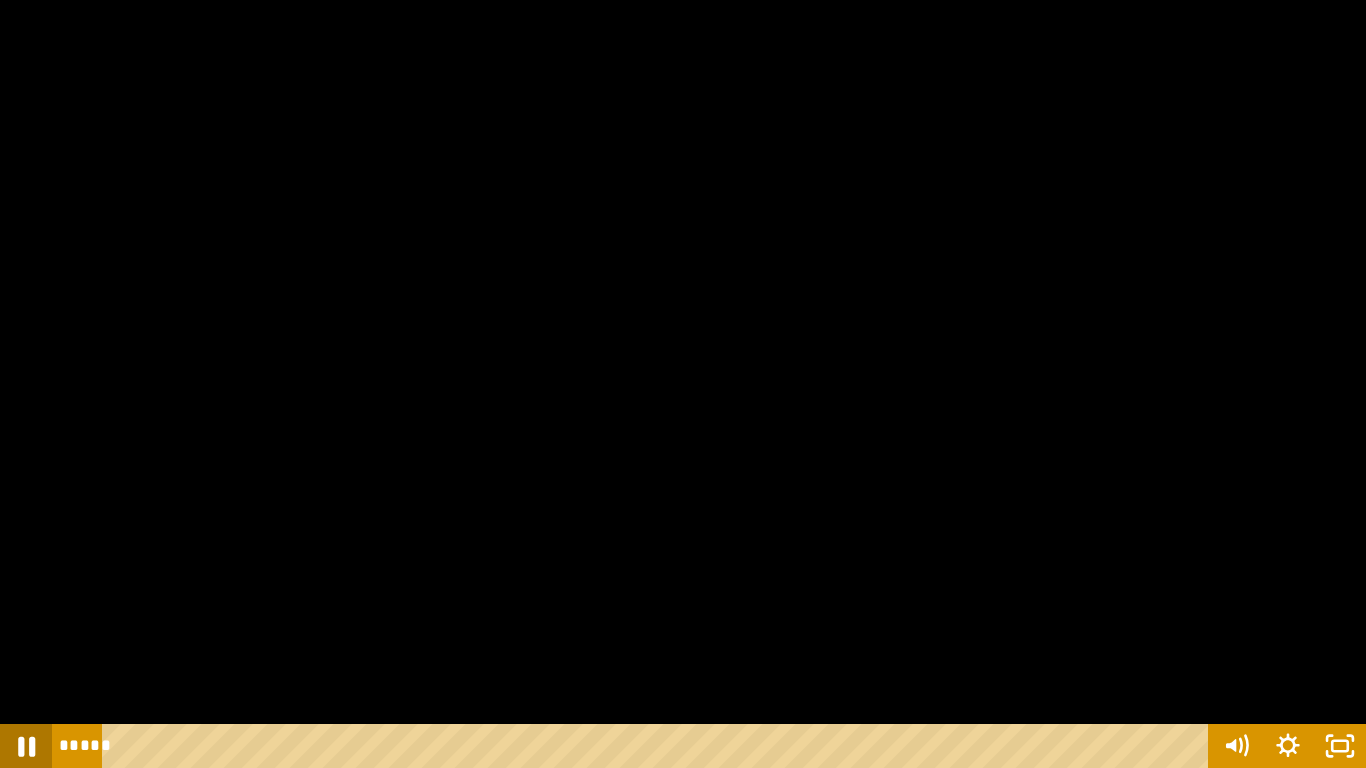 click 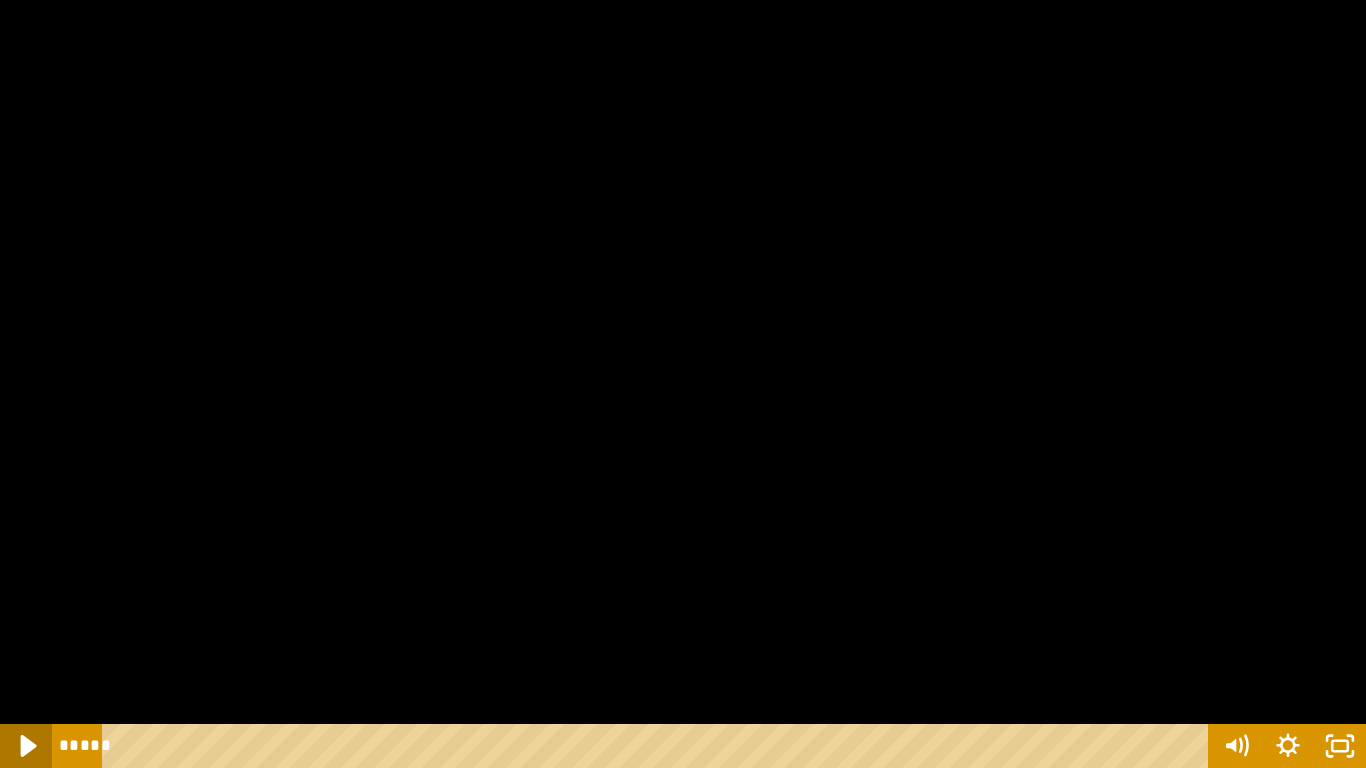 click 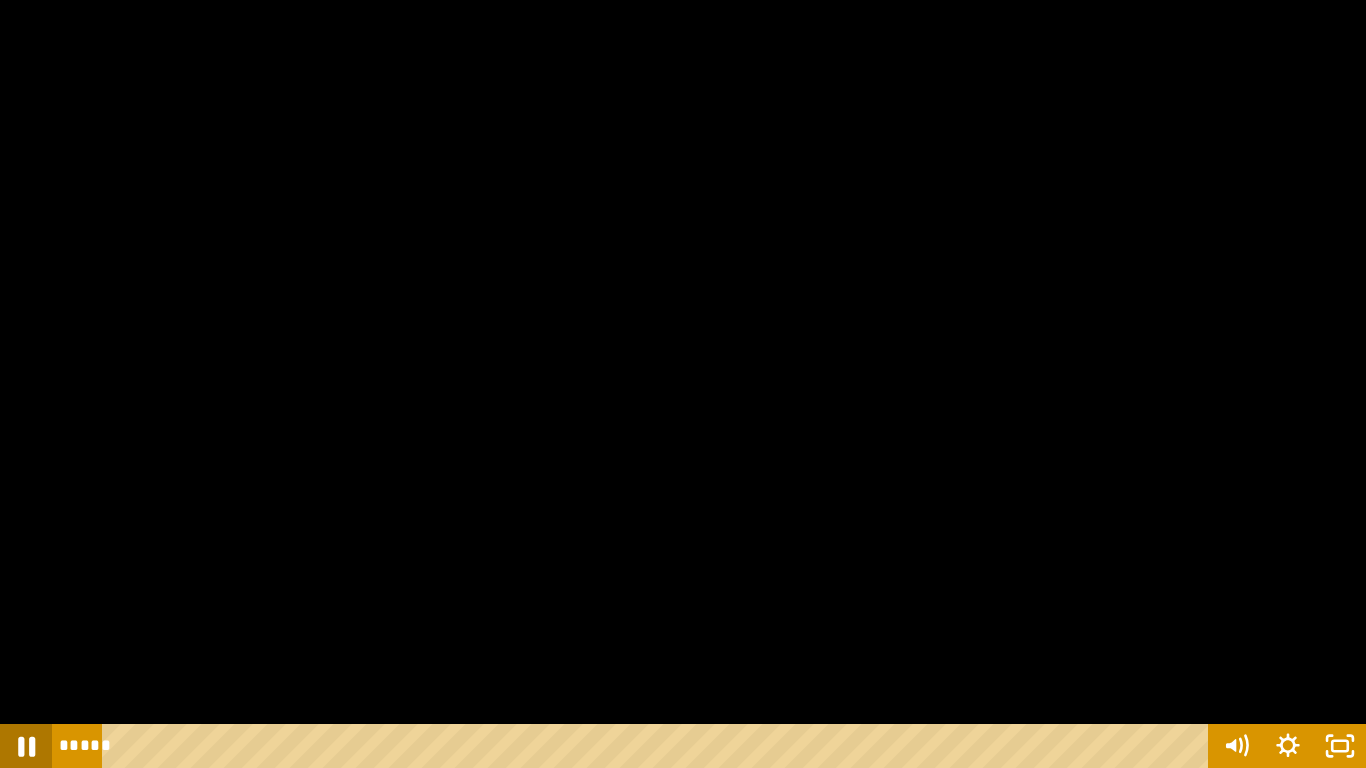 click 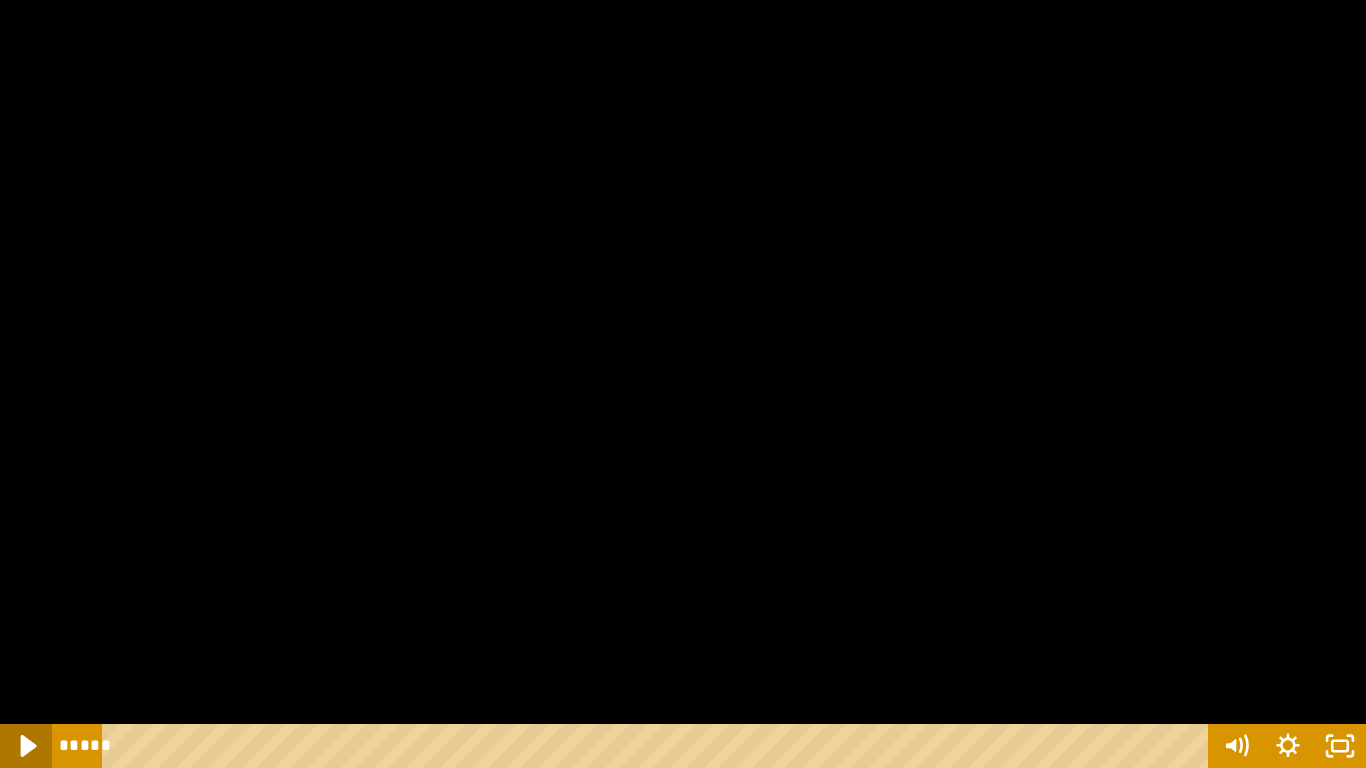 click 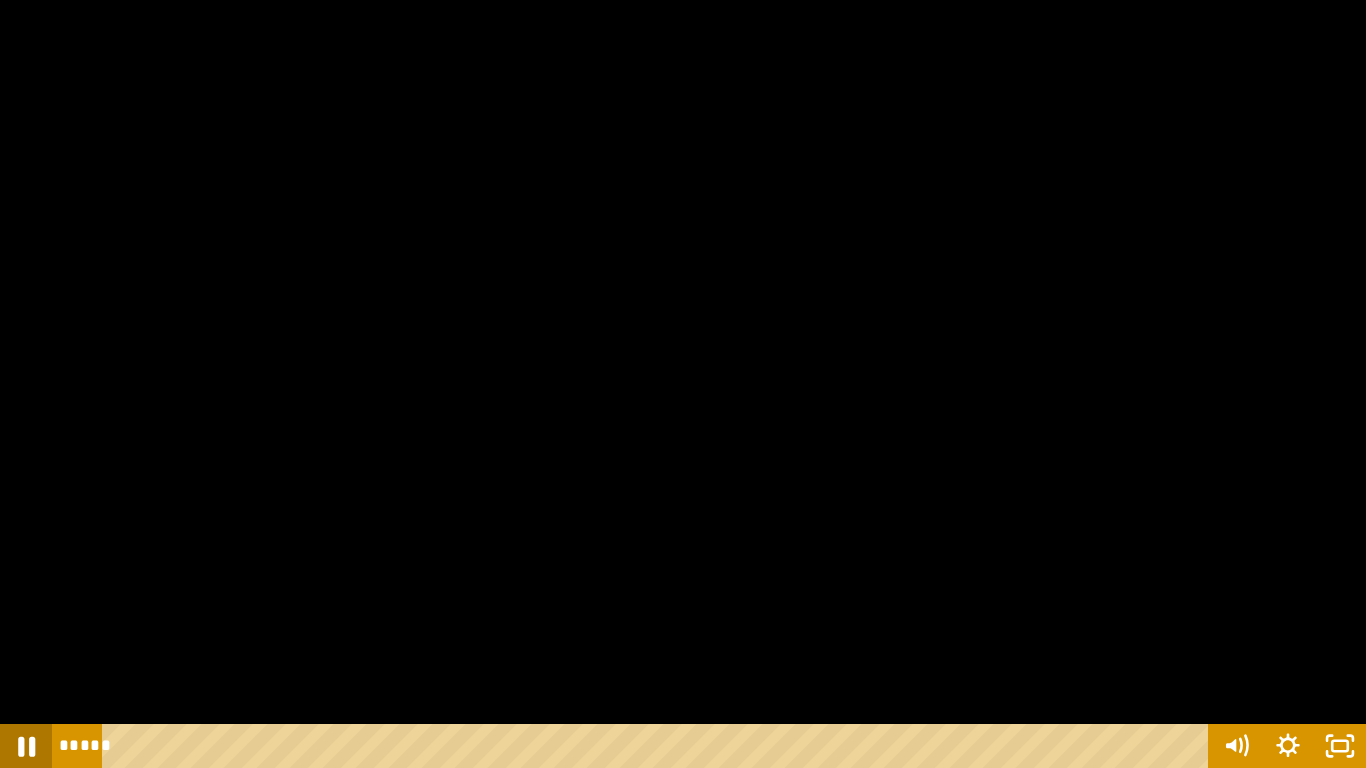 click 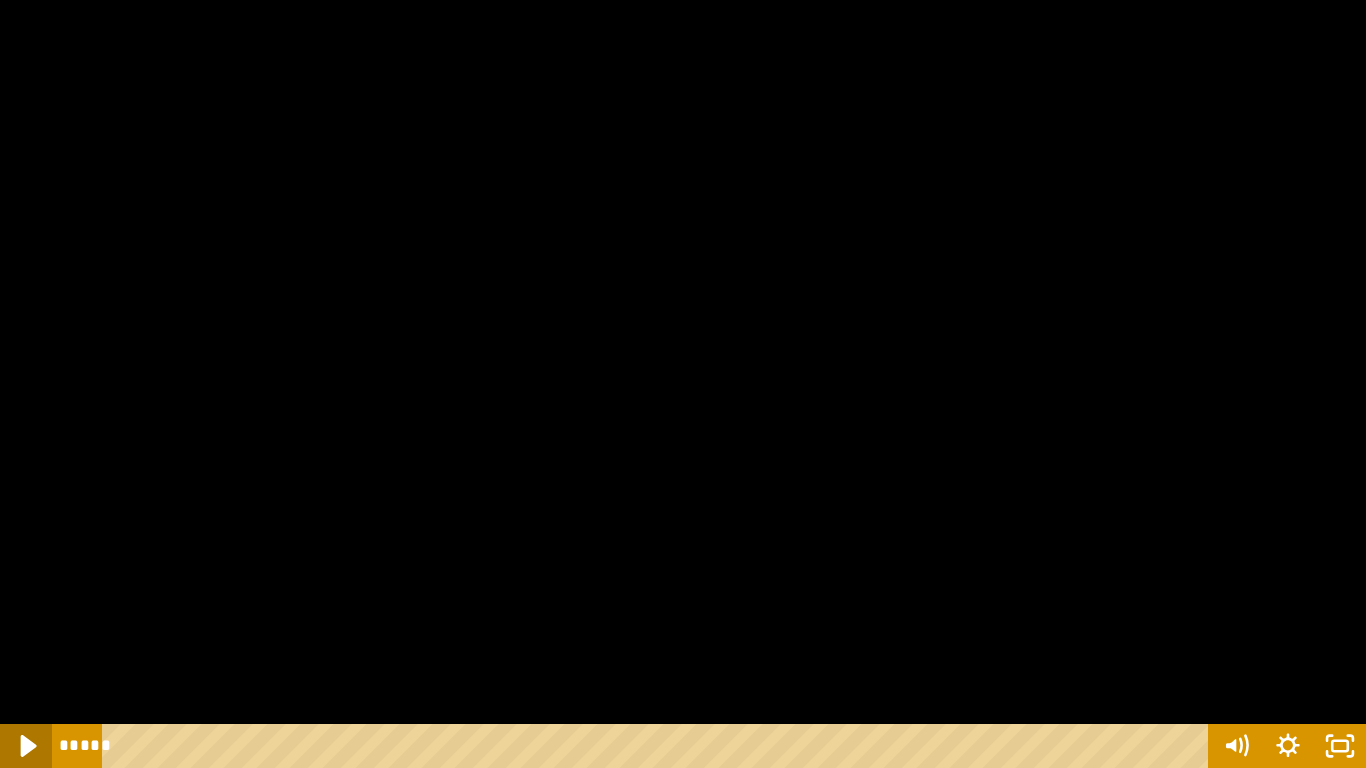 click 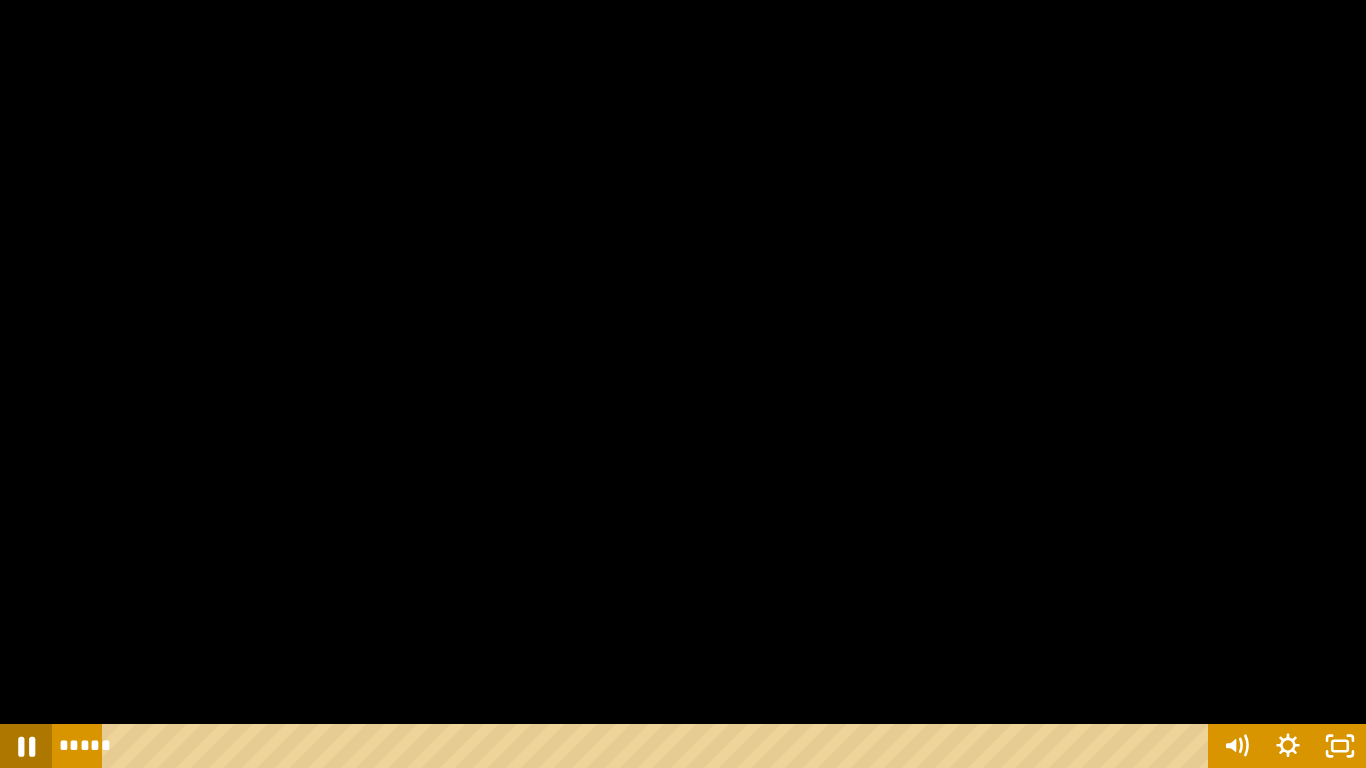 click 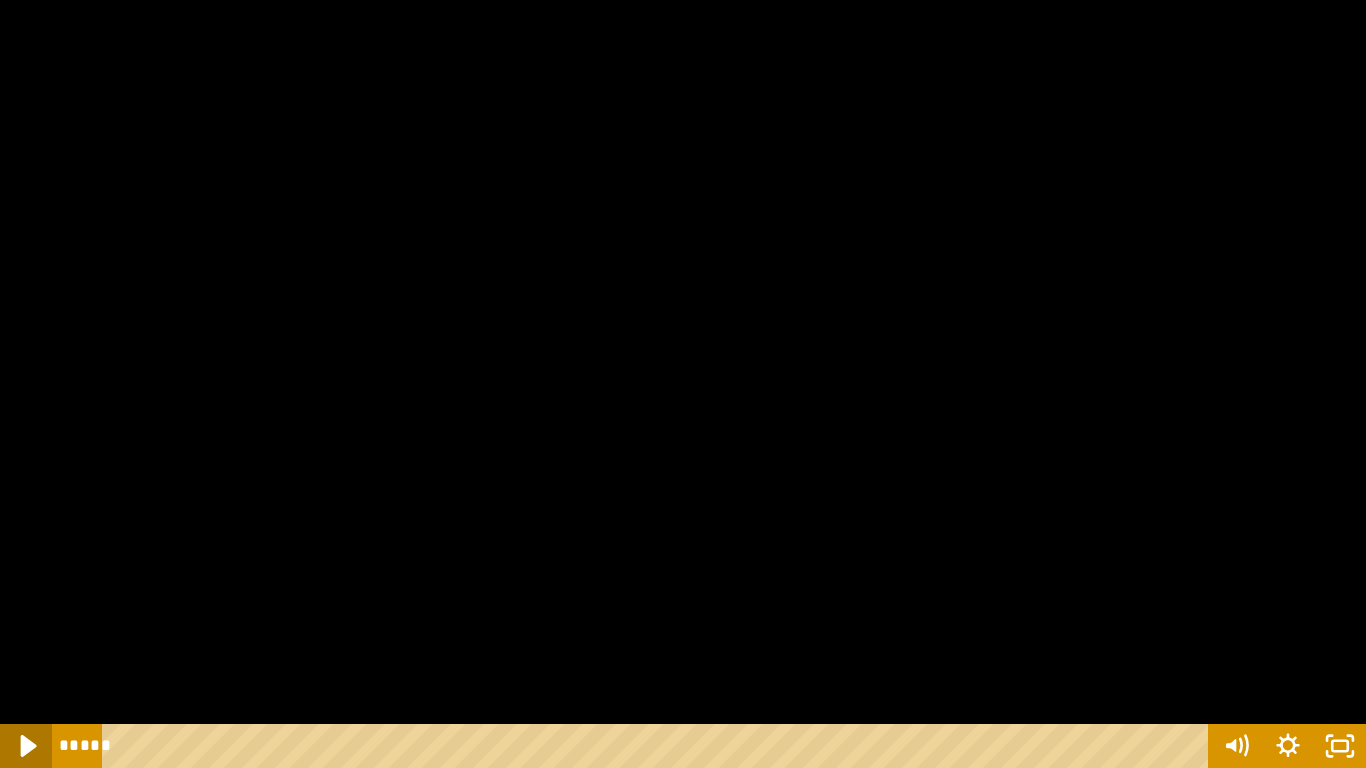 click 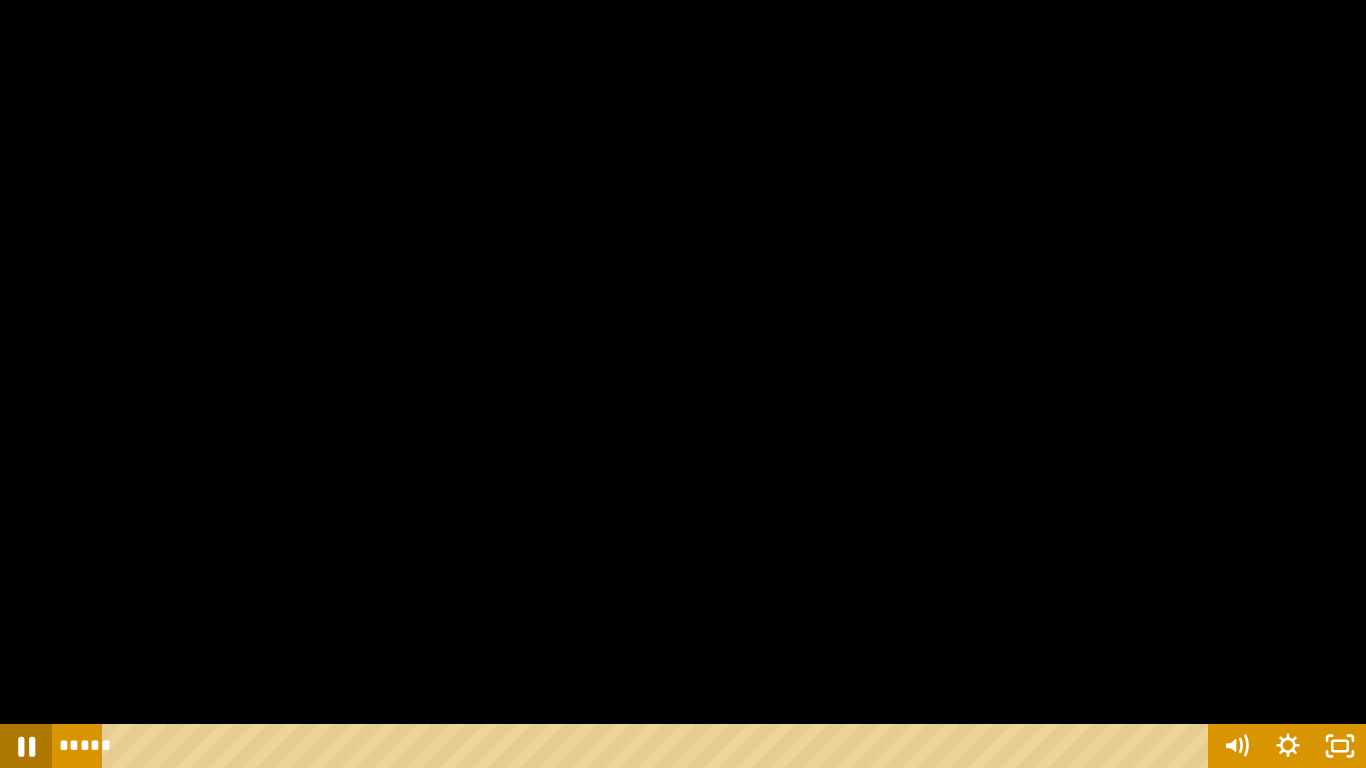 click 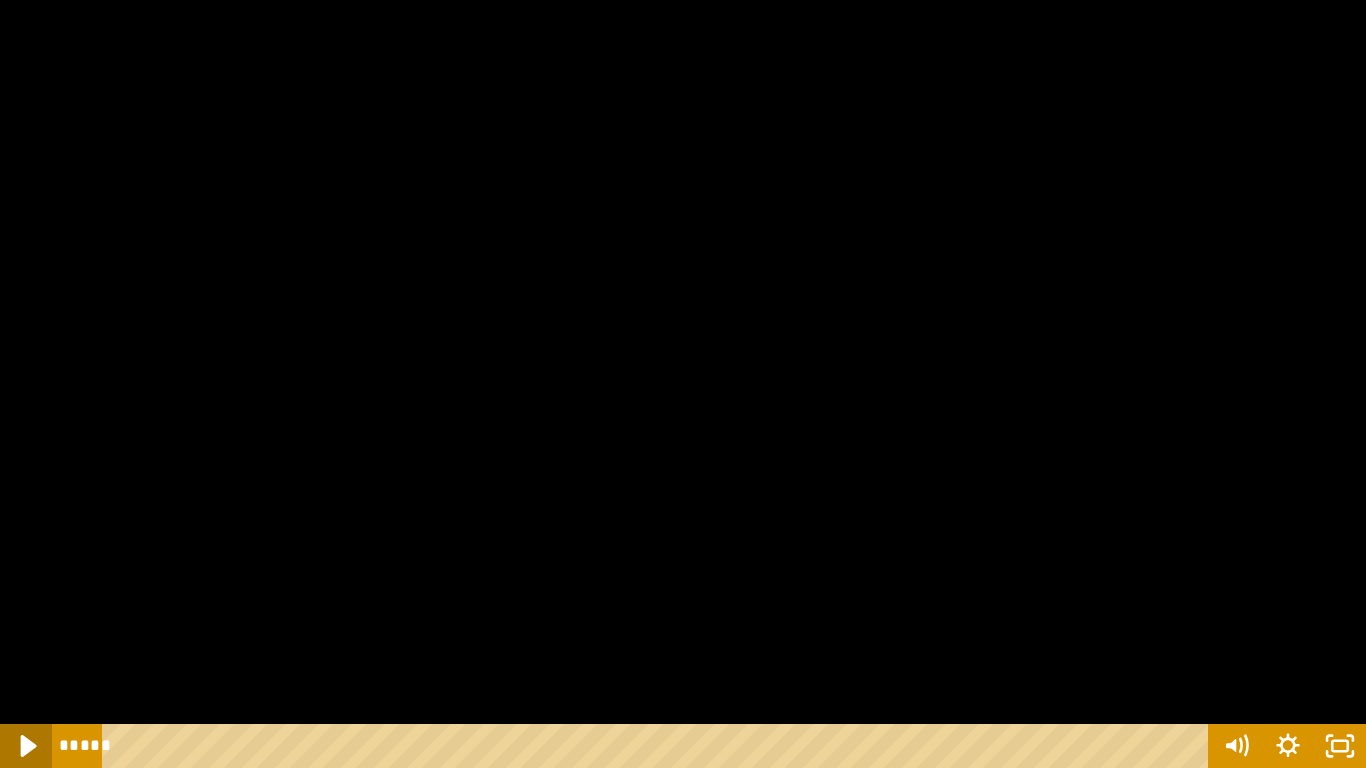 click 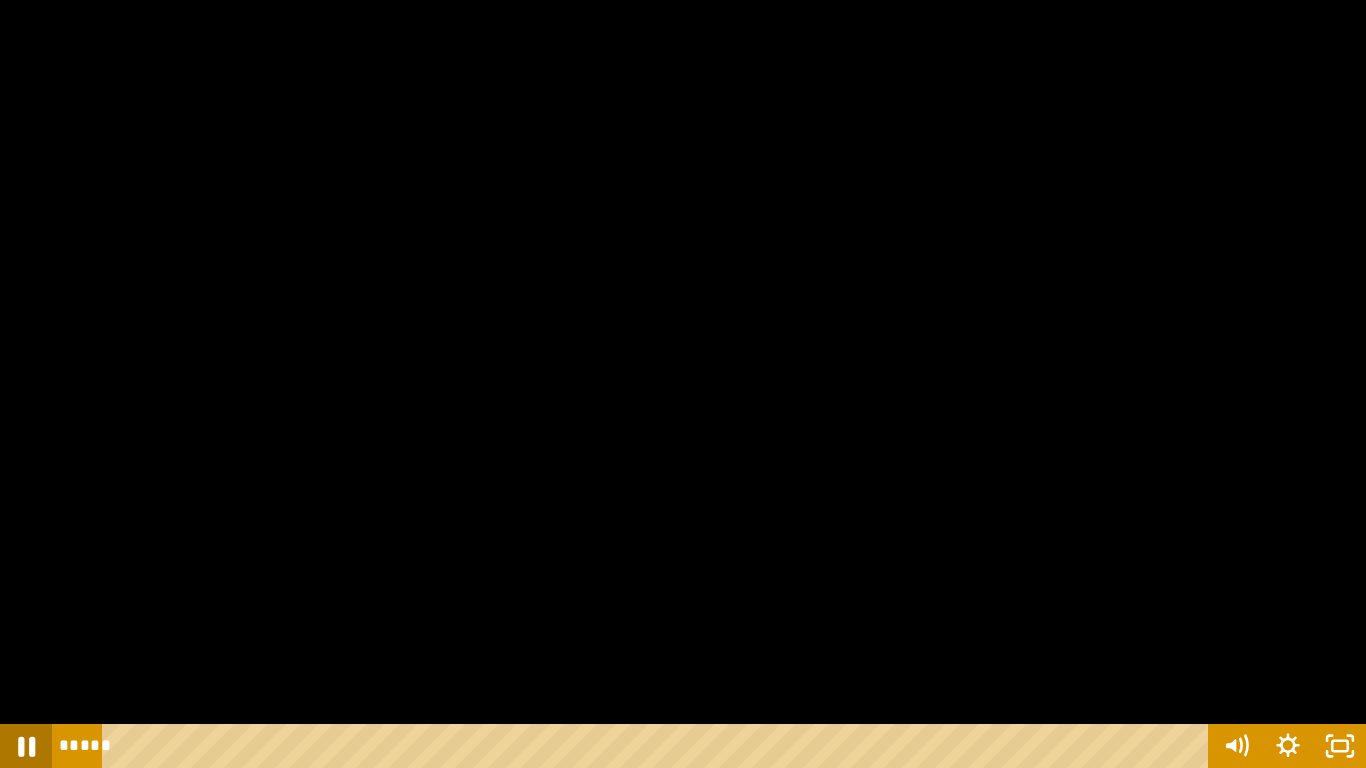 click 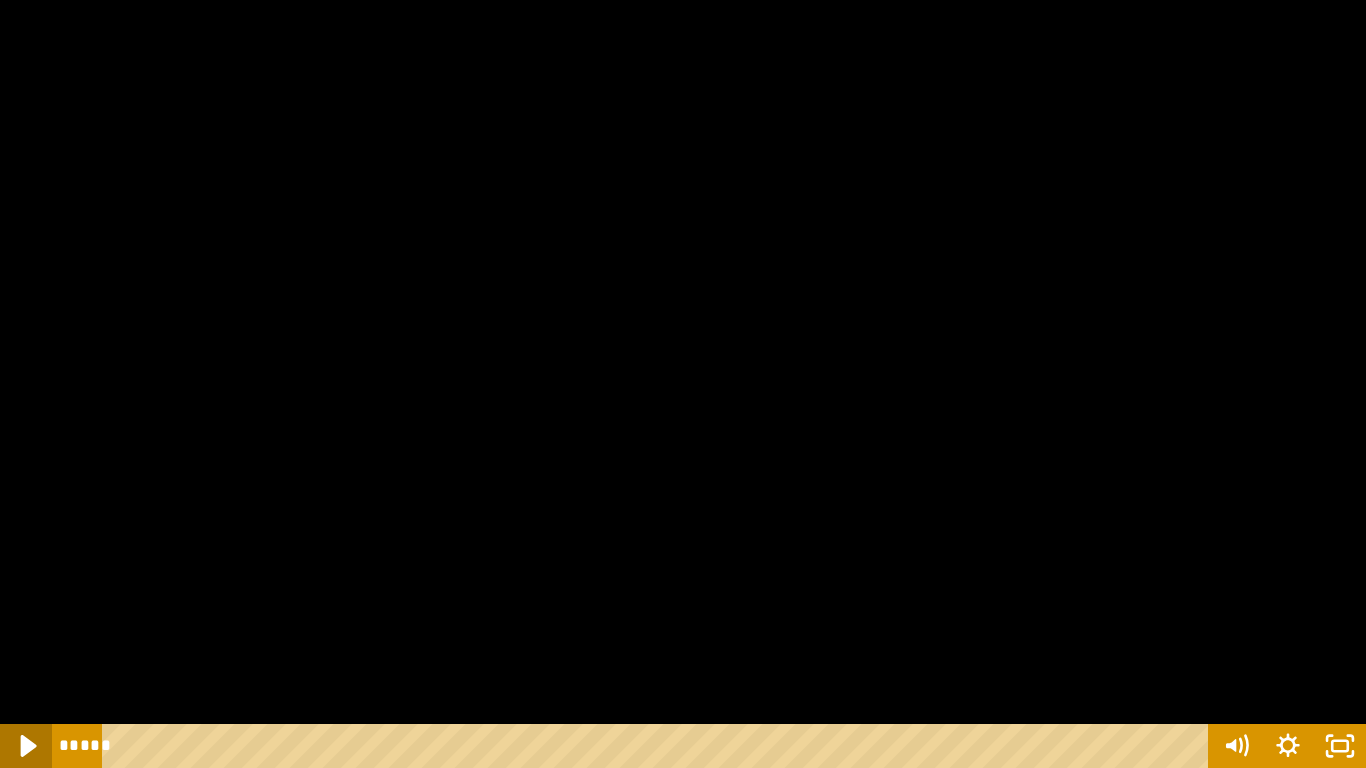 click 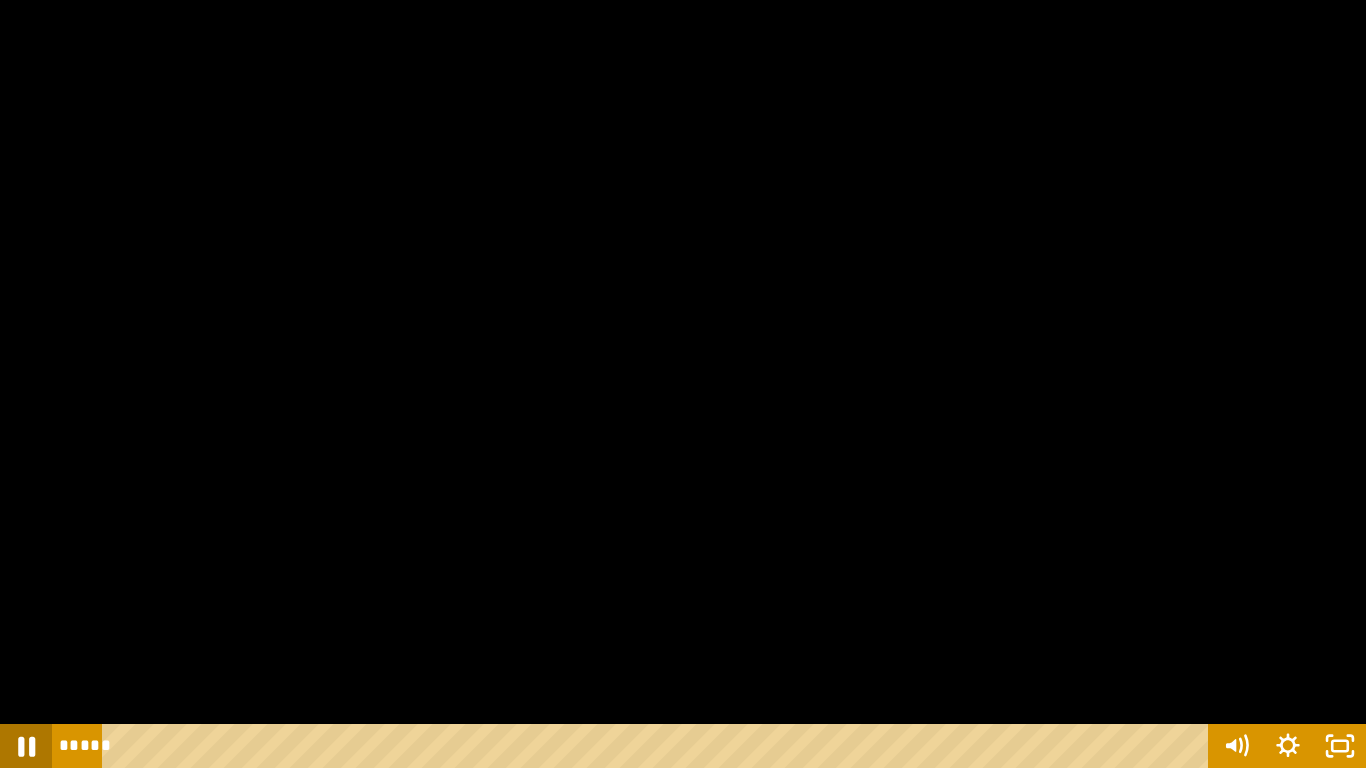 click 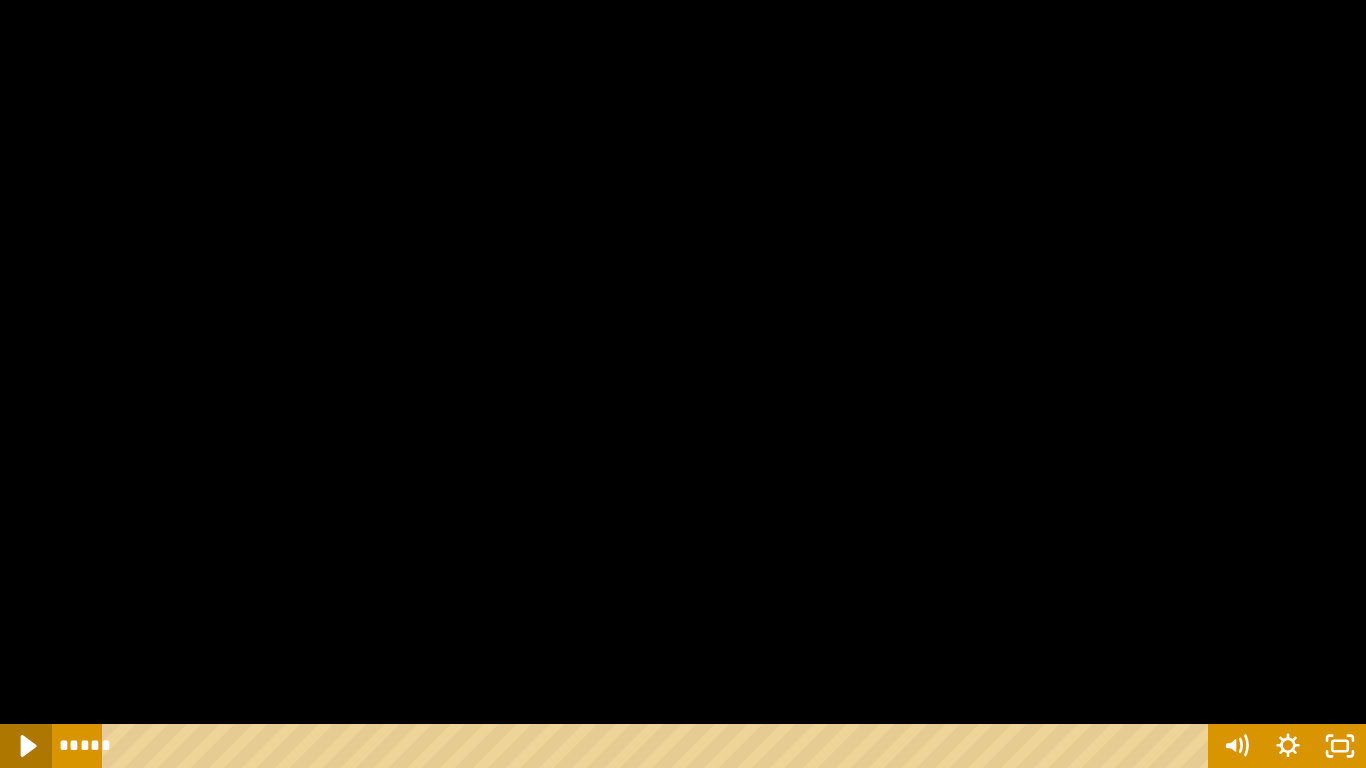 click 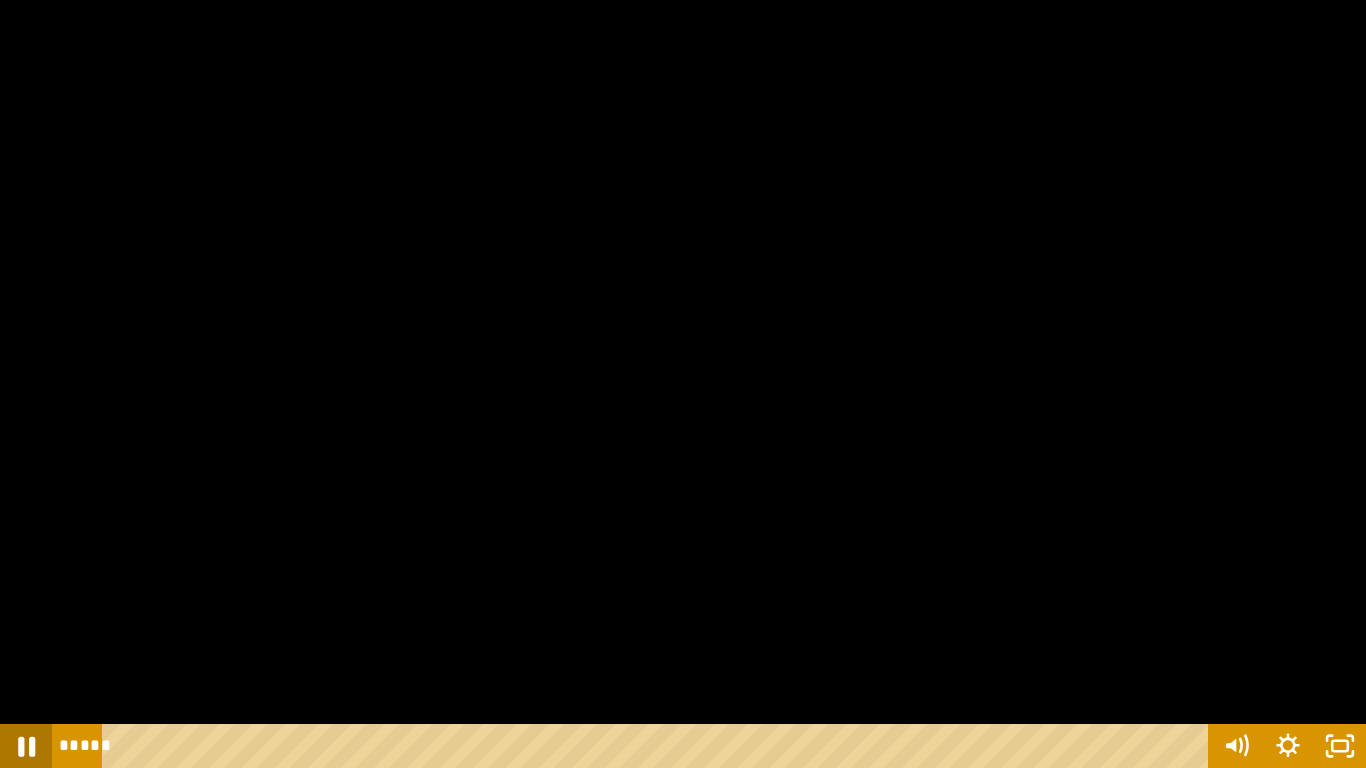 click 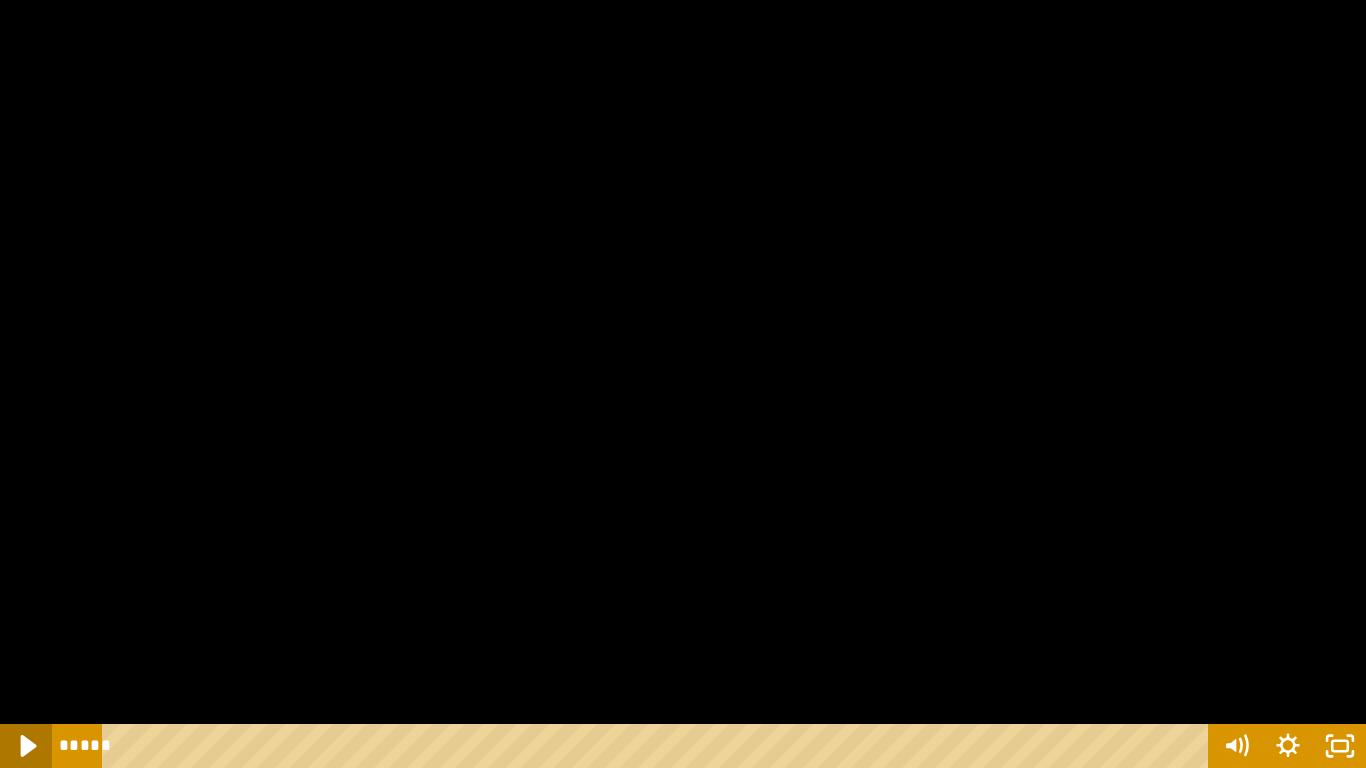 click 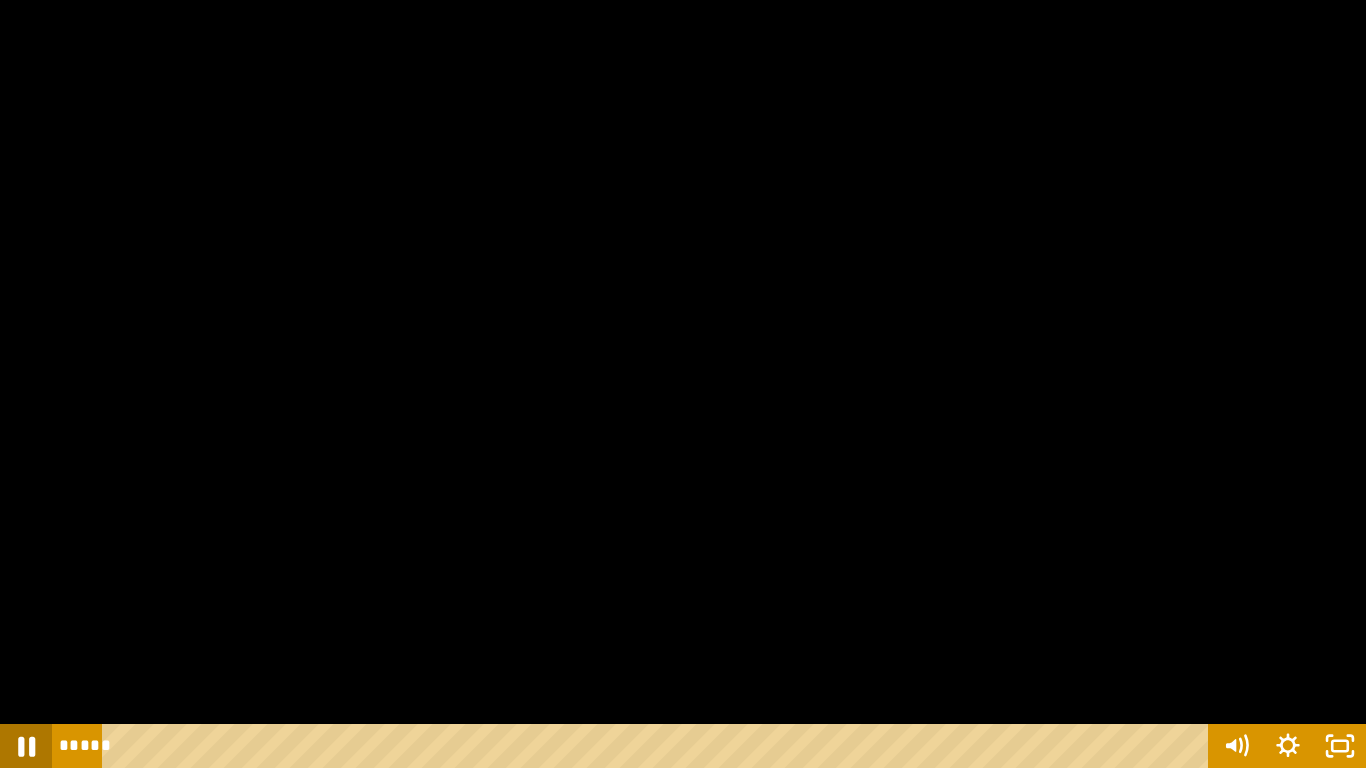 click 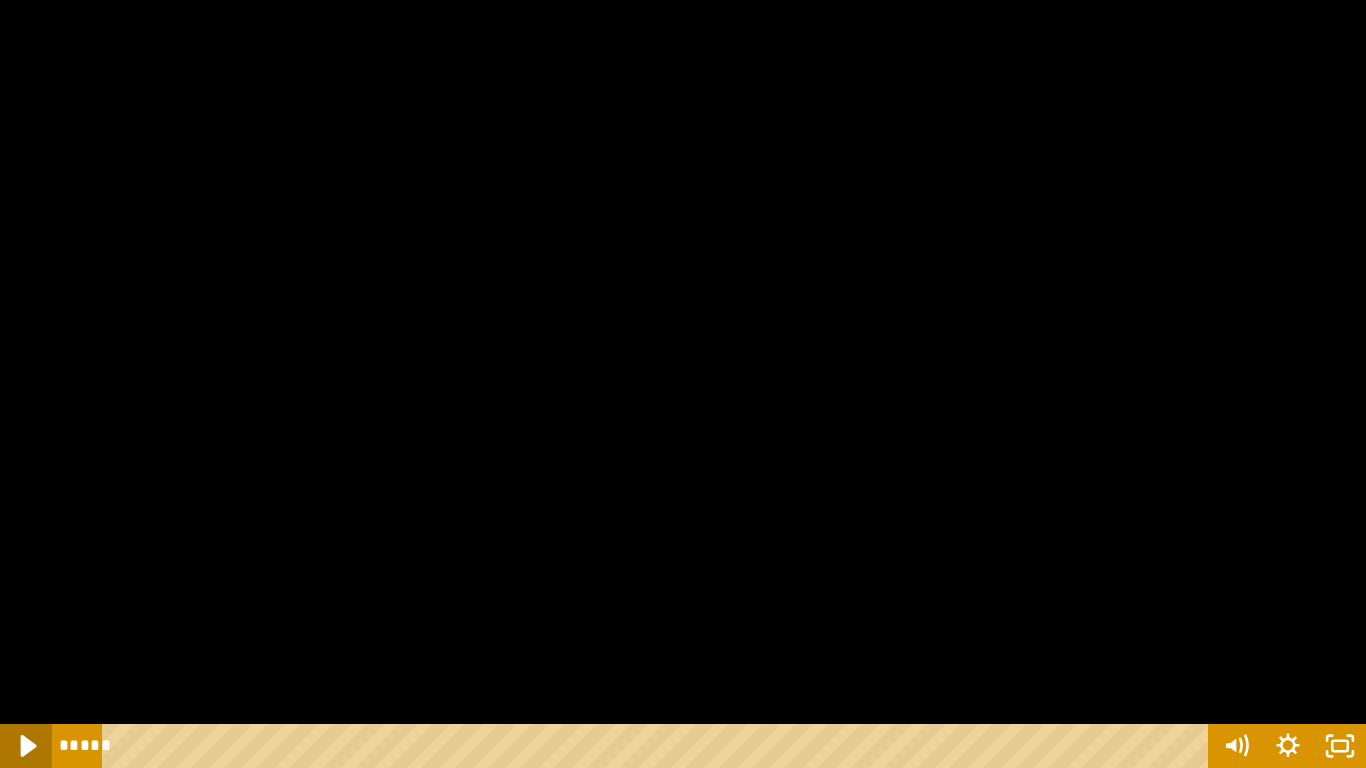 click 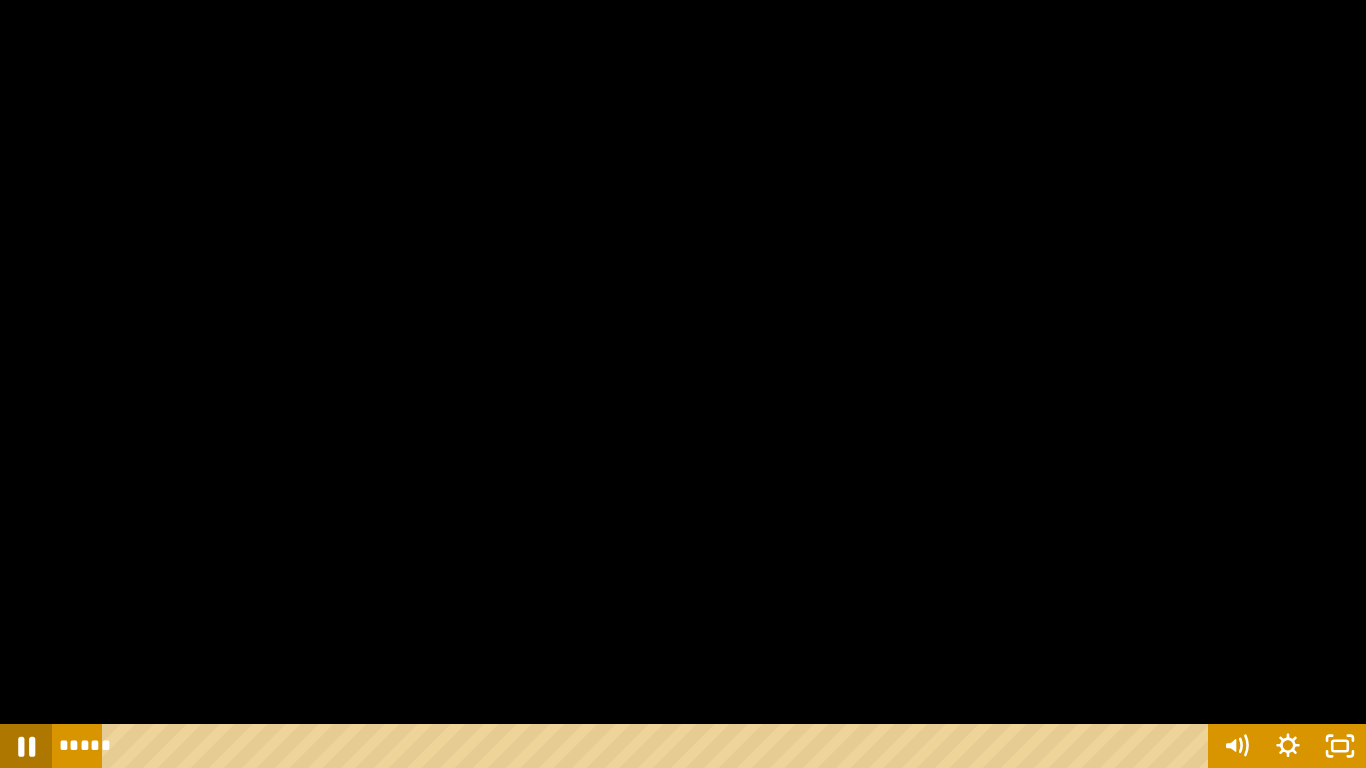 click 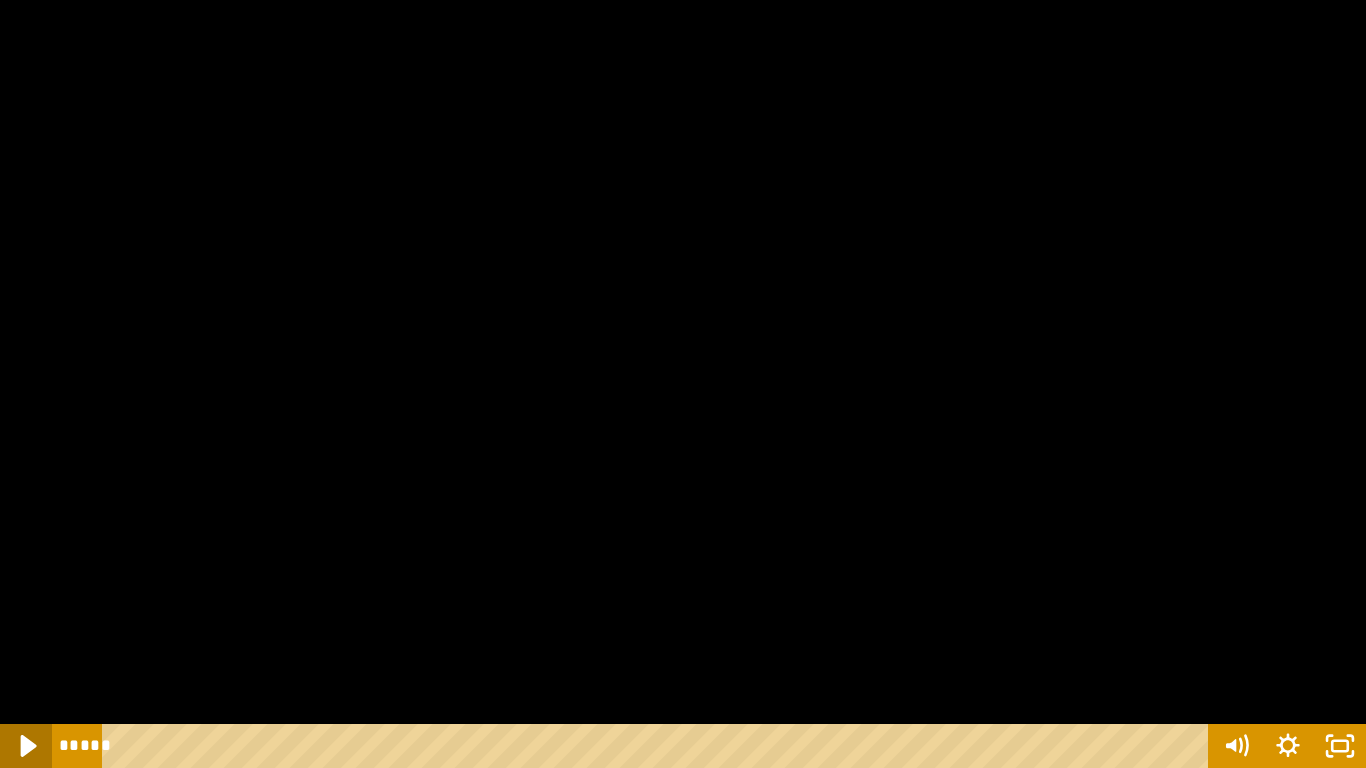 click 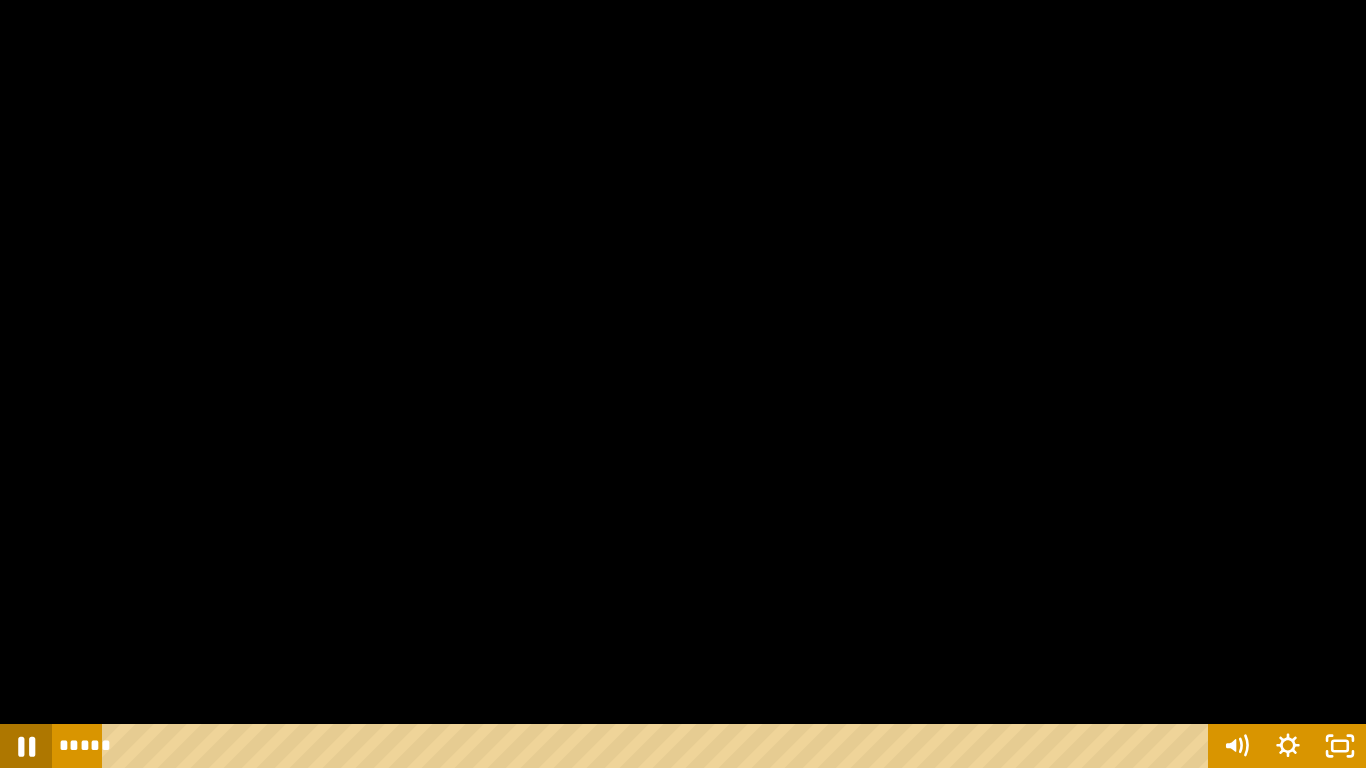 click 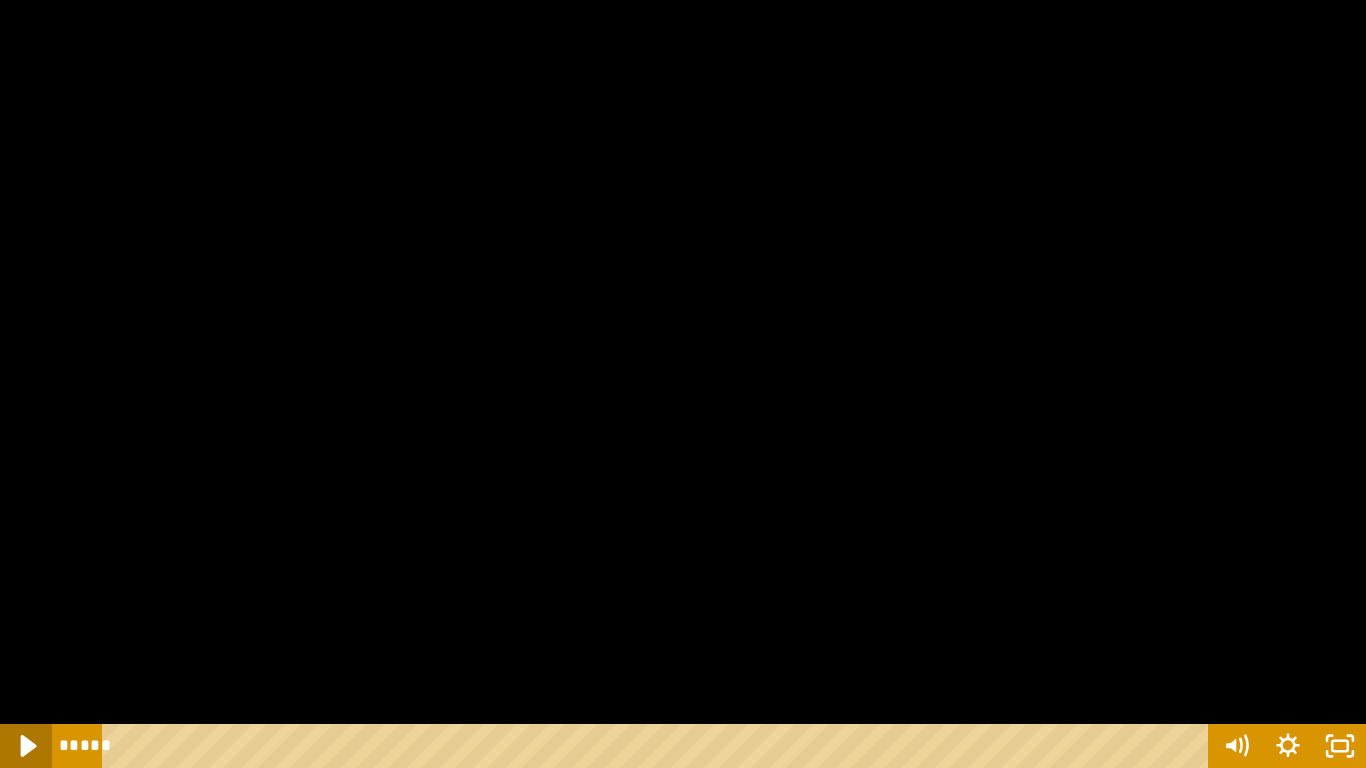 click 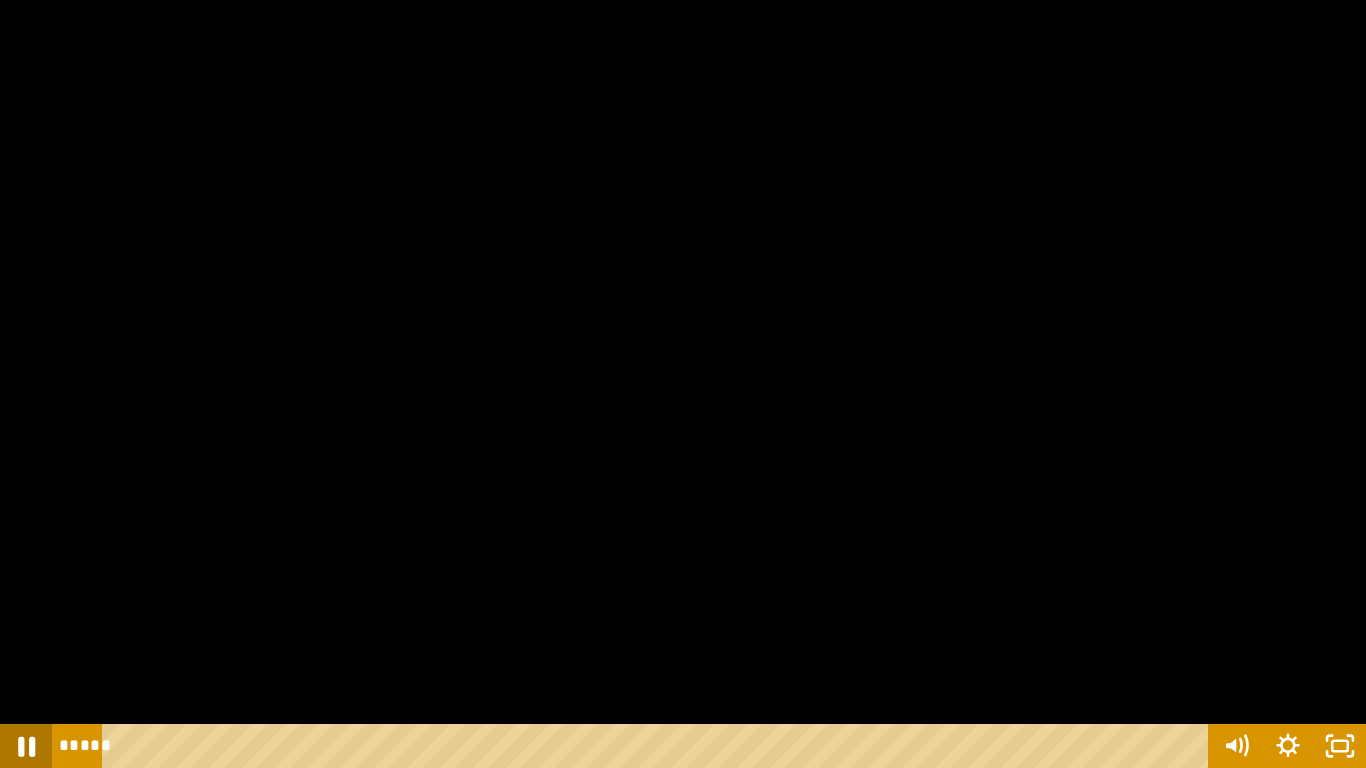 click 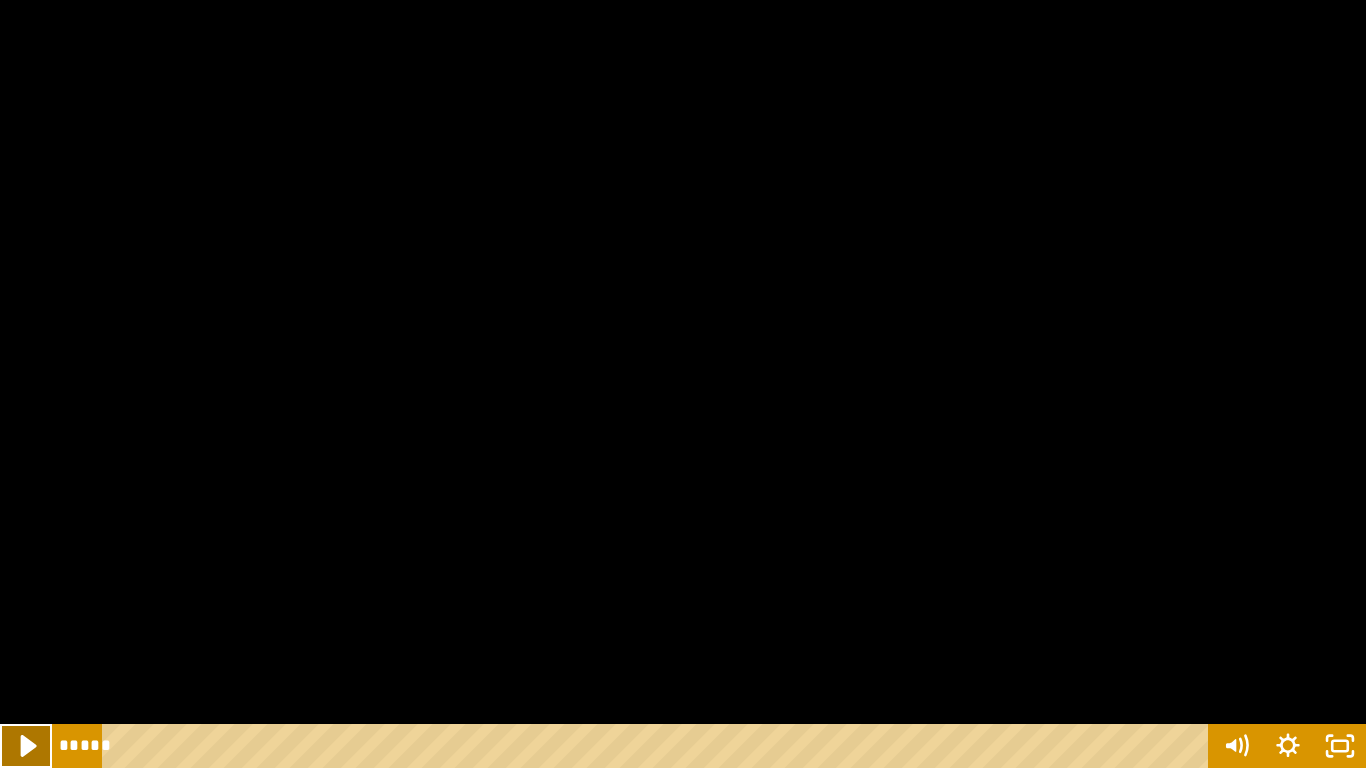 click 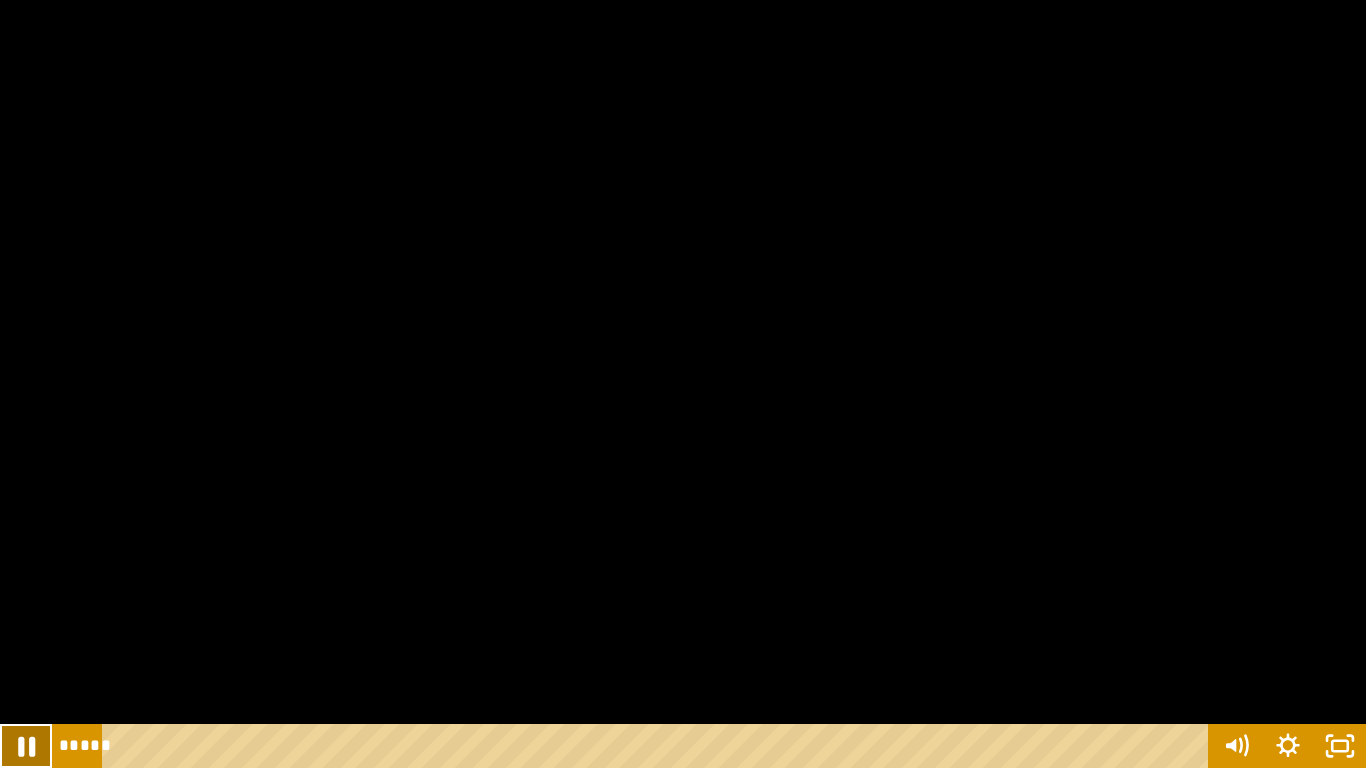 click 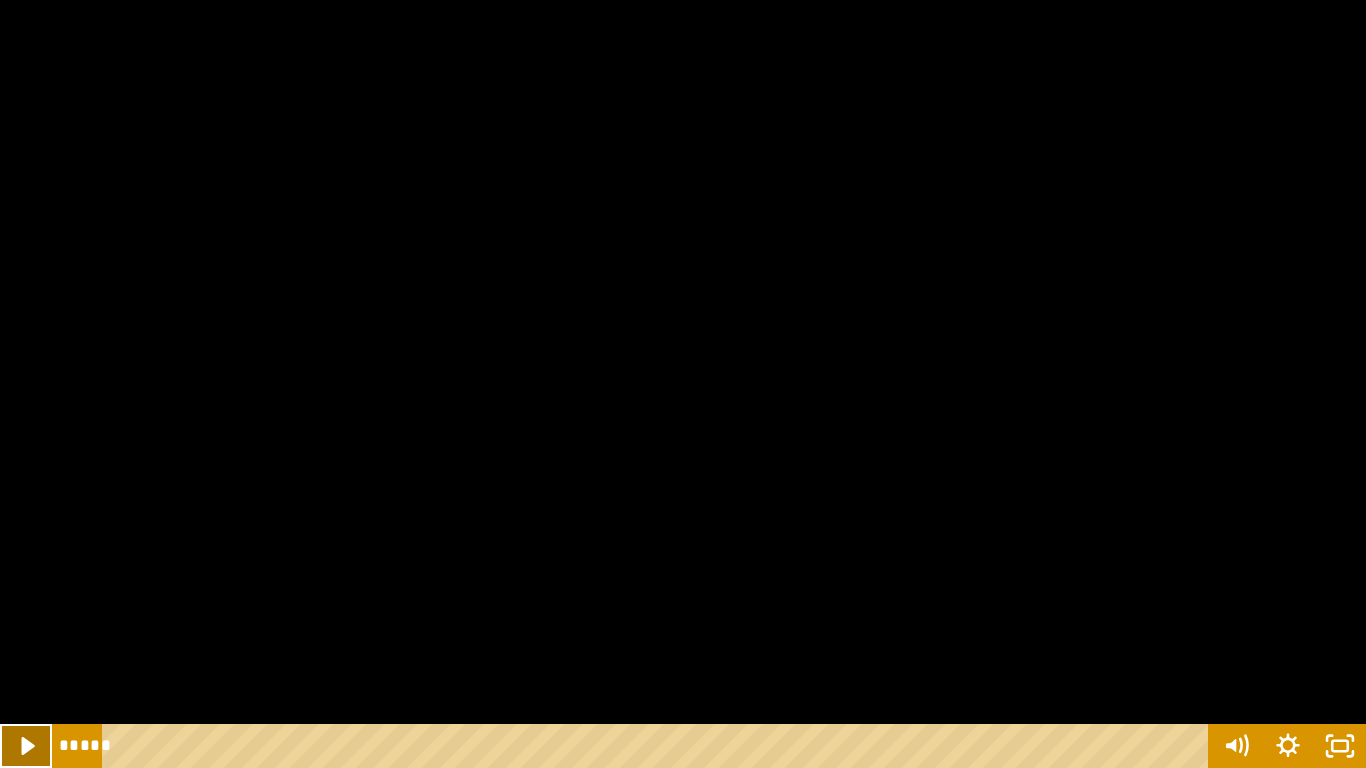 click 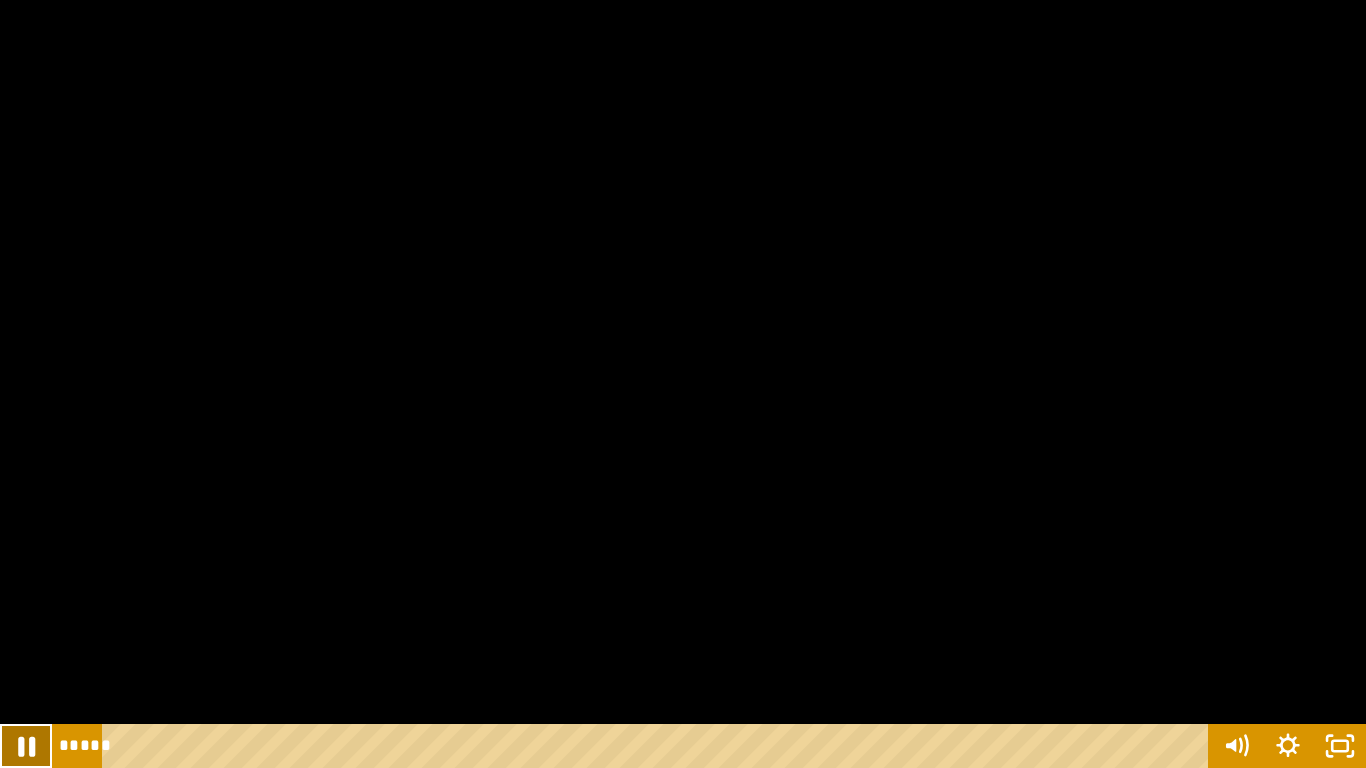 click 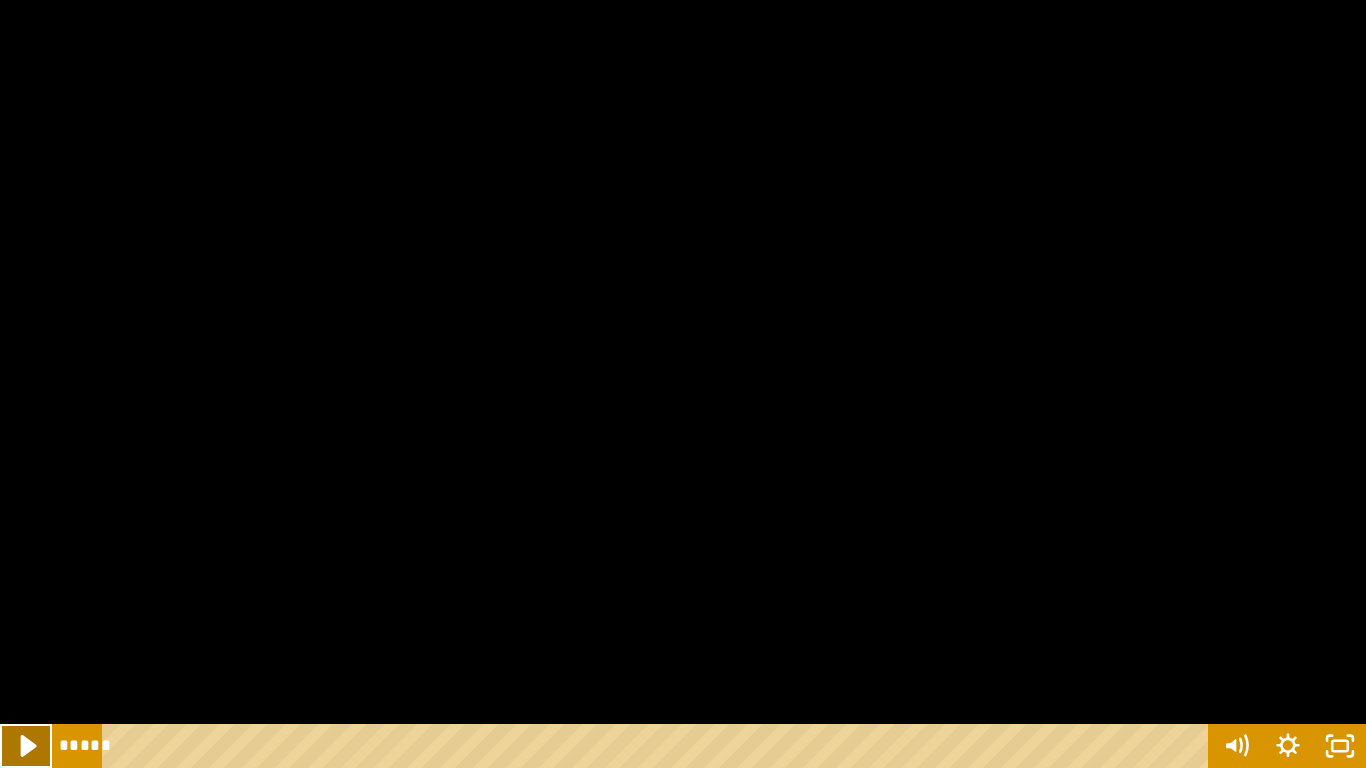 click 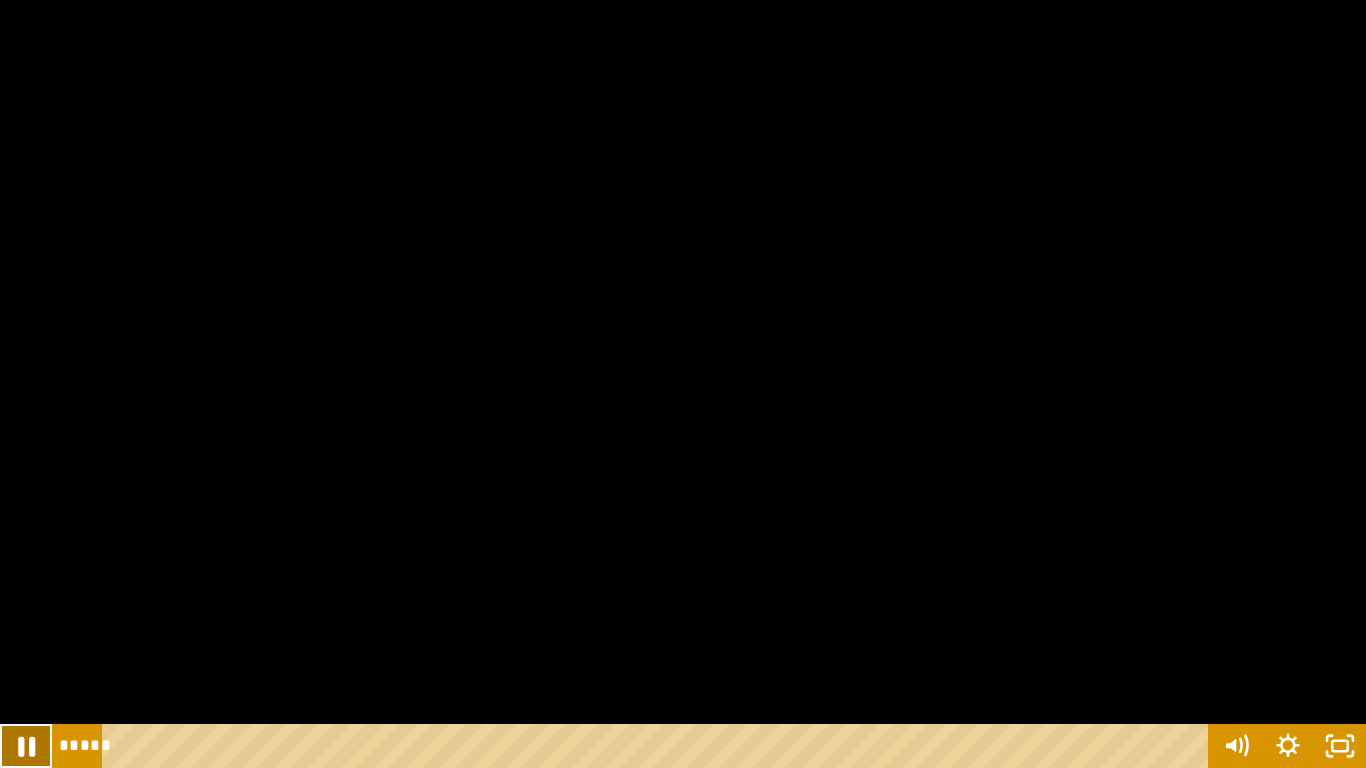 click 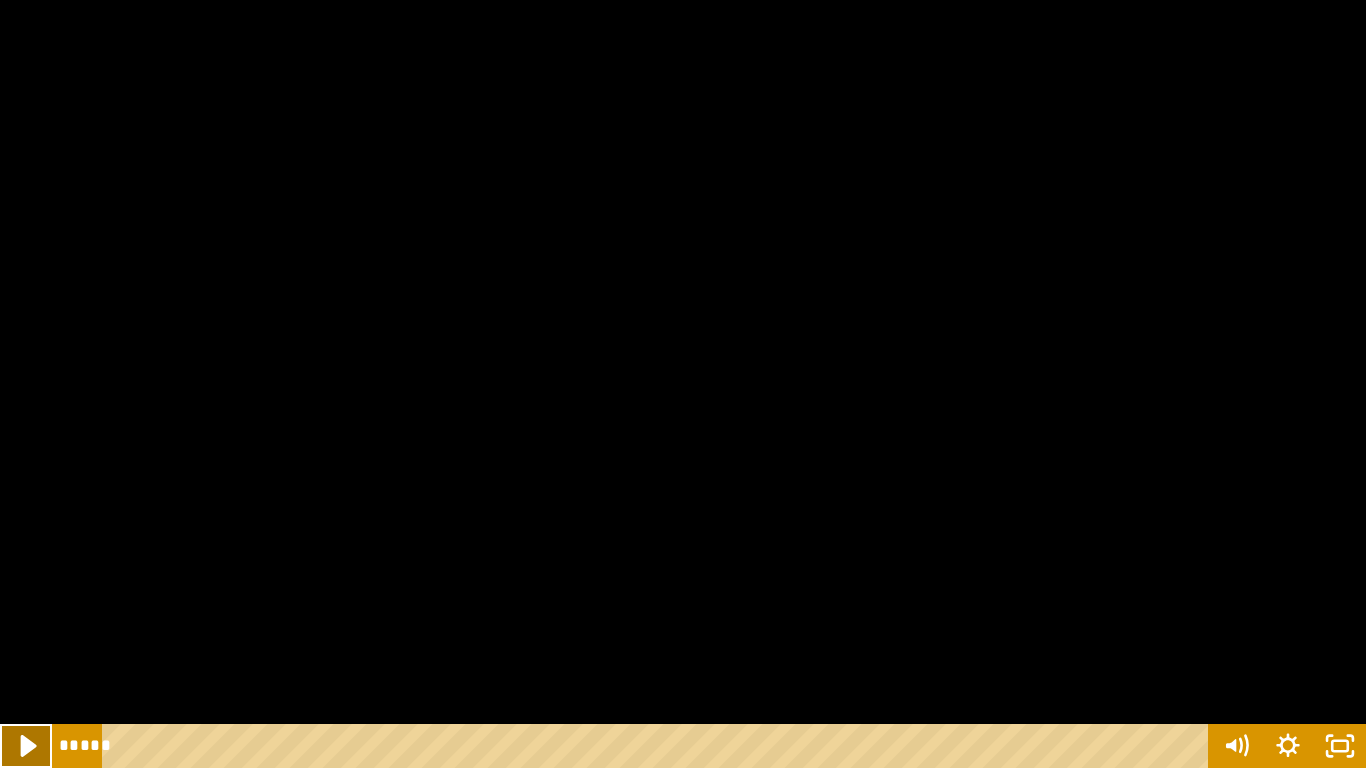 click 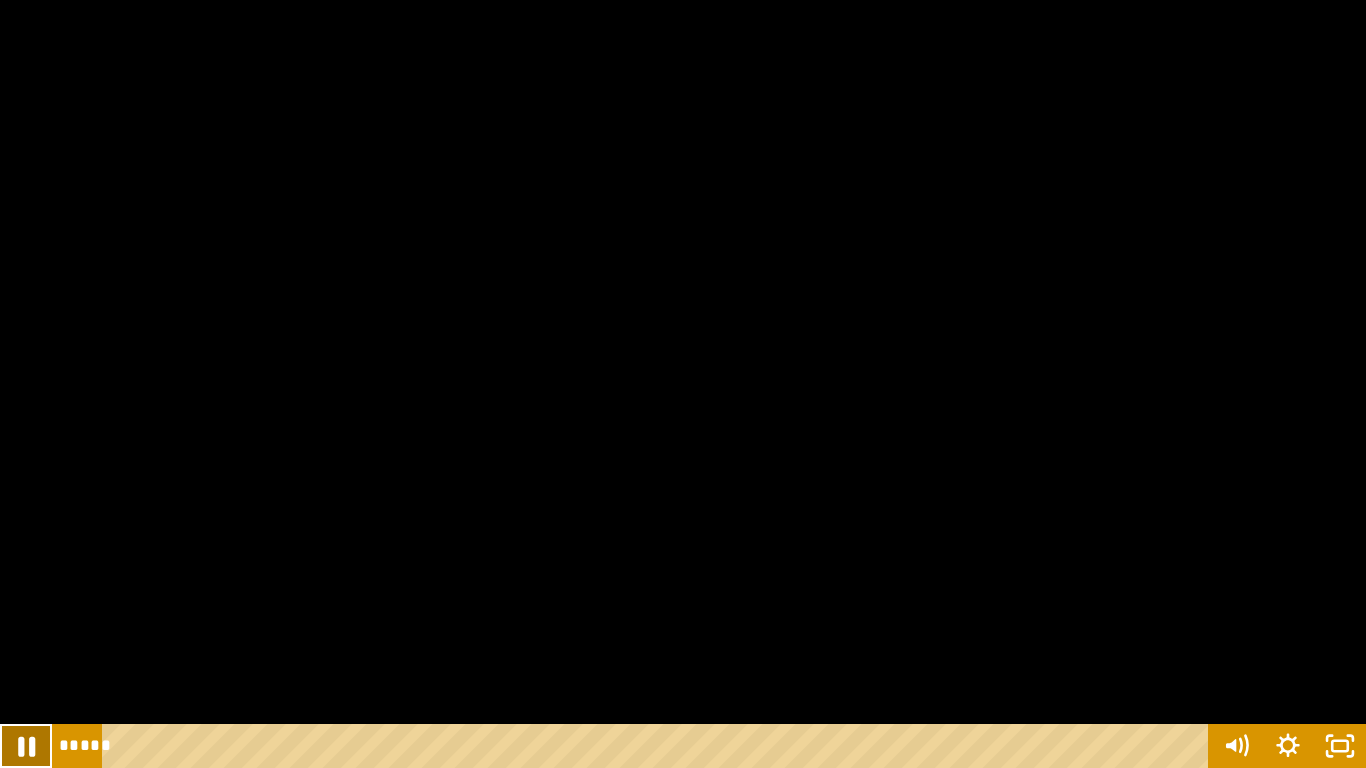 click 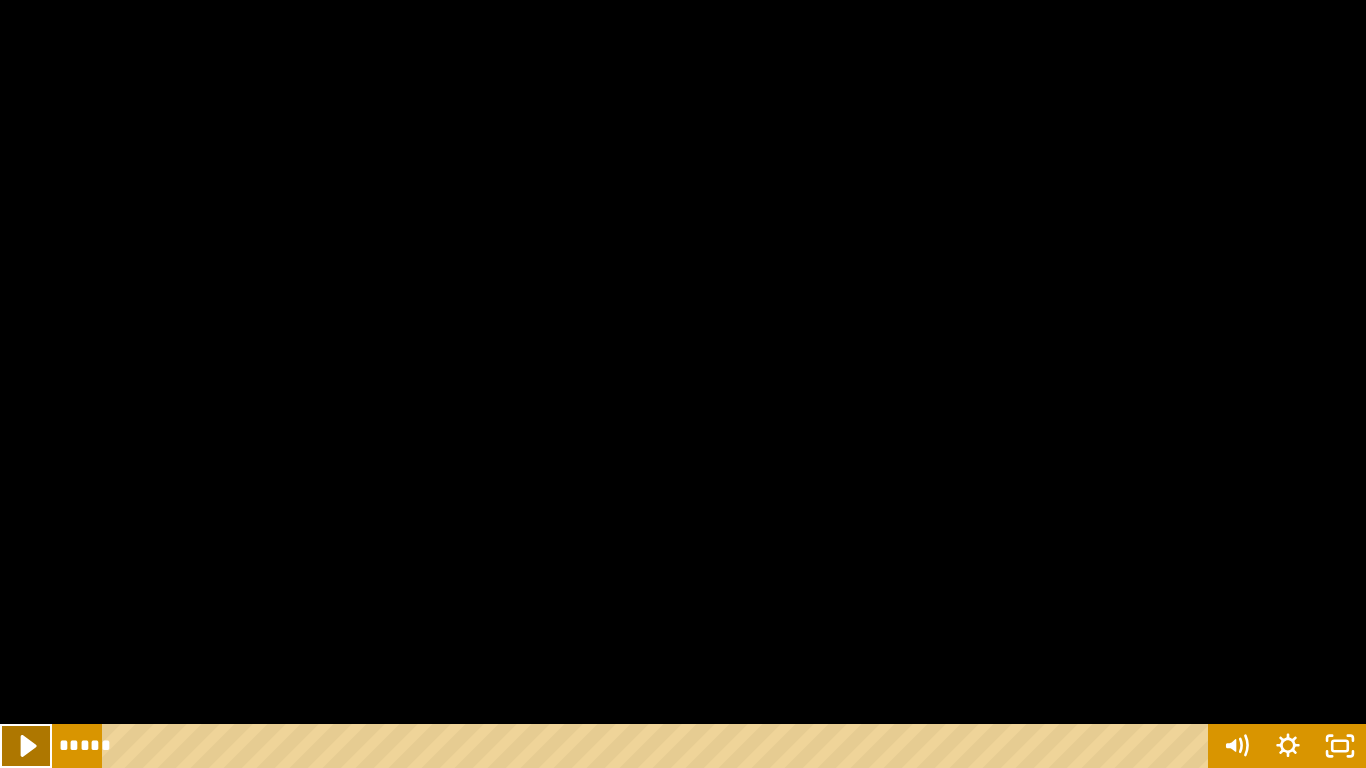 click 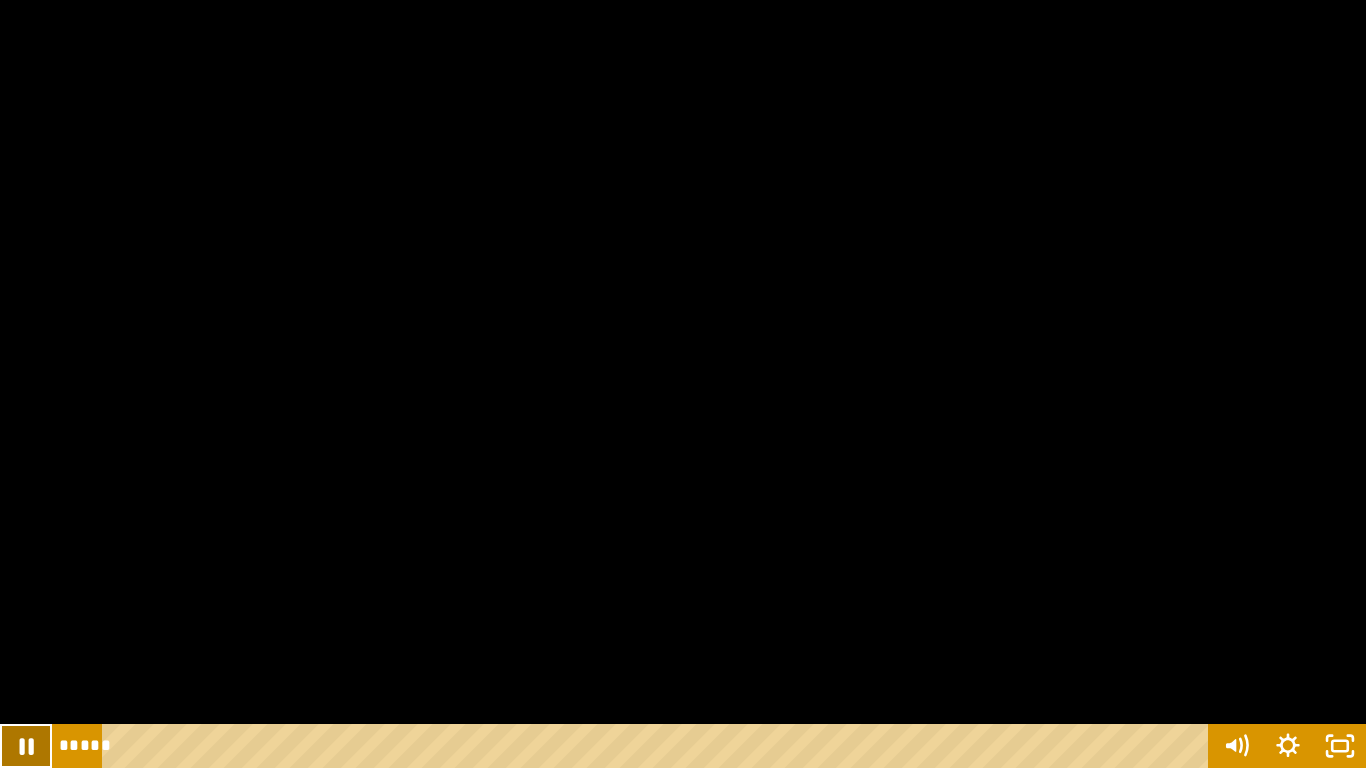 click 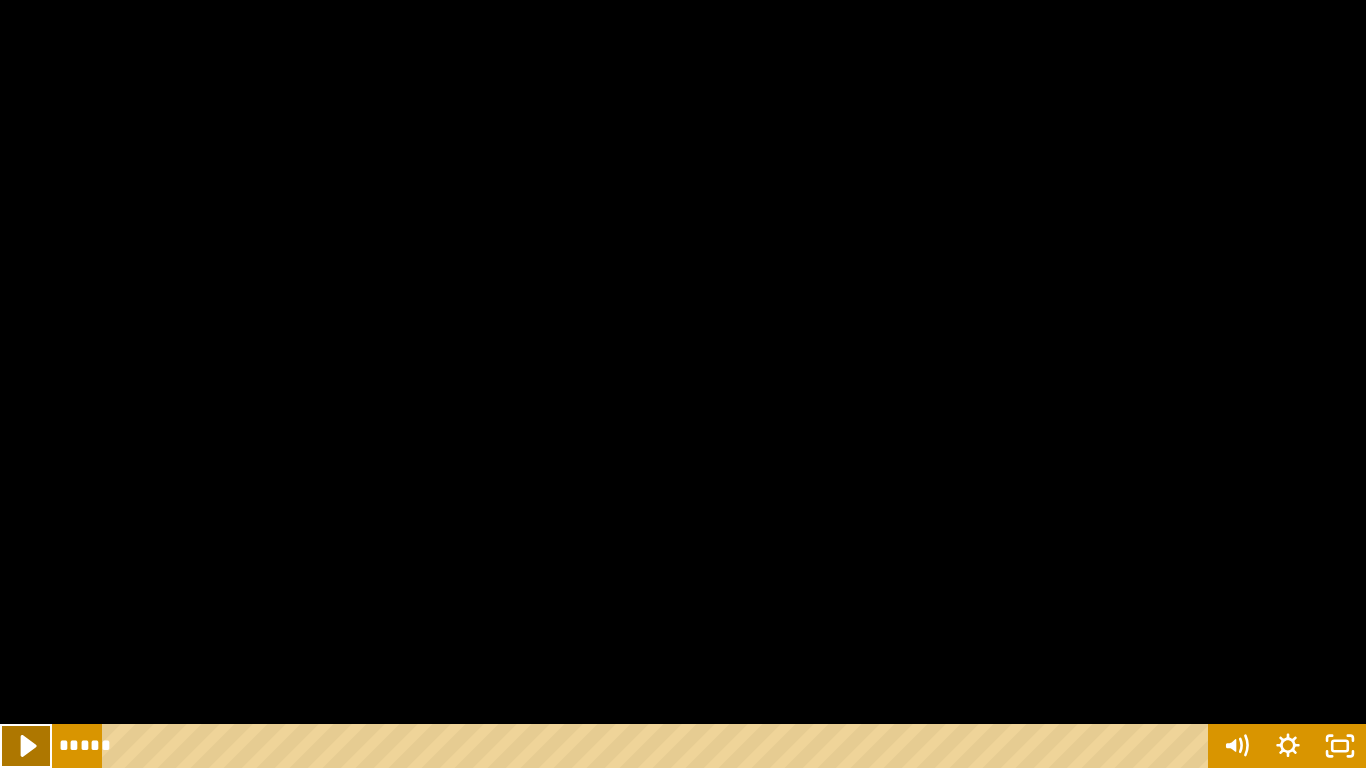click 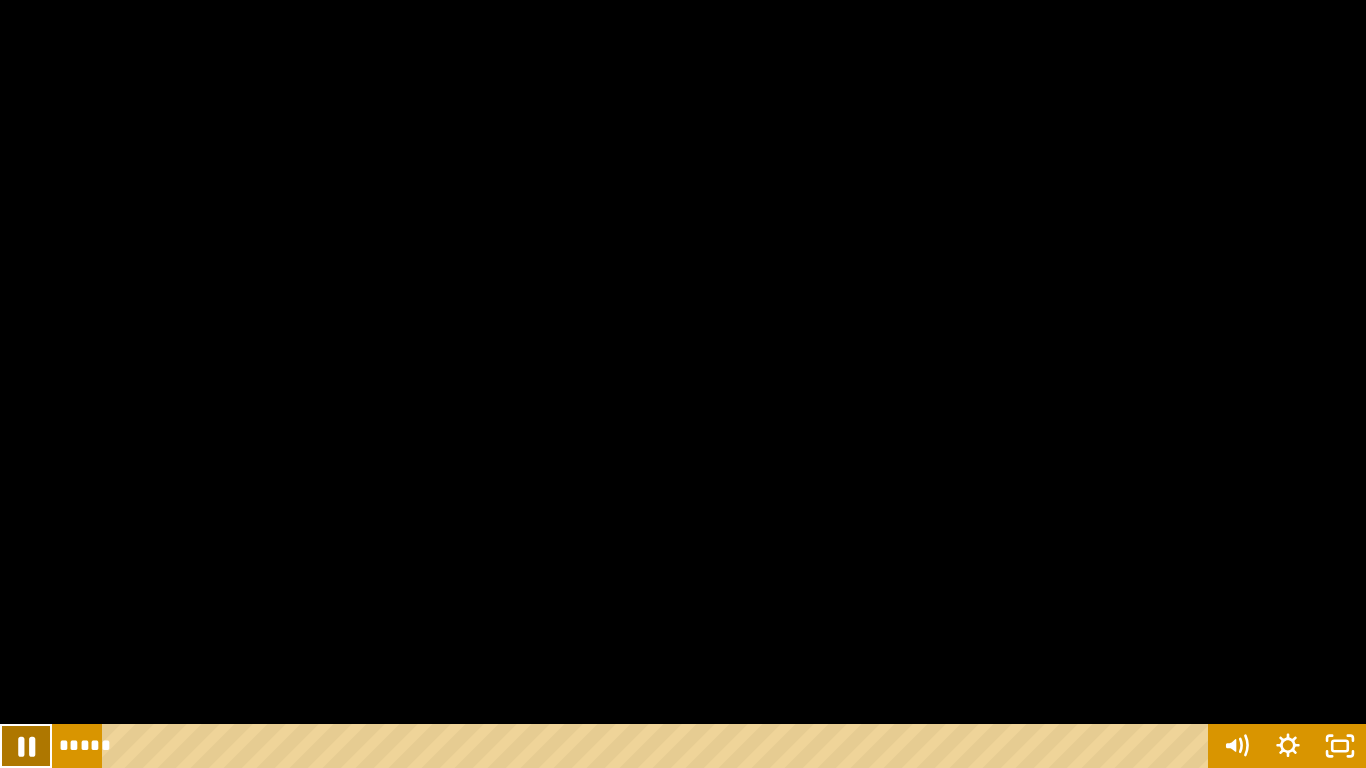 click 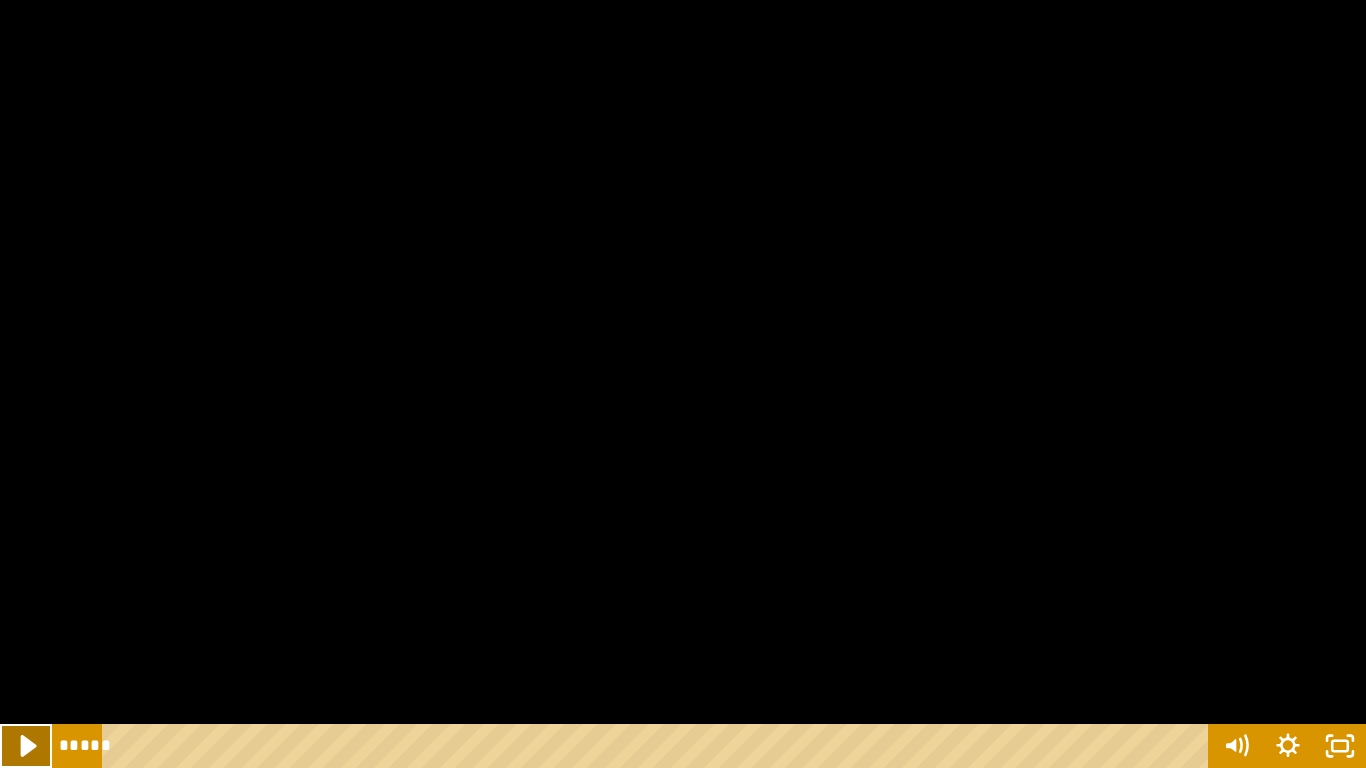 click 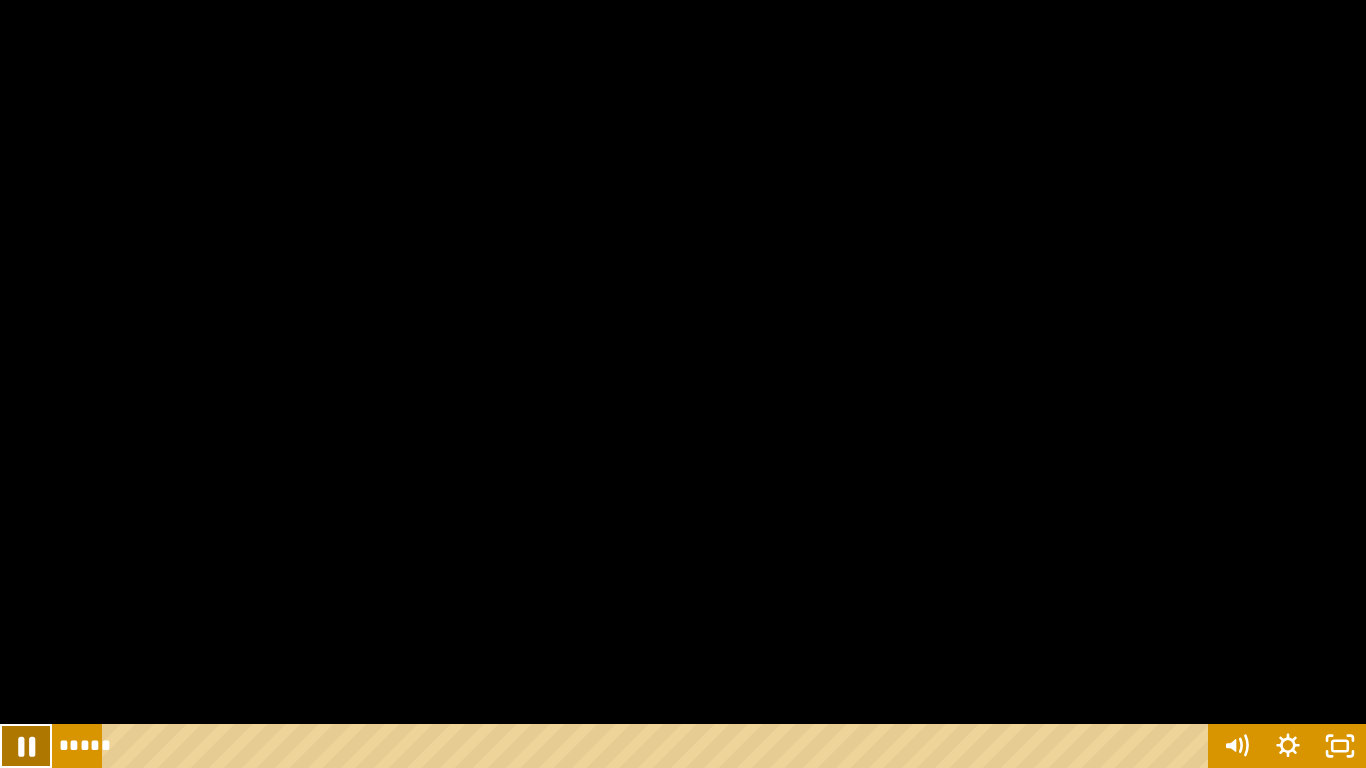 click 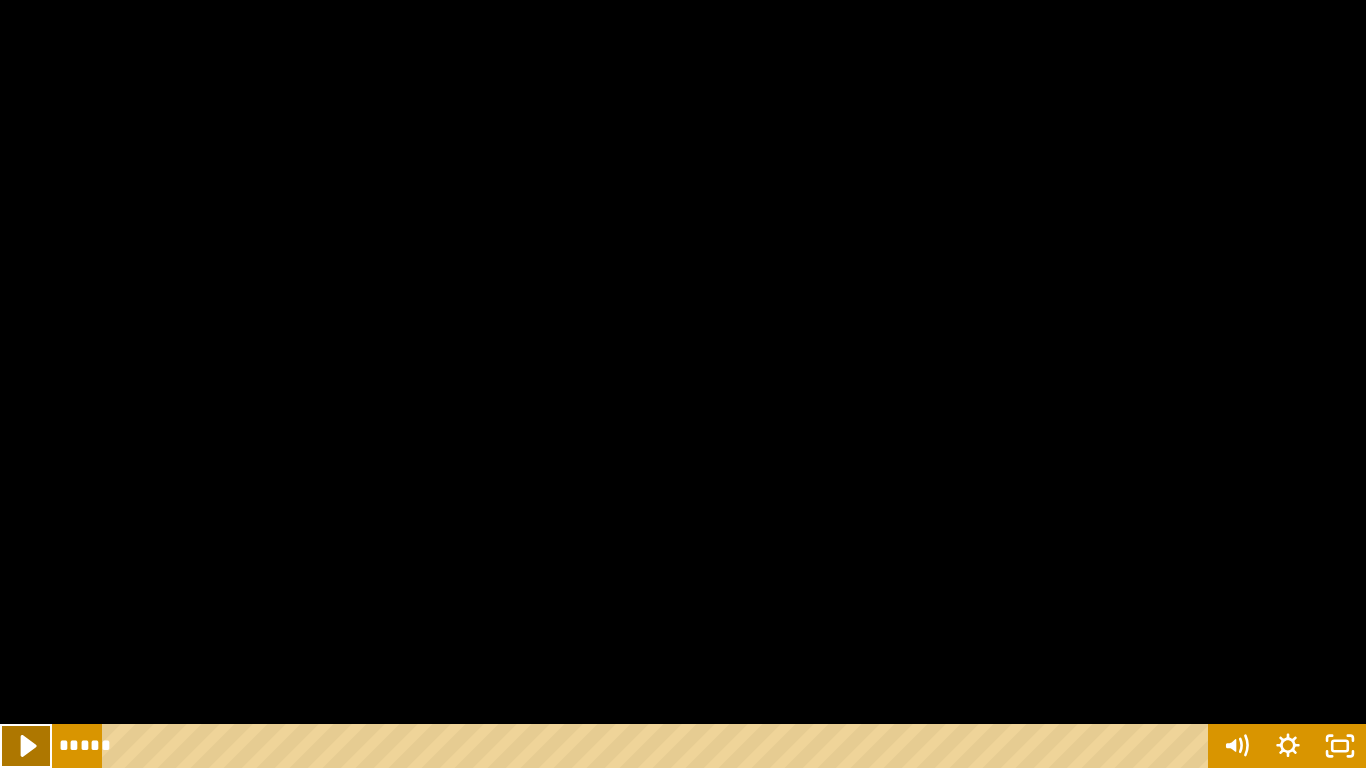 click 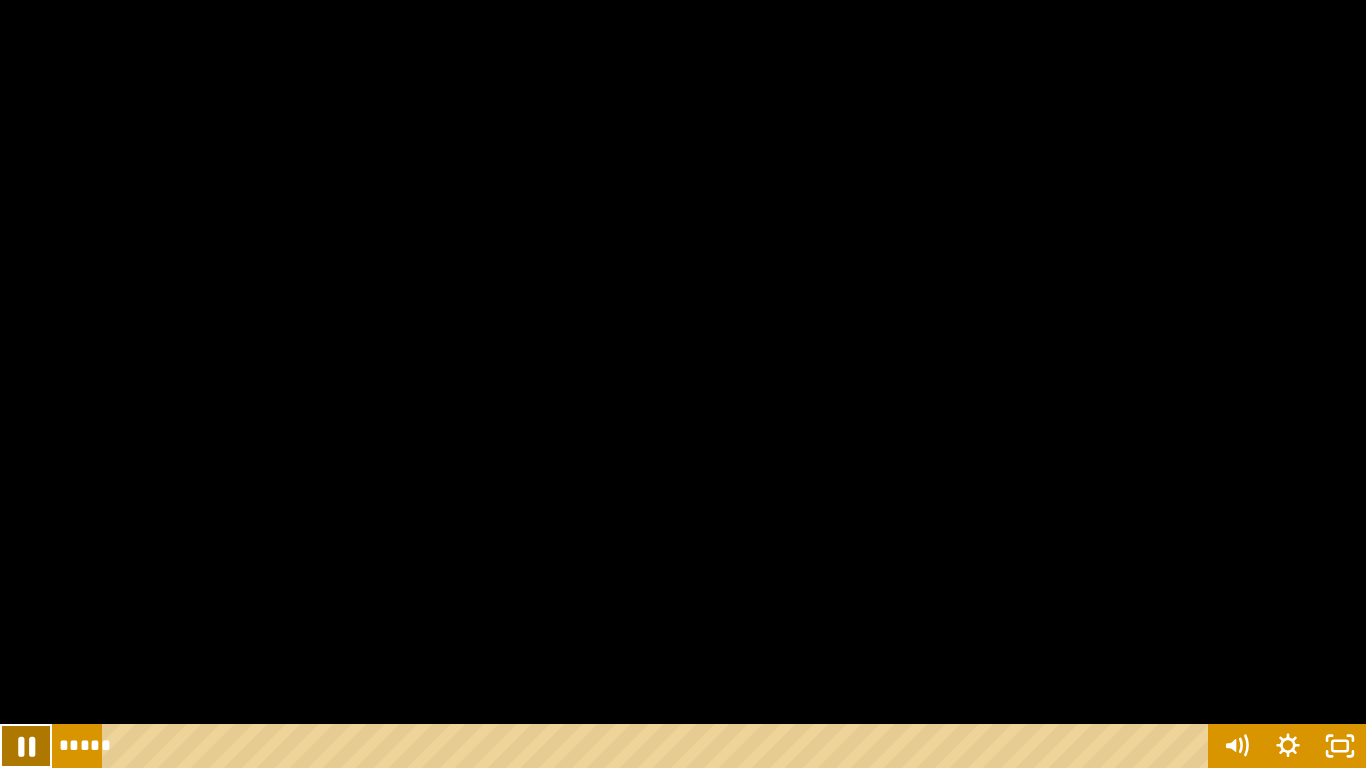 click 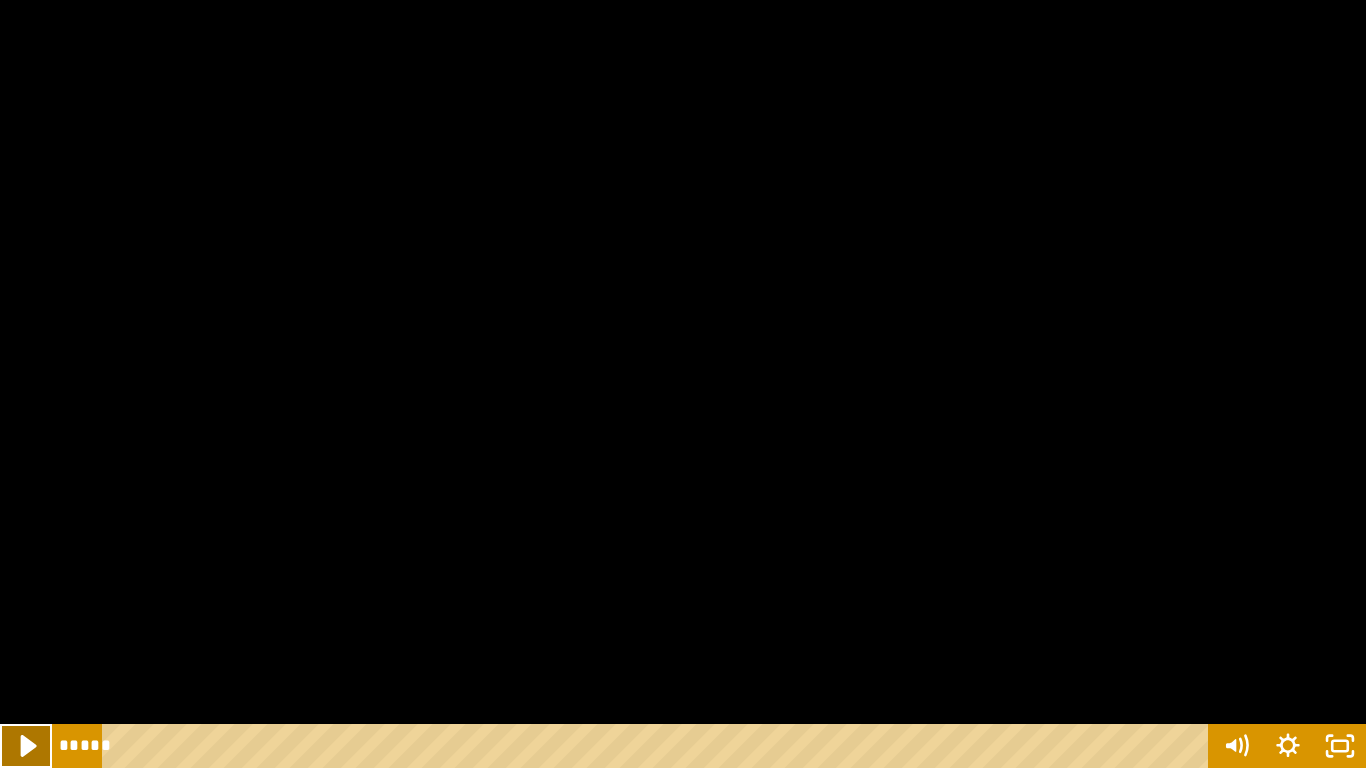 click 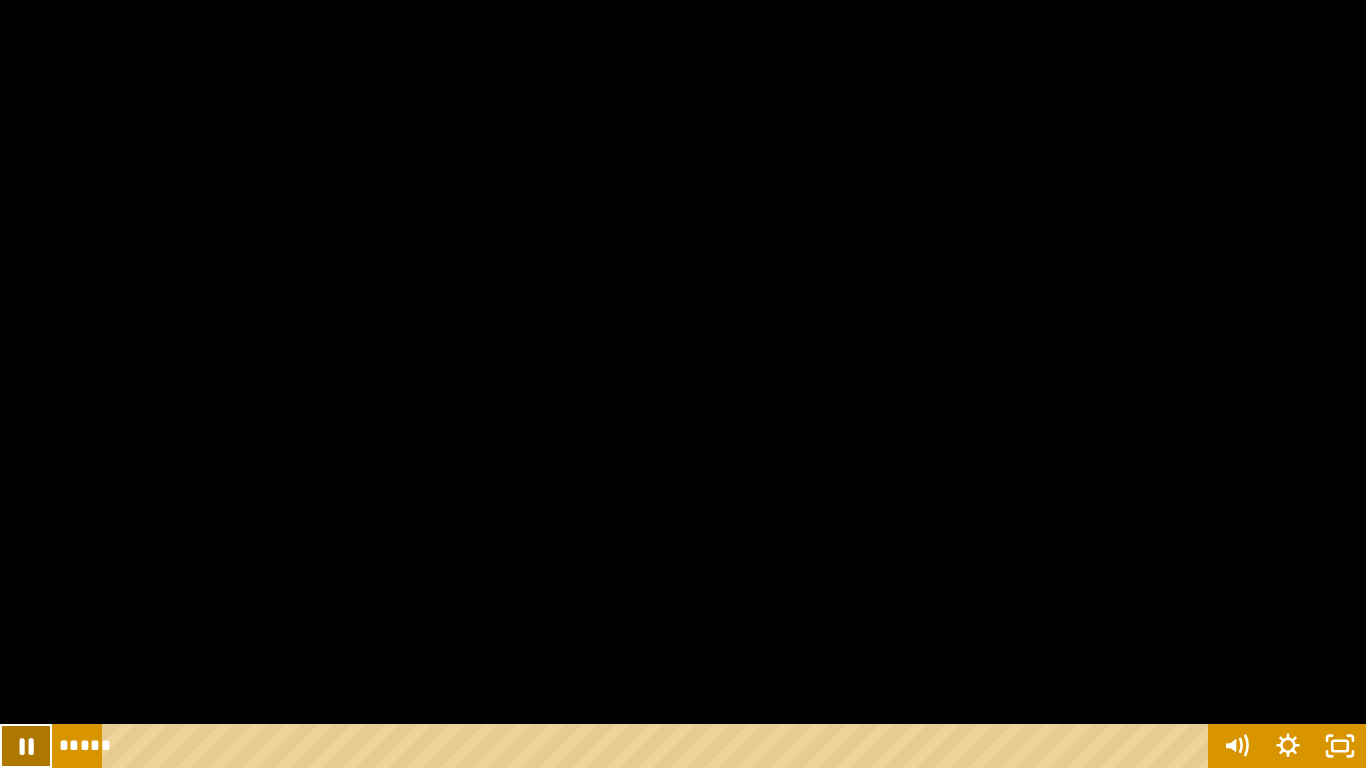 click 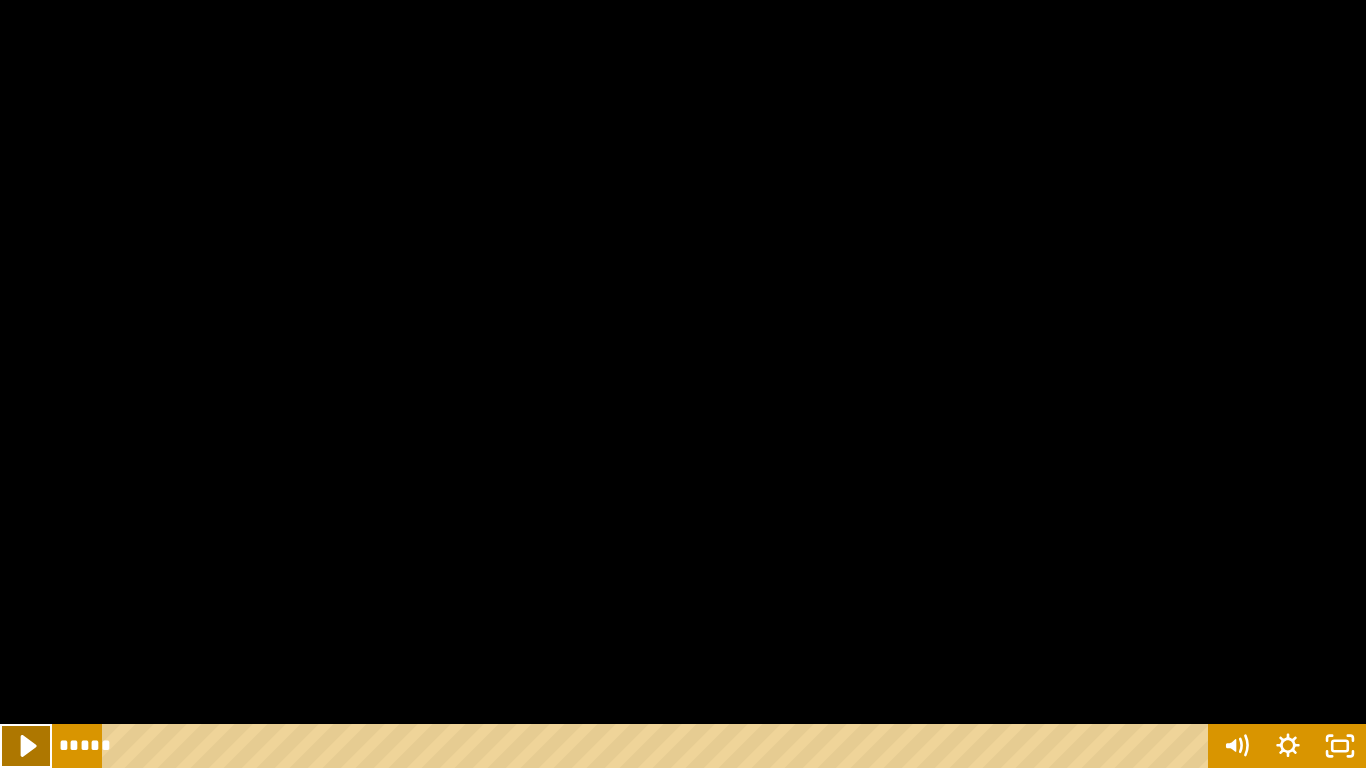 click 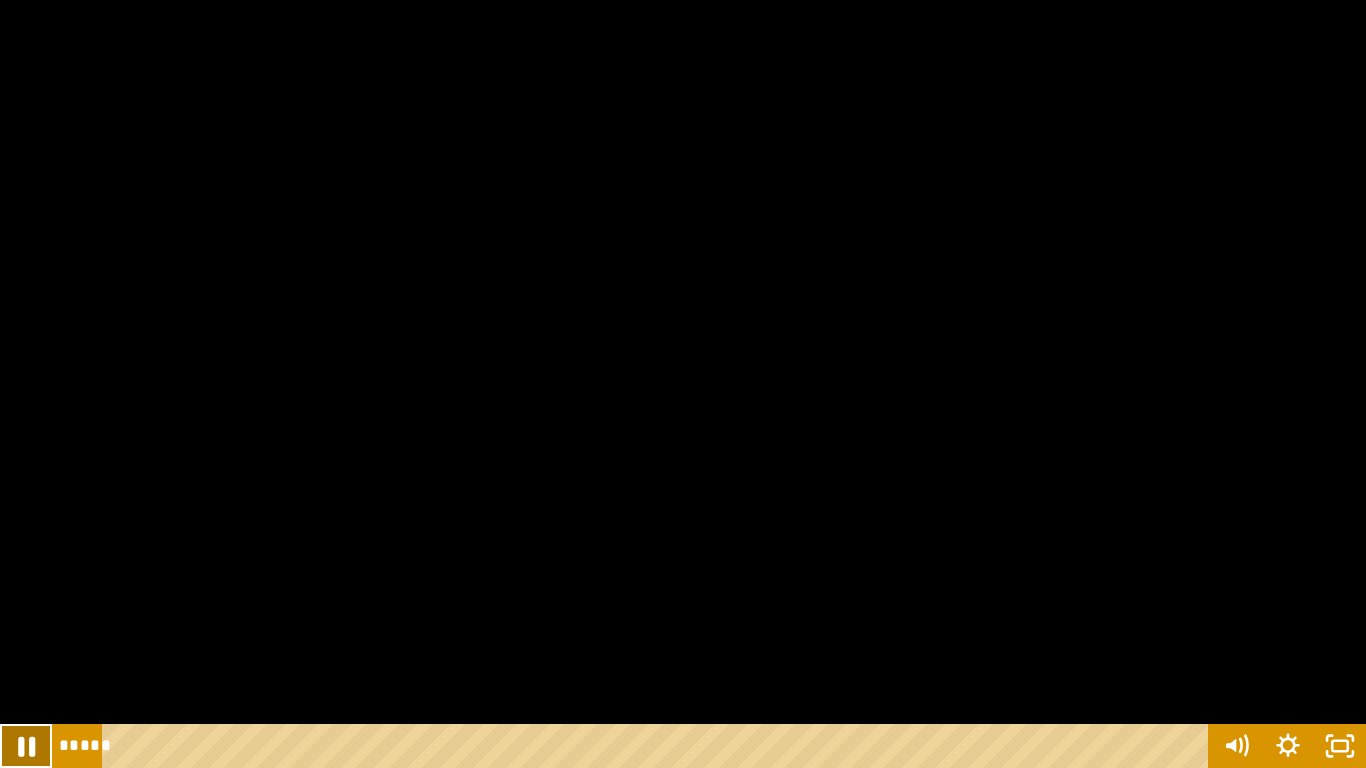 click 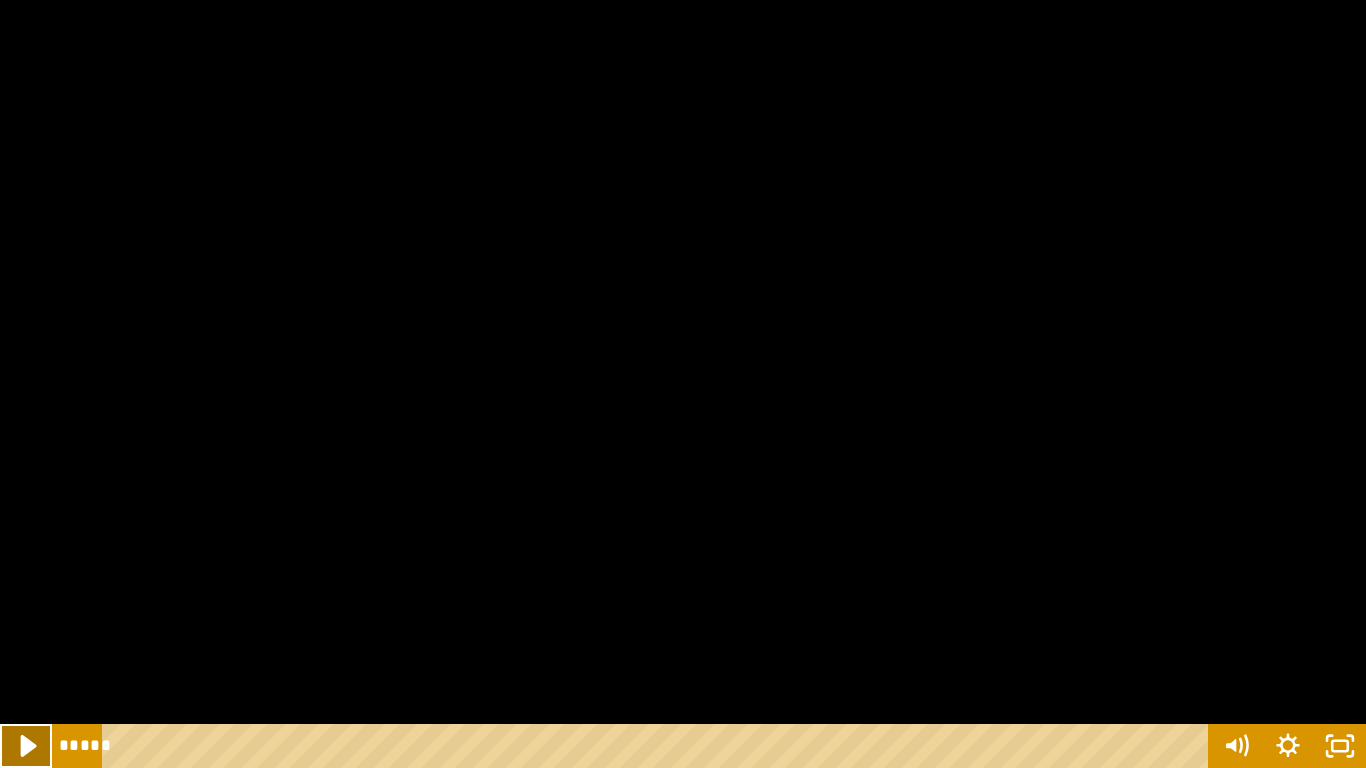 click 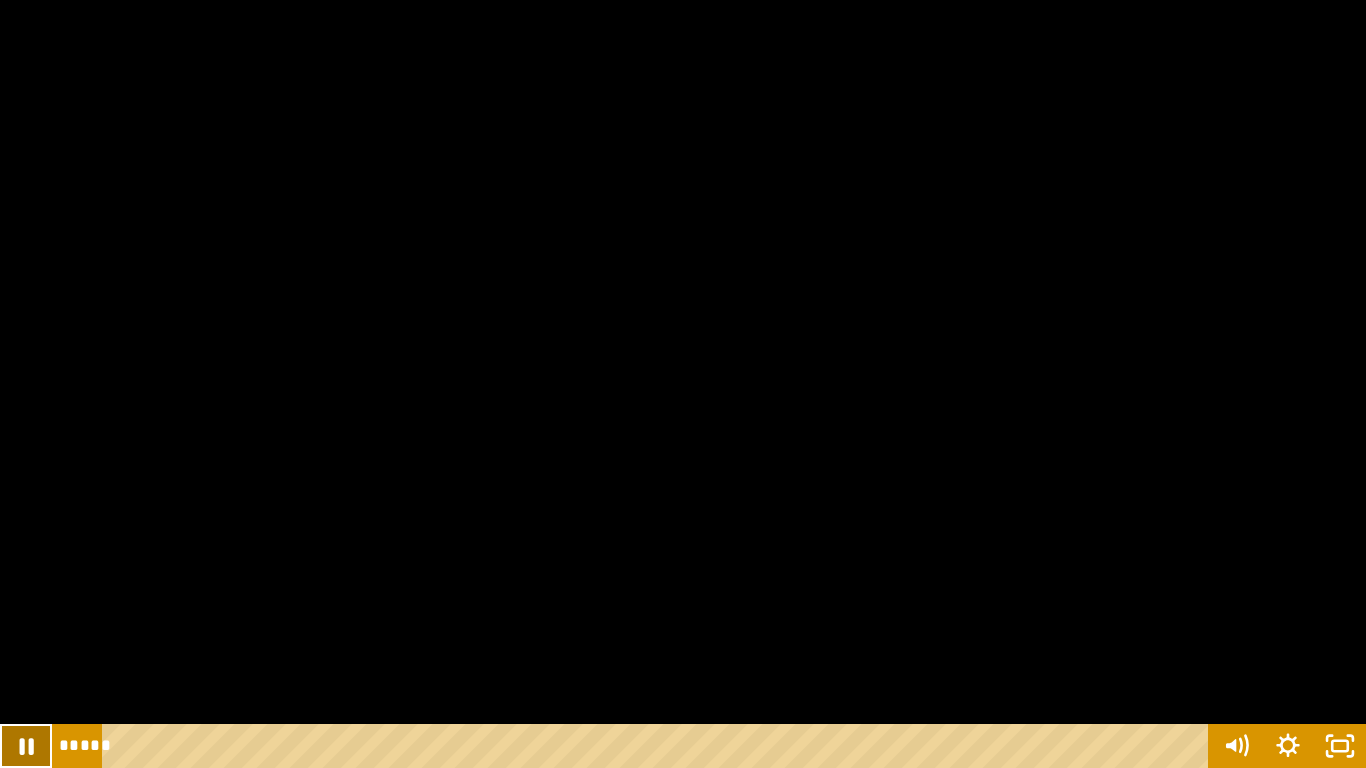 click 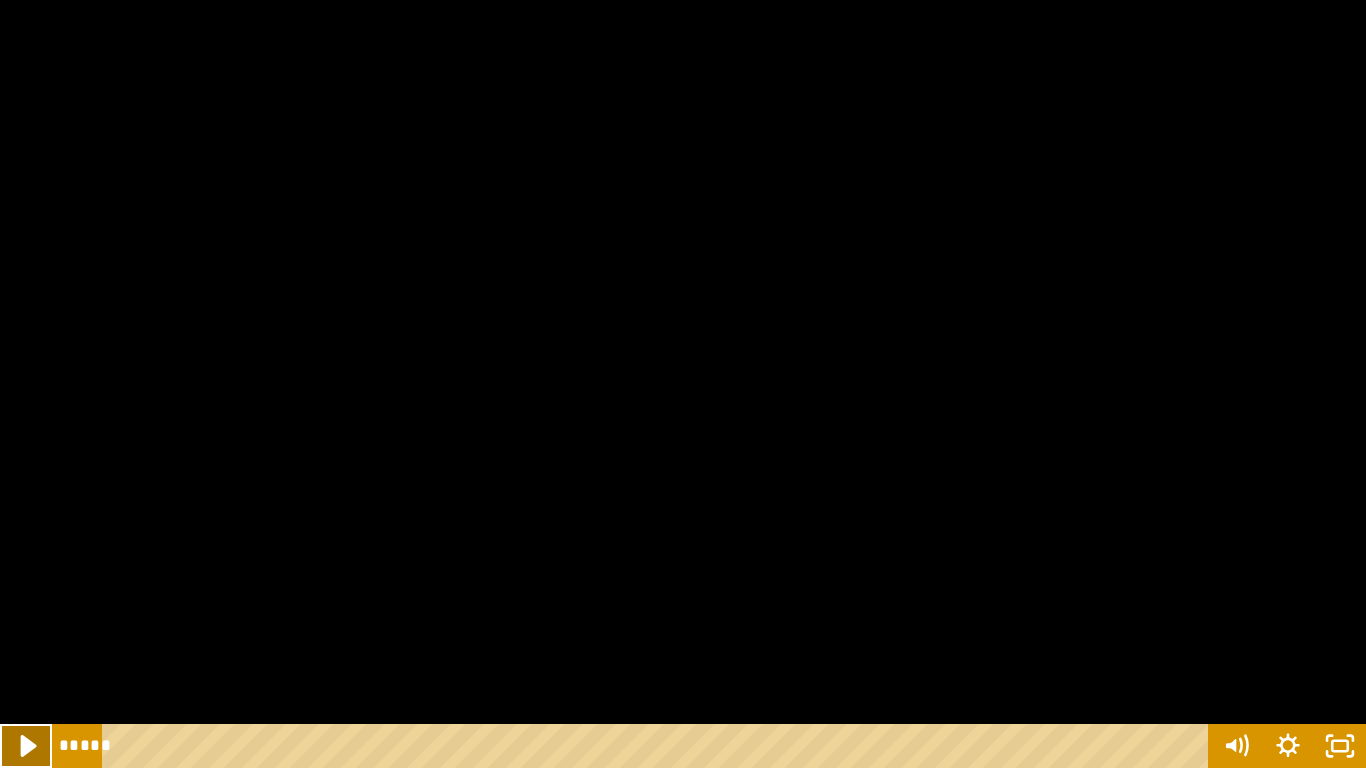 click 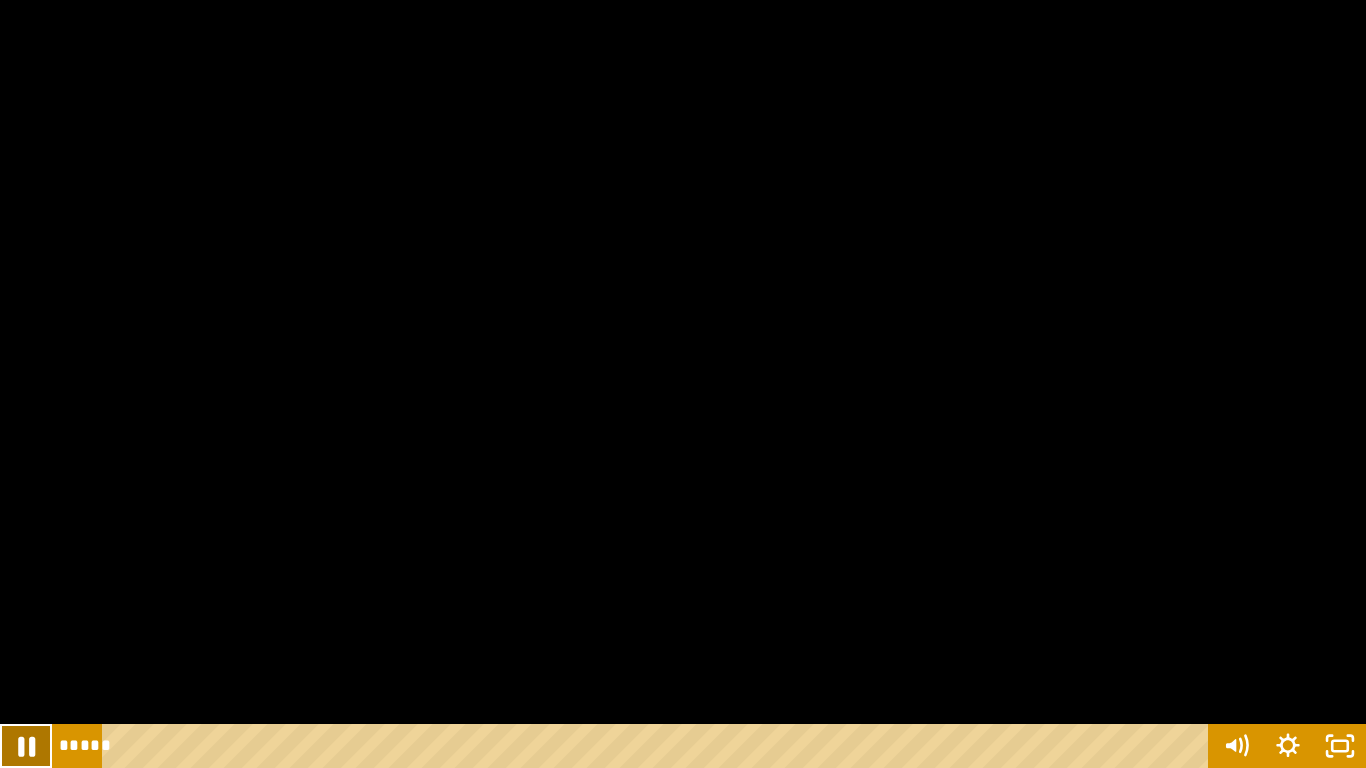 click 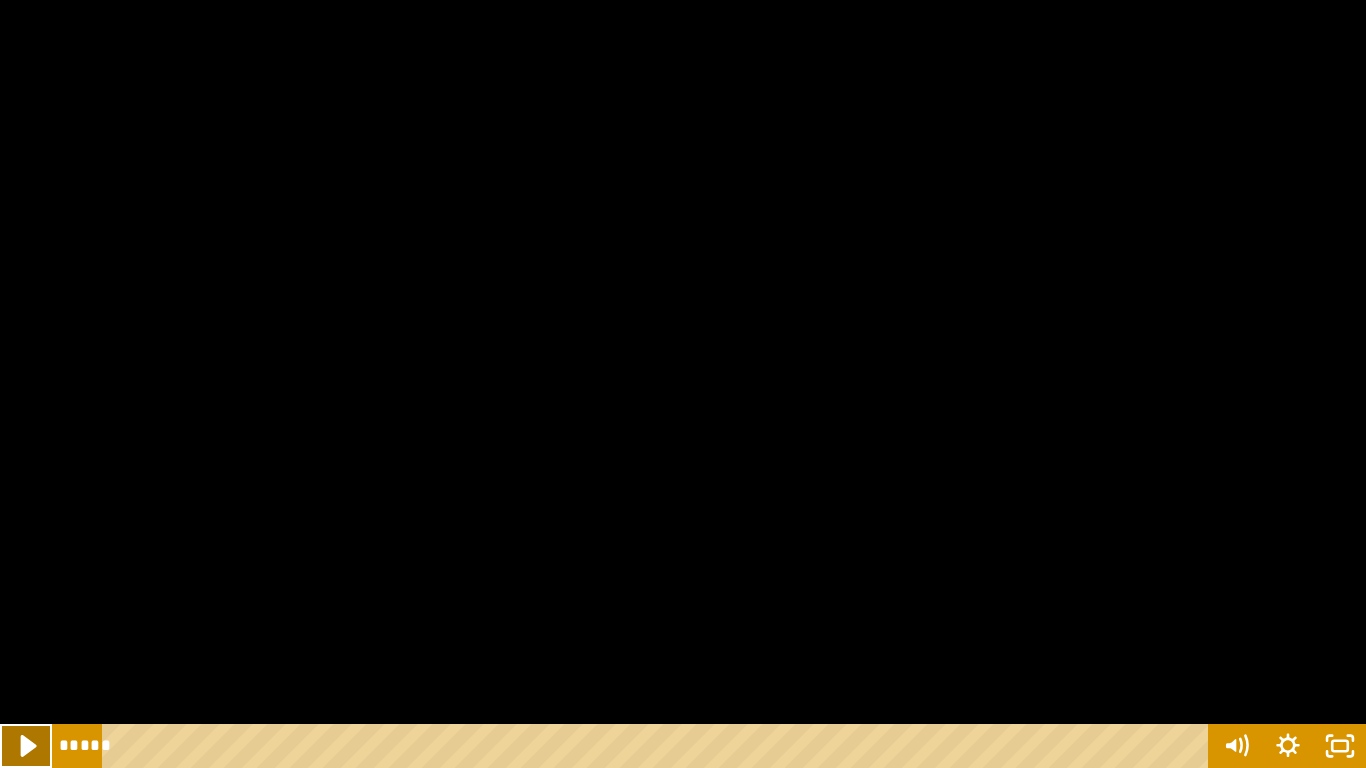 click 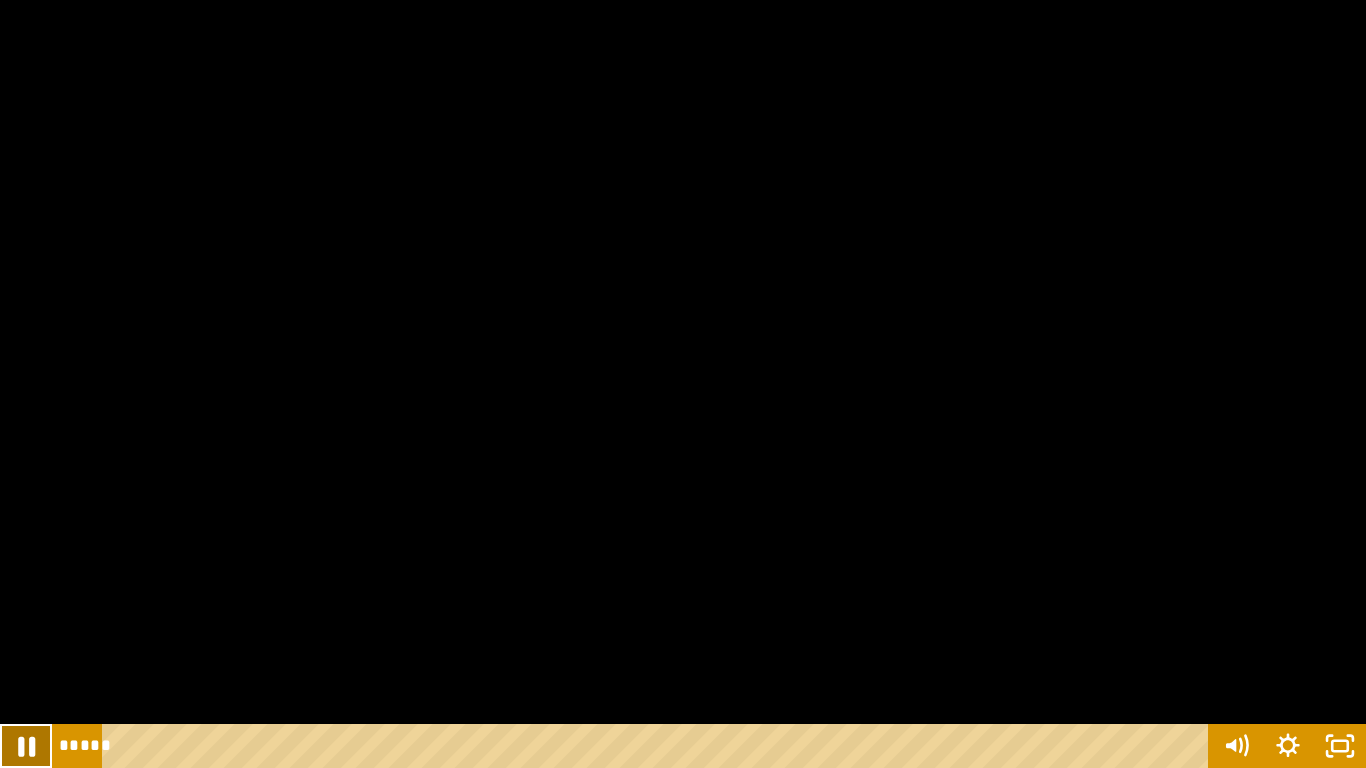 click 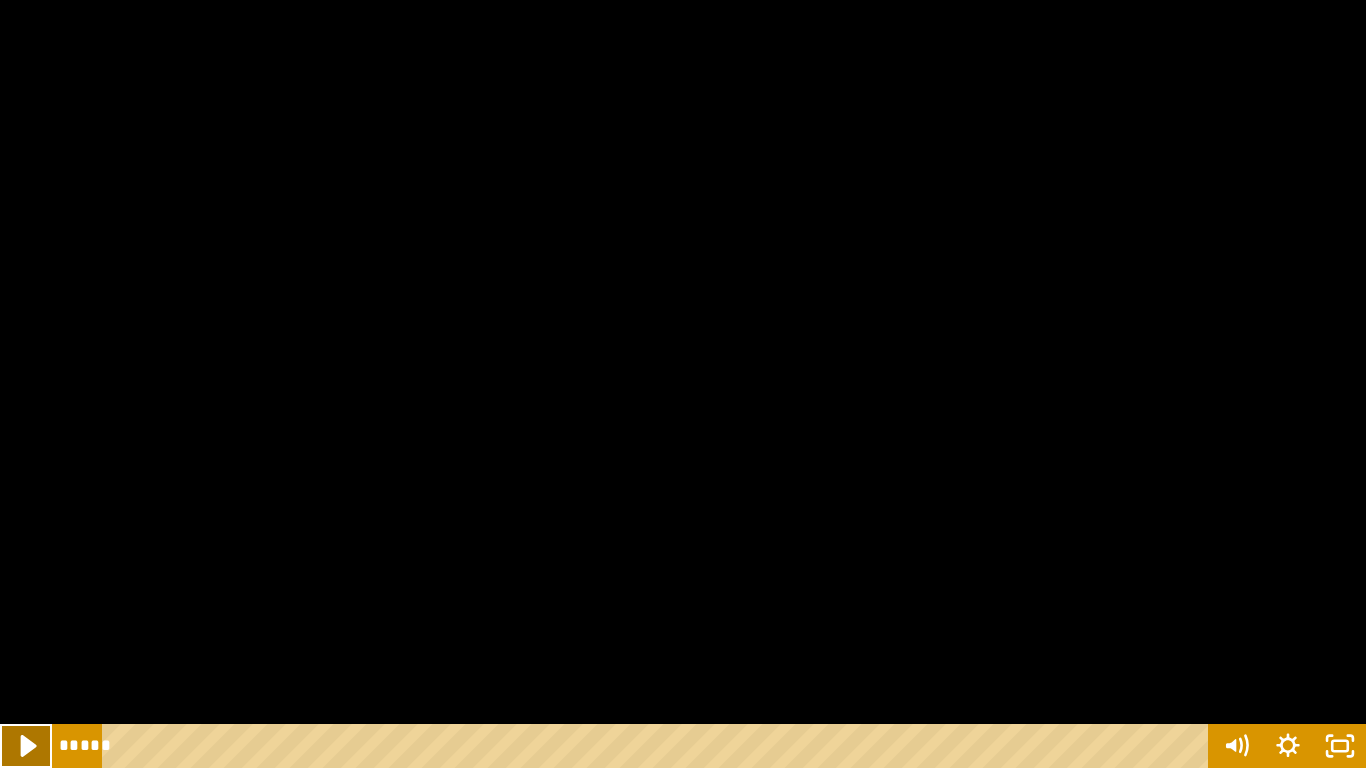 click 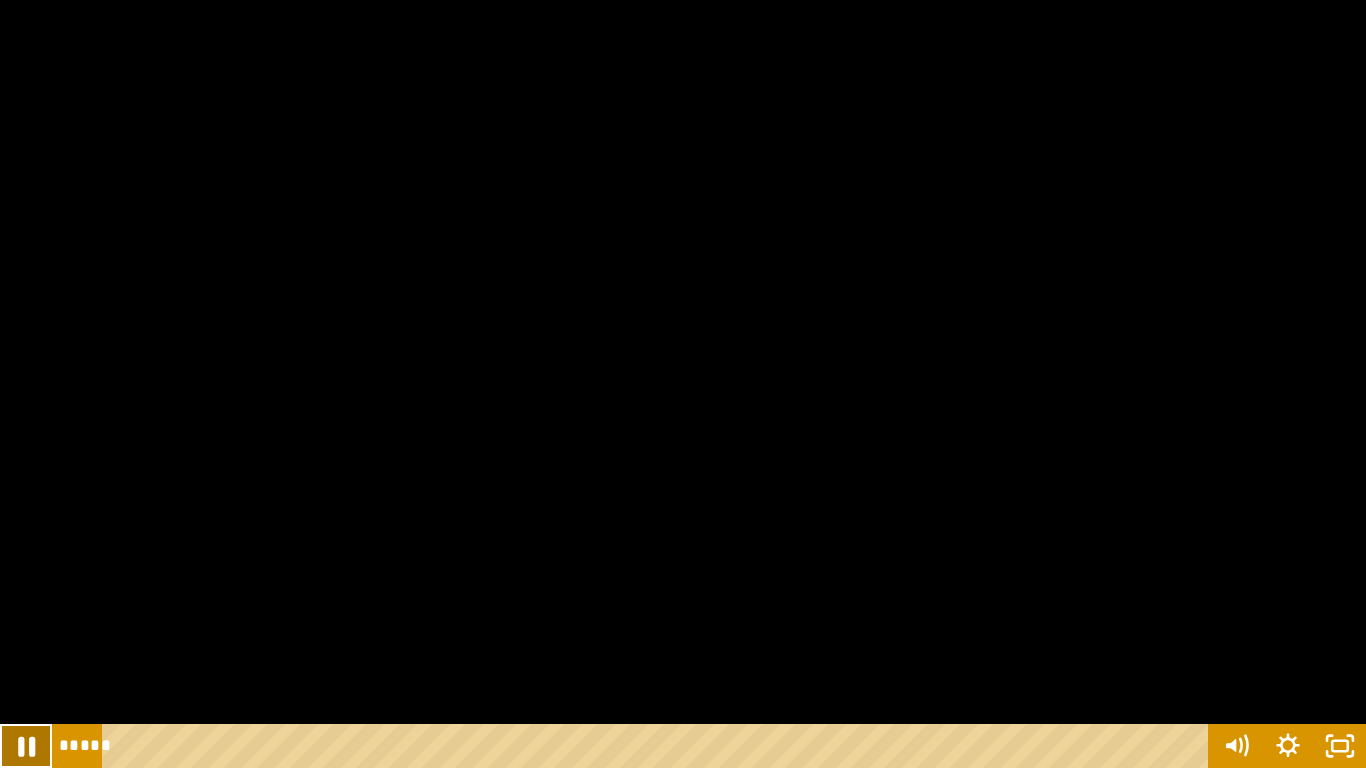 click 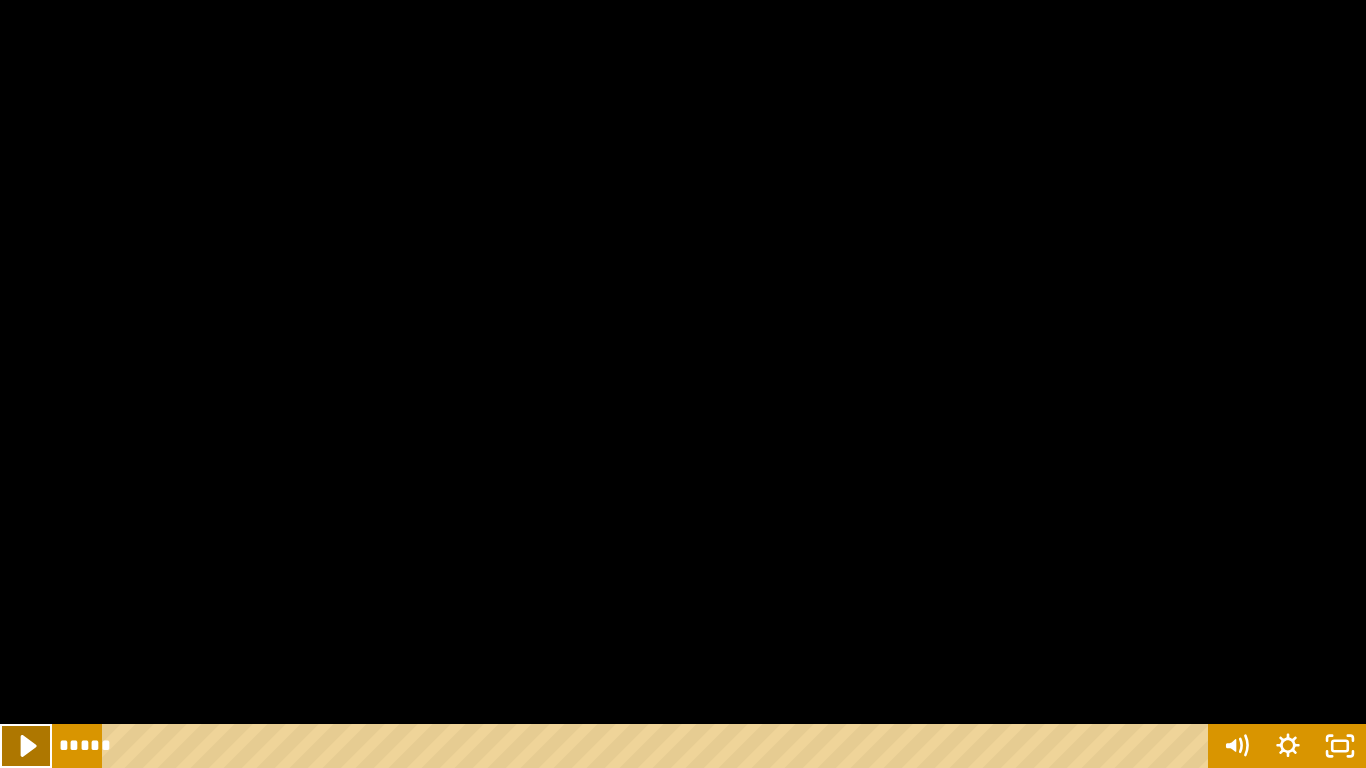 click 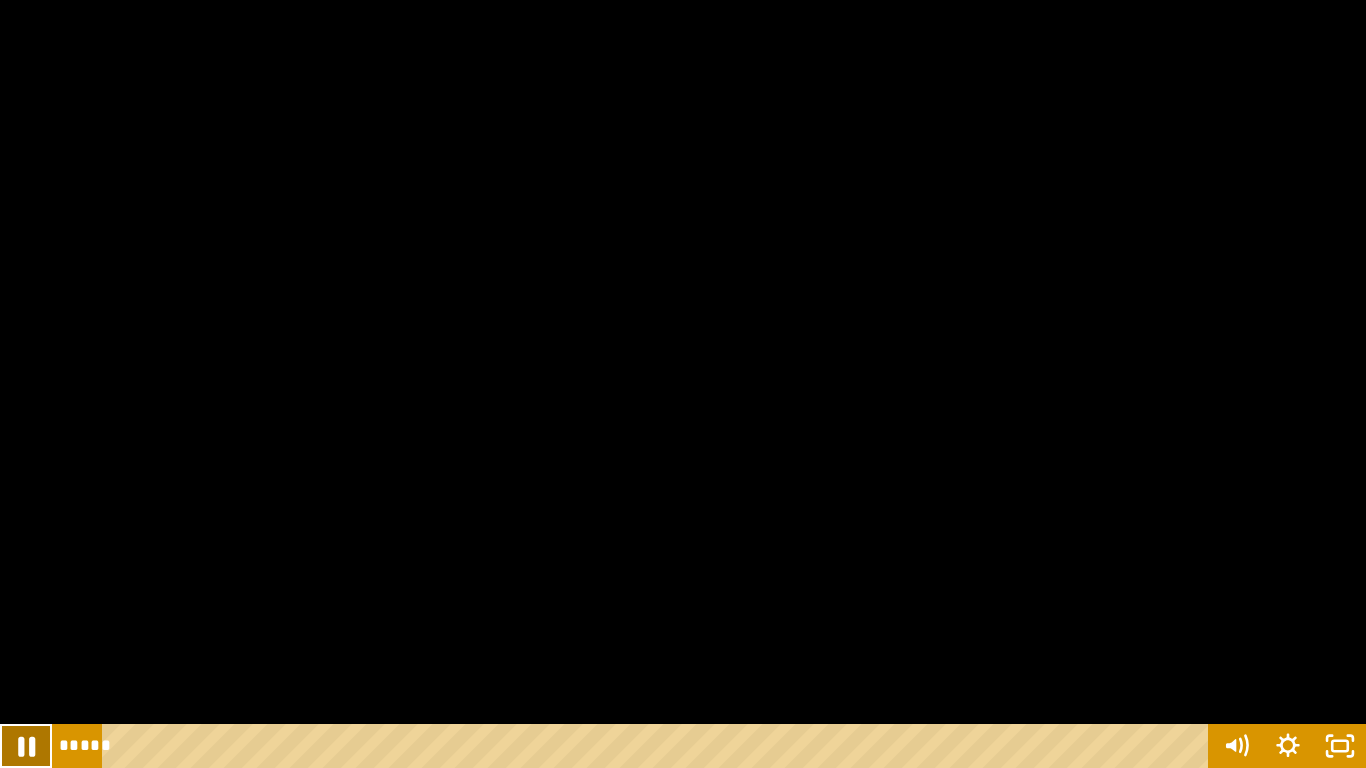 click 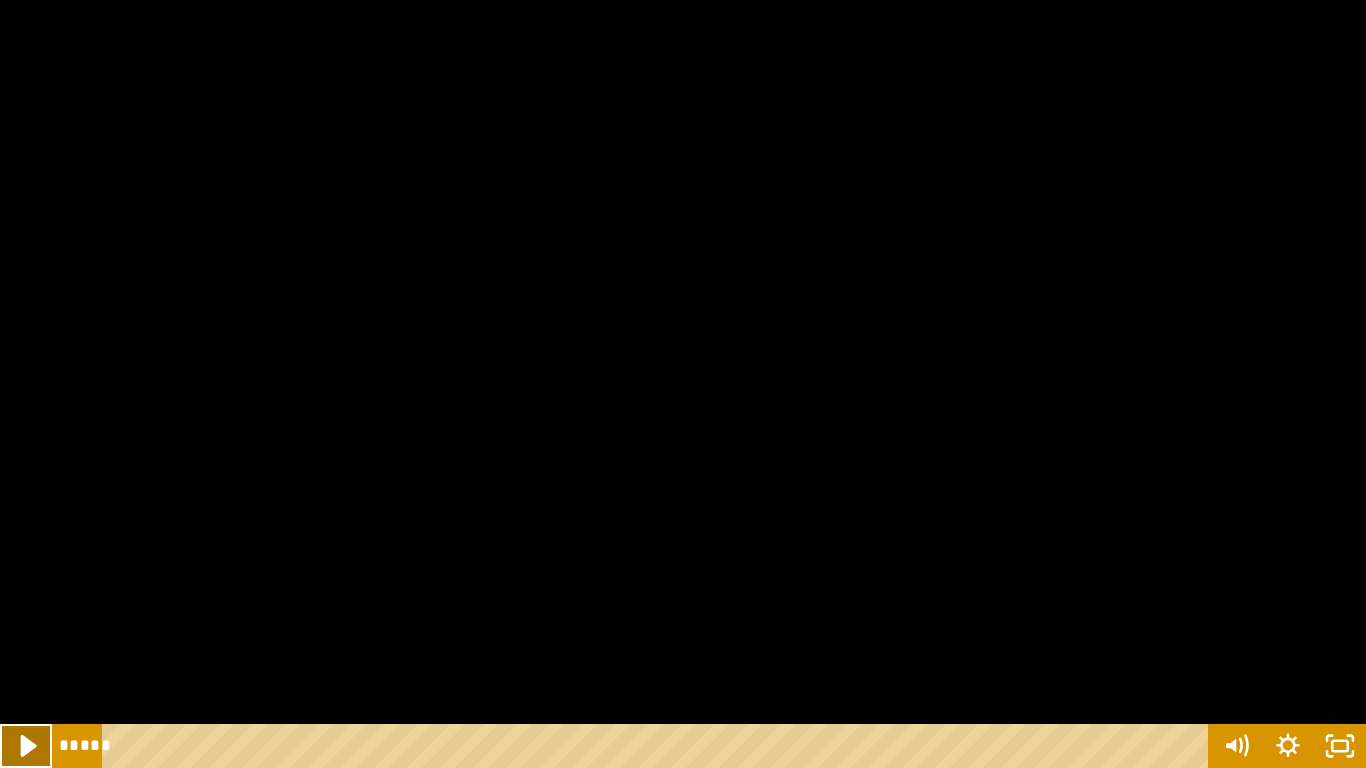 click 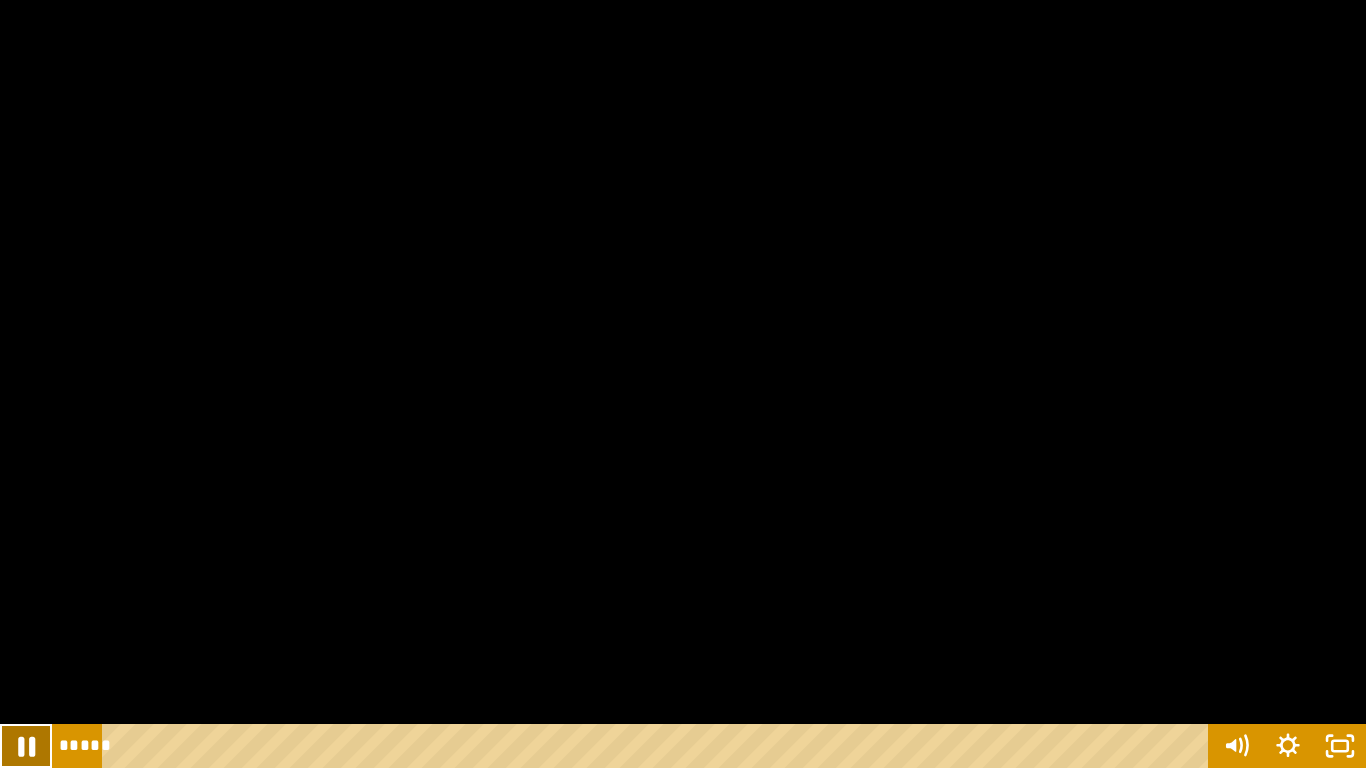 click 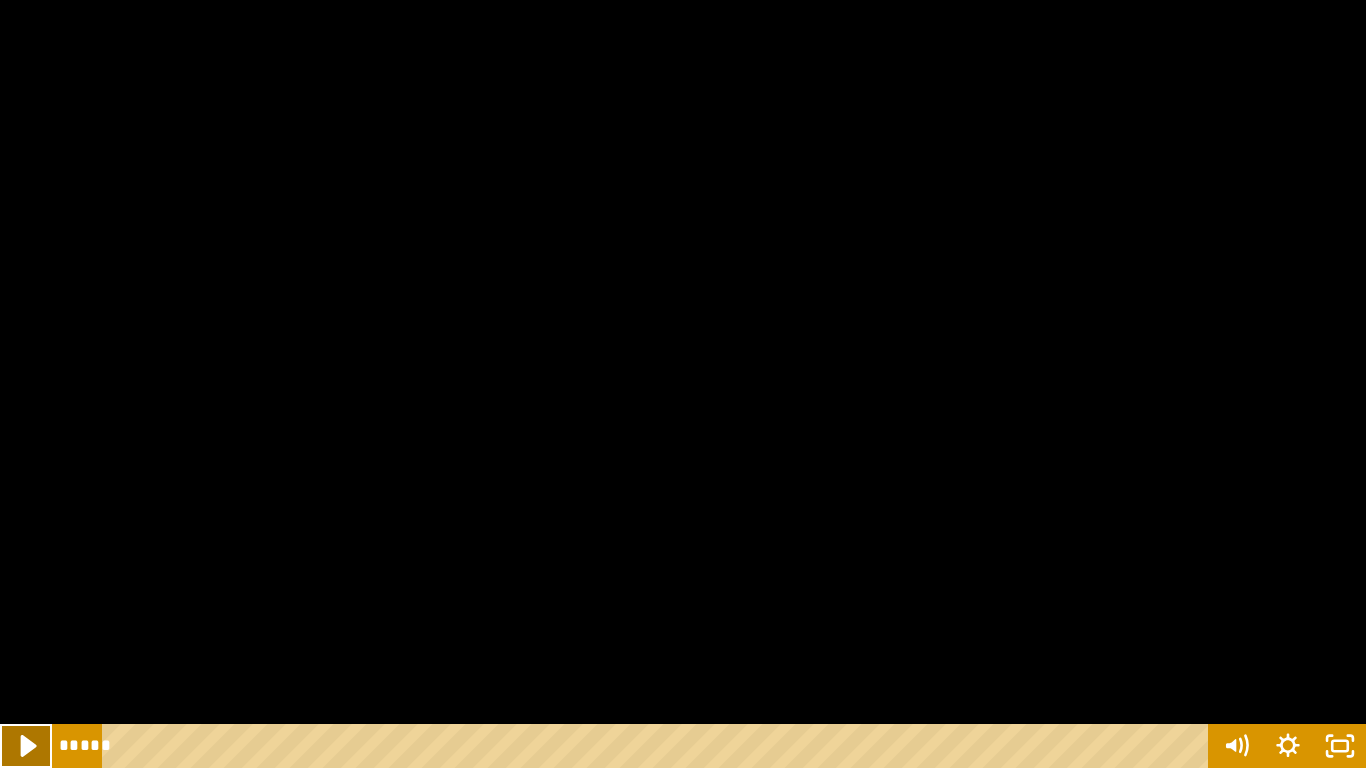 click 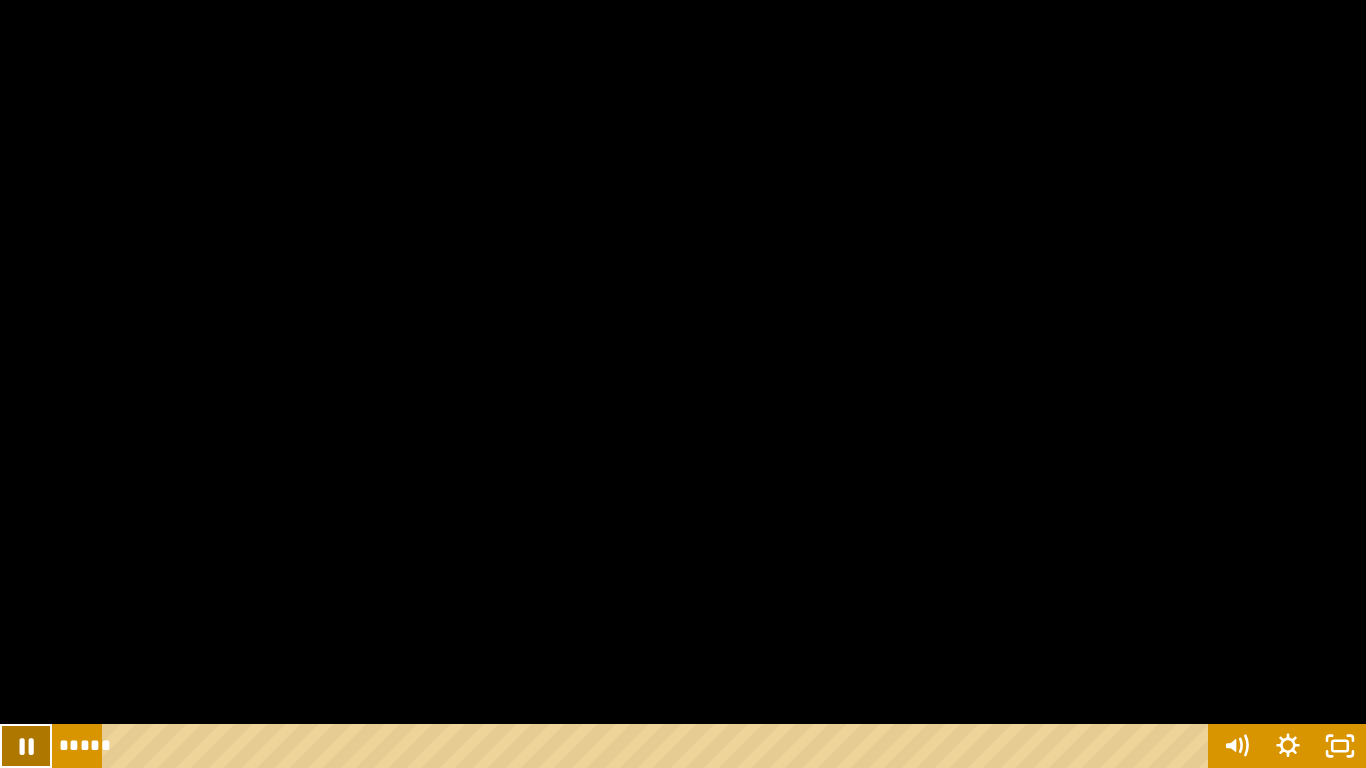 click 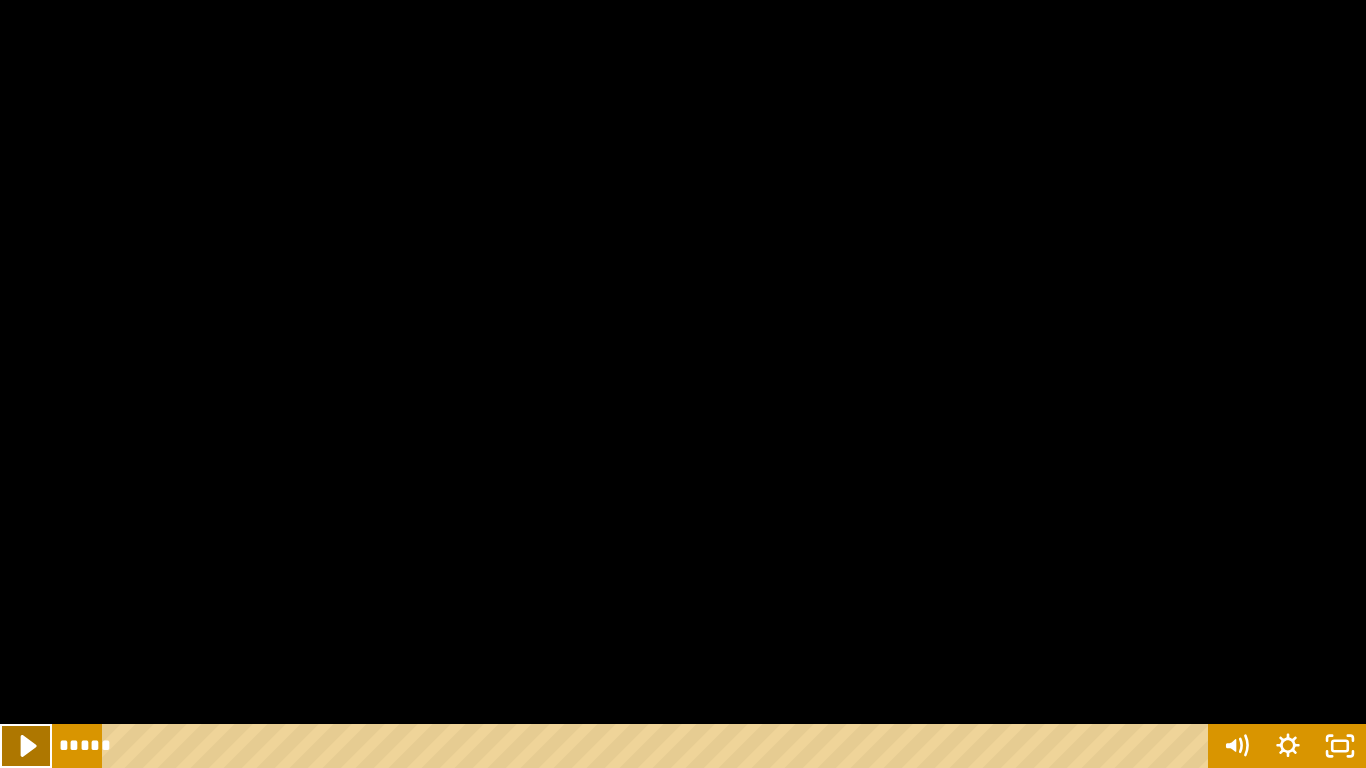 click 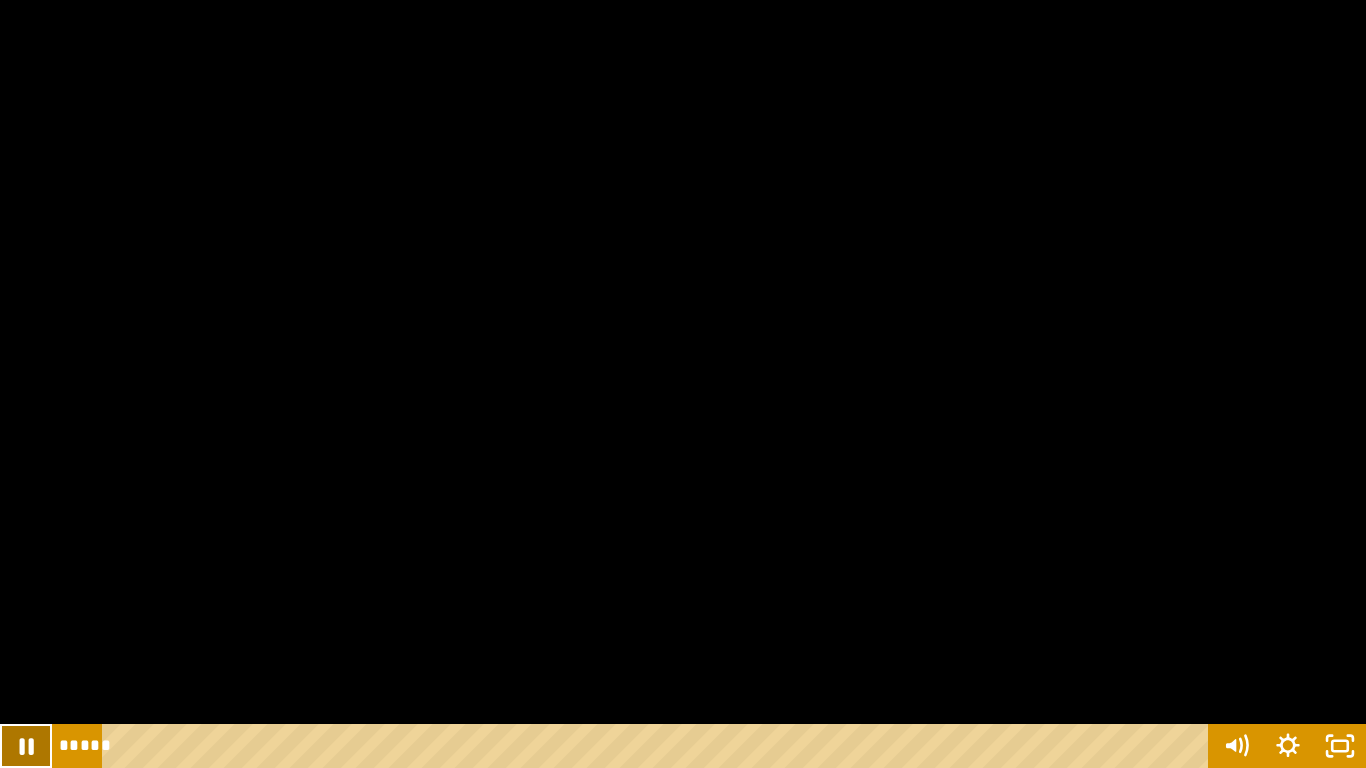 click 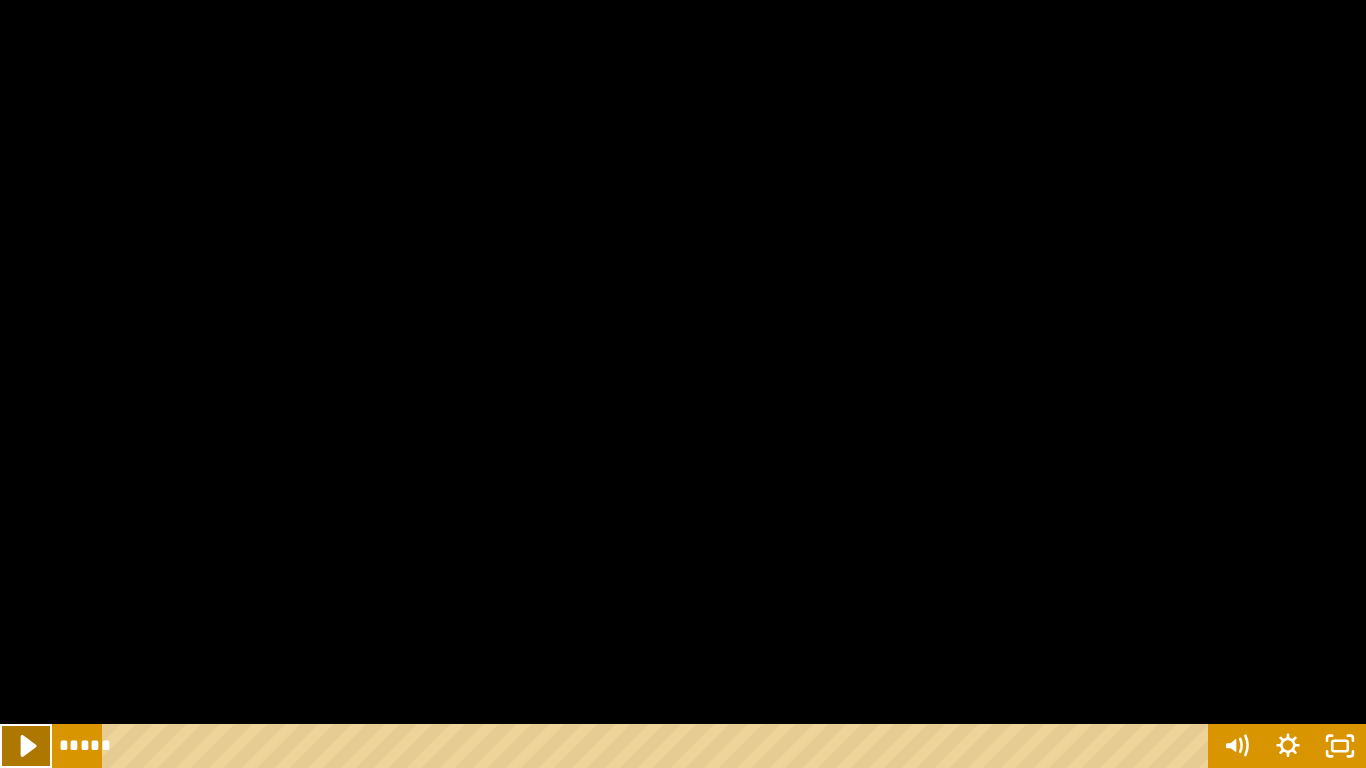 click 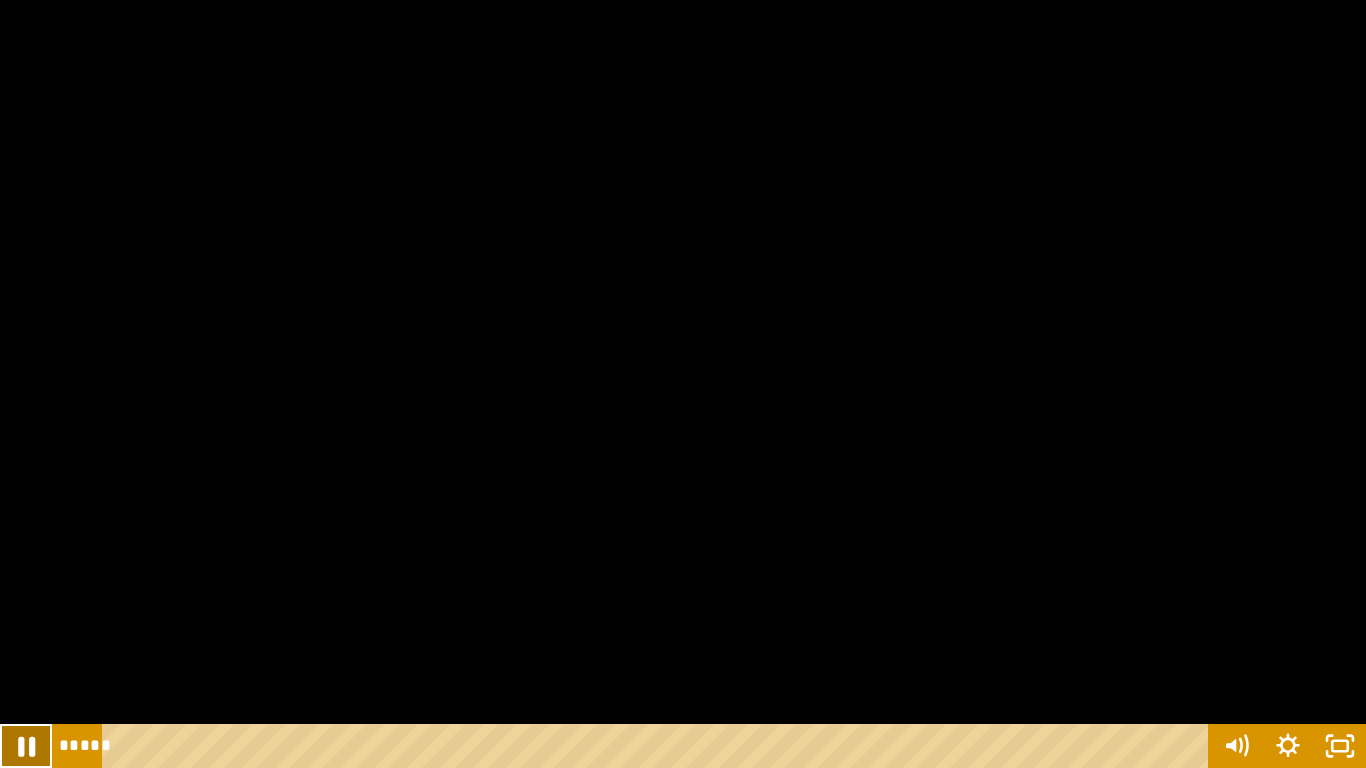 click 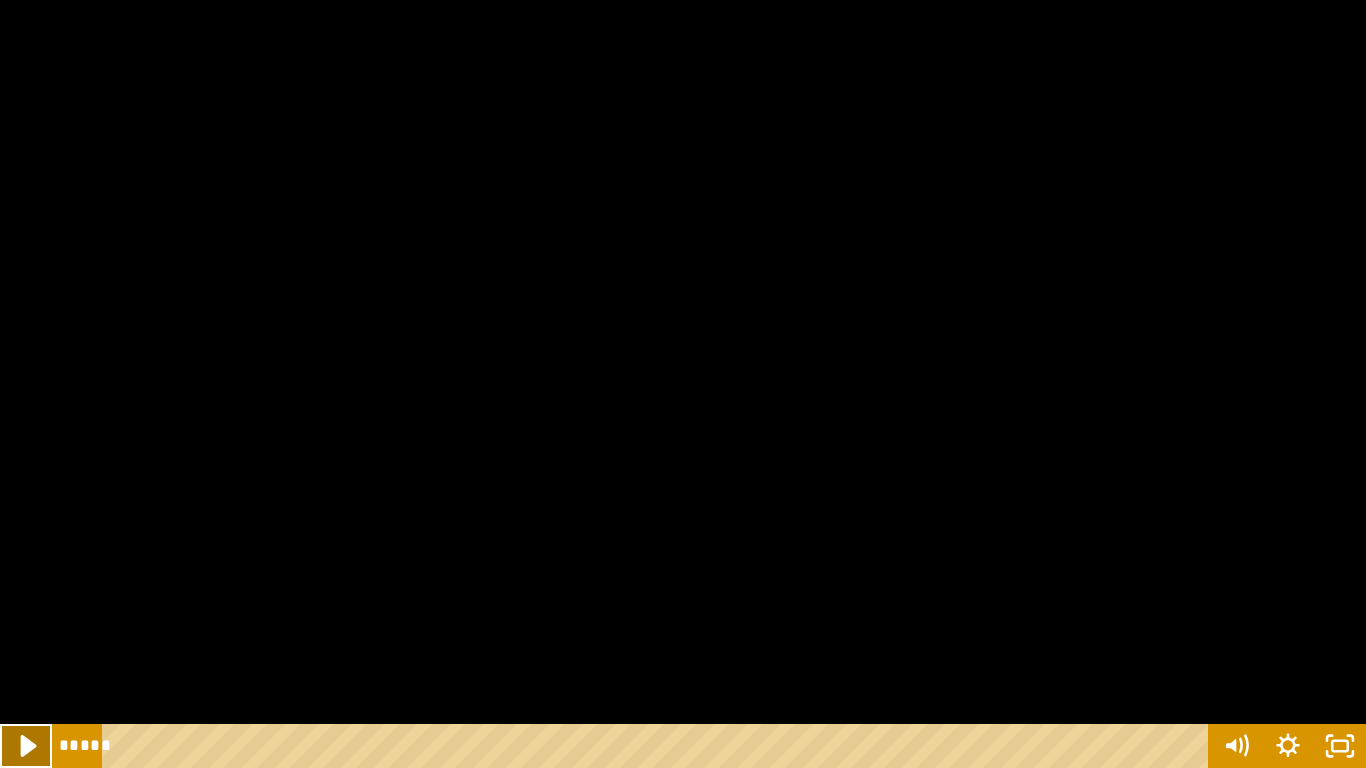 click 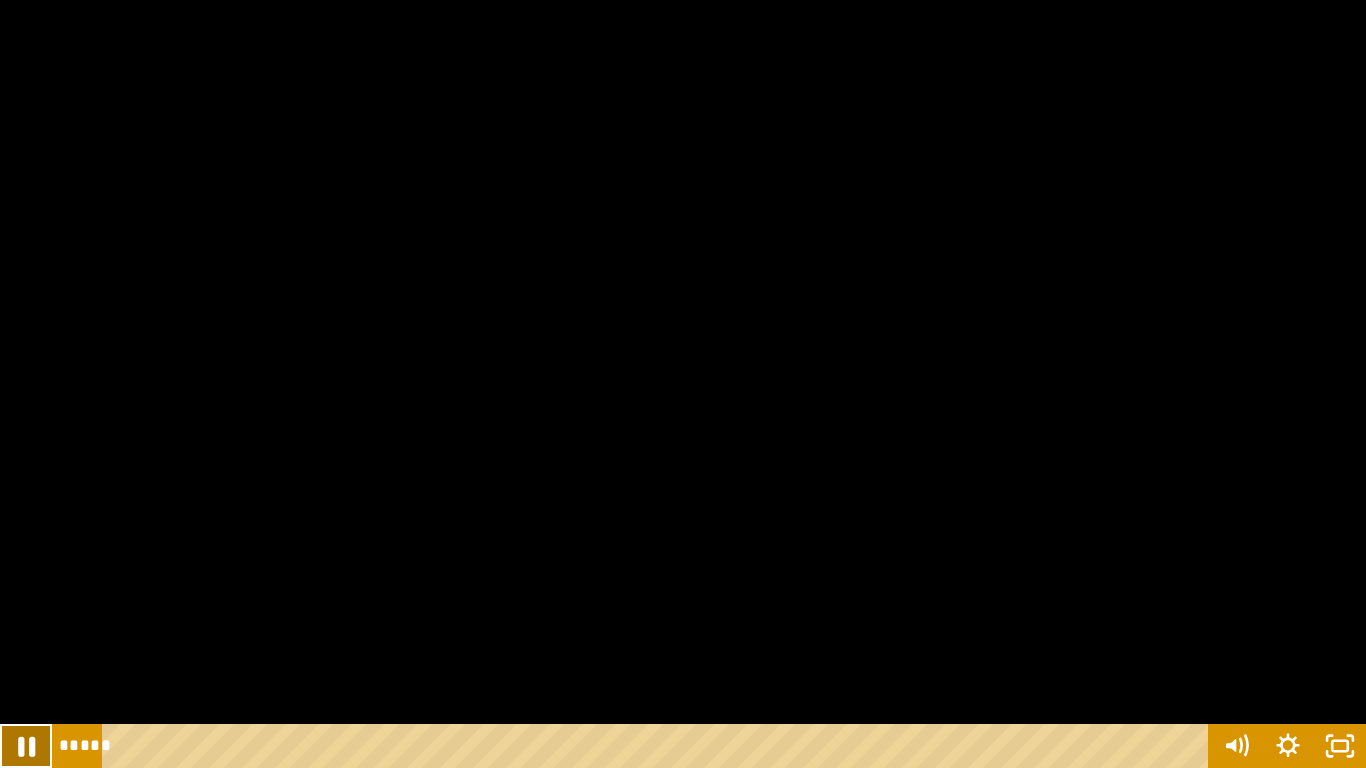 click 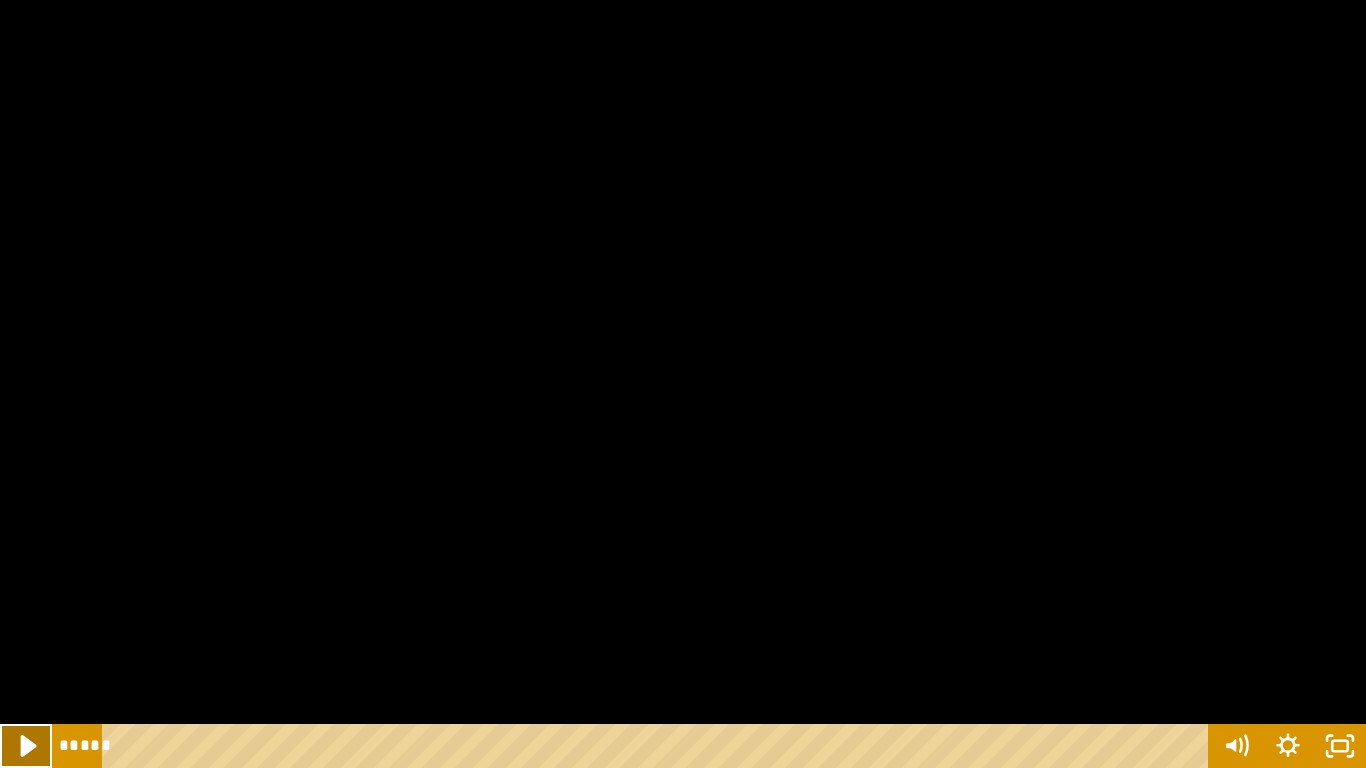 click 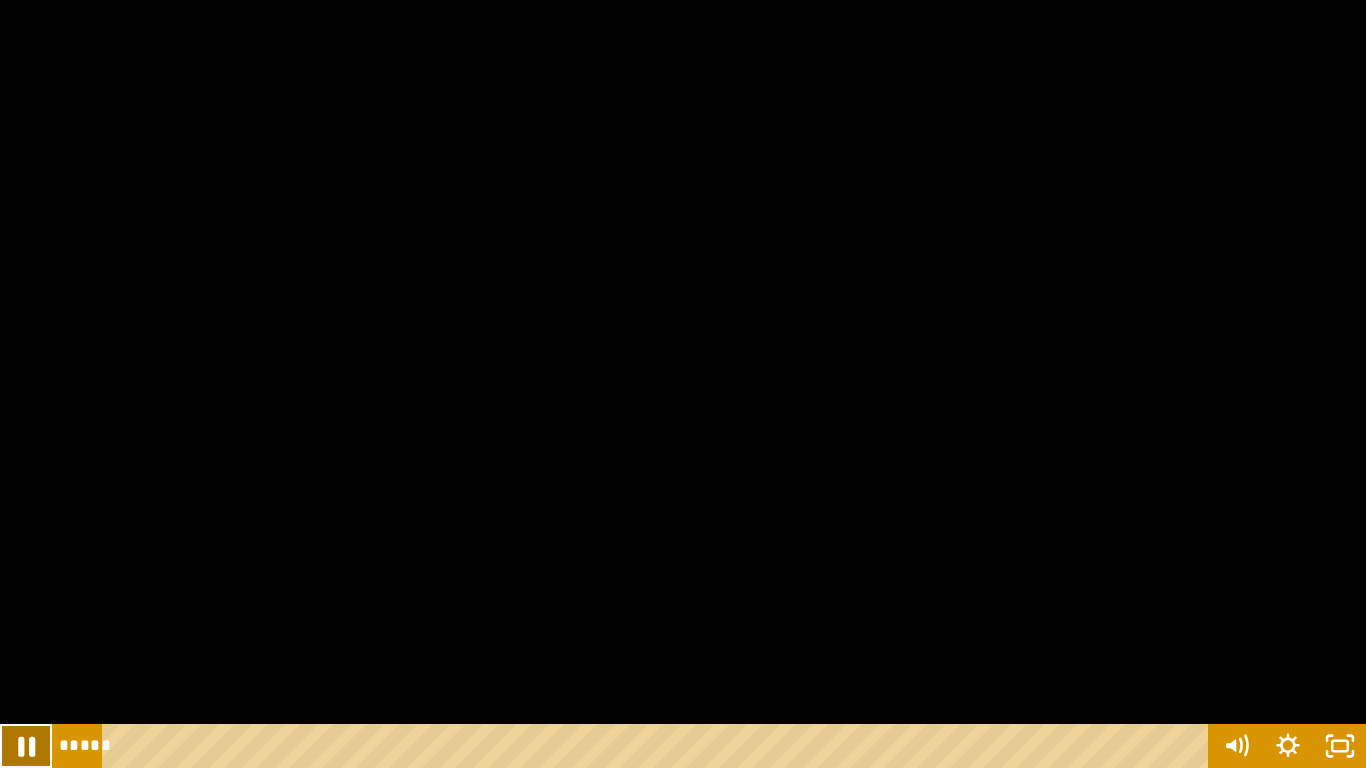 click 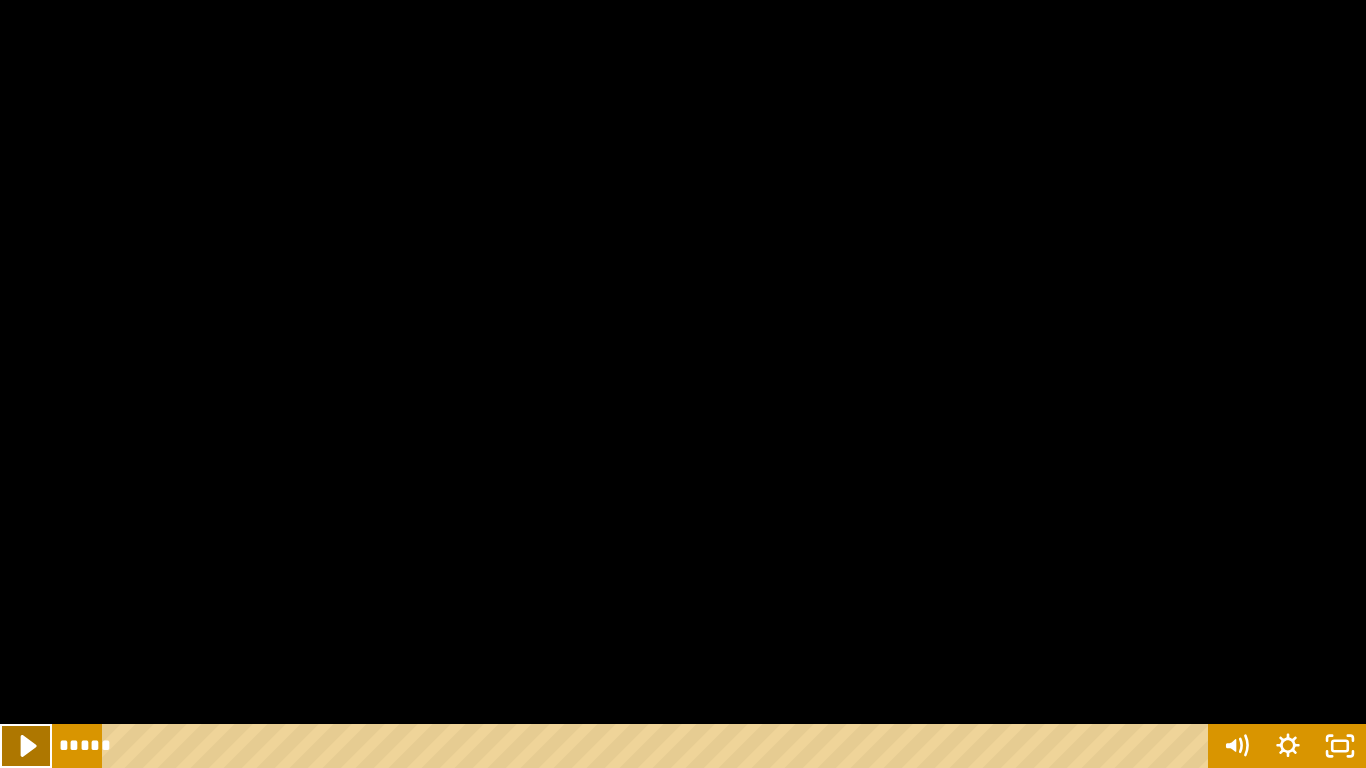 click 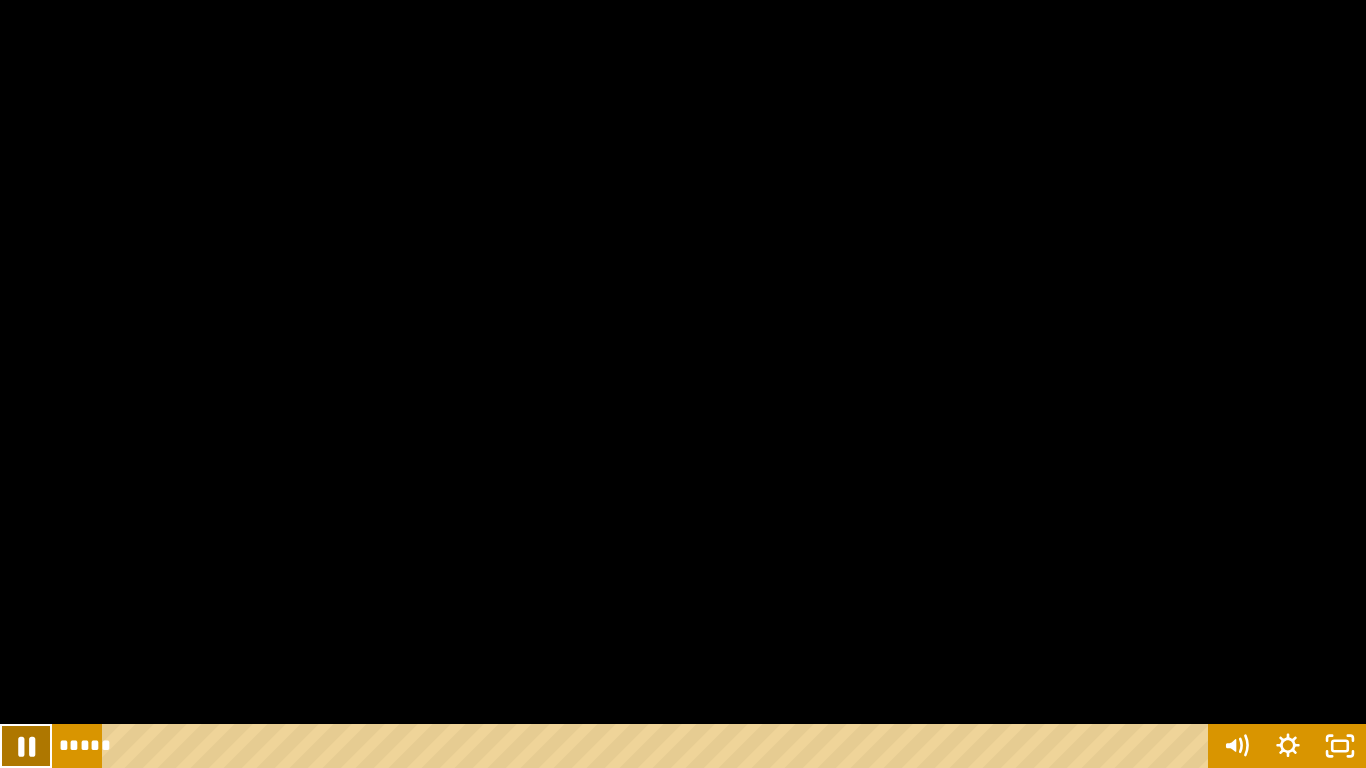 click 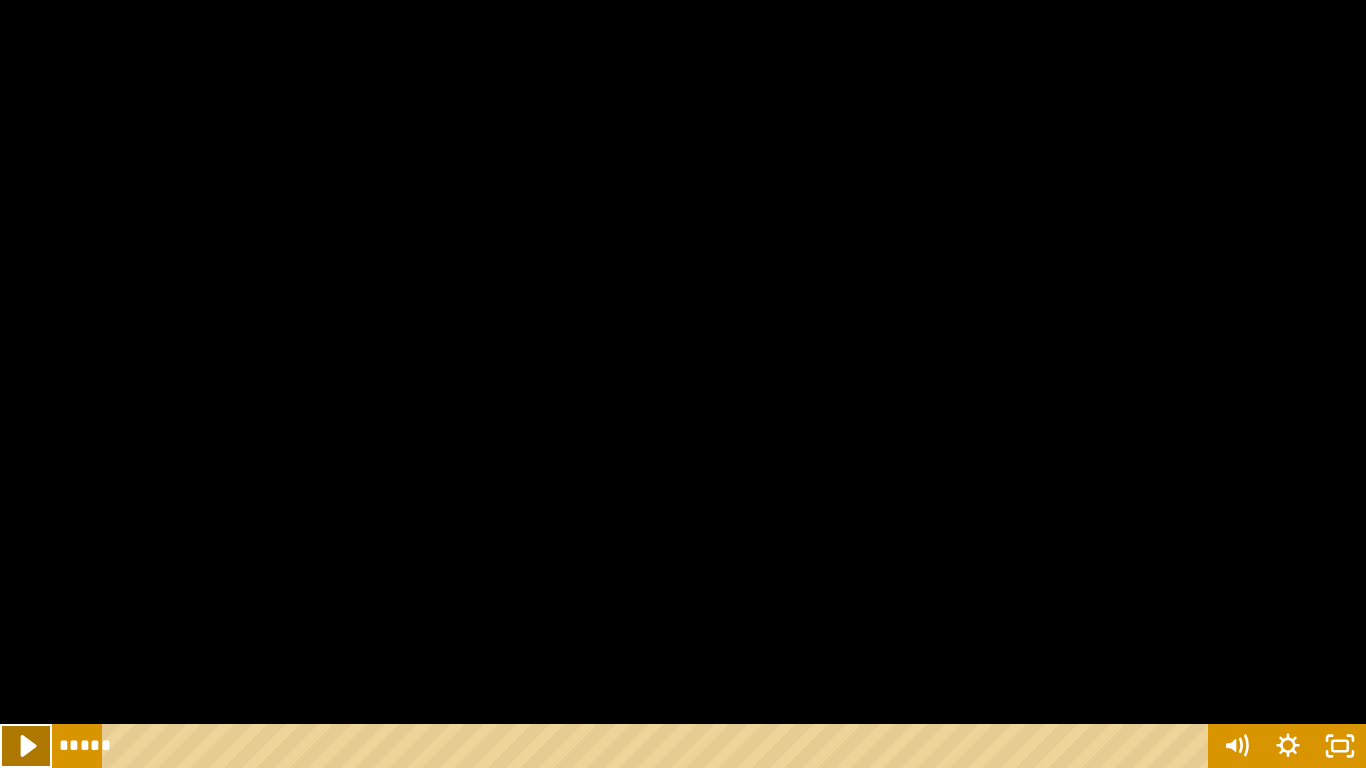 click 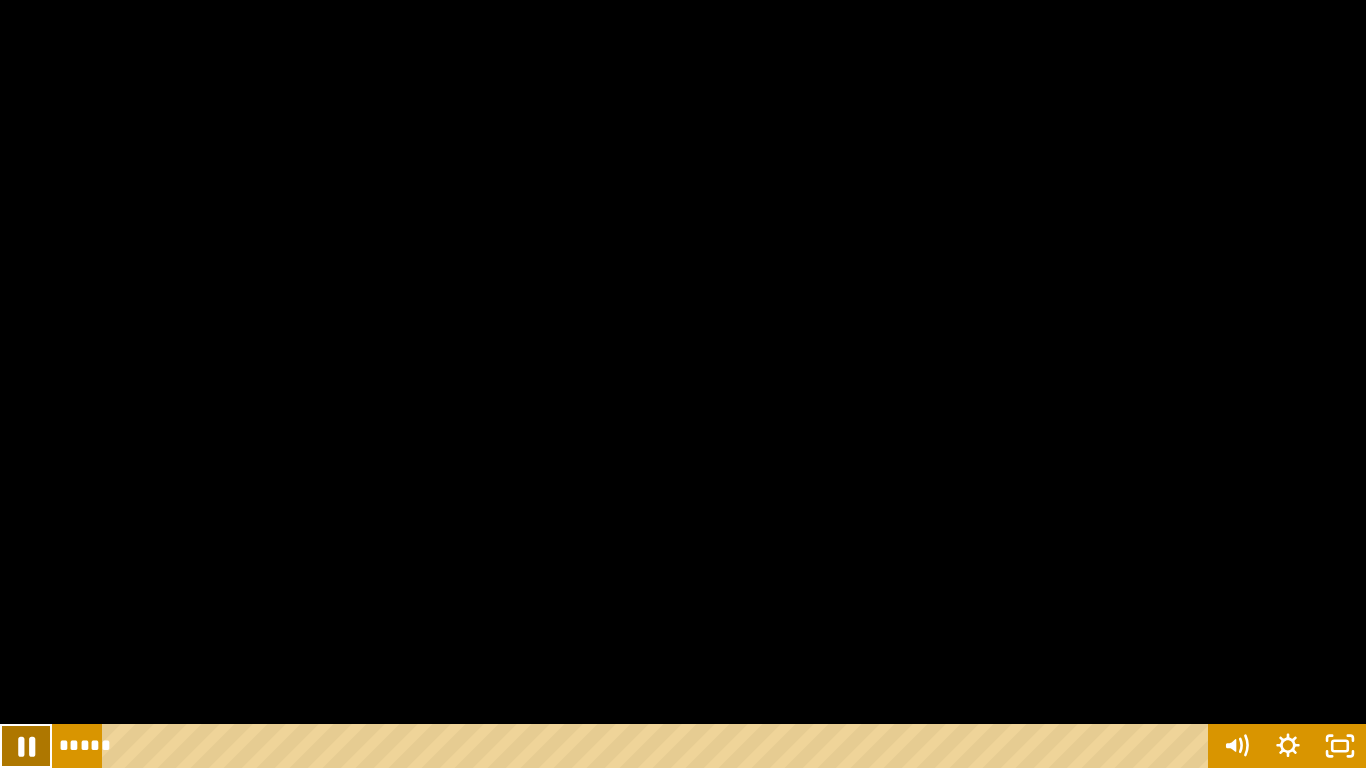click 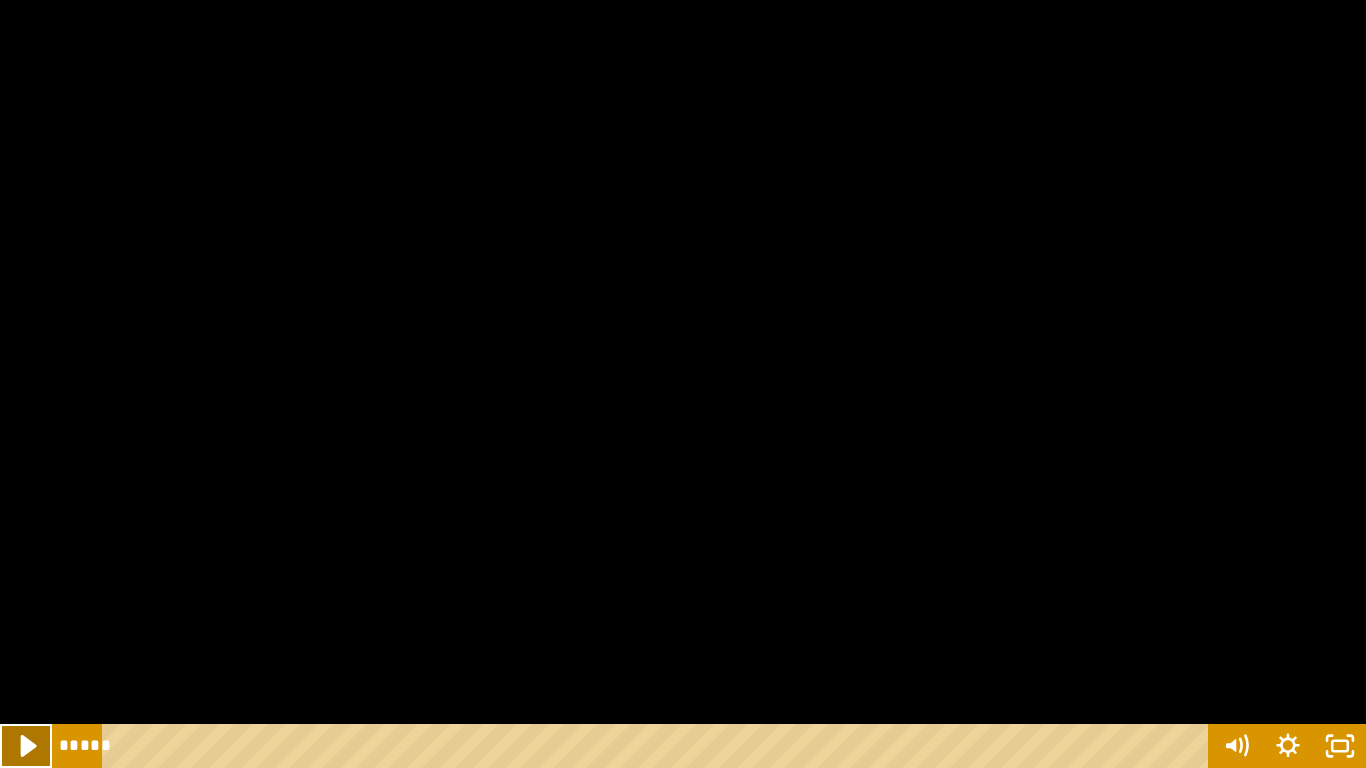click 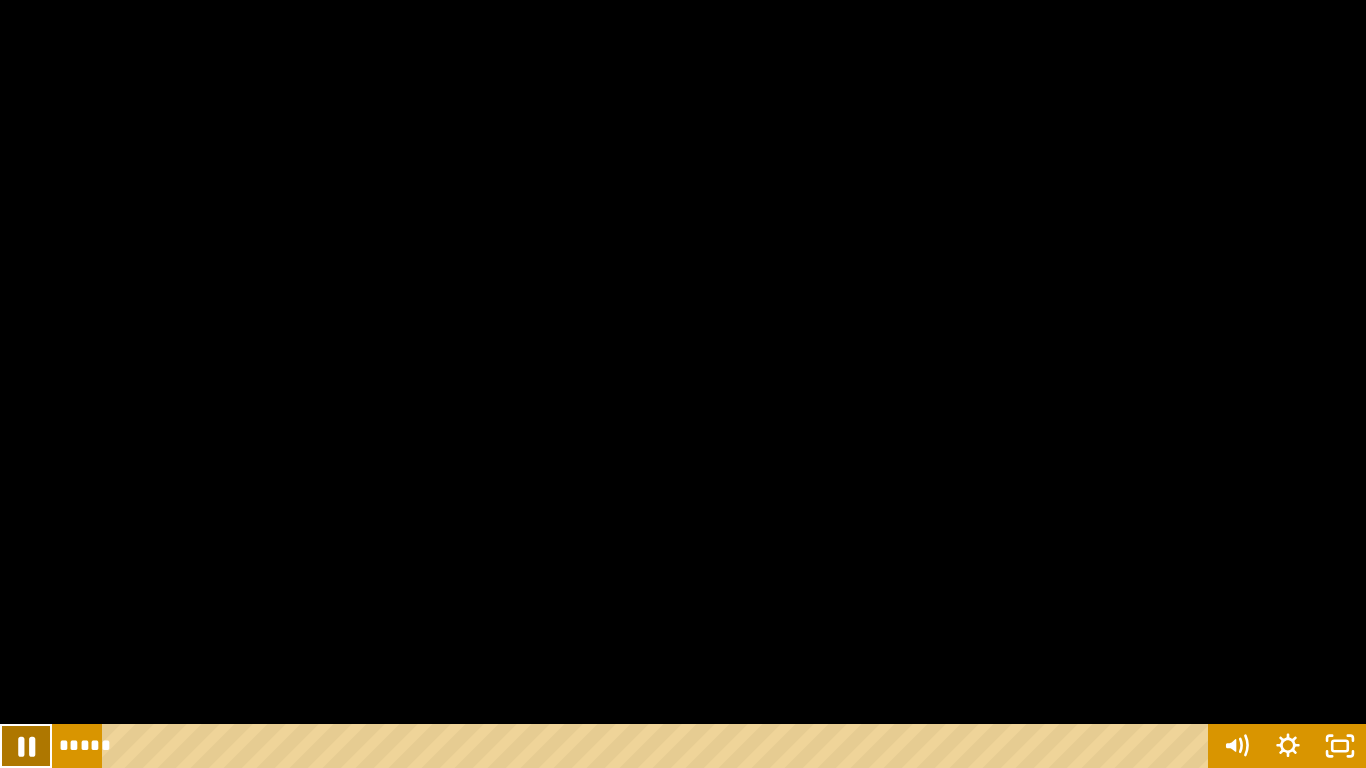 click 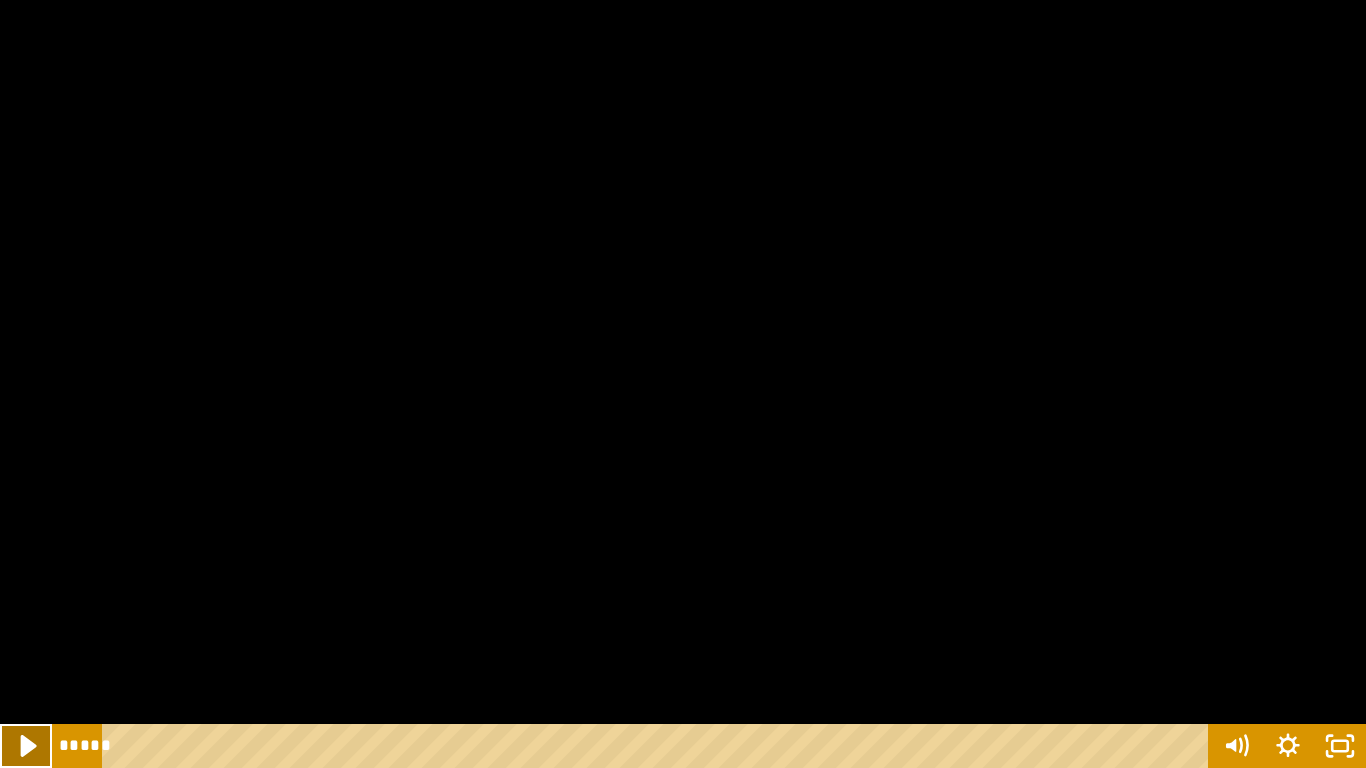 click 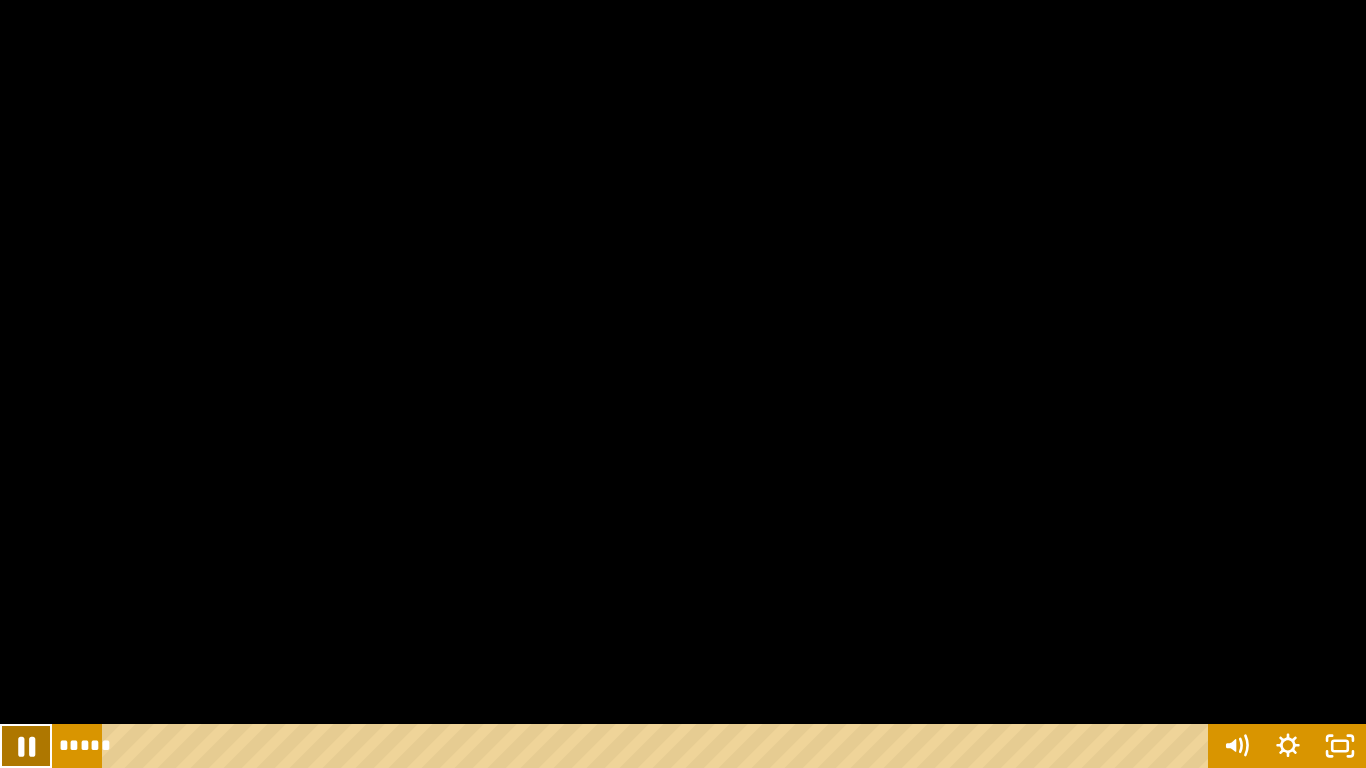 click 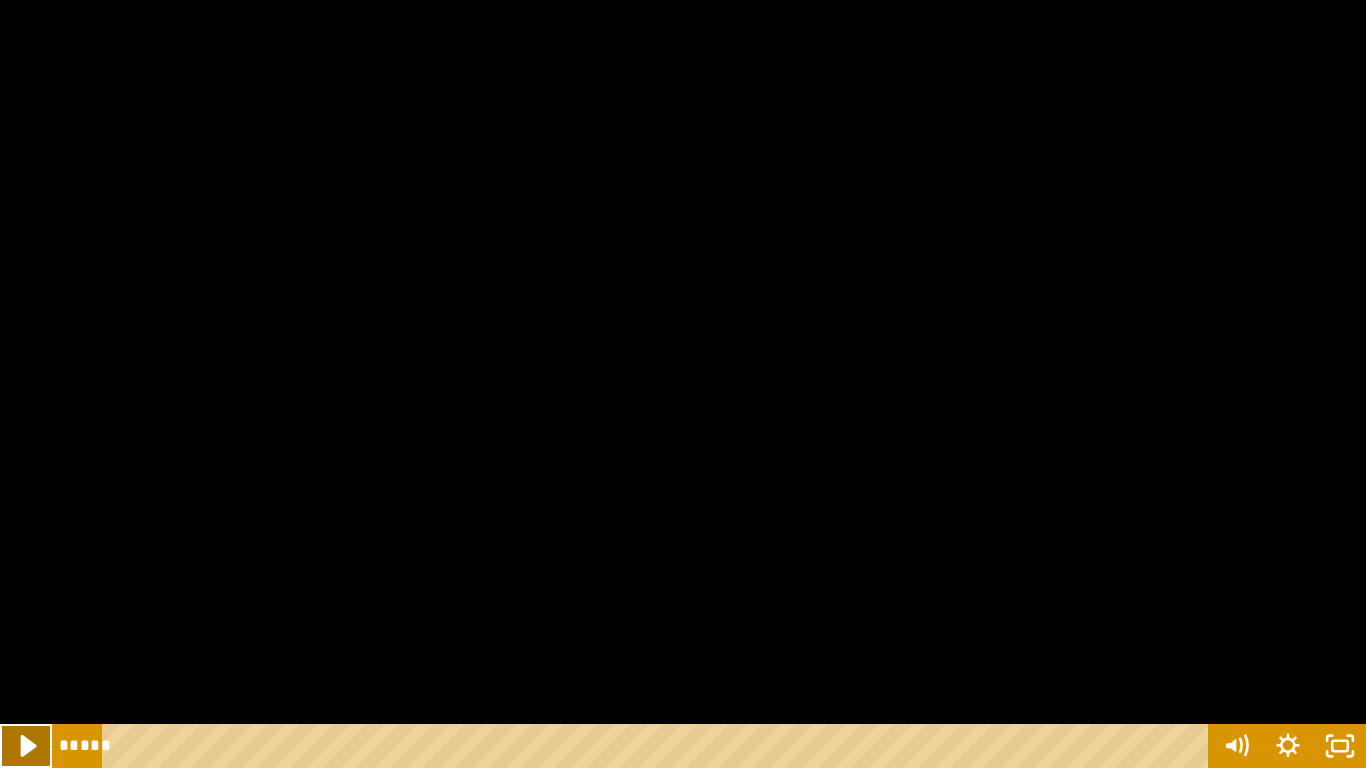 click 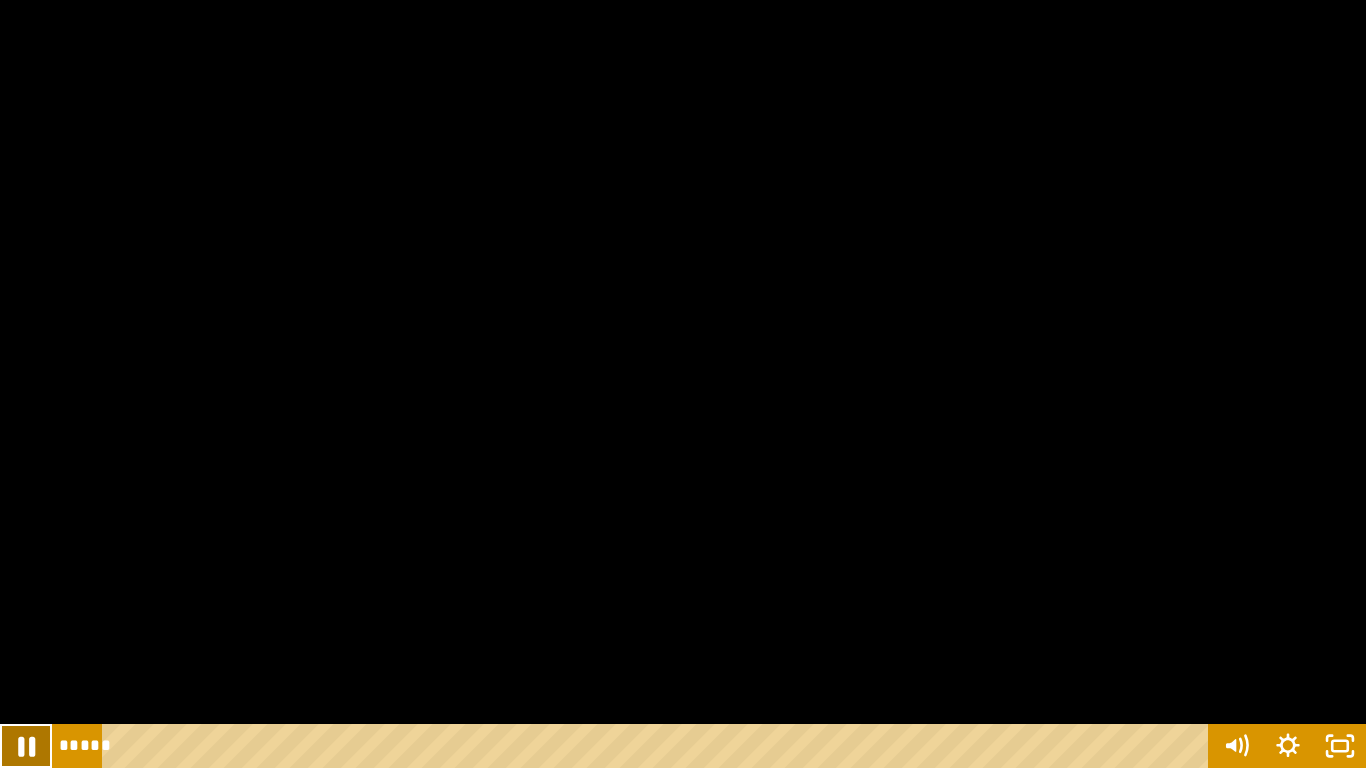 click 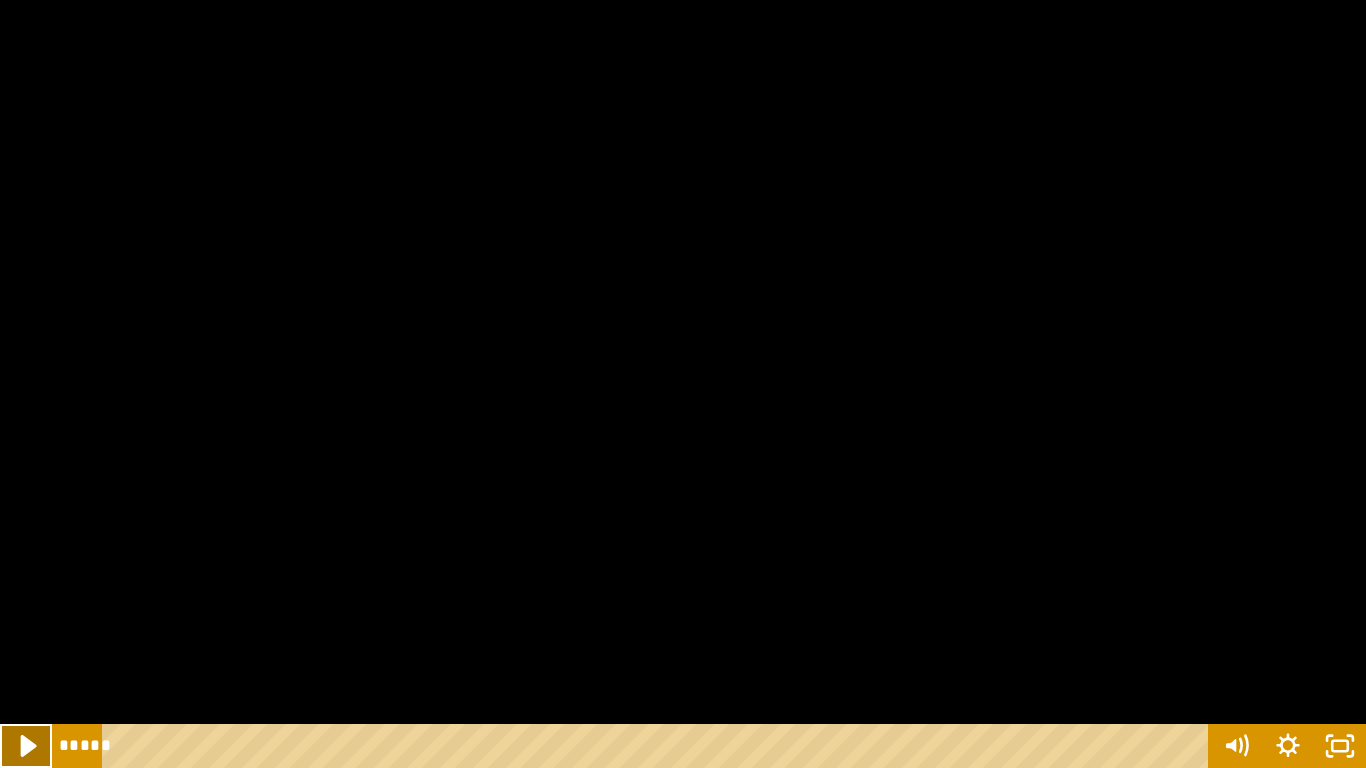 click 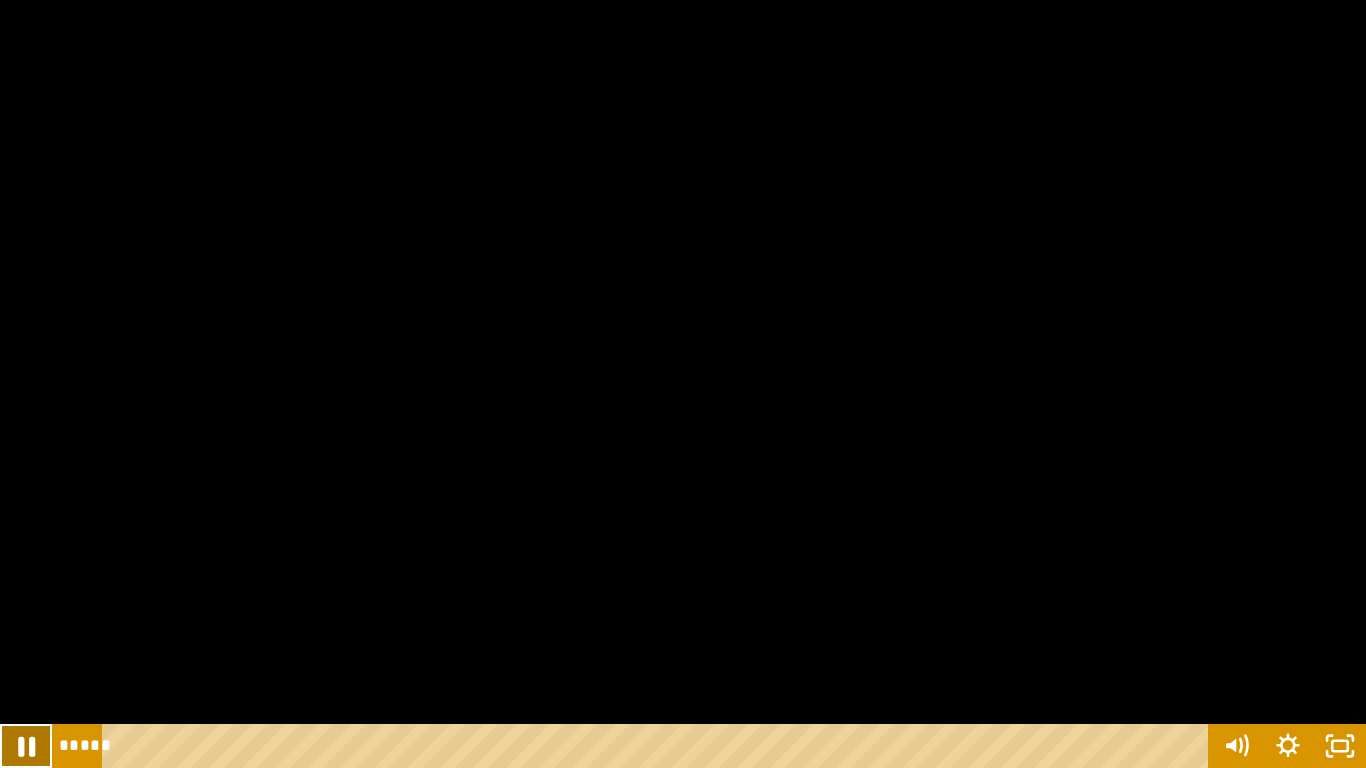 click 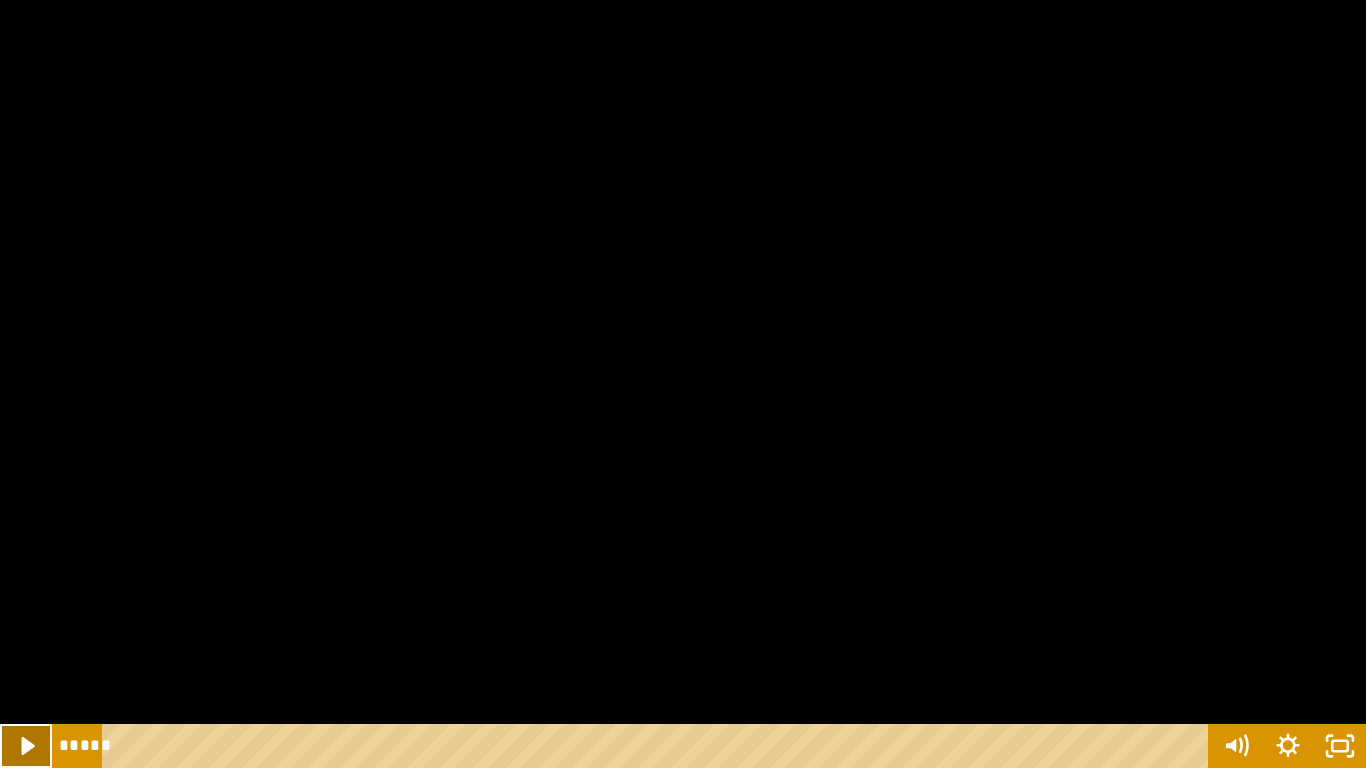 click 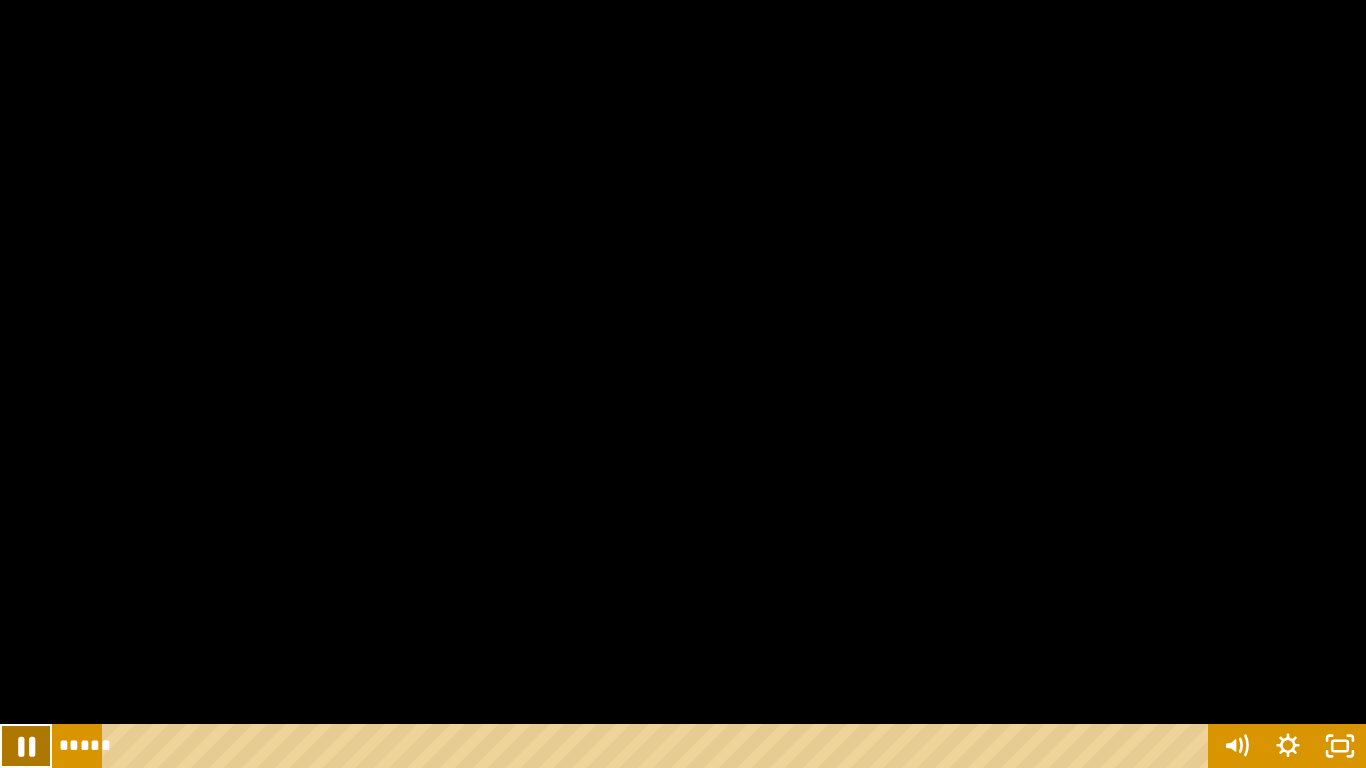 click 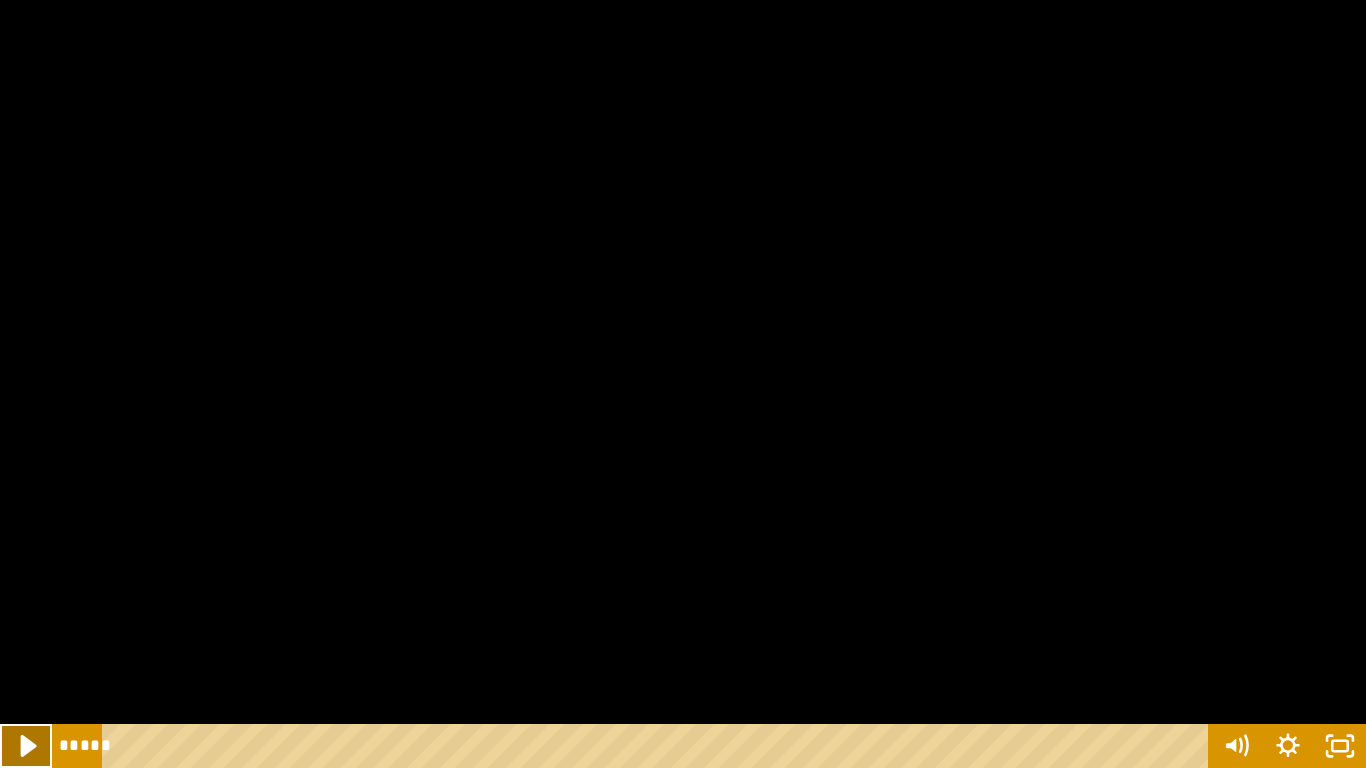 click 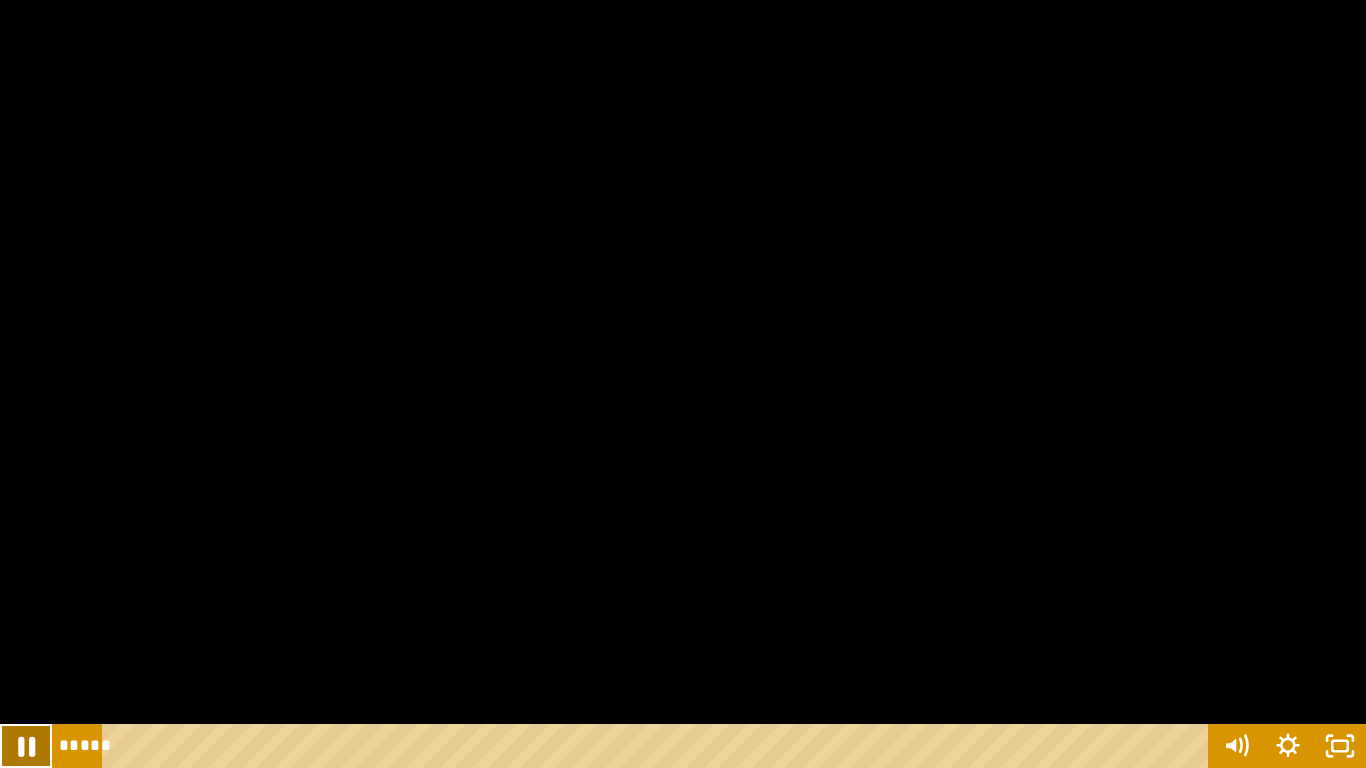 click 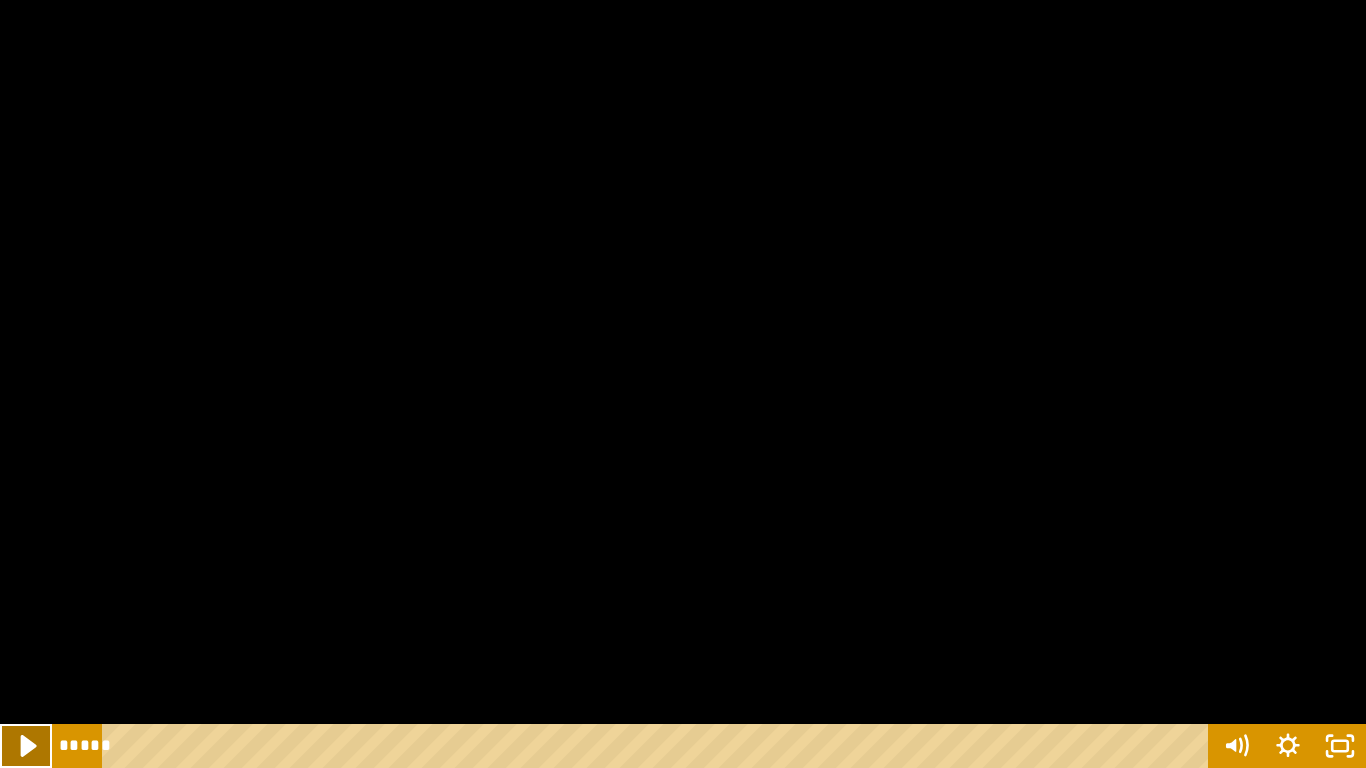 click 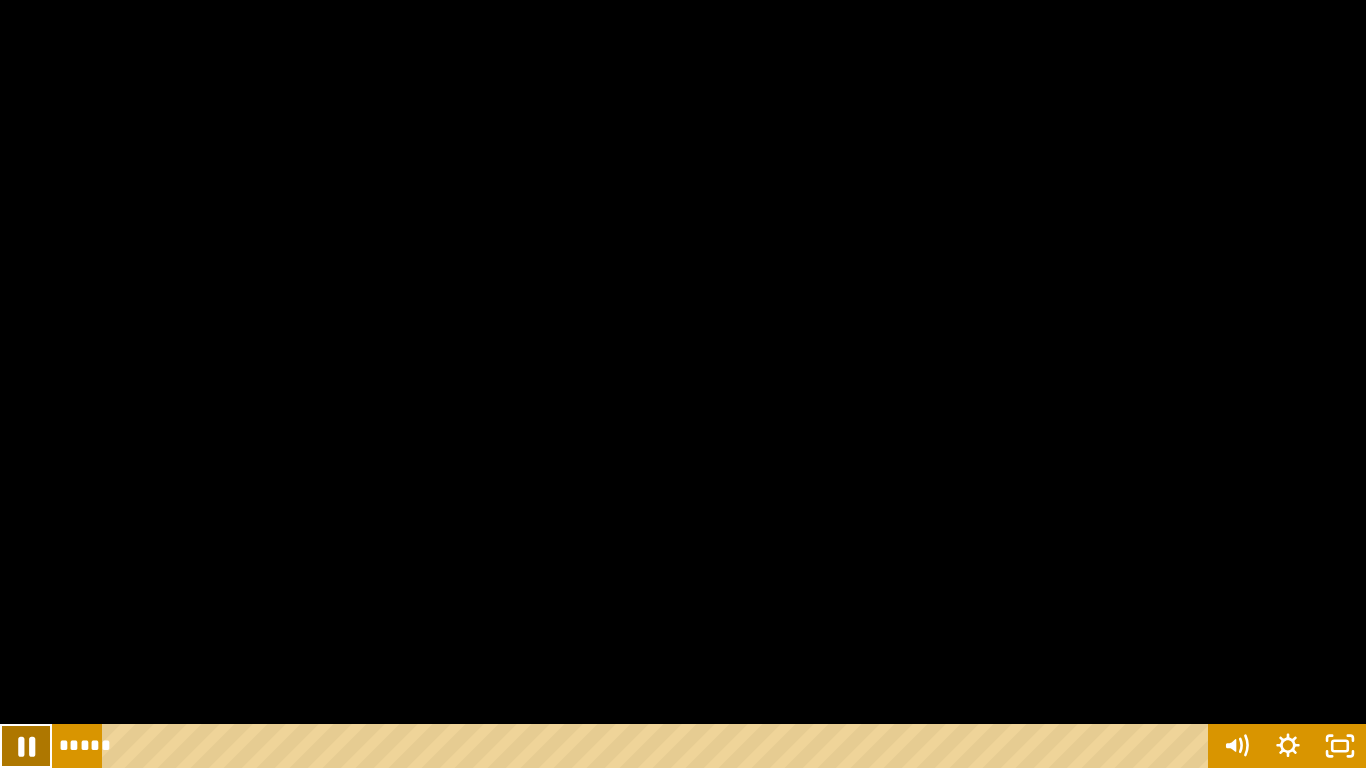 click 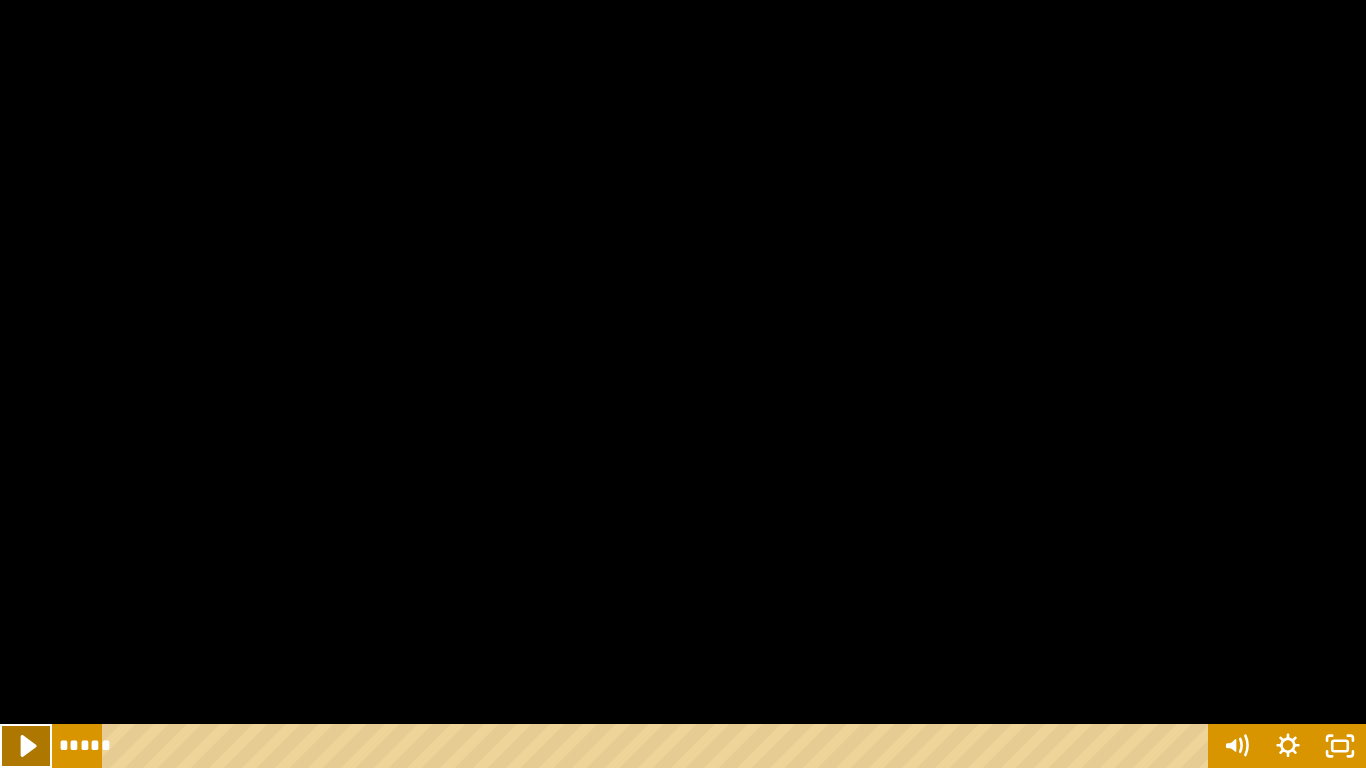 click 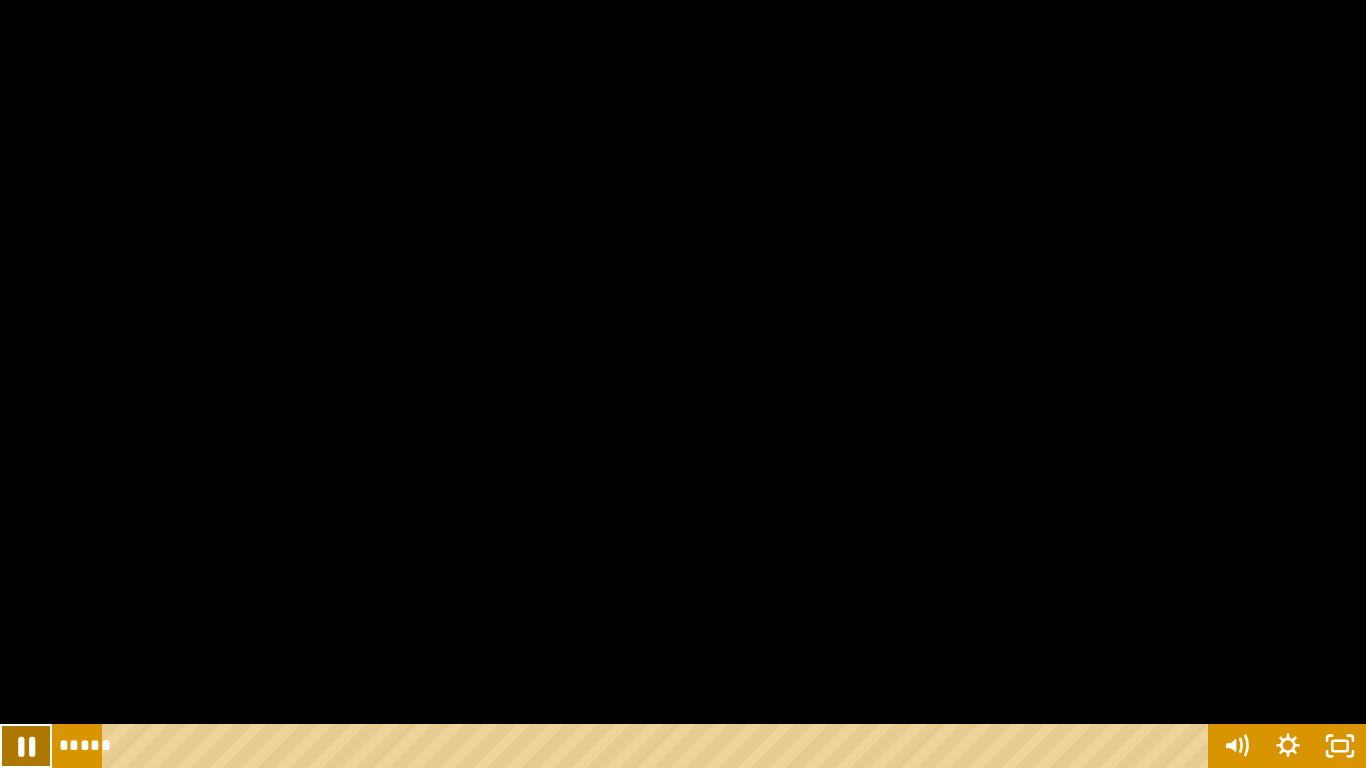 click 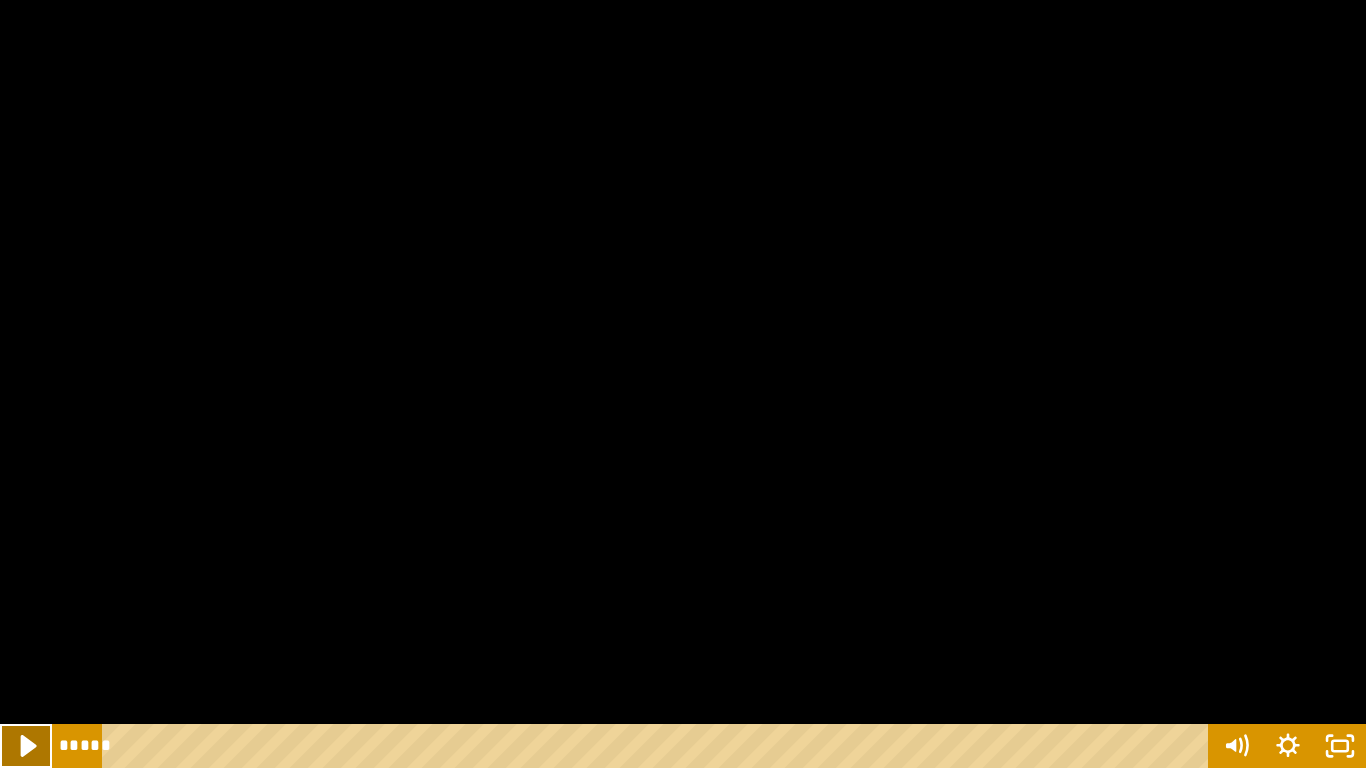 click 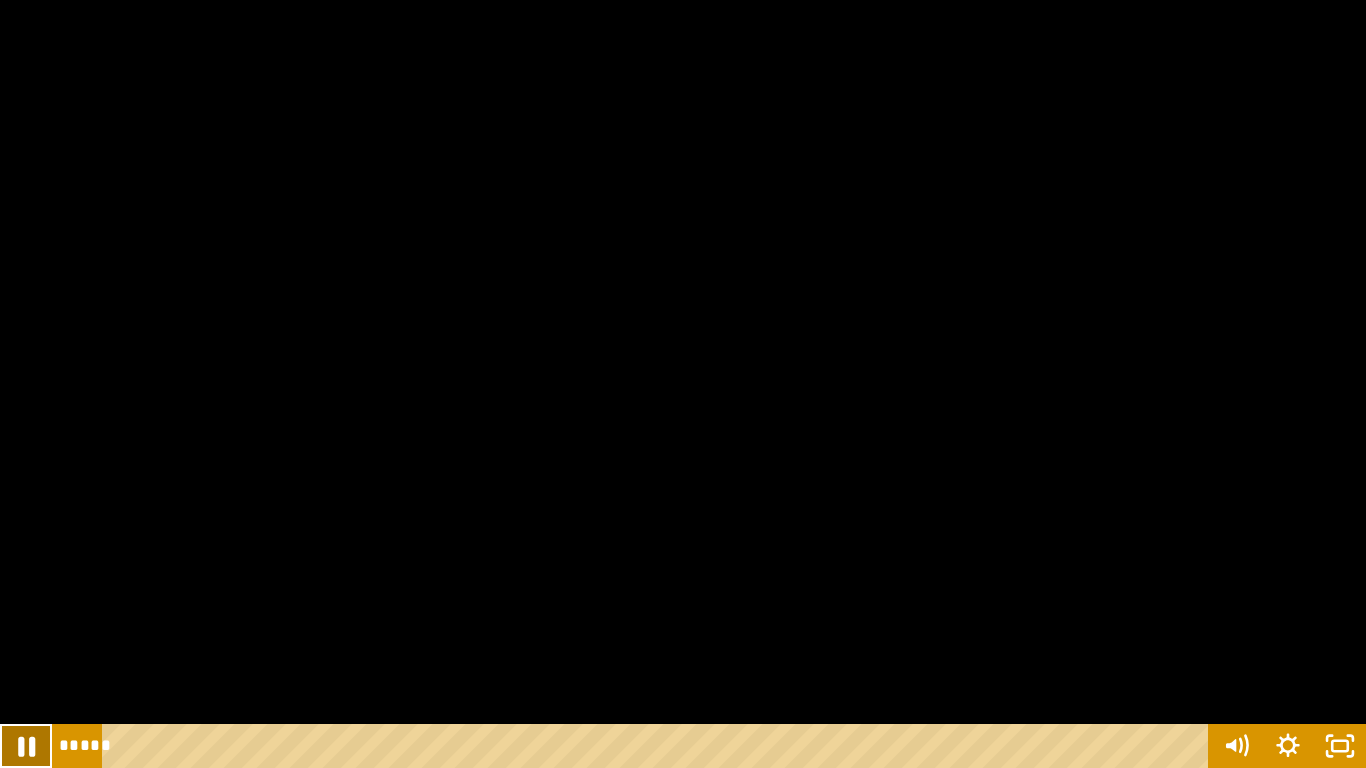 click 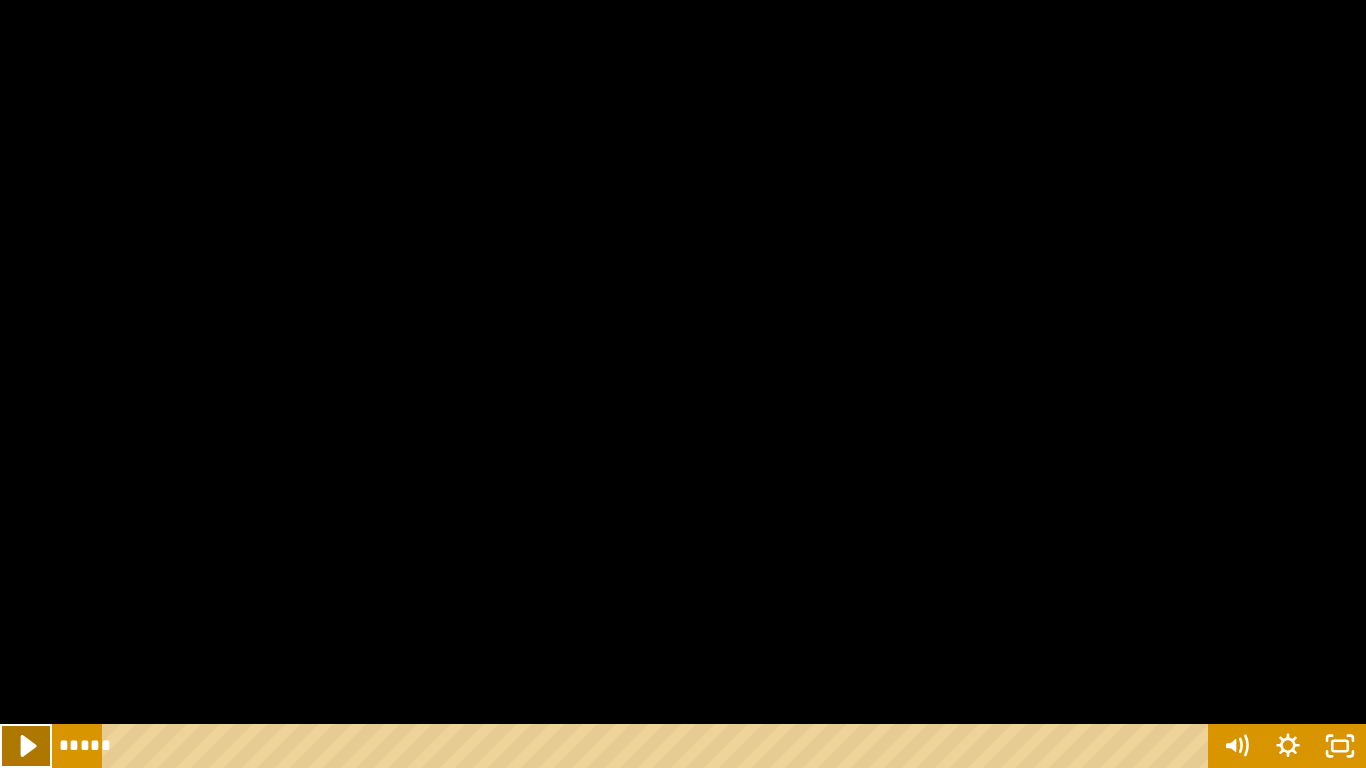 click 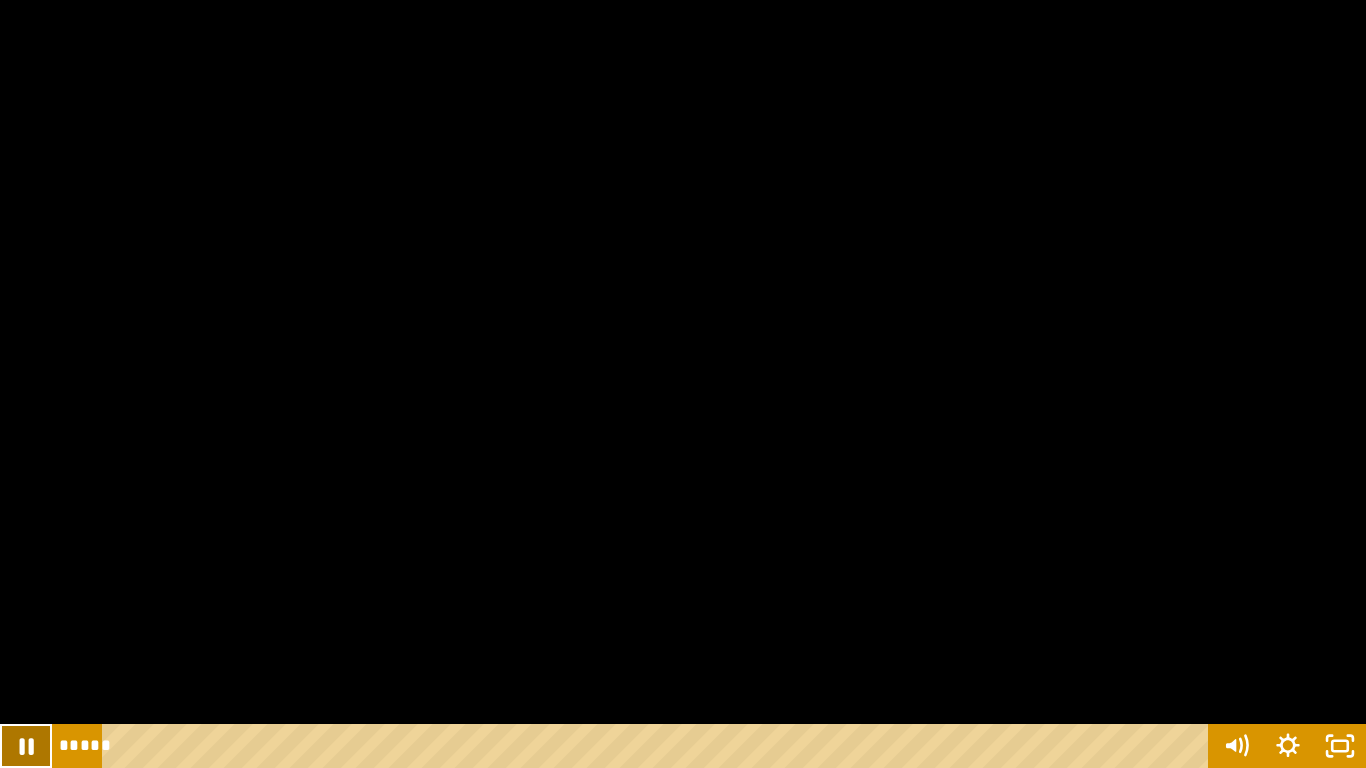 click 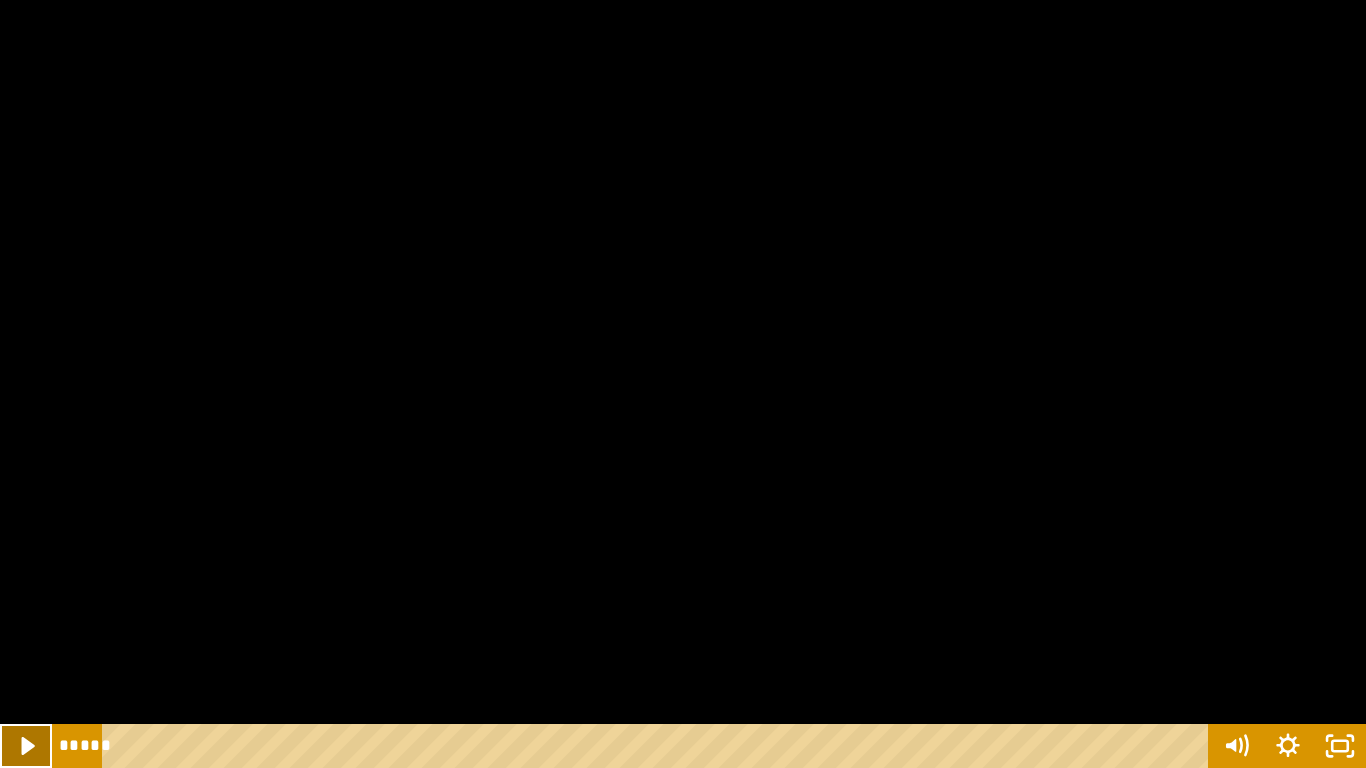 click 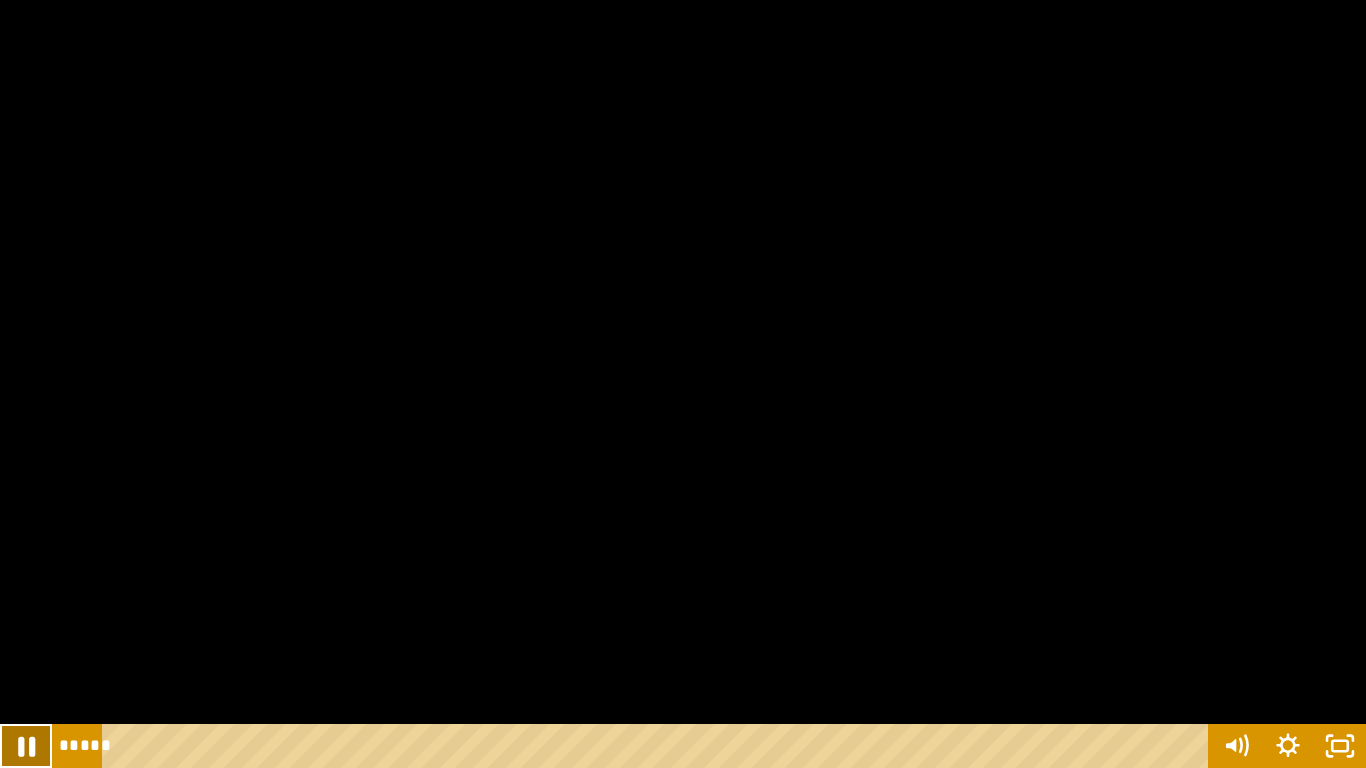 click 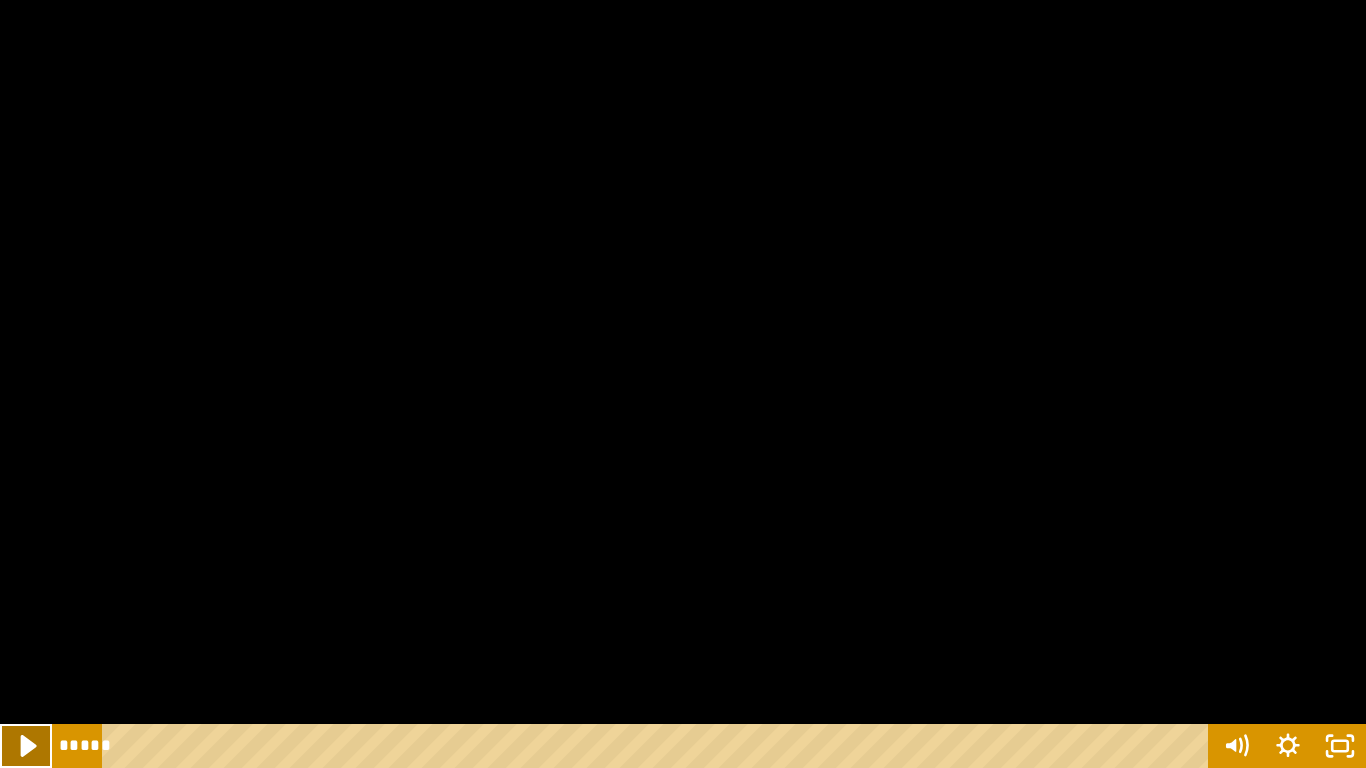 click 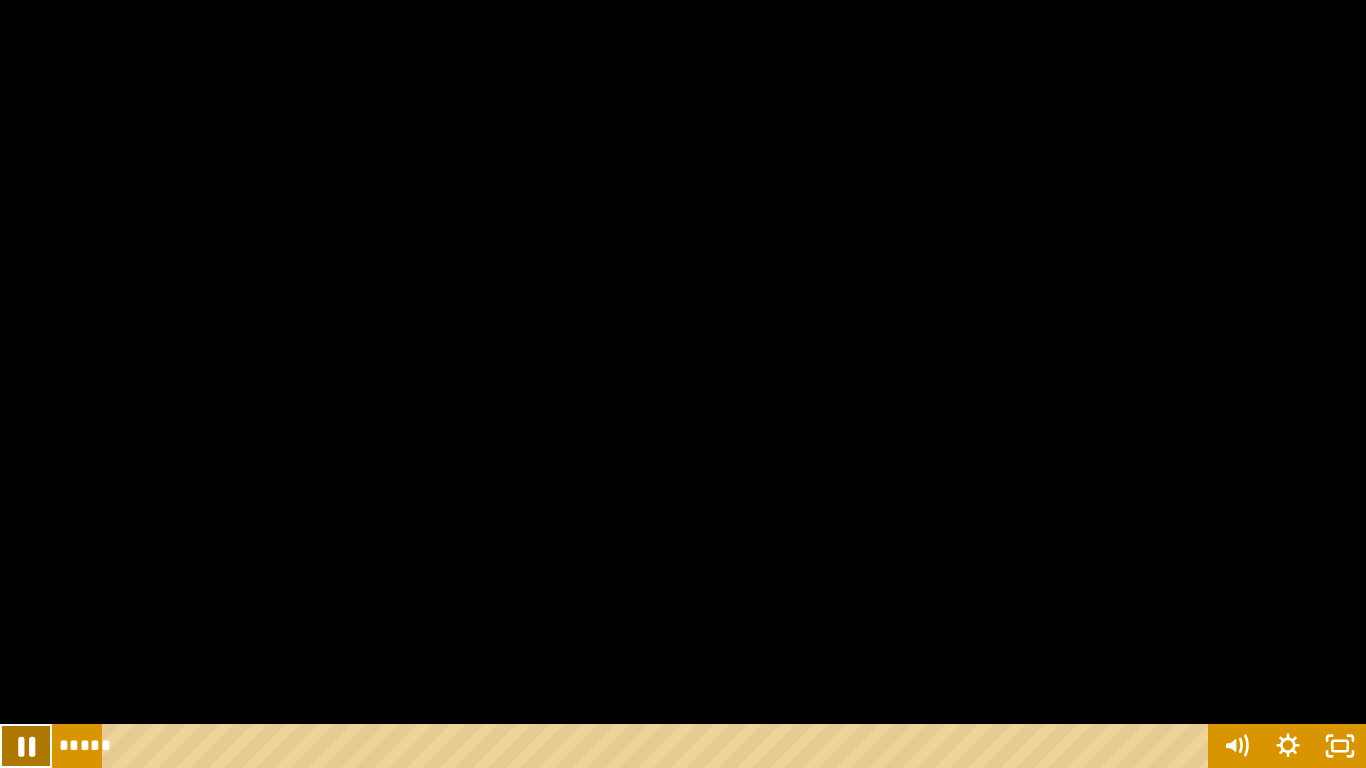 click 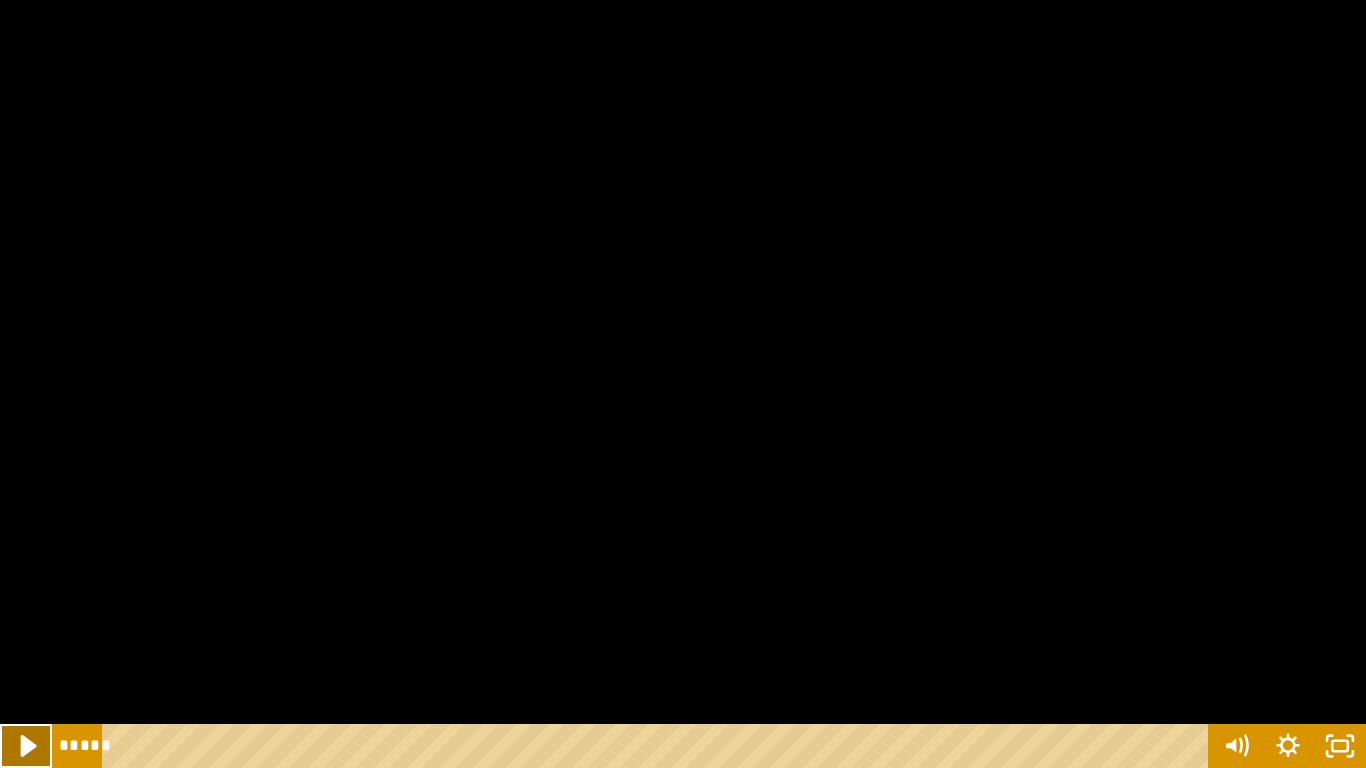 click 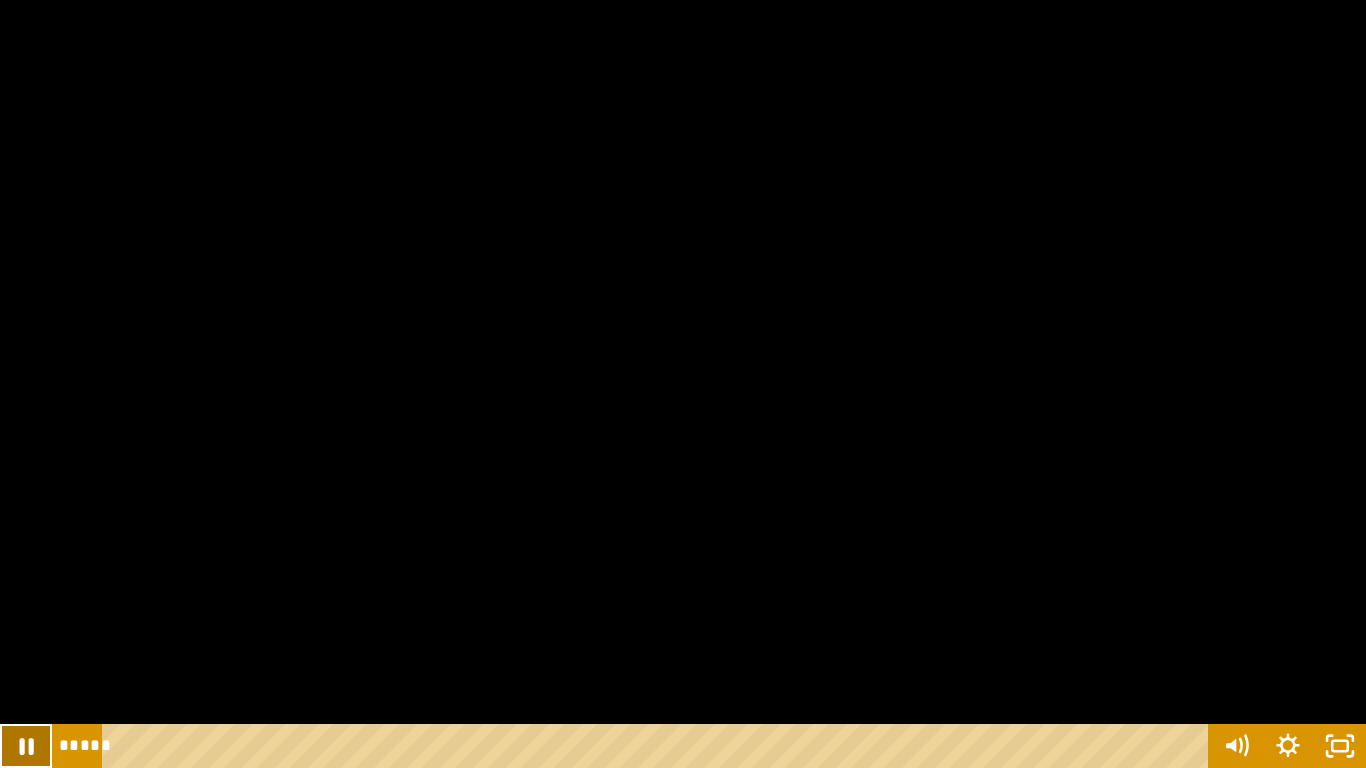 click 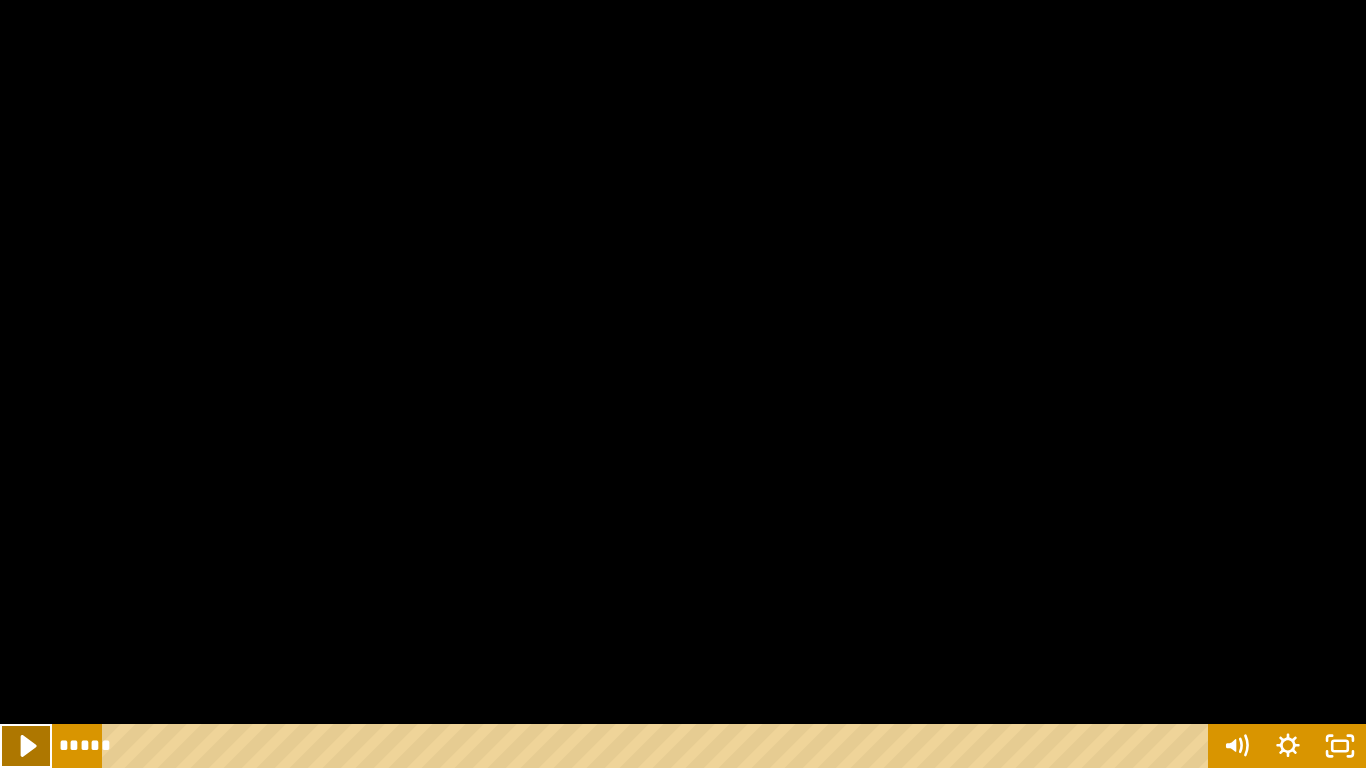 click 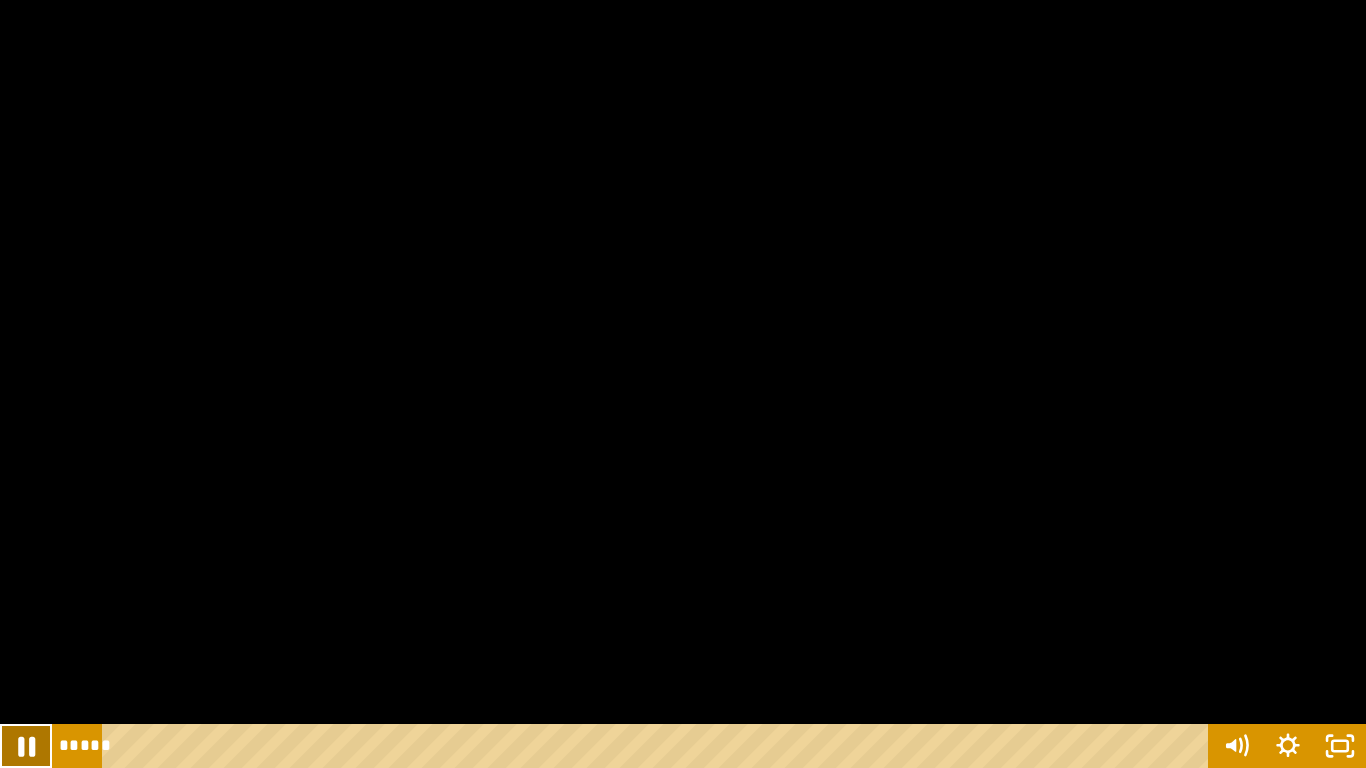 click 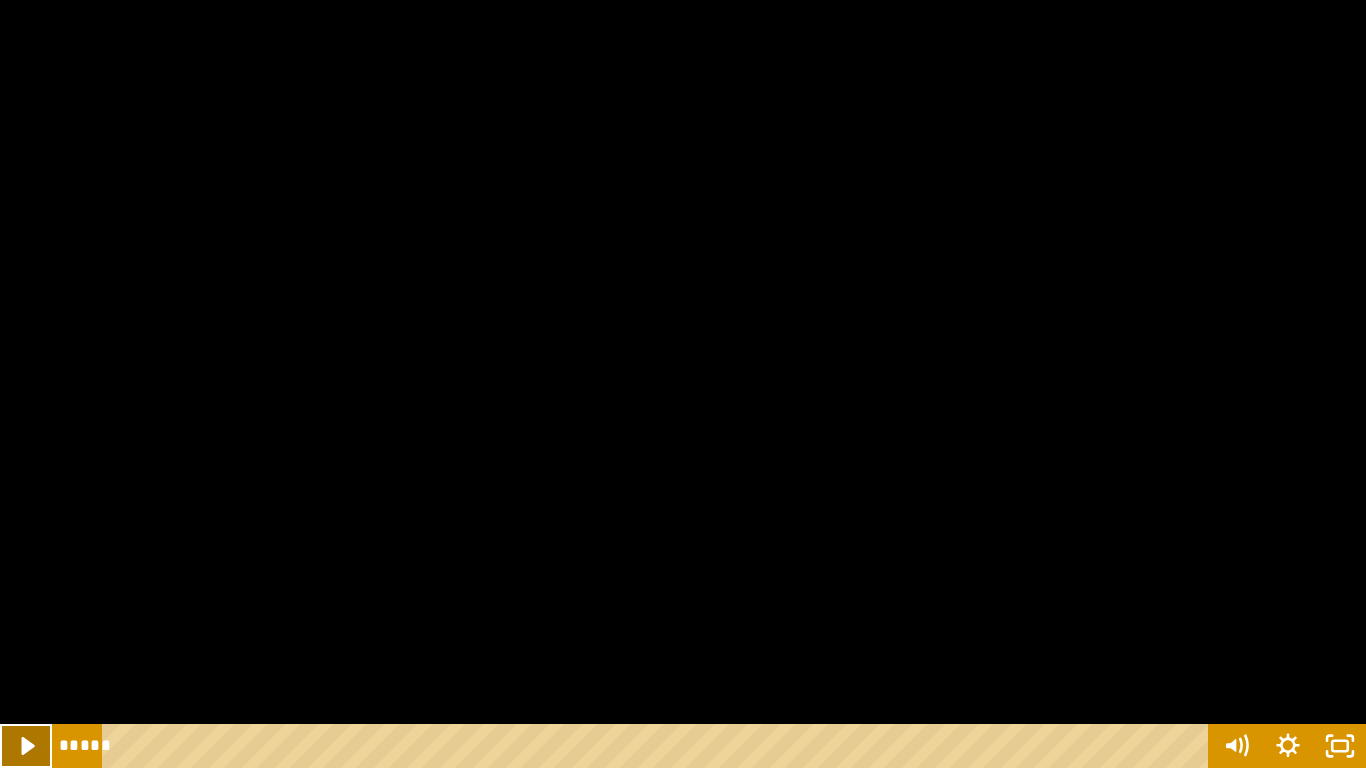 click 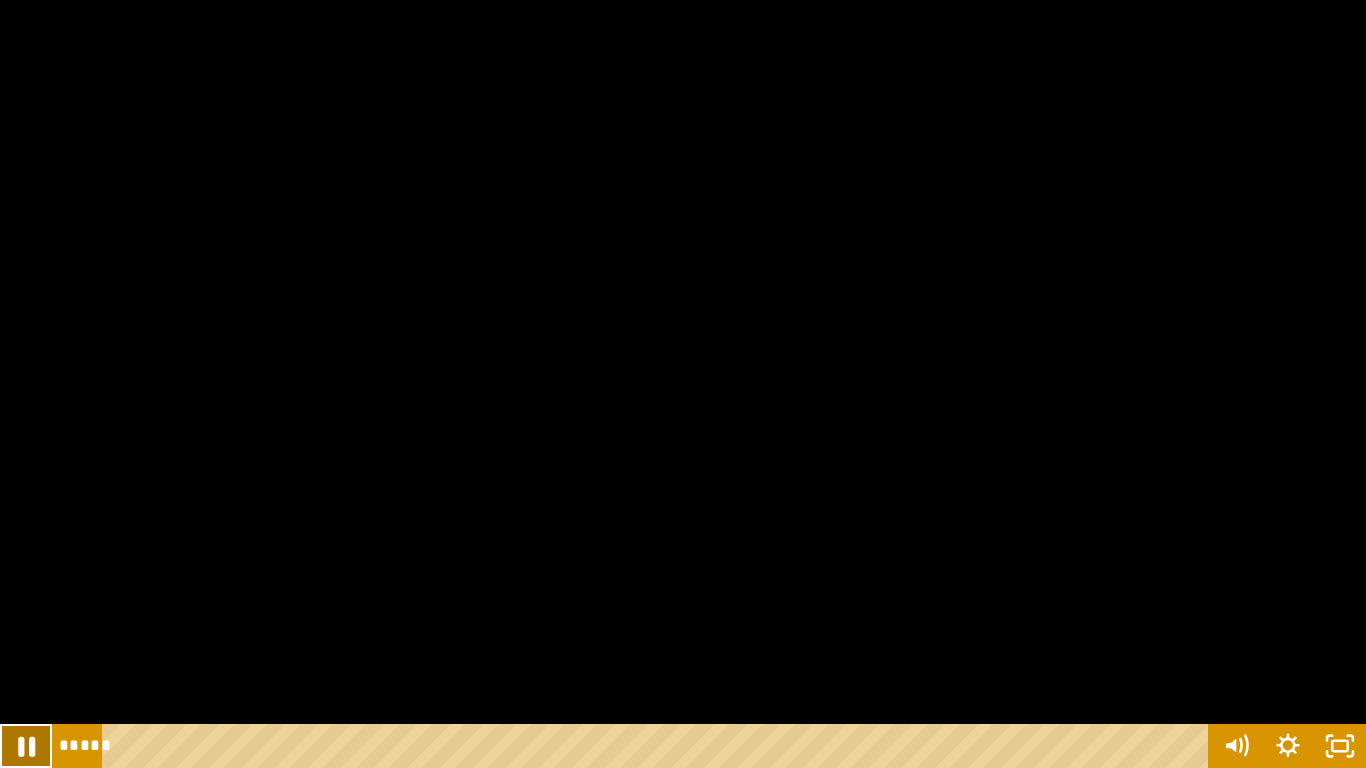 click 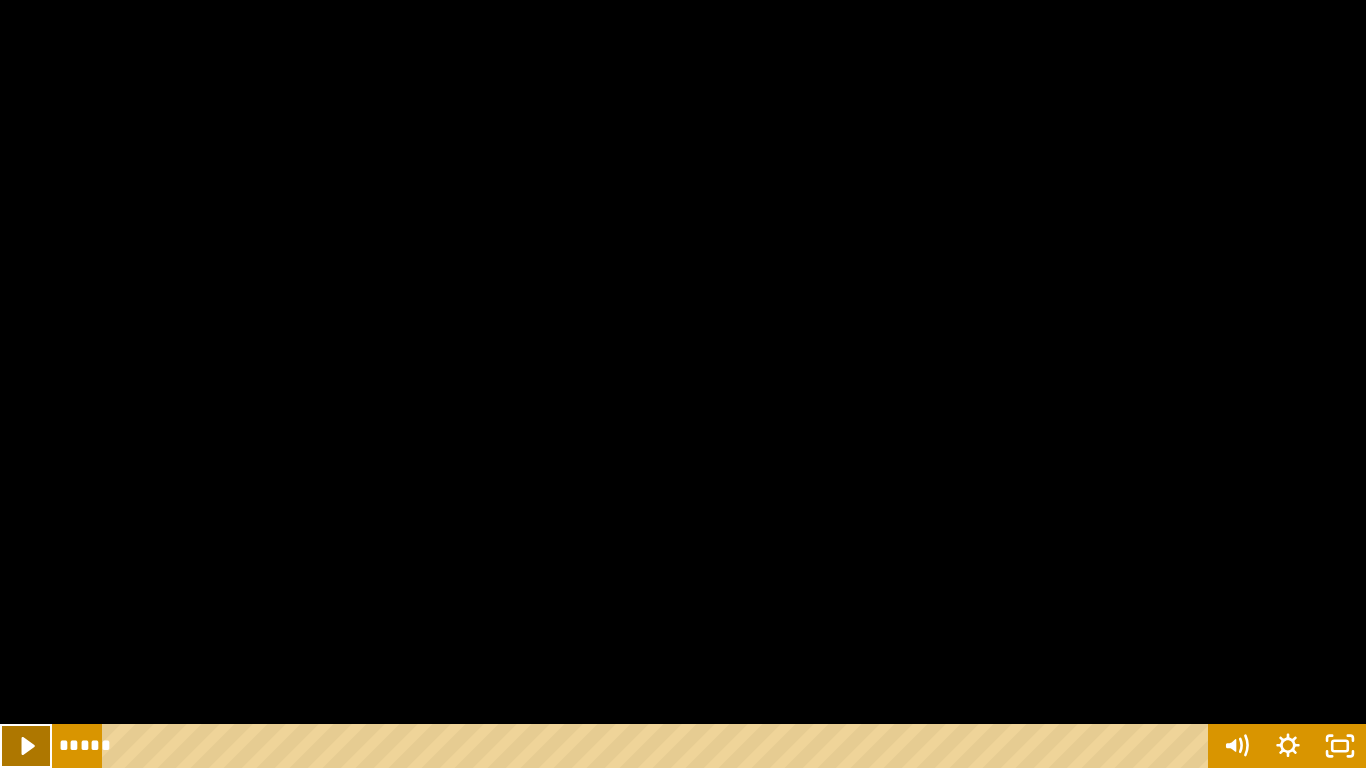 click 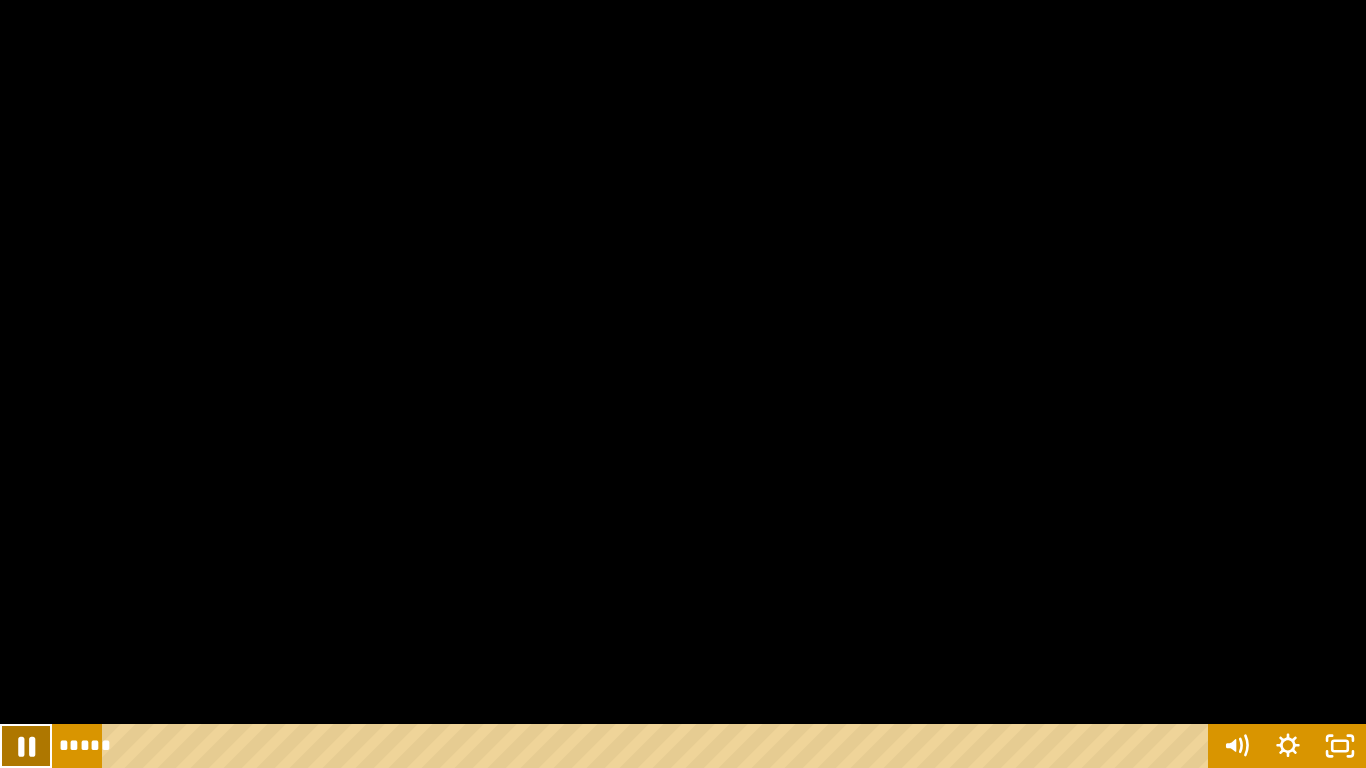 click 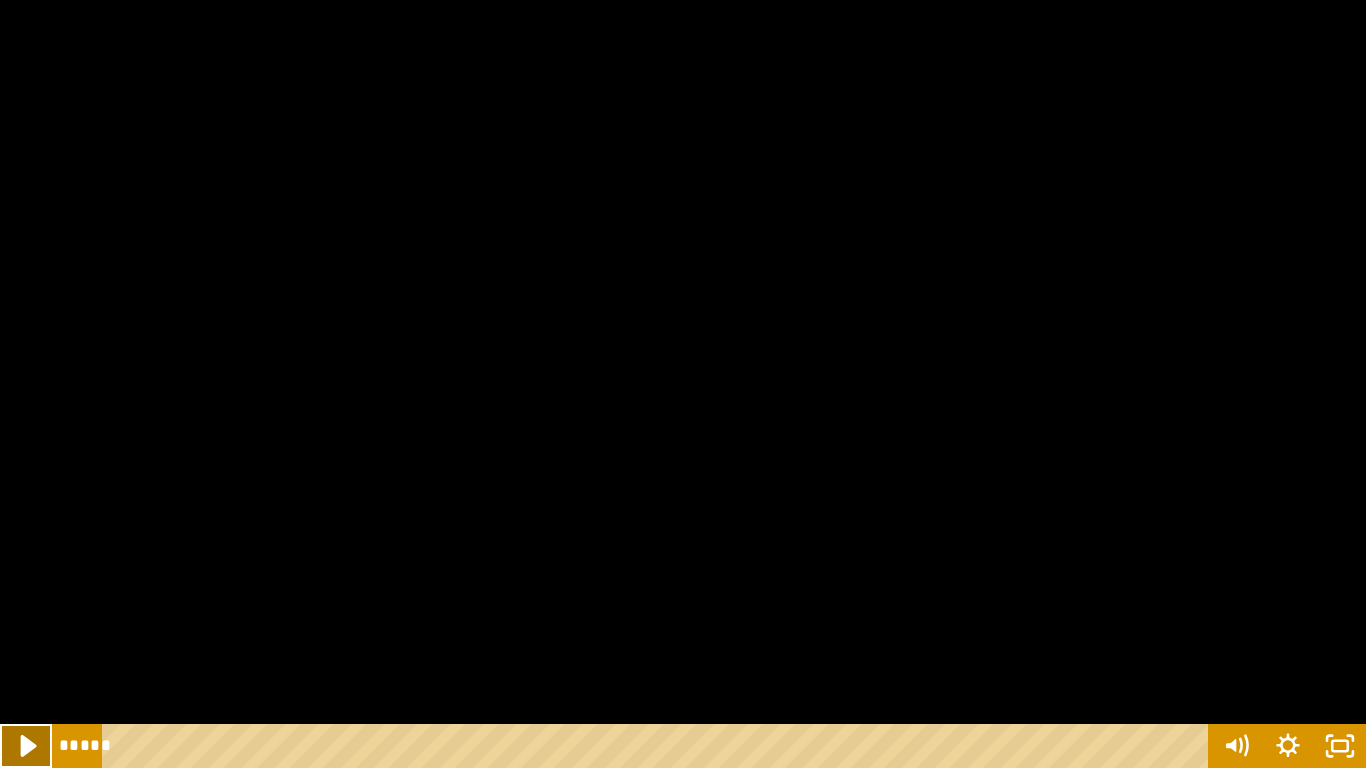 click 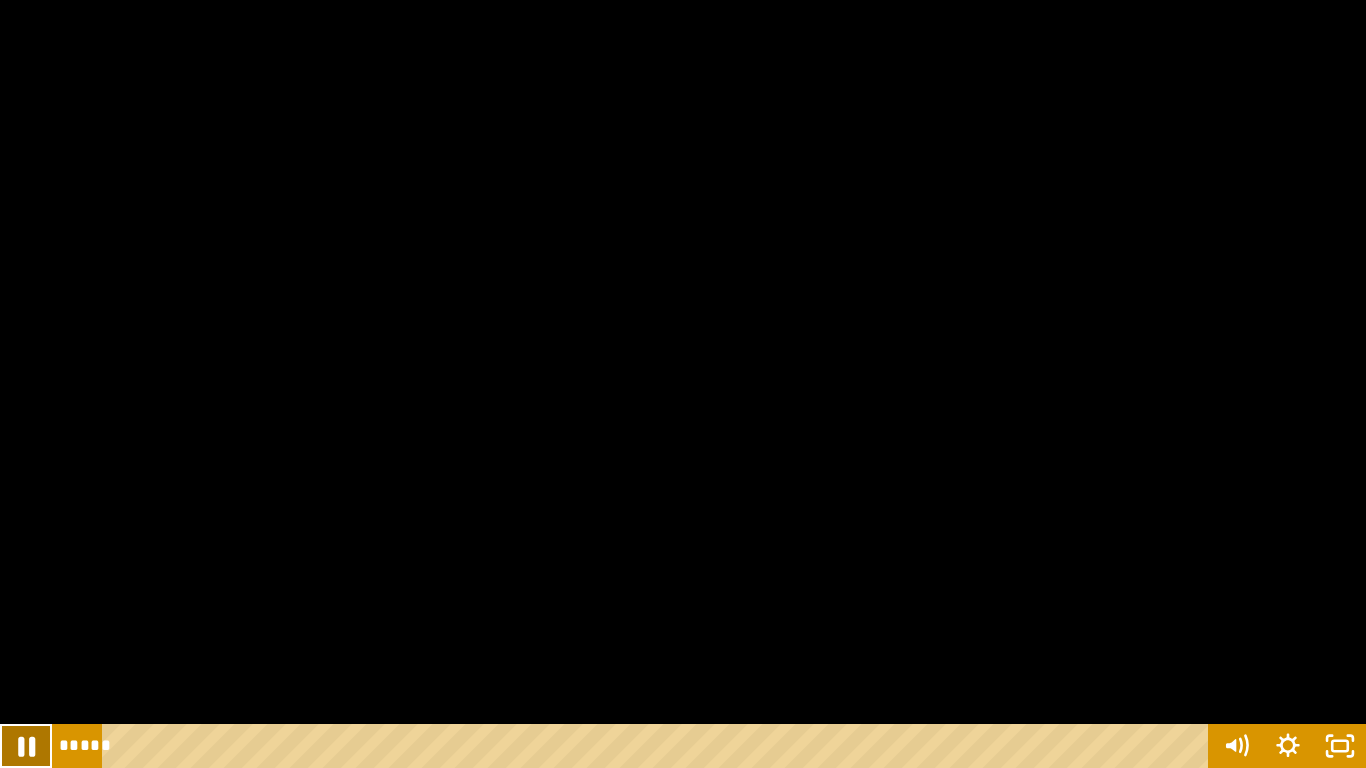 click 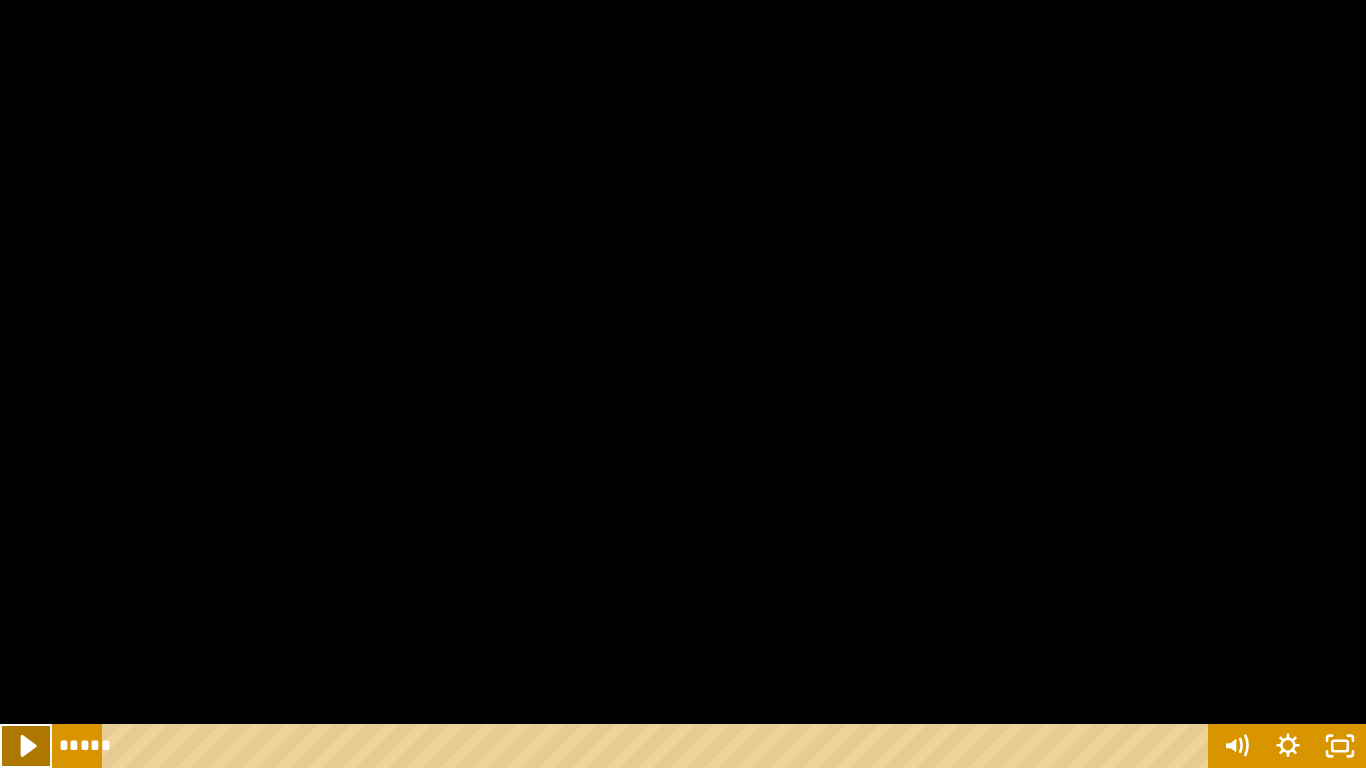 click 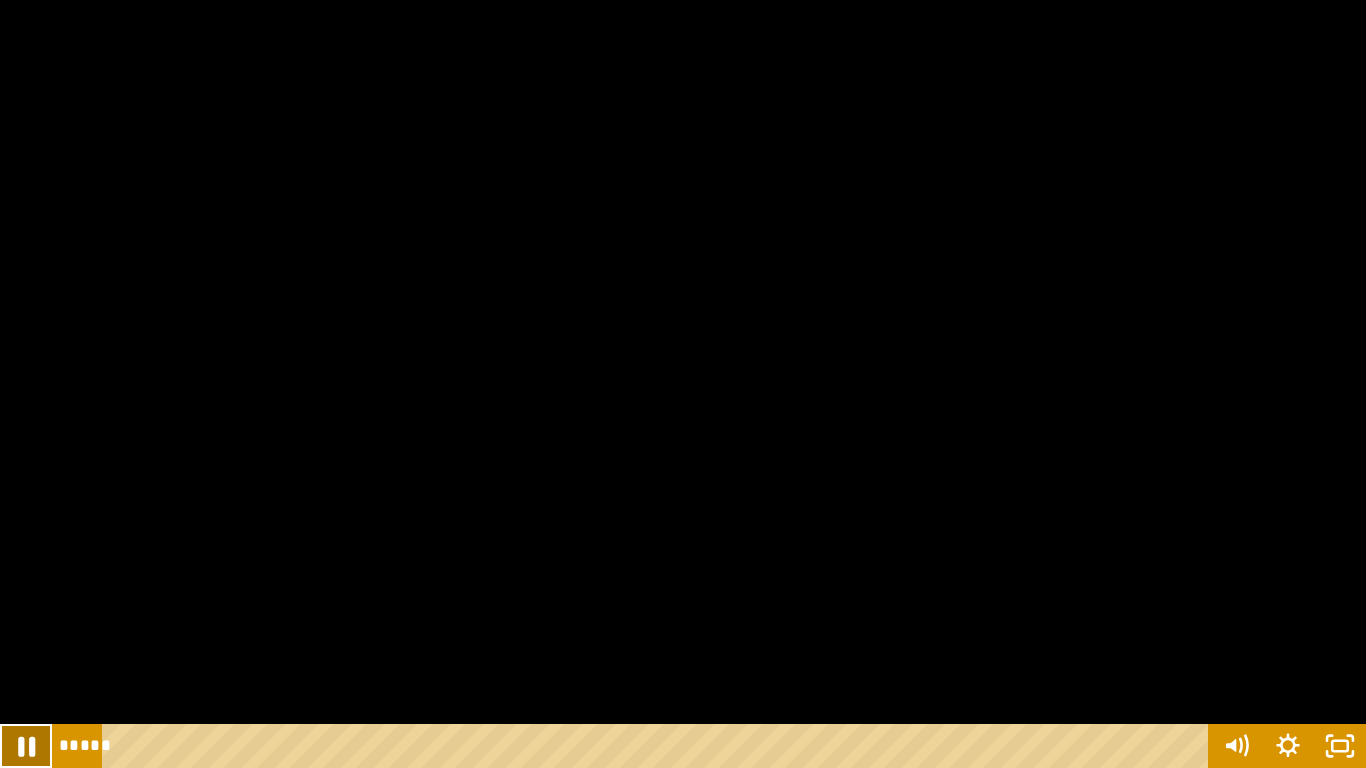 click 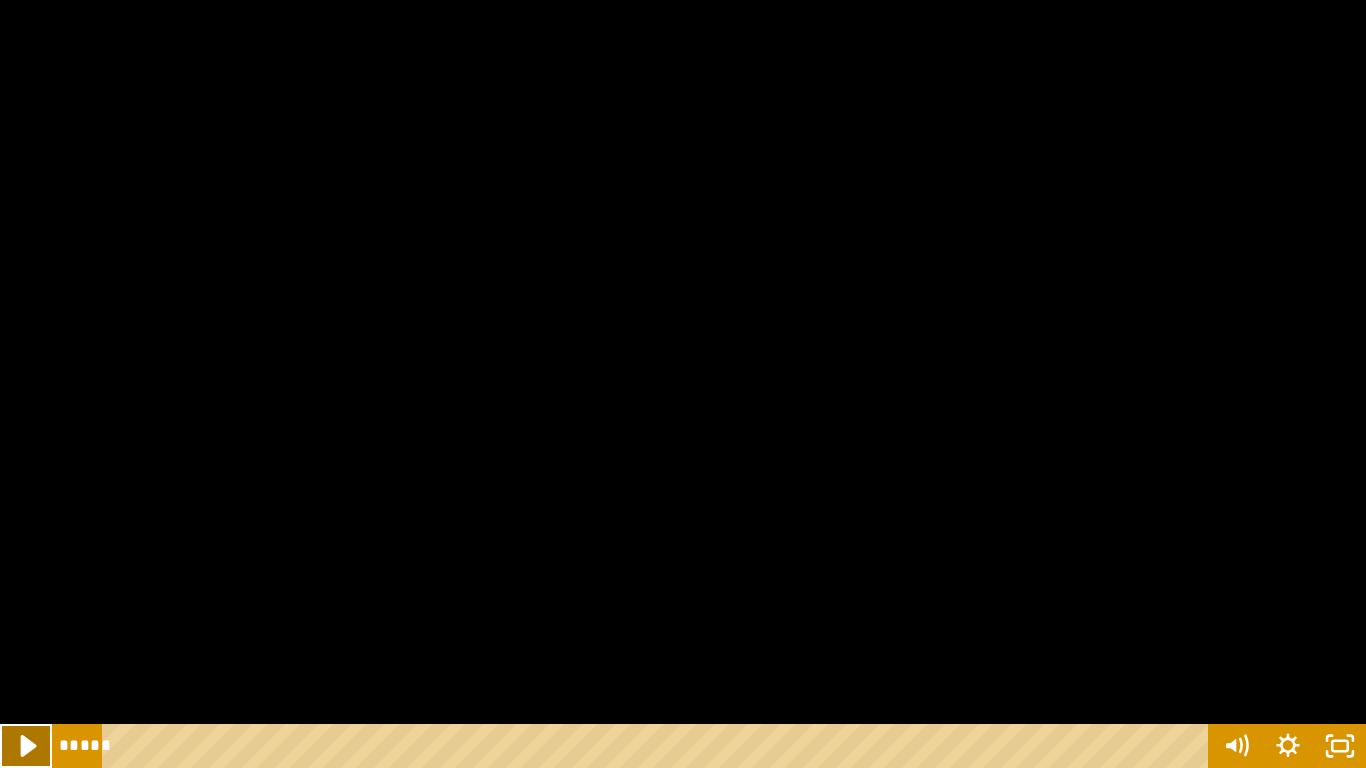 click 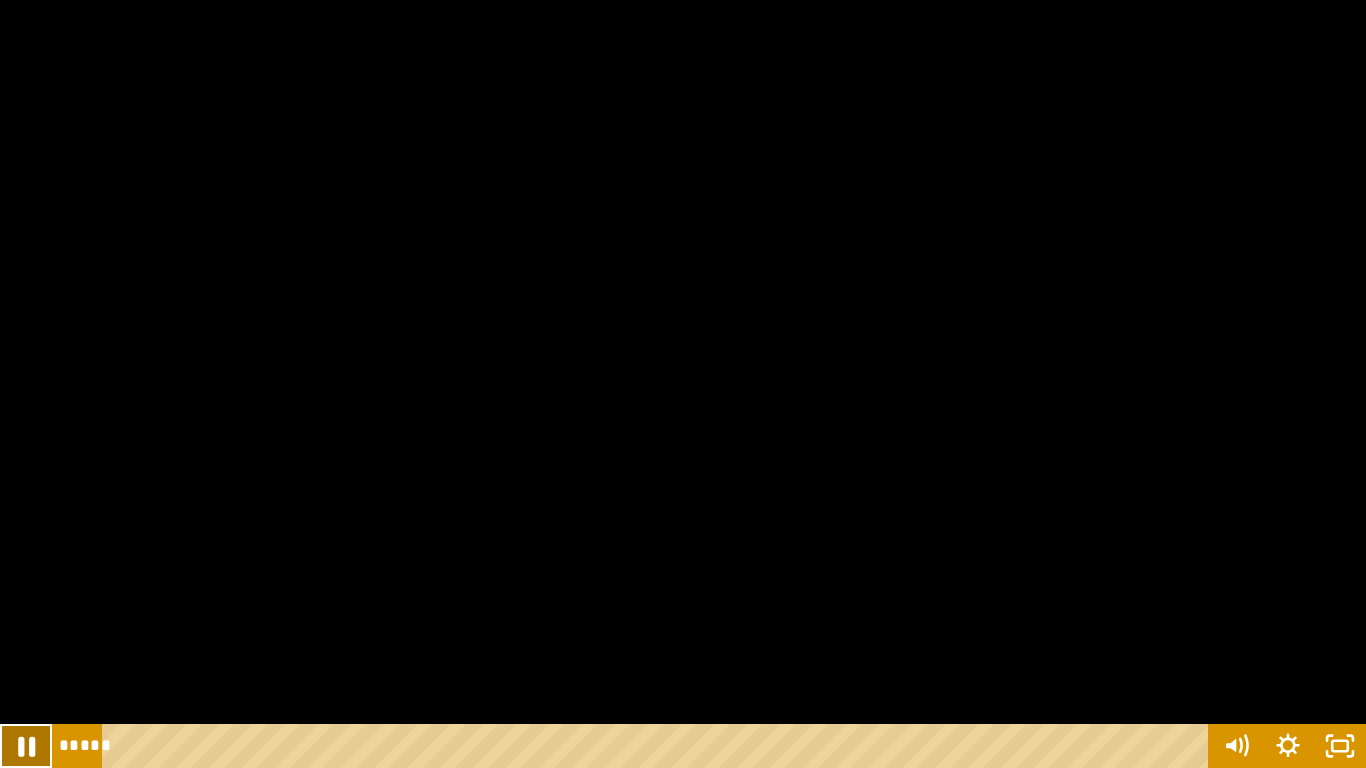 click 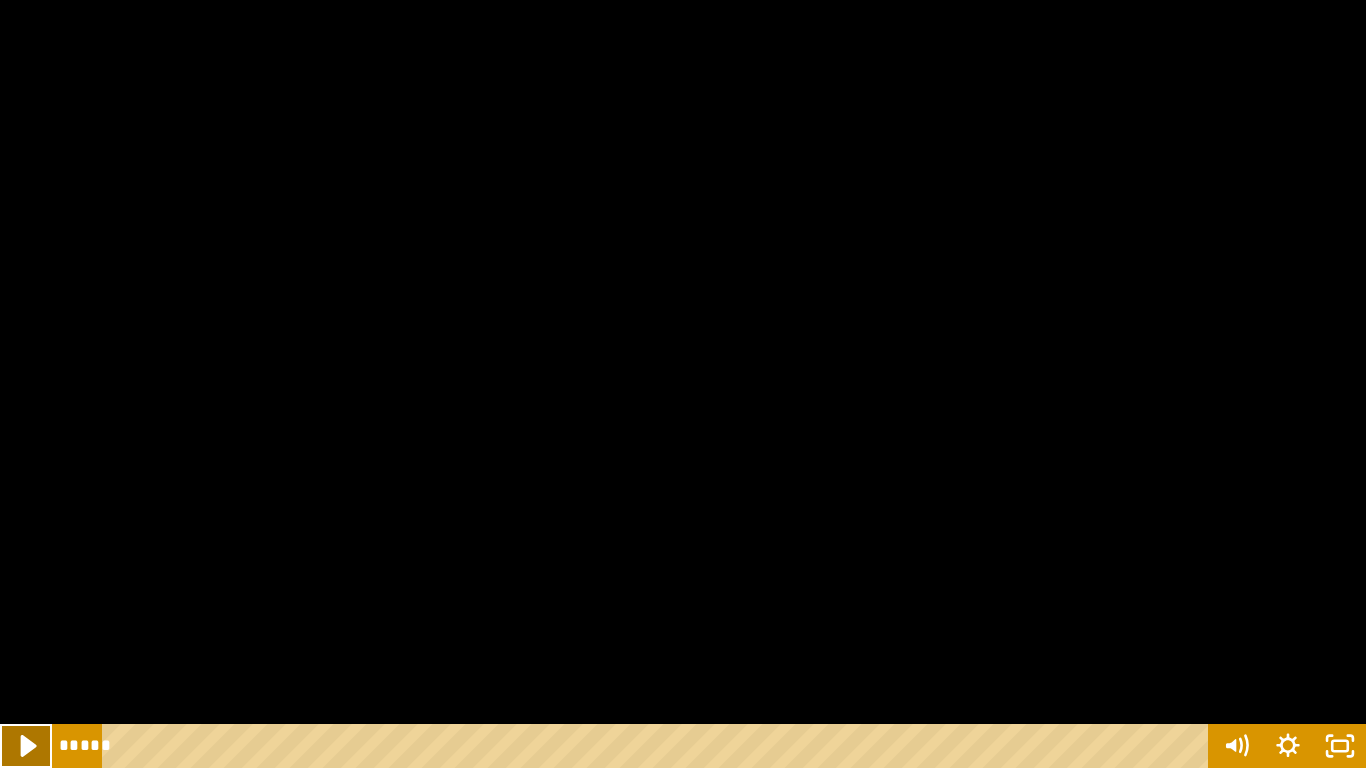 click 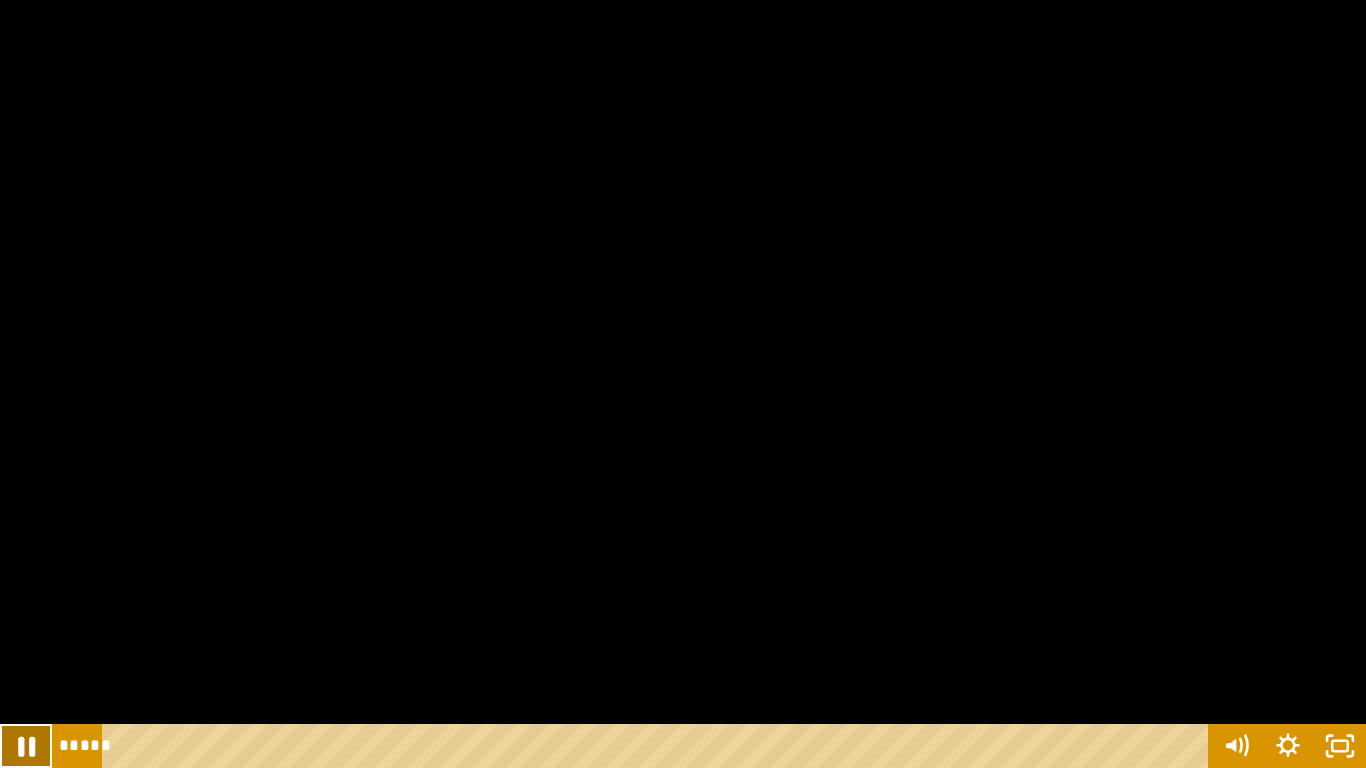 click 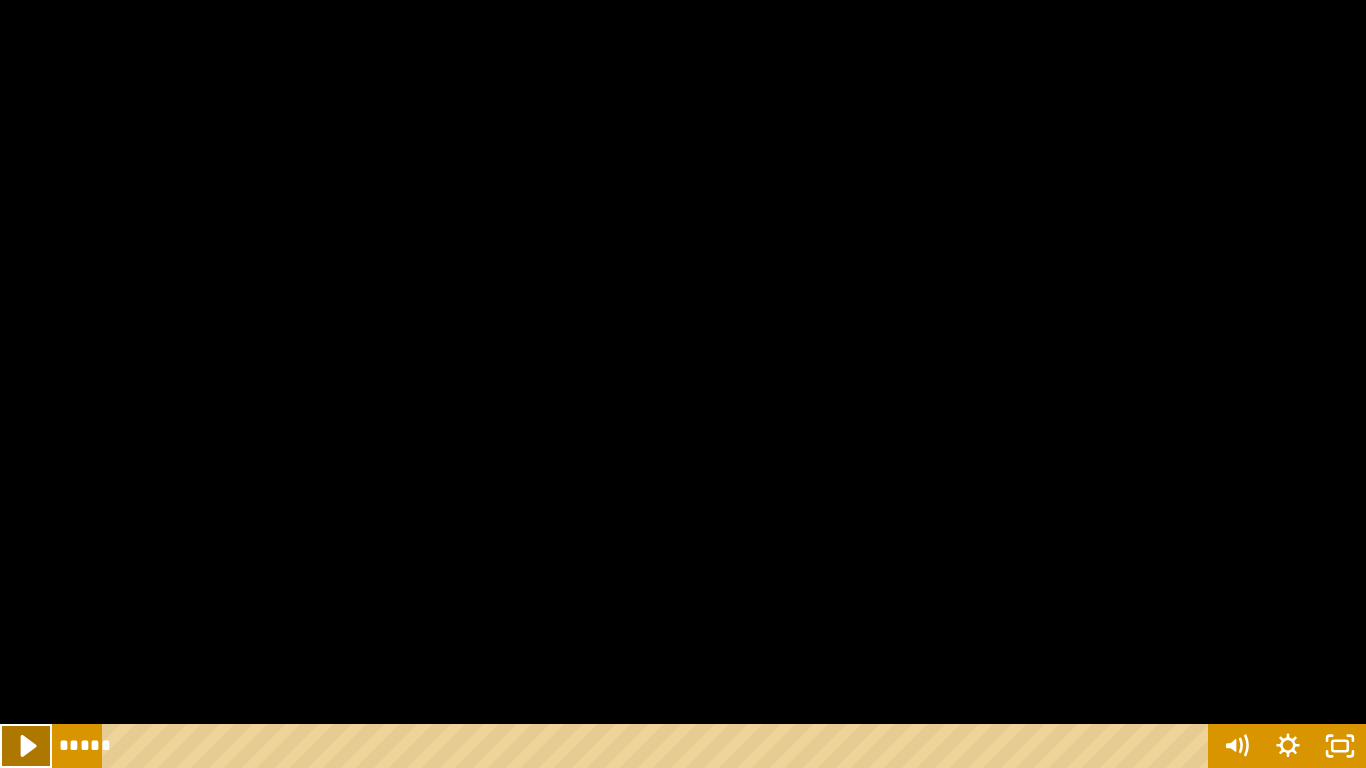 click 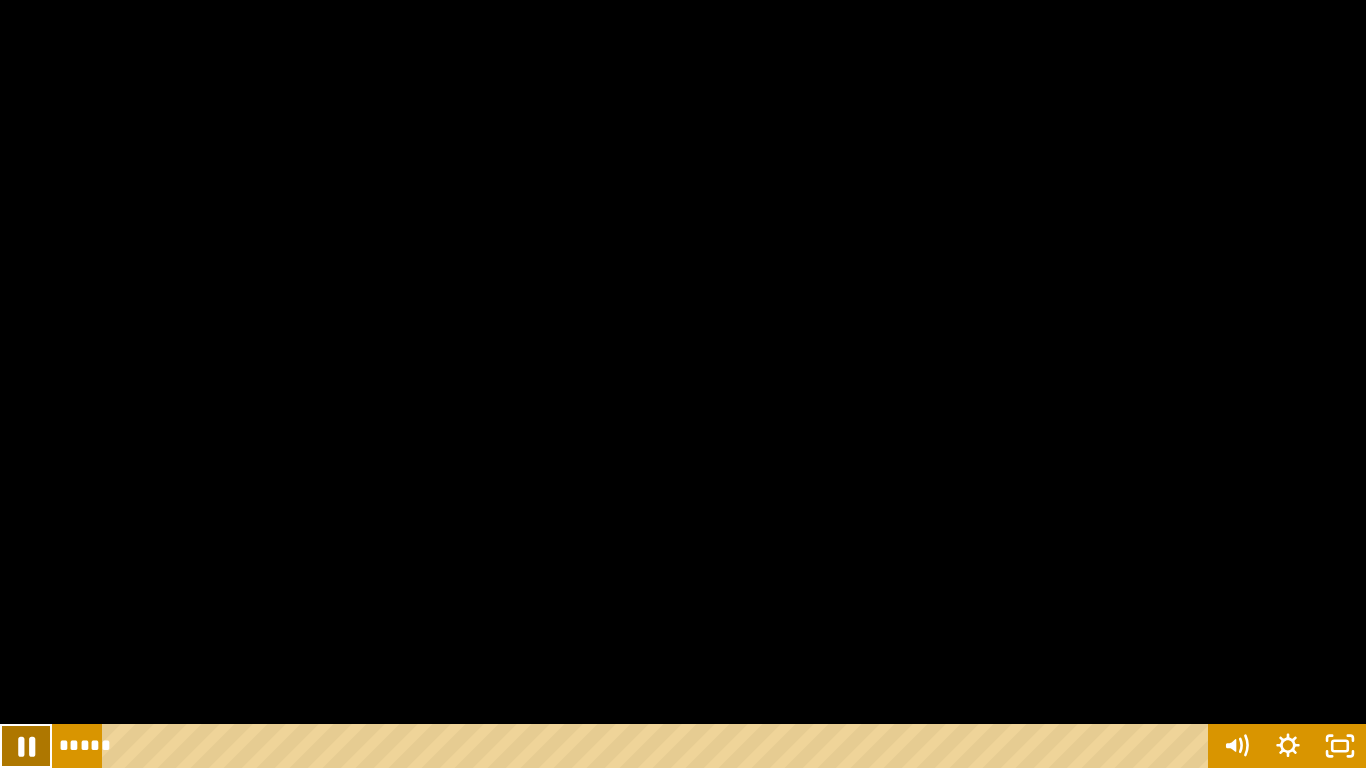click 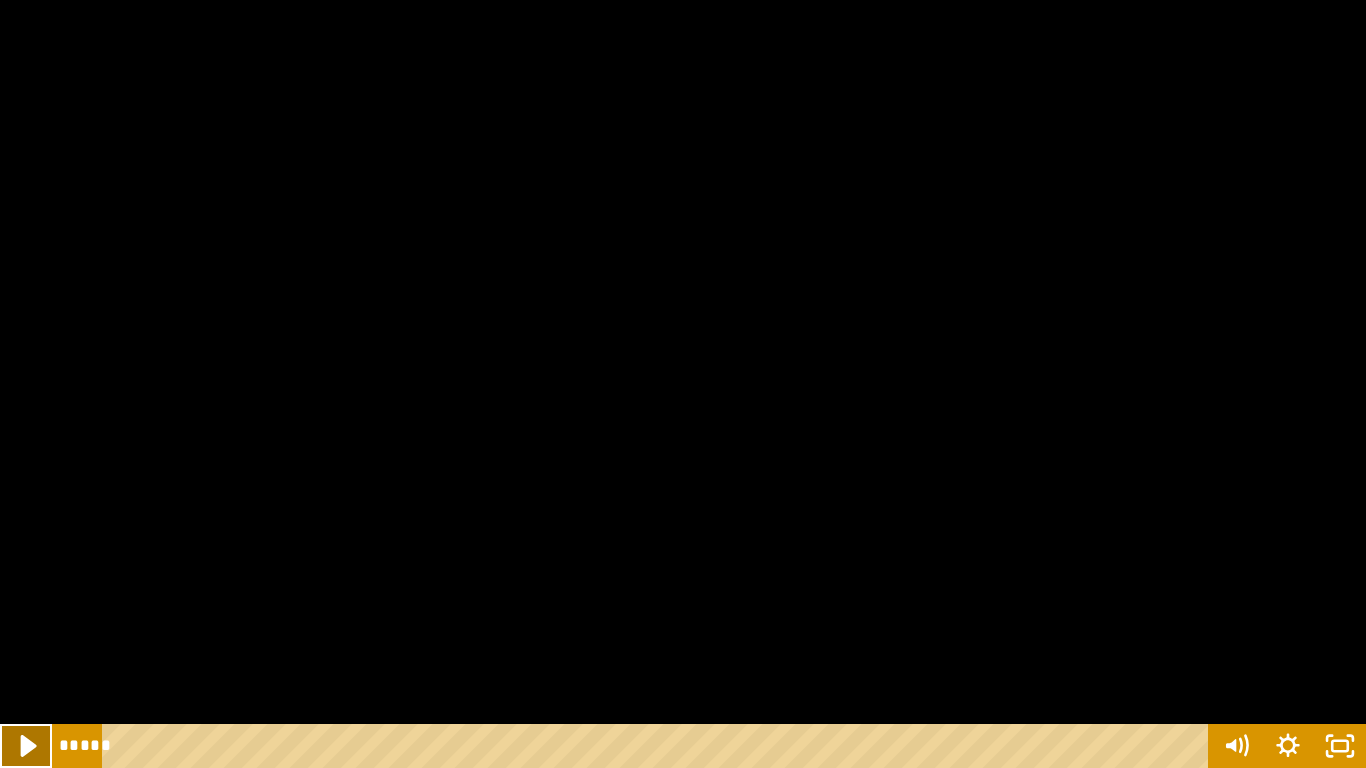 click 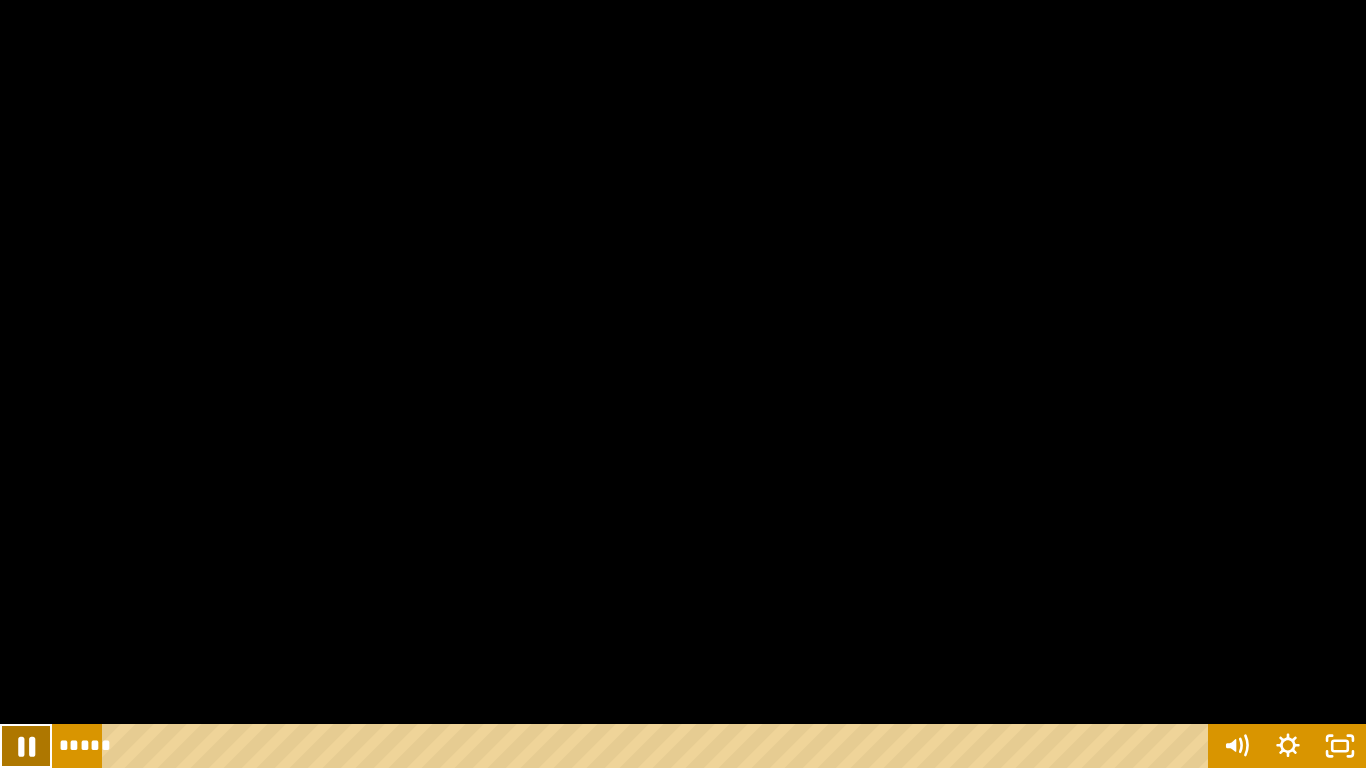 click 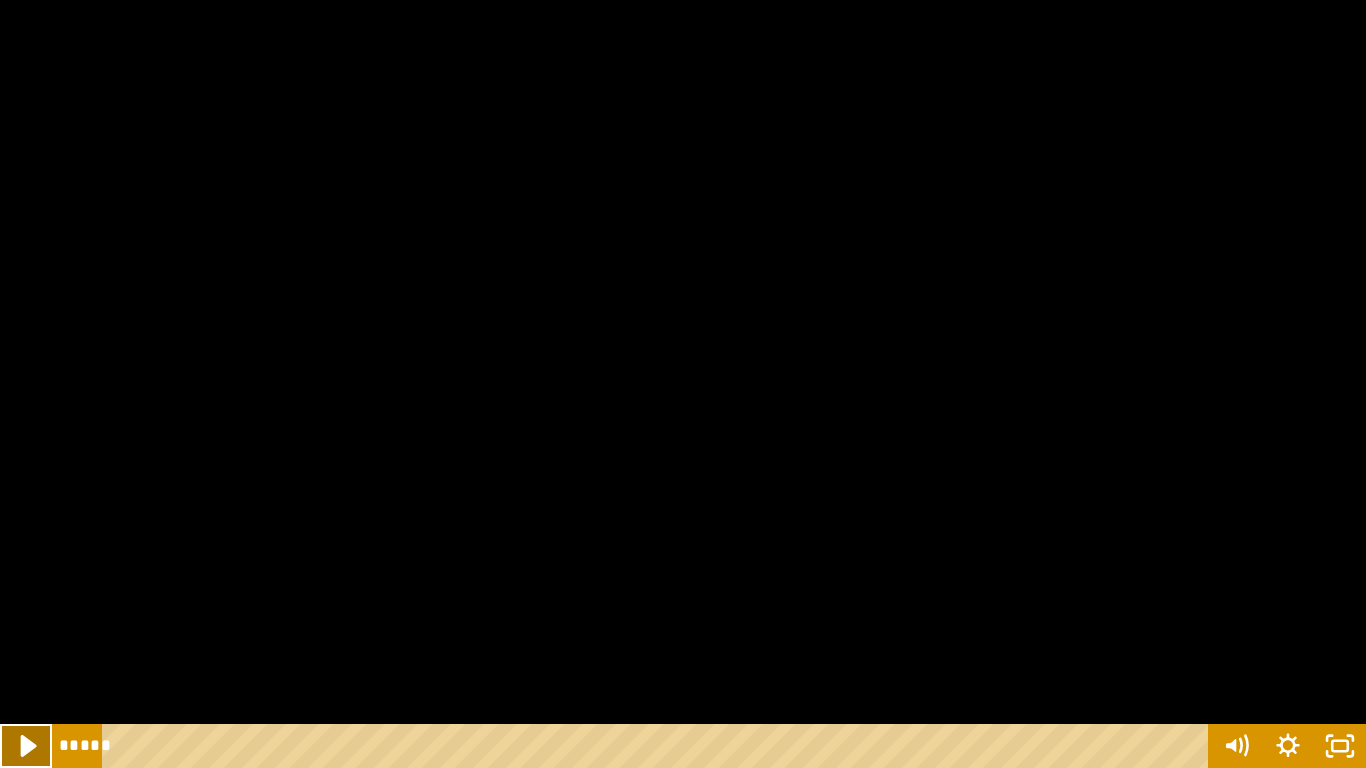 click 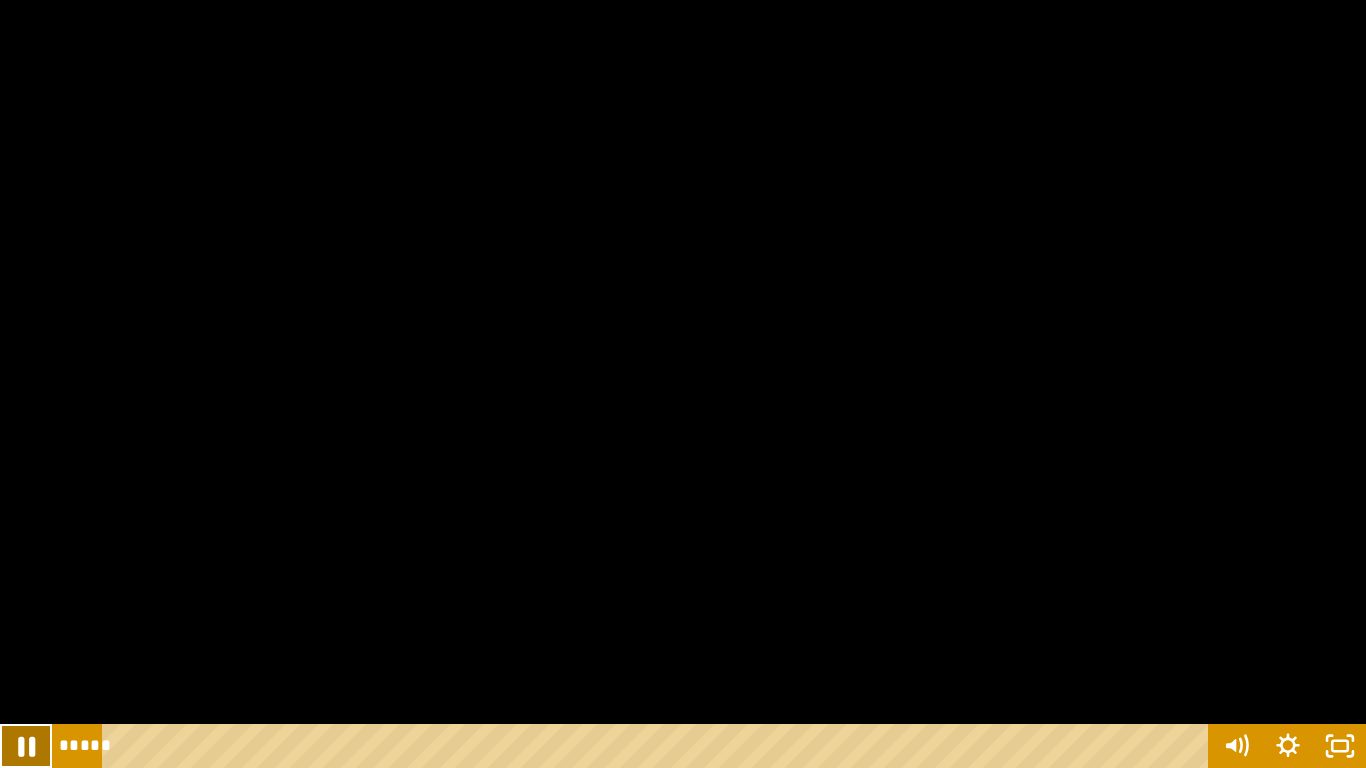click 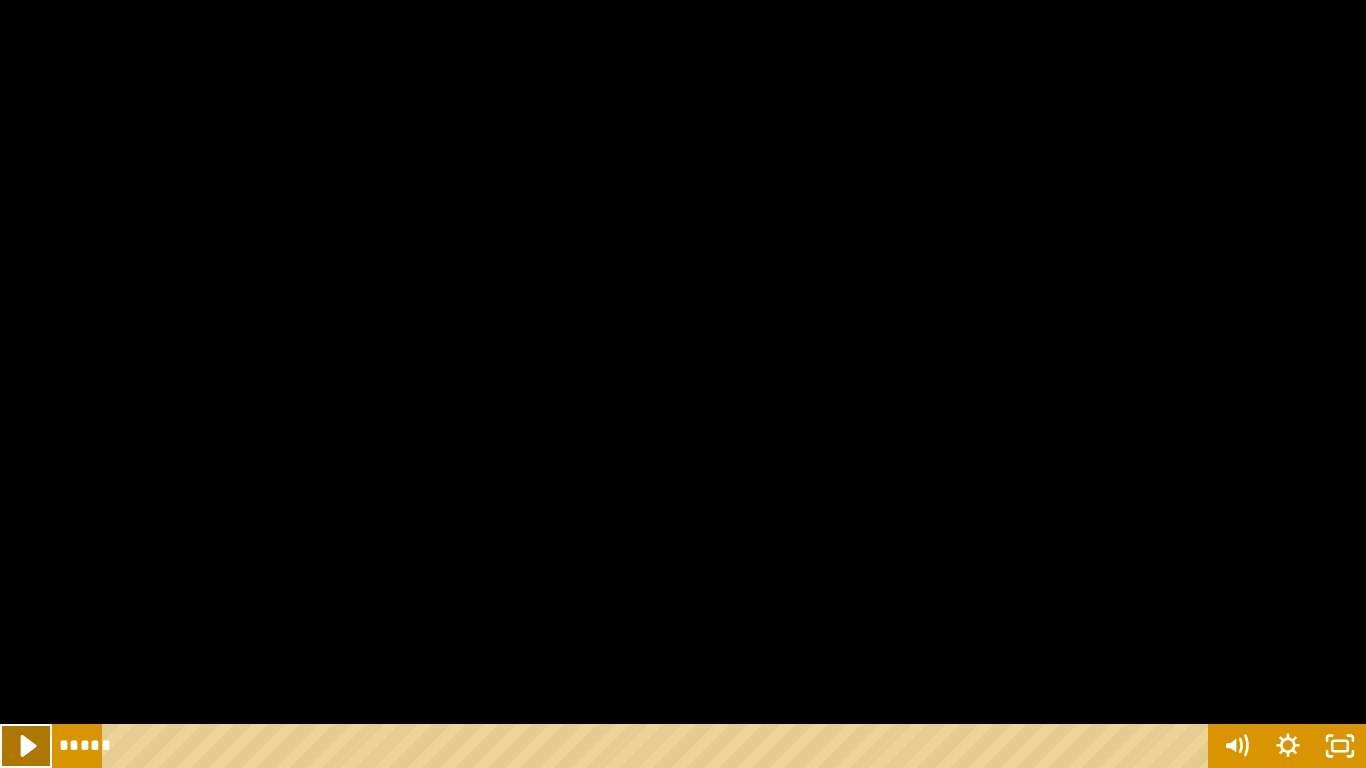 click 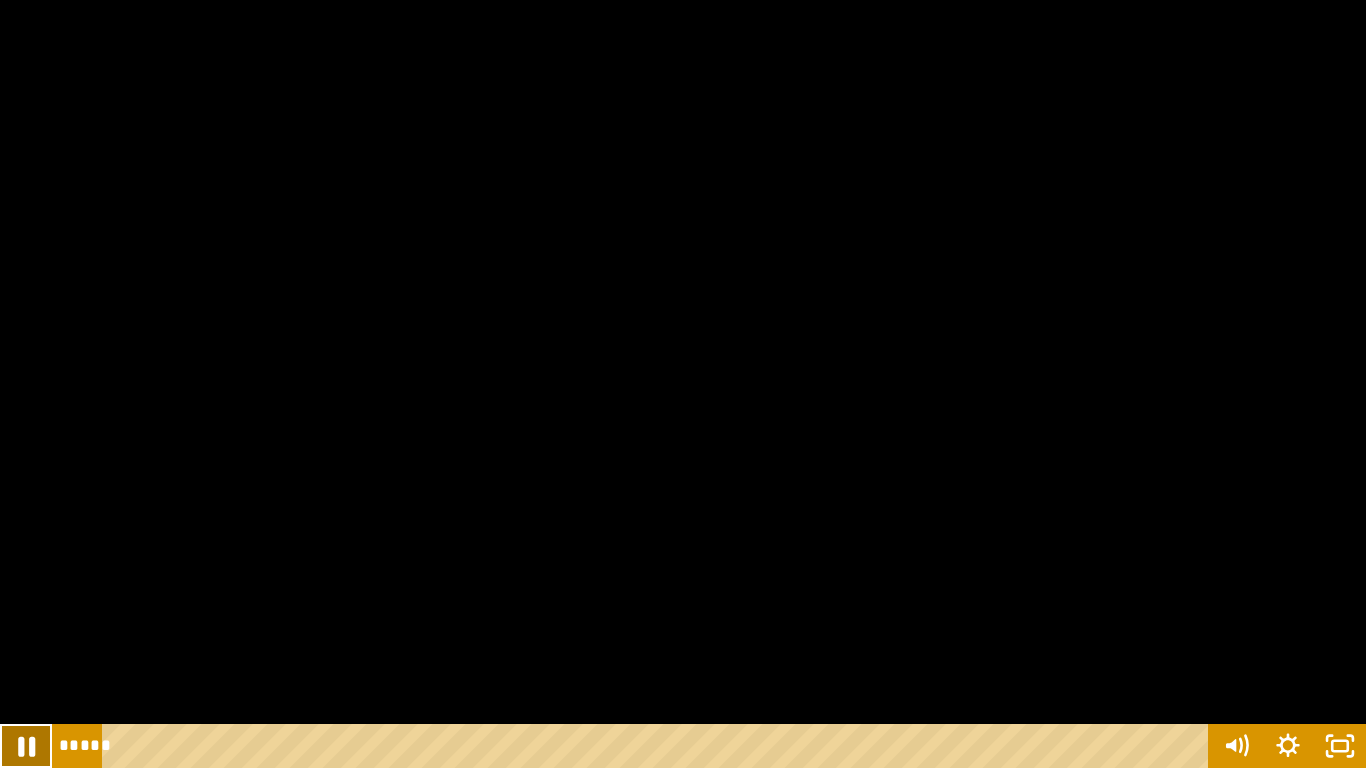 click 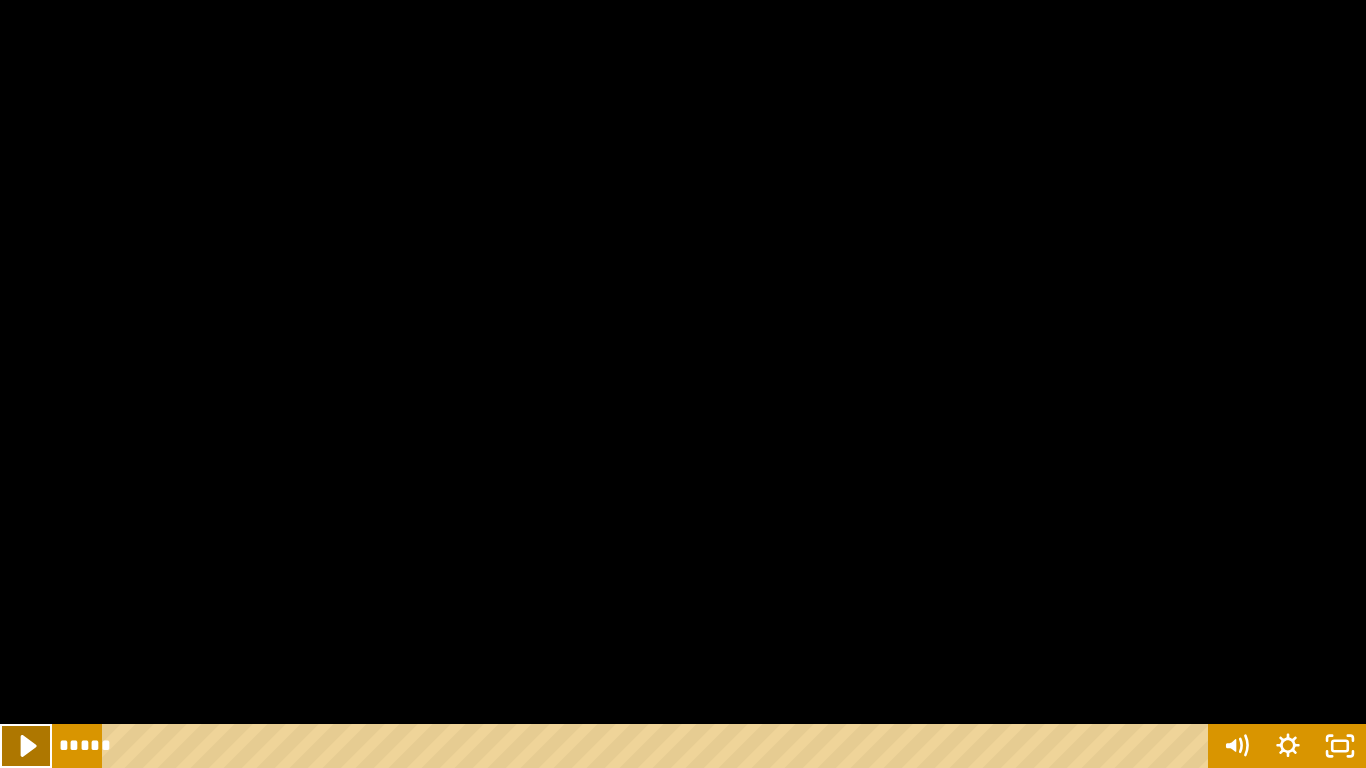 click 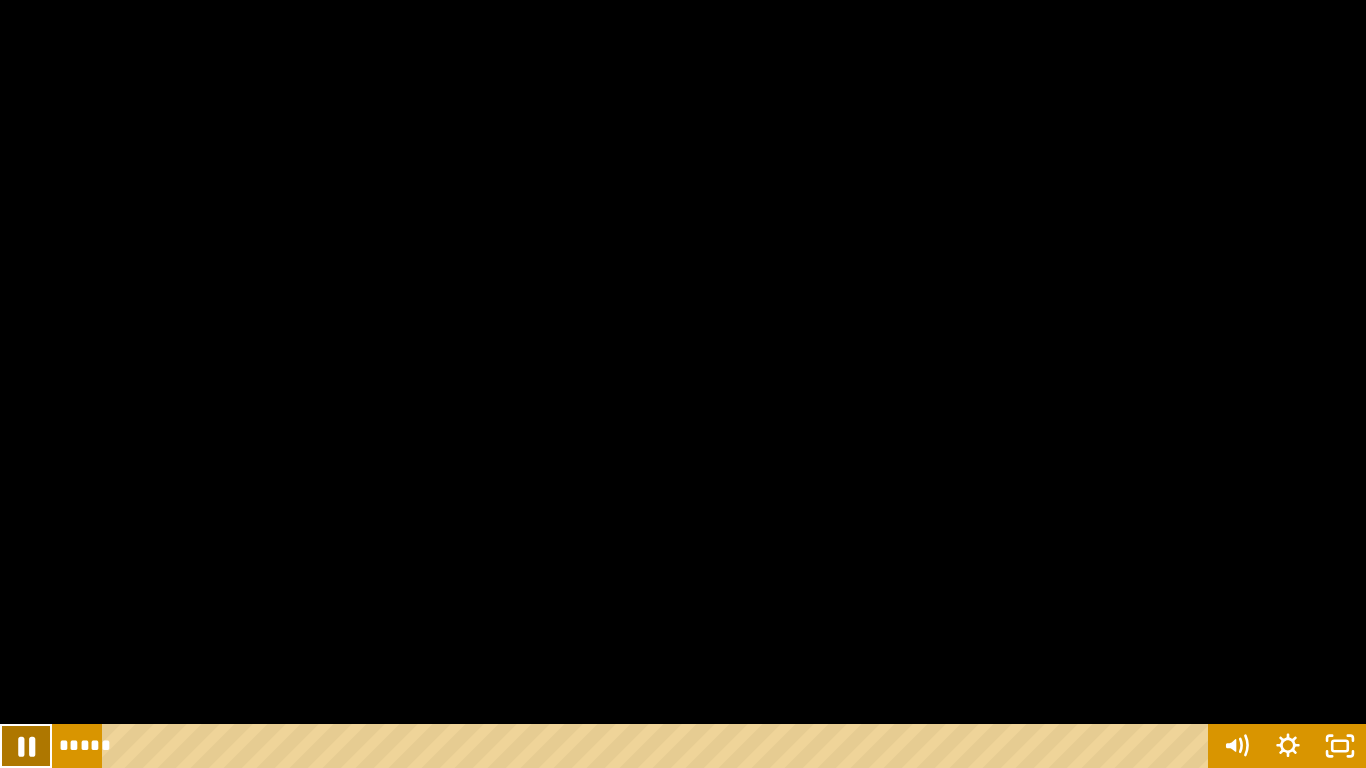 click 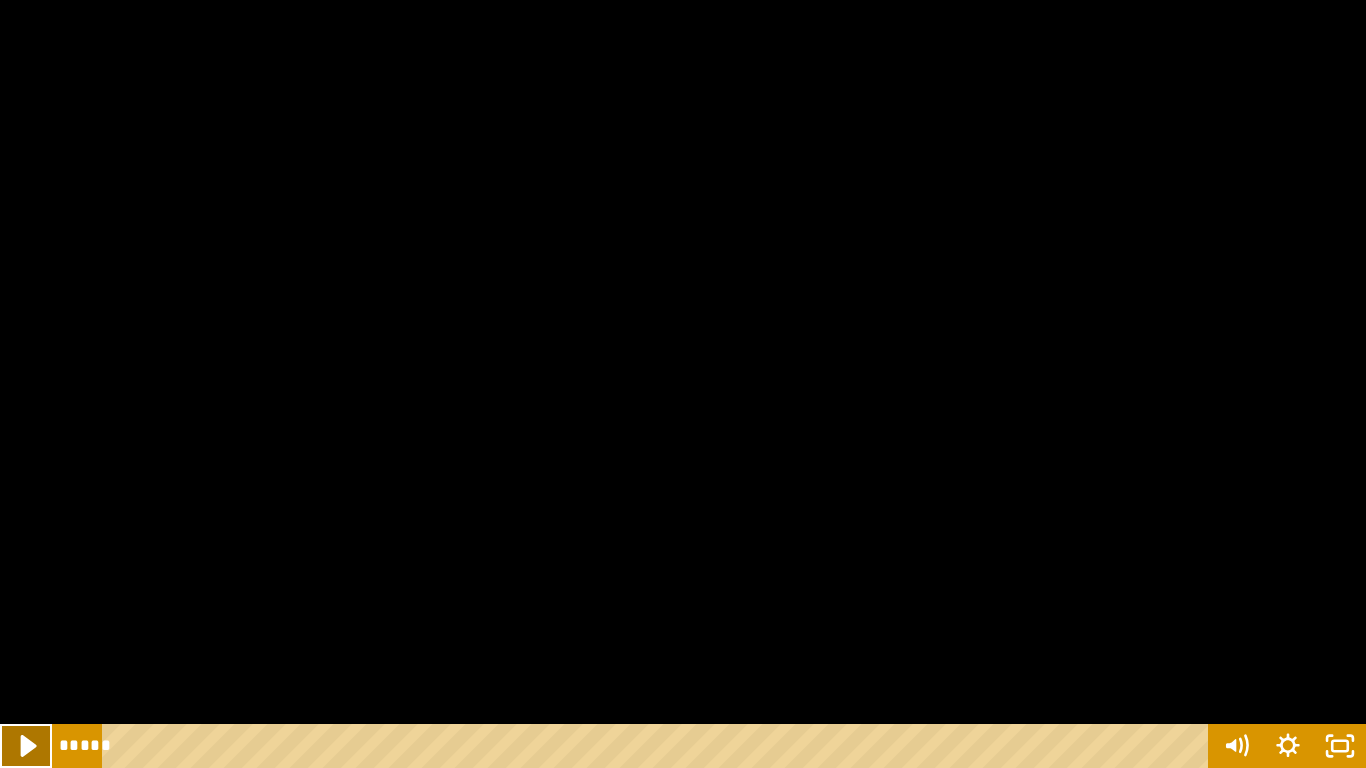 click 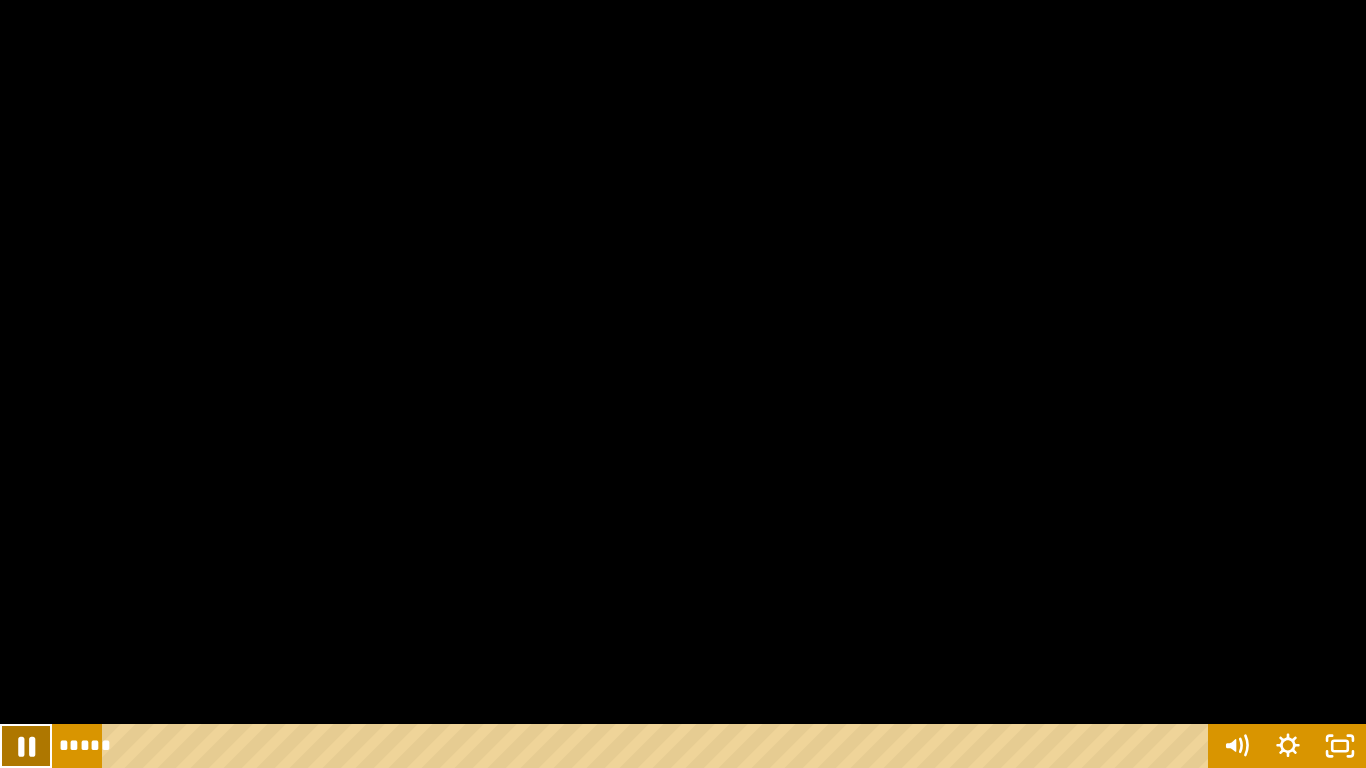 click 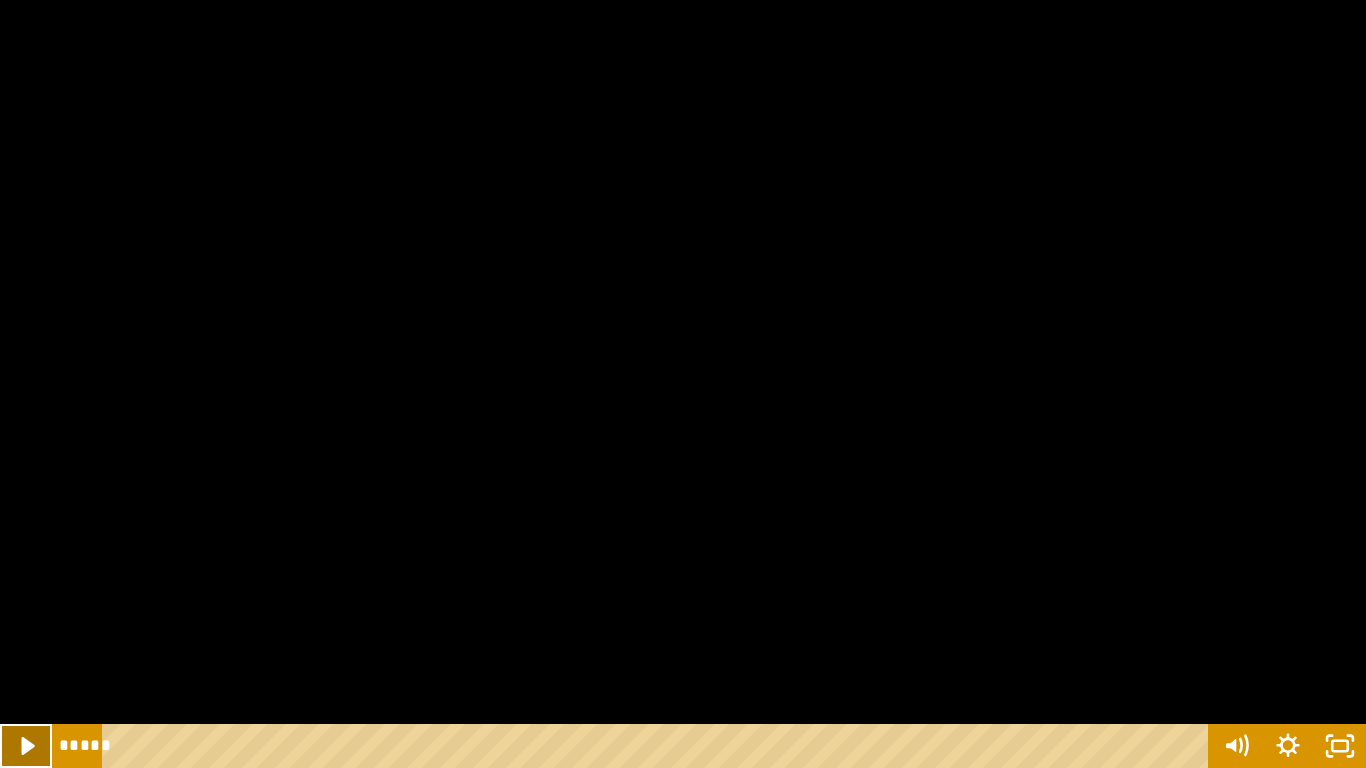 click 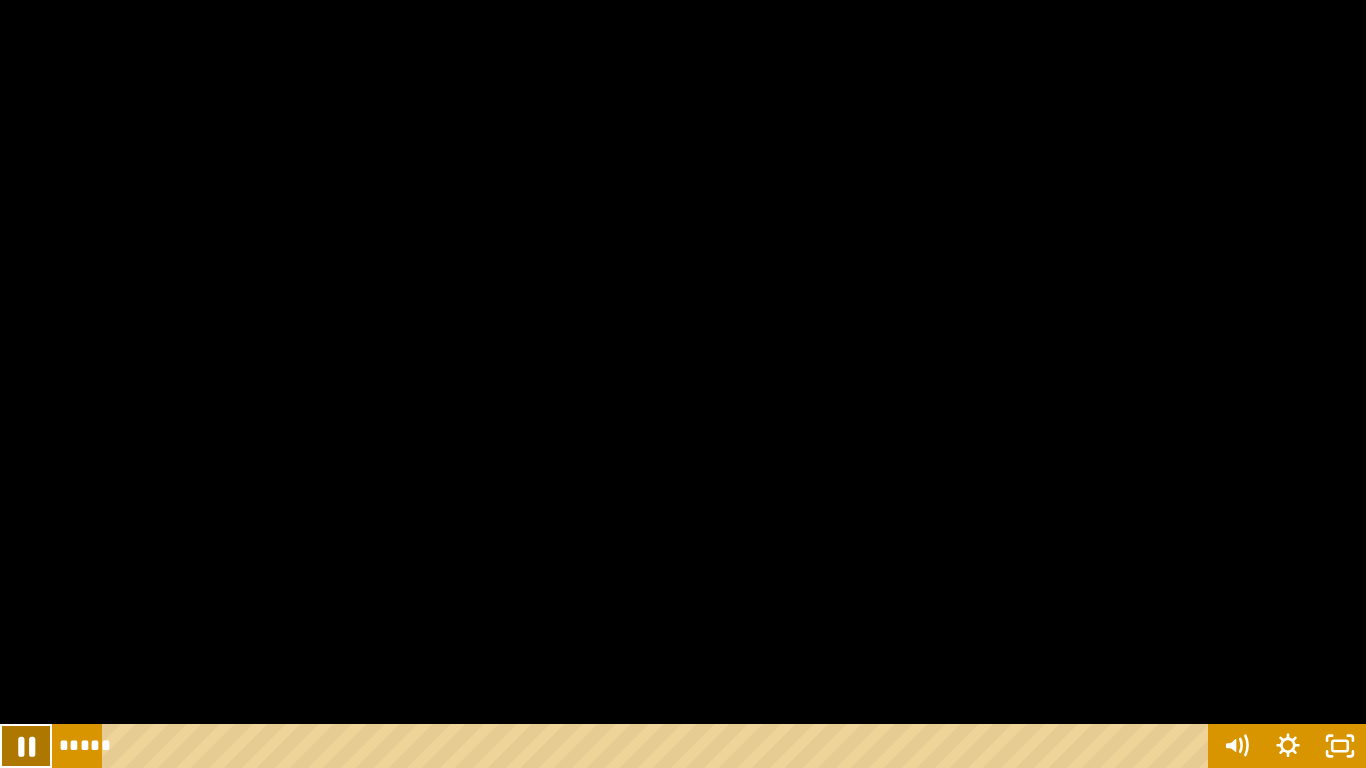 click 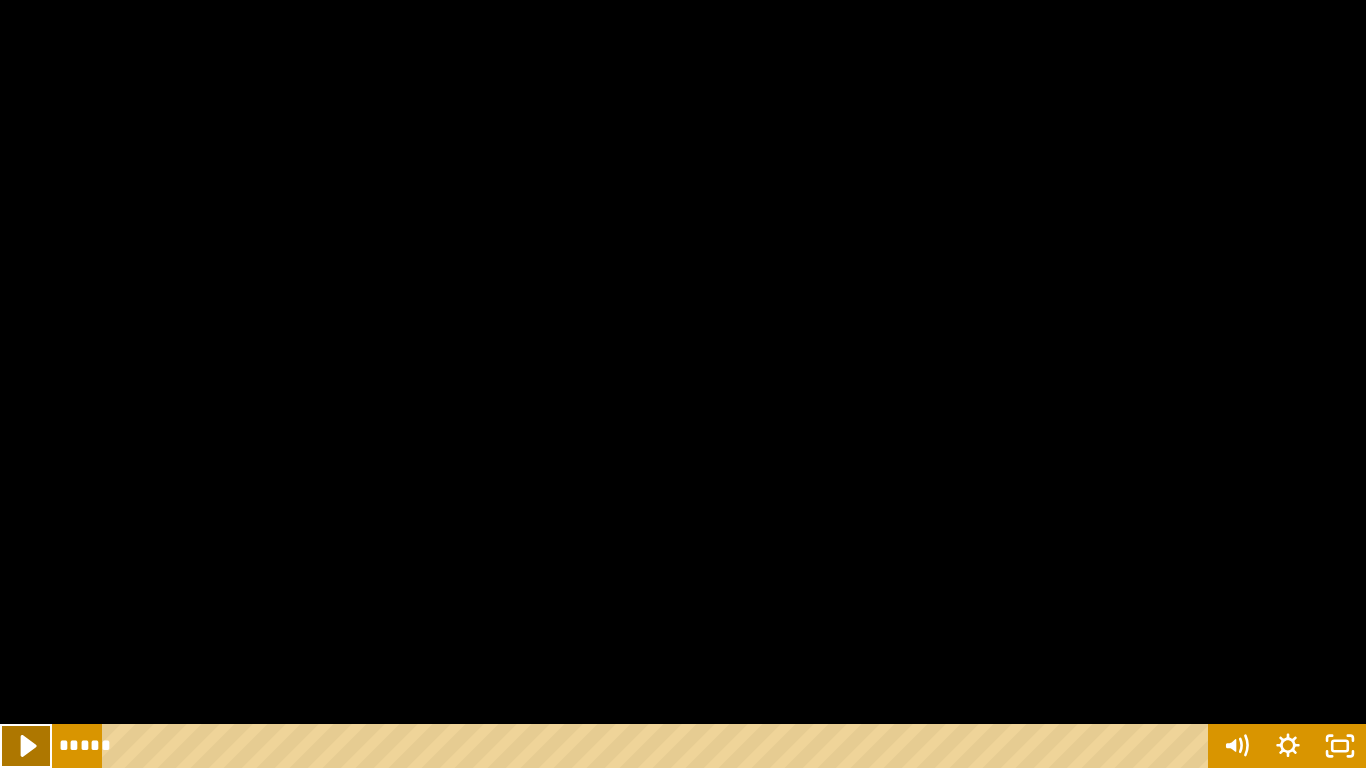 click 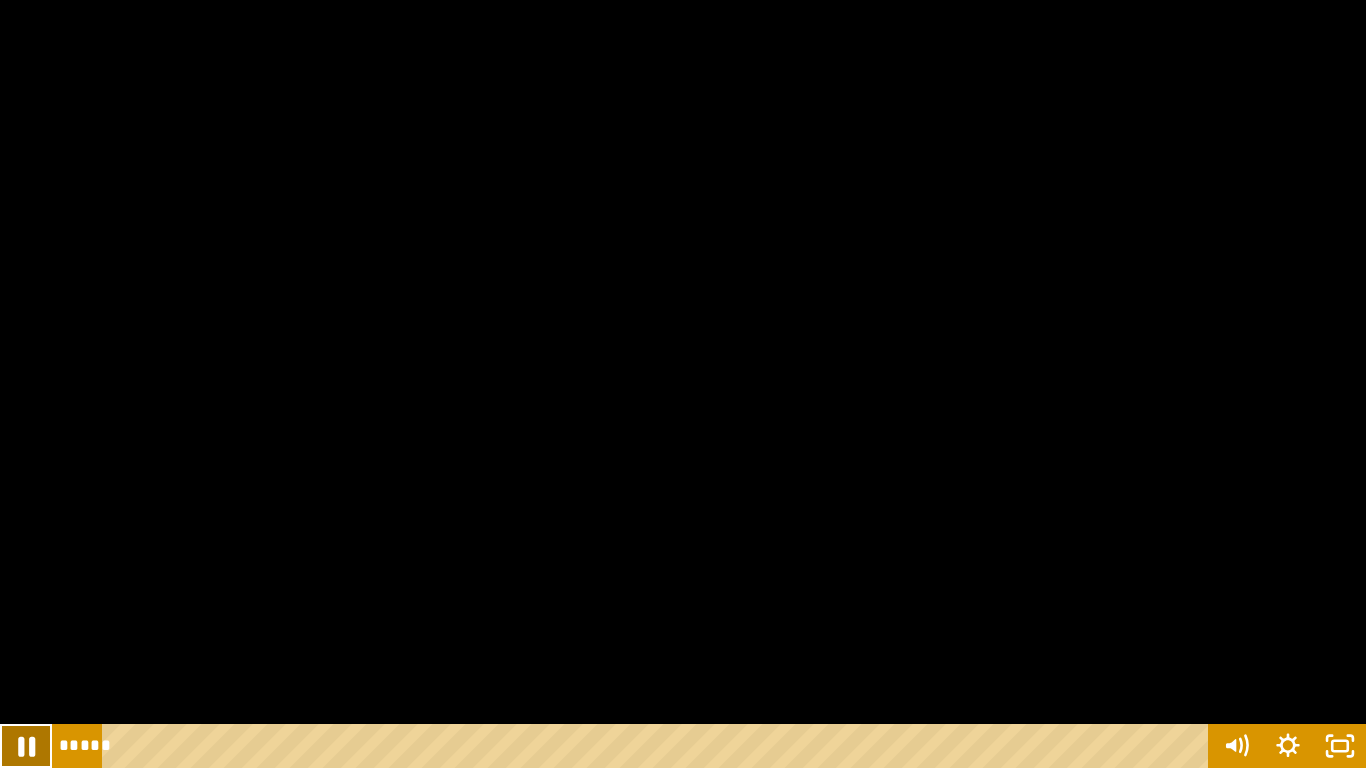 click 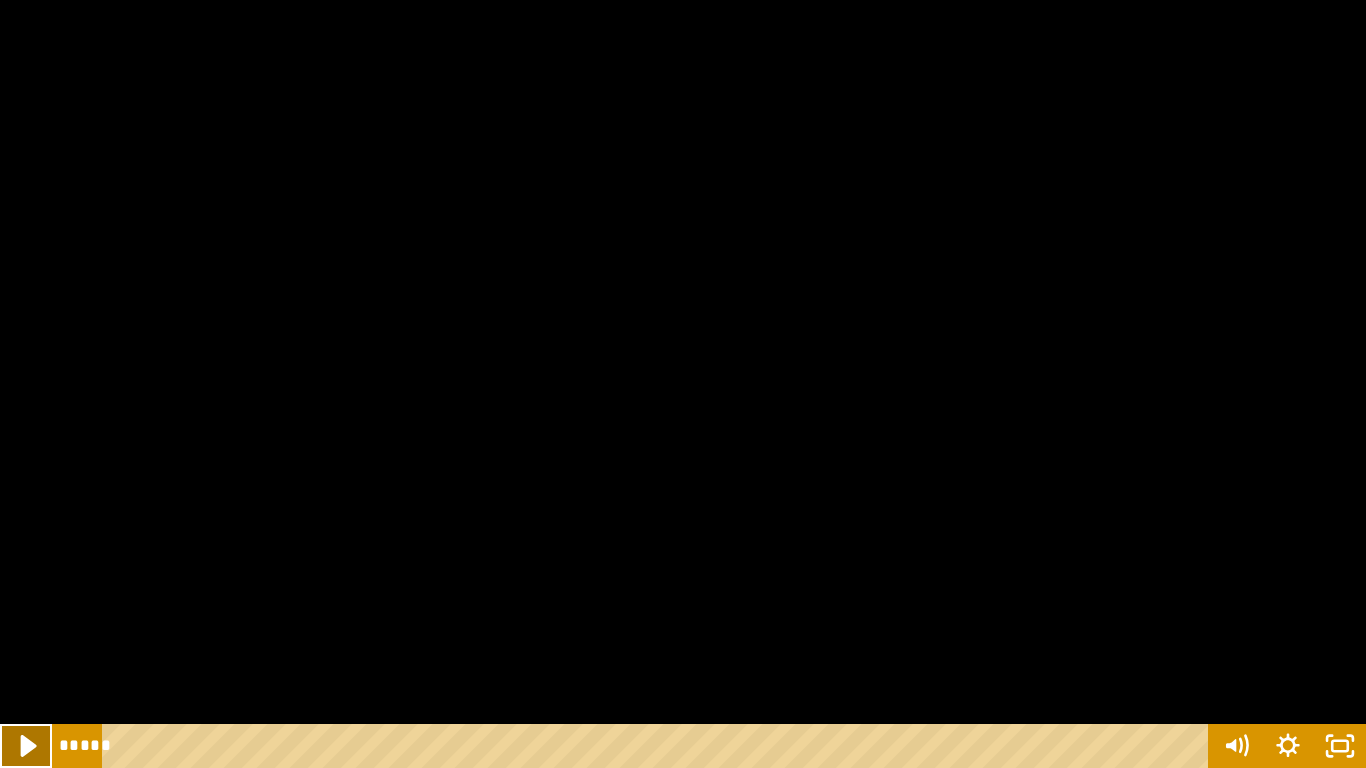 click 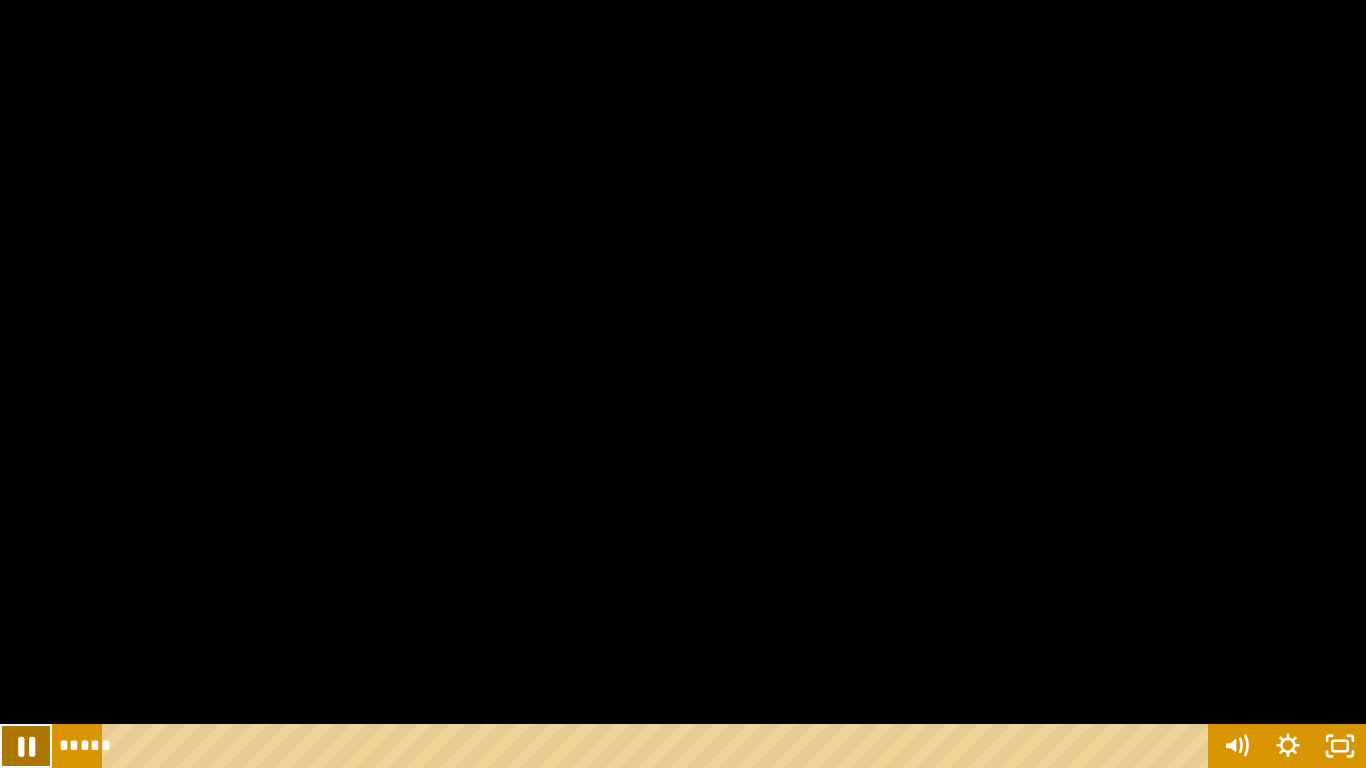 click 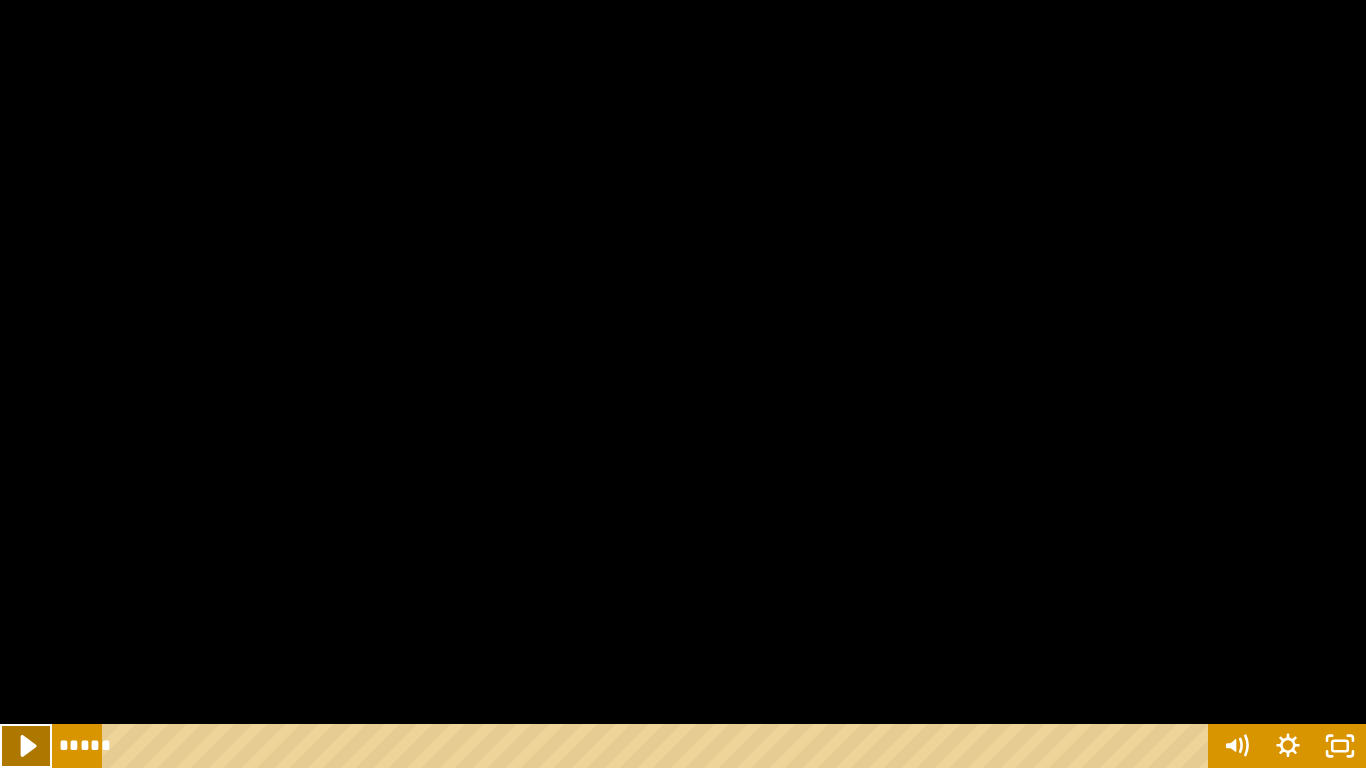 click 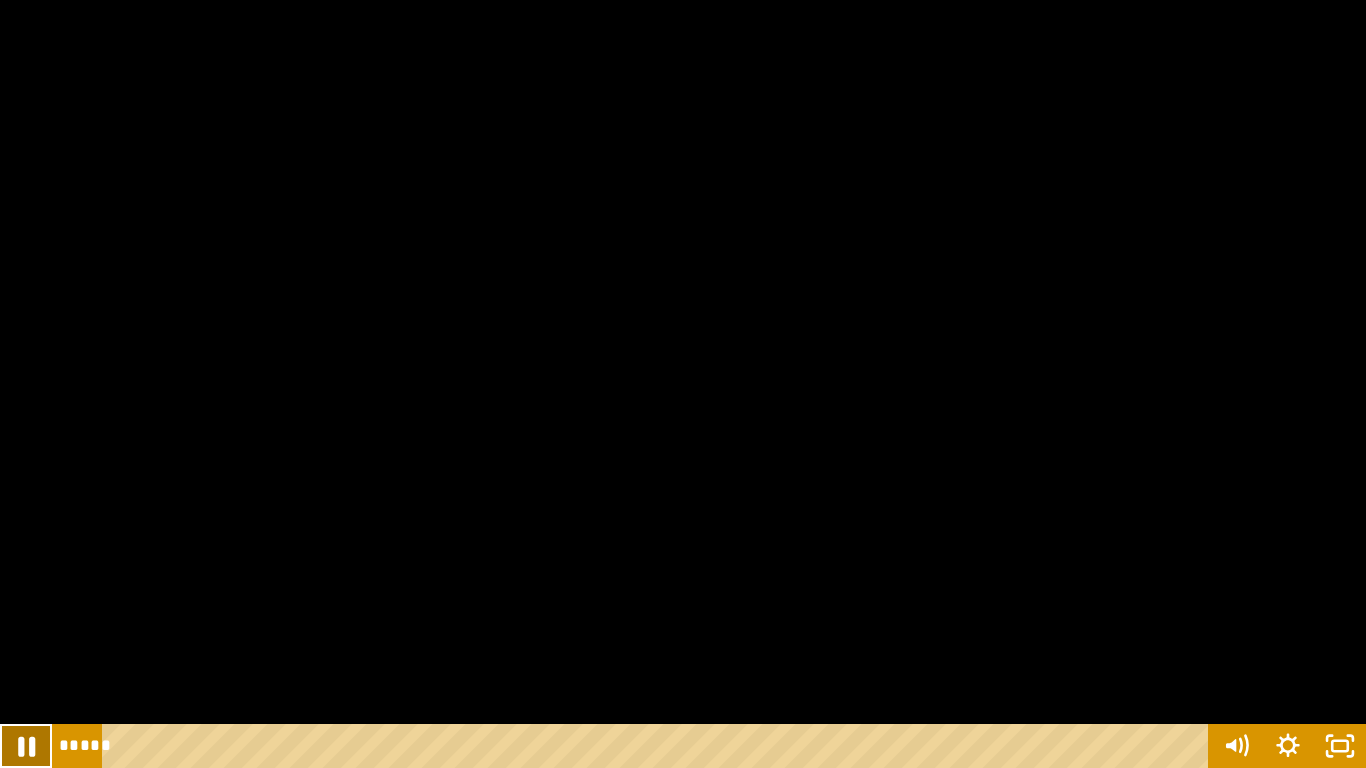 click 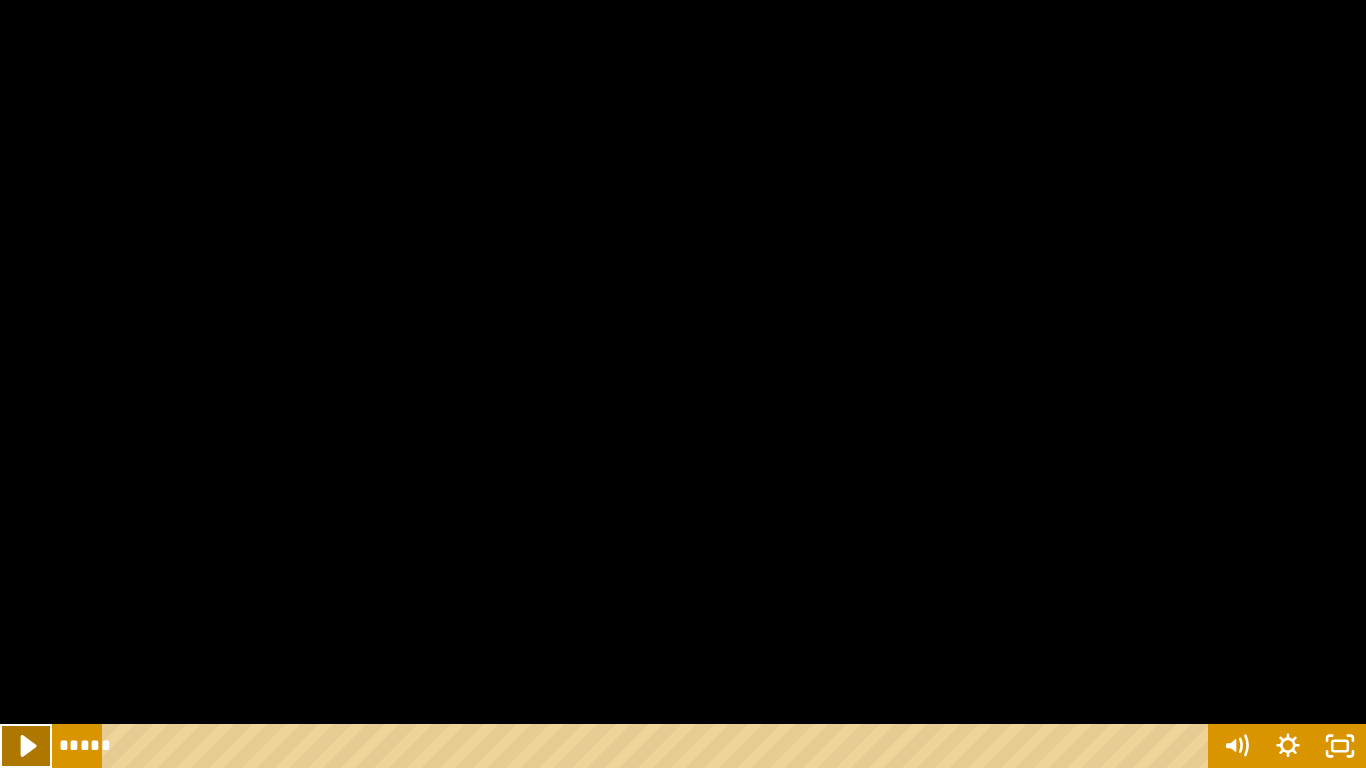 click 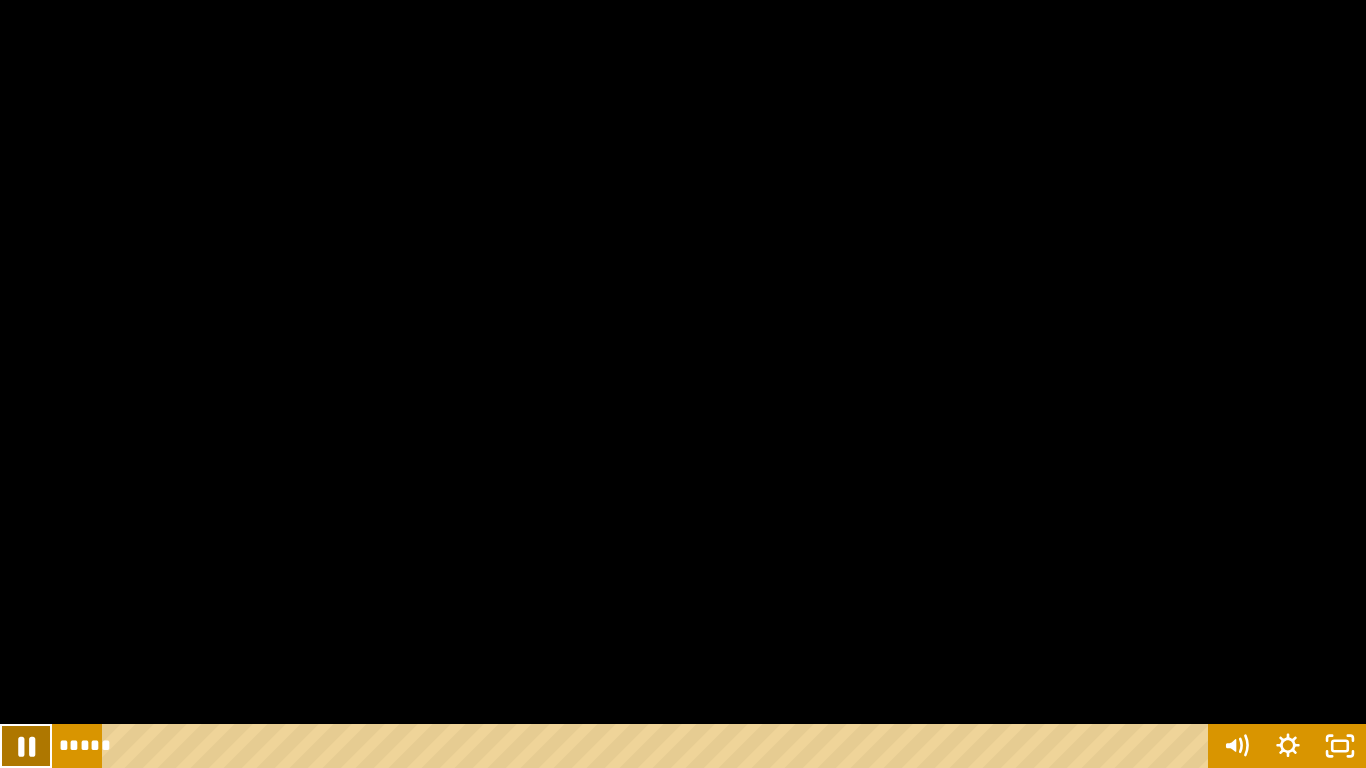 click 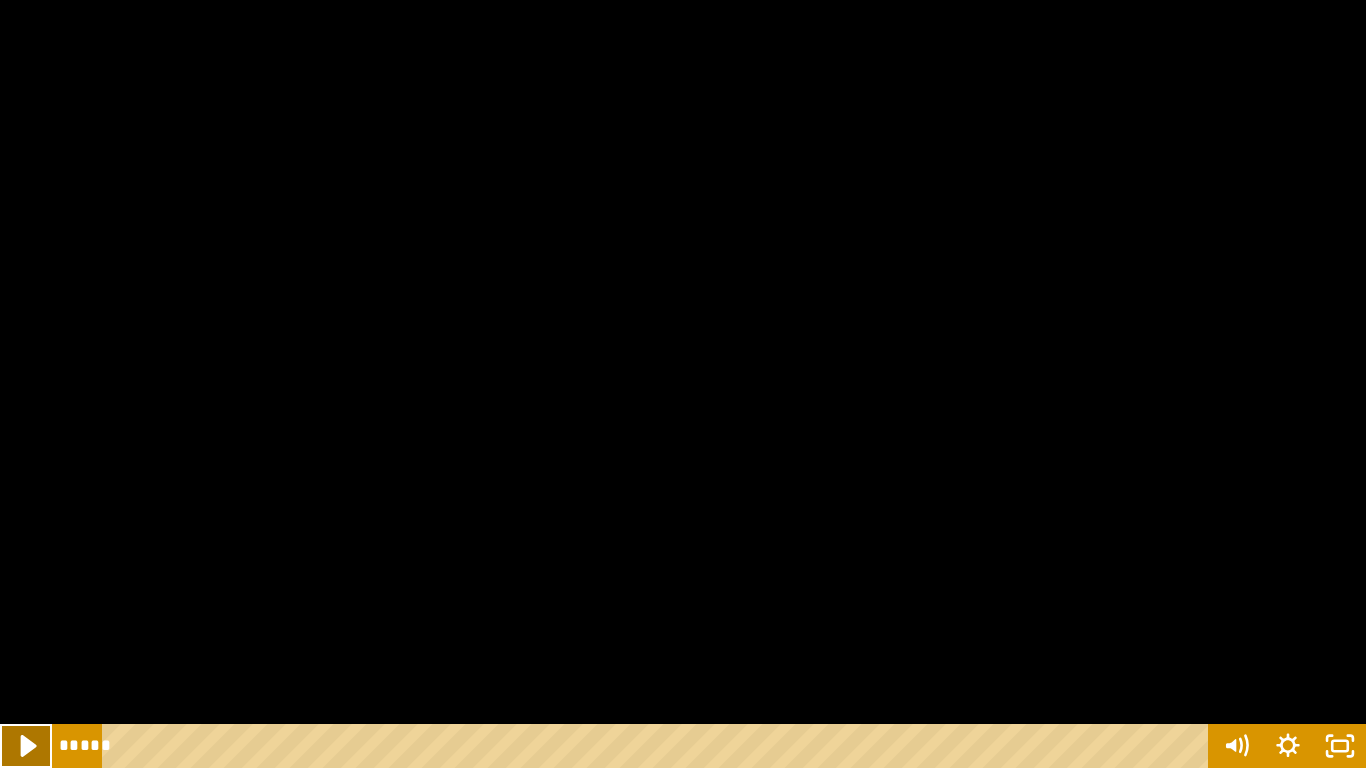 click 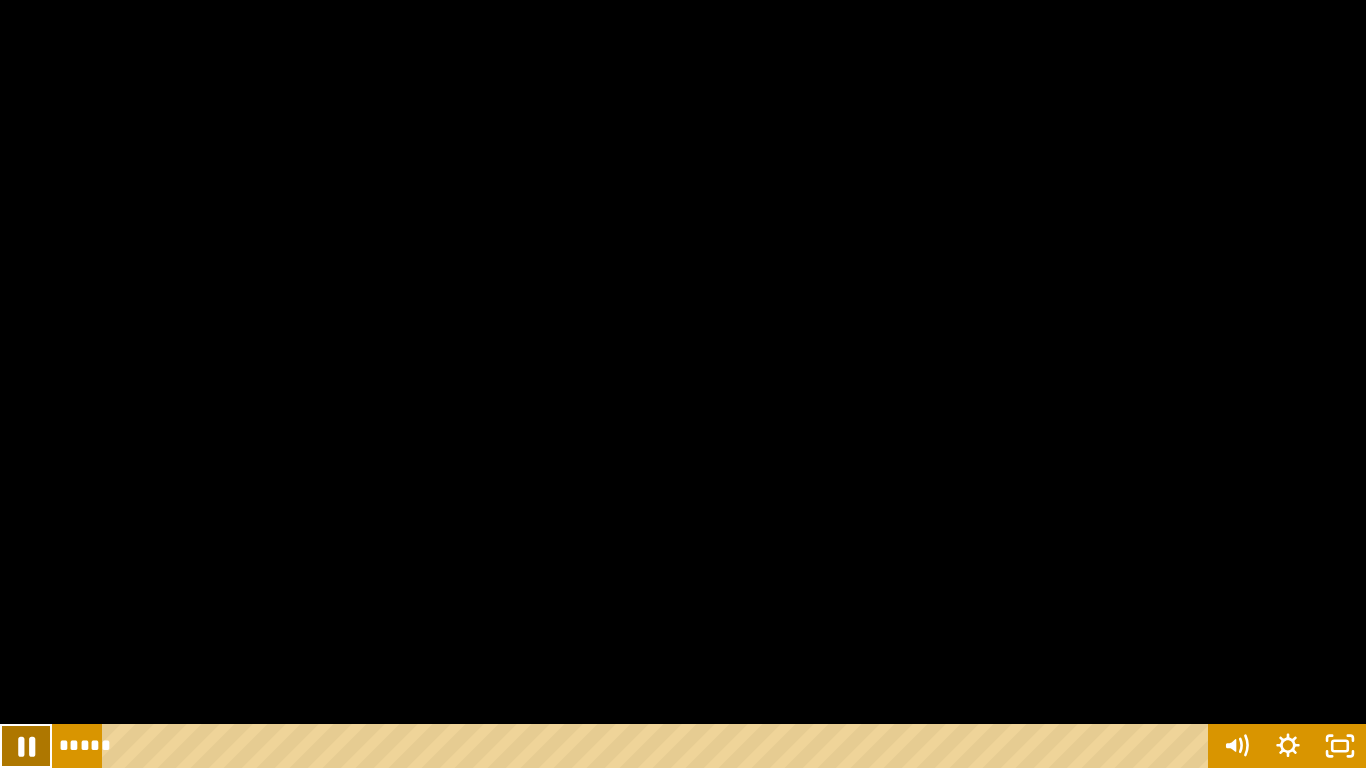 click 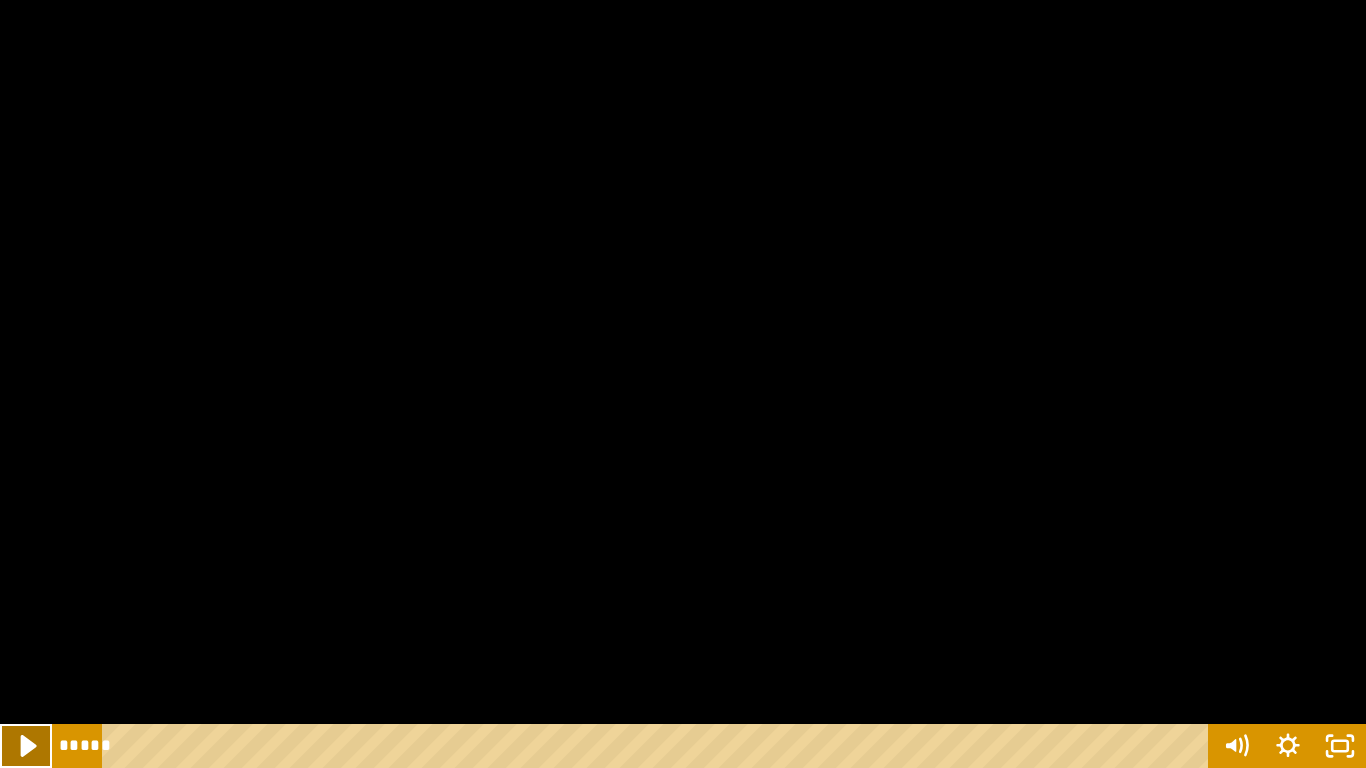 click 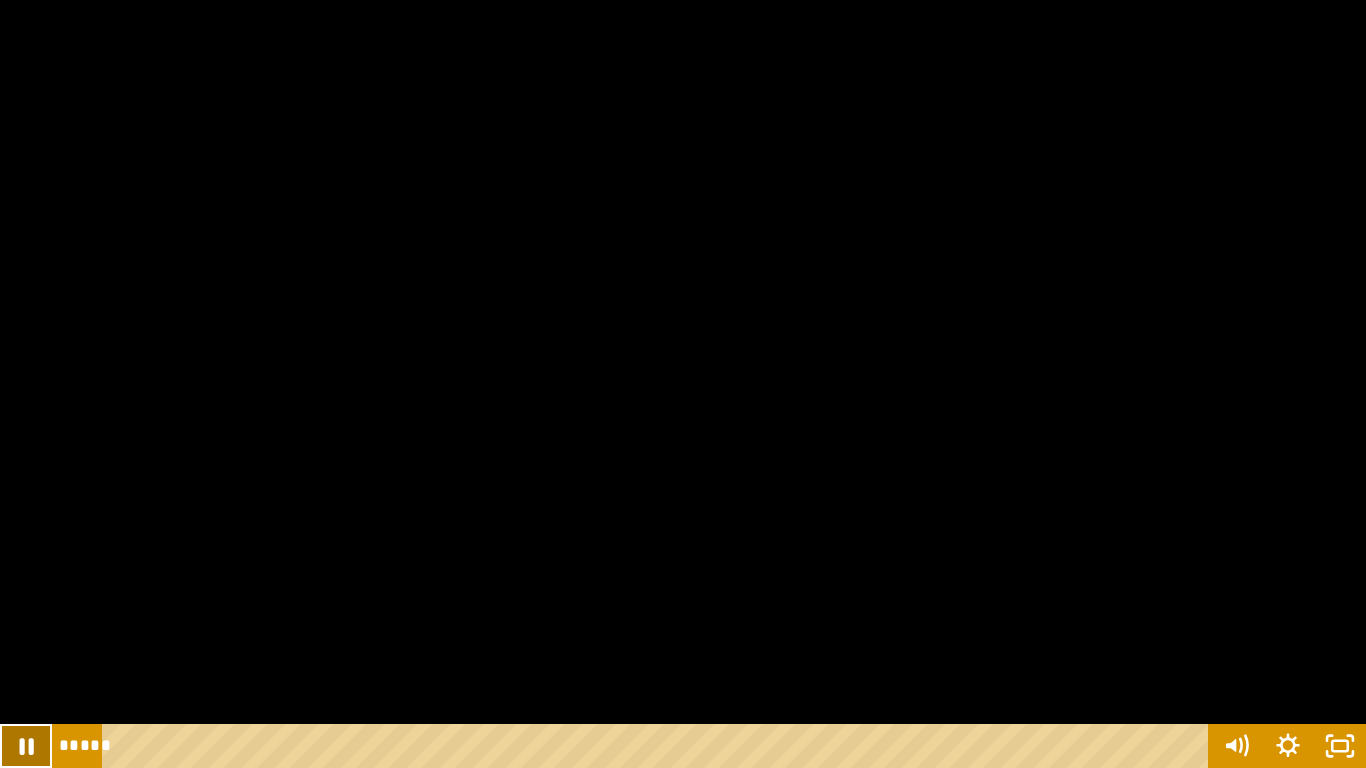 click 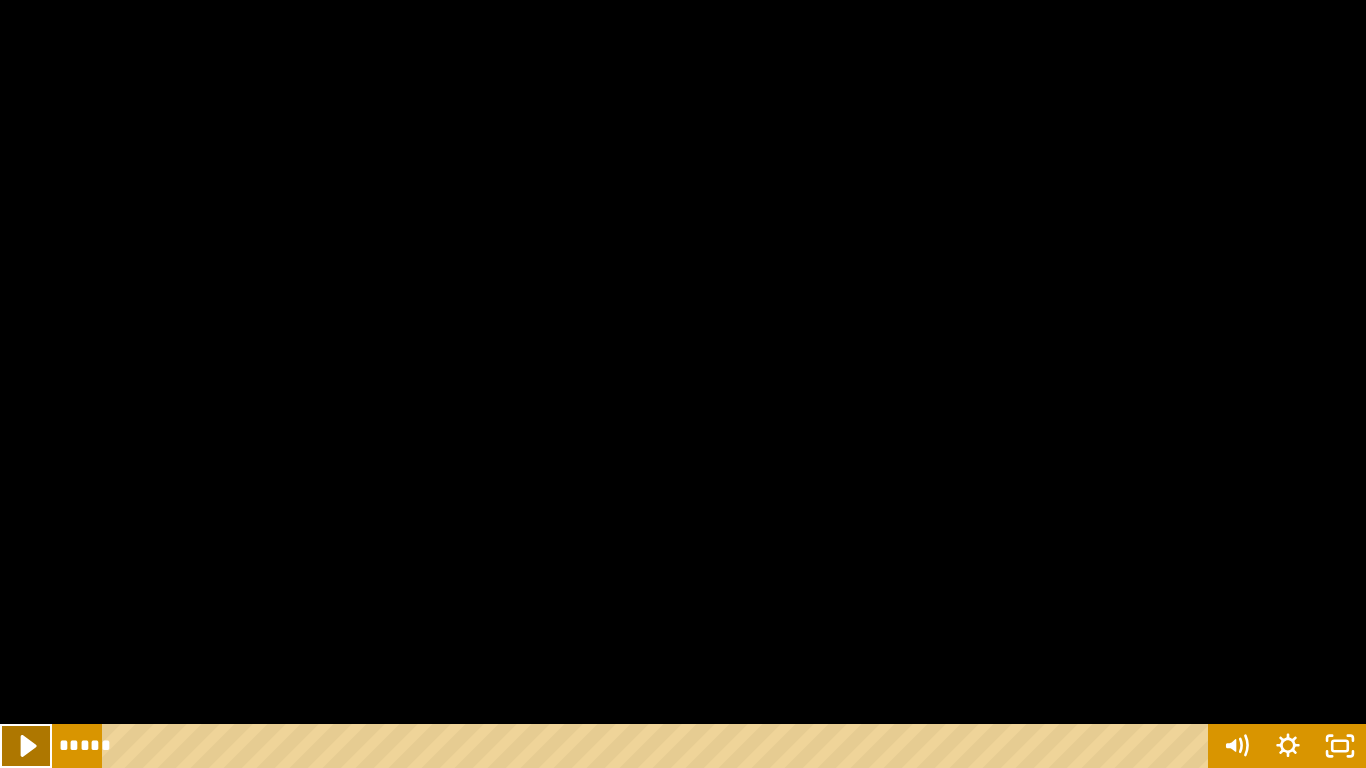 click 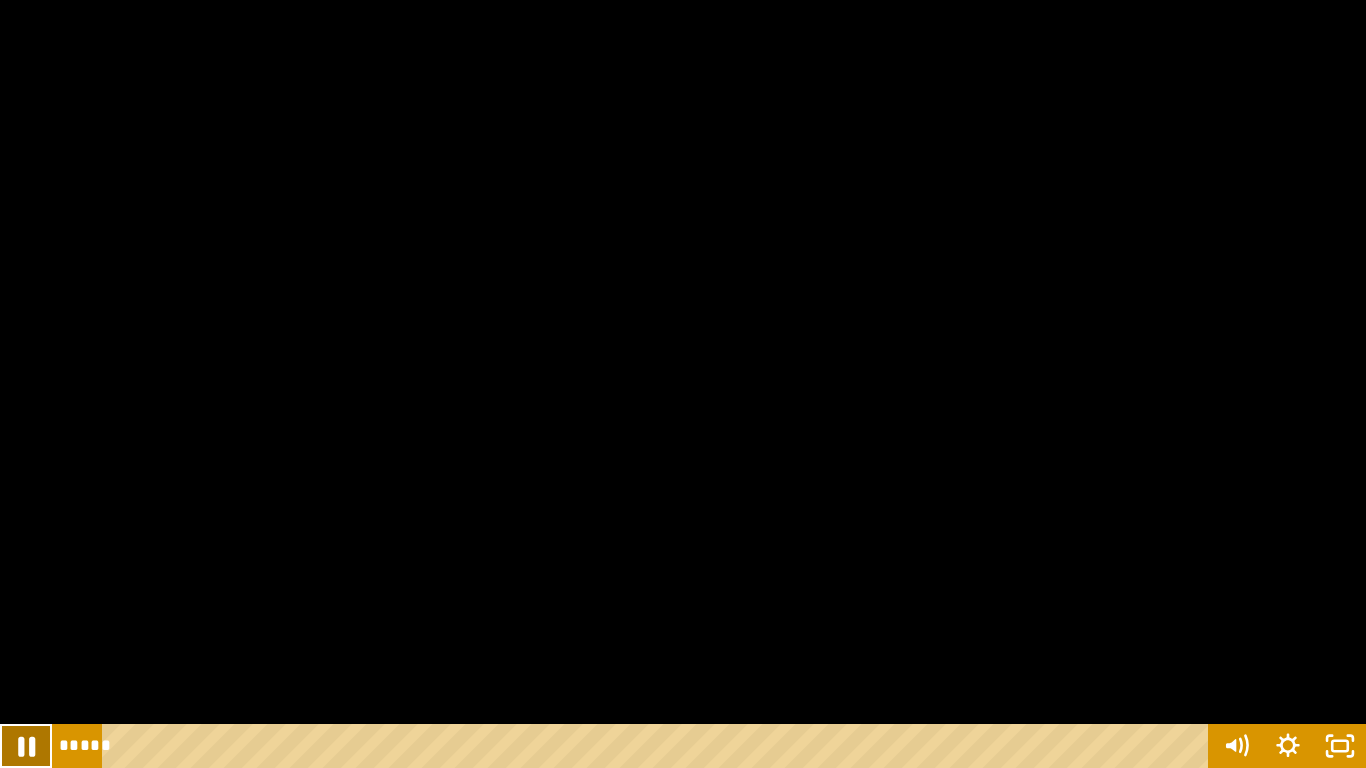click 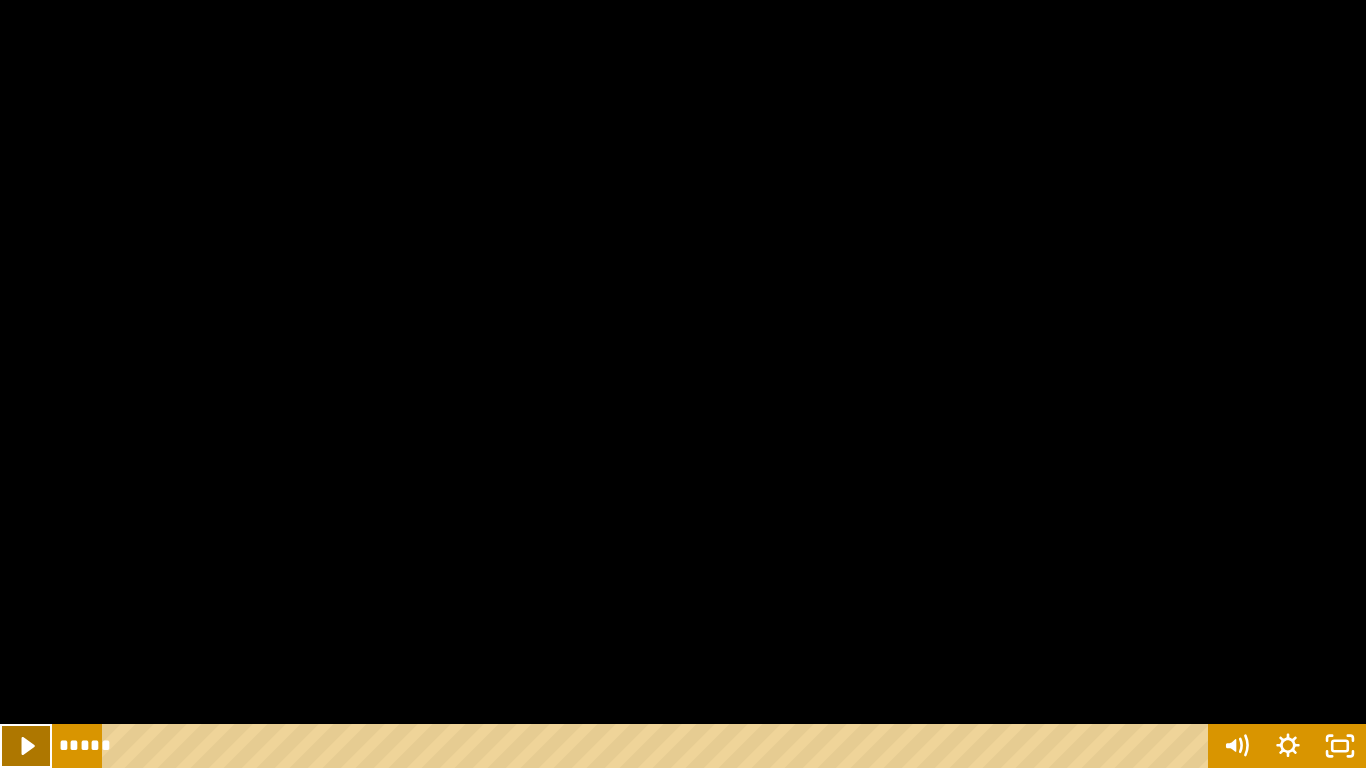 click 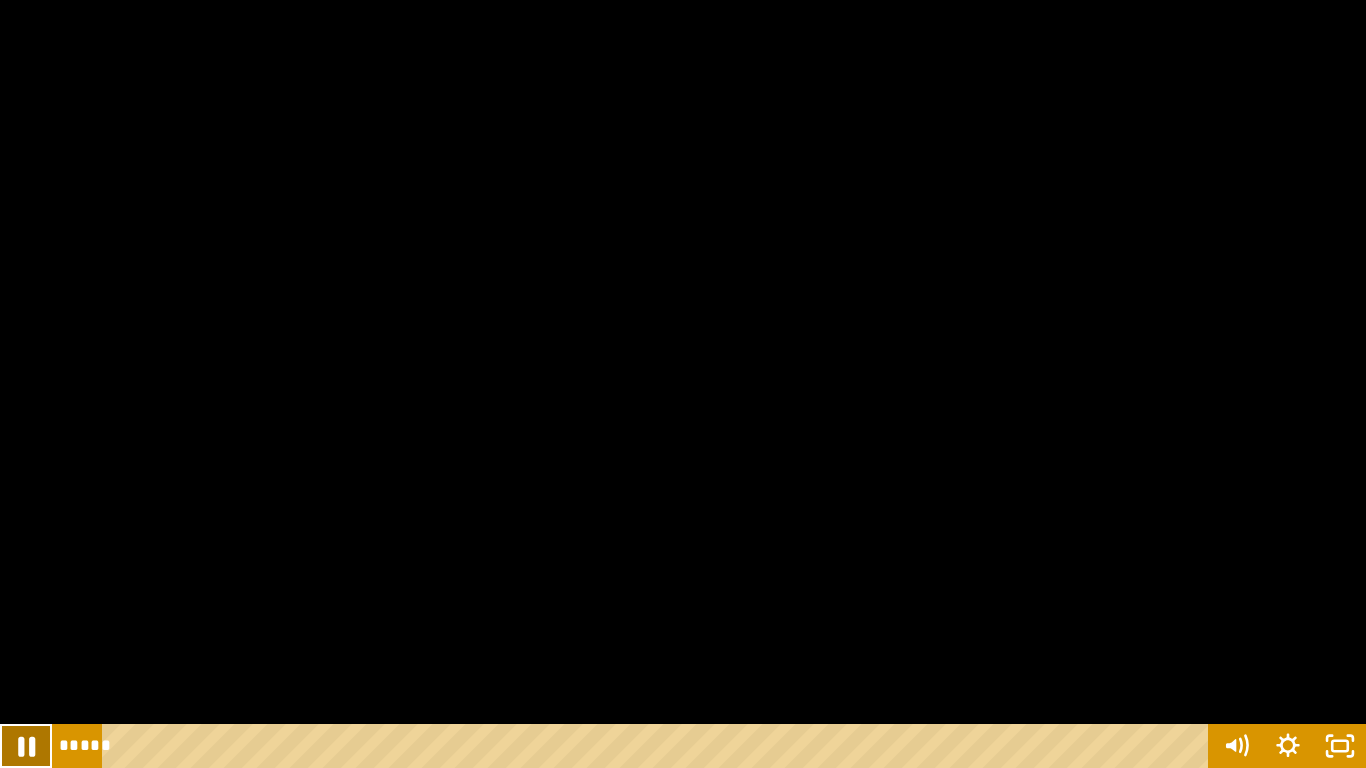 click 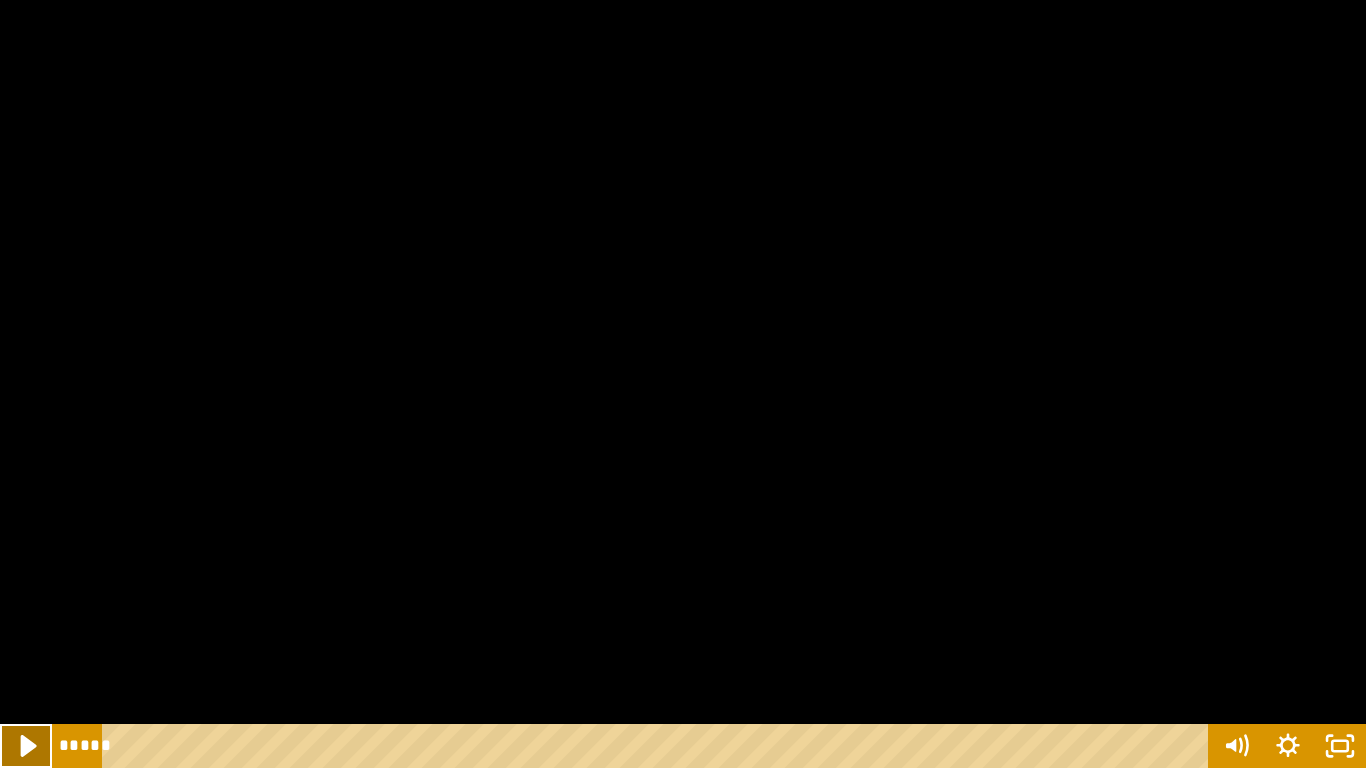 click 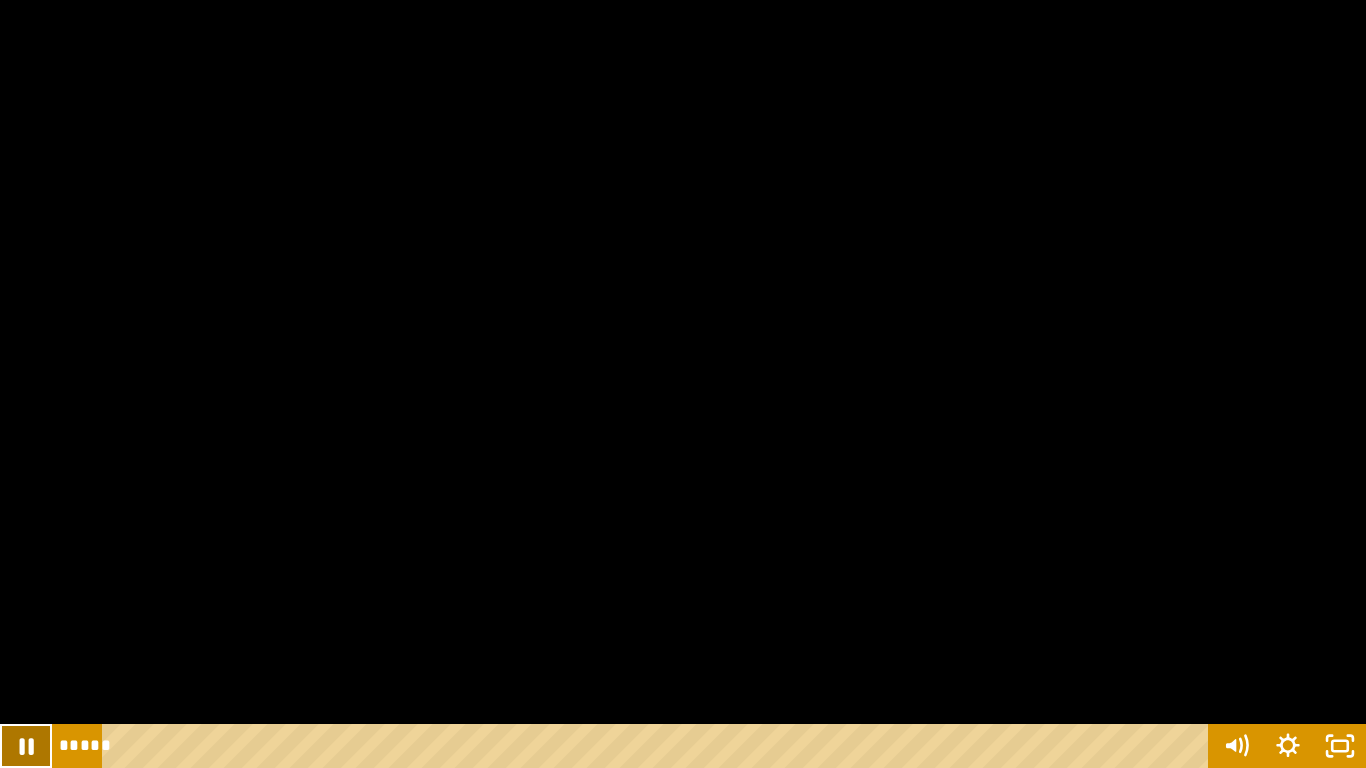 click 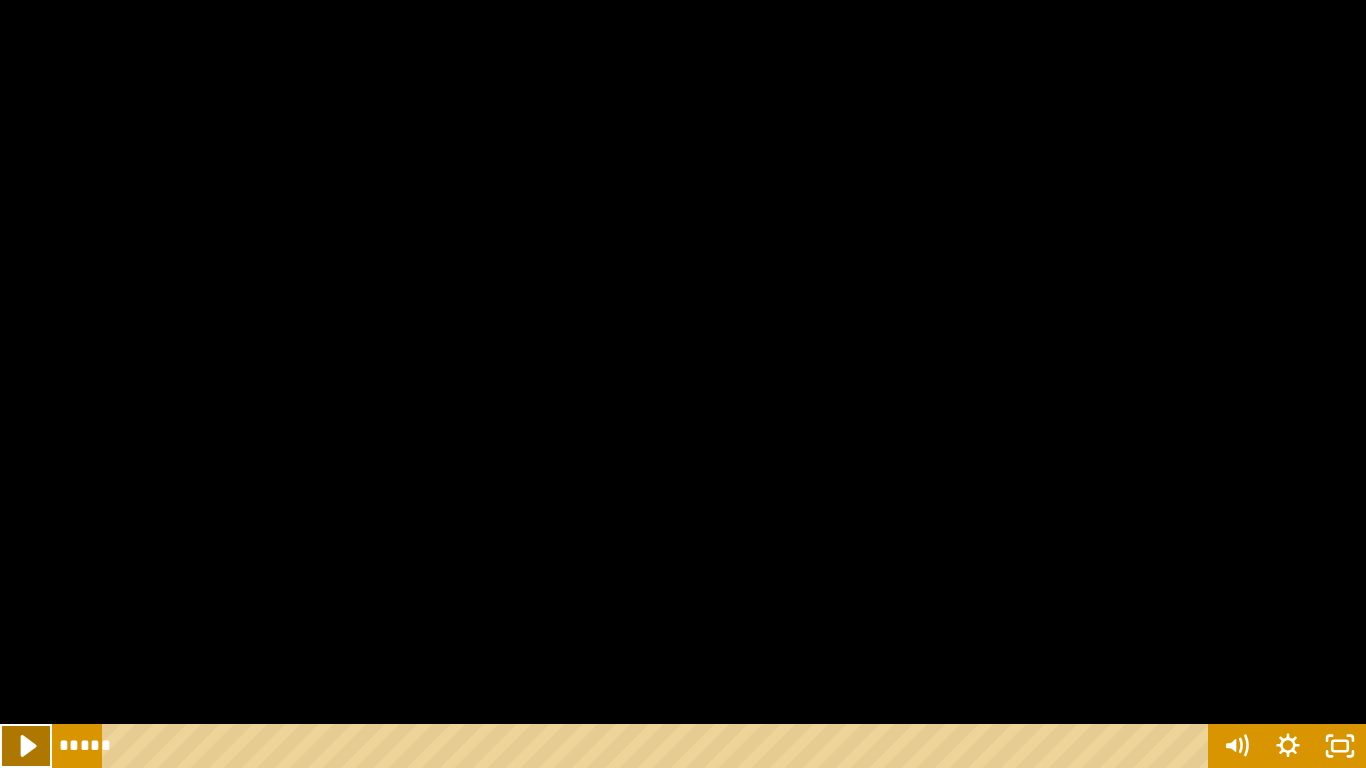 click 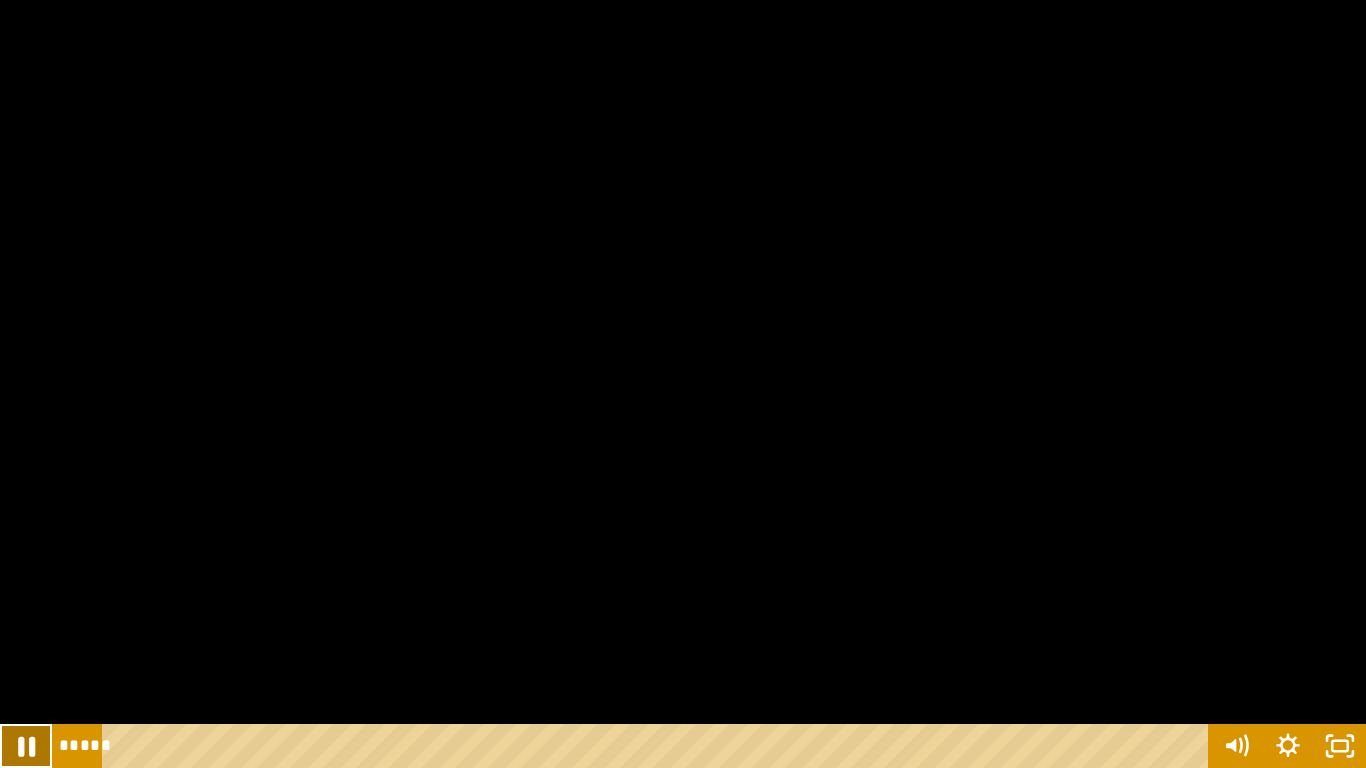click 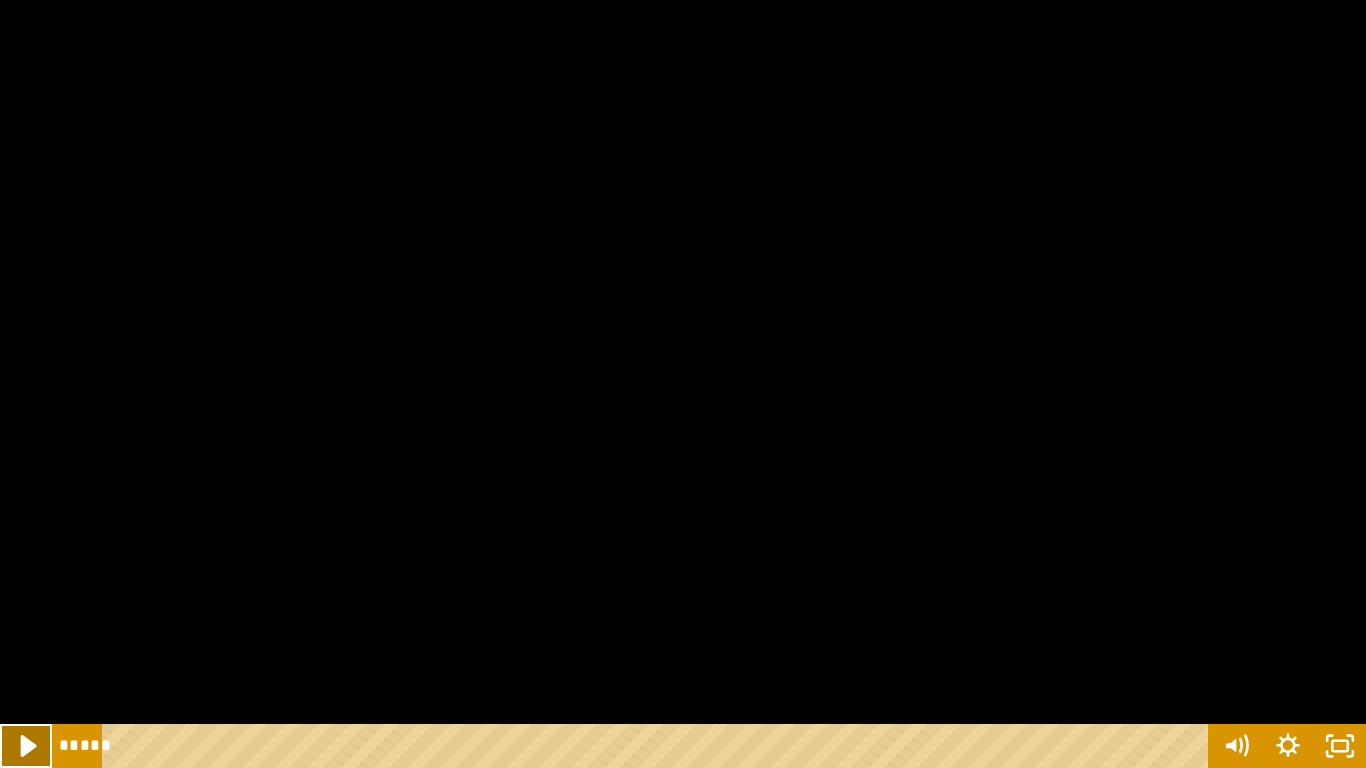 click 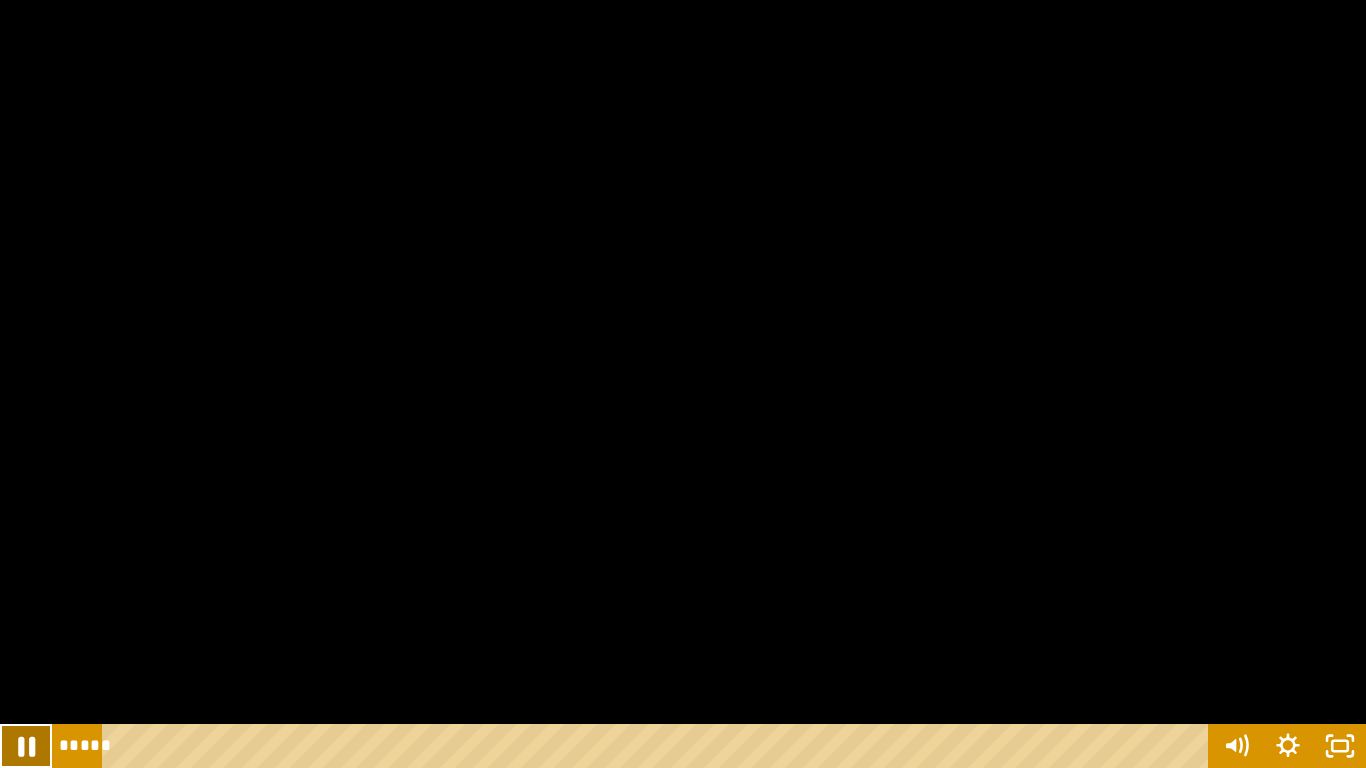 click 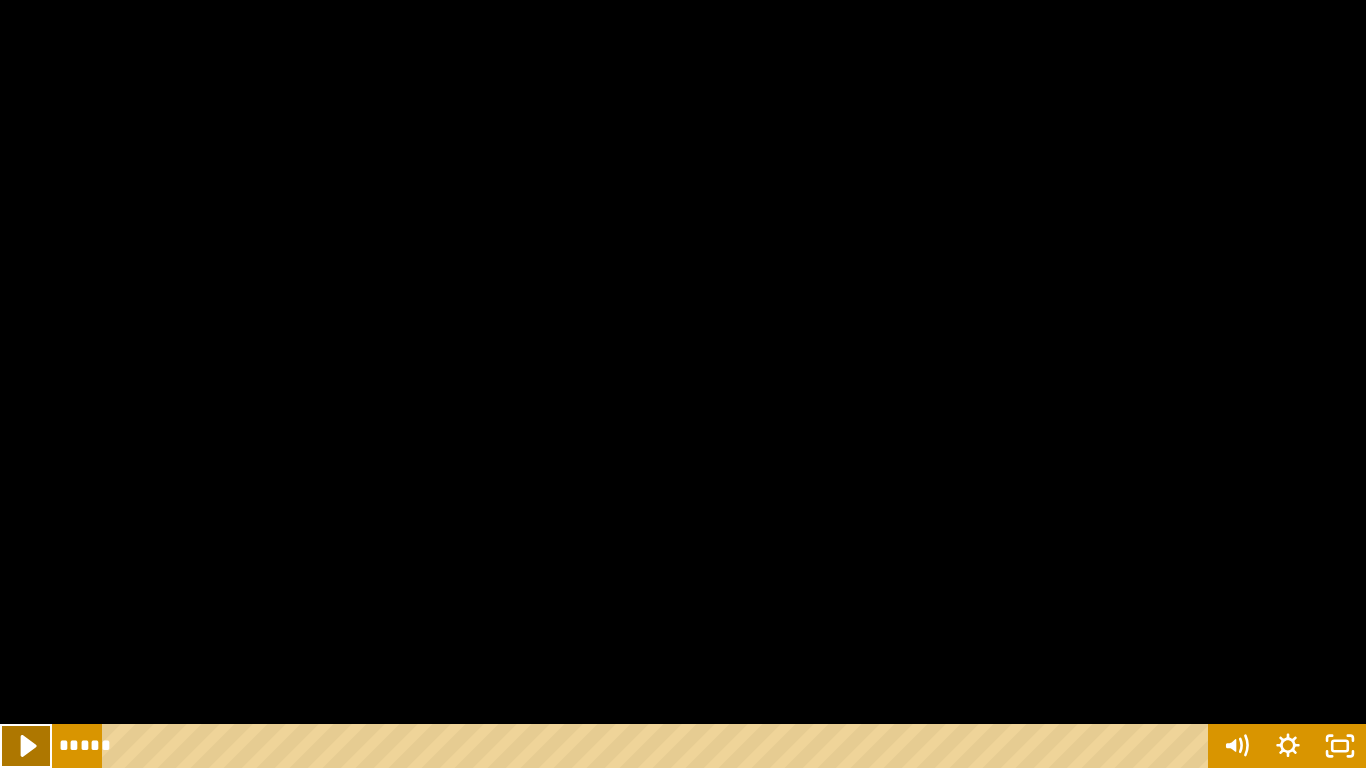 click 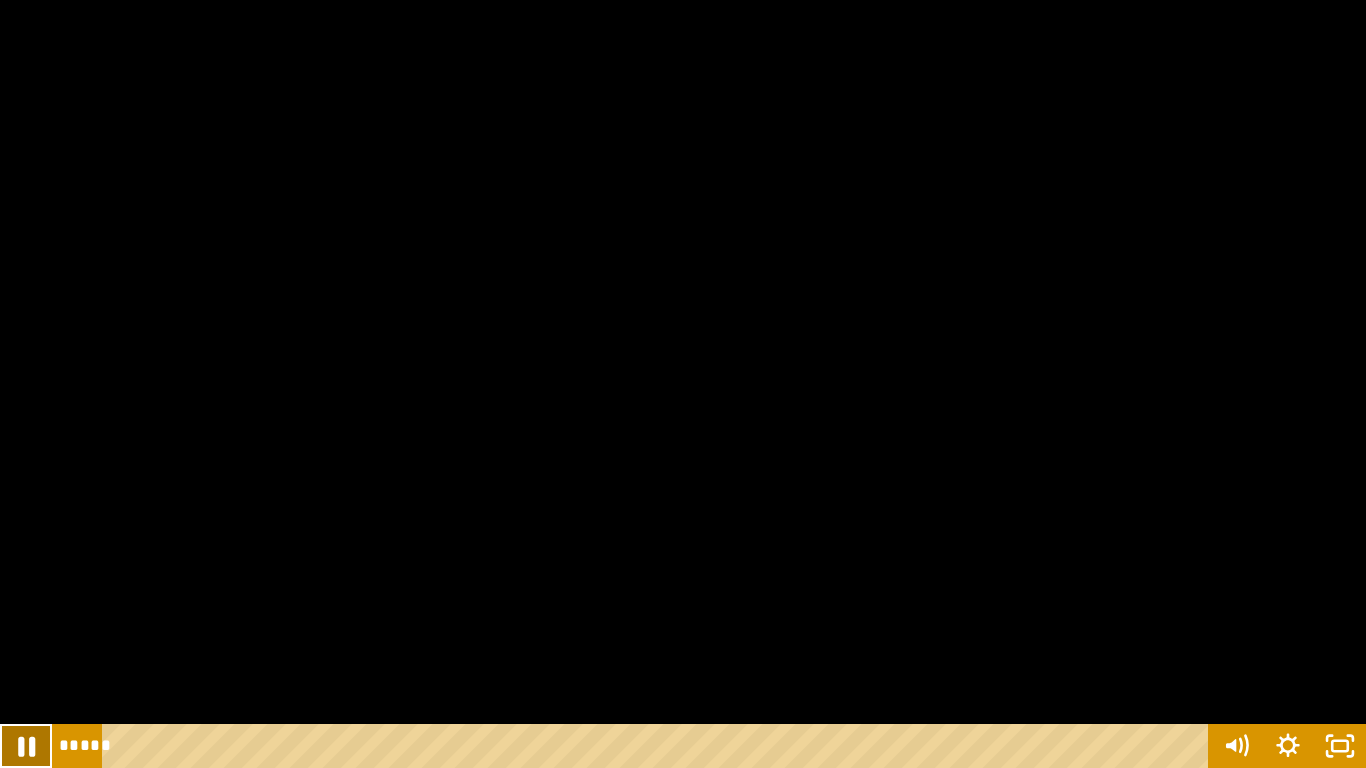 click 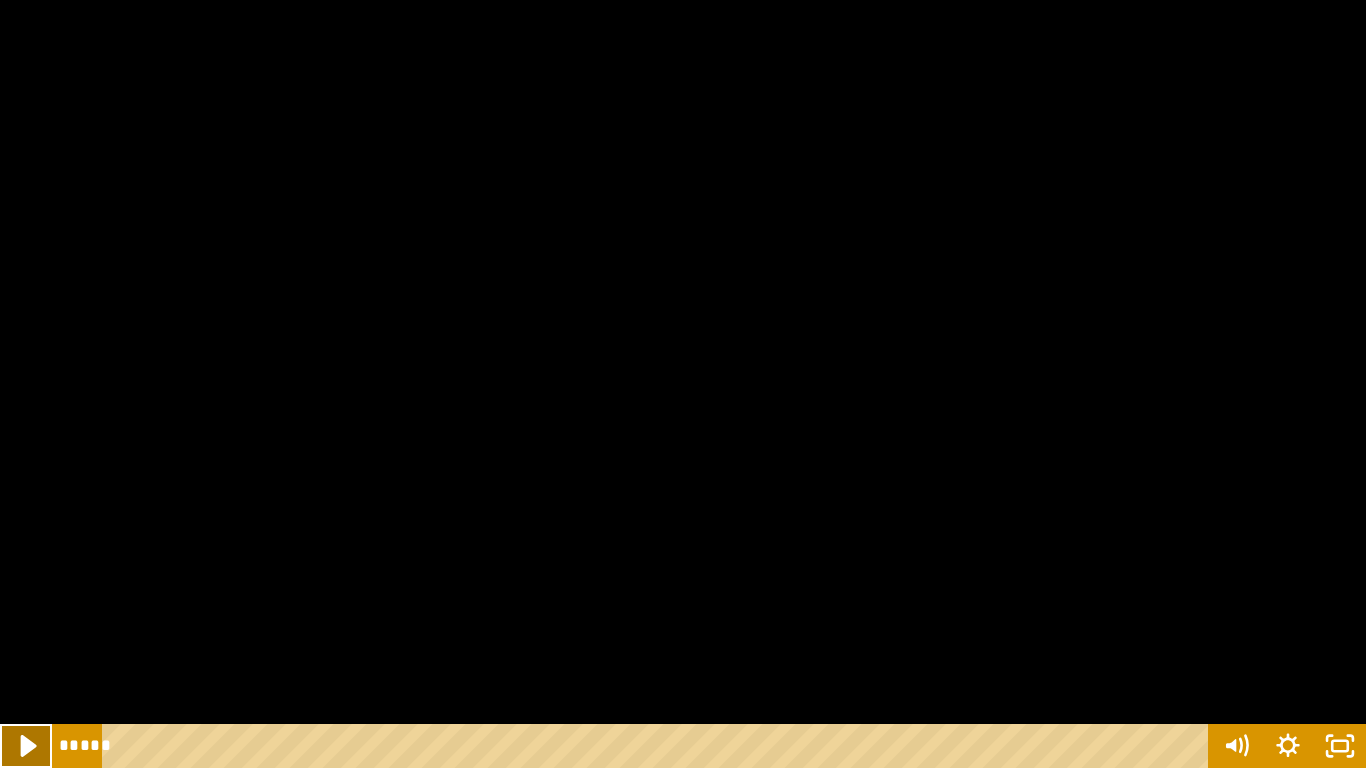 click 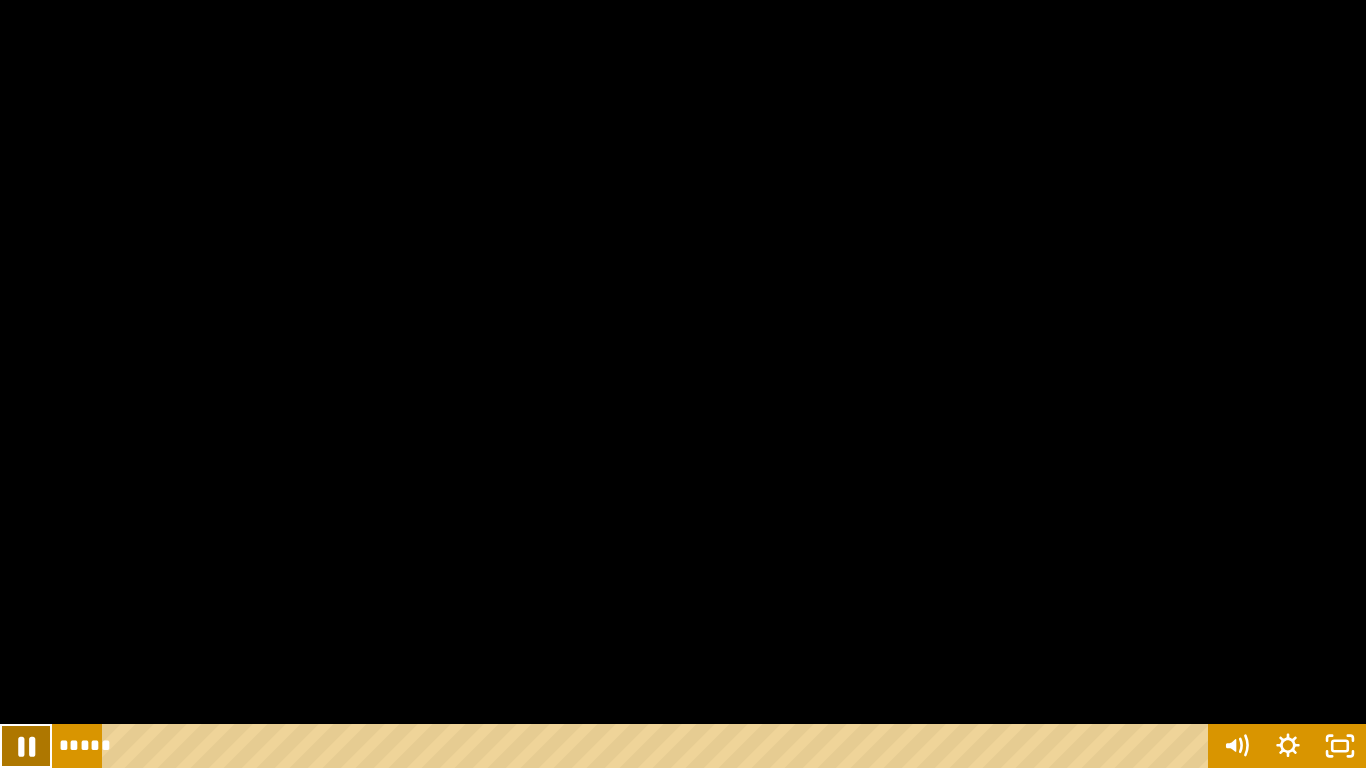 click 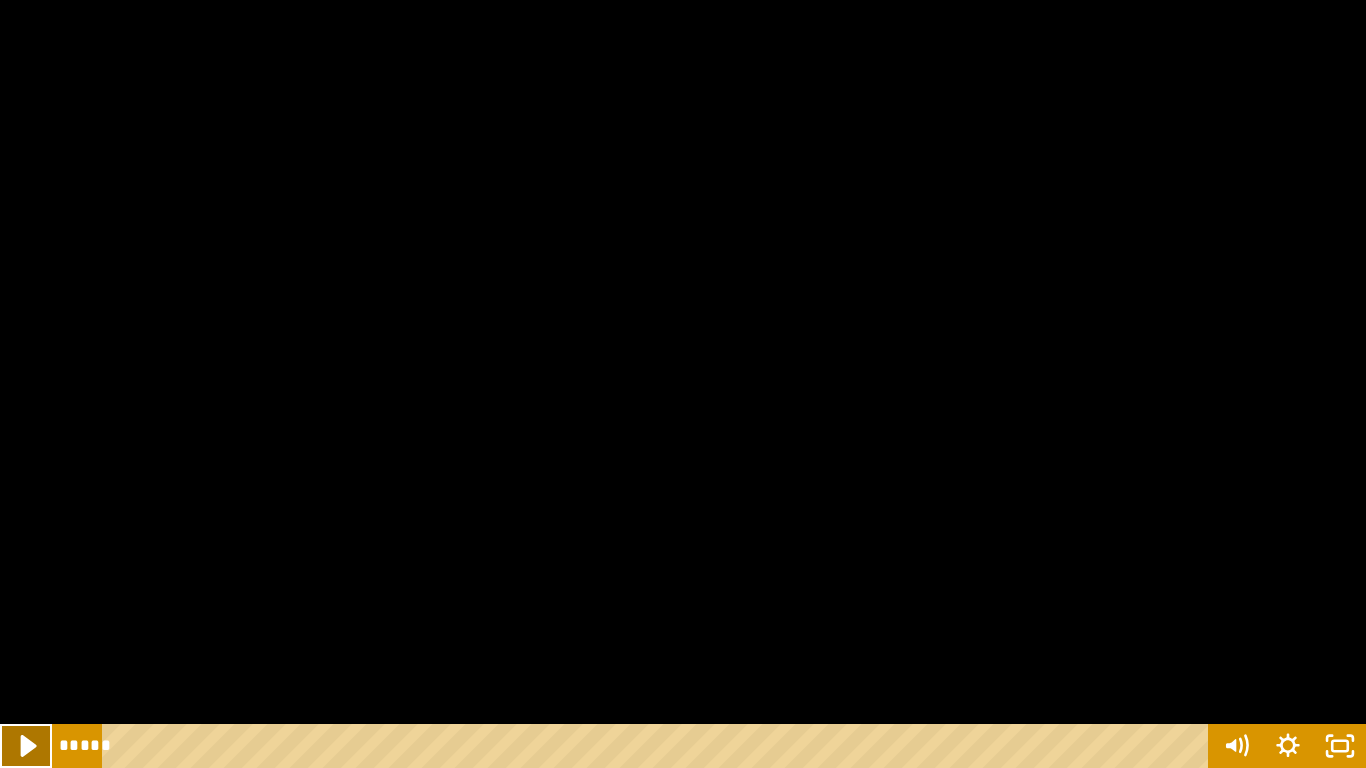 click 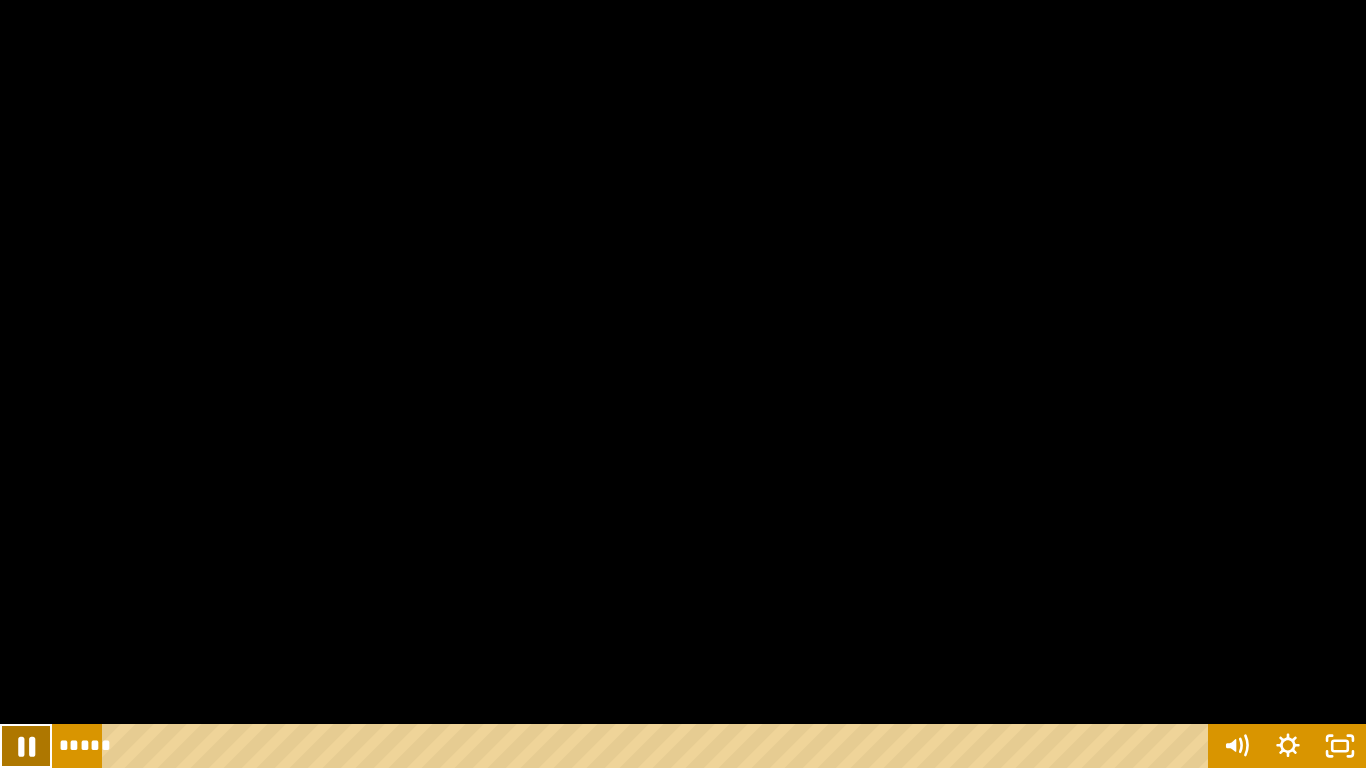 click 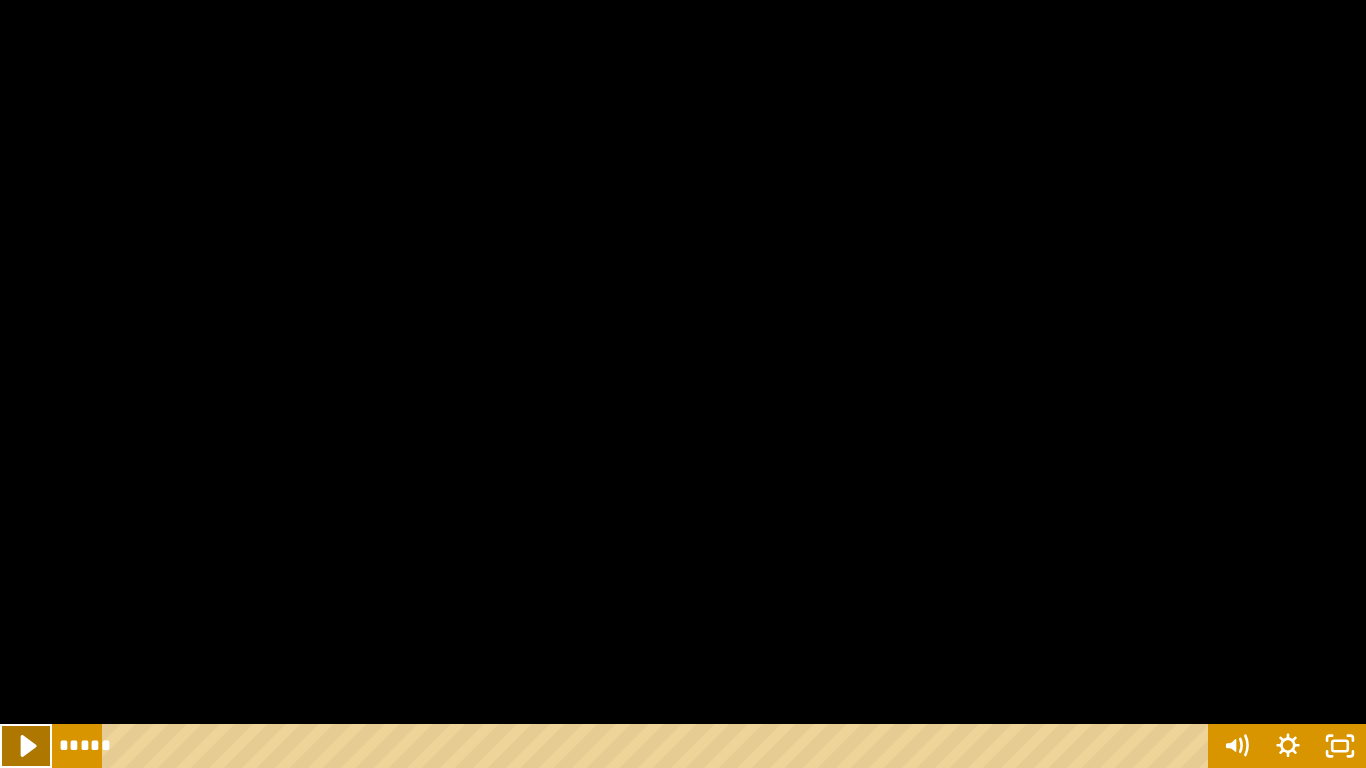 click 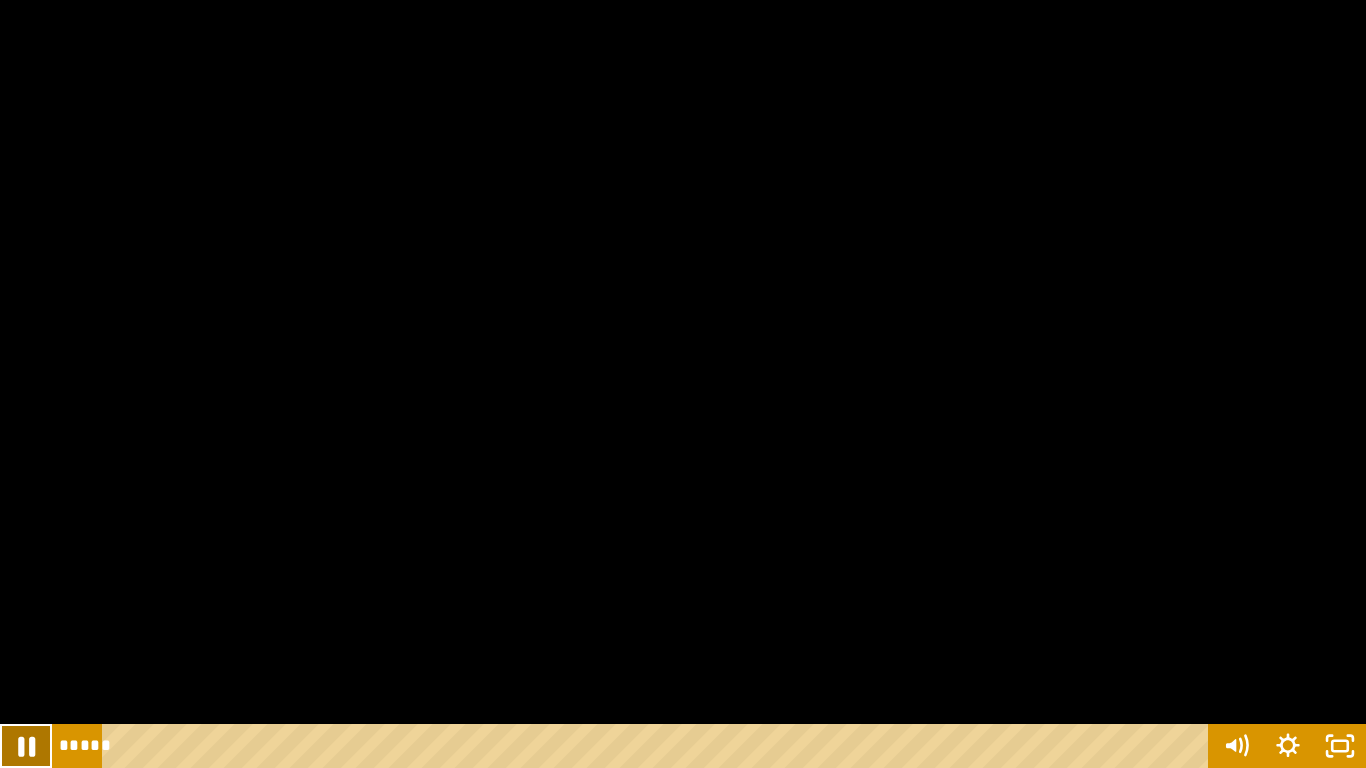 click 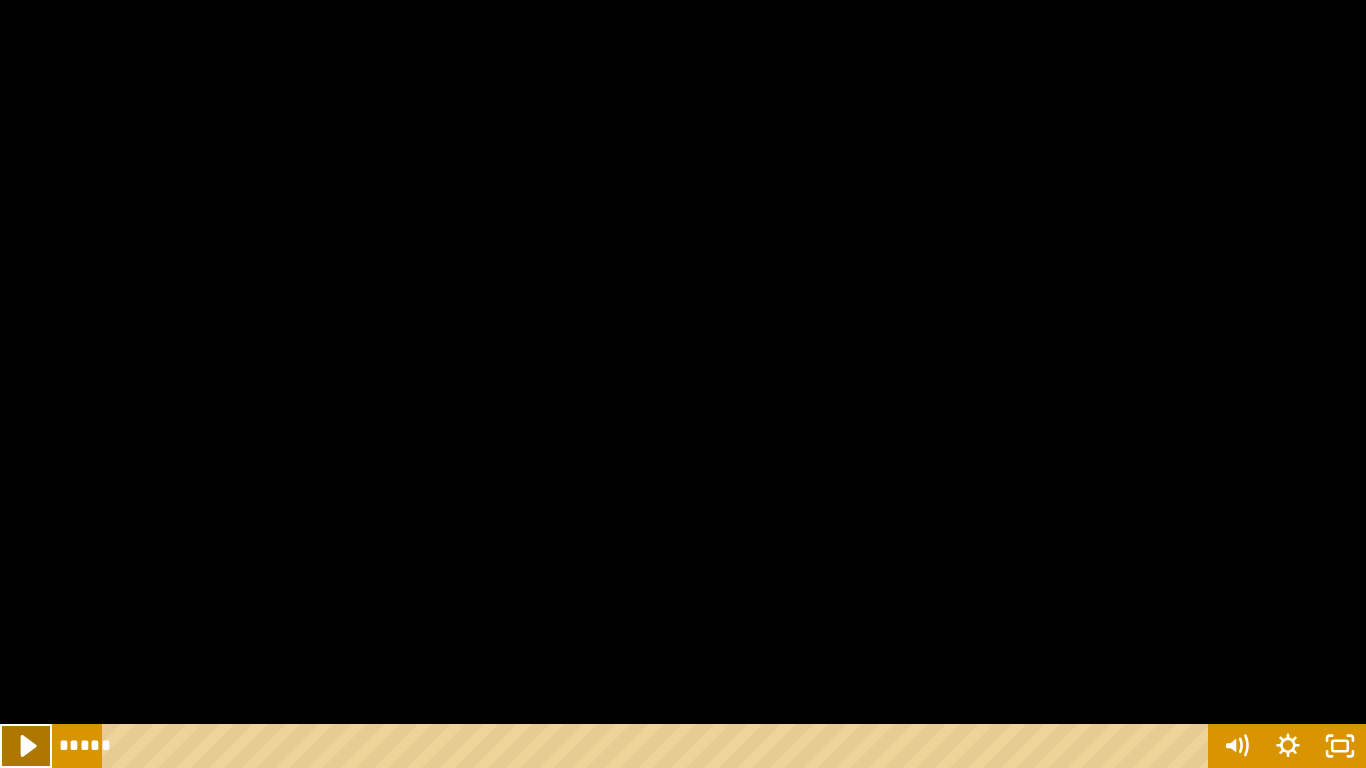 click 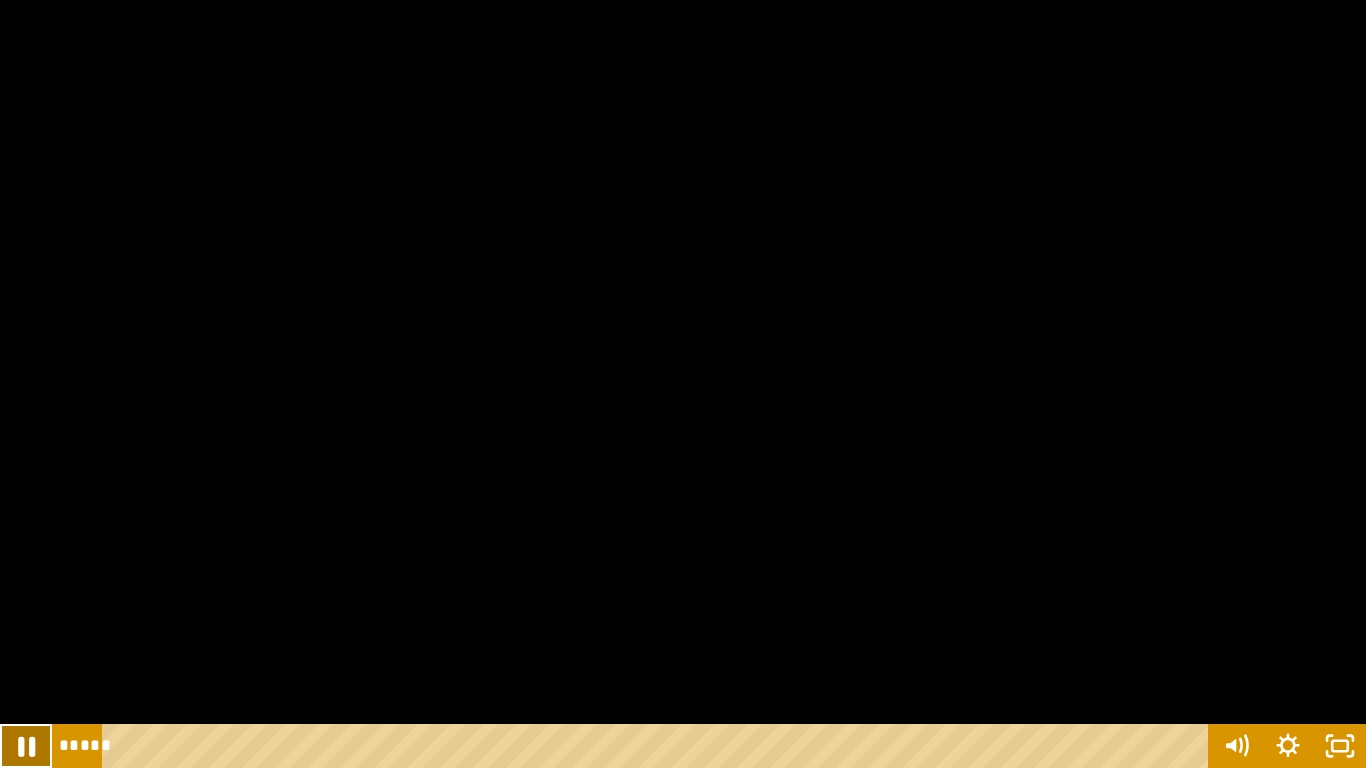 click 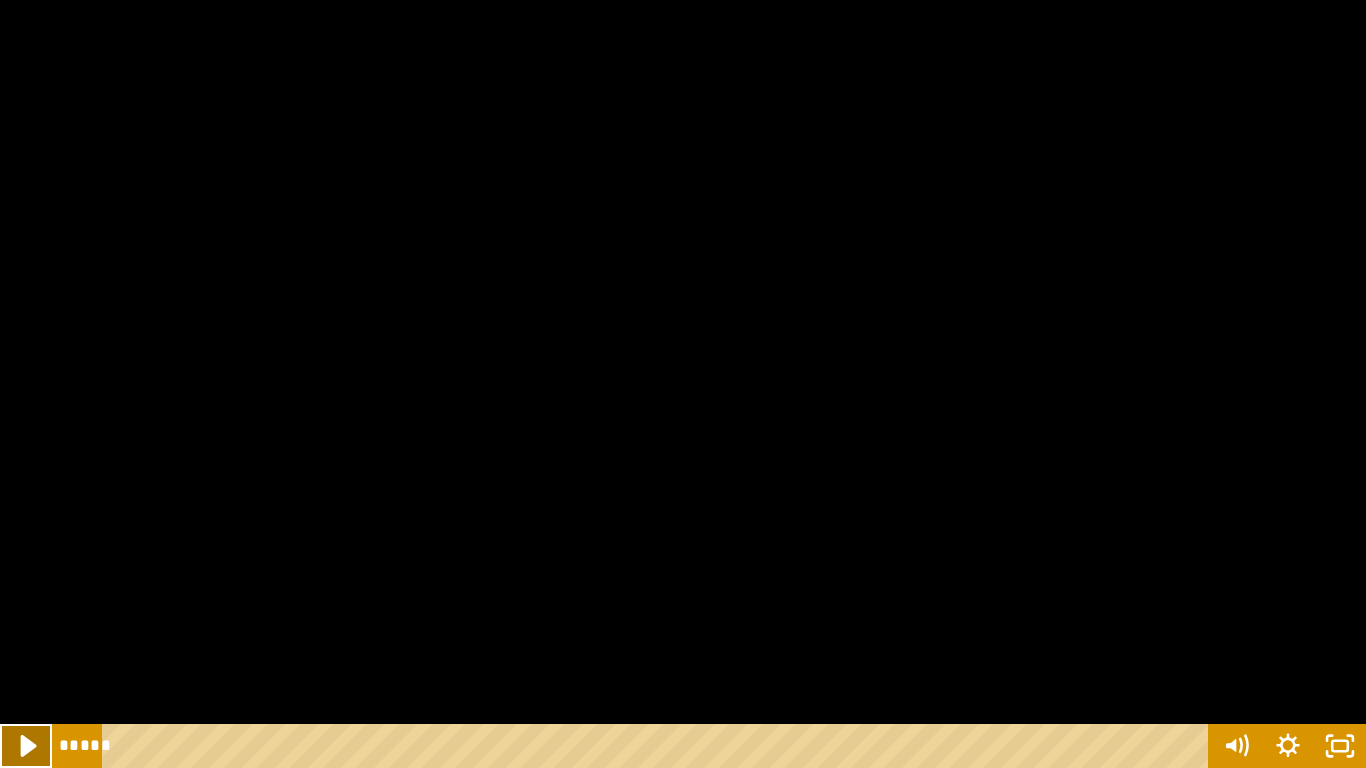 click 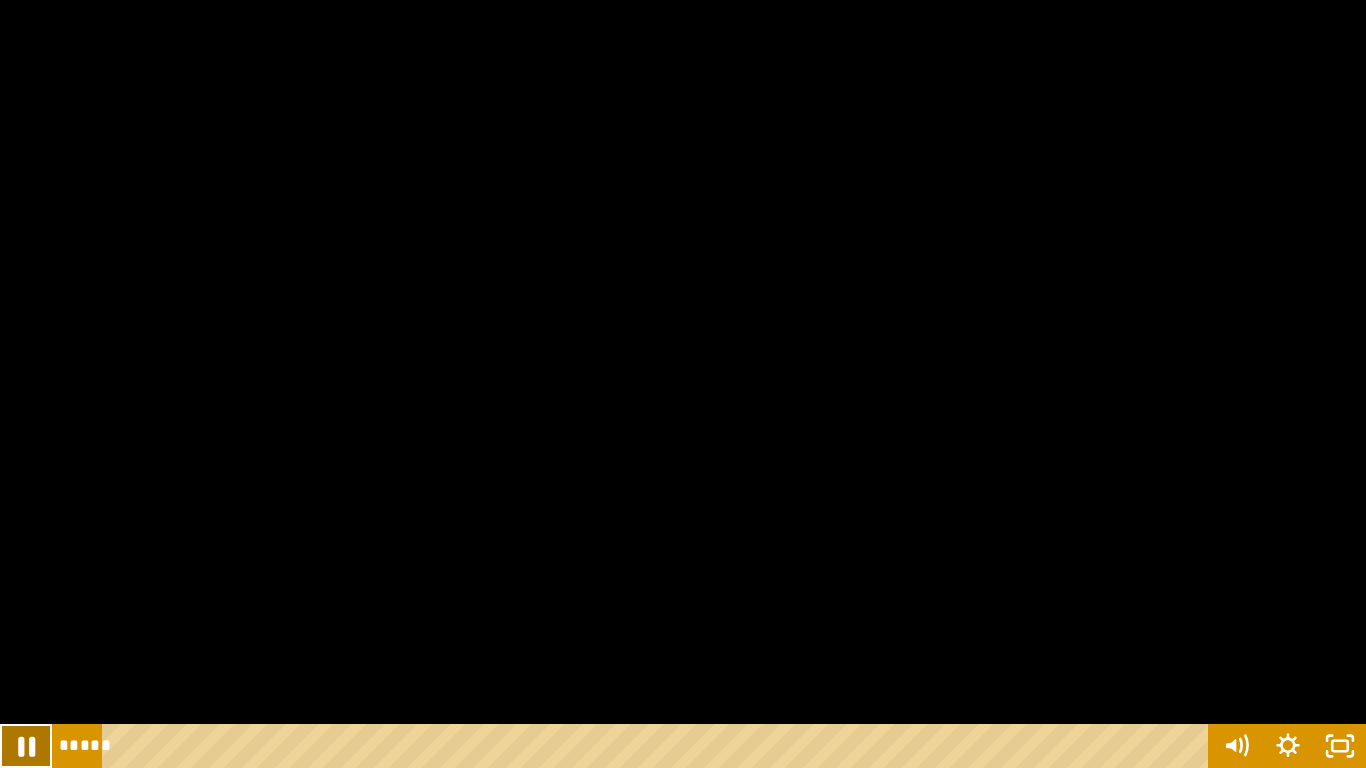 click 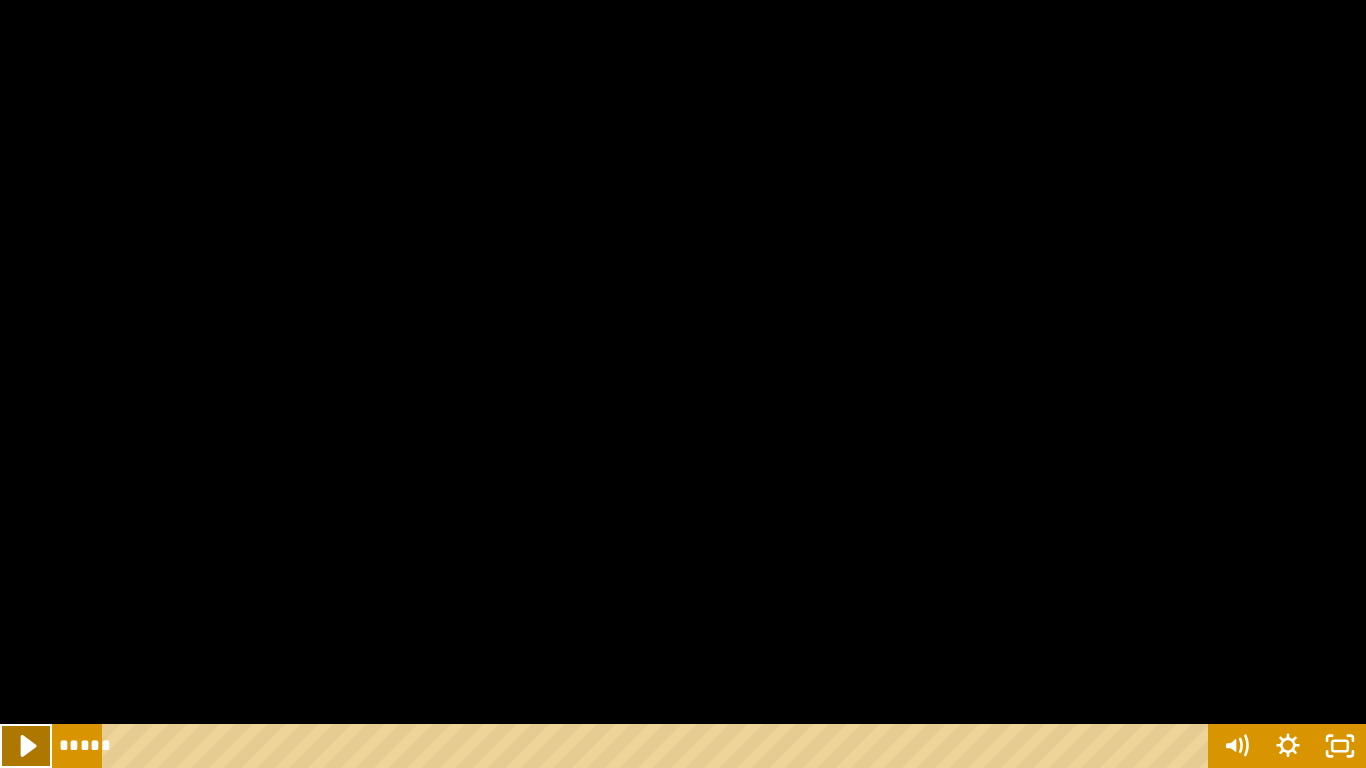click 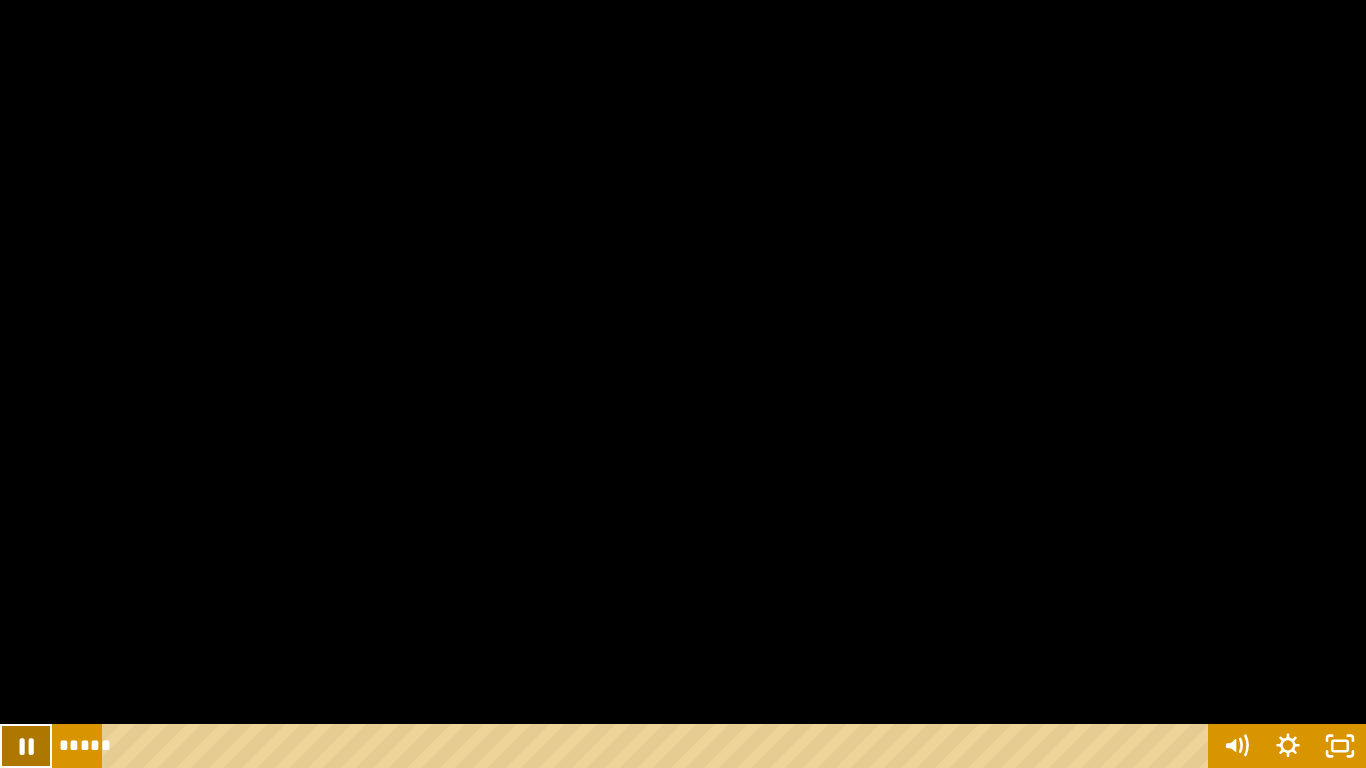 click 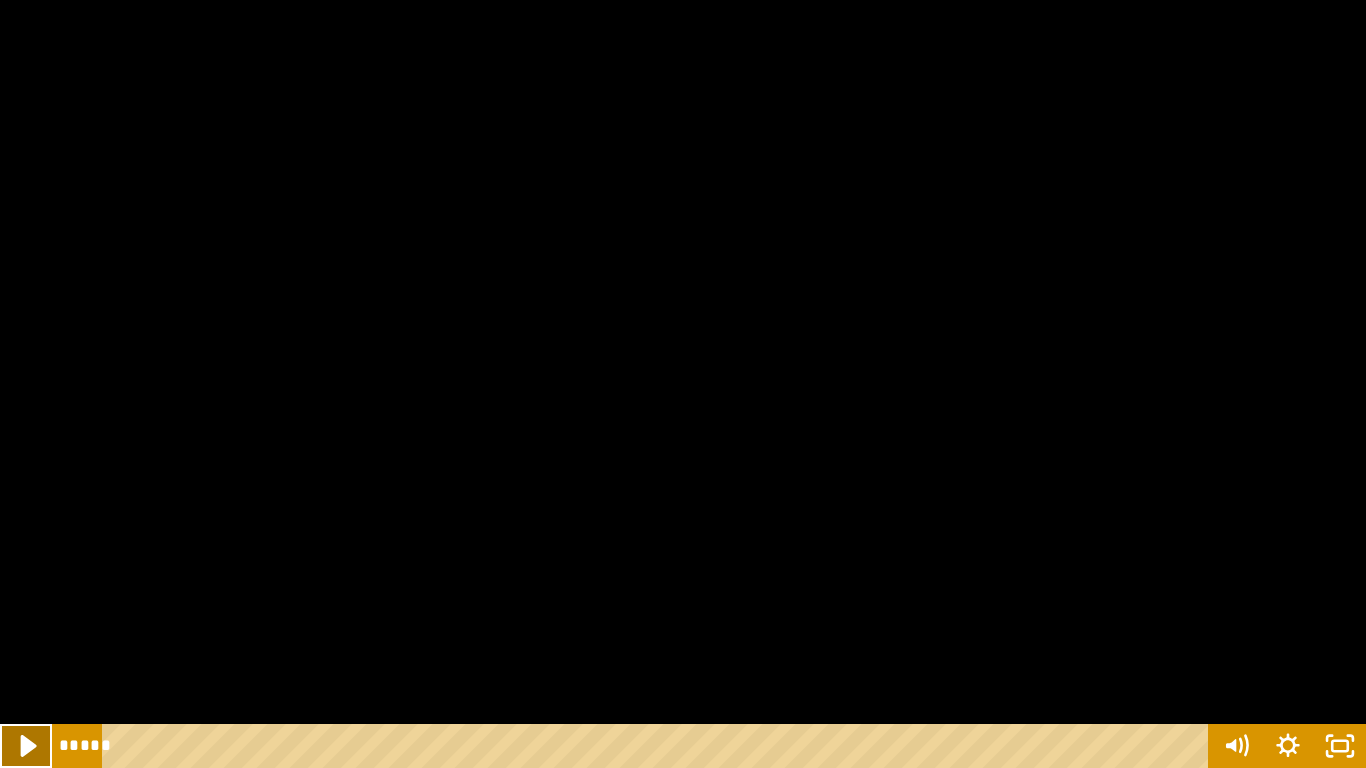click 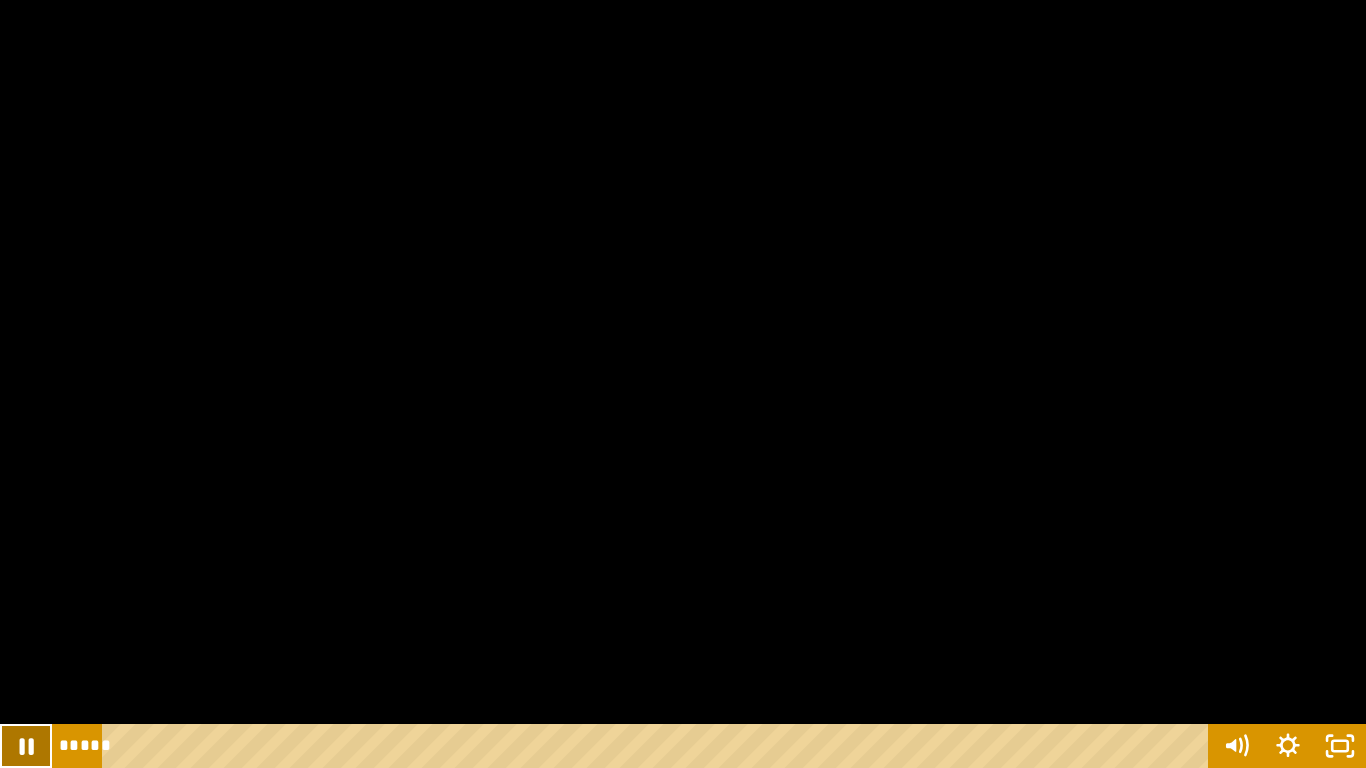 click 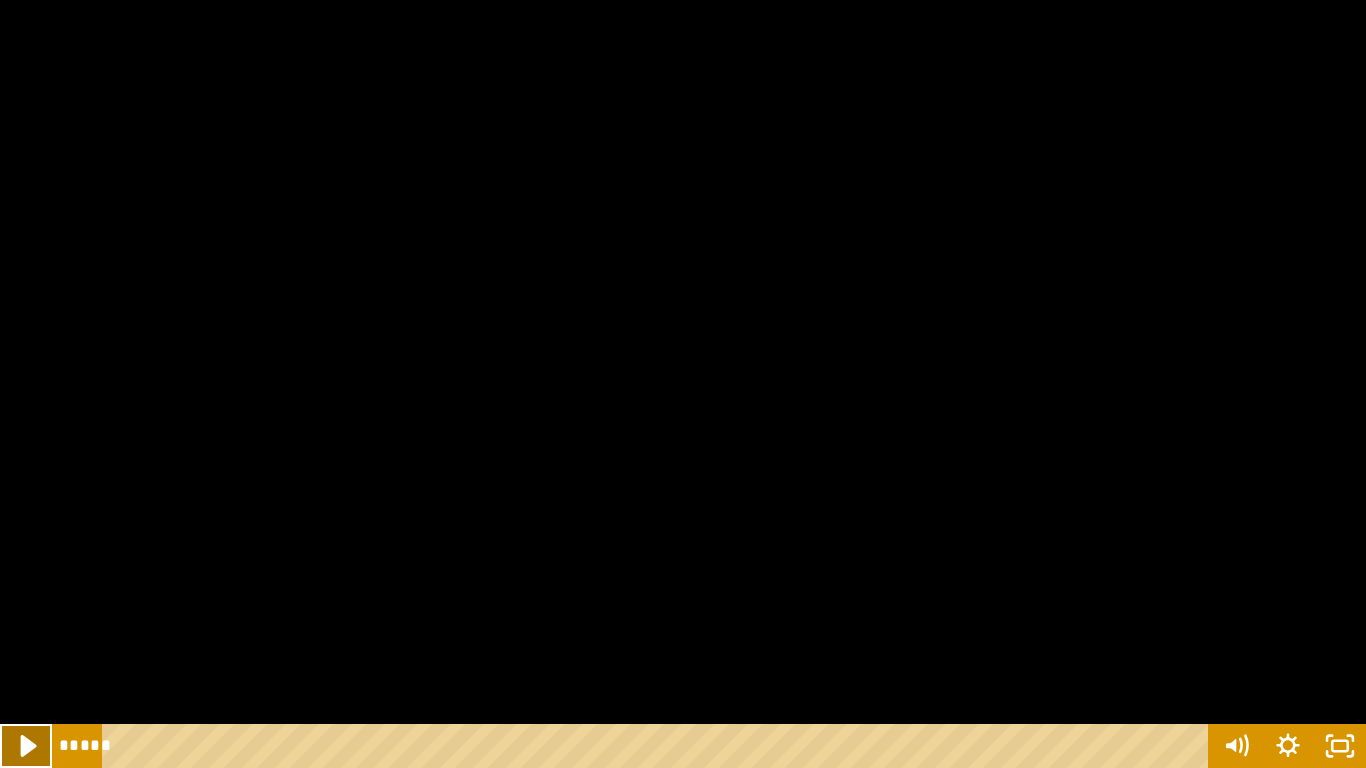 click 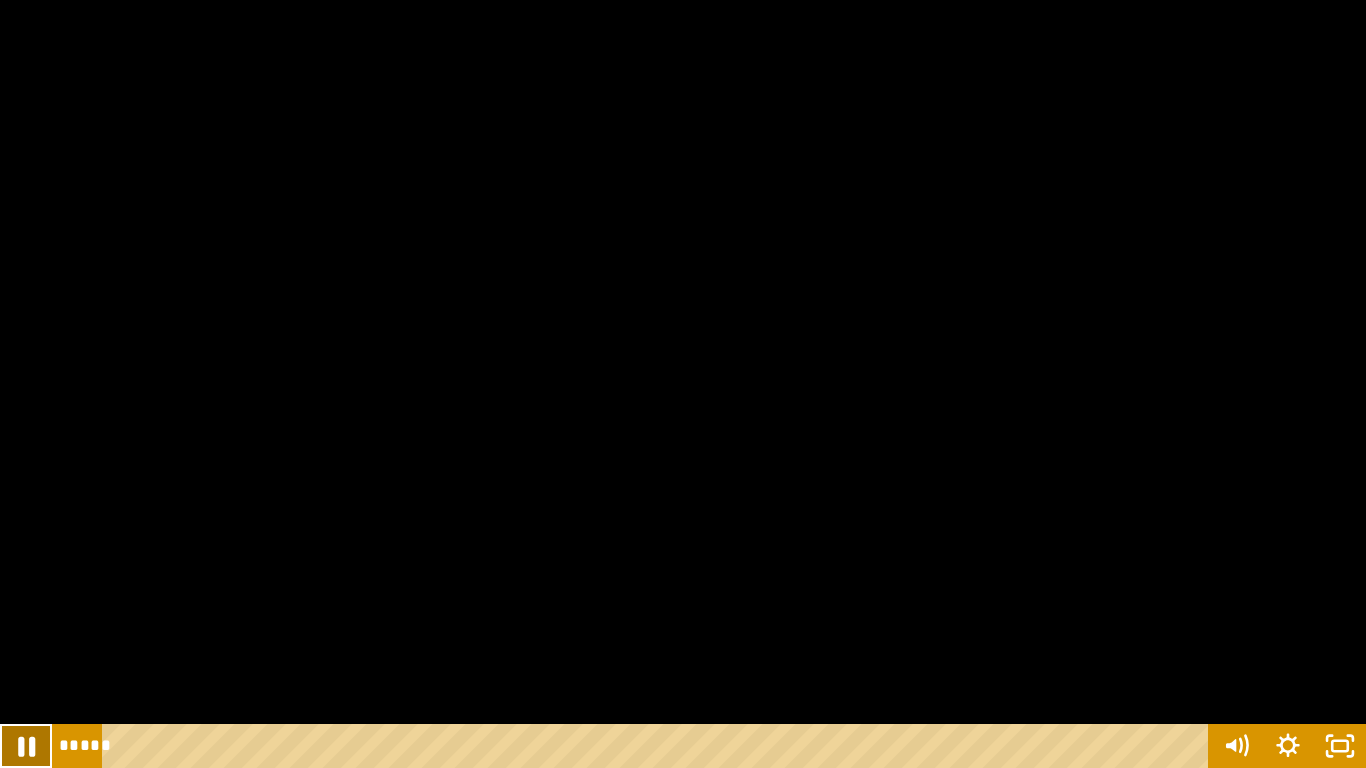 click 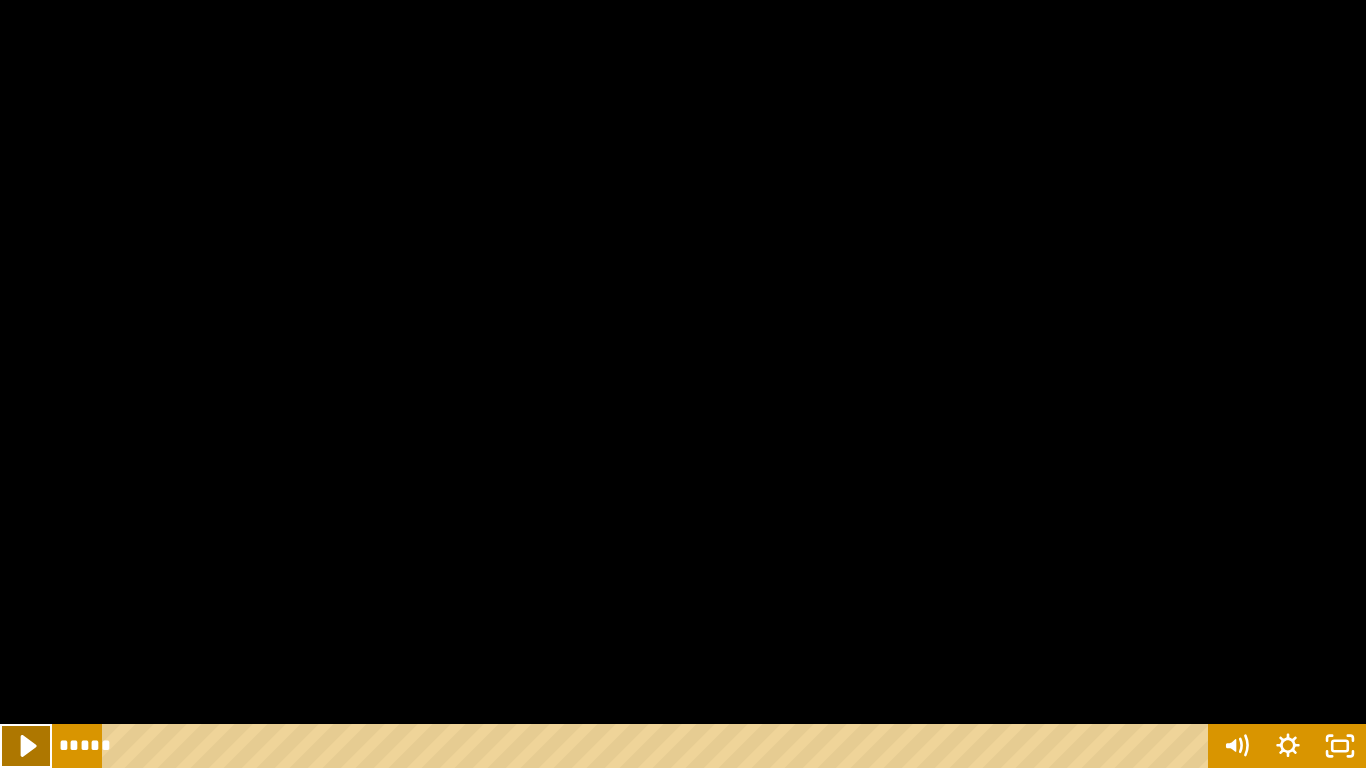 click 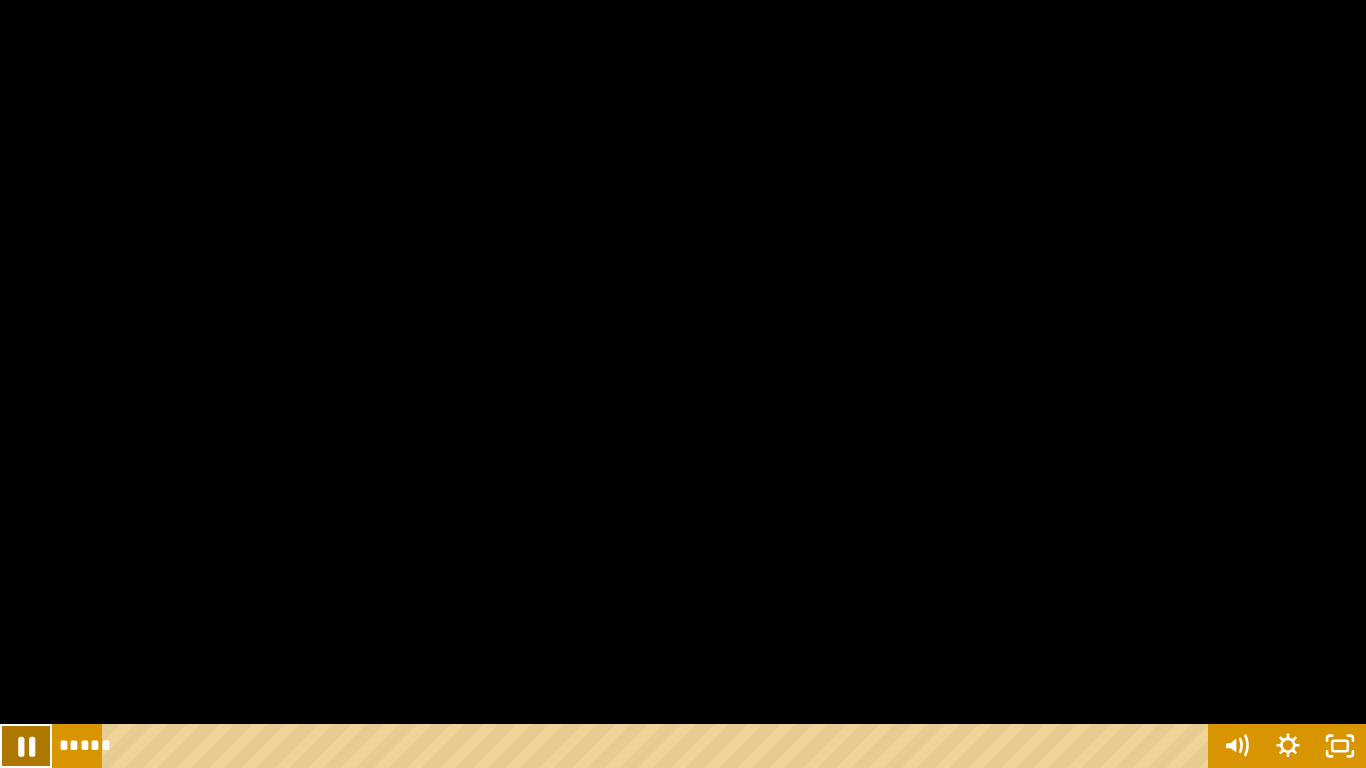 click 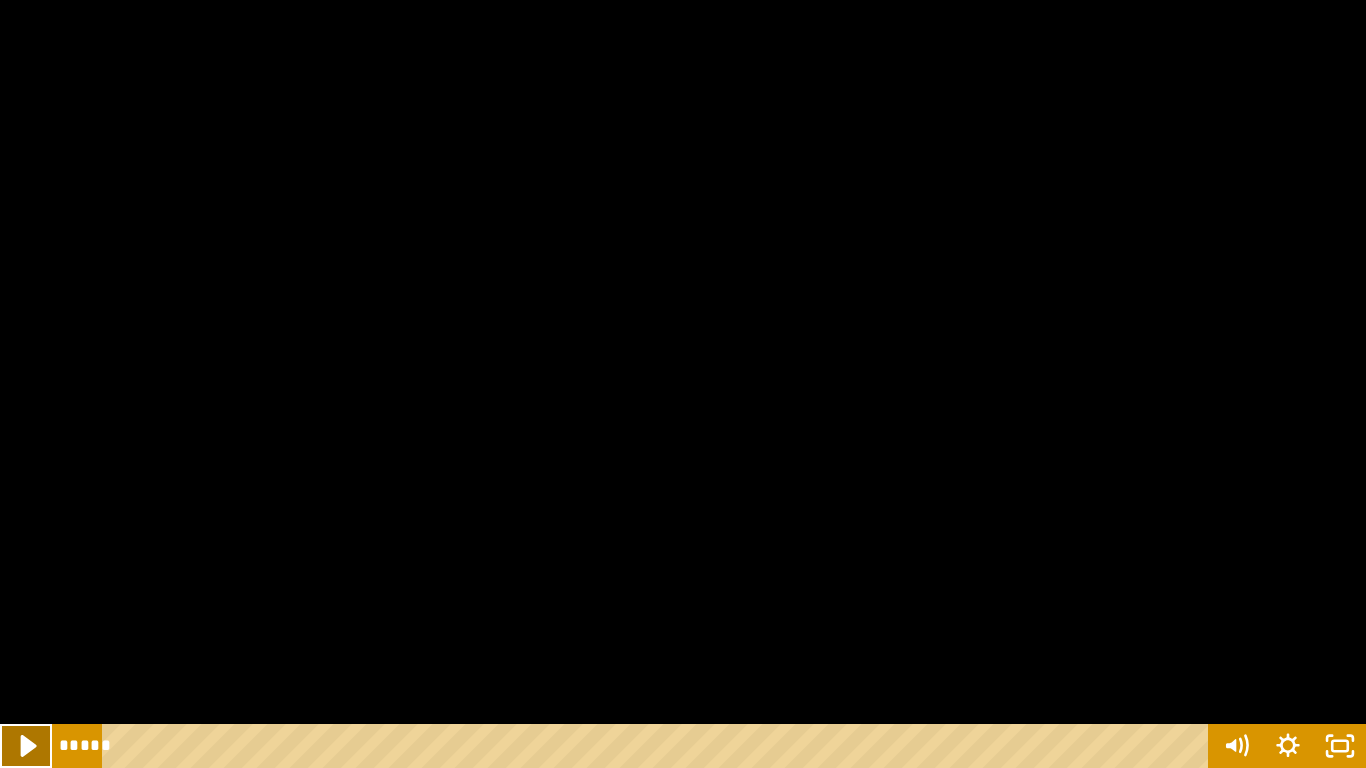 click 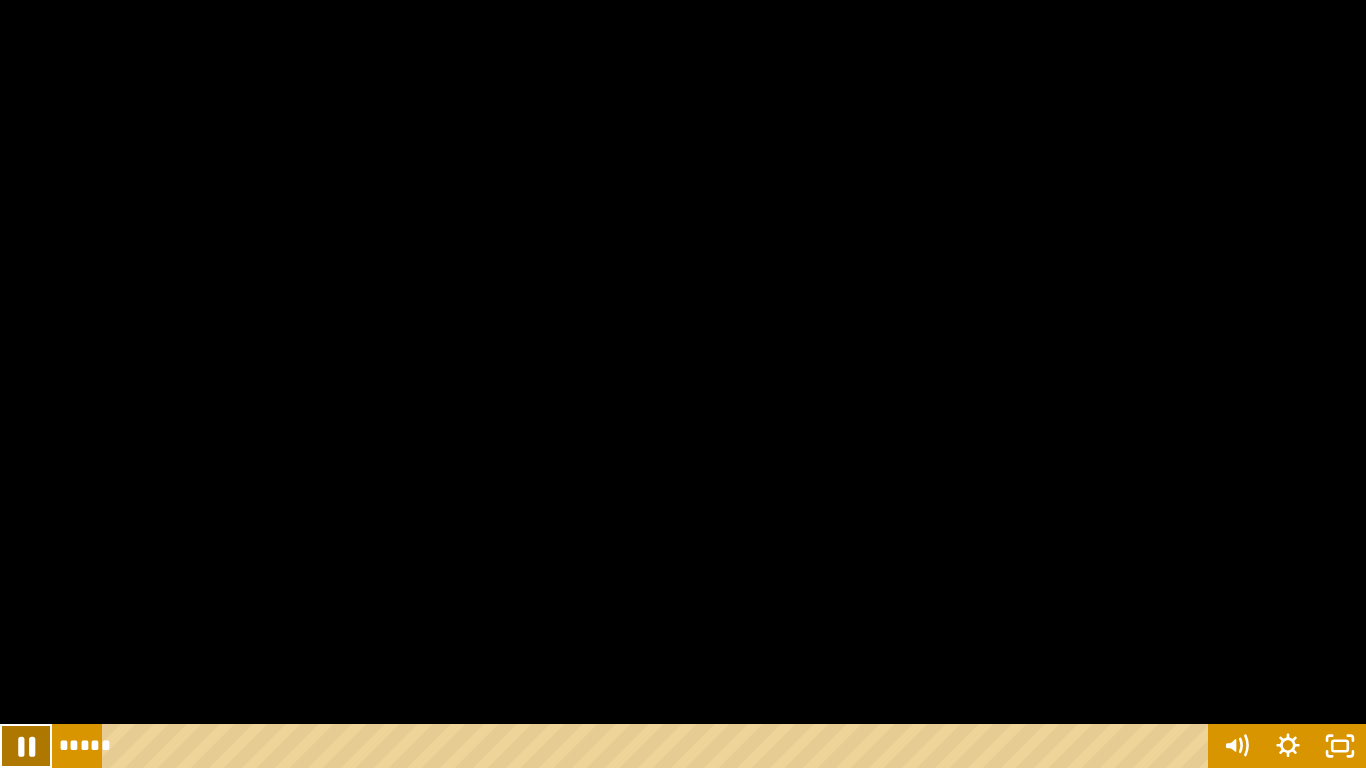 click 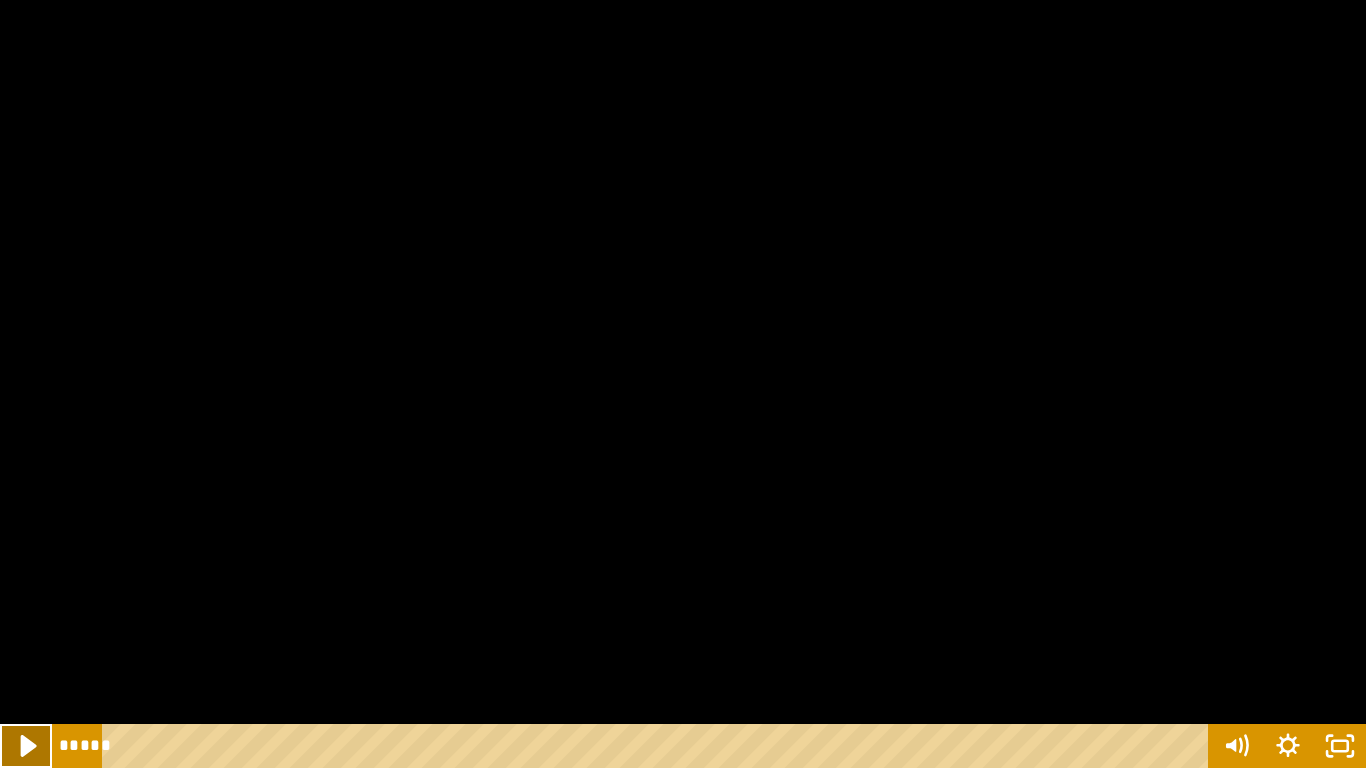 click 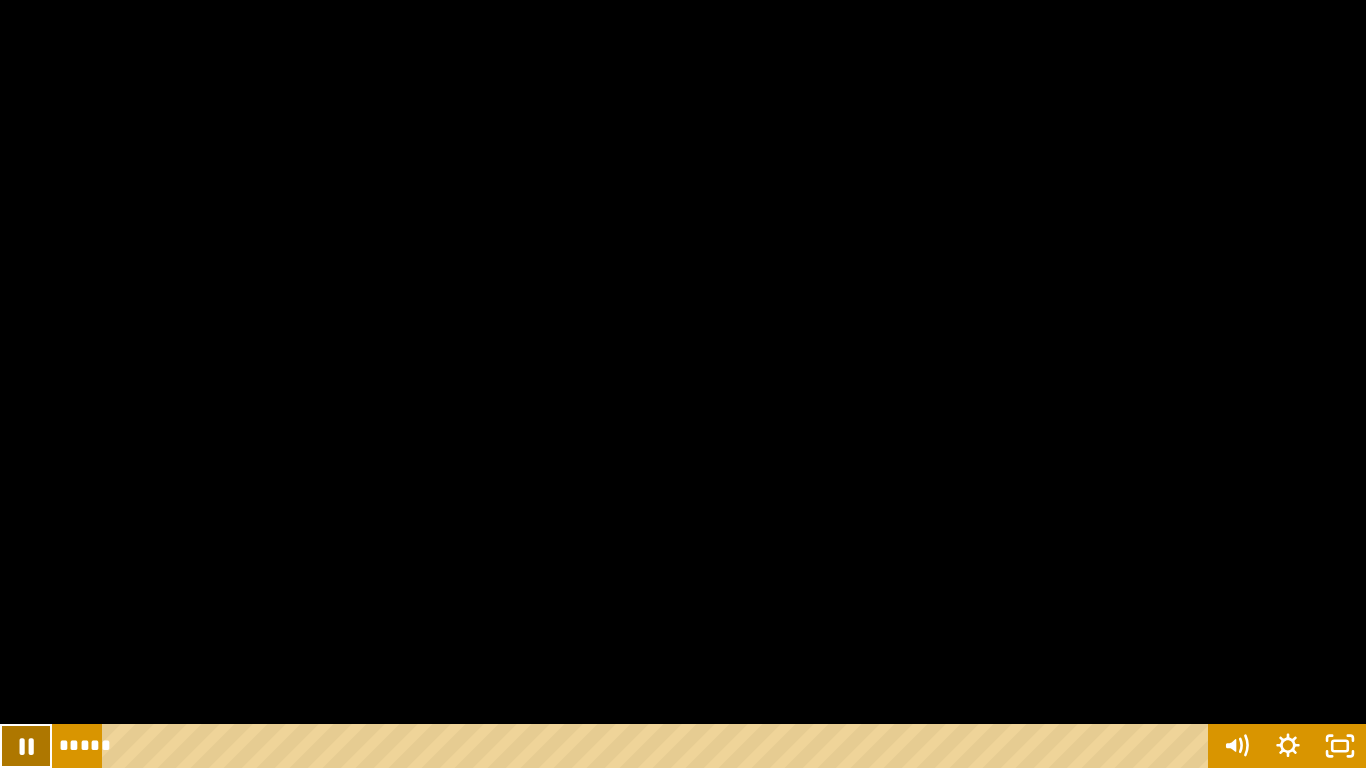 click 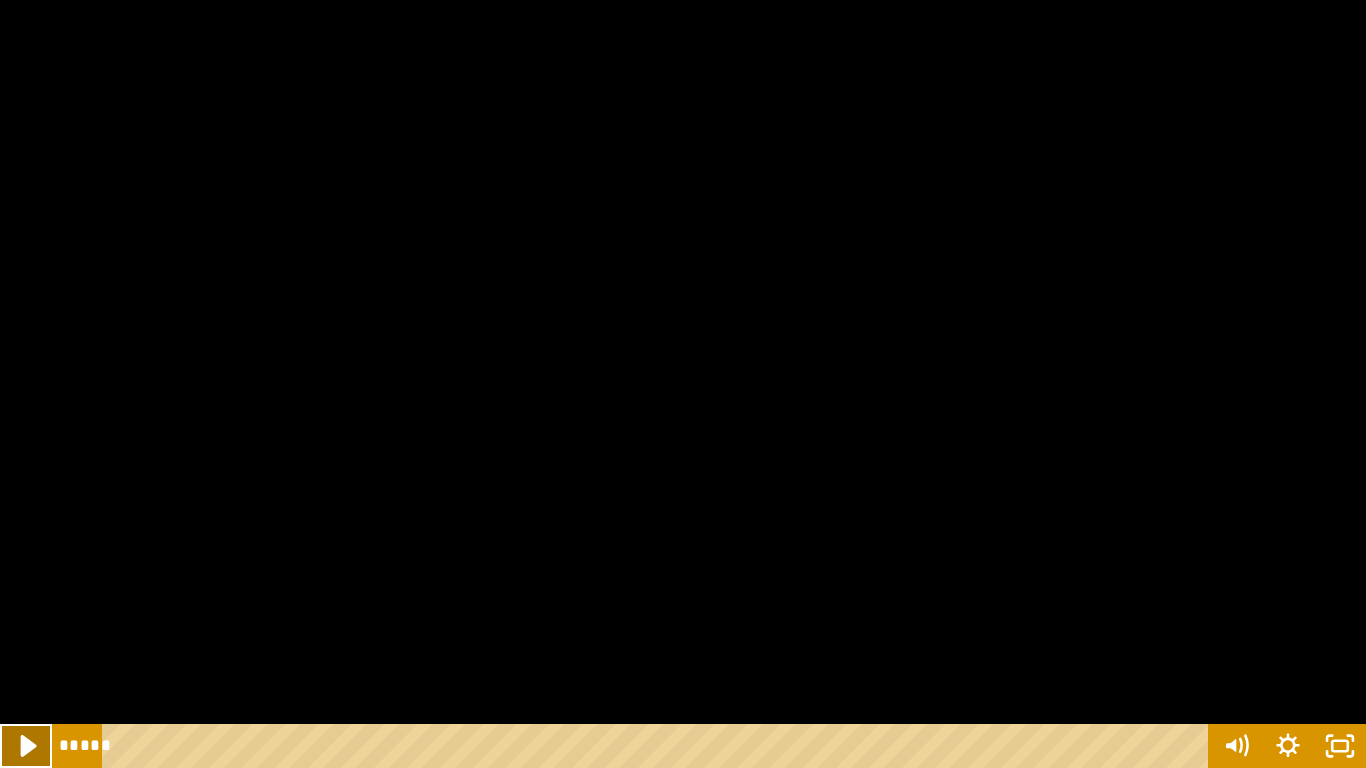 click 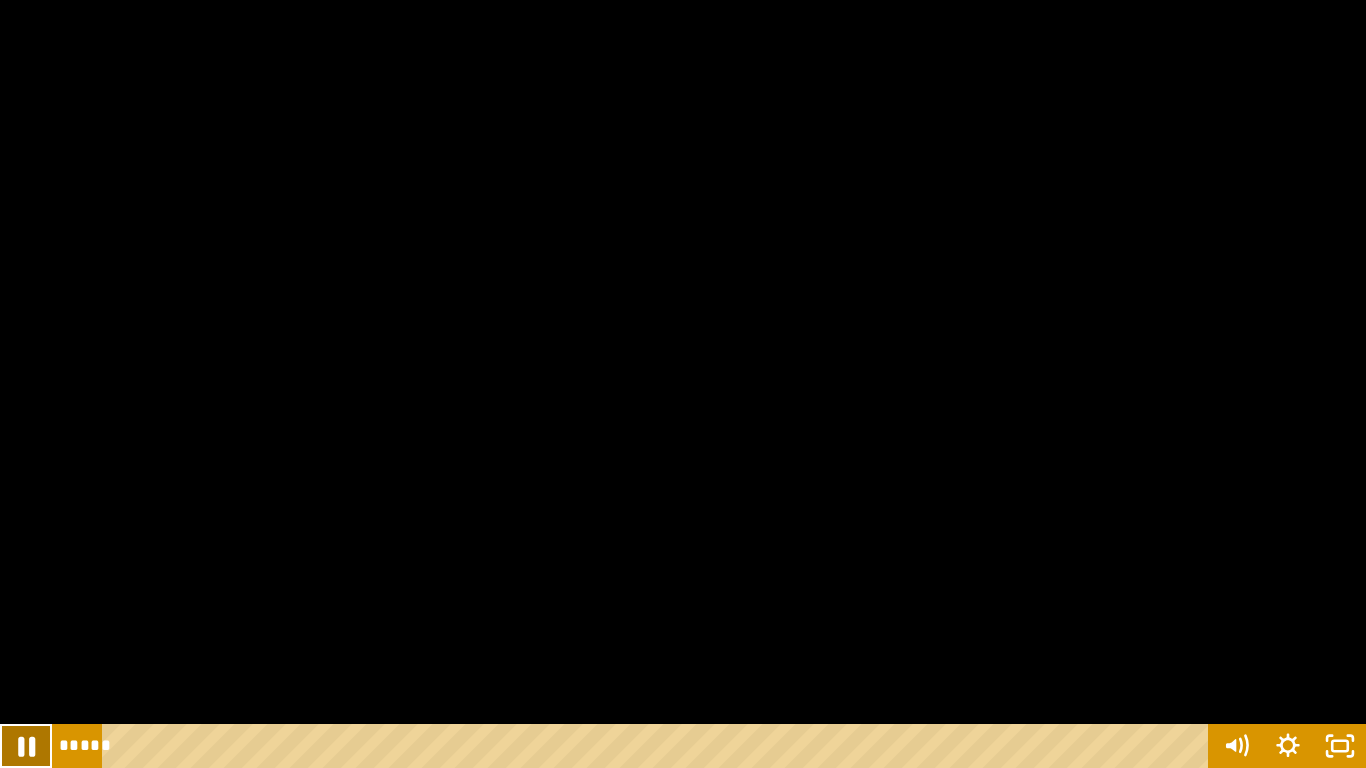 click 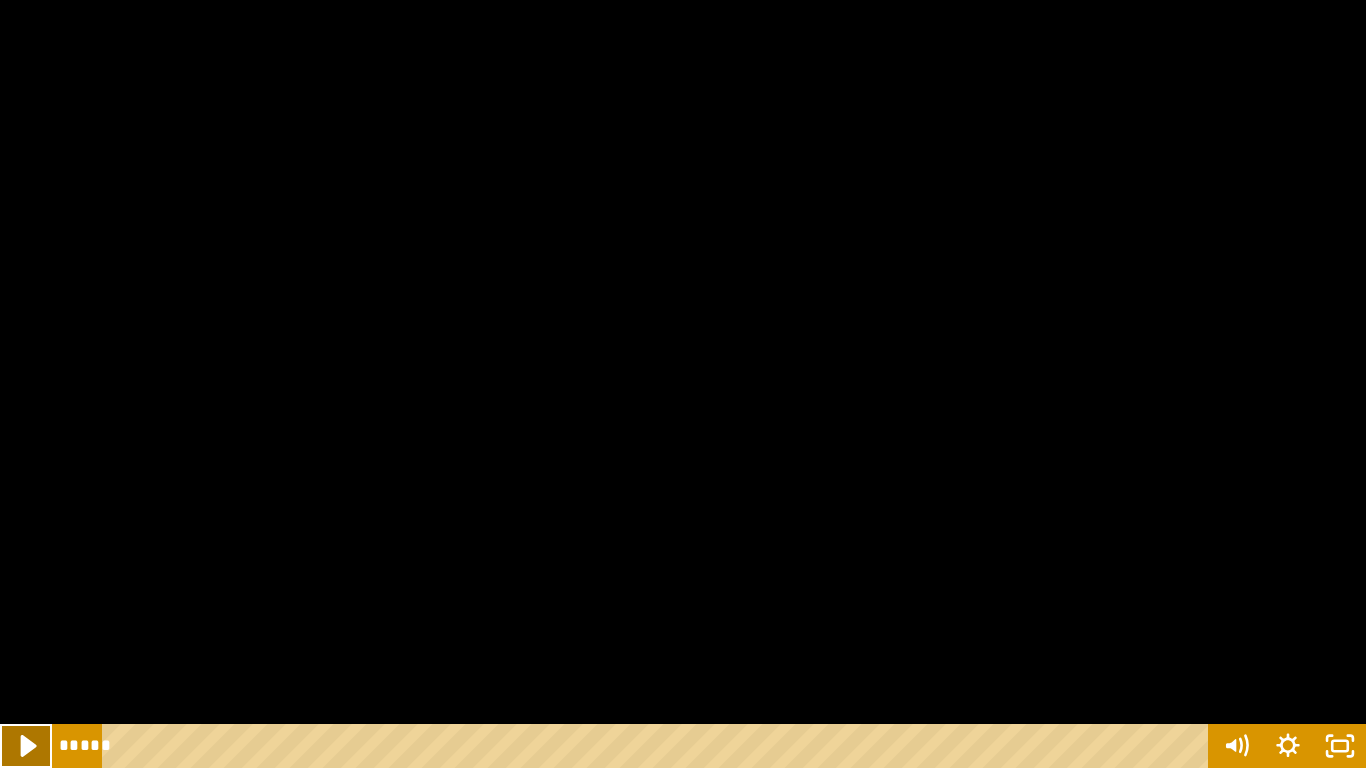 click 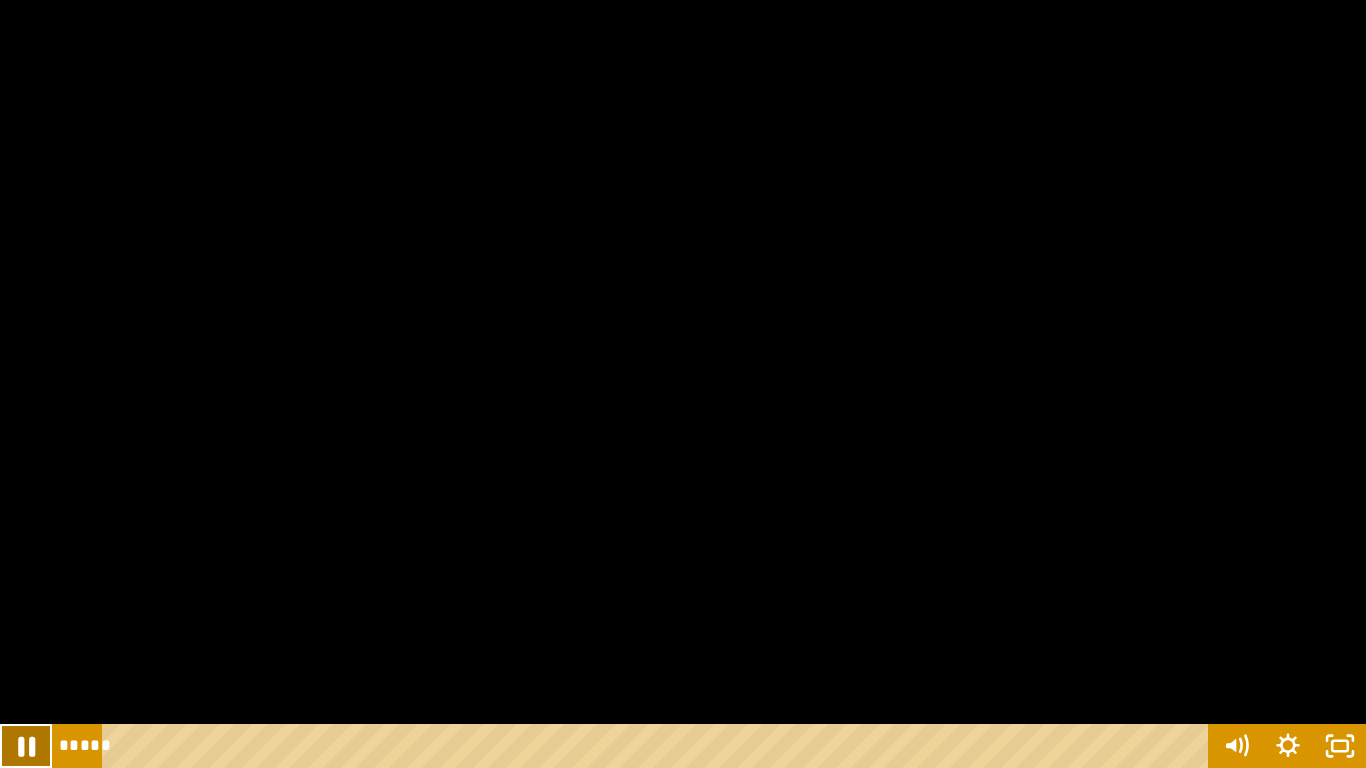 click 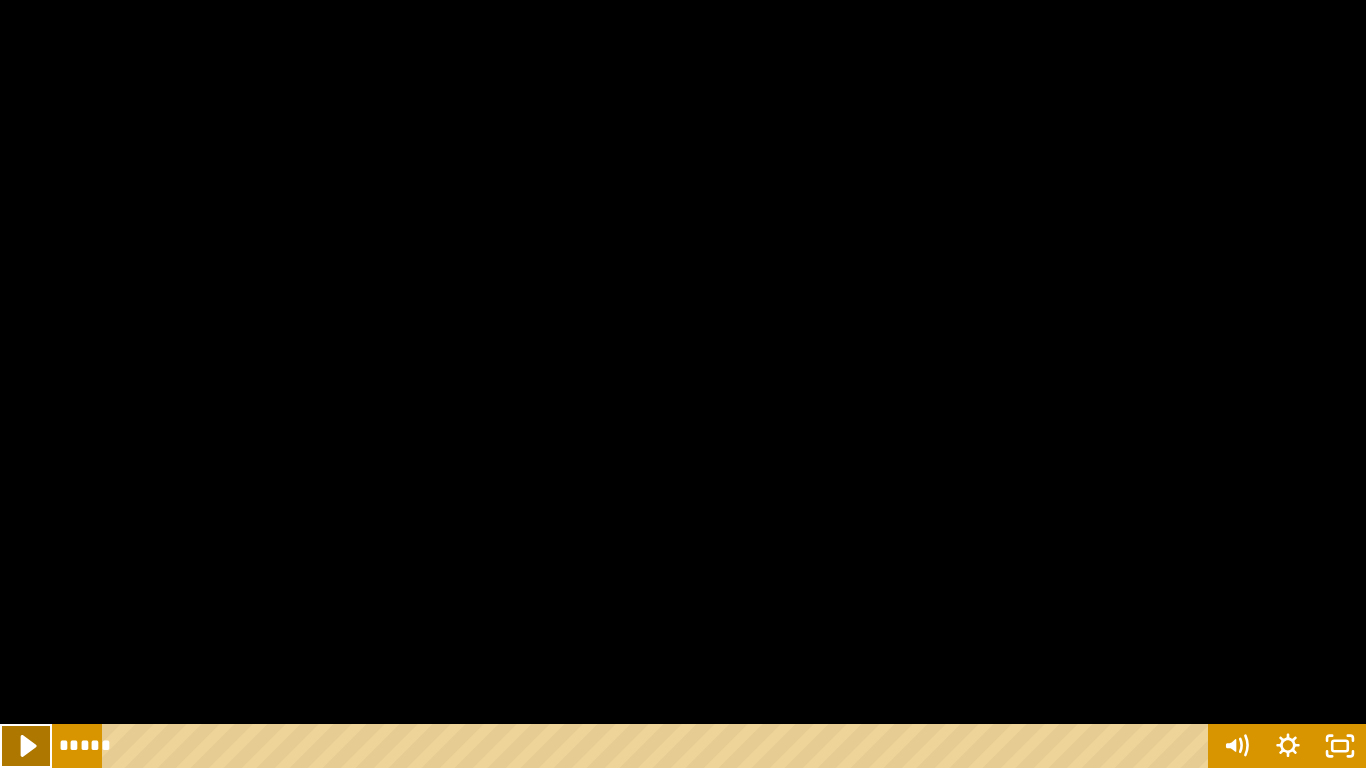 click 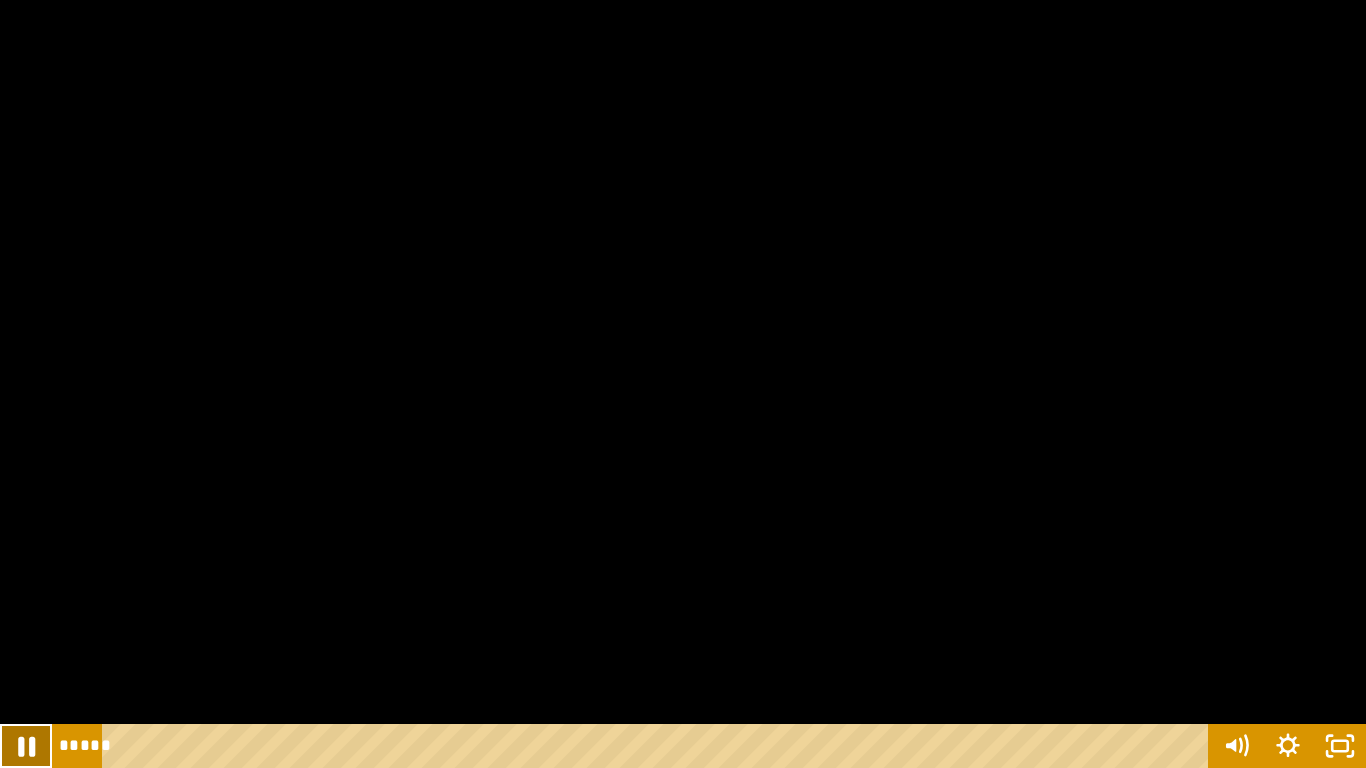 click 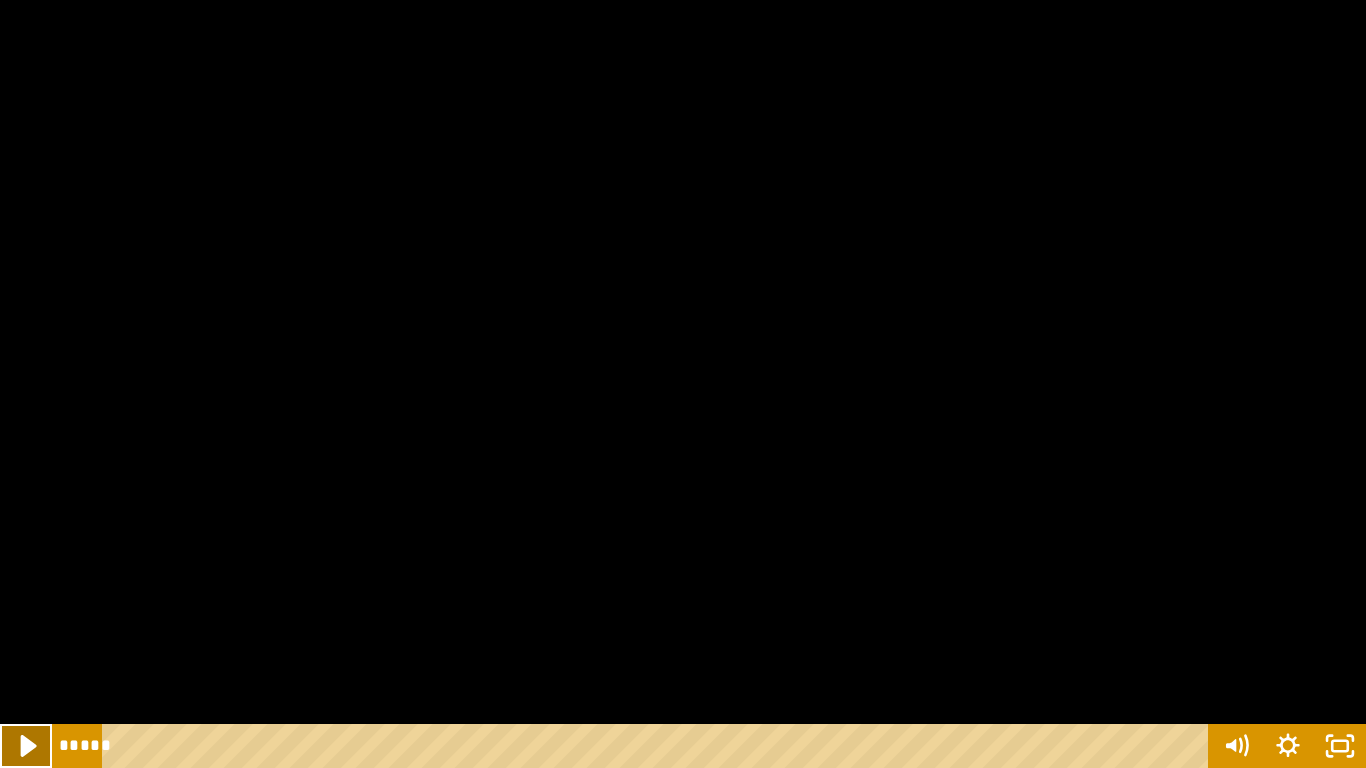 click 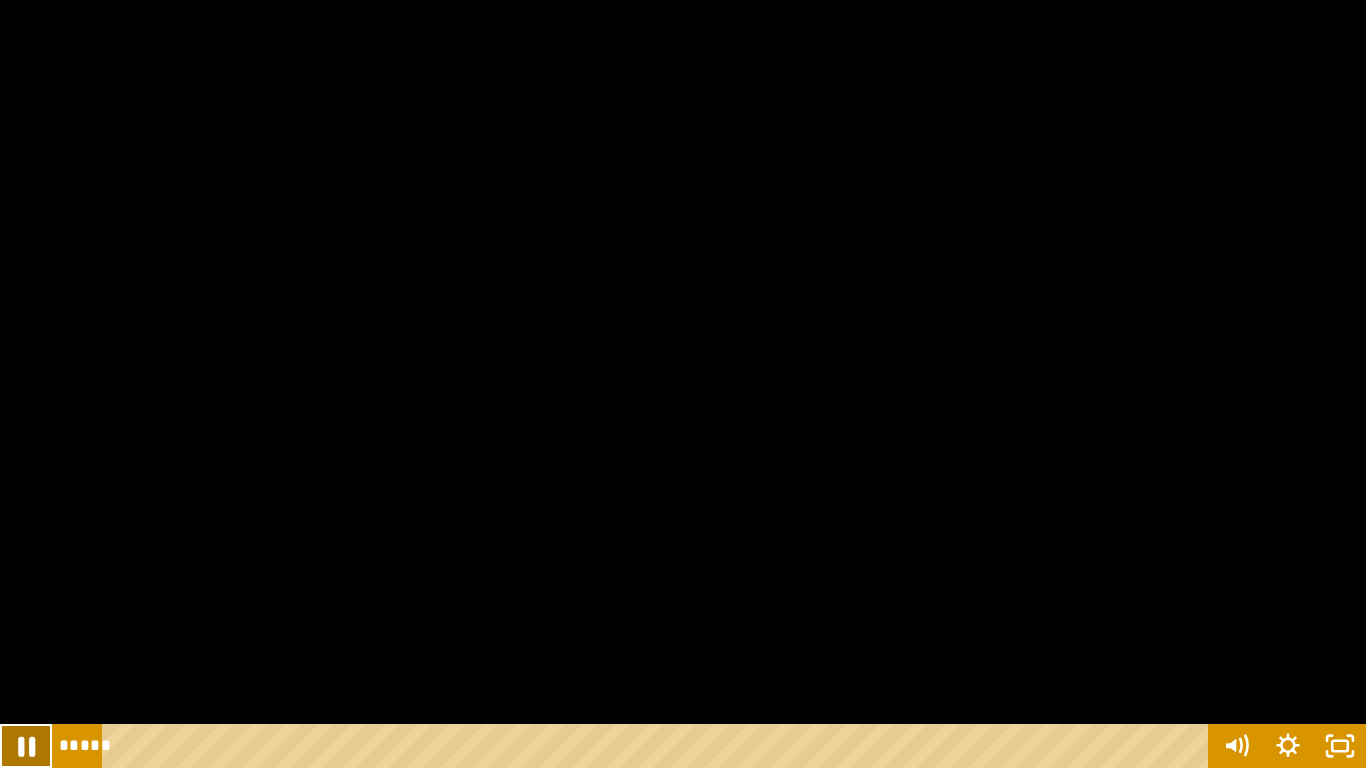 click 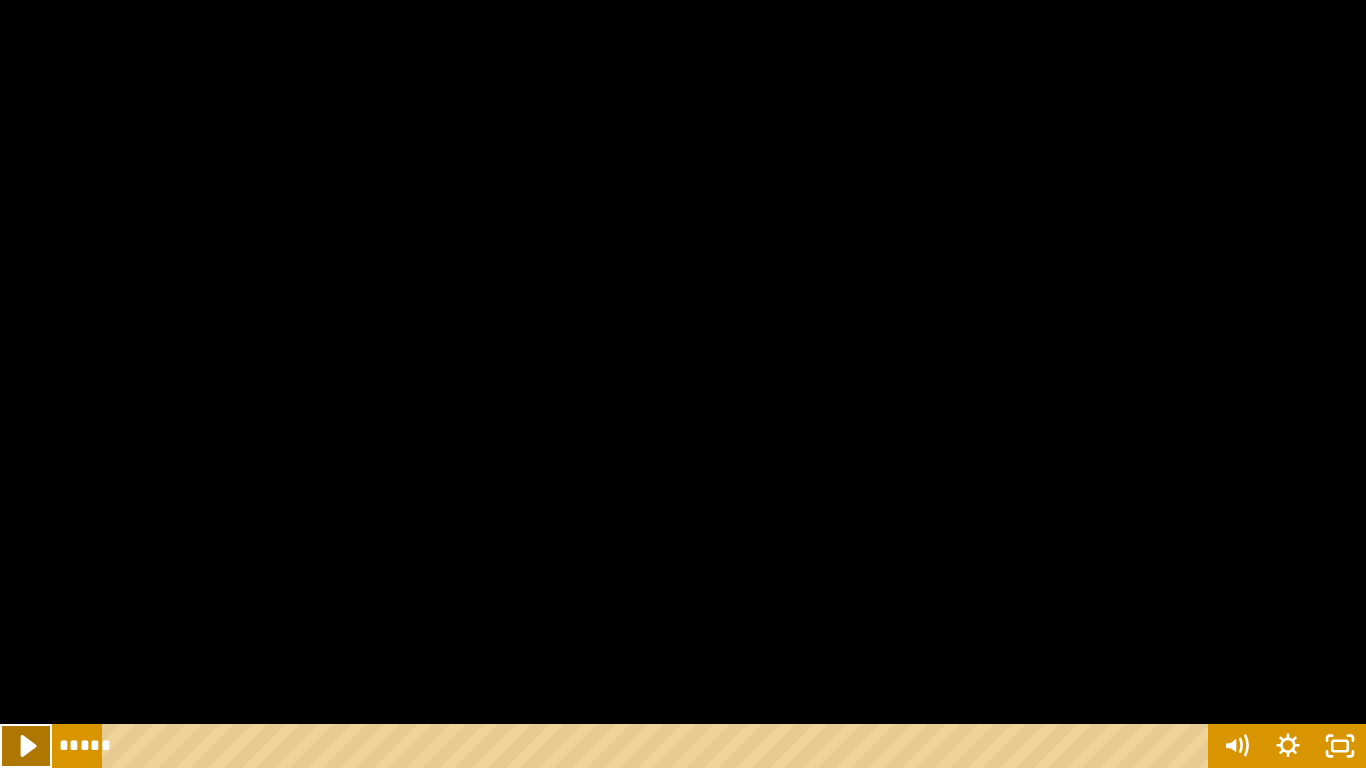 click 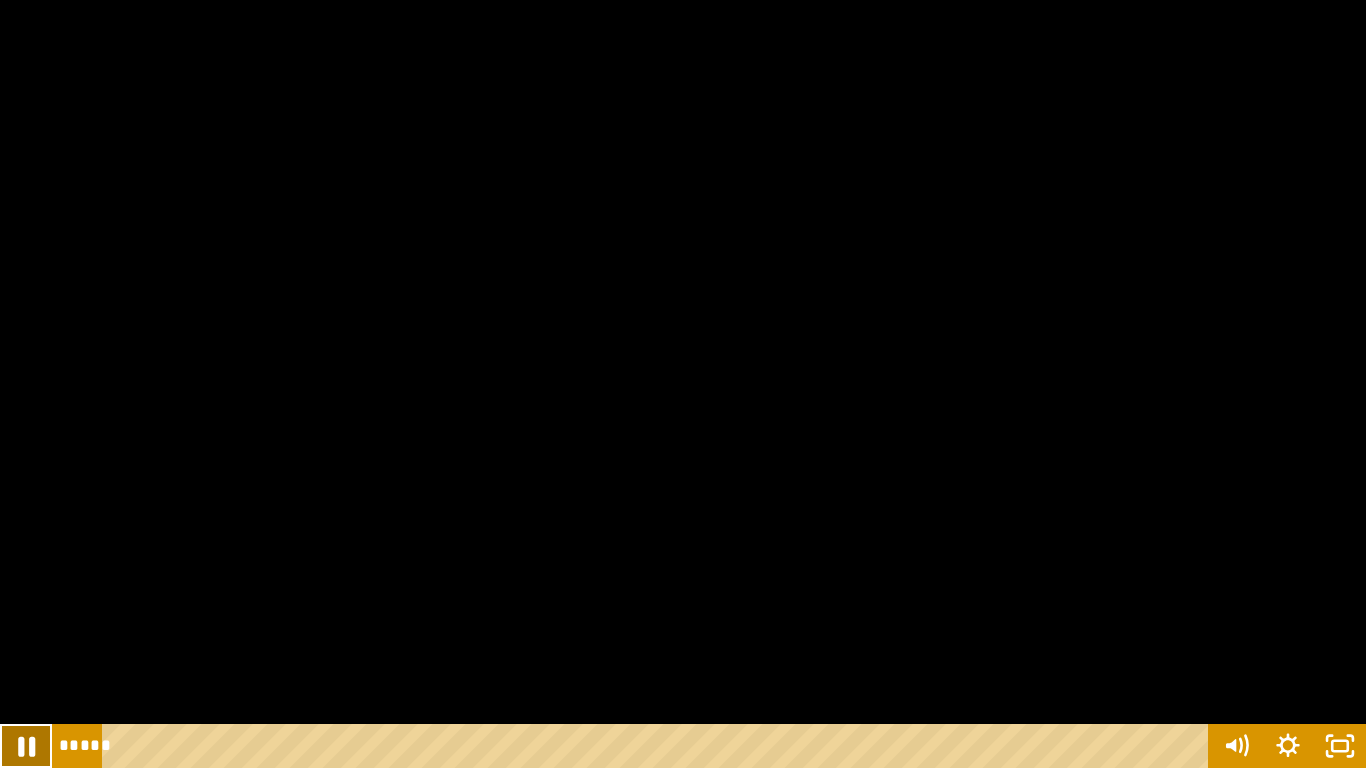 click 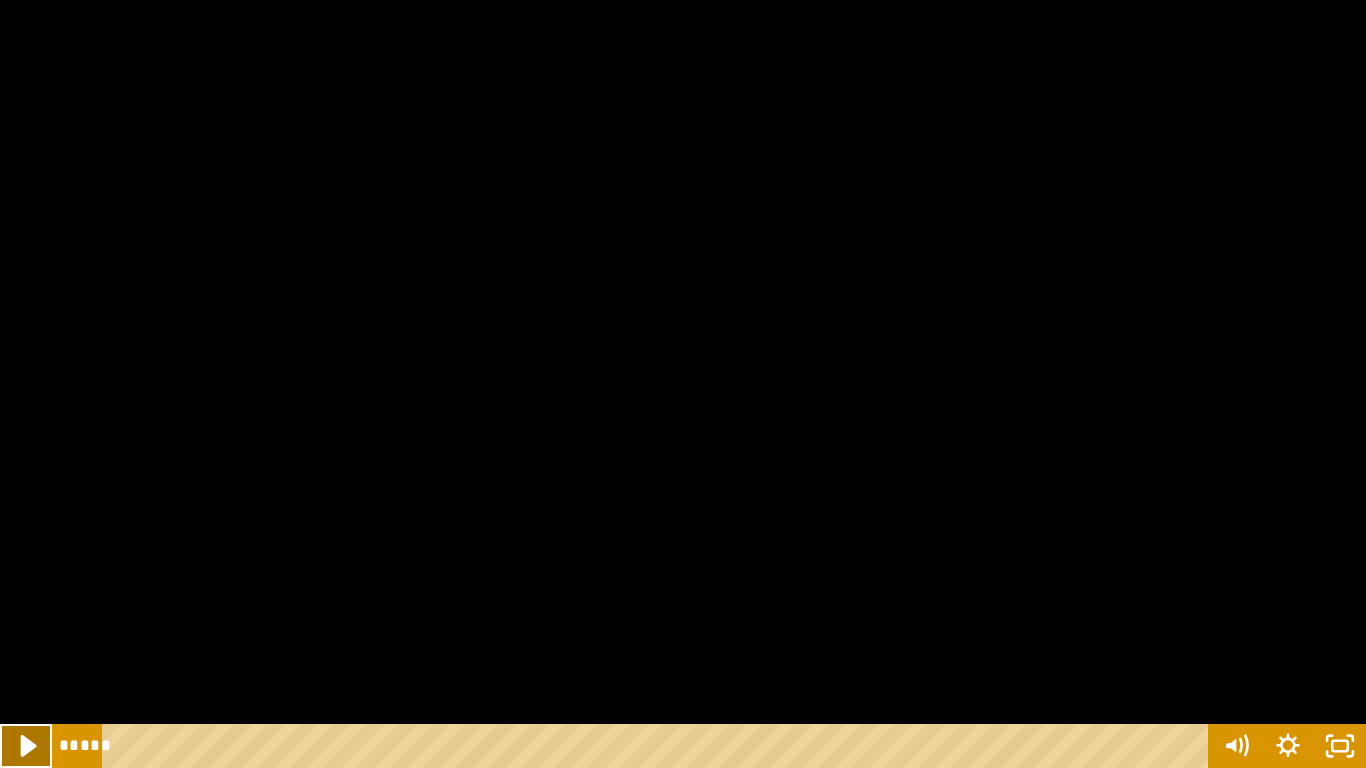 click 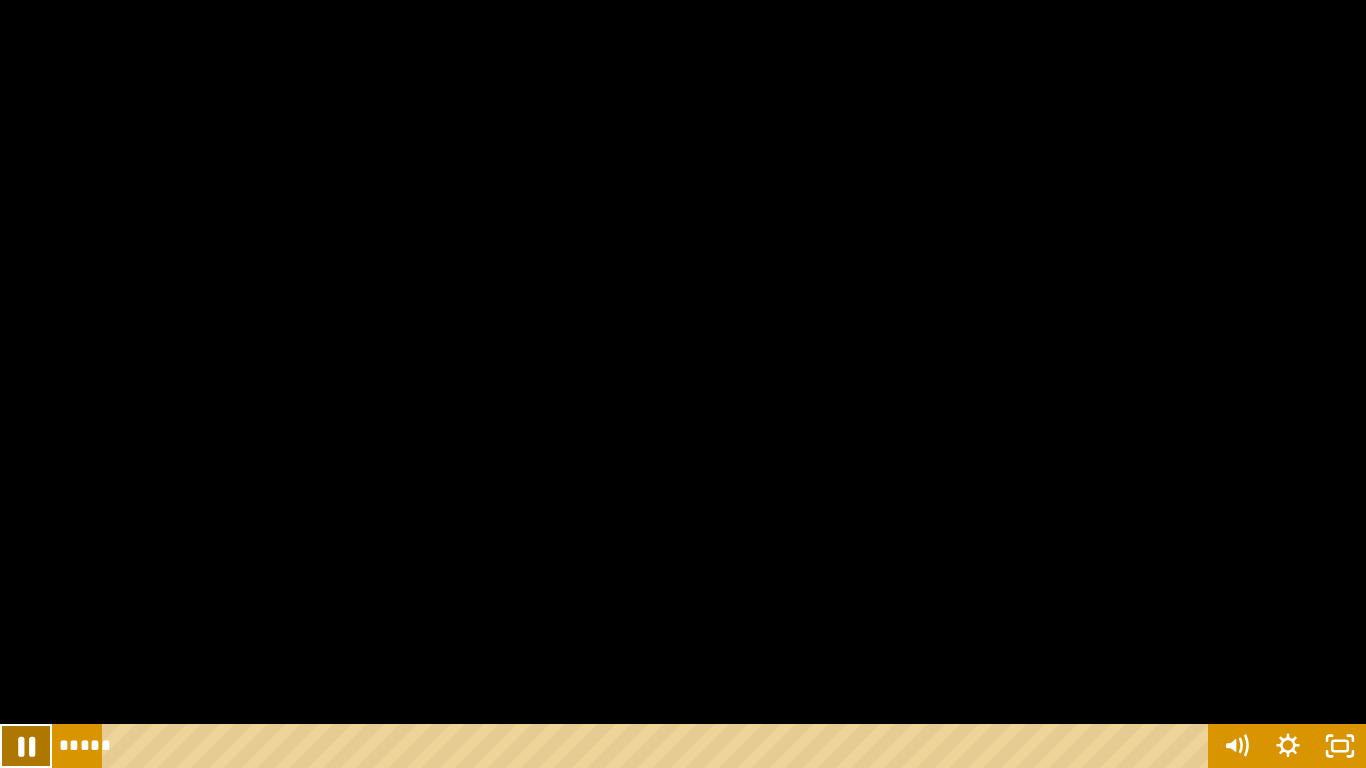 click 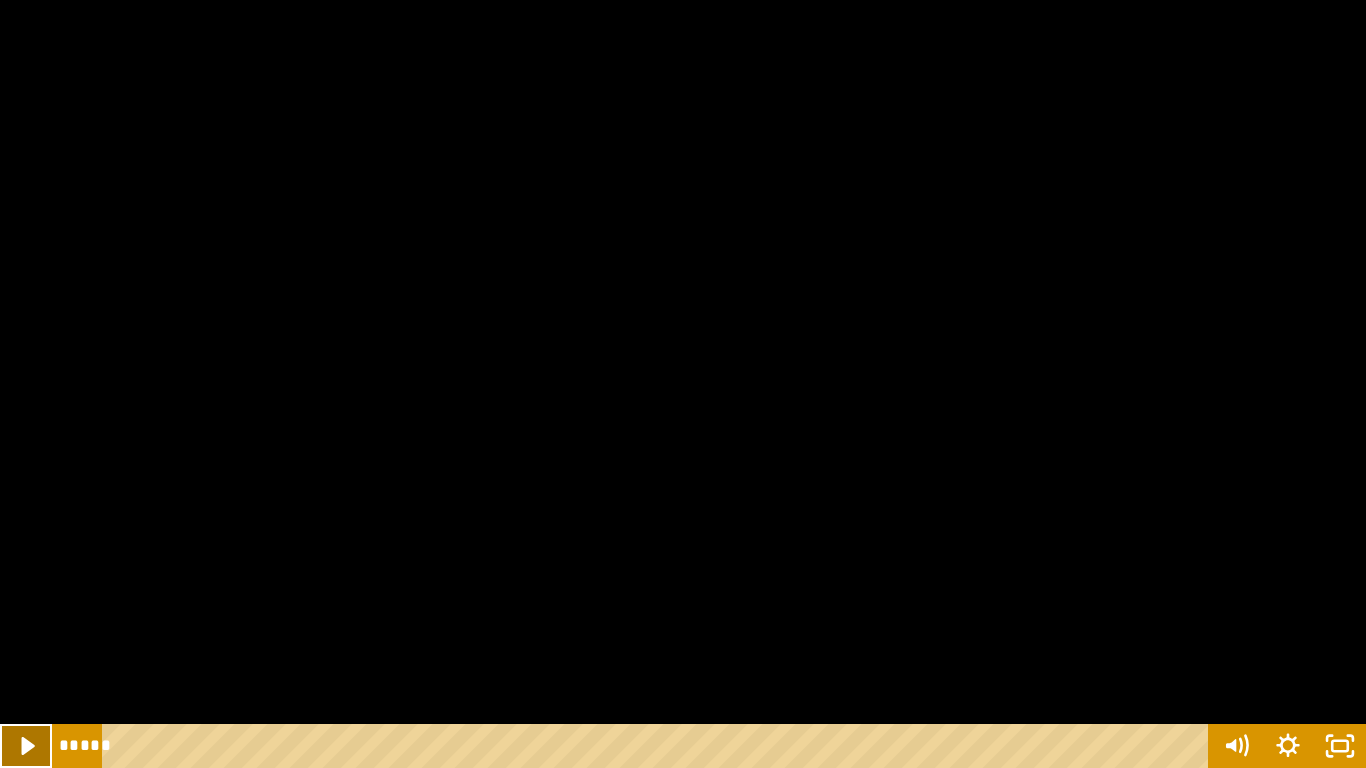 click 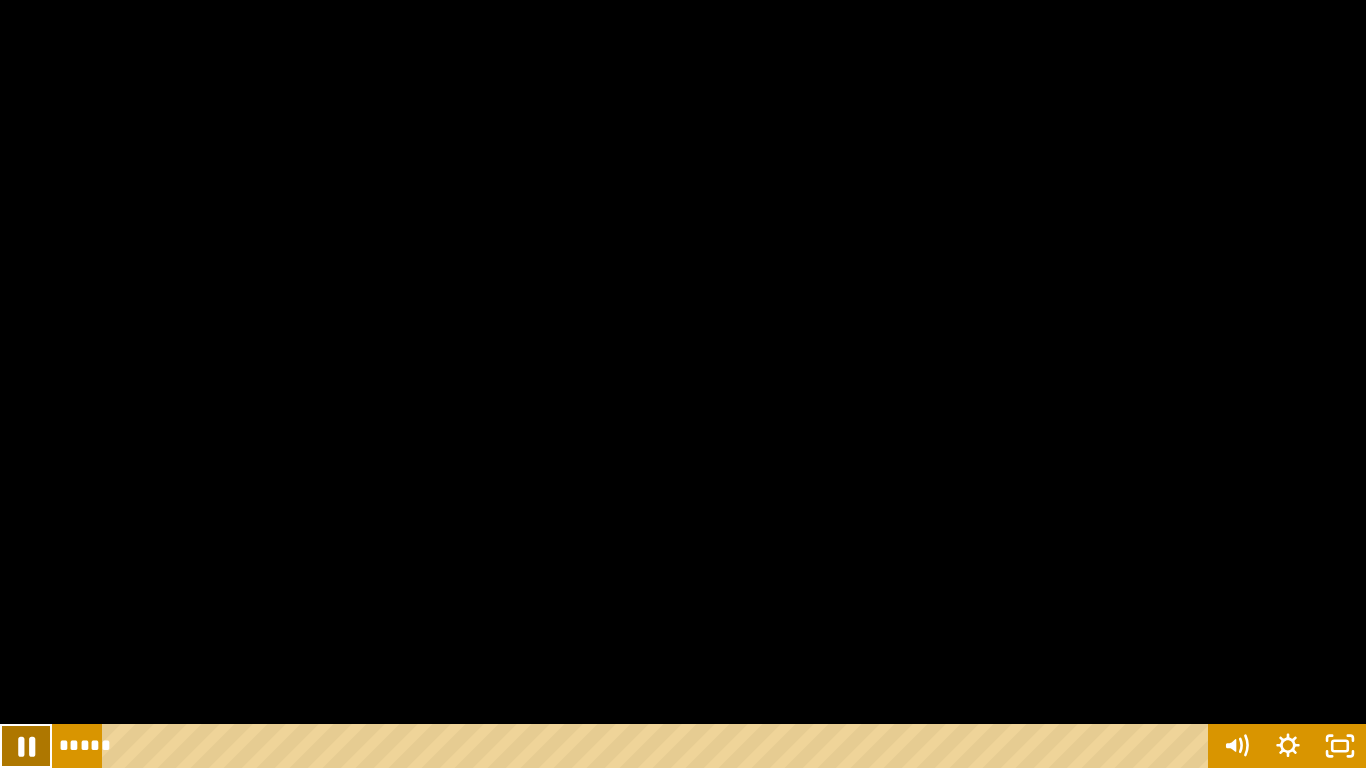 click 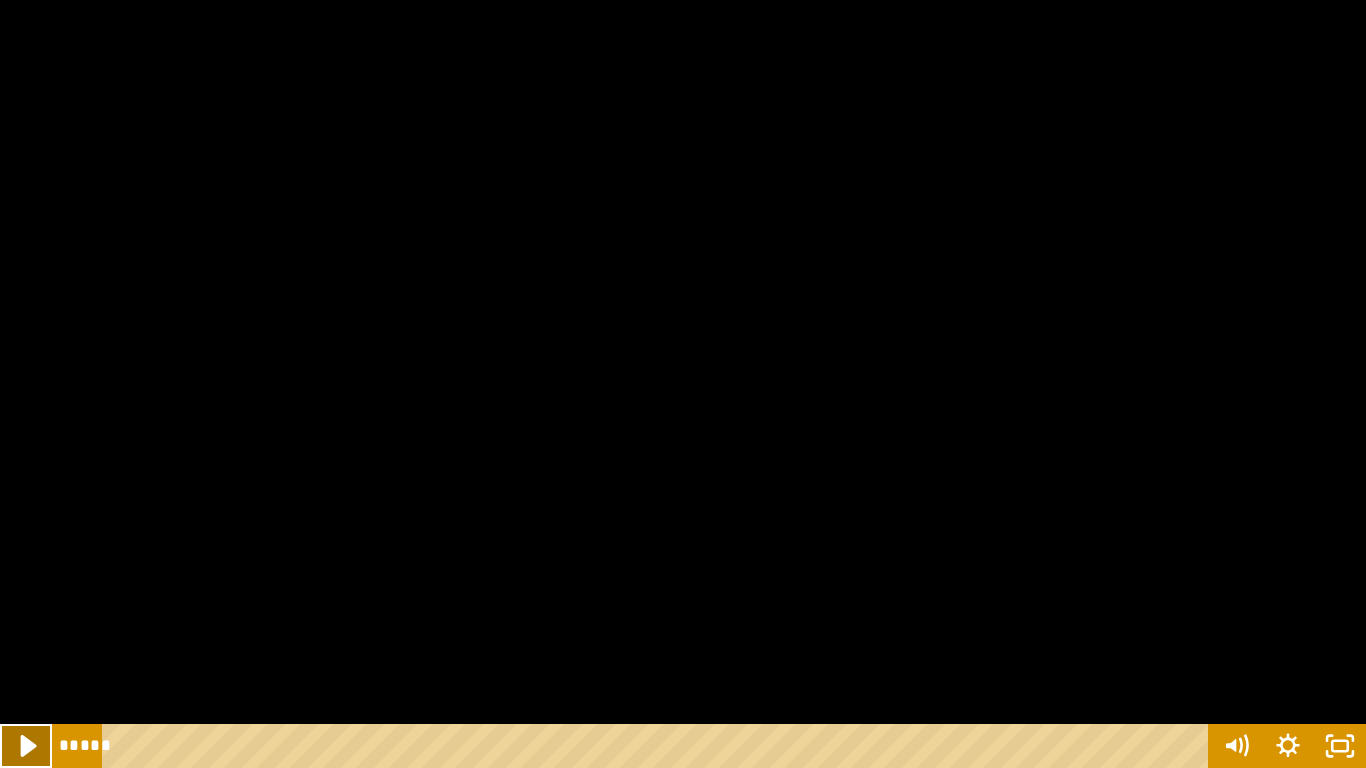 click 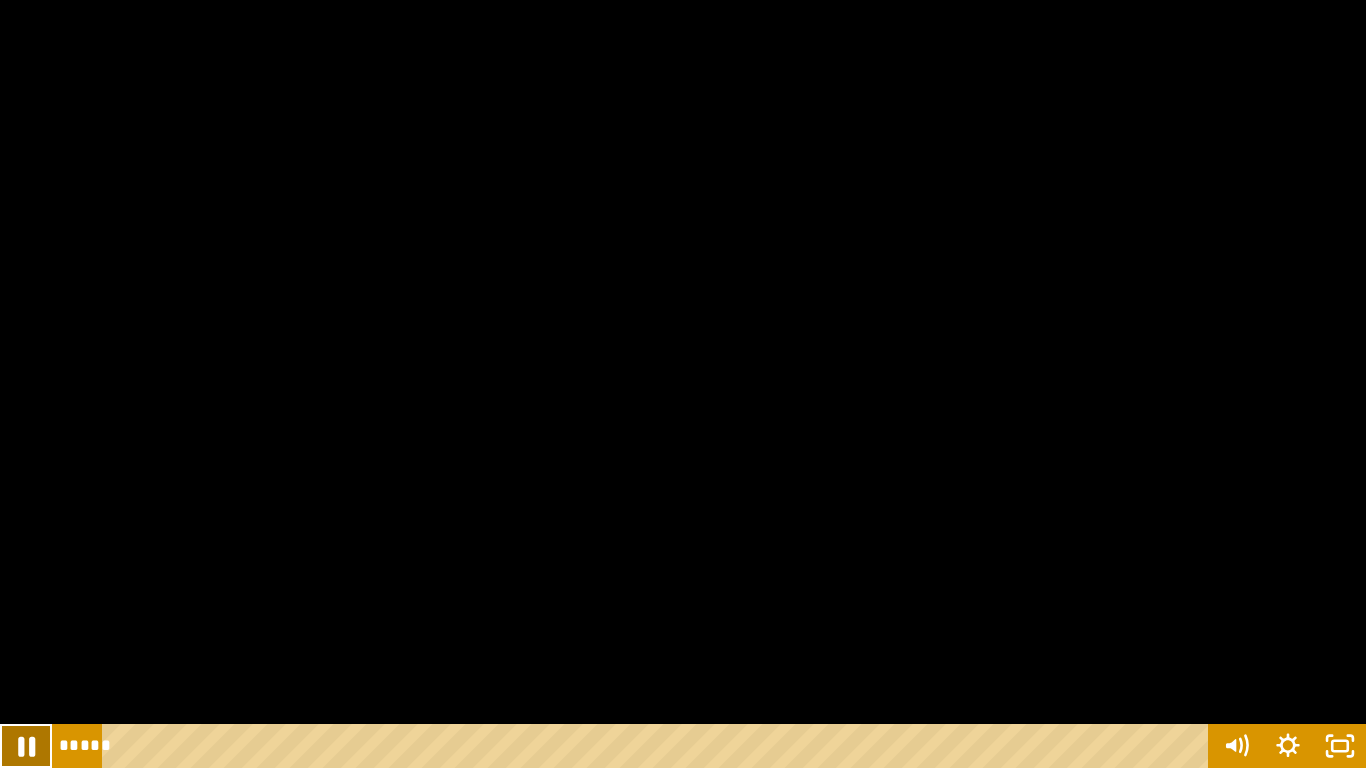 click 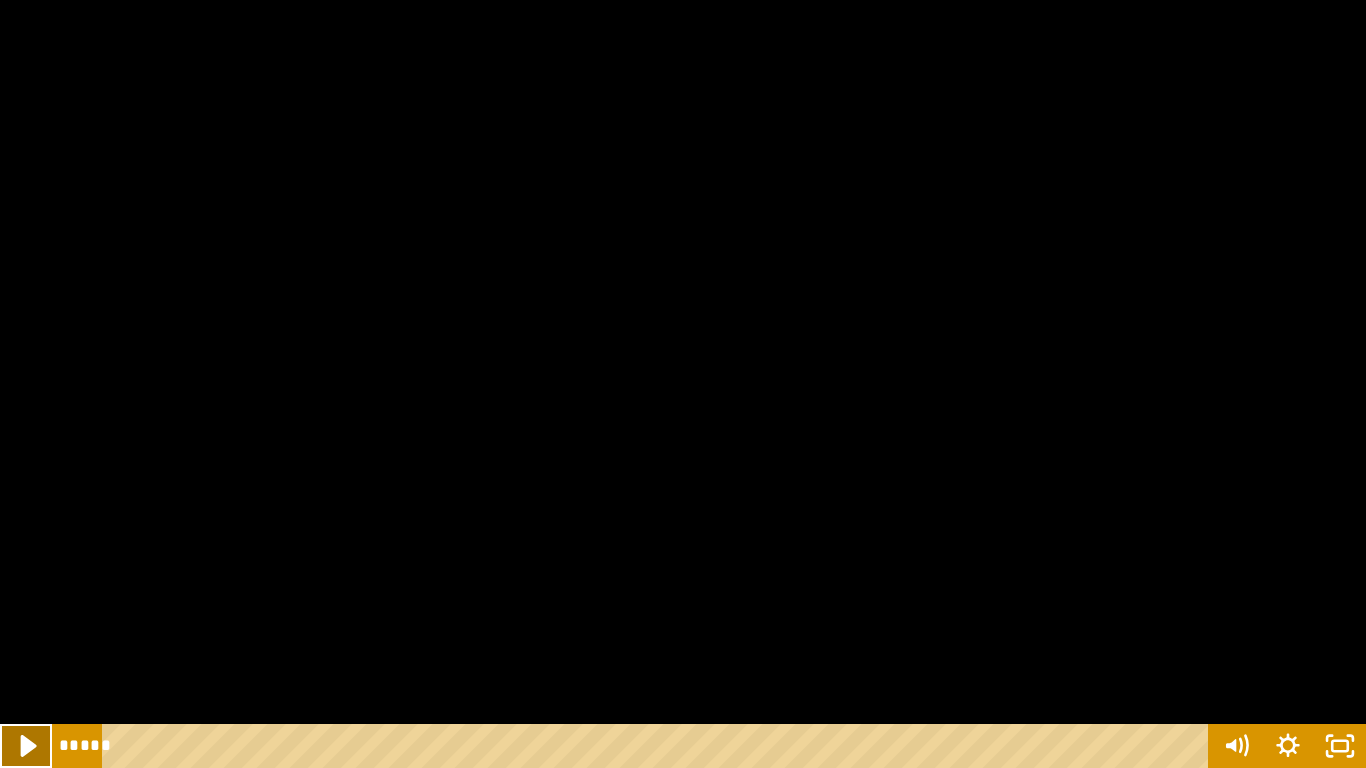 click 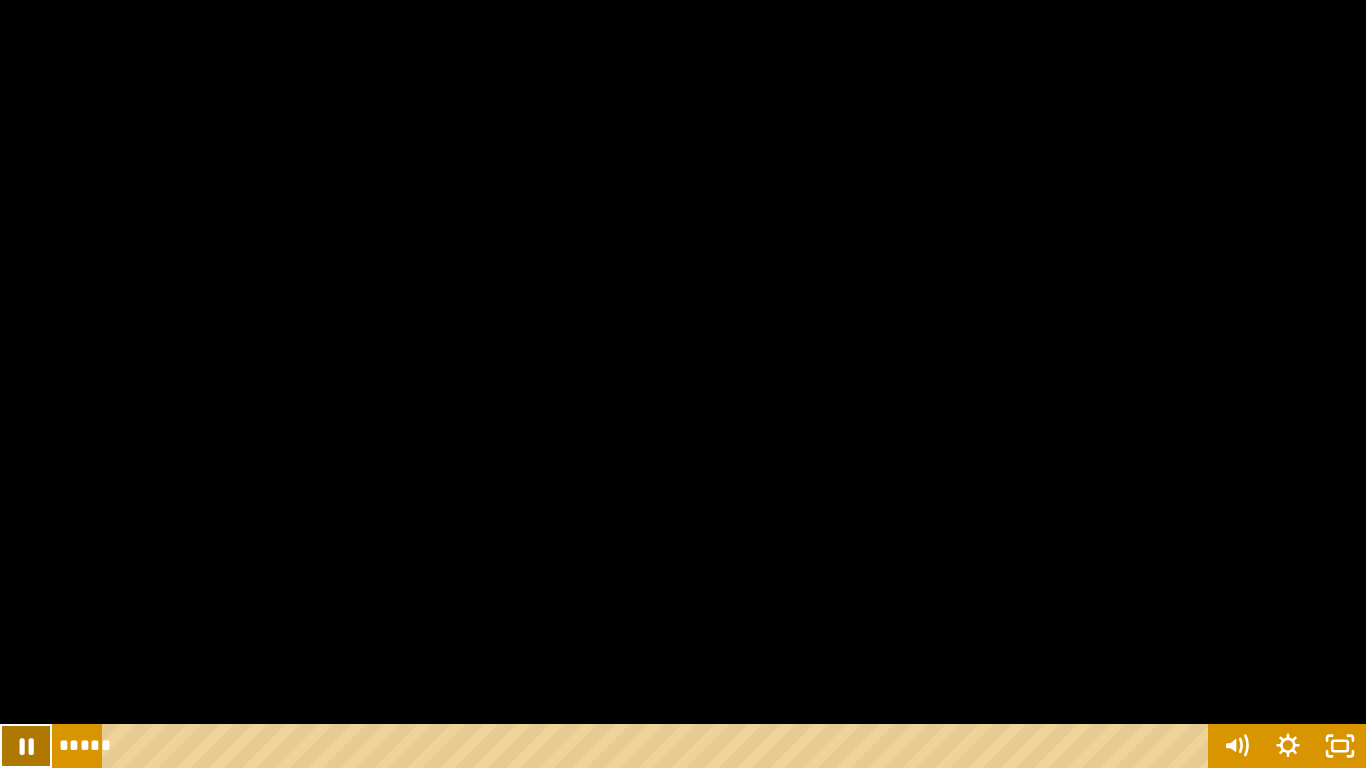 click 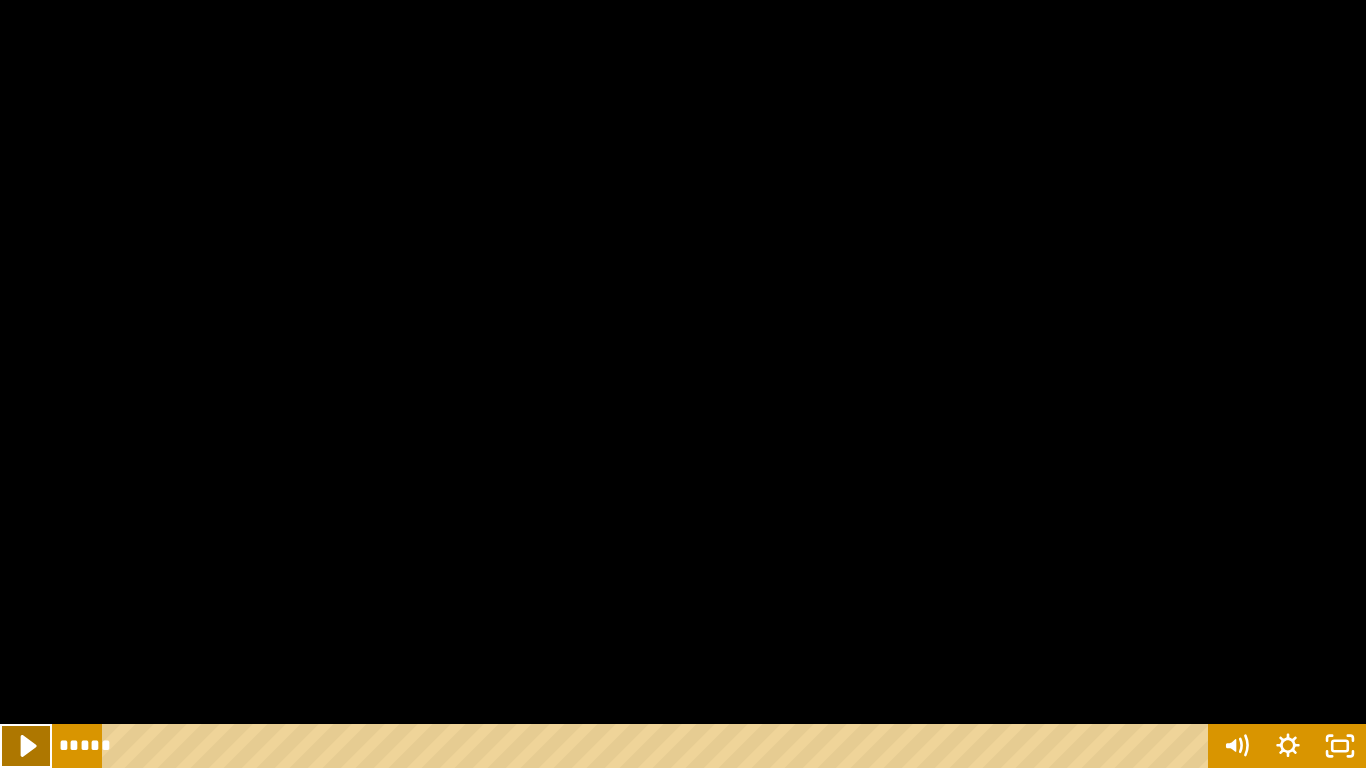 click 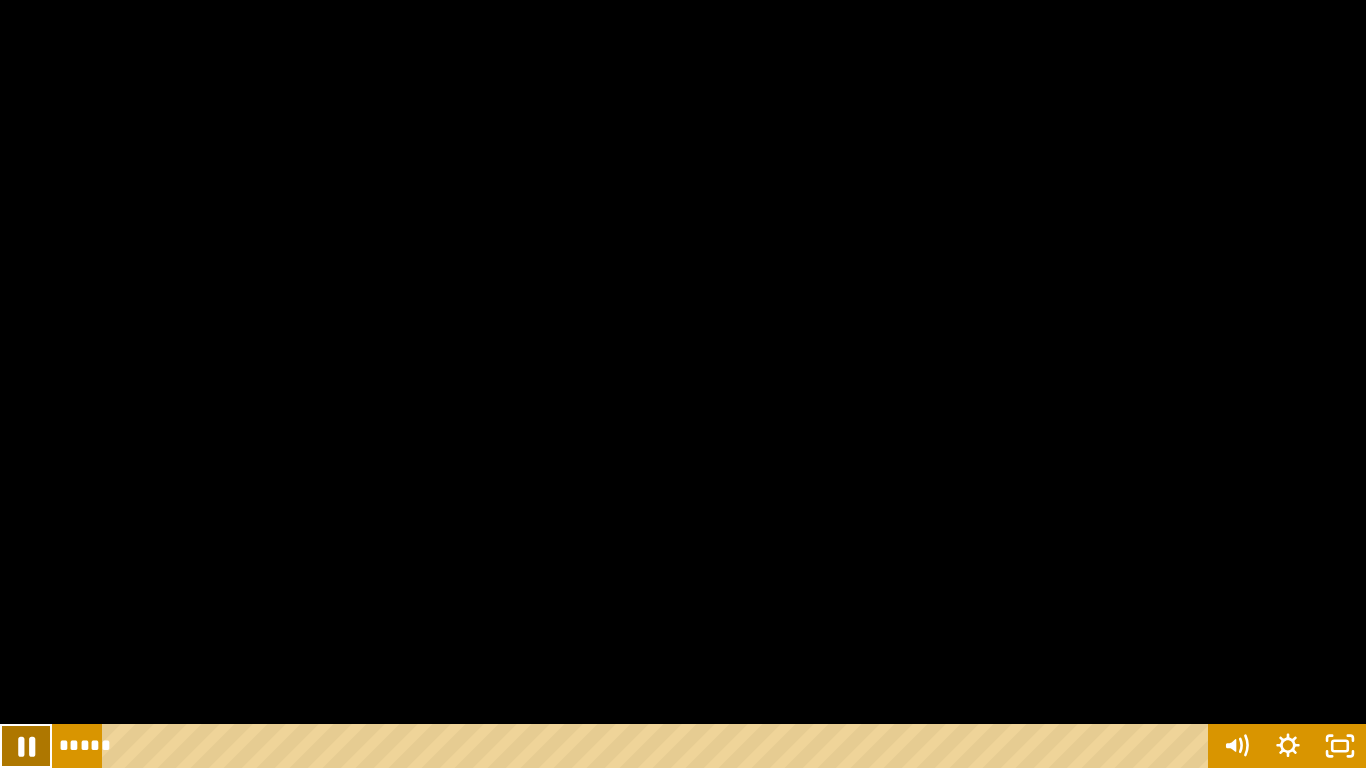 click 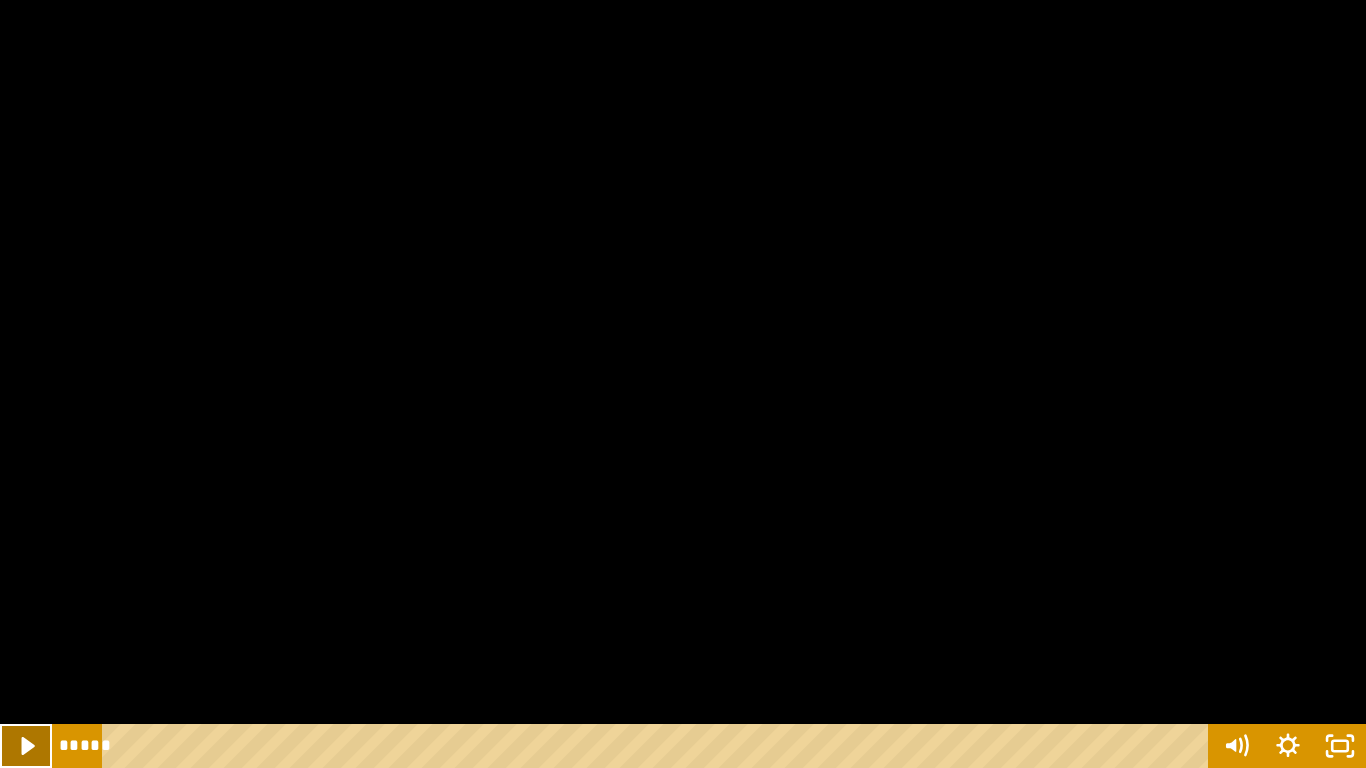 click 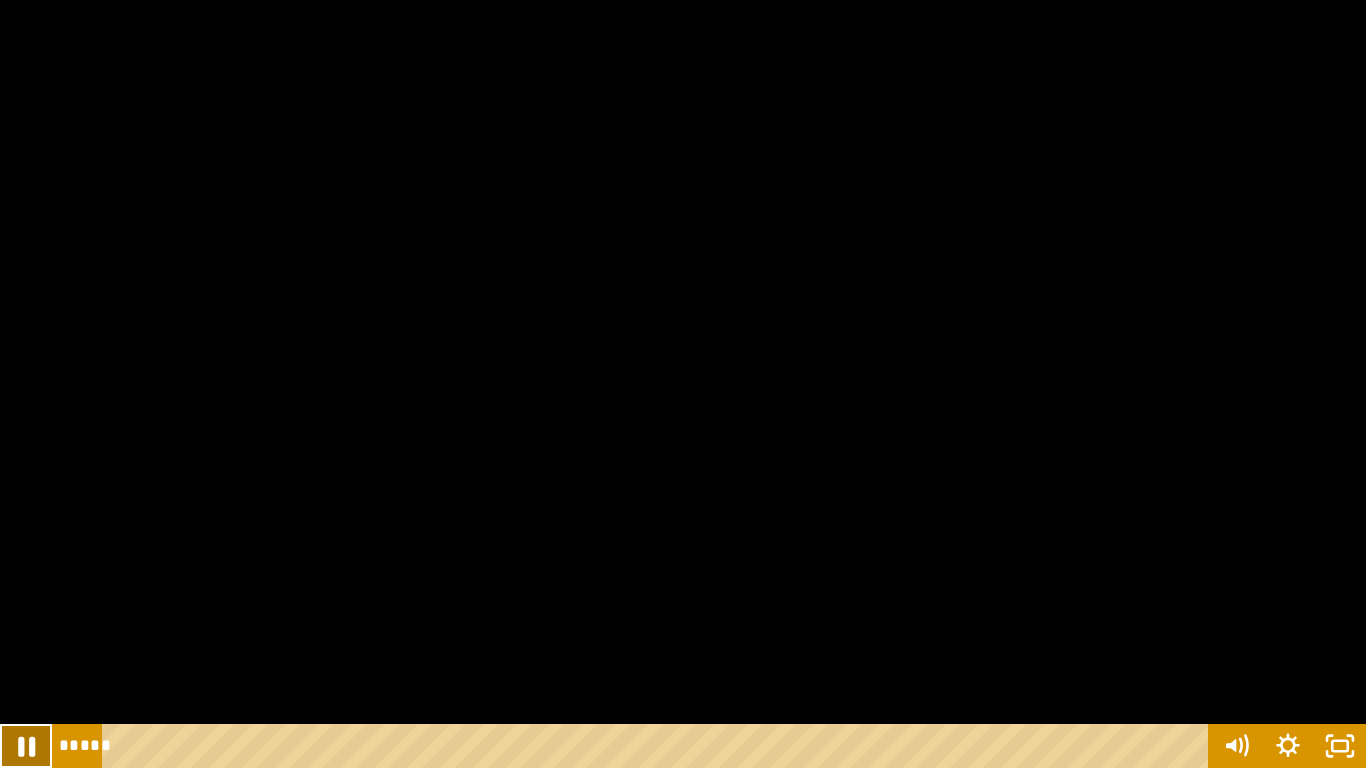 click 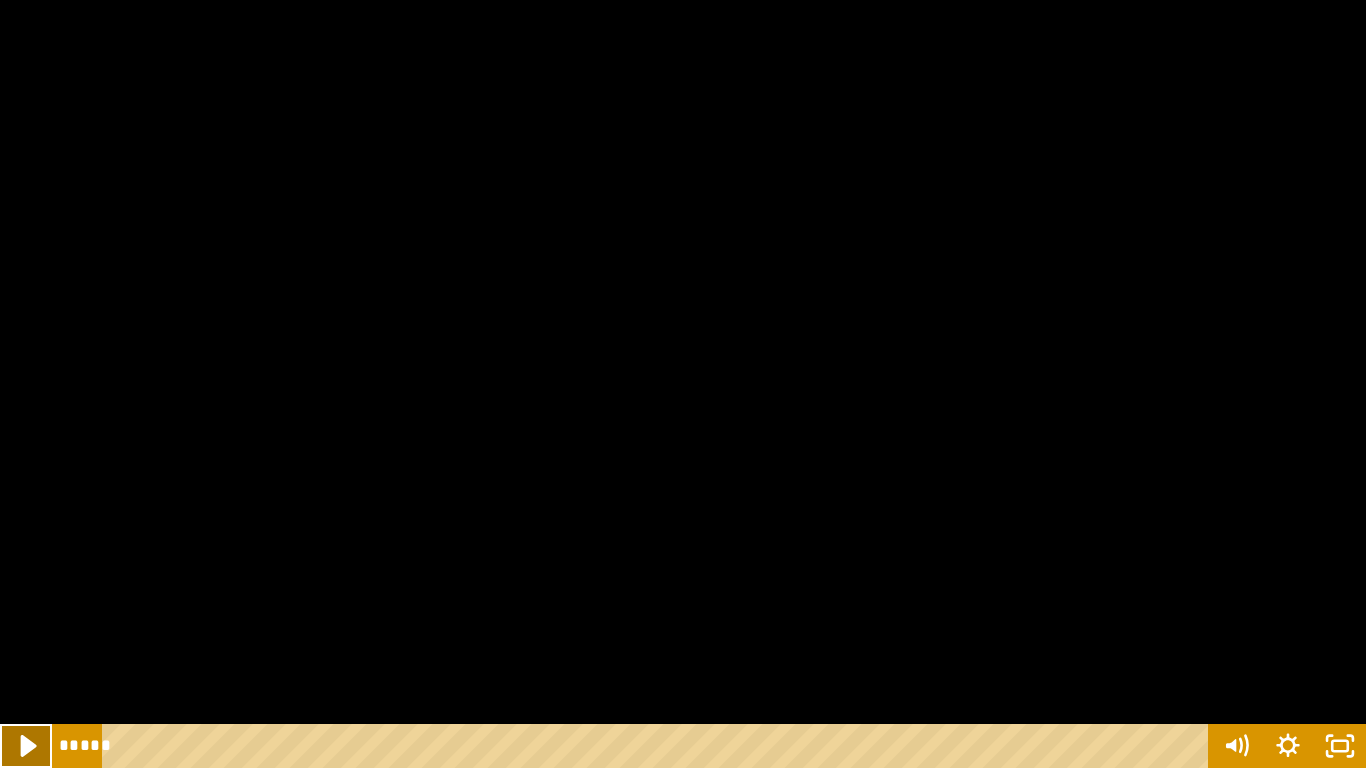 click 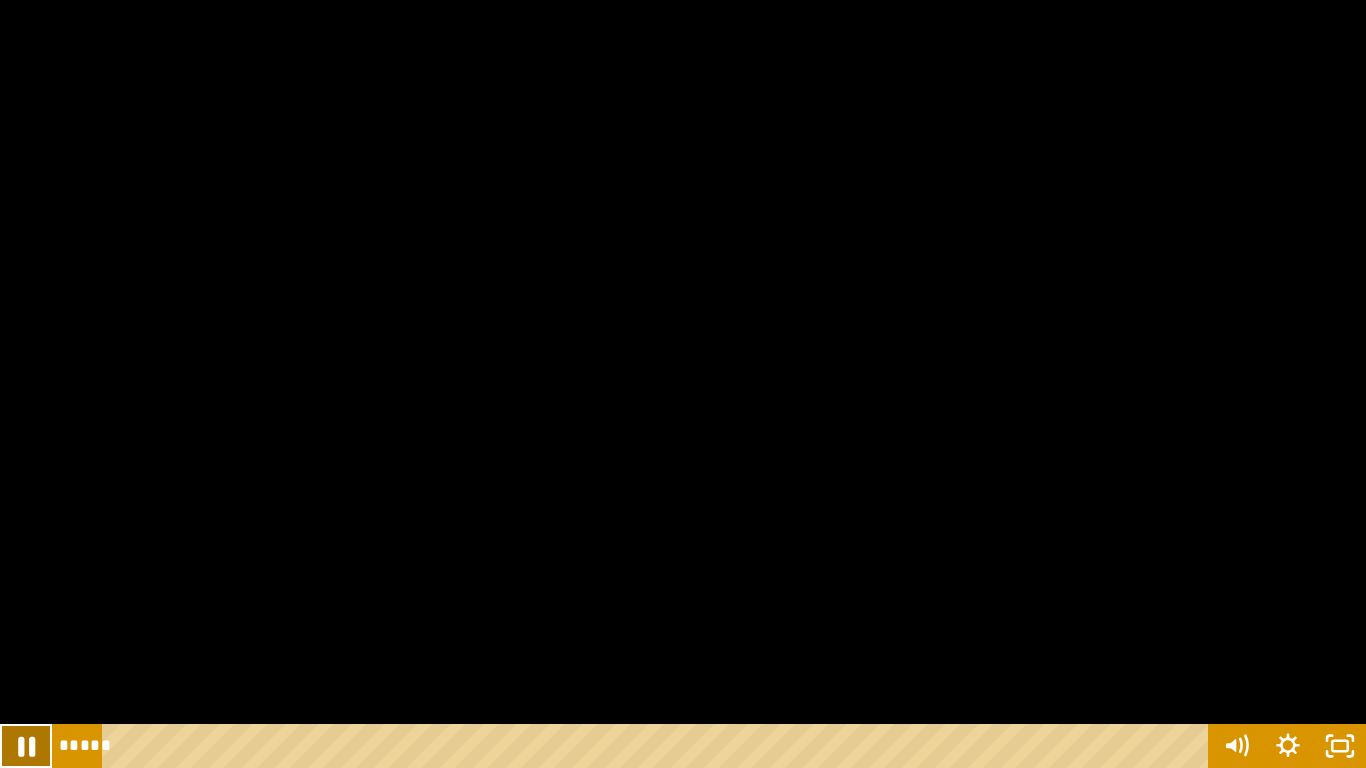 click 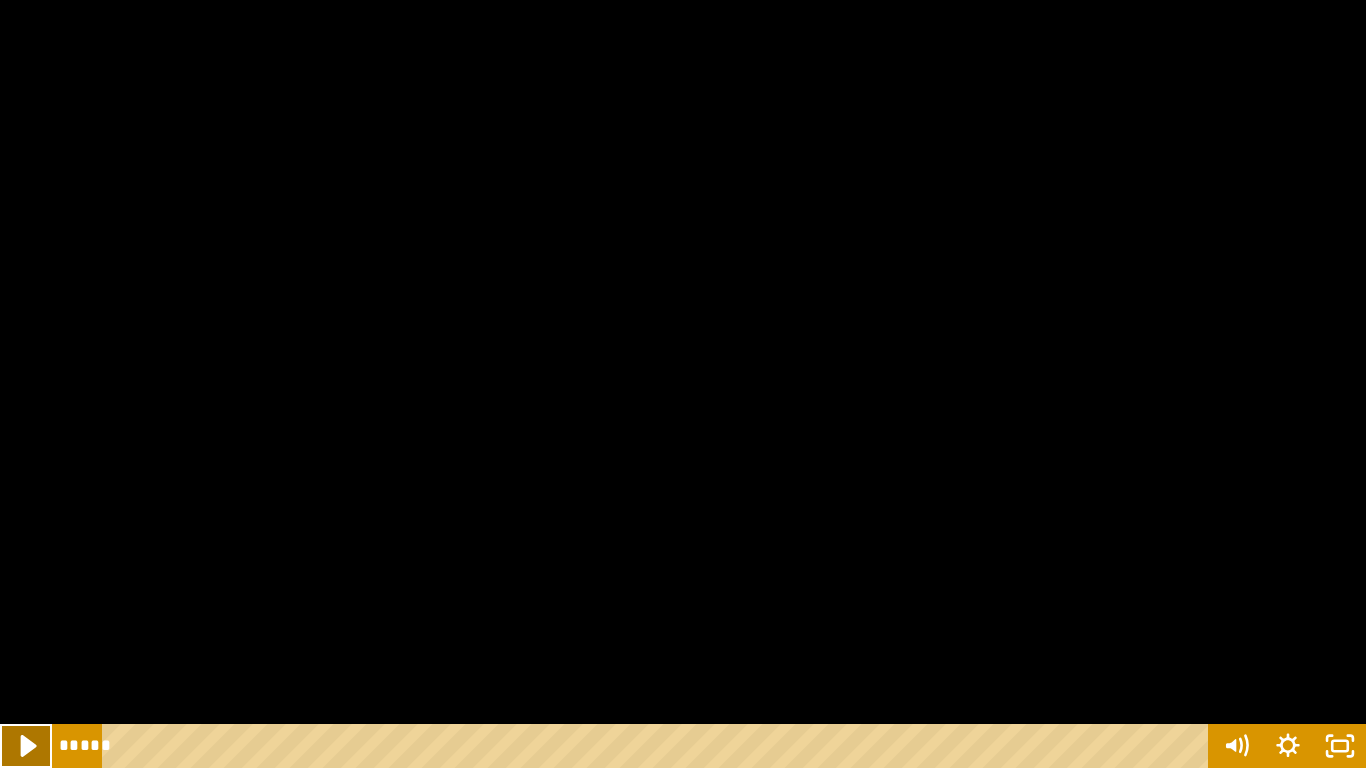 click 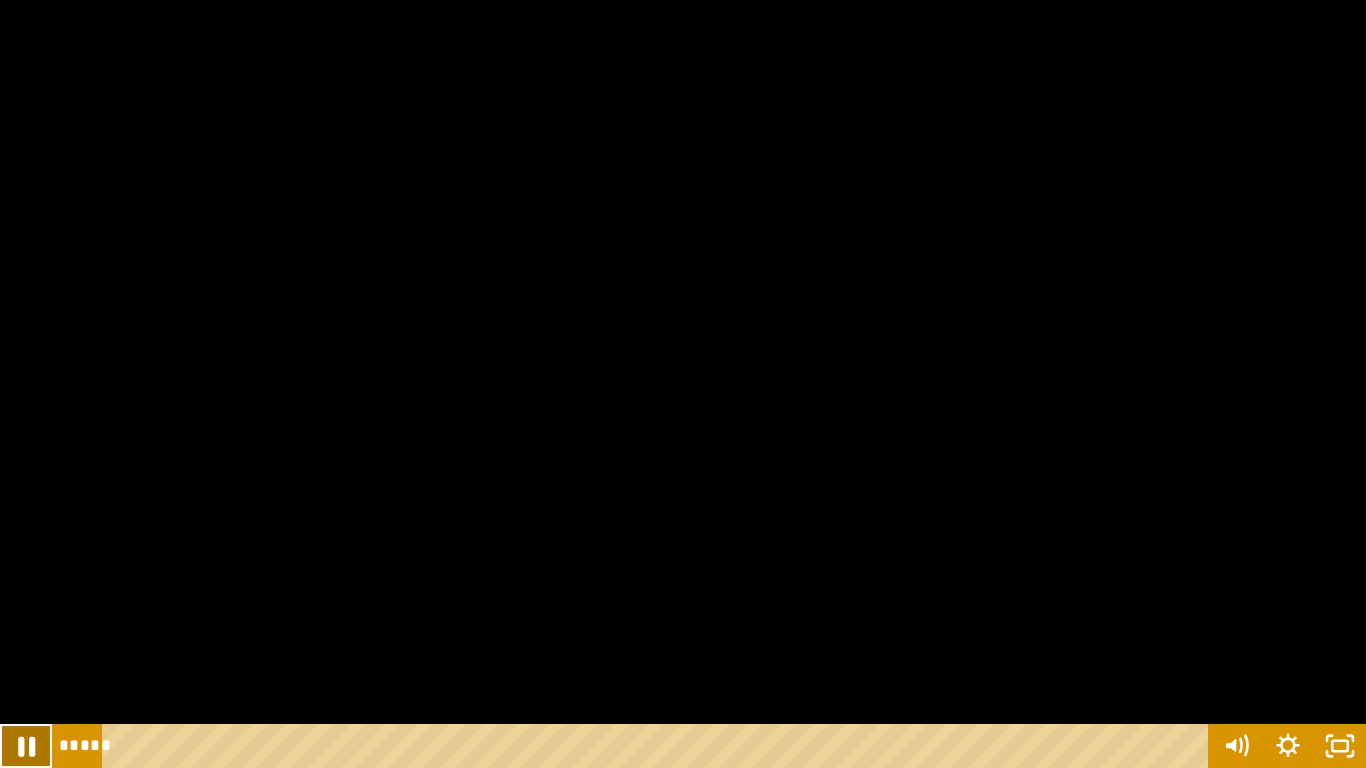click 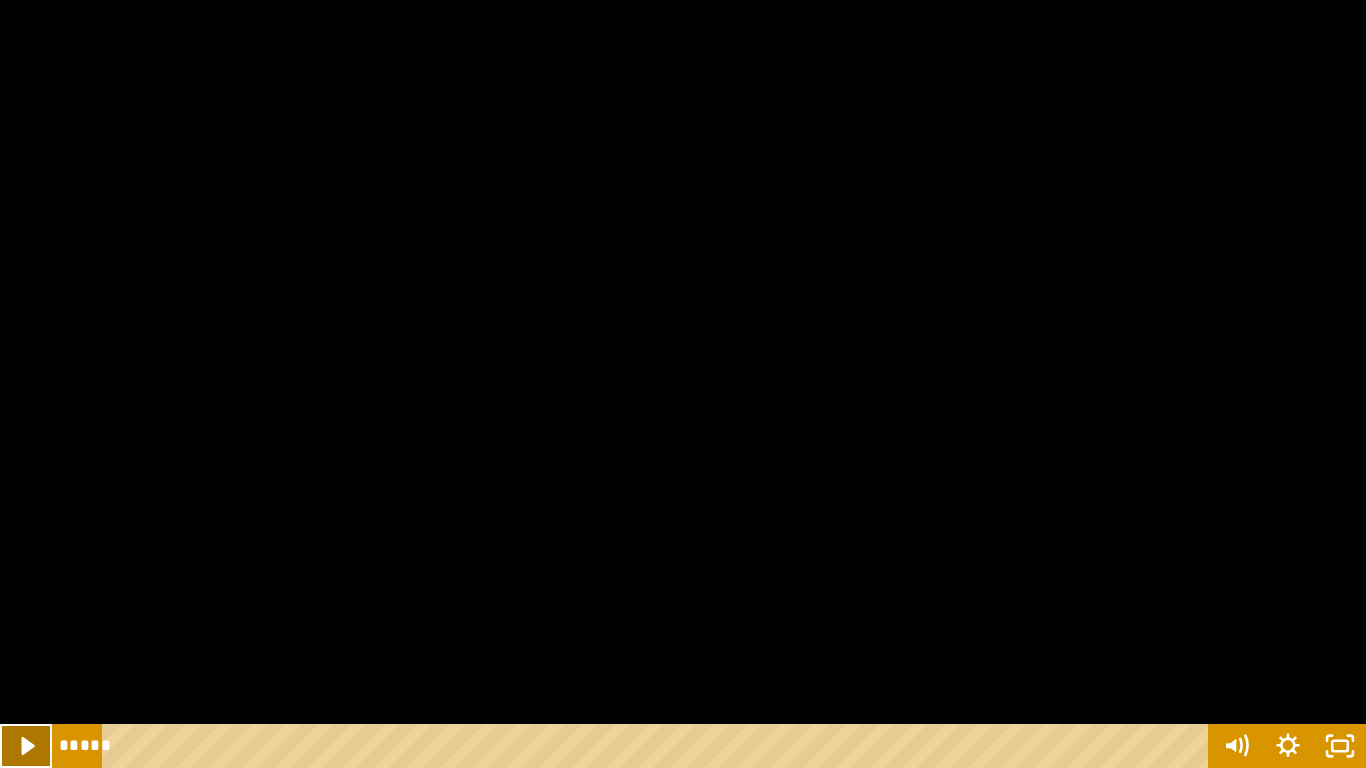 click 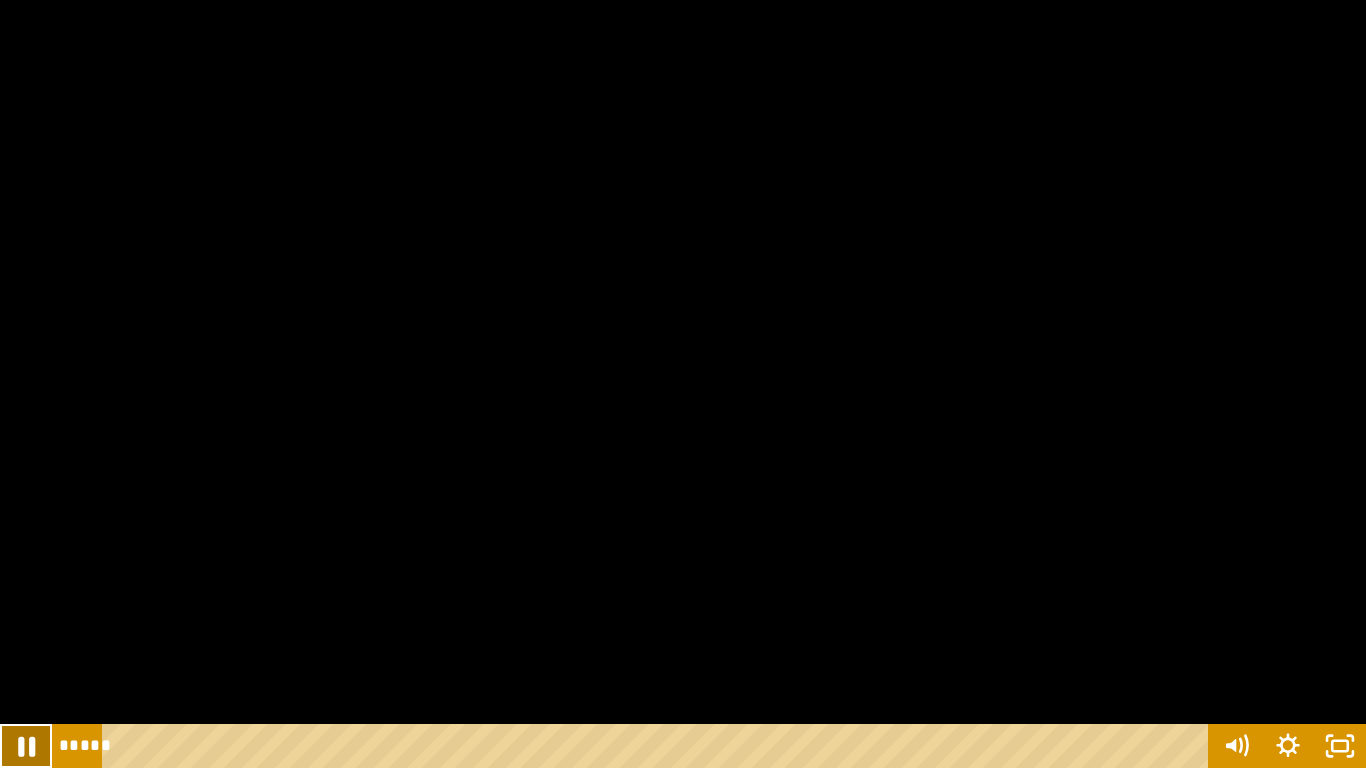 click 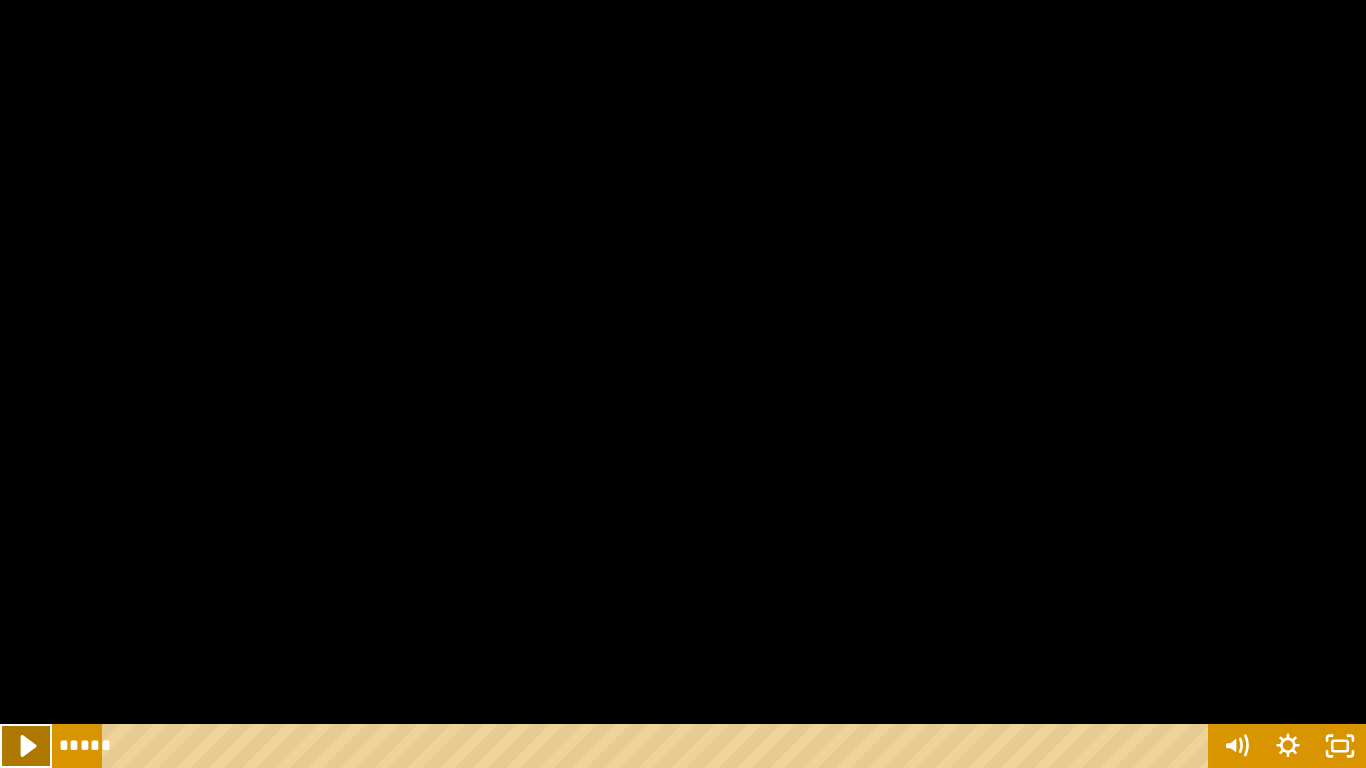 click 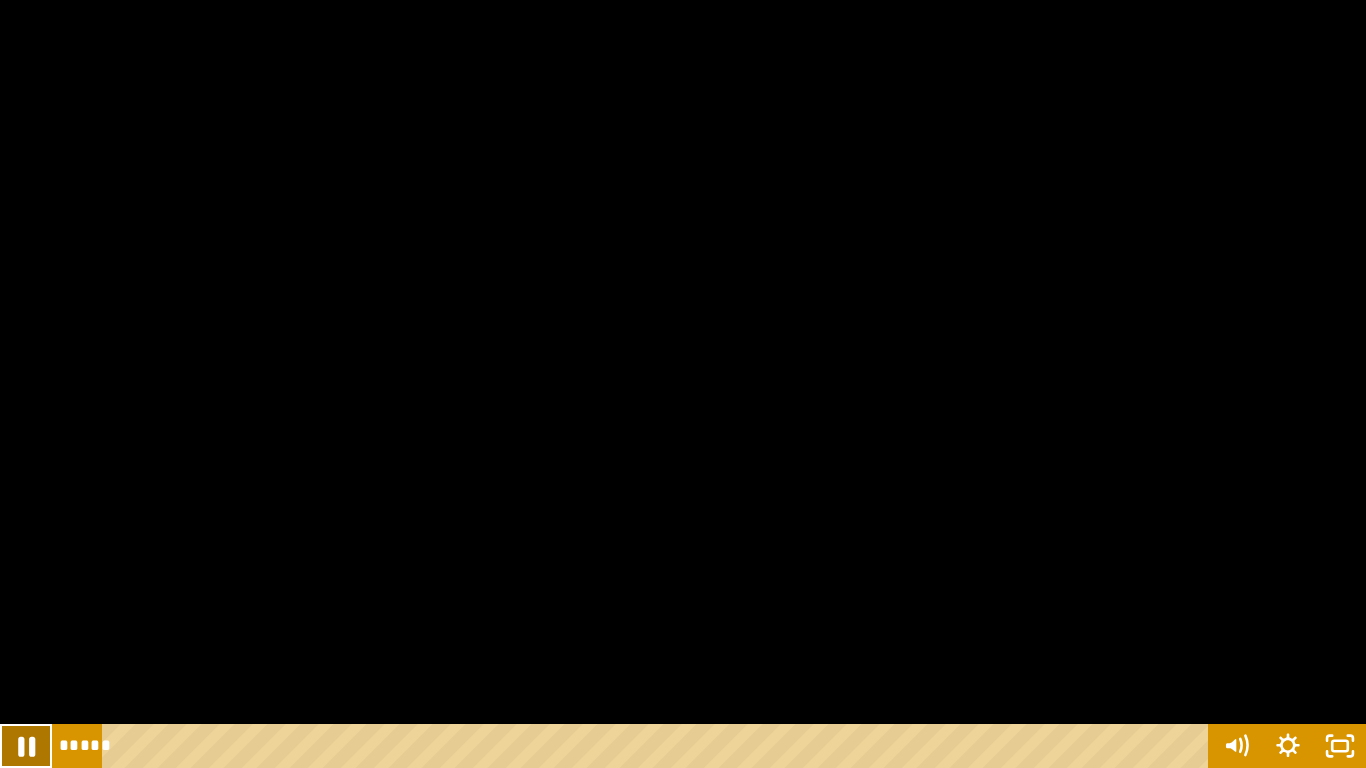 click 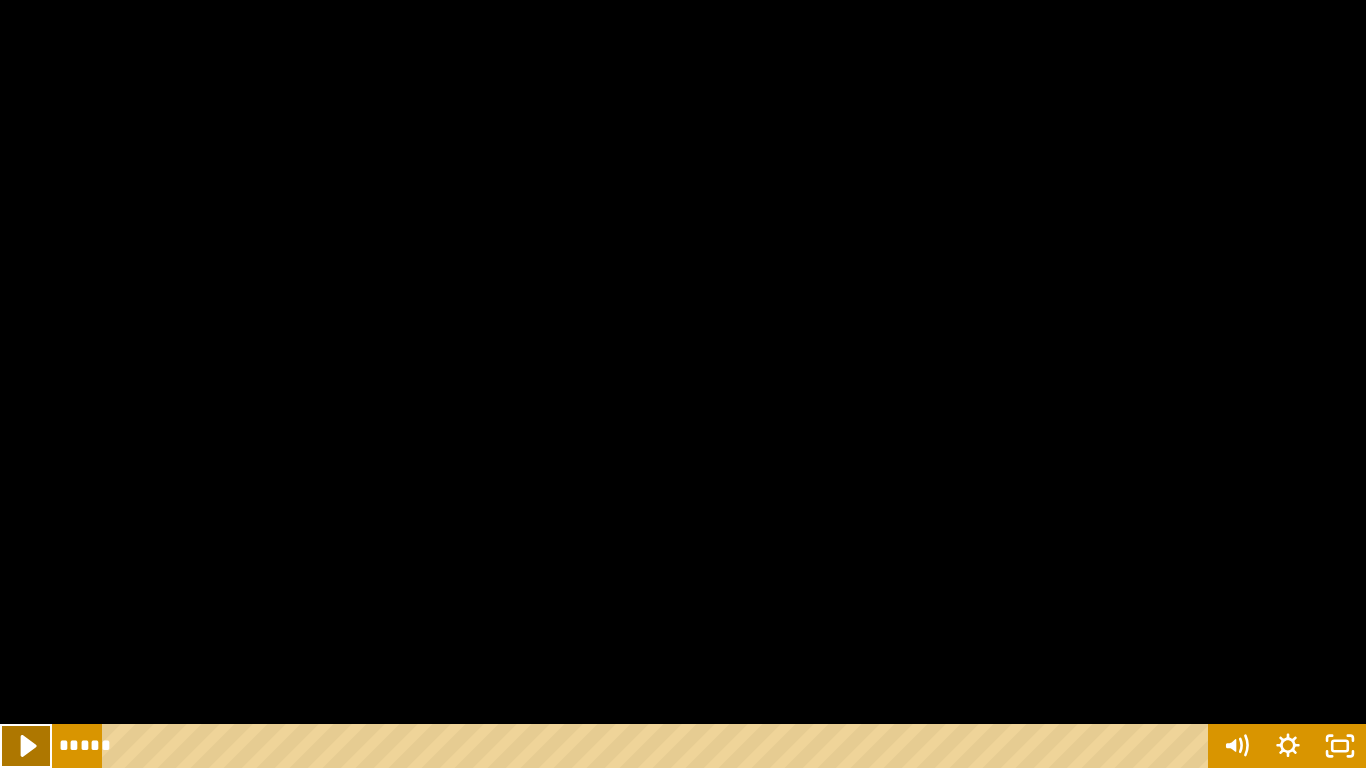 click 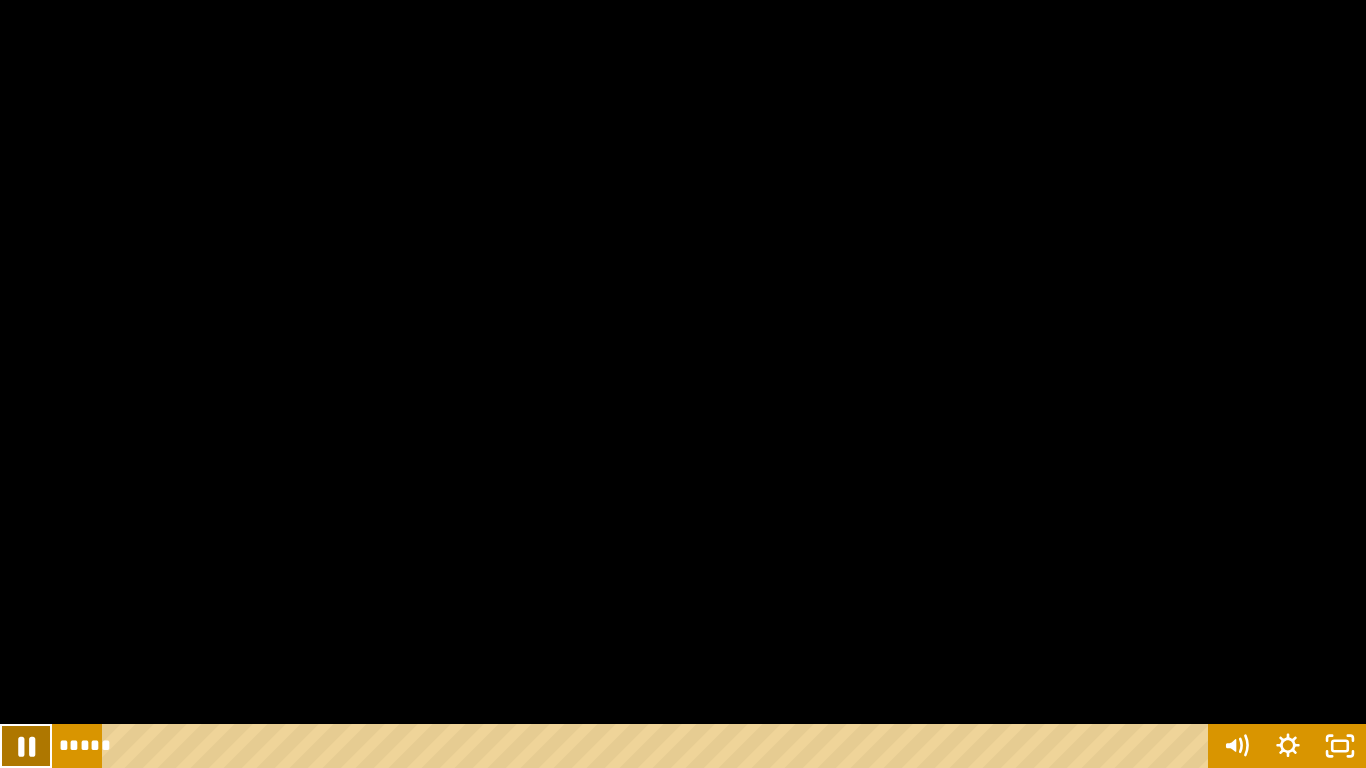 click 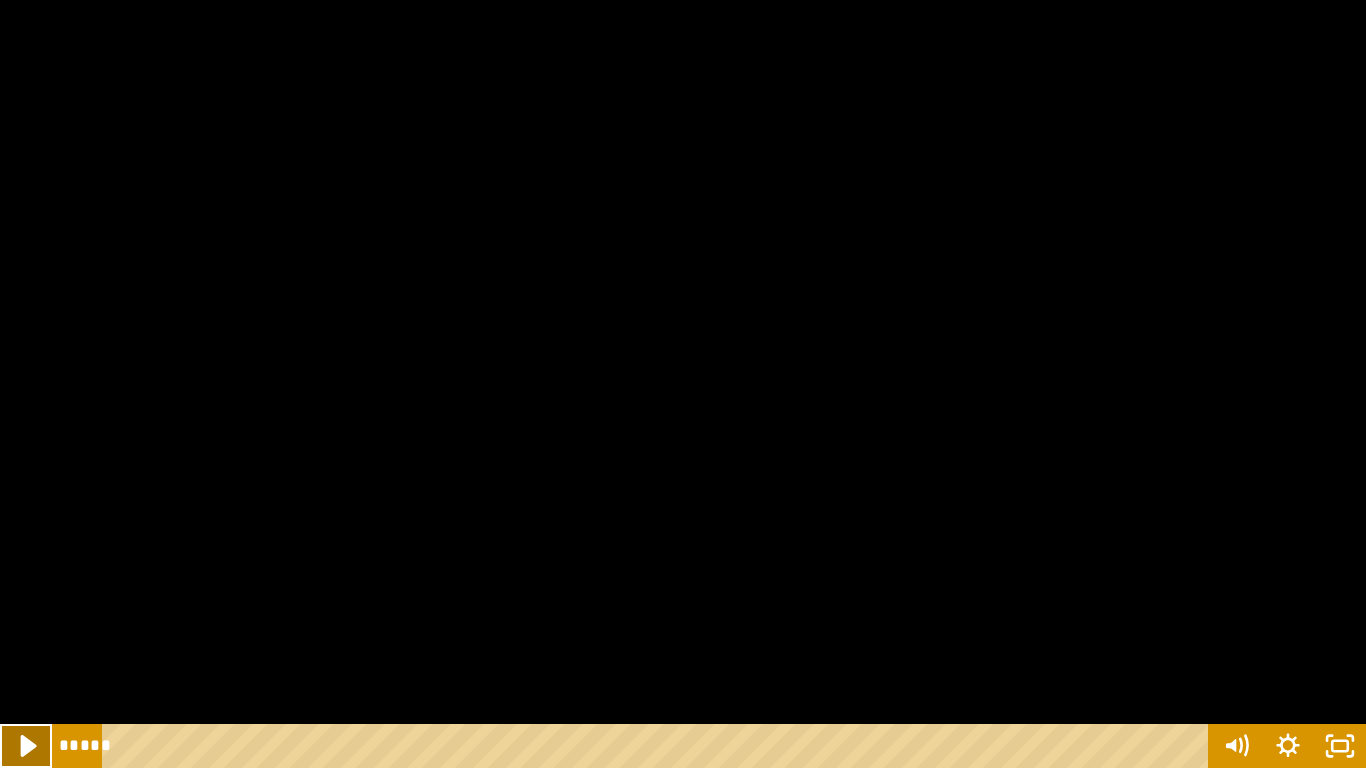 click 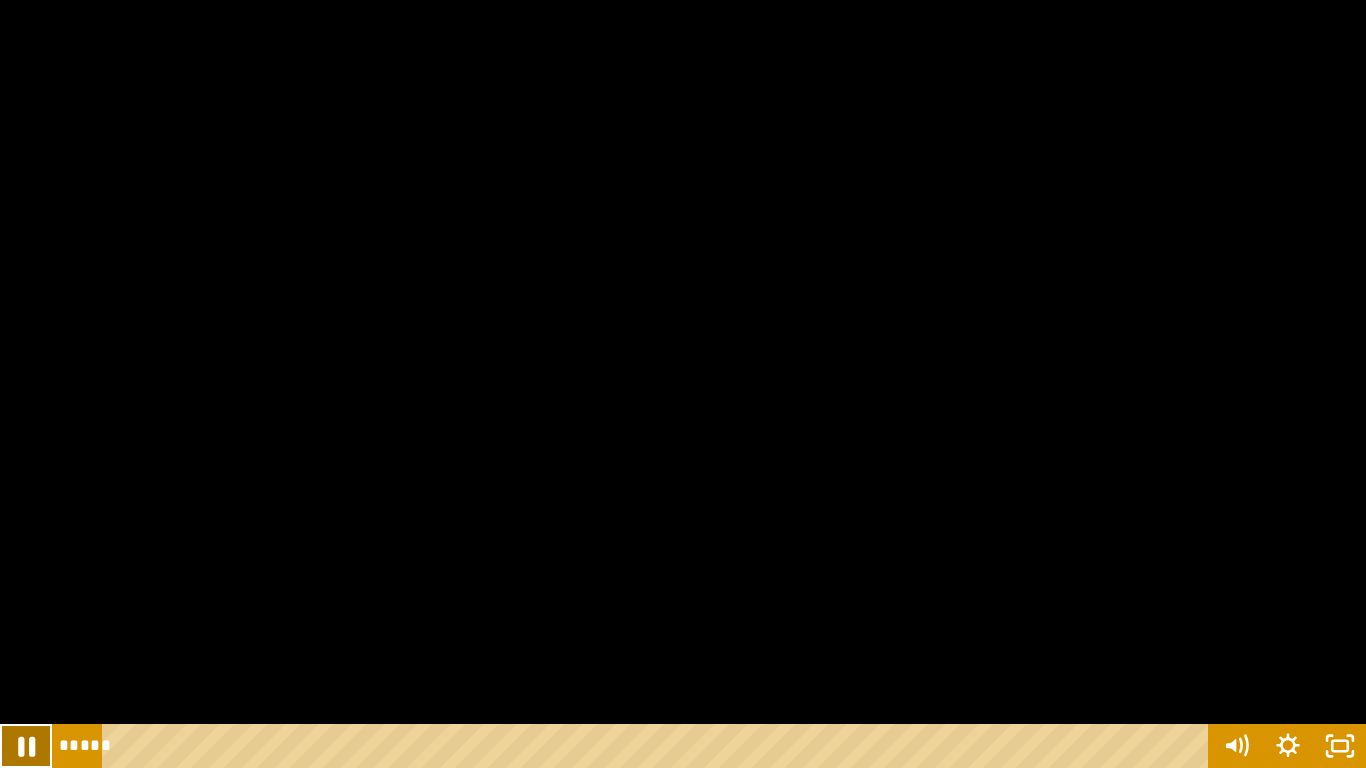 click 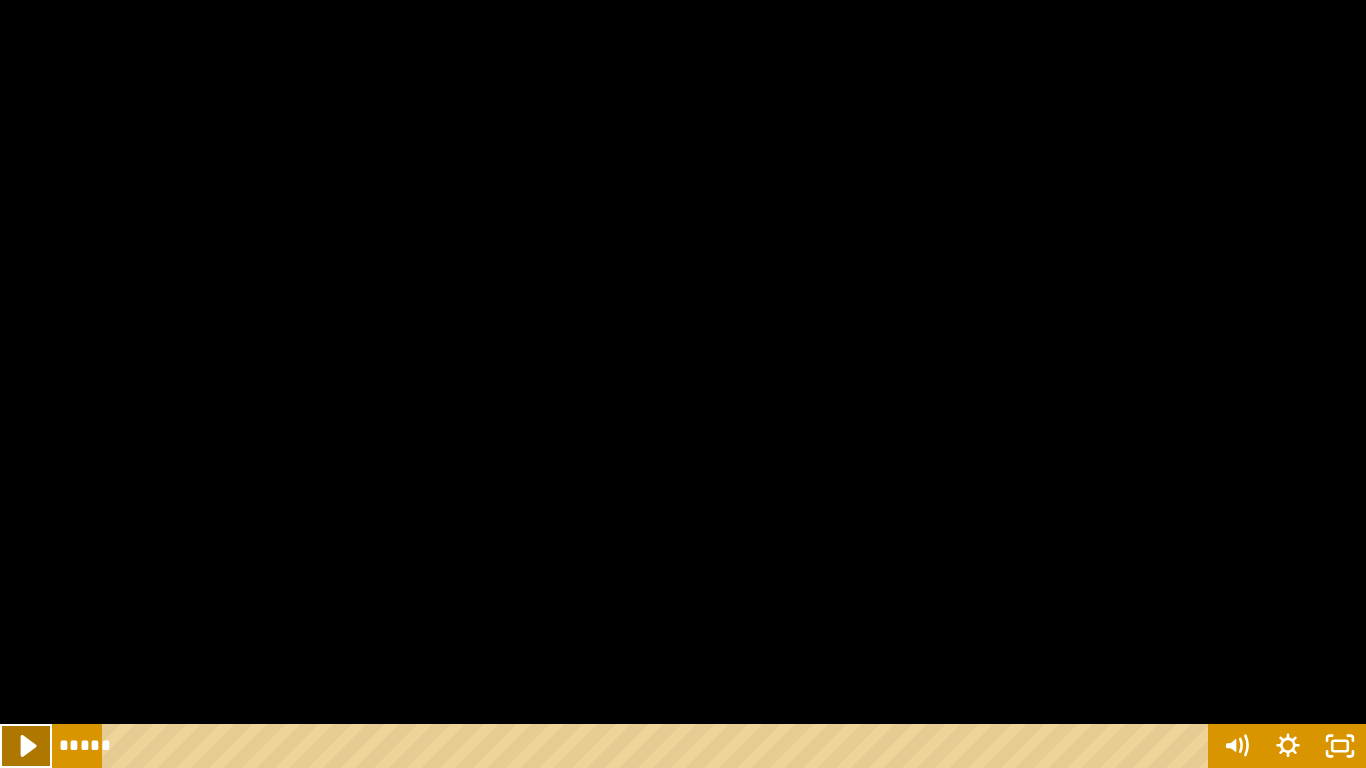 click 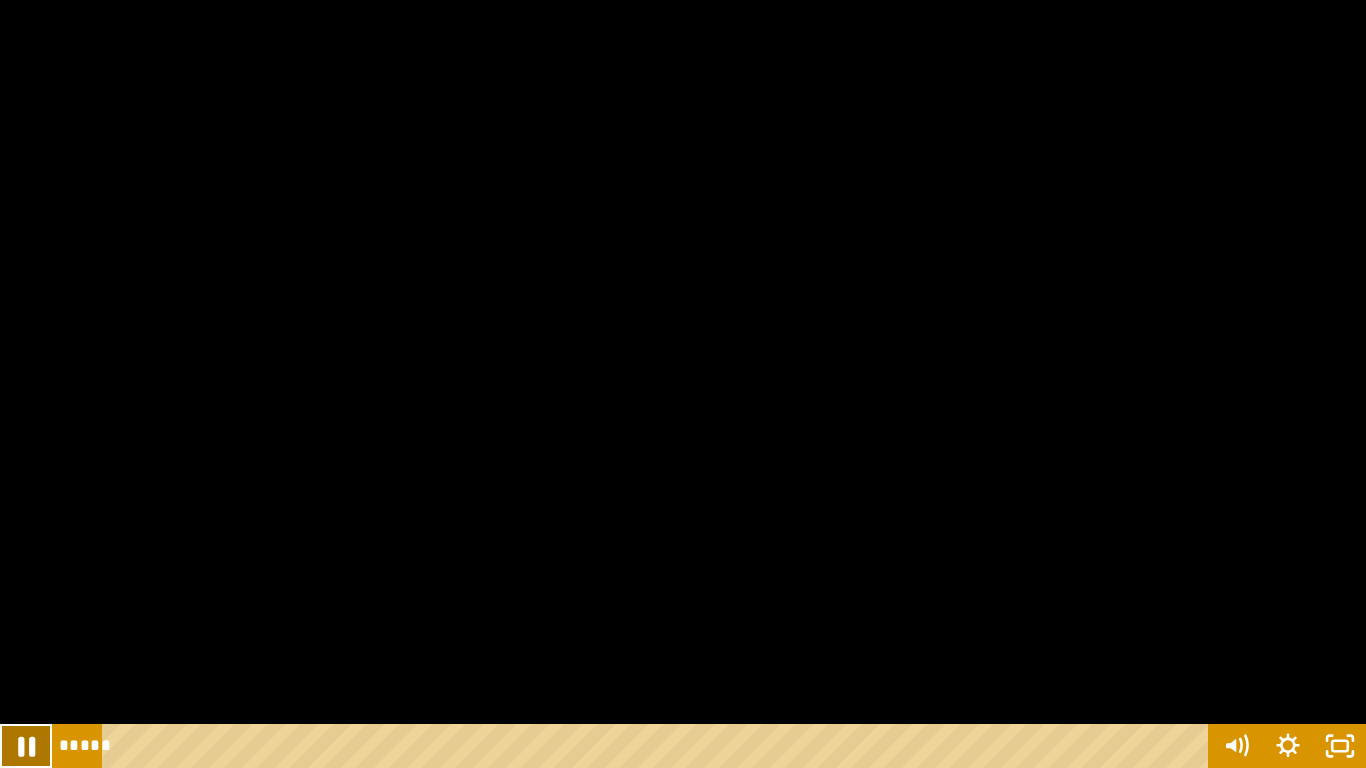 click 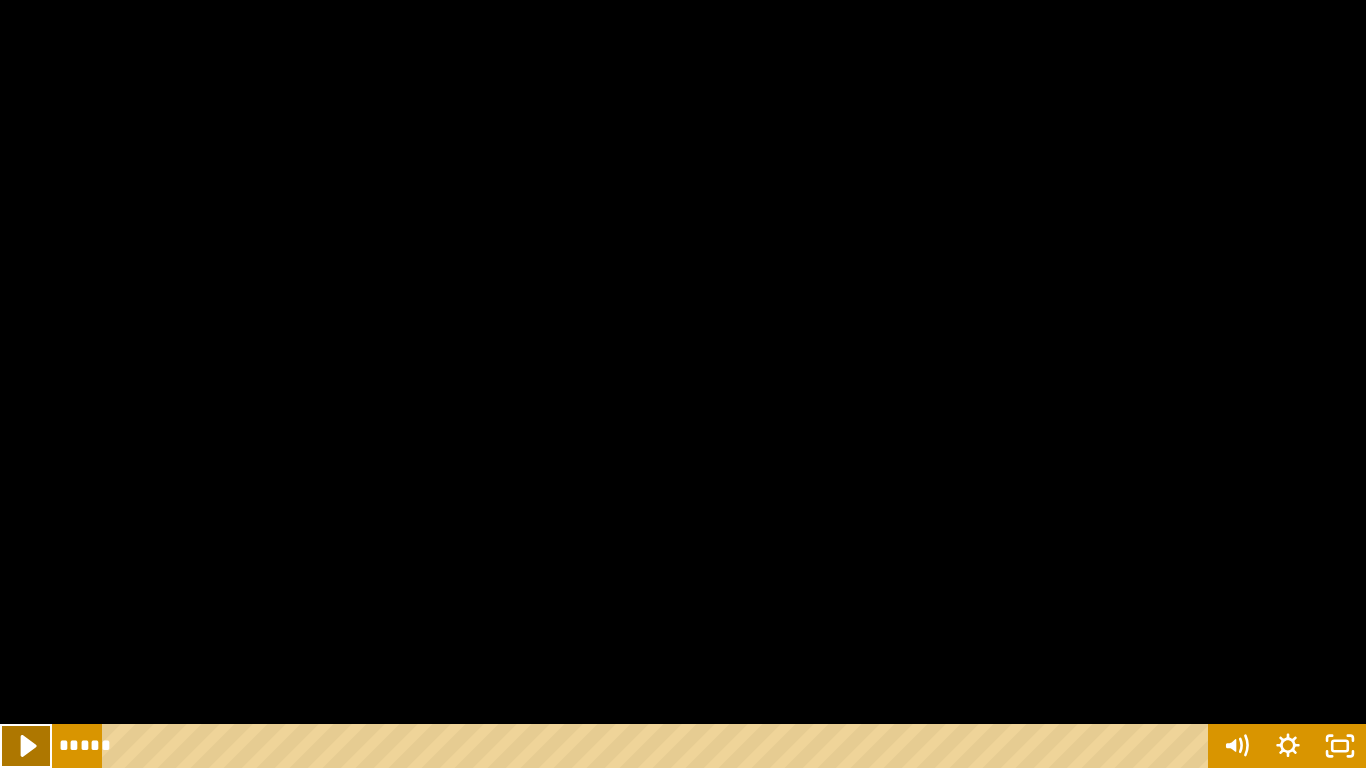 click 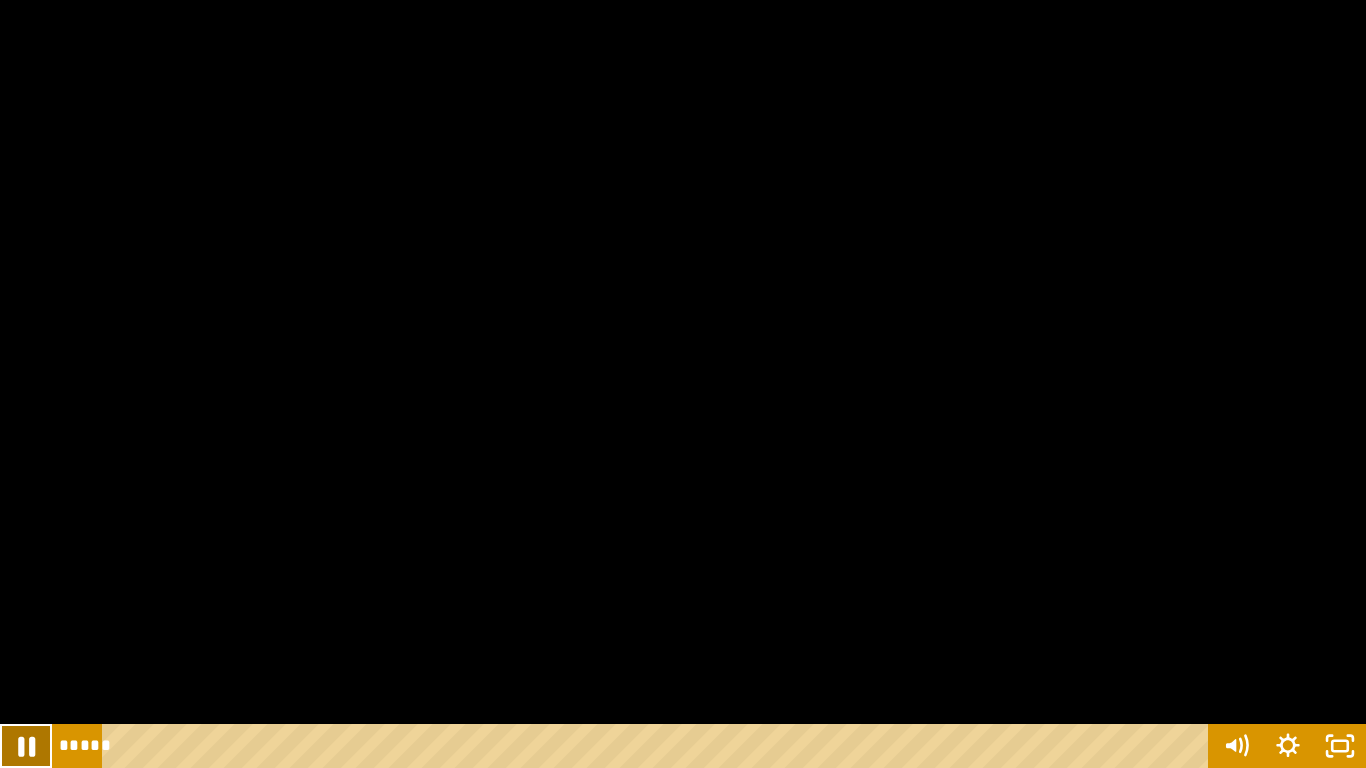 click 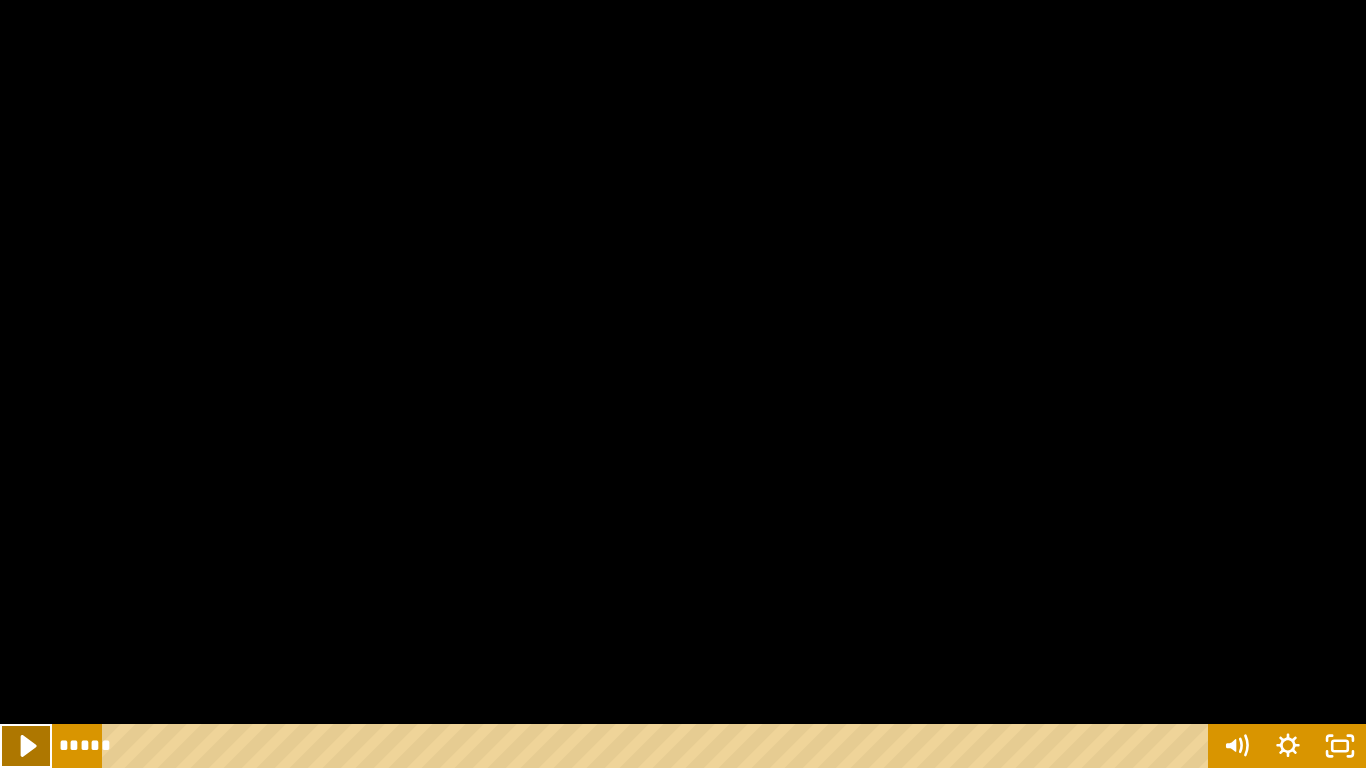 click 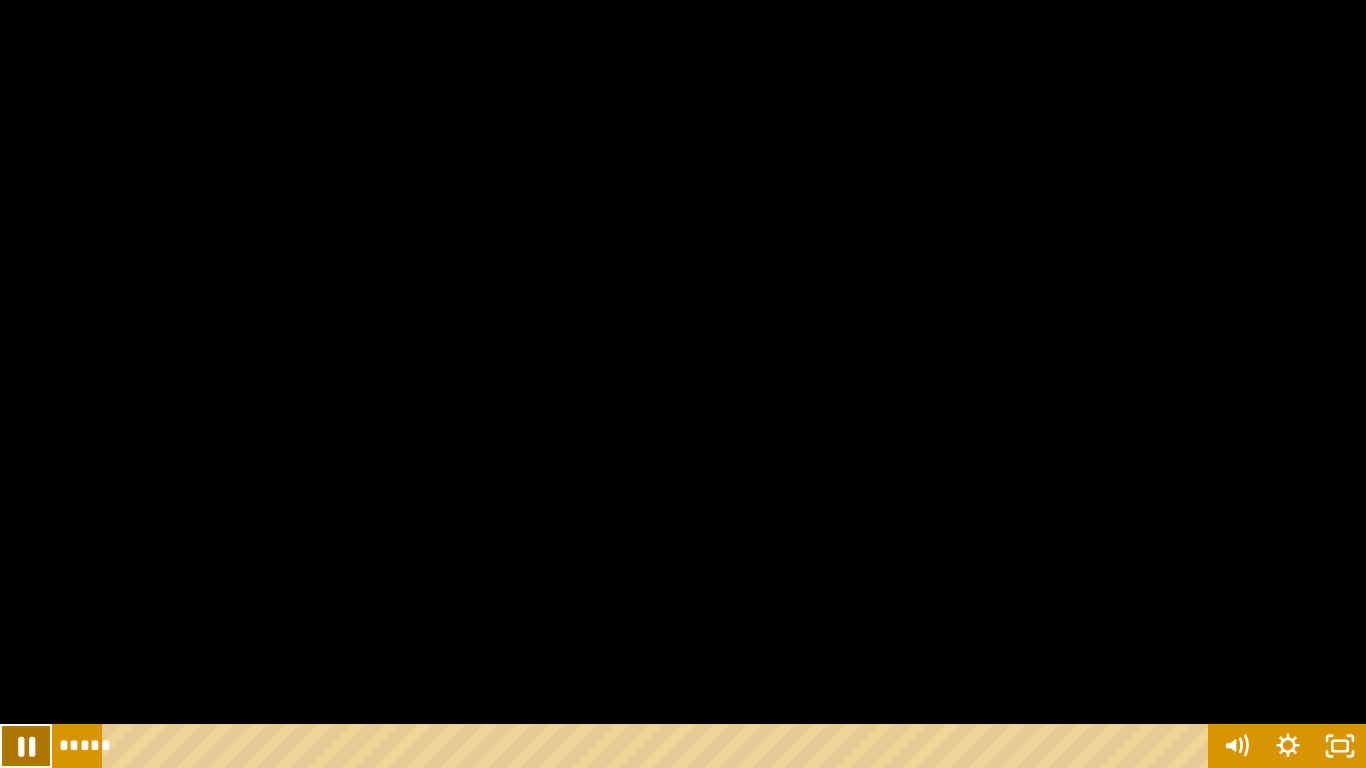 click 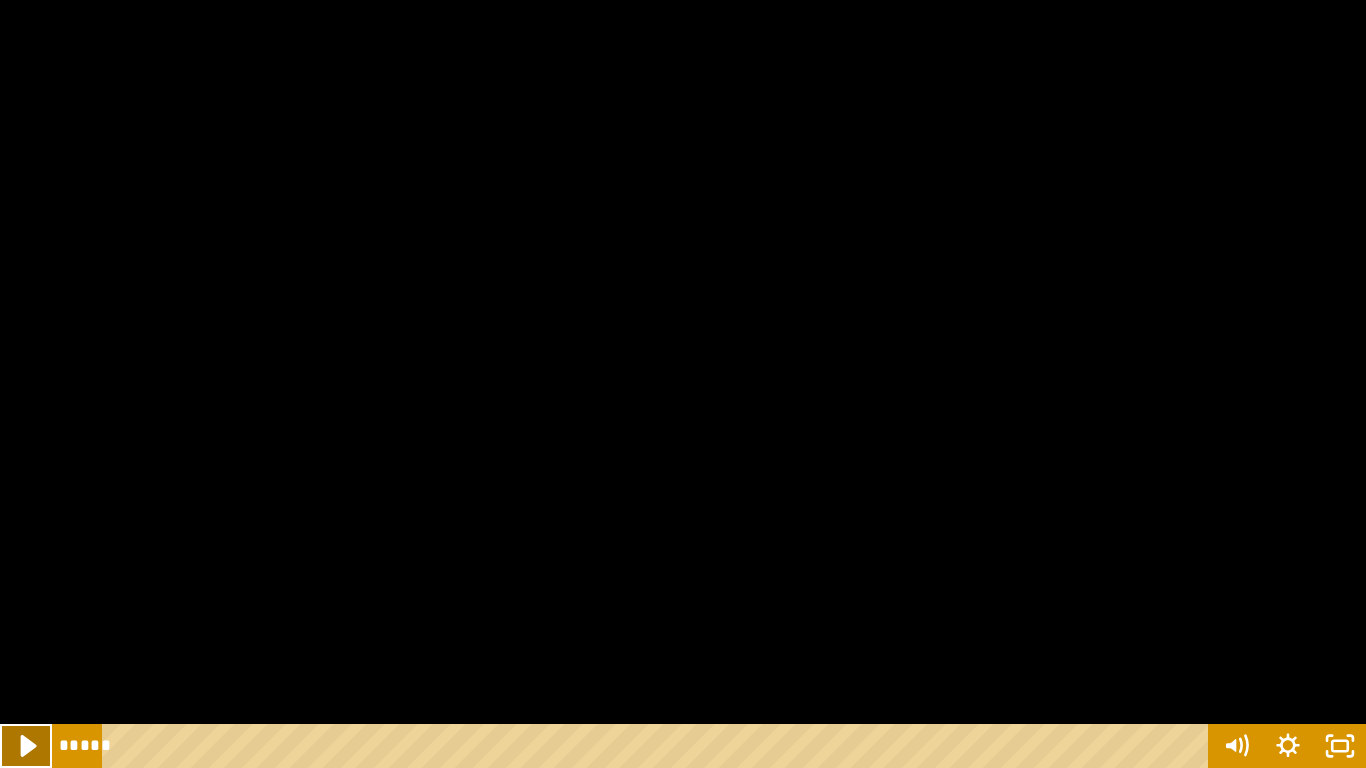 click 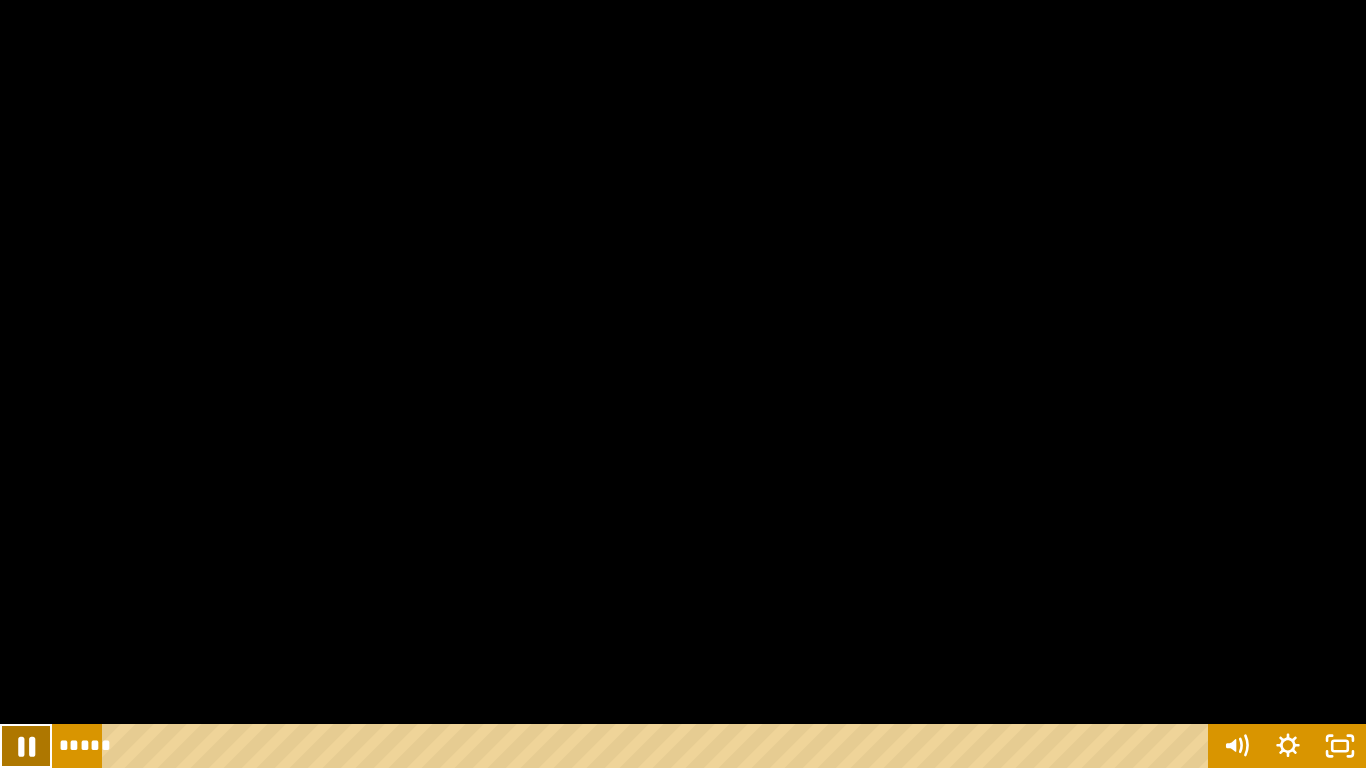 click 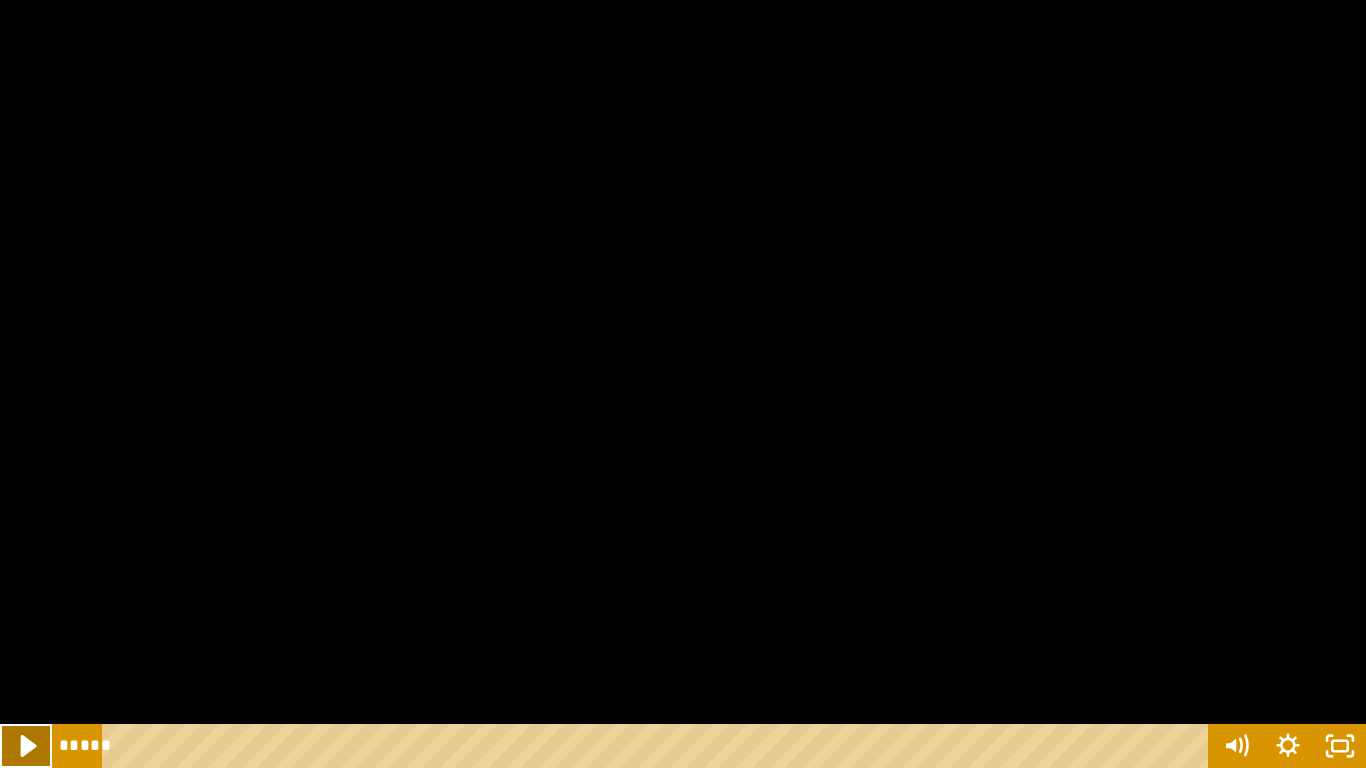 click 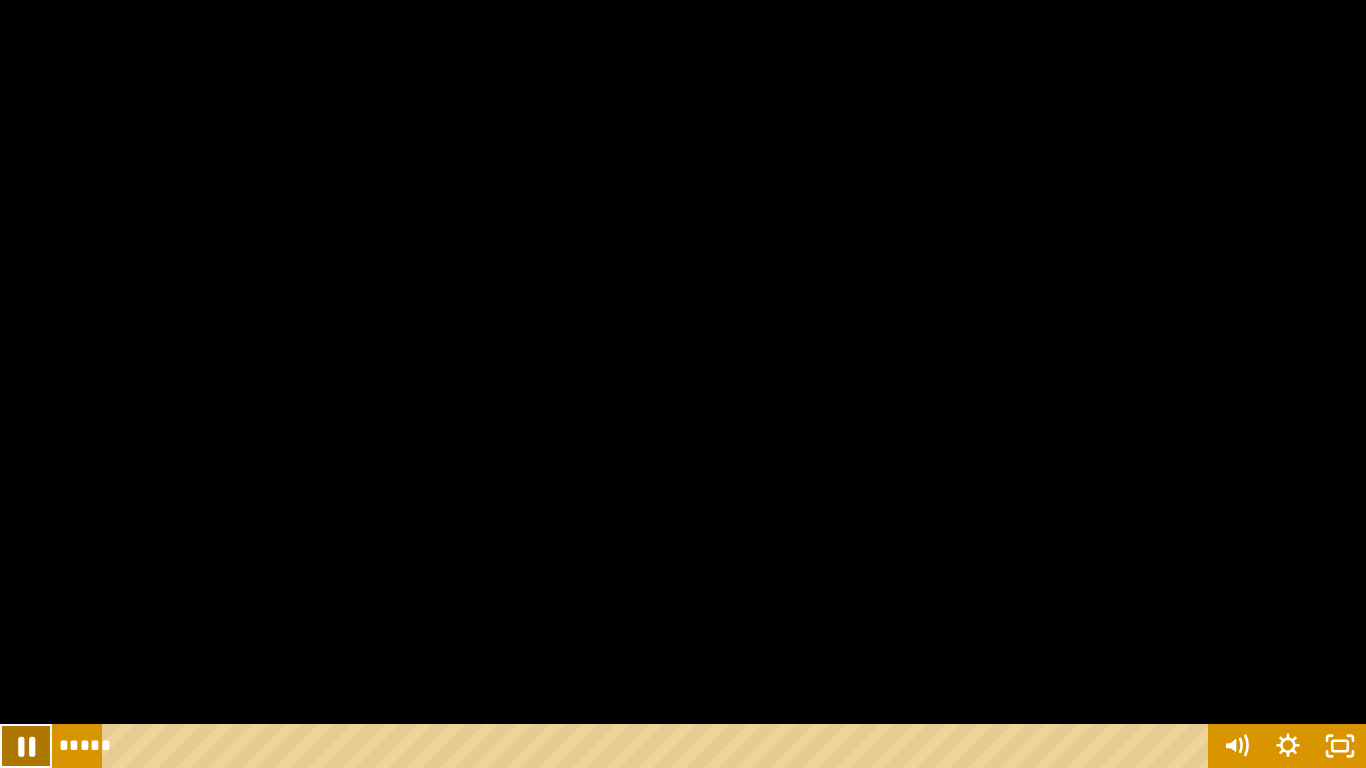 click 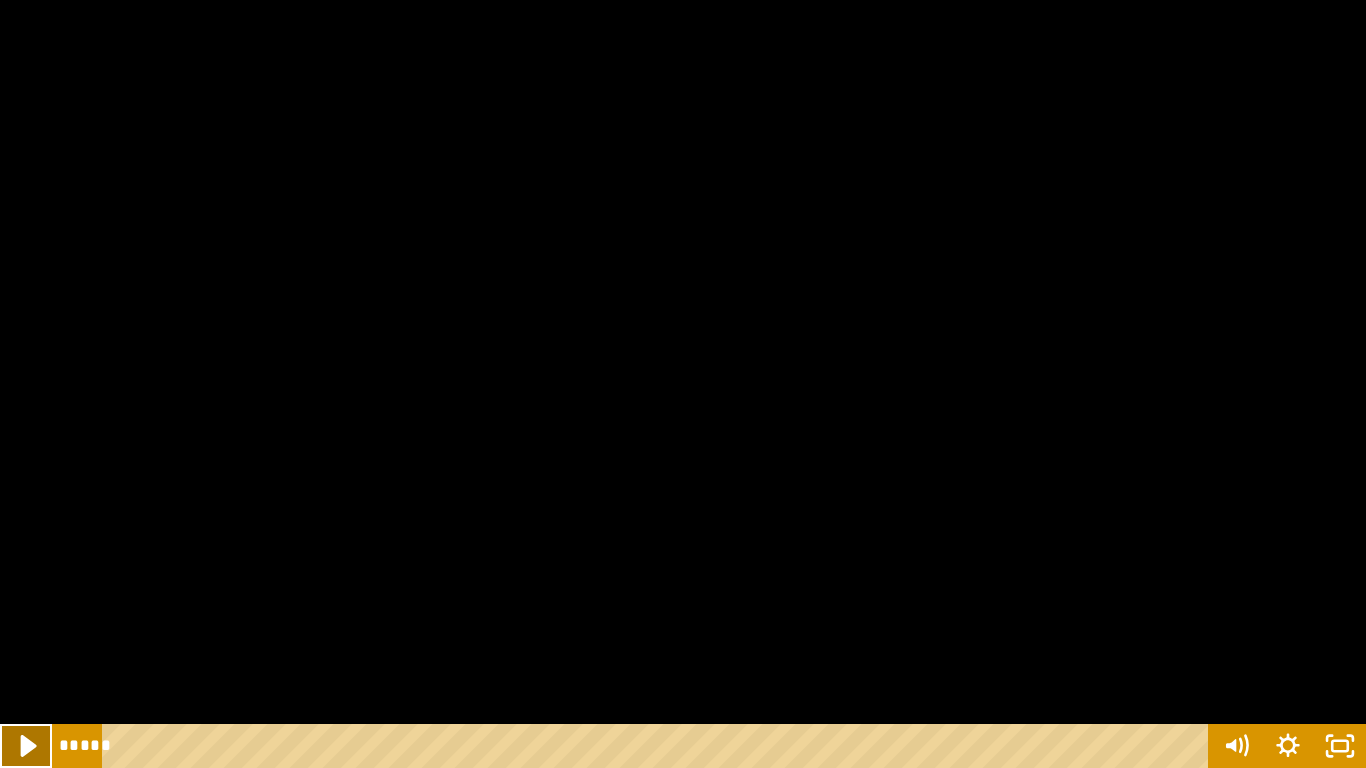 click 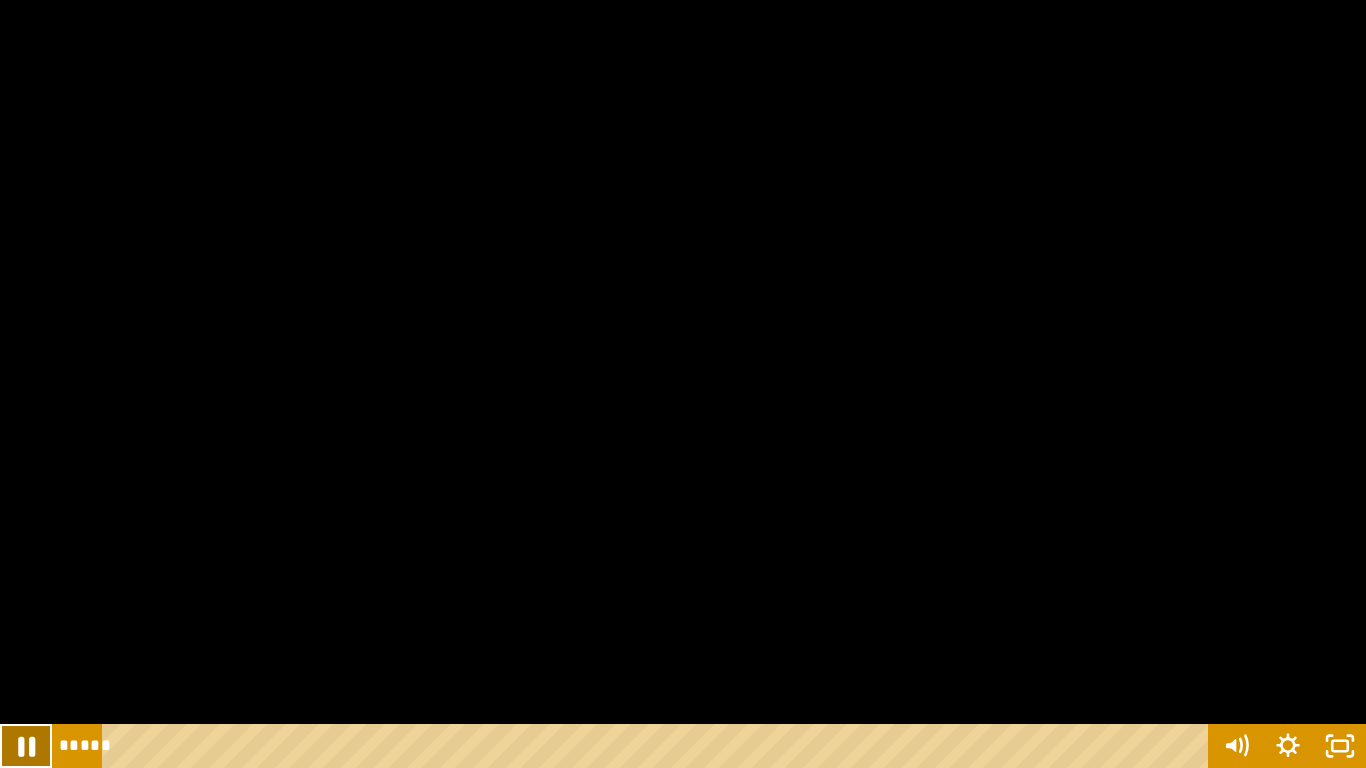 click 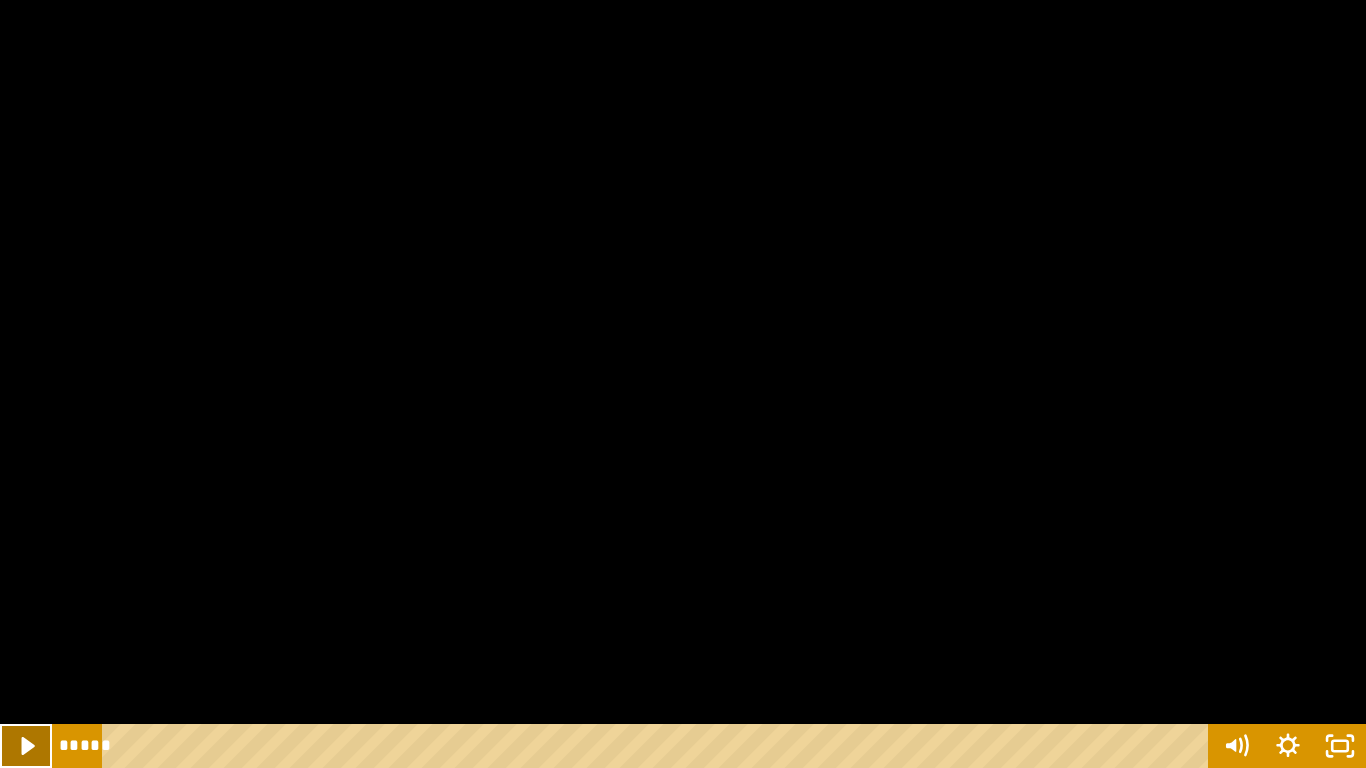 click 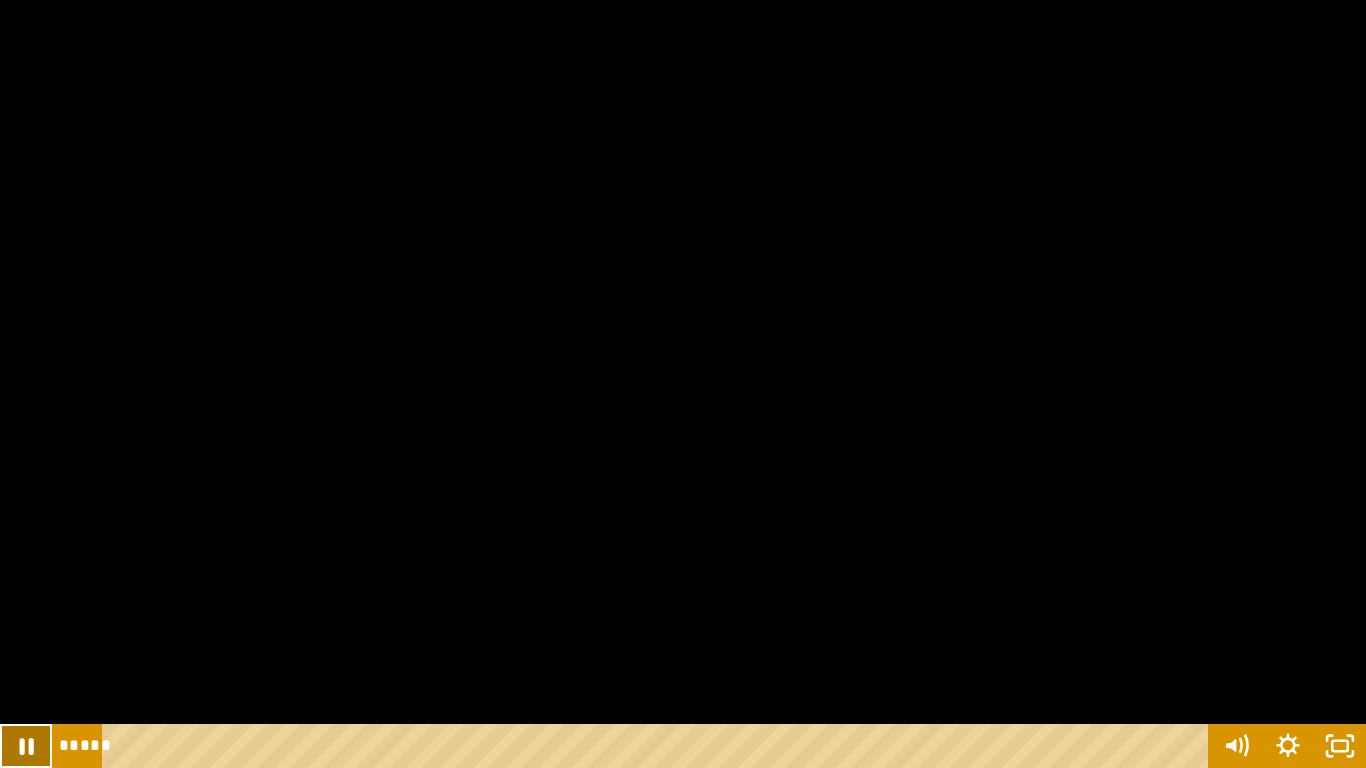 click 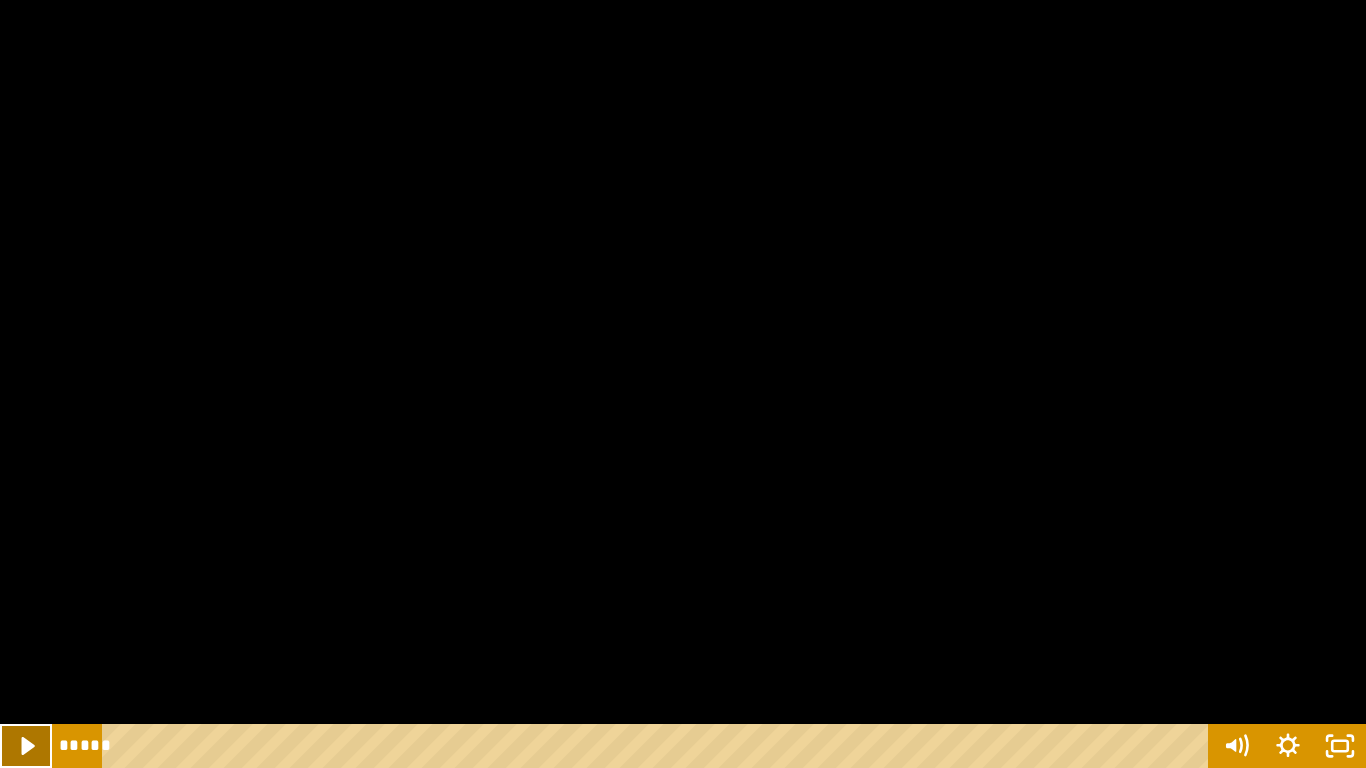click 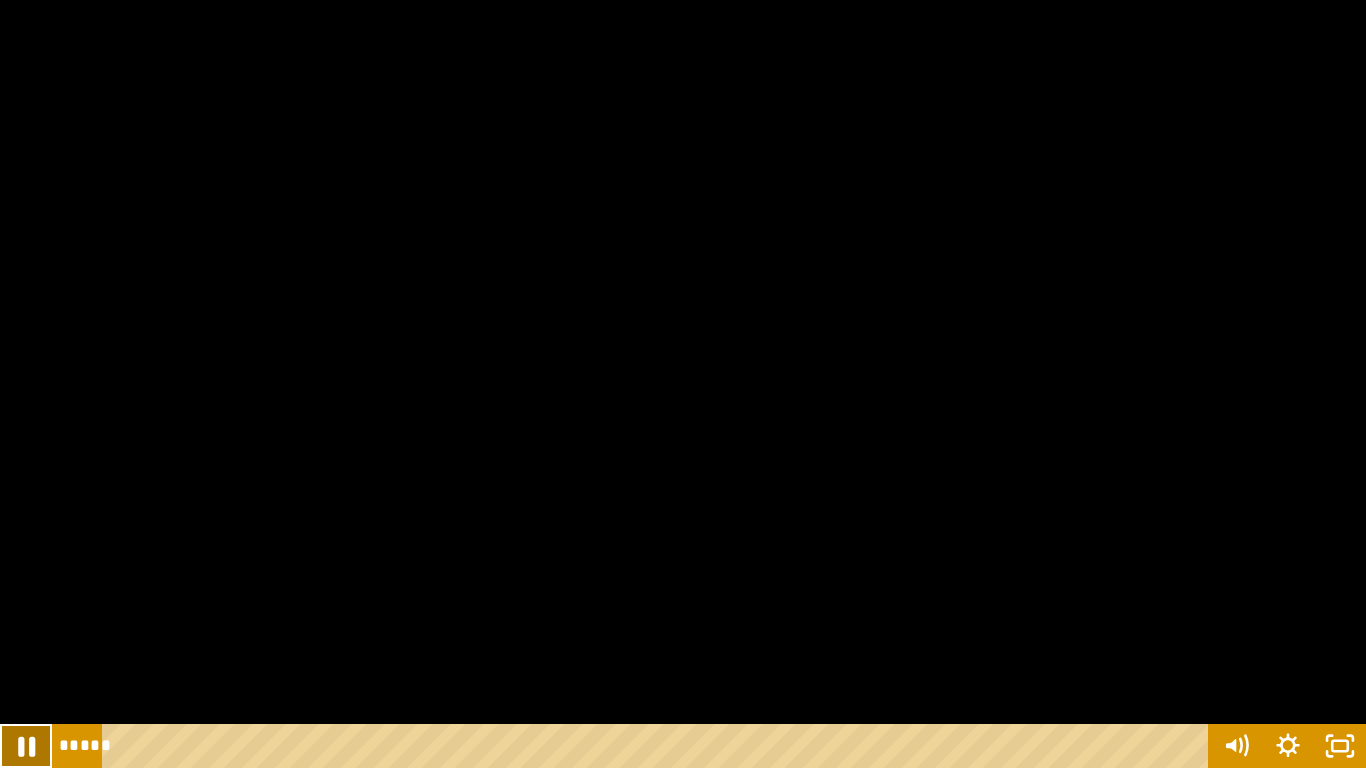 click 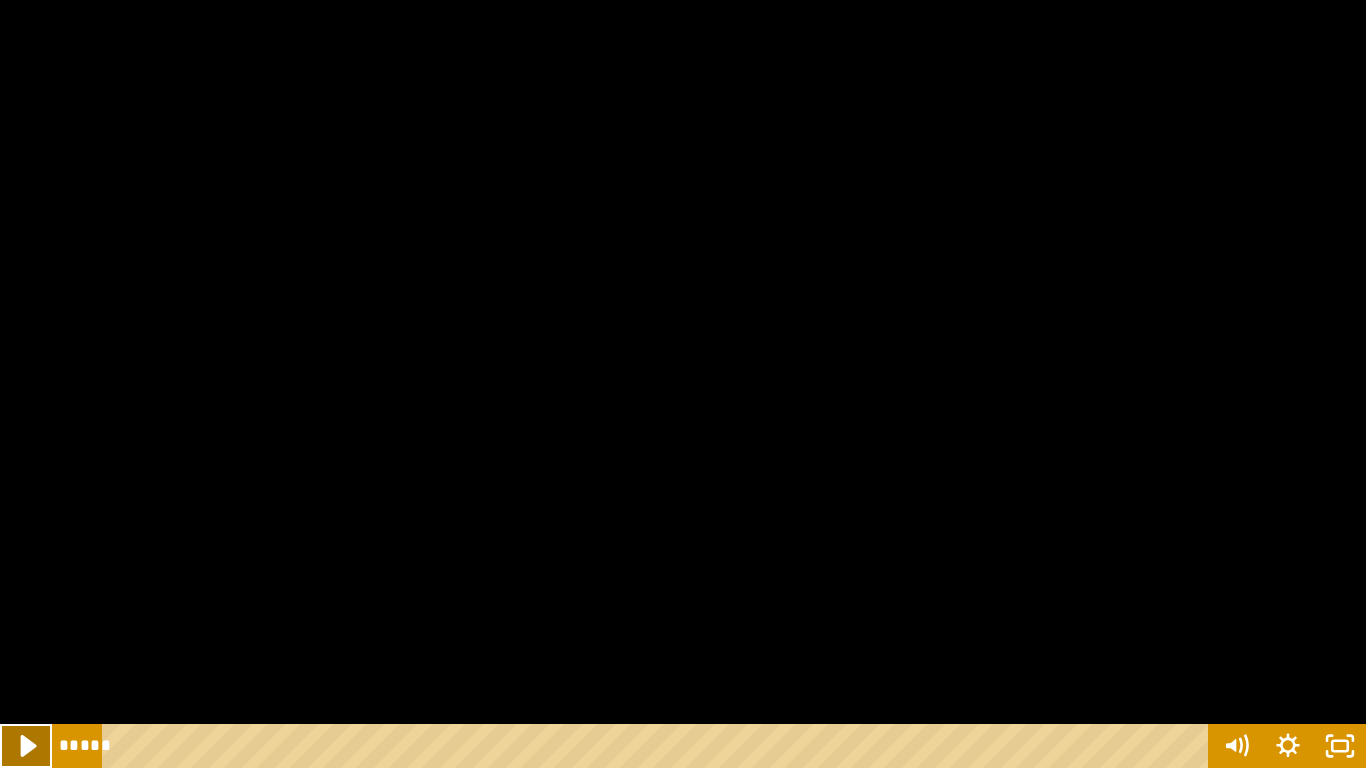 click 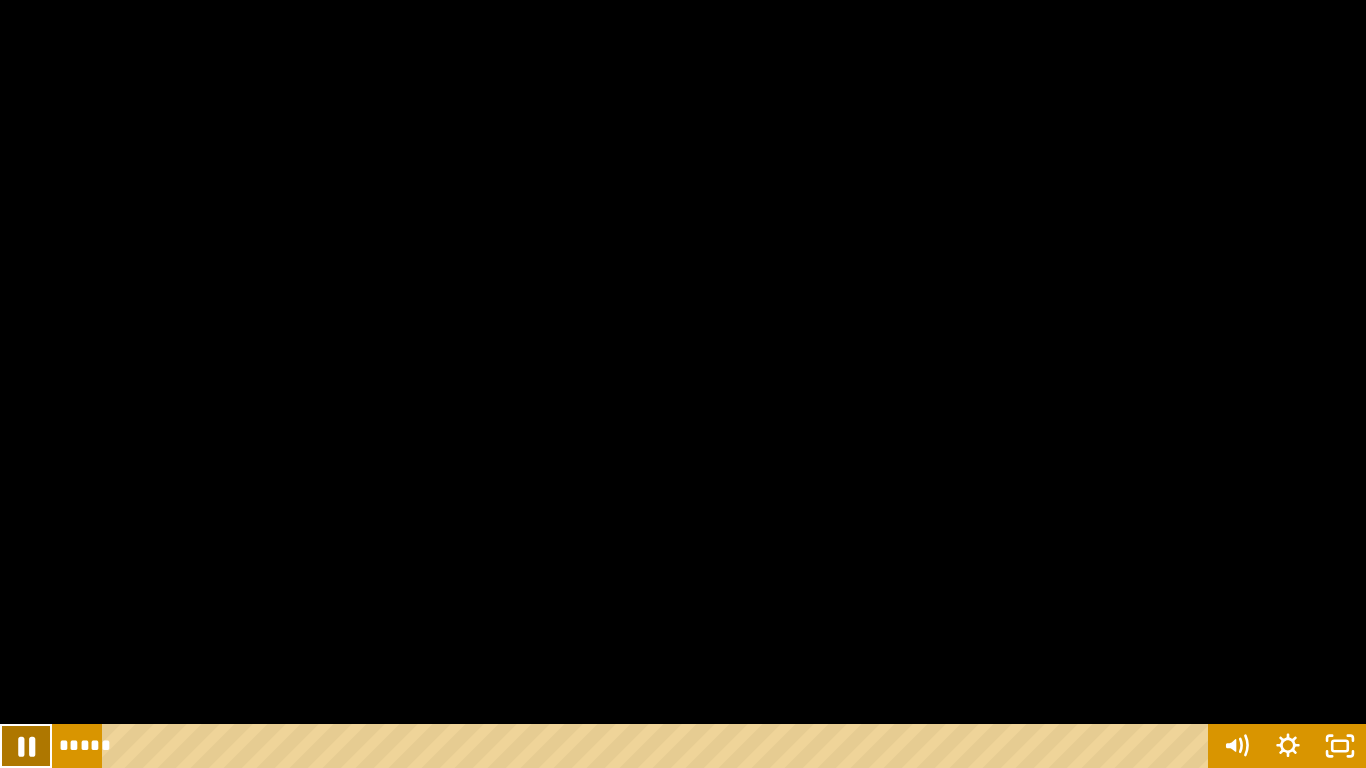 click 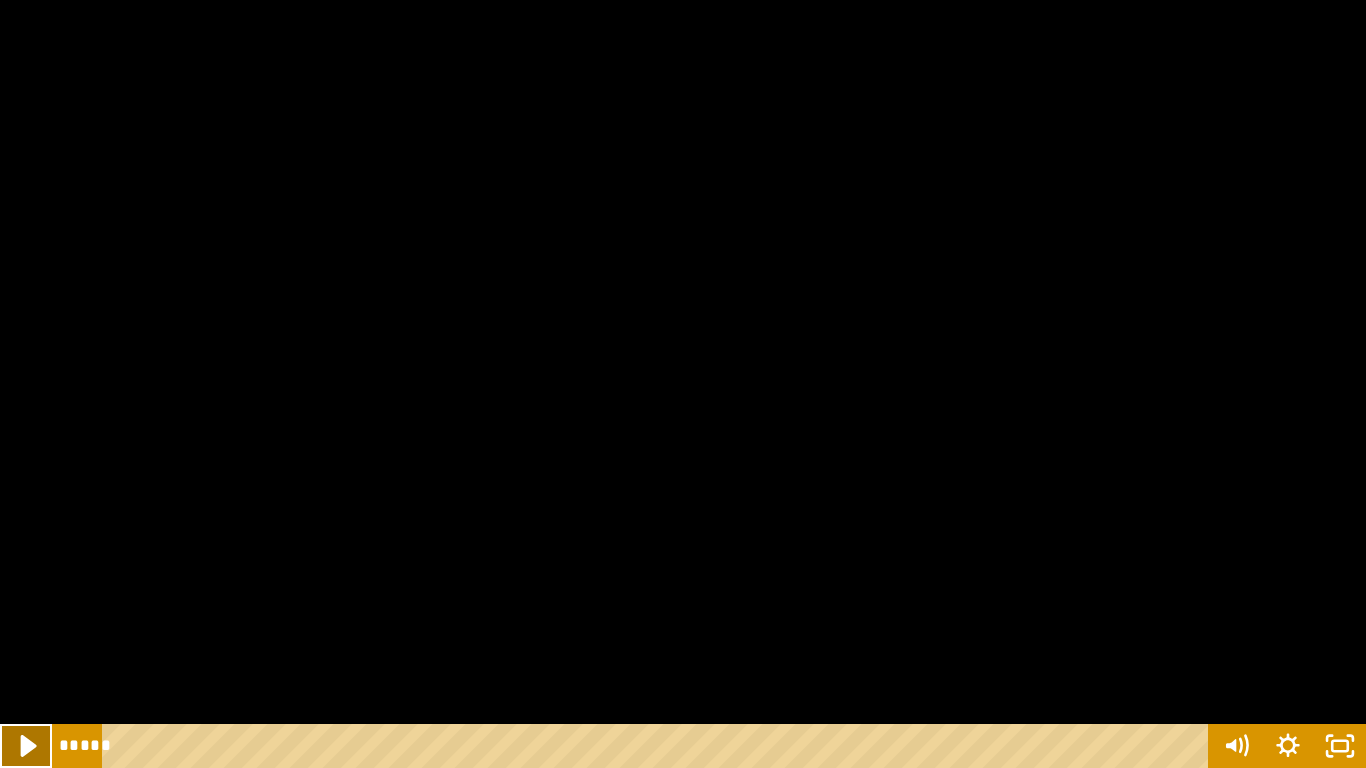 click 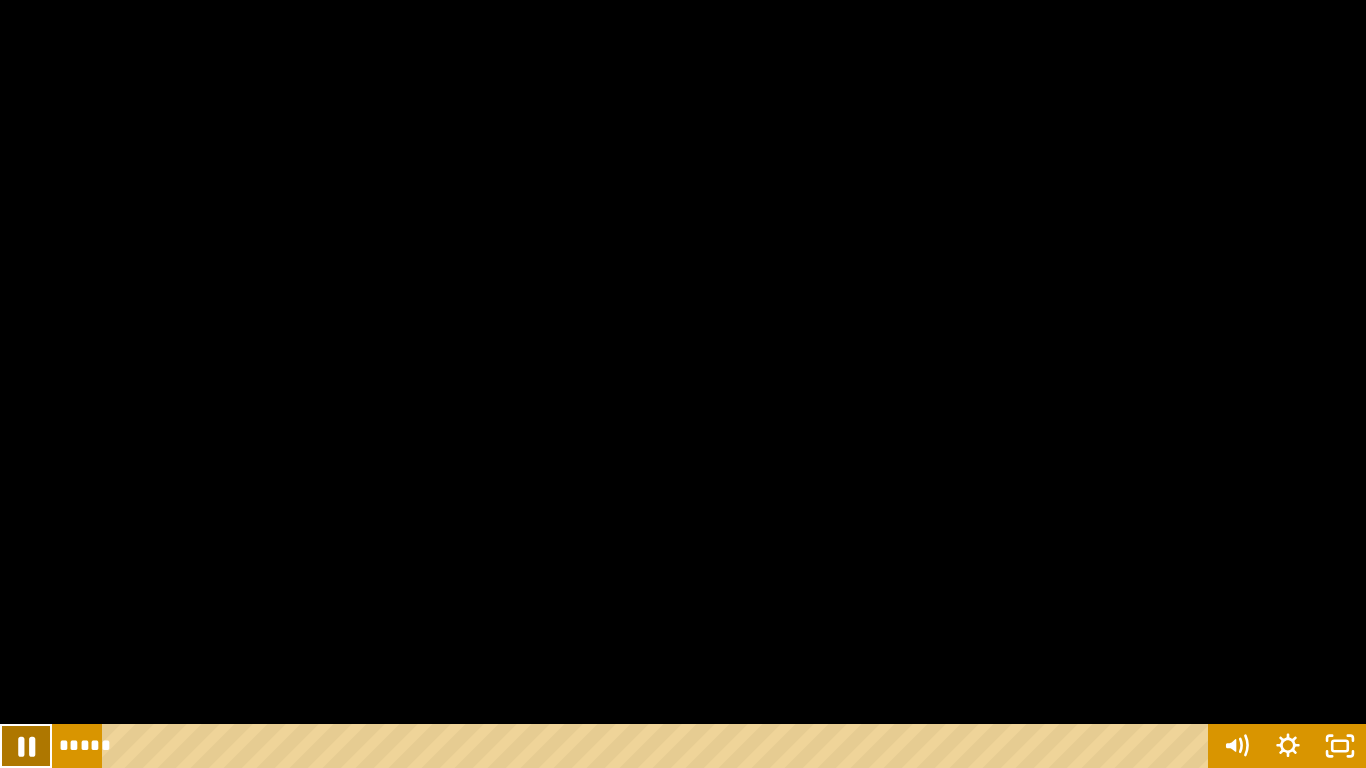 click 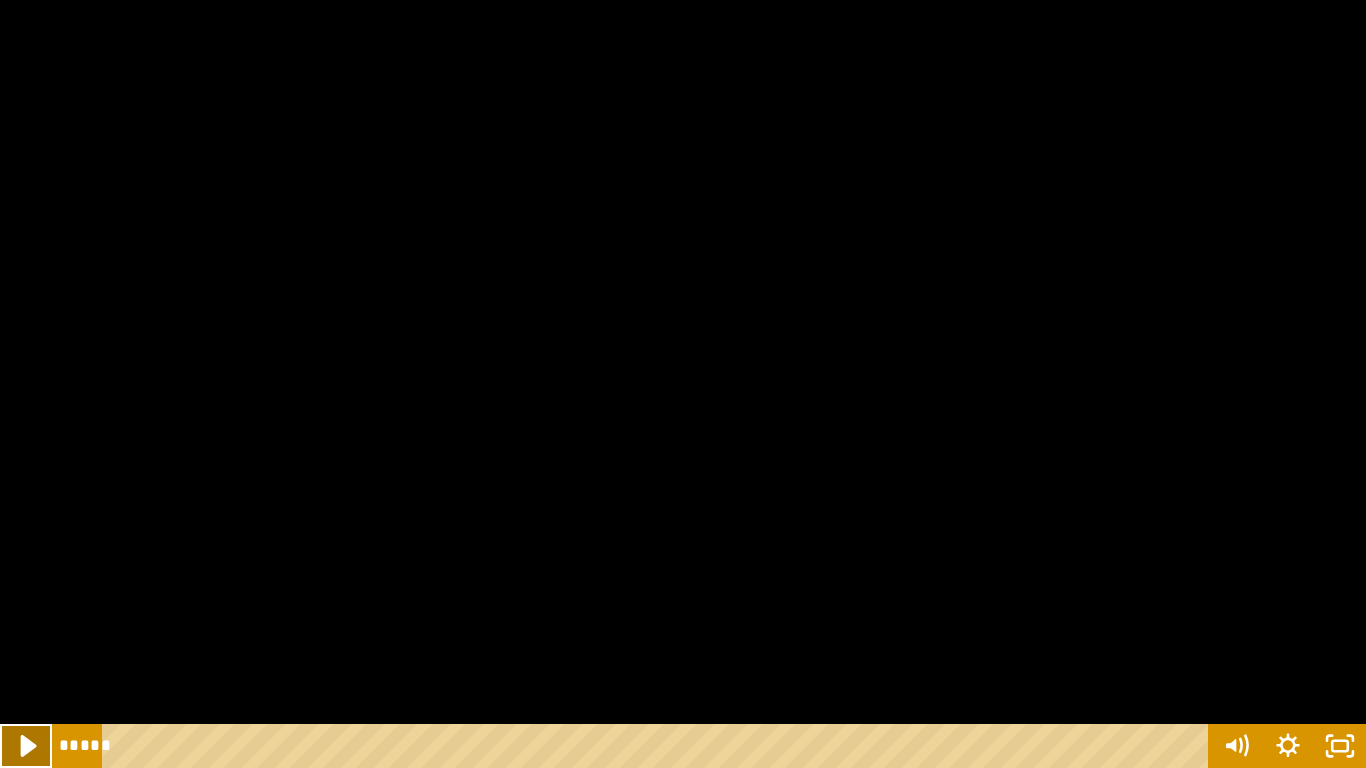 click 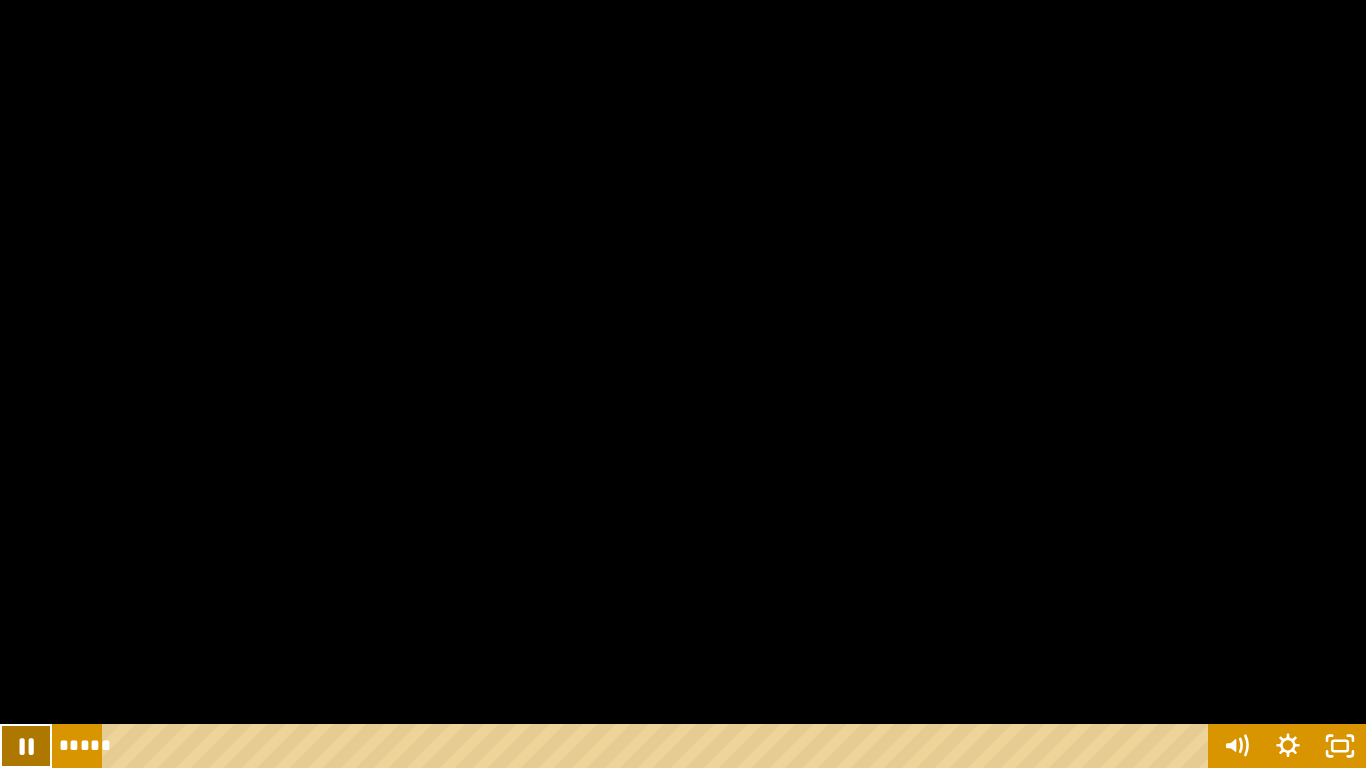 click 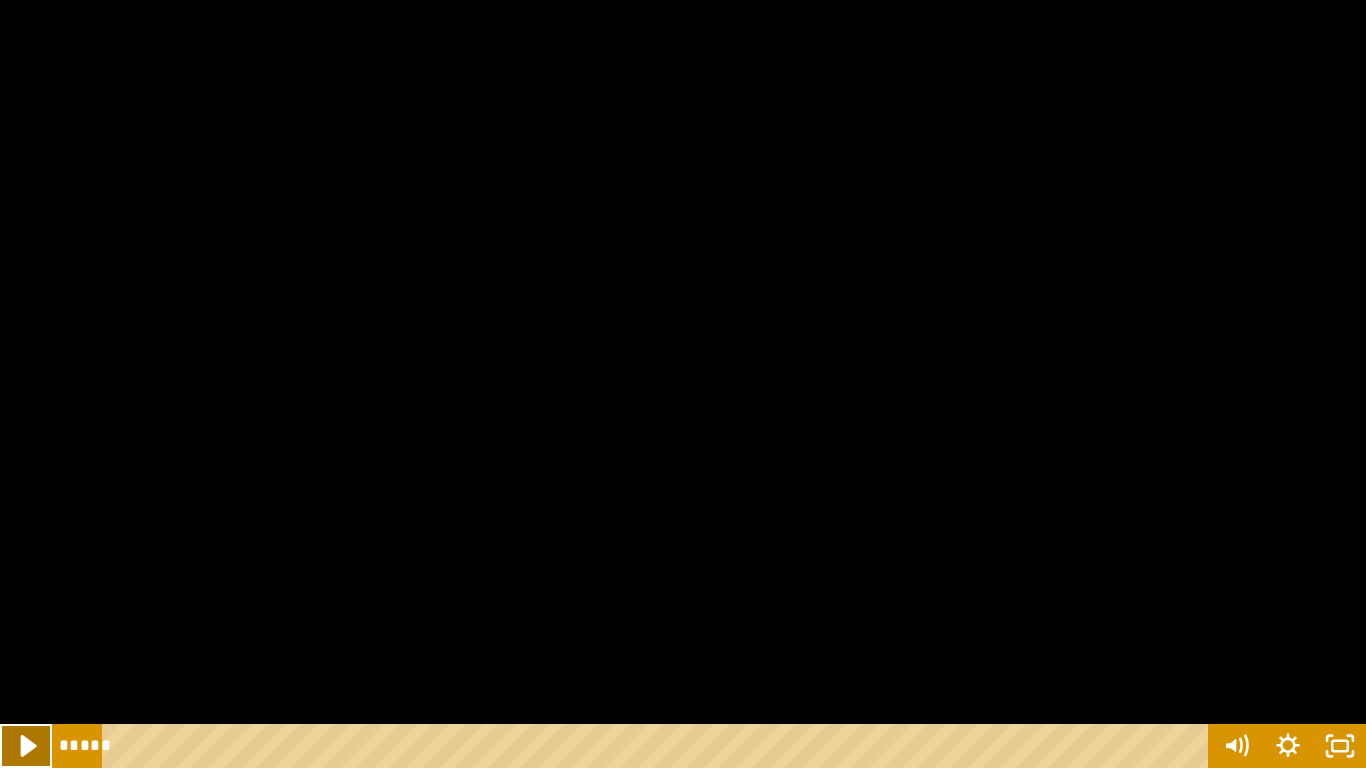 click 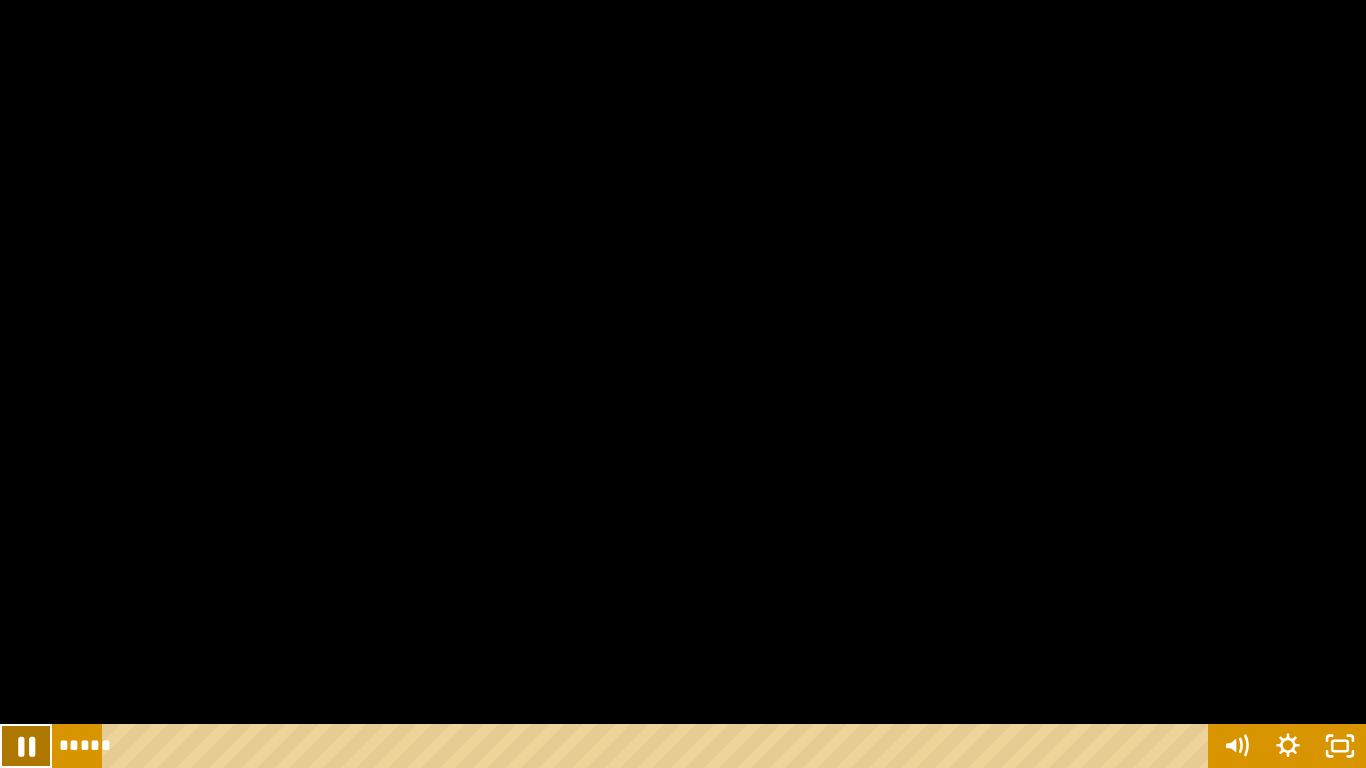 click 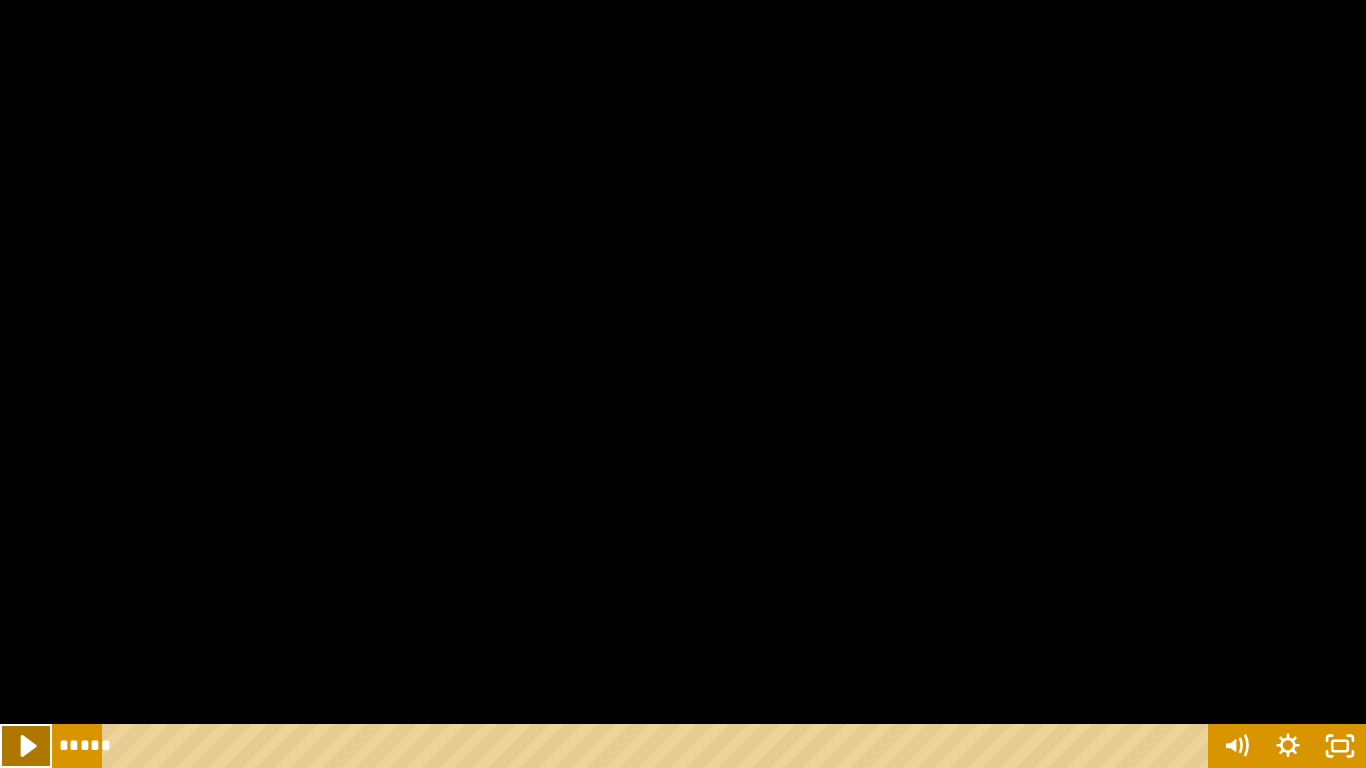 click 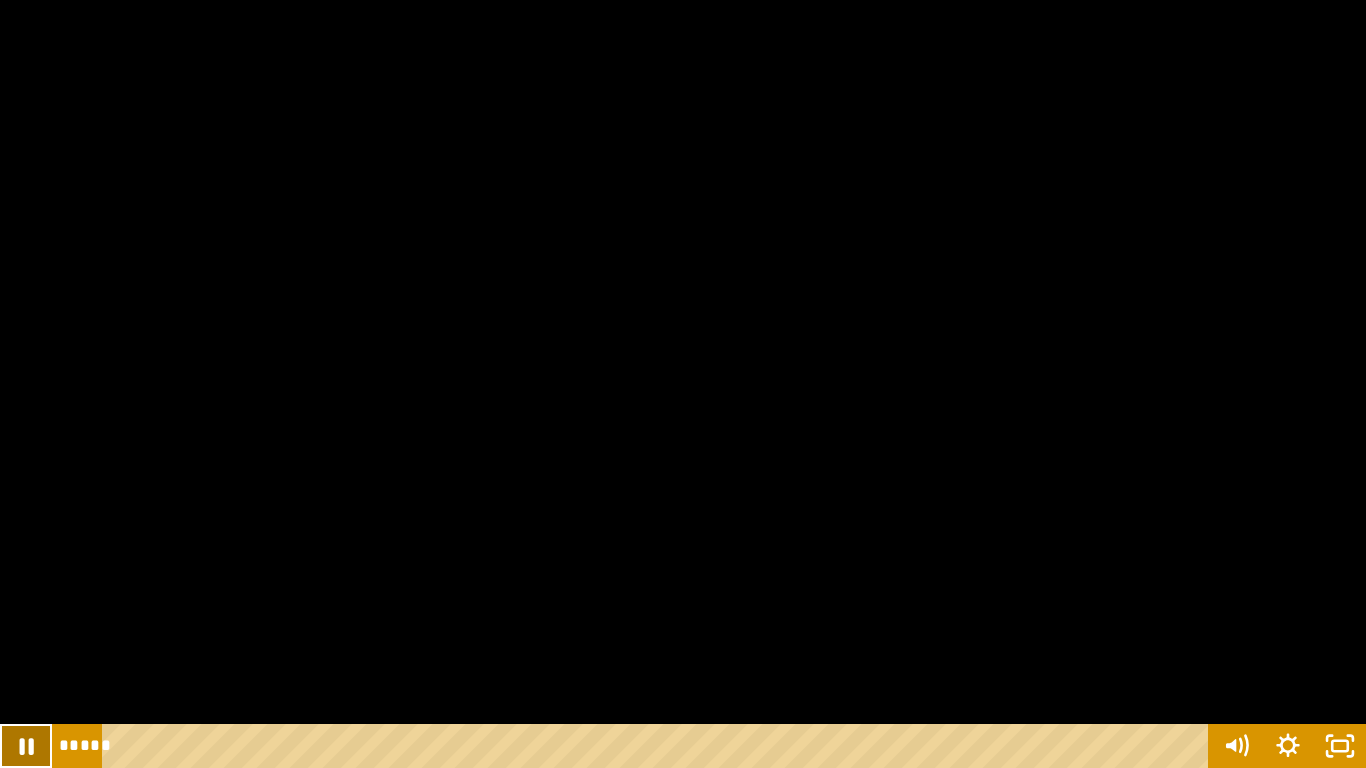 click 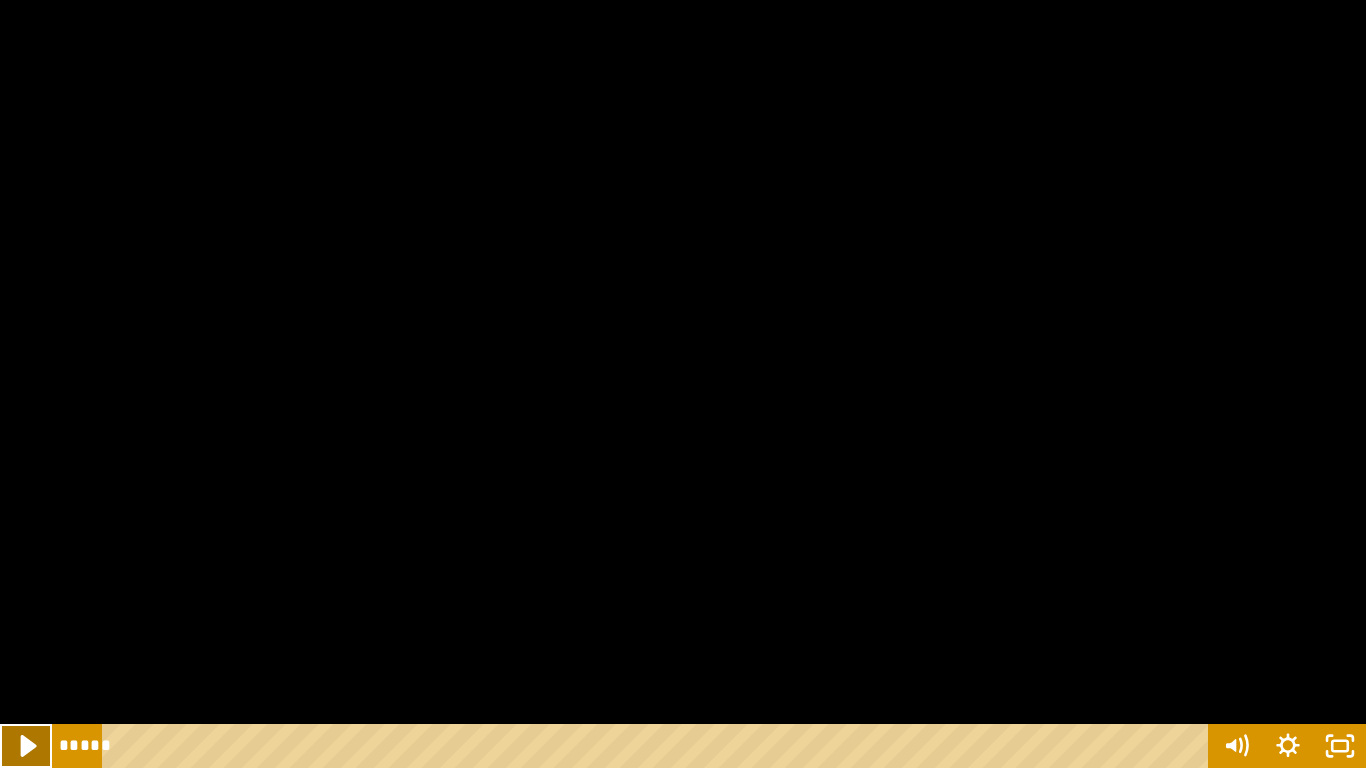 click 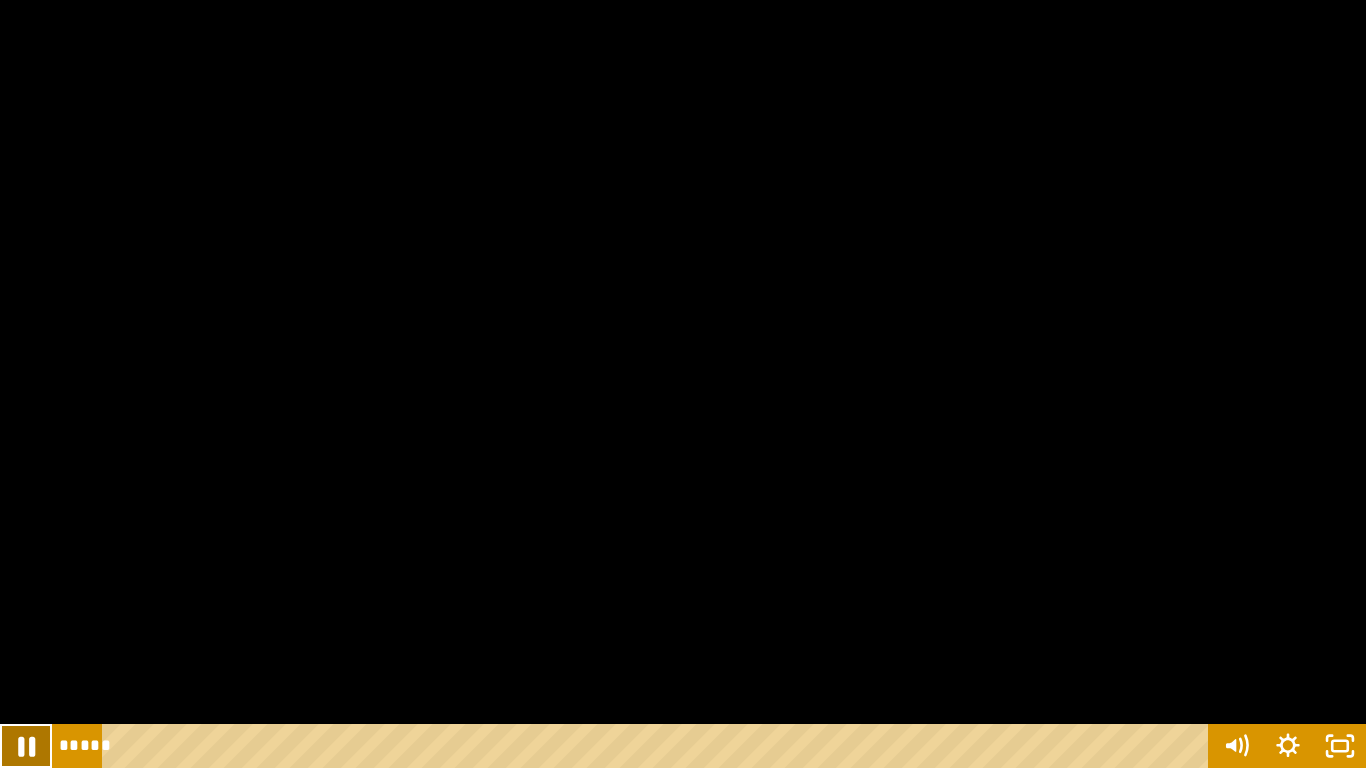 click 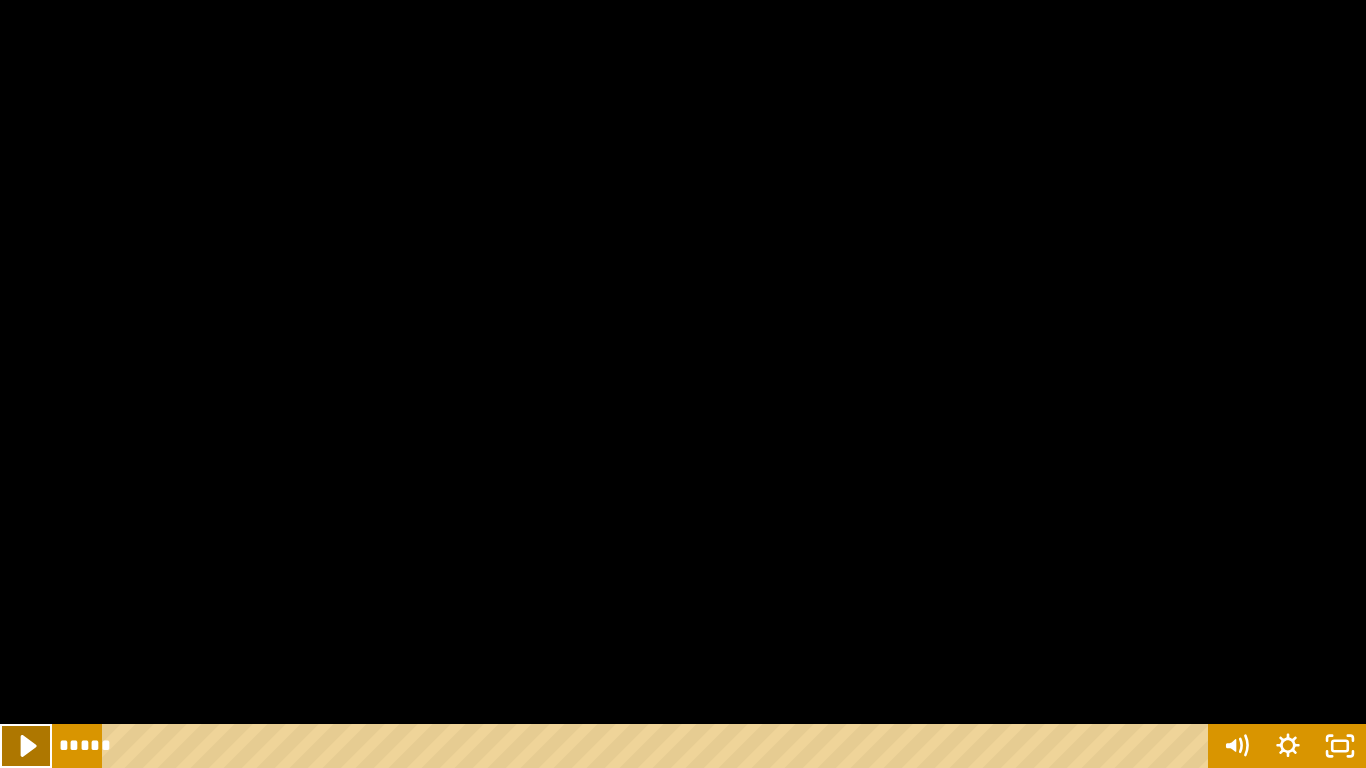 click 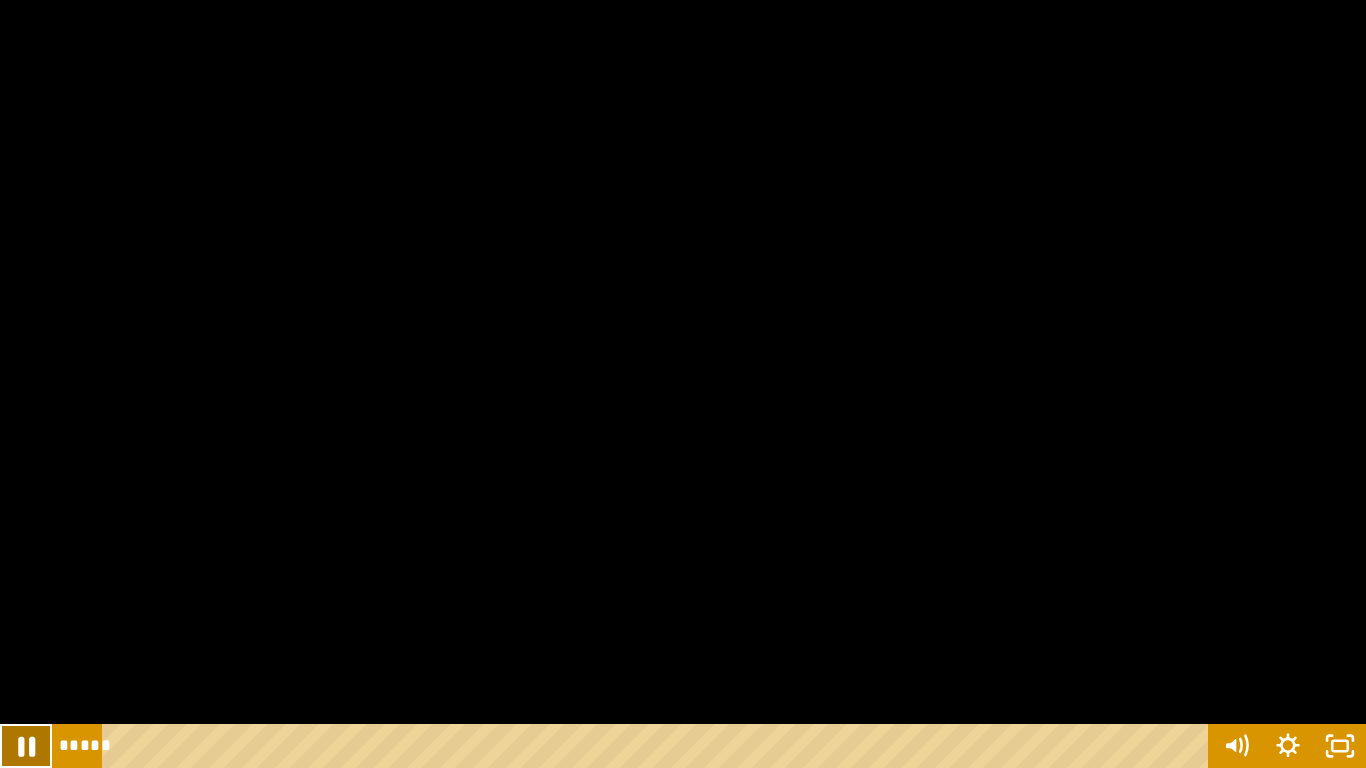 click 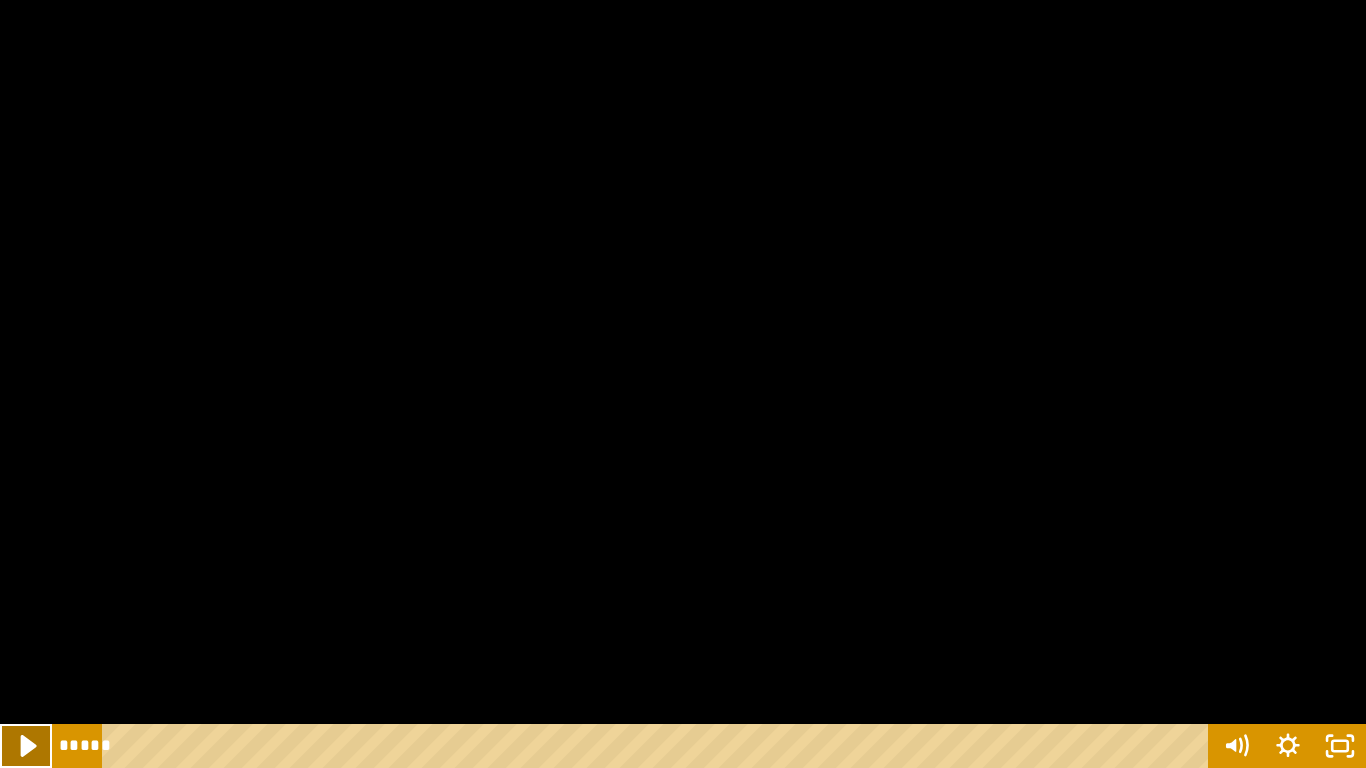 click 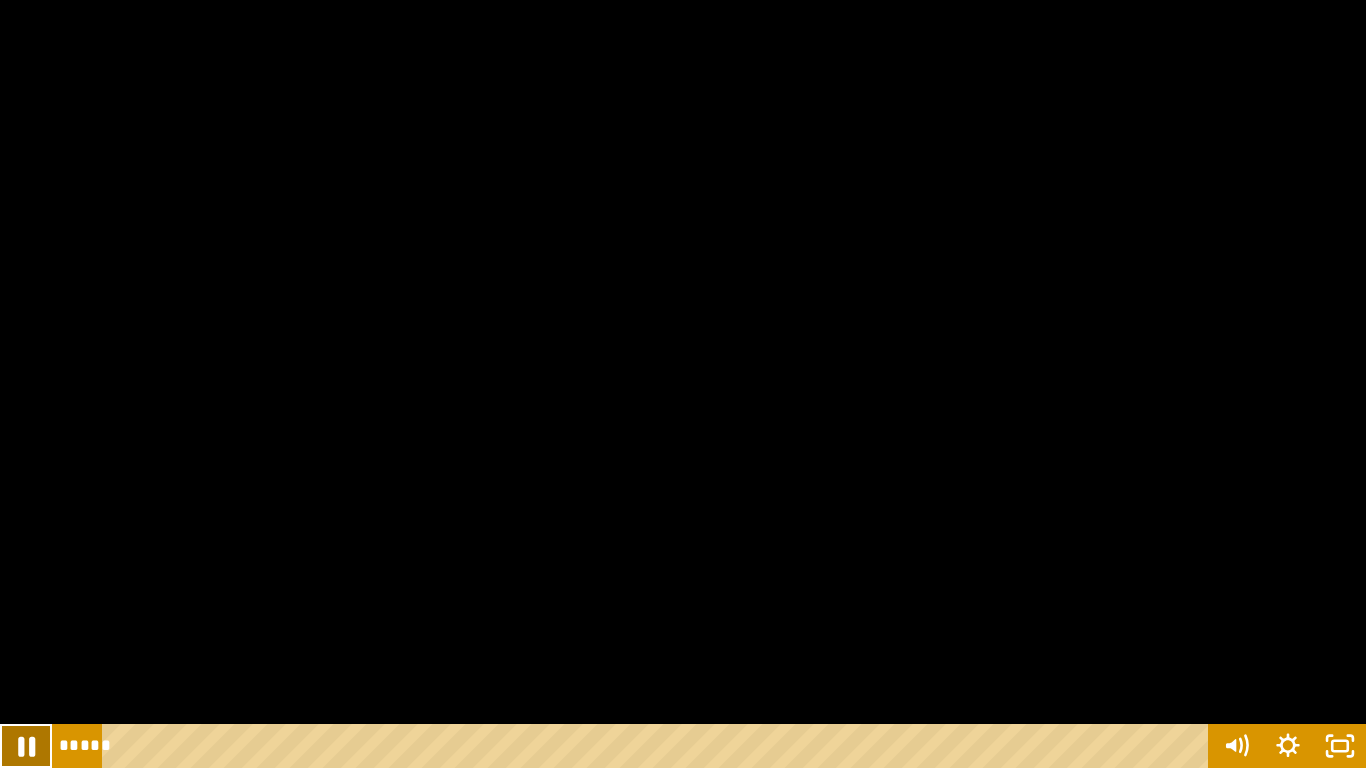 click 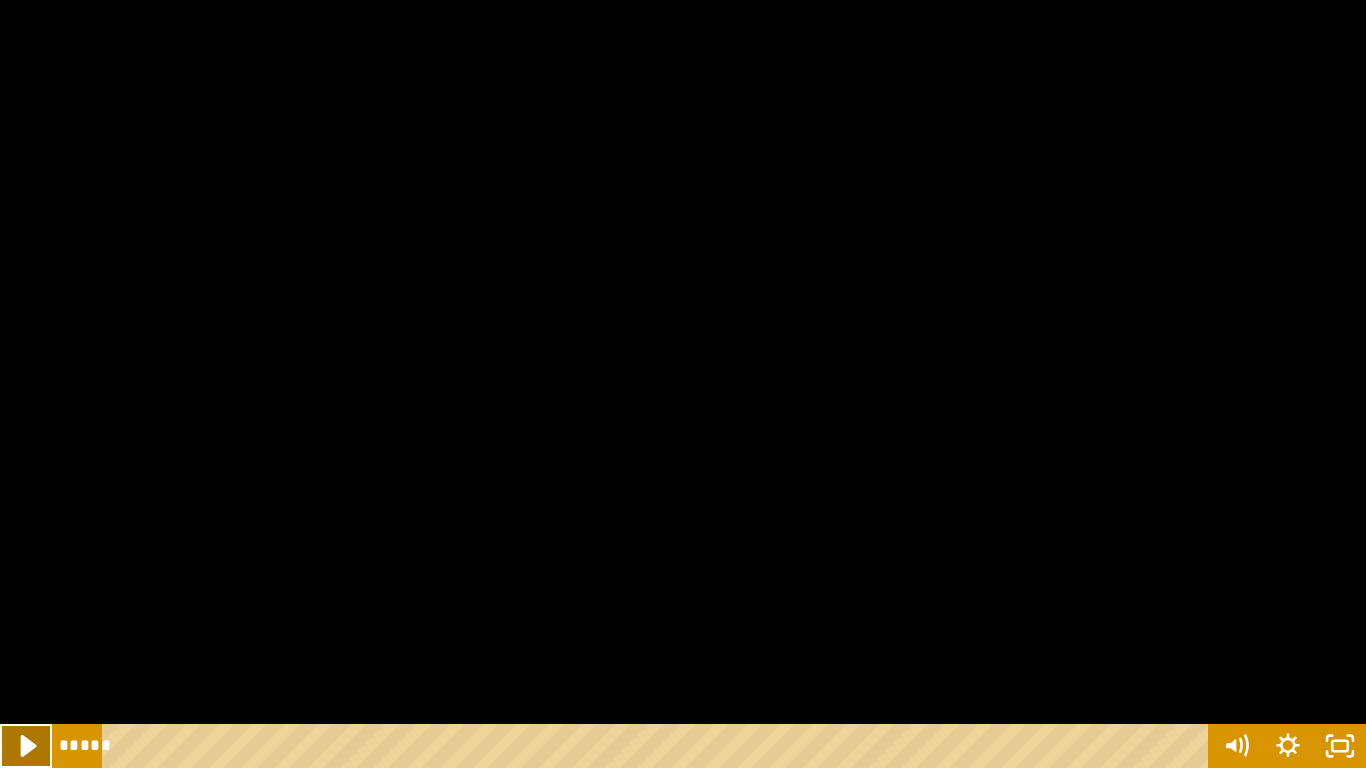 click 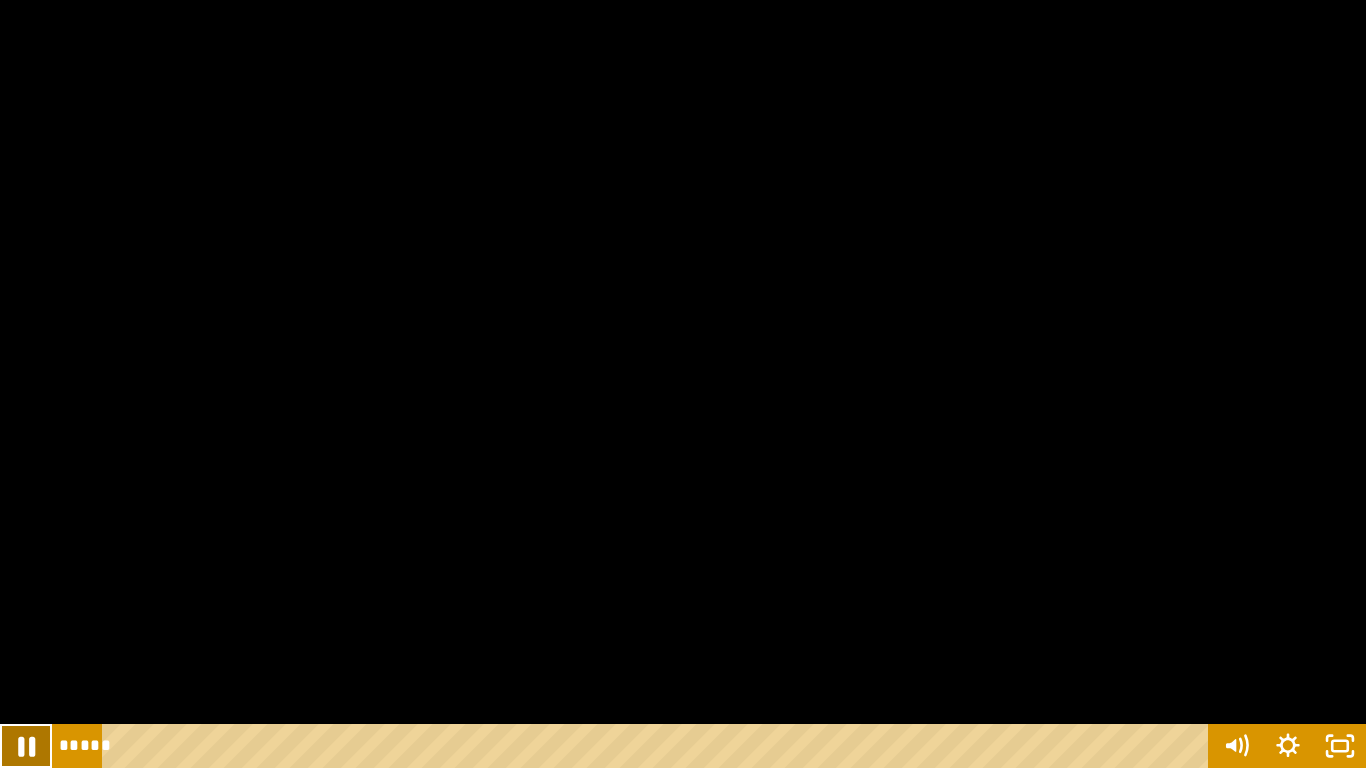 click 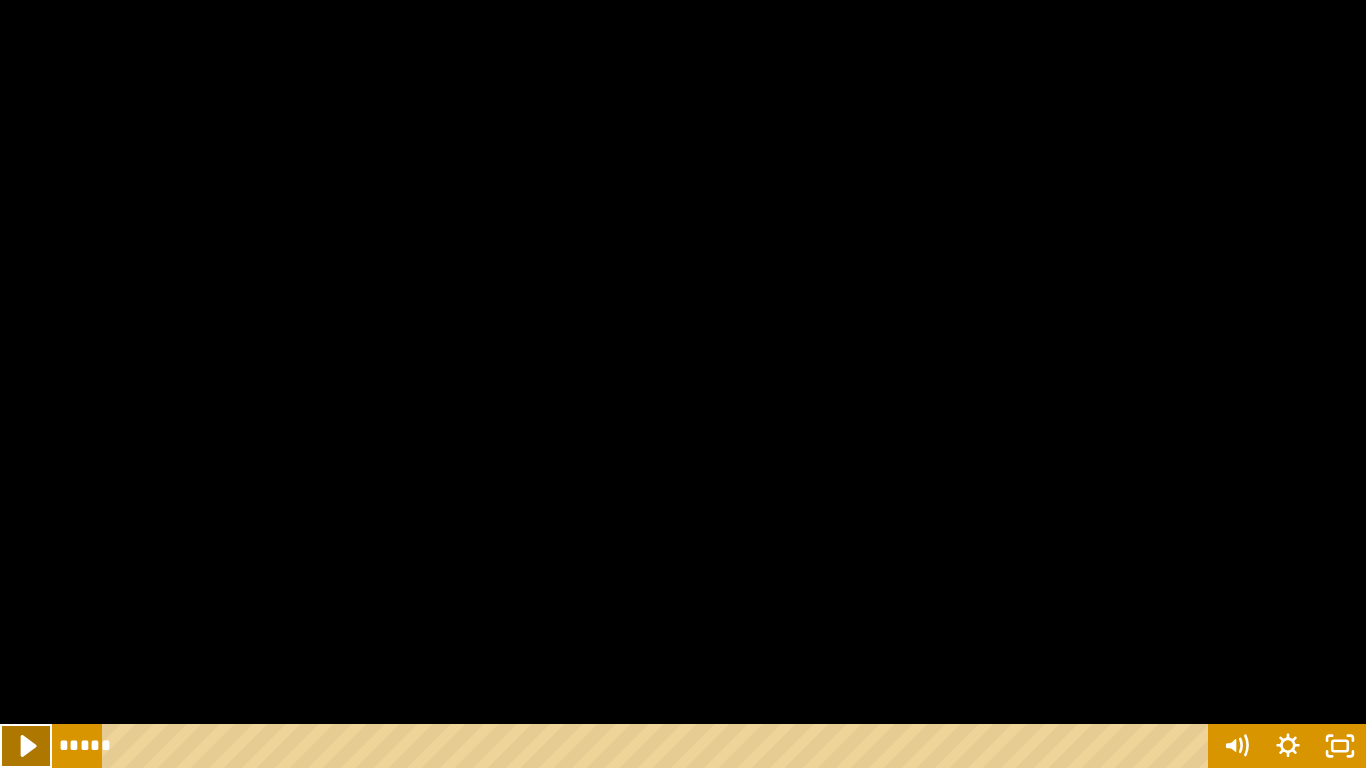 click 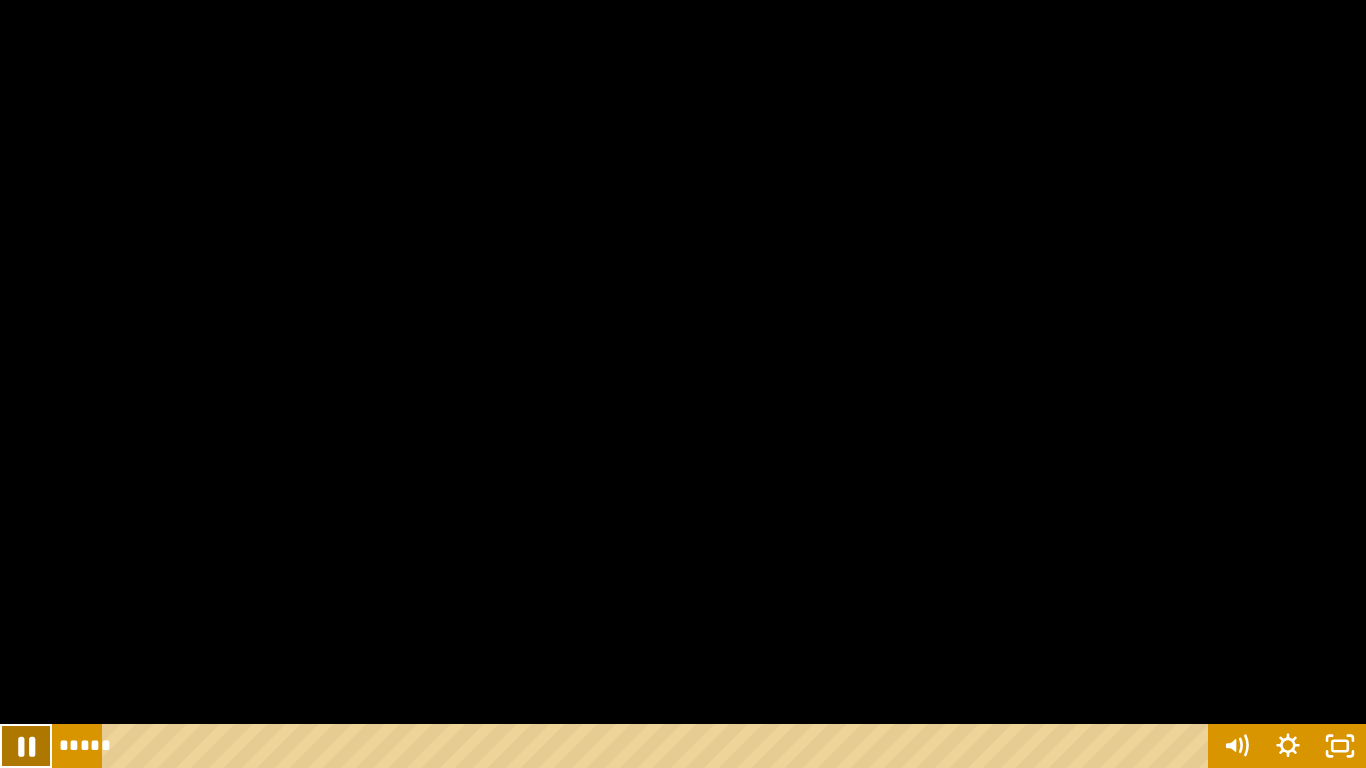 click 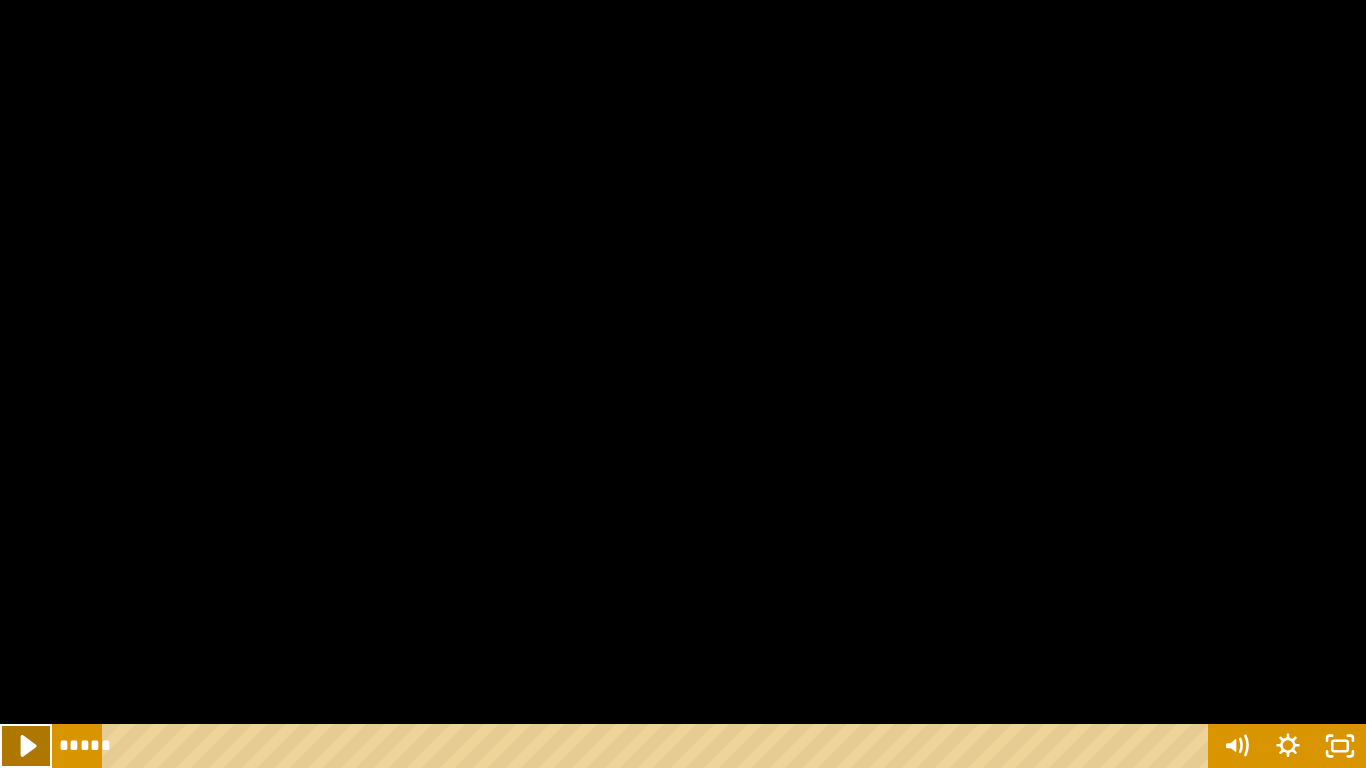 click 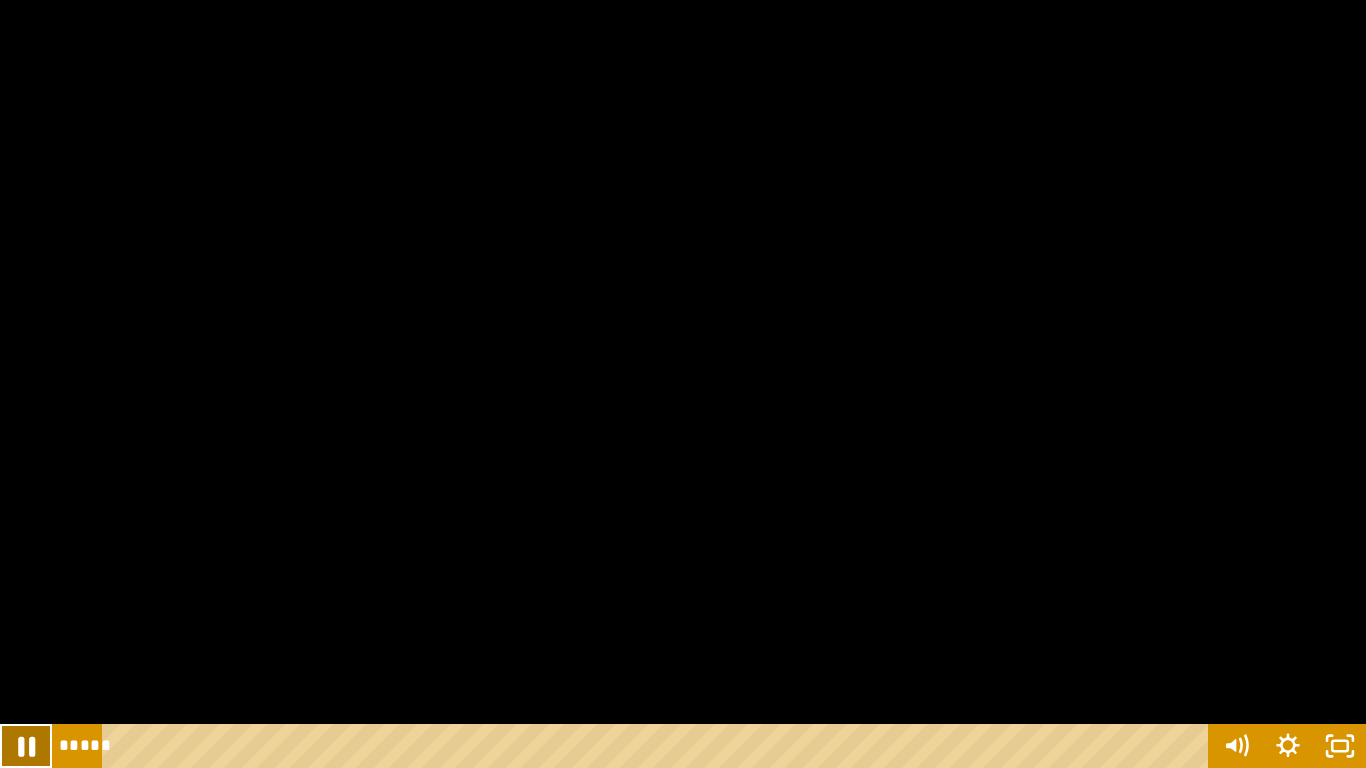 click 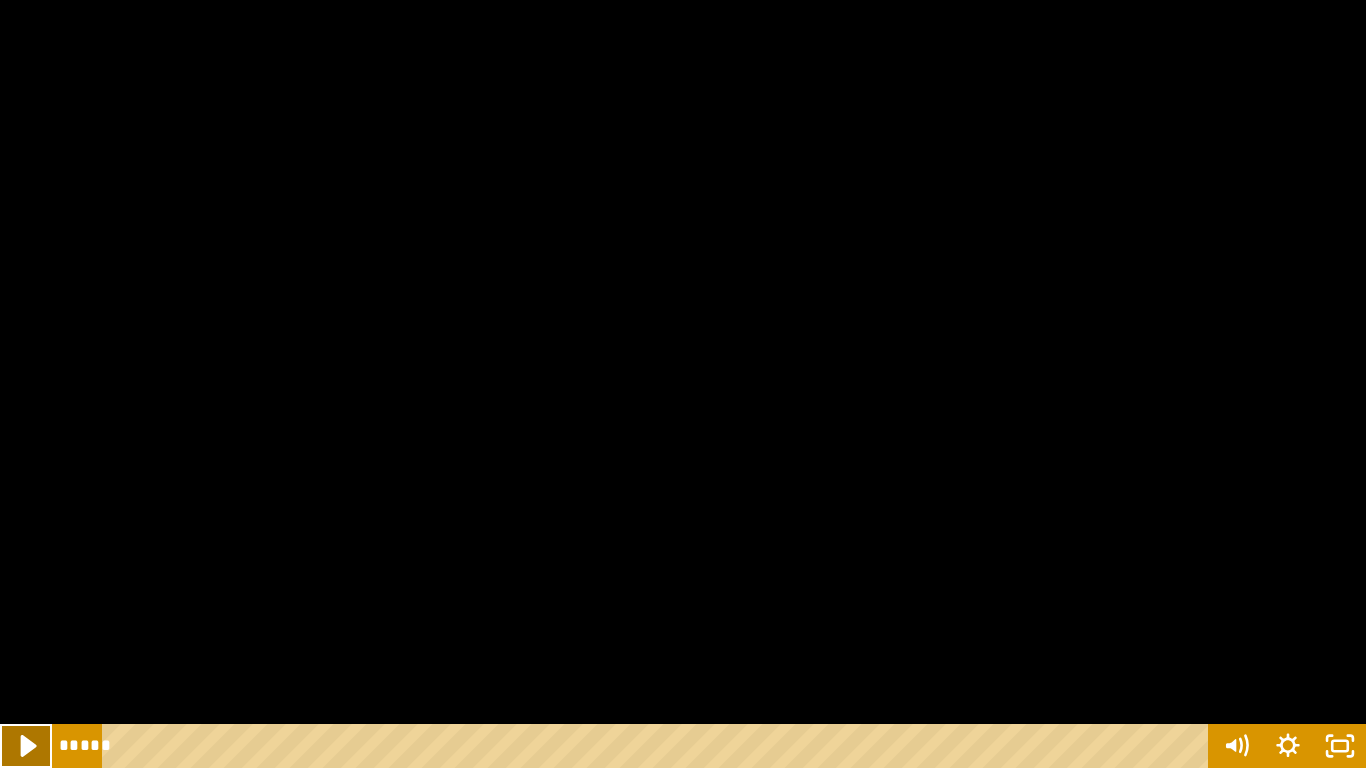 click 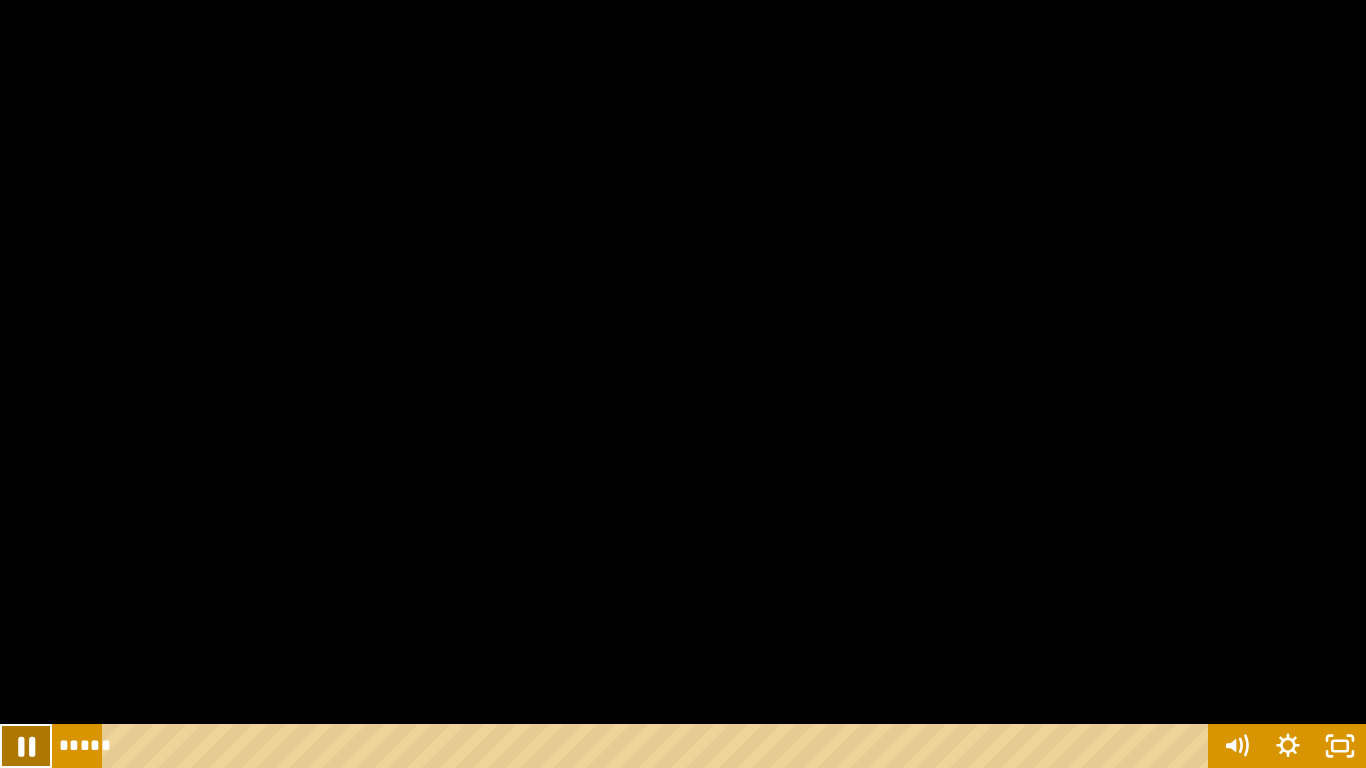click 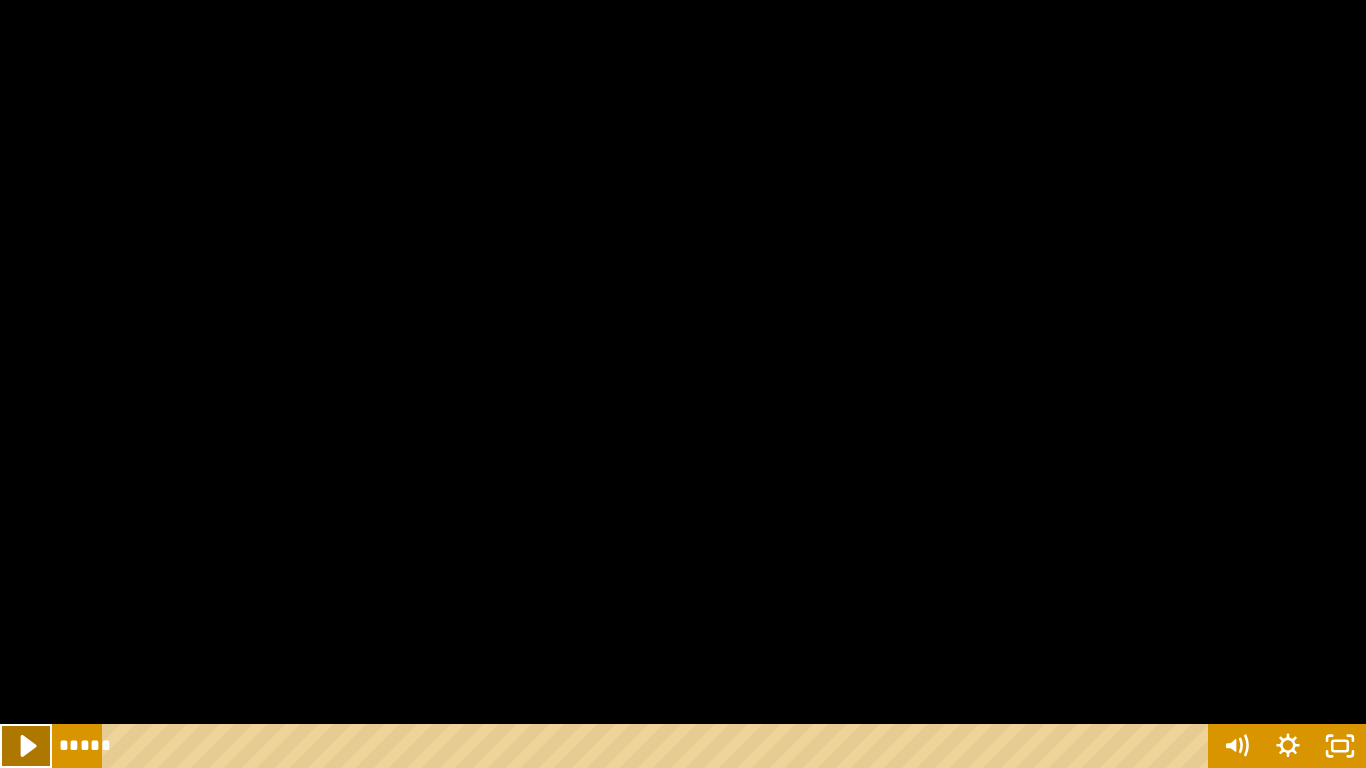 click 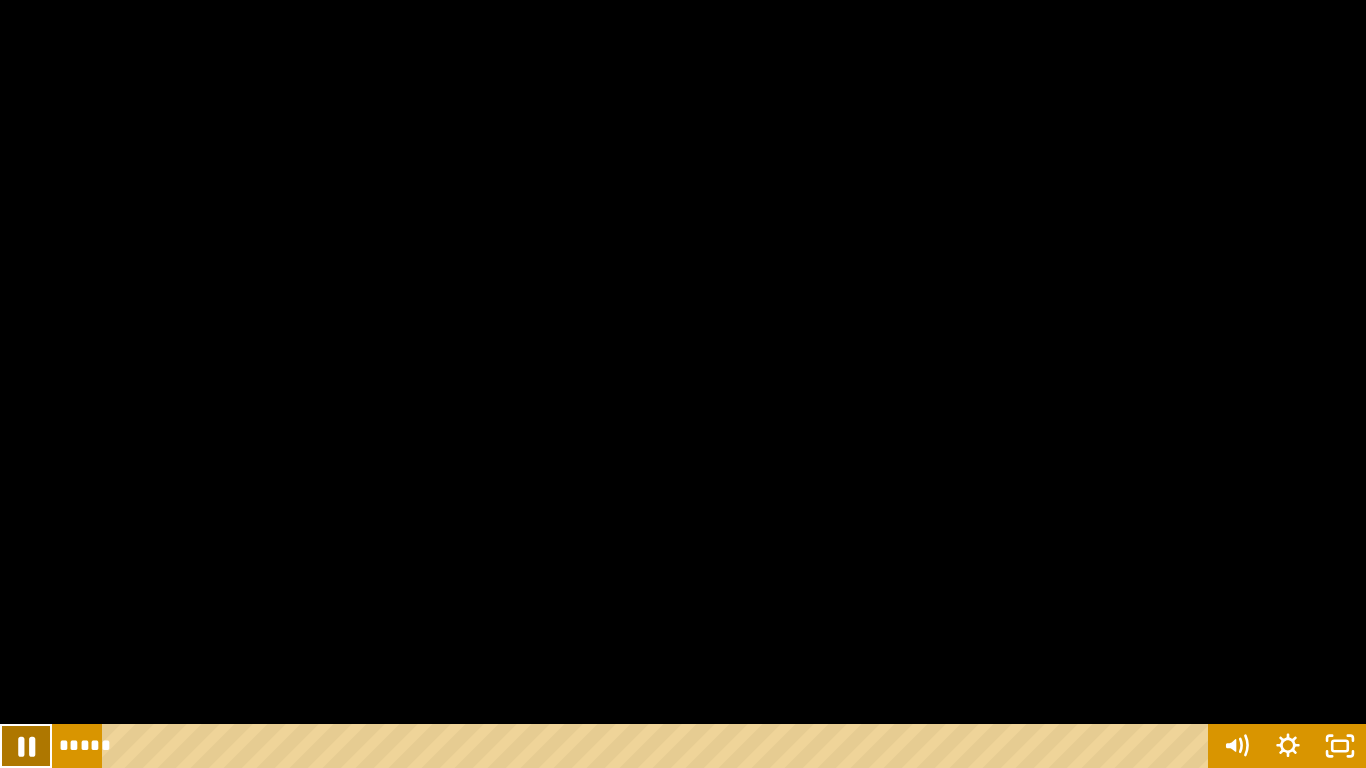 click 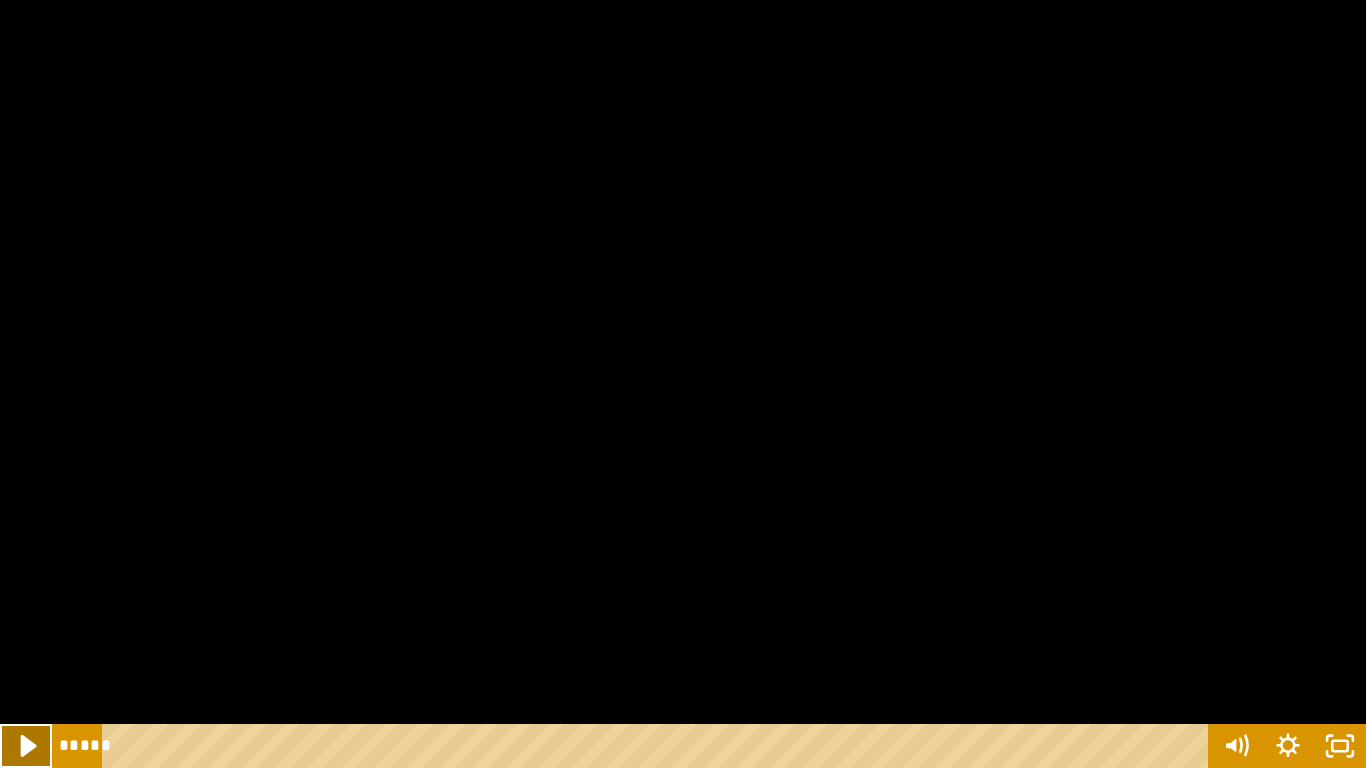 click 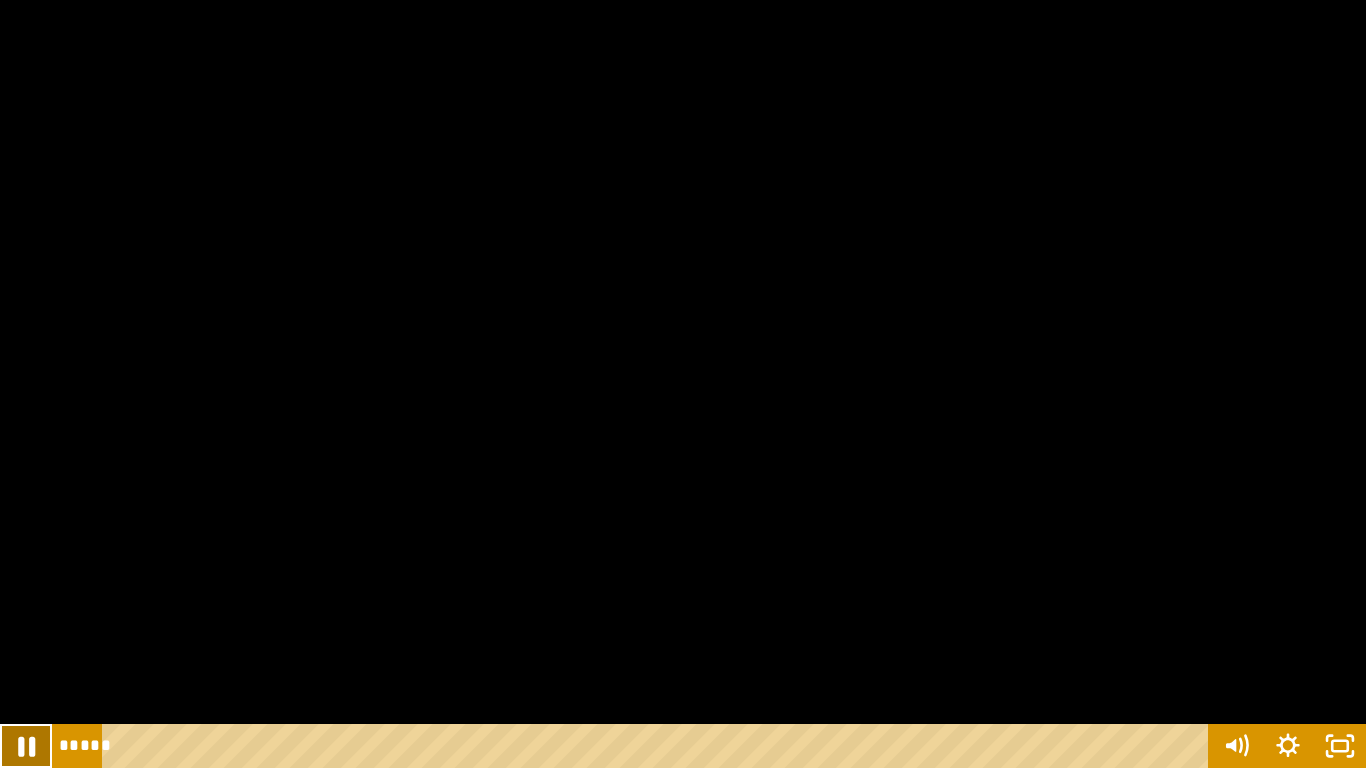 click 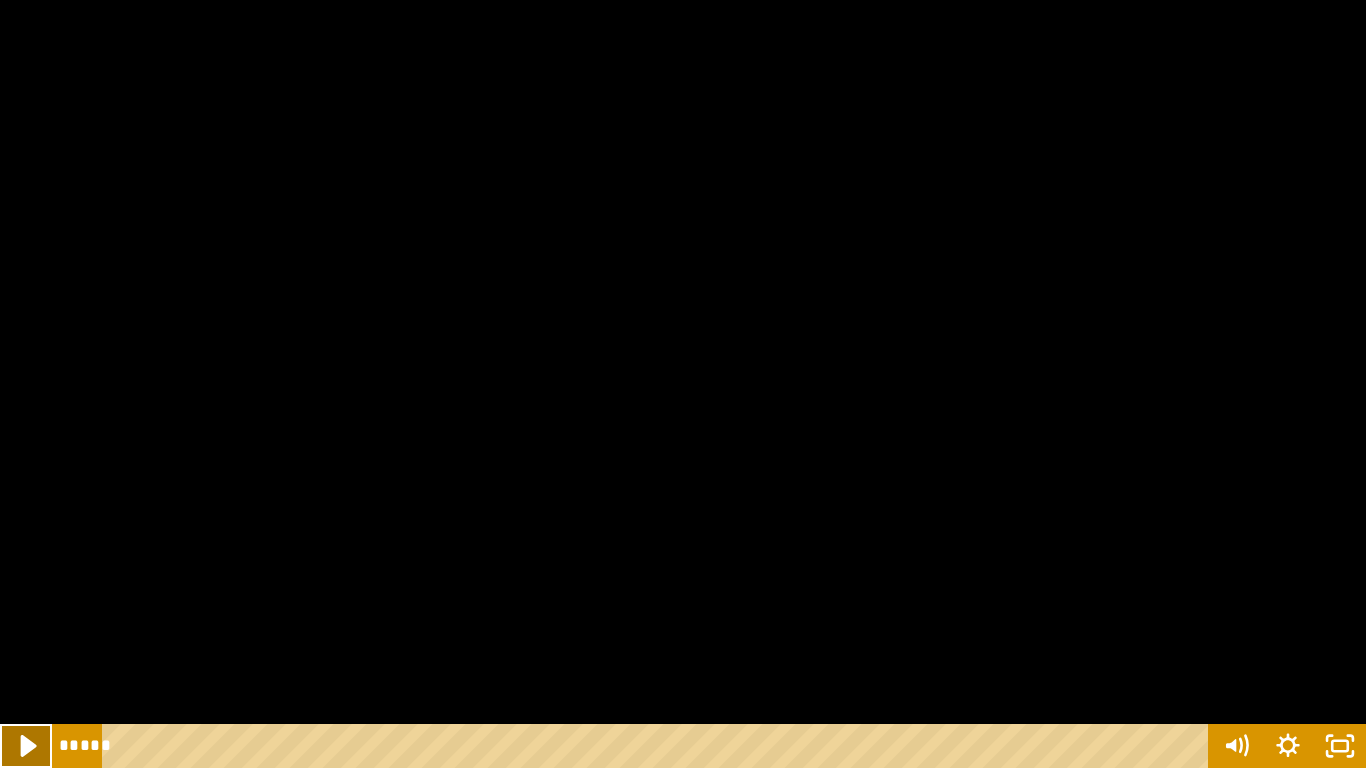 click 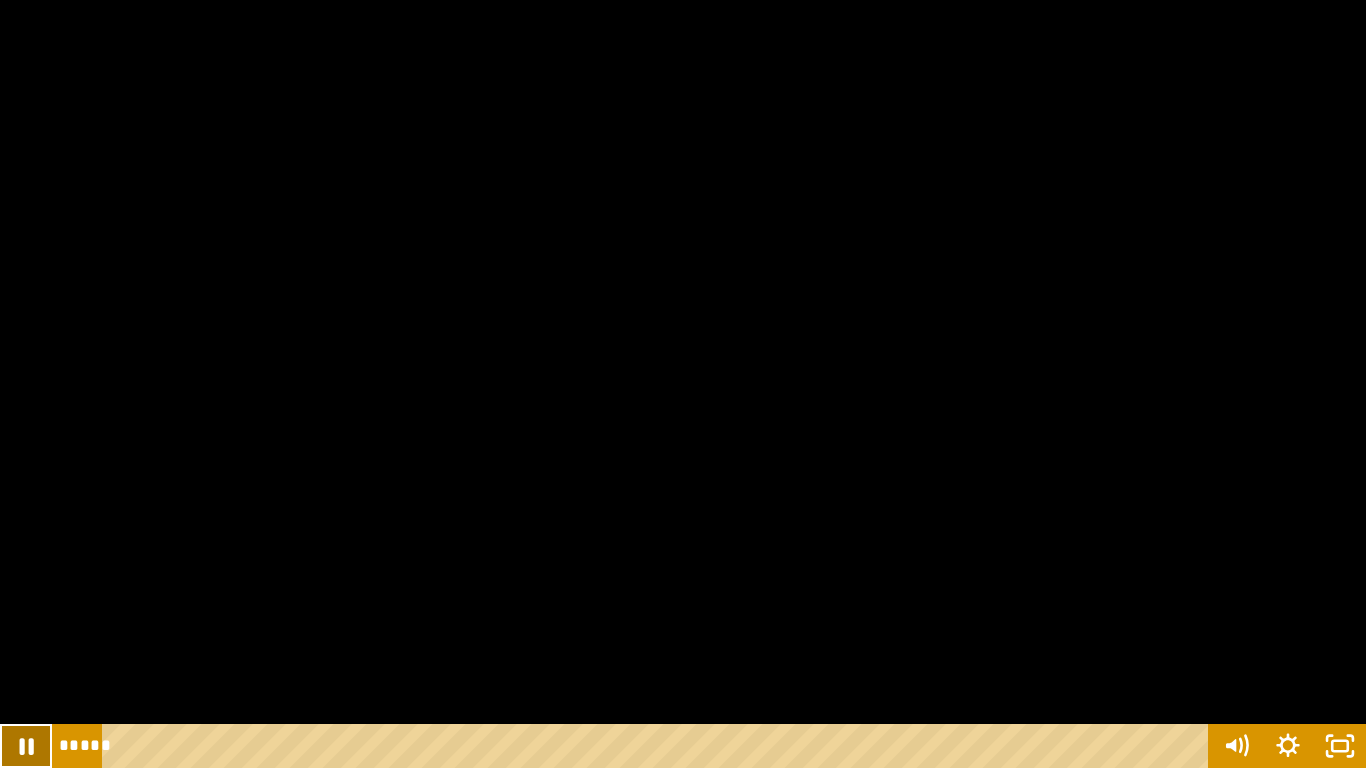 click 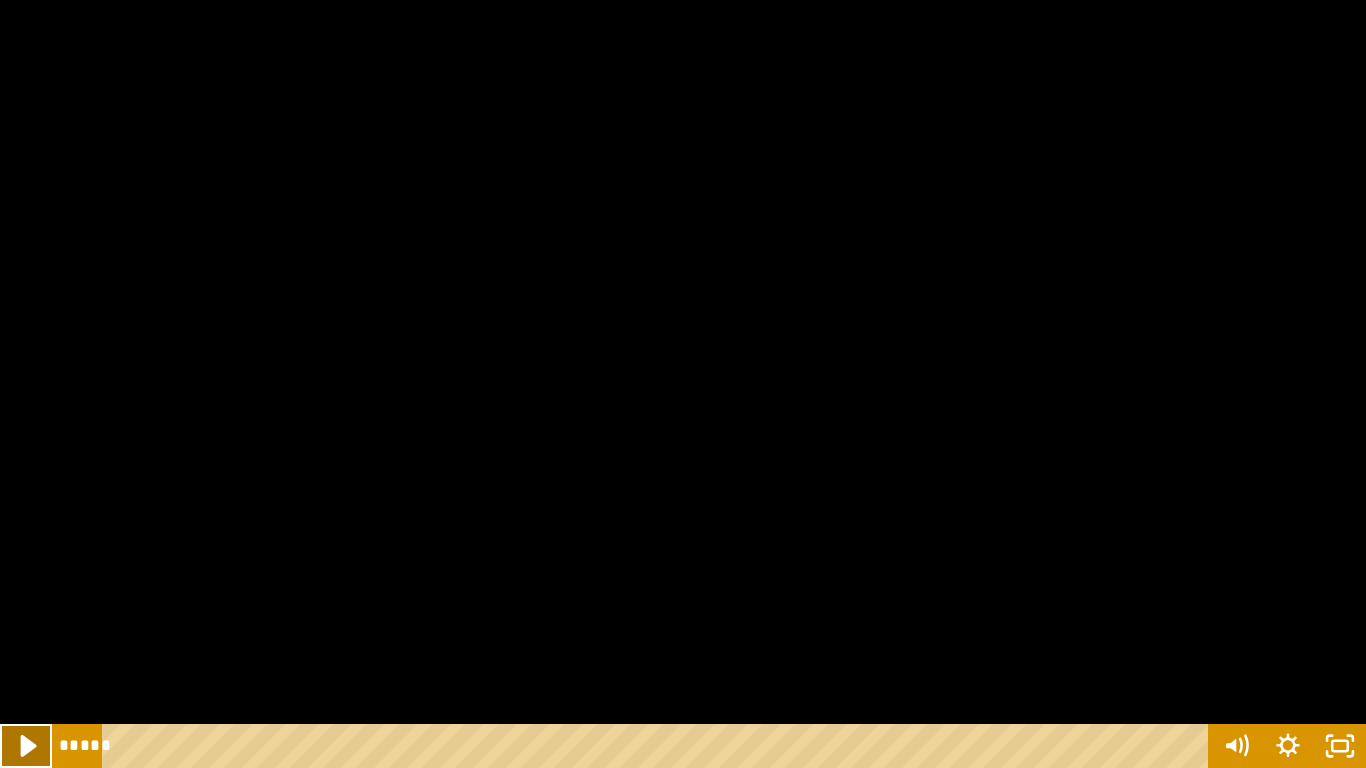 click 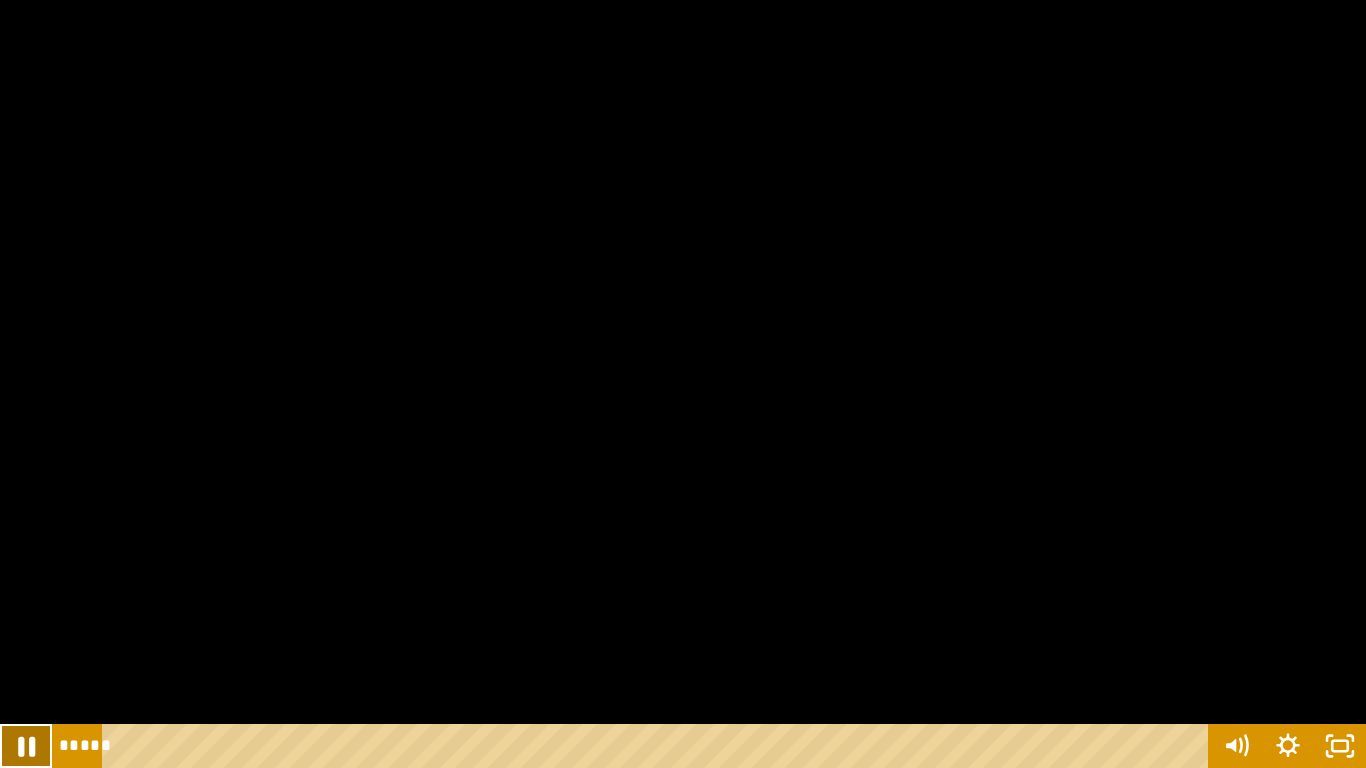 click 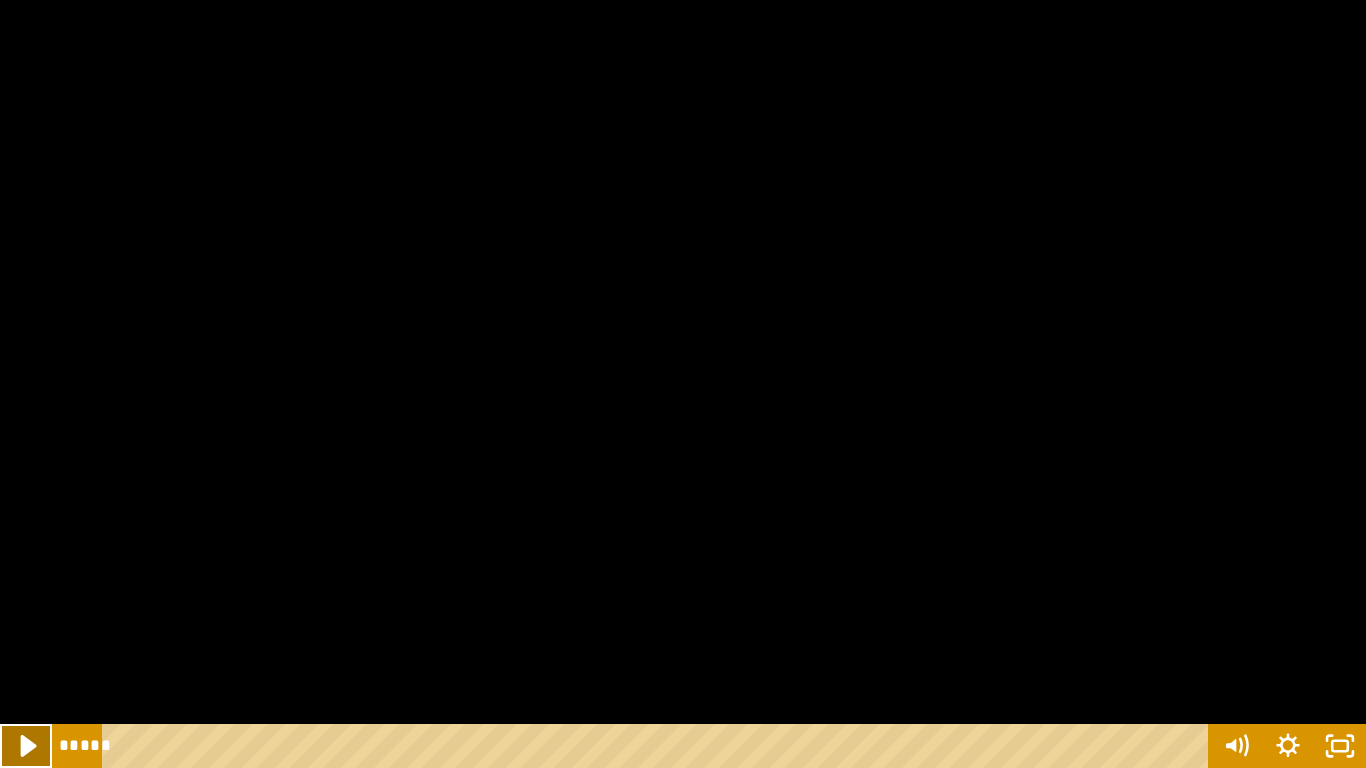 click 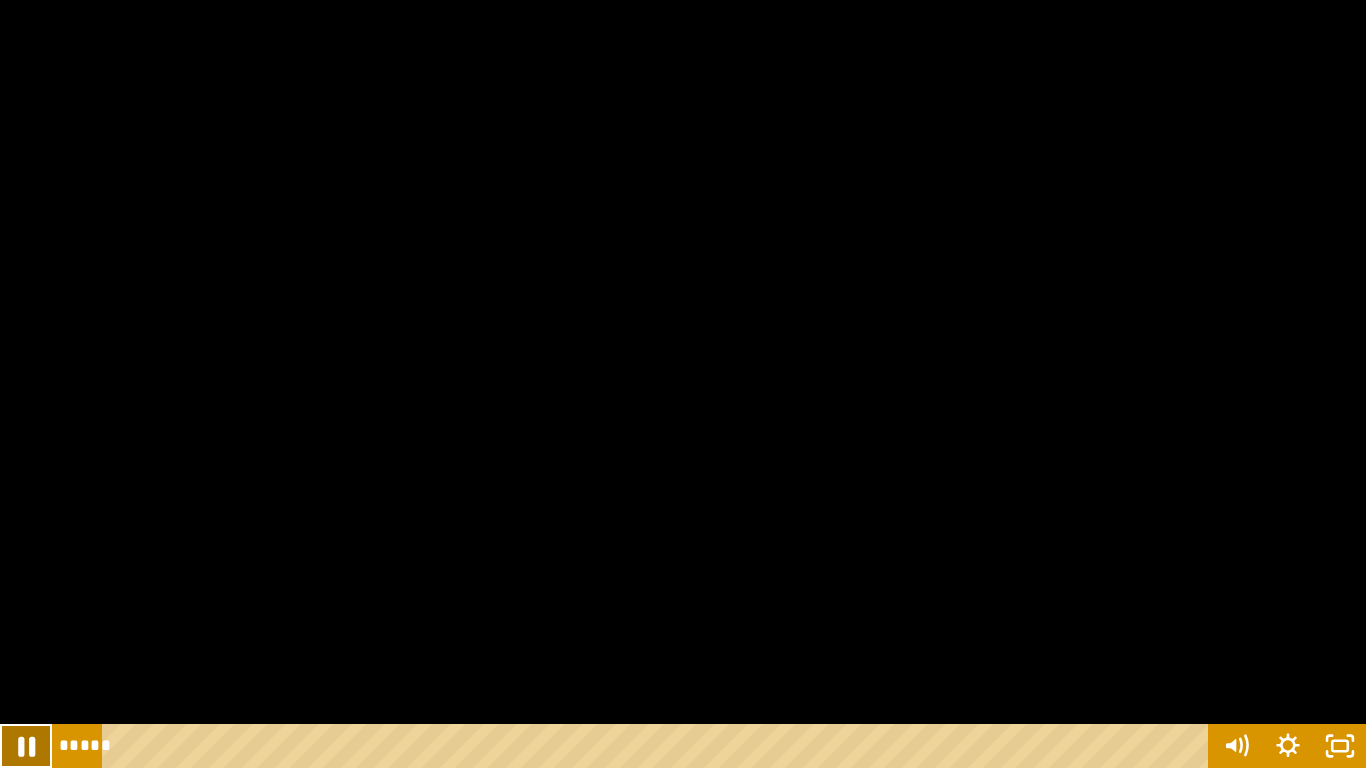 click 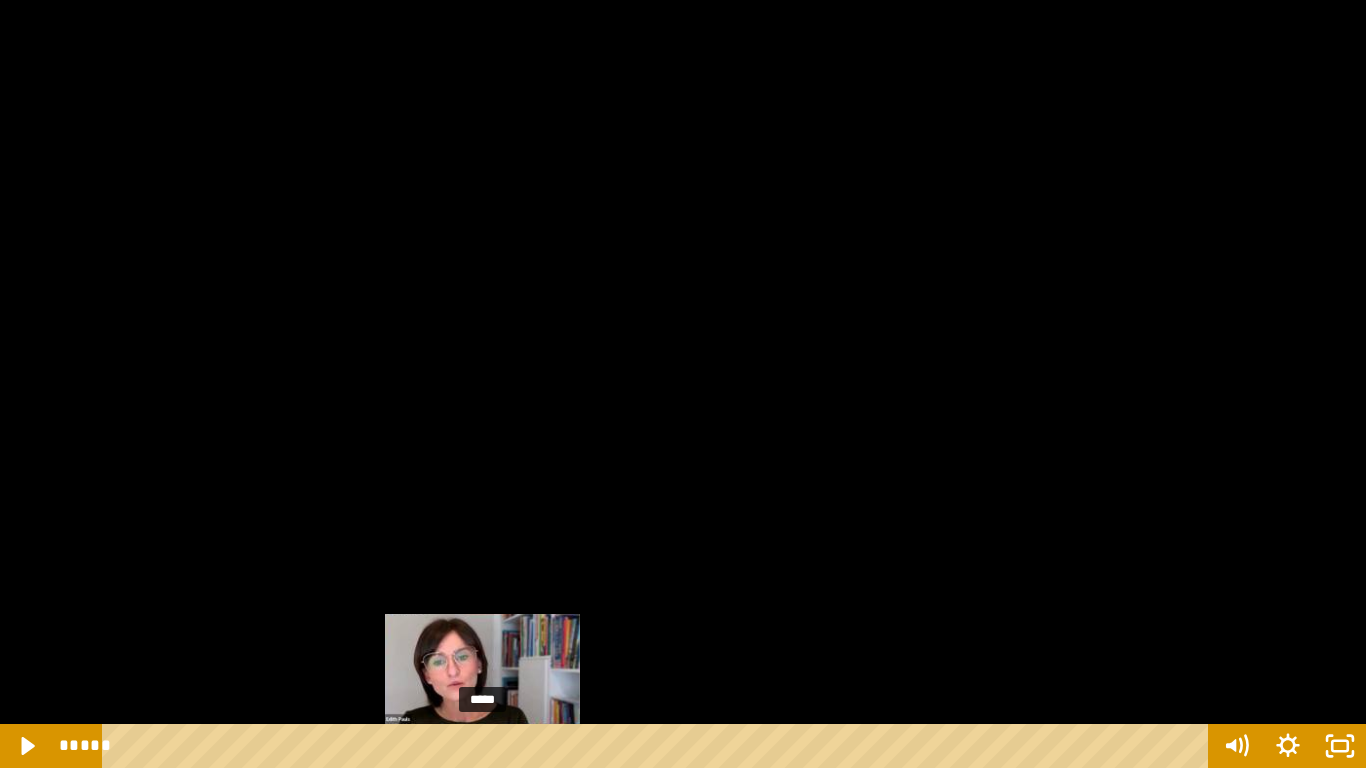 click at bounding box center [482, 746] 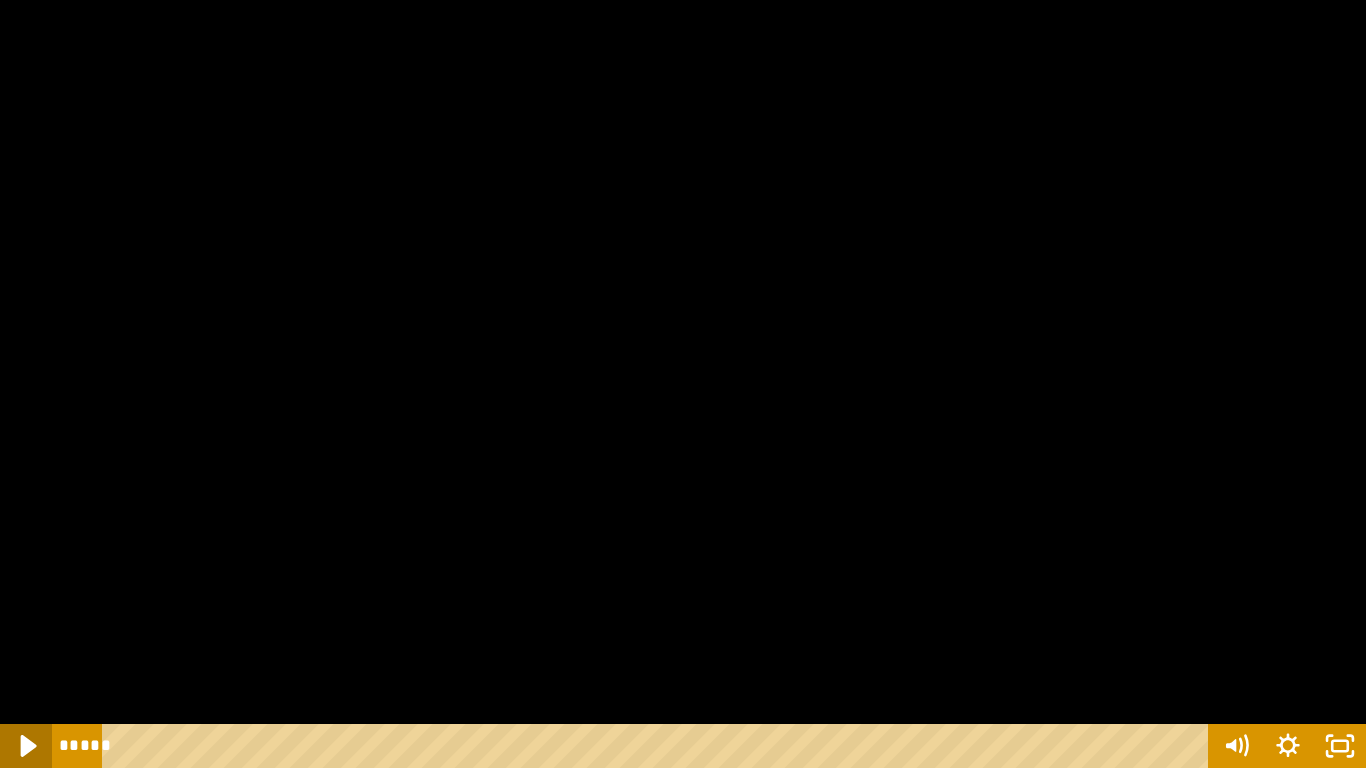click 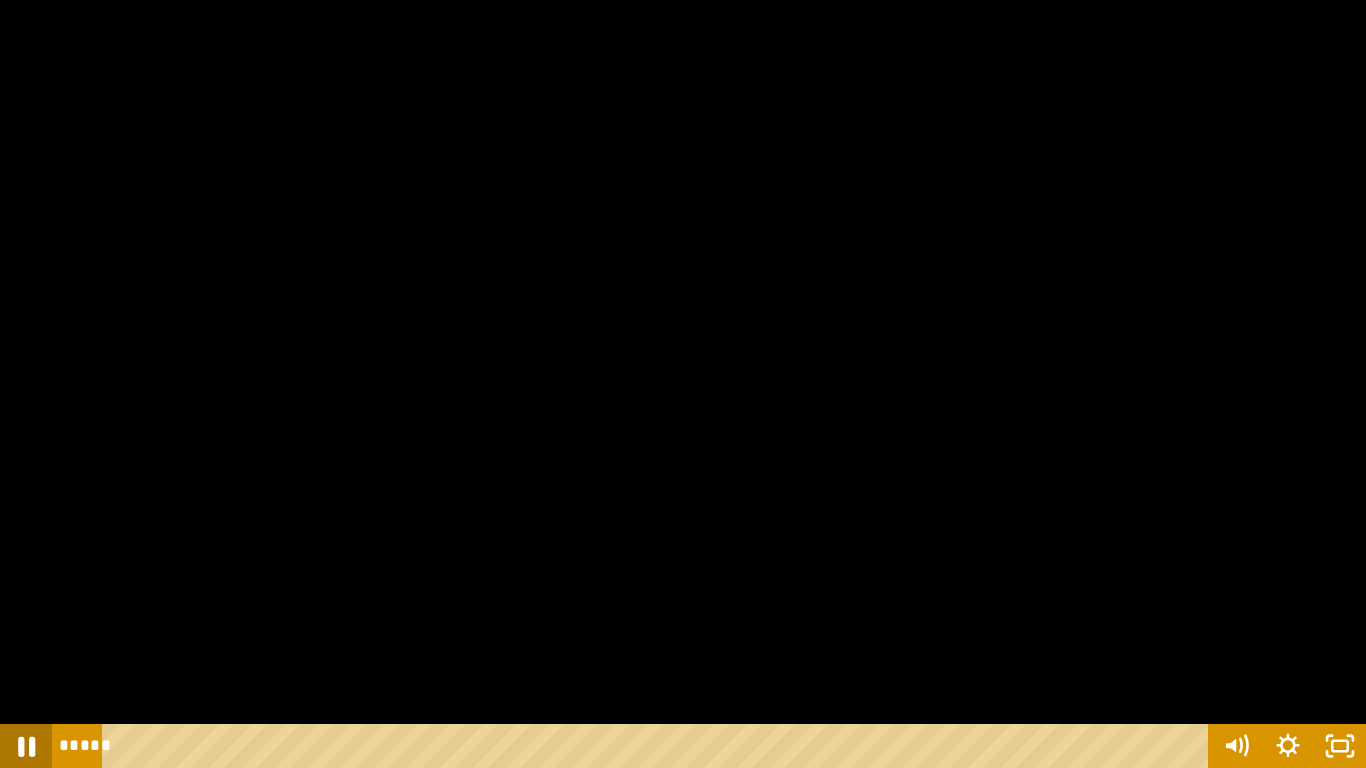 click 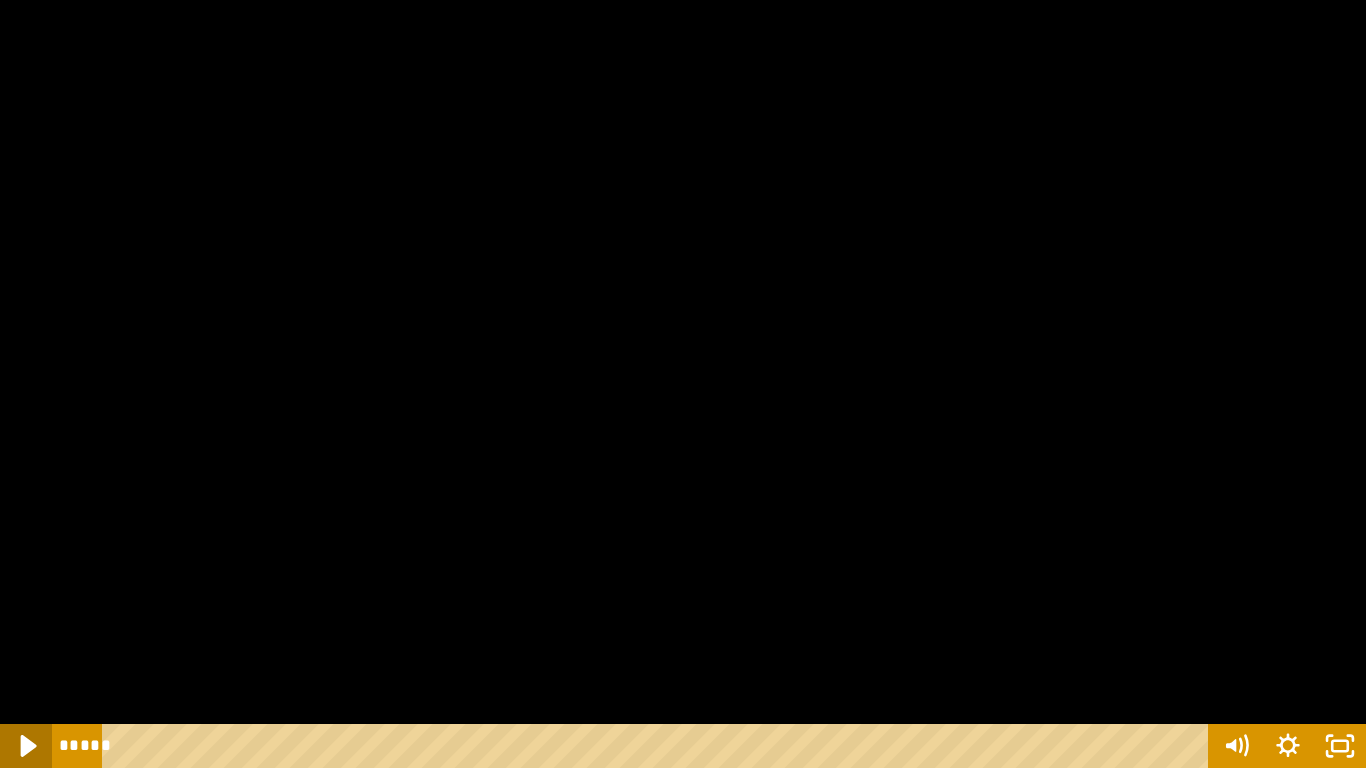 click 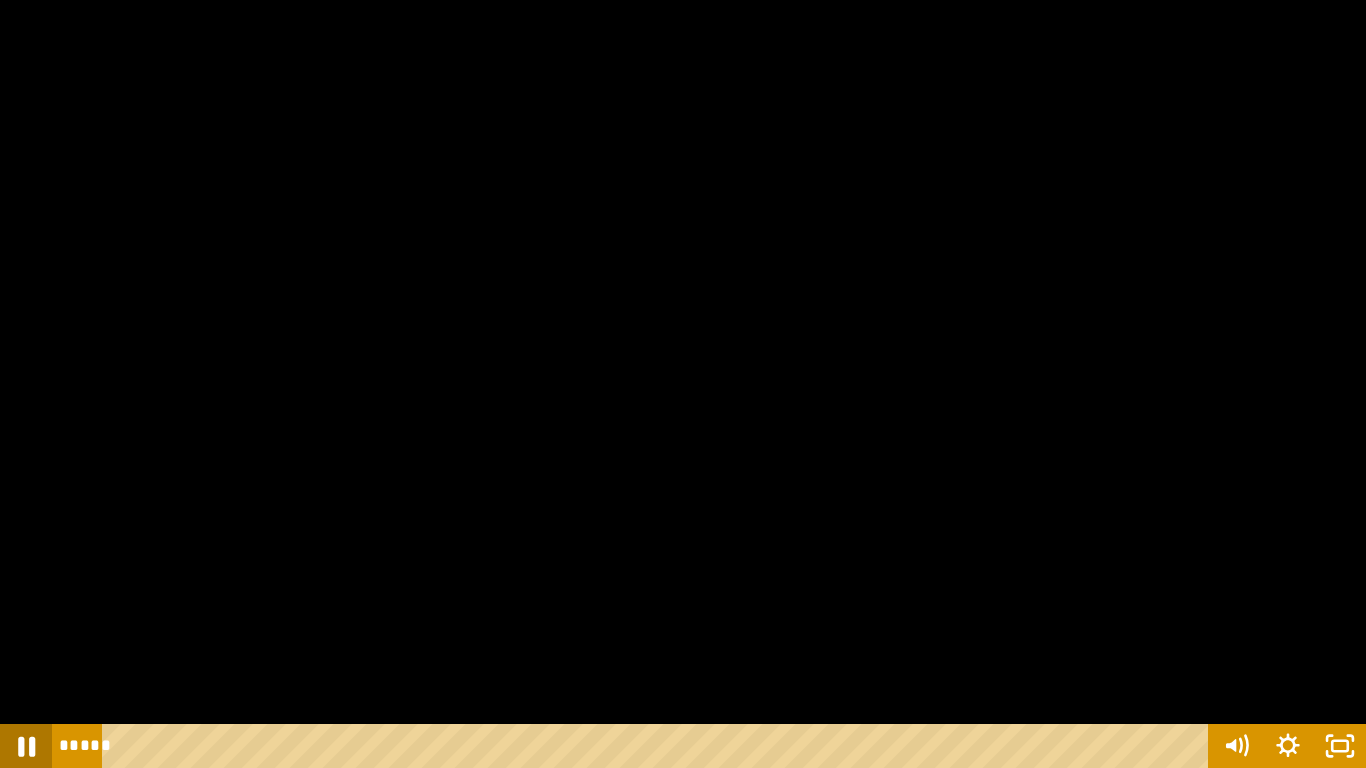 click 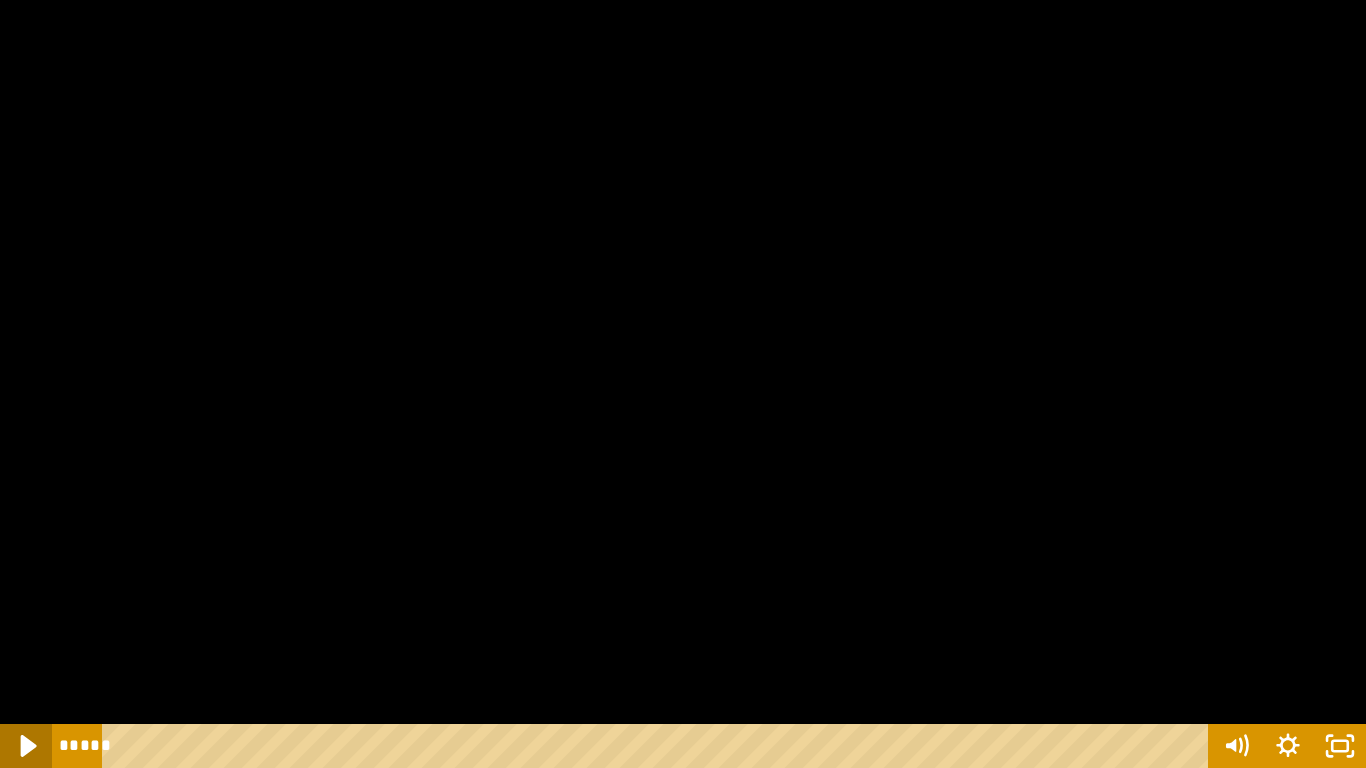 click 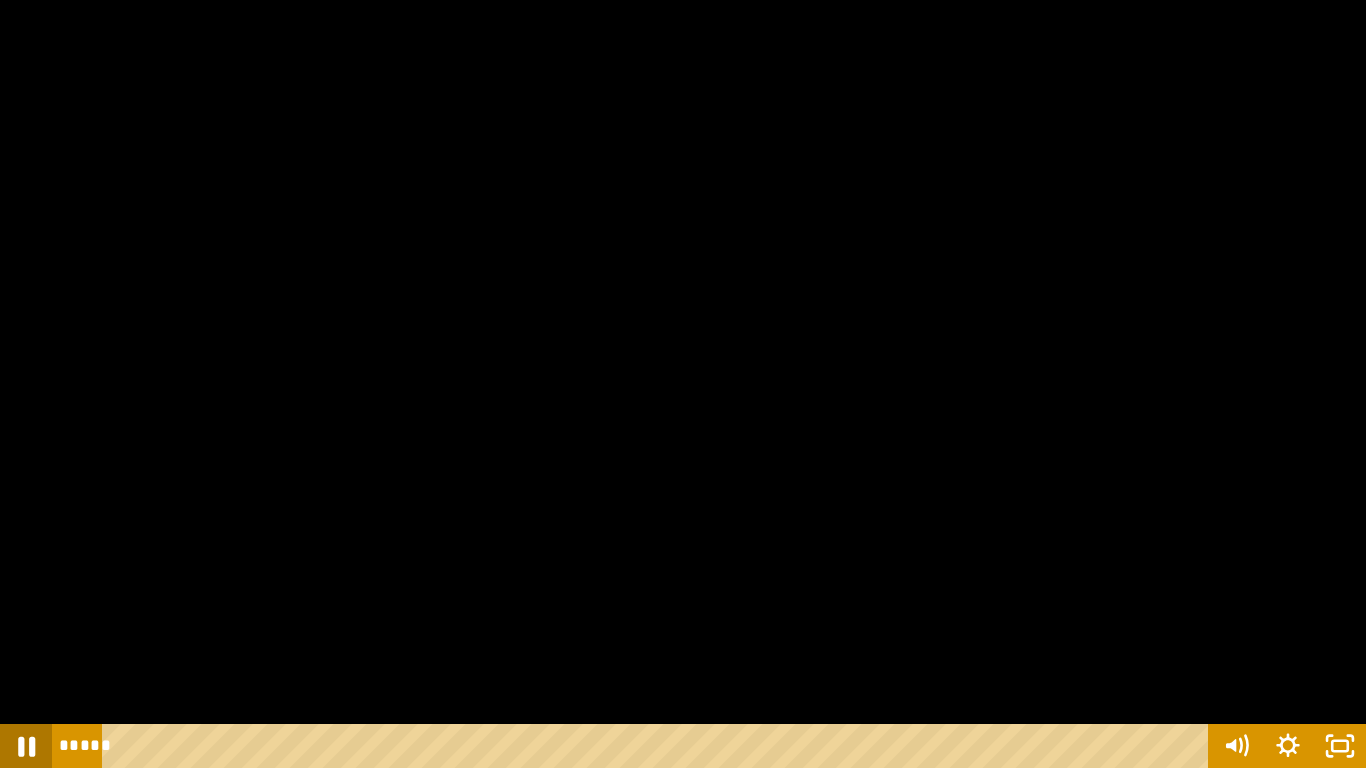 click 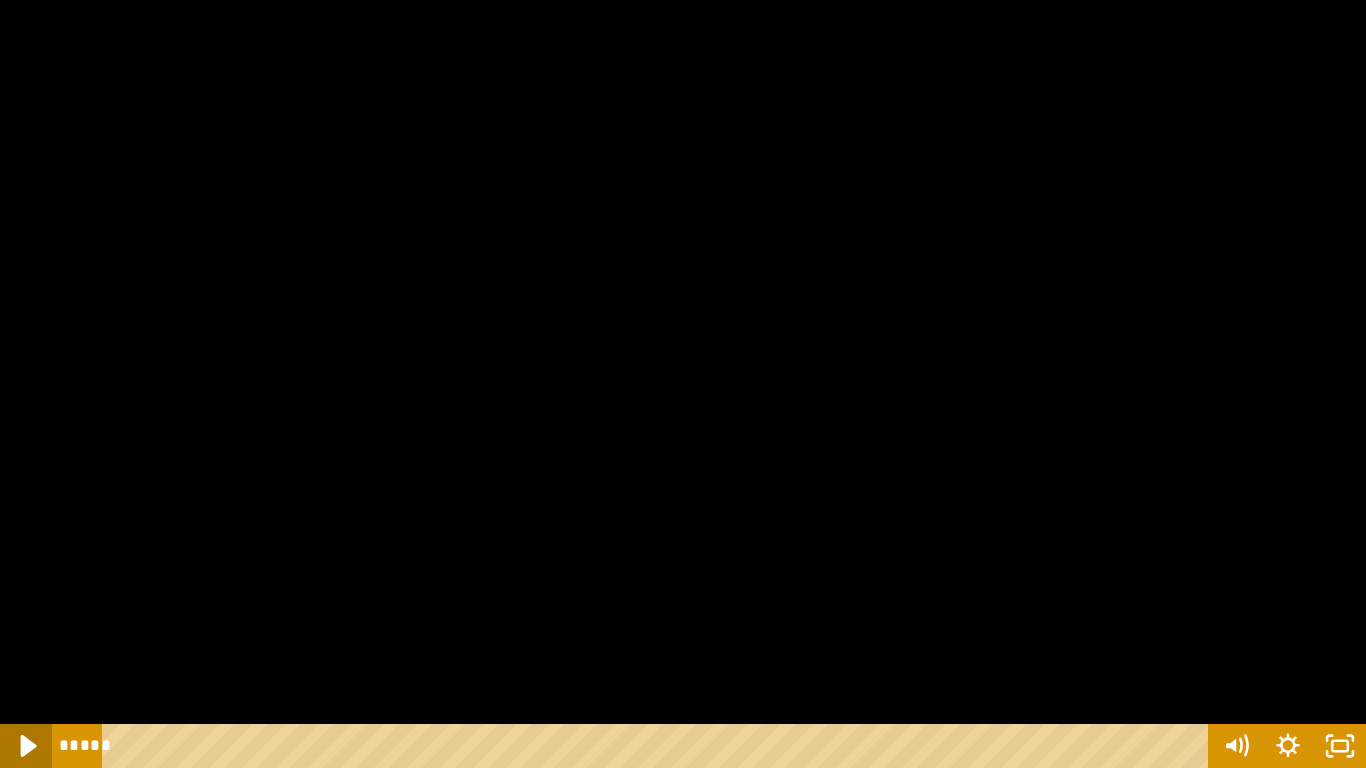 click 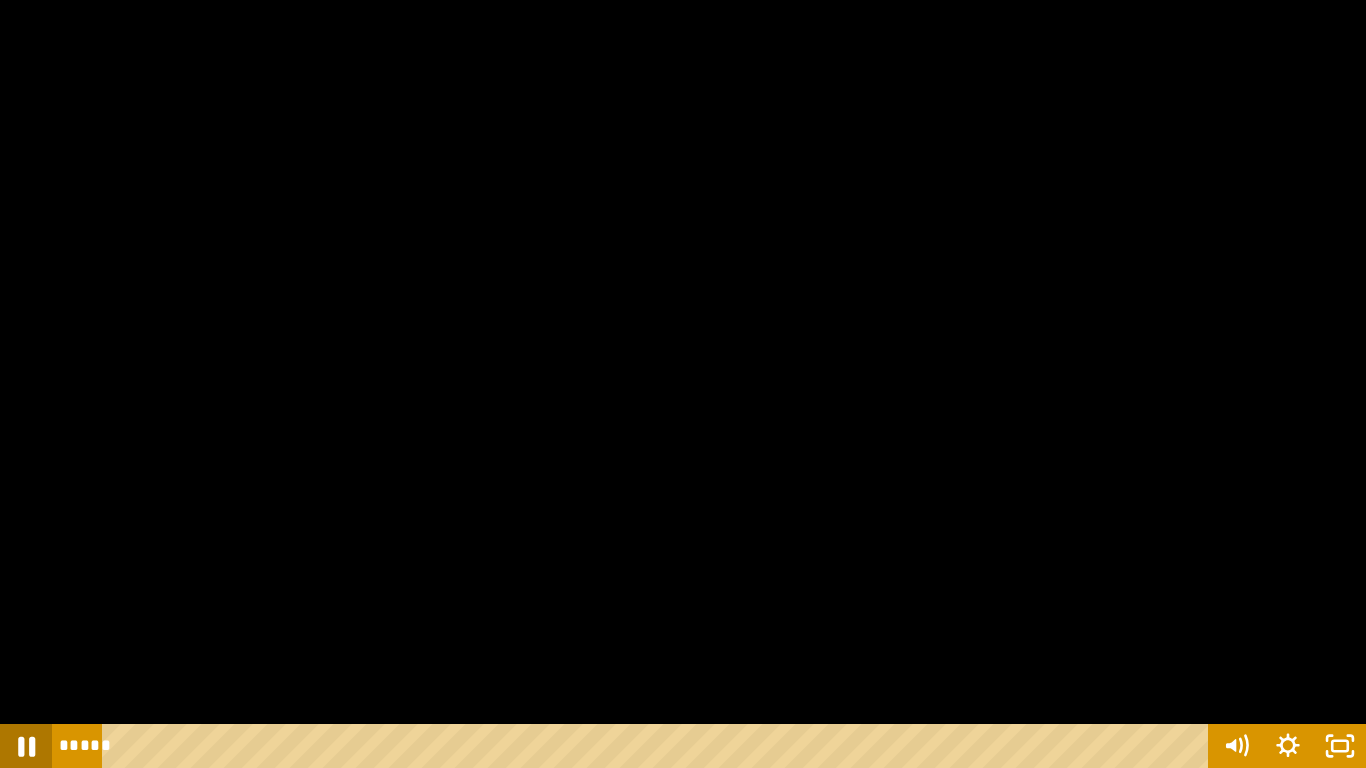 click 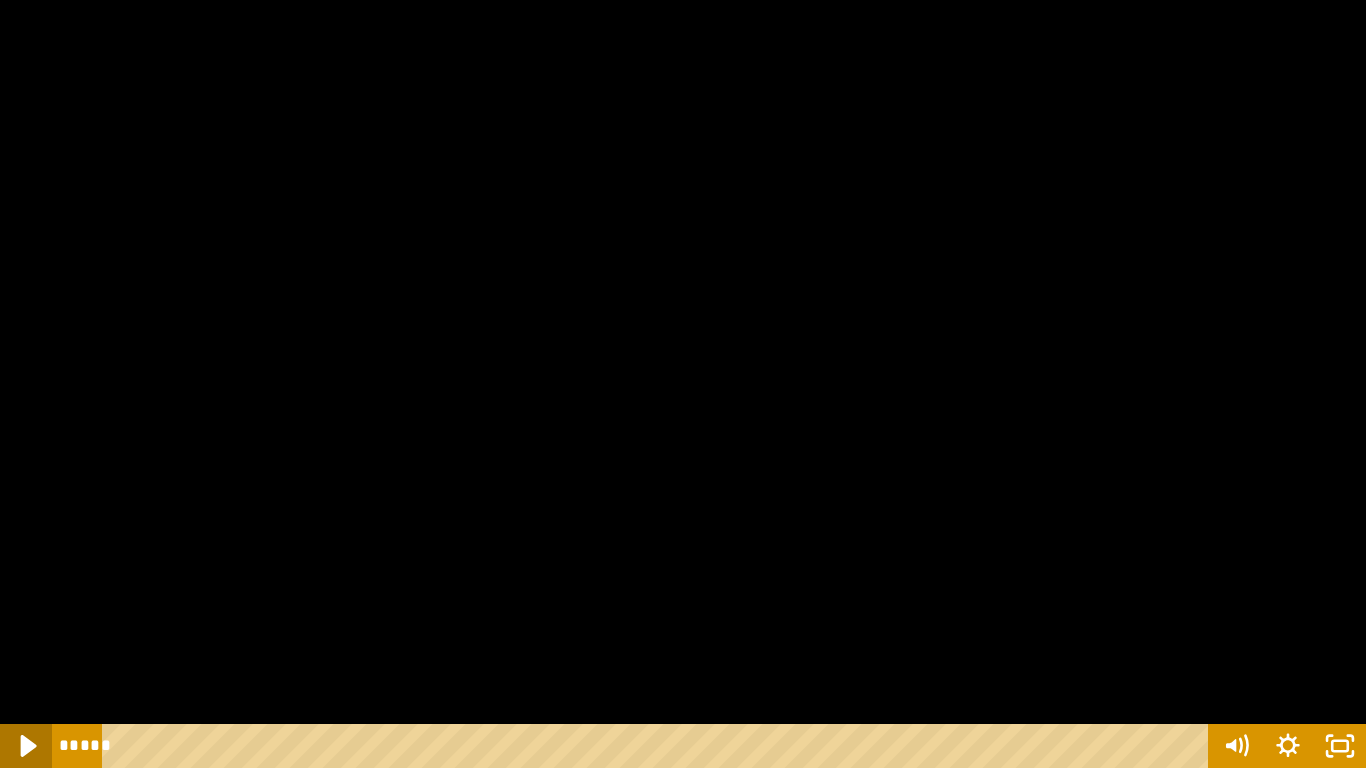 click 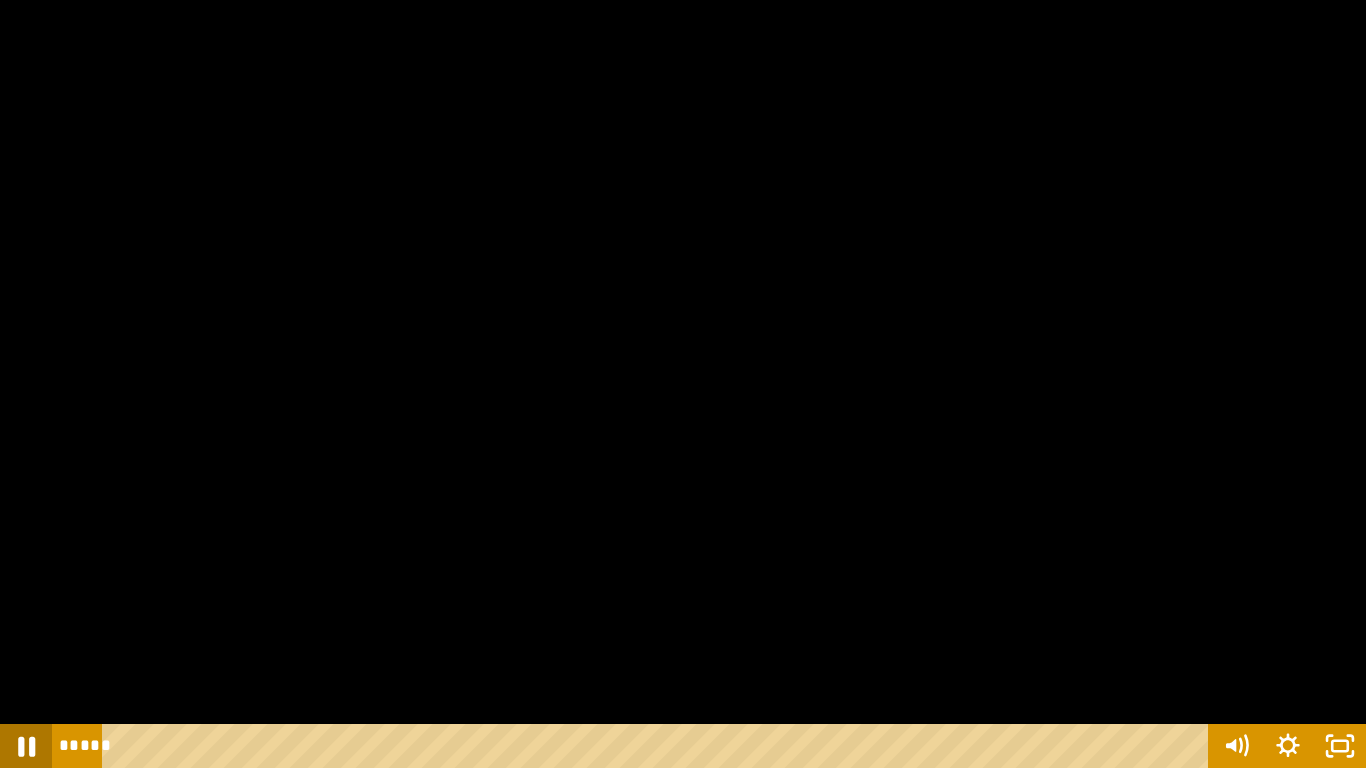click 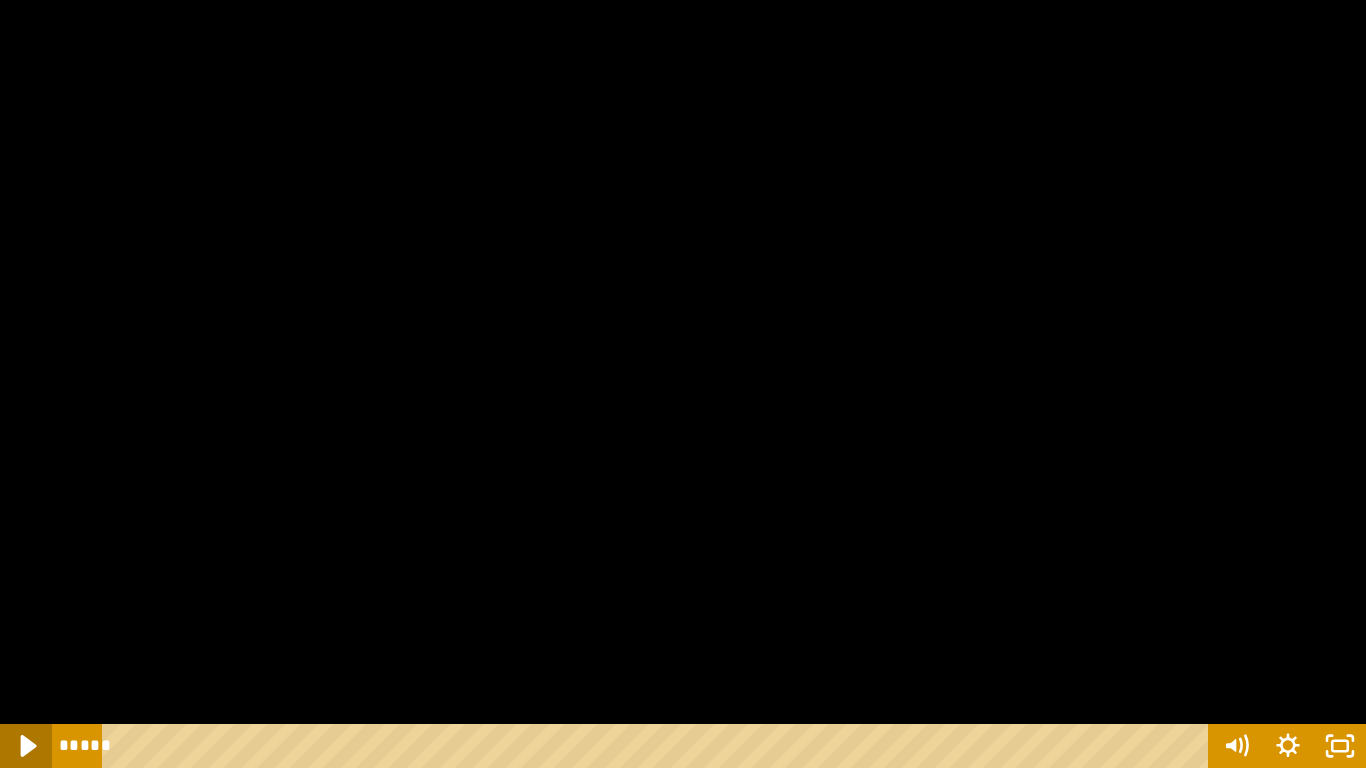 click 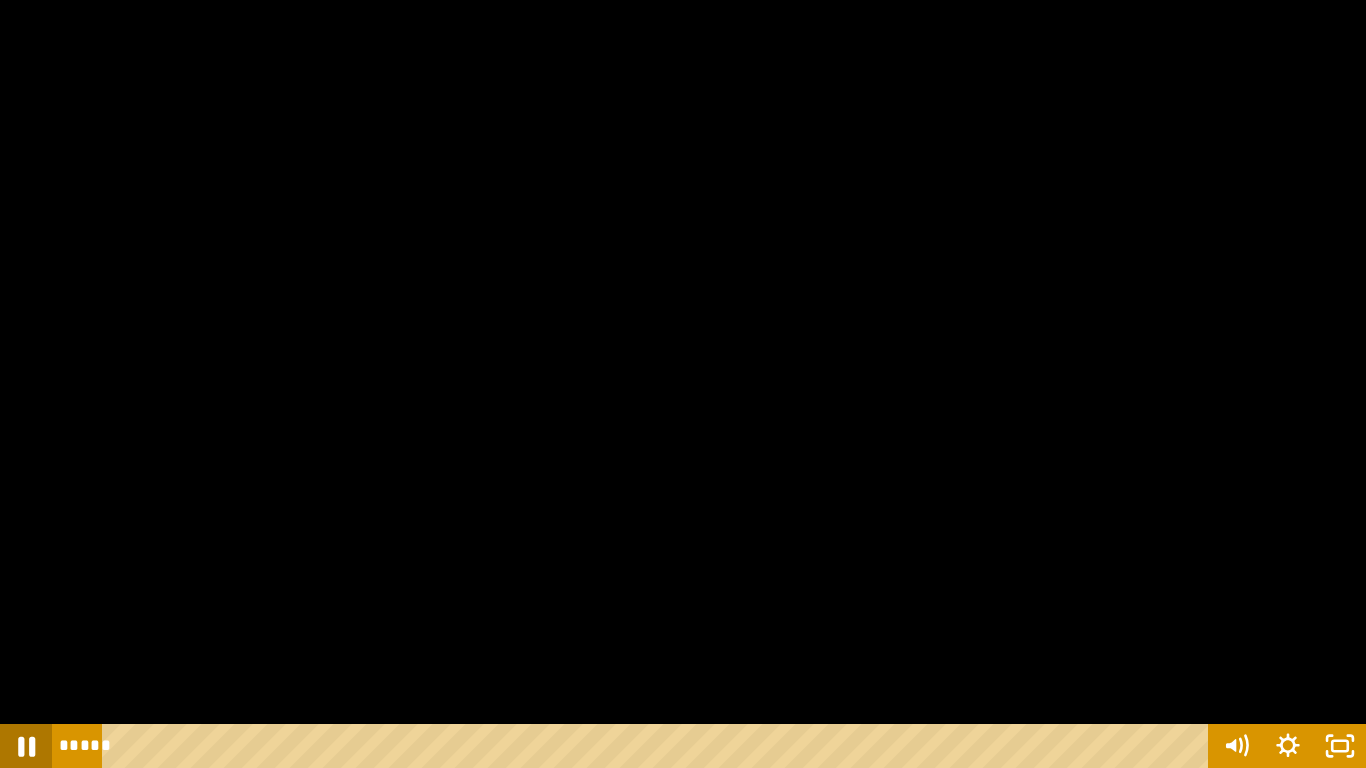 click 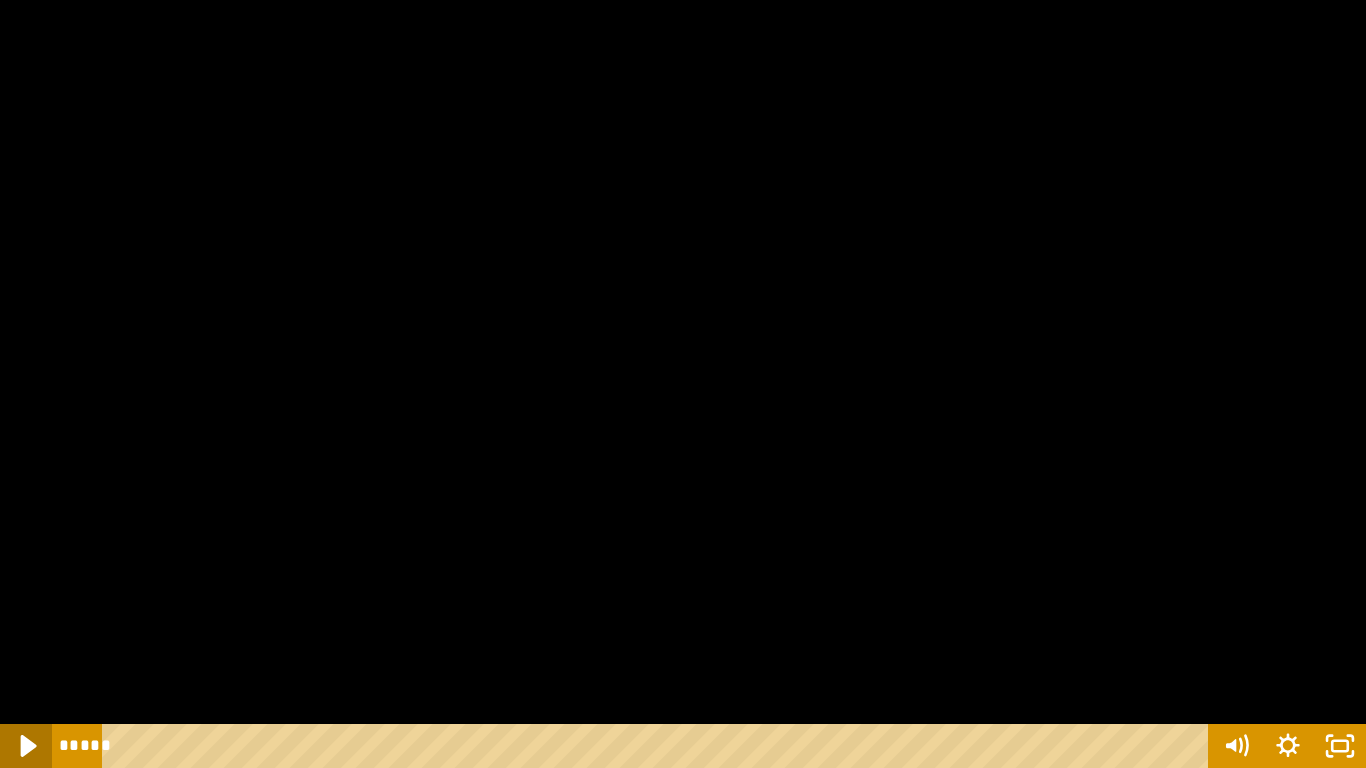 click 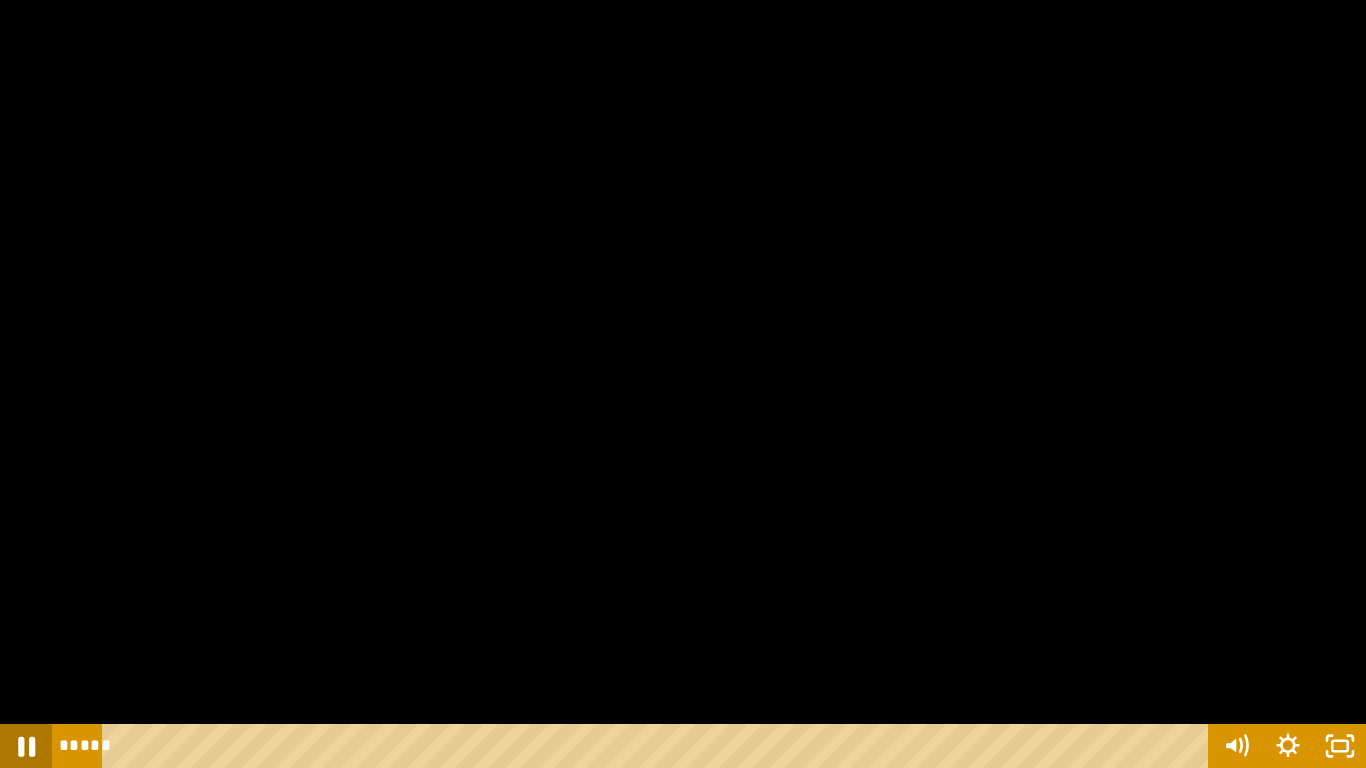 click 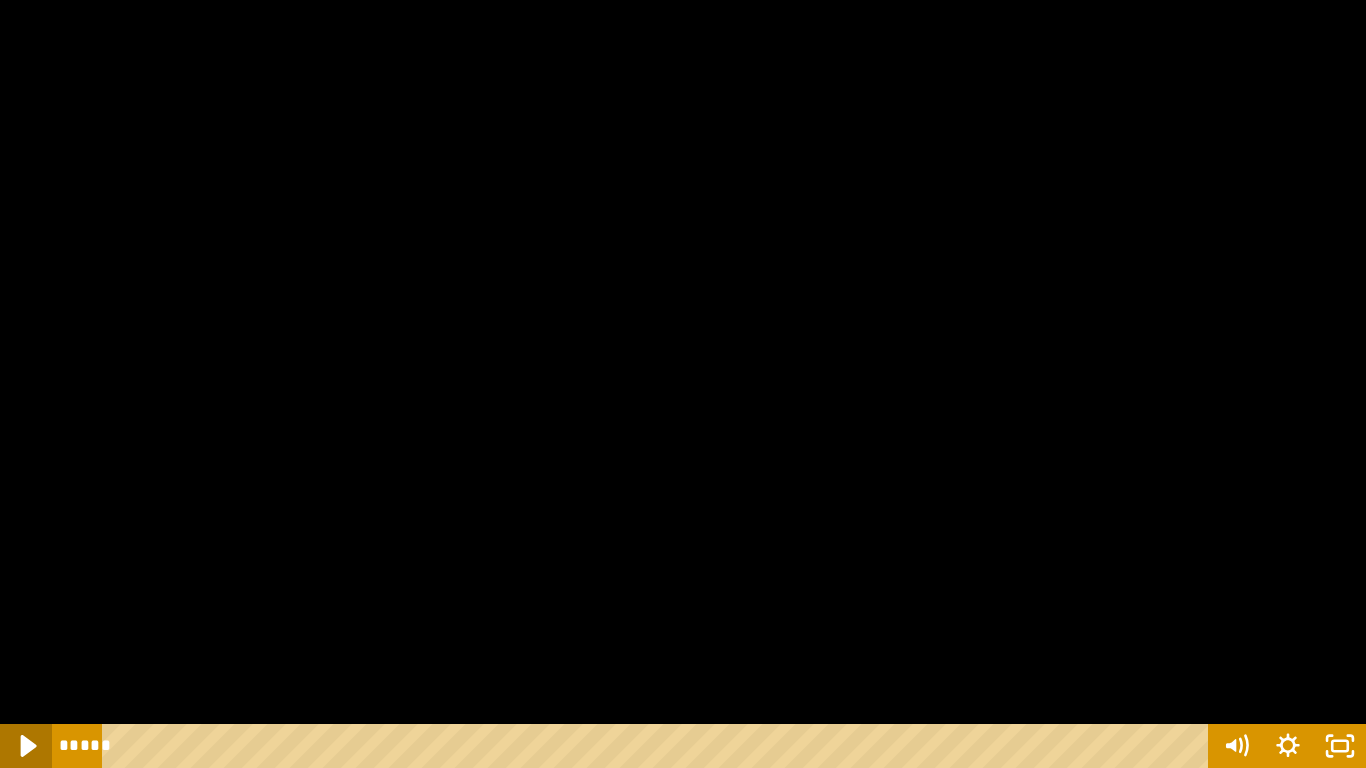 click 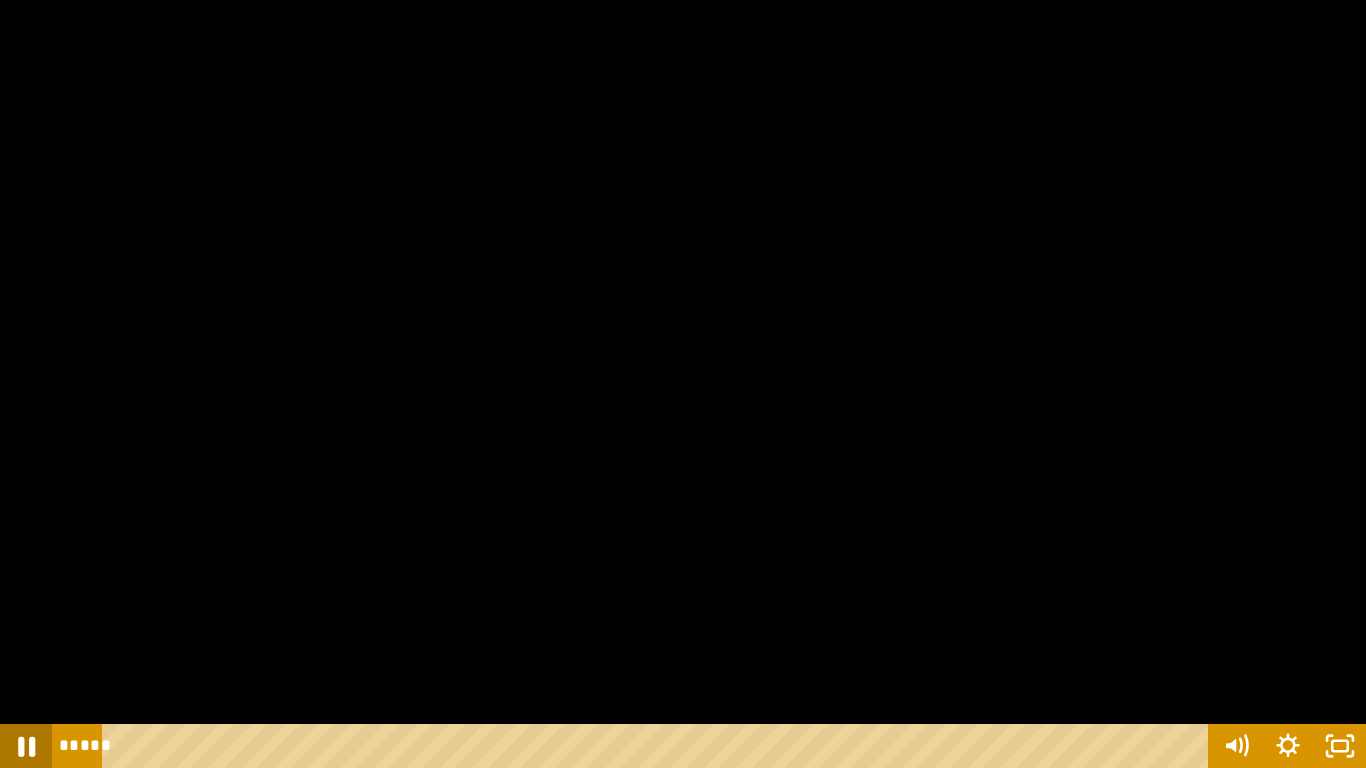 click 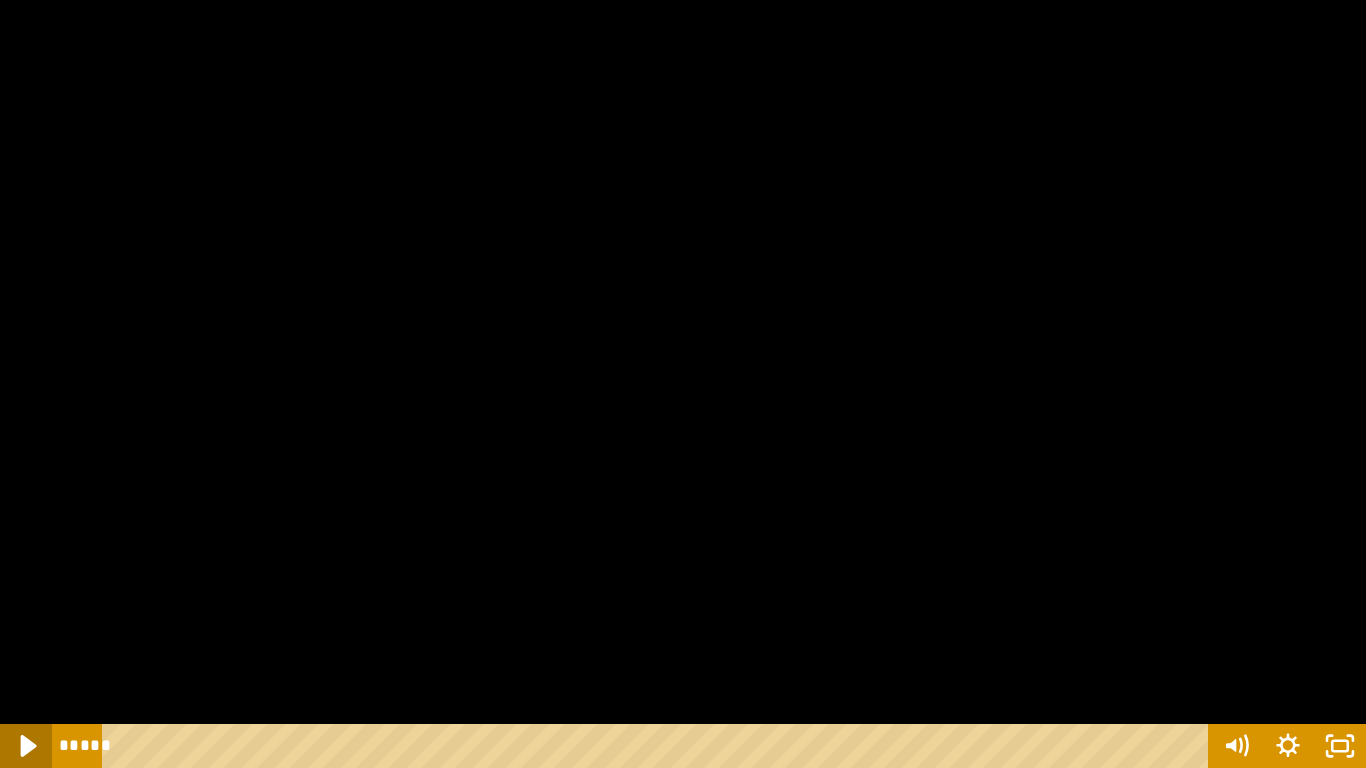 click 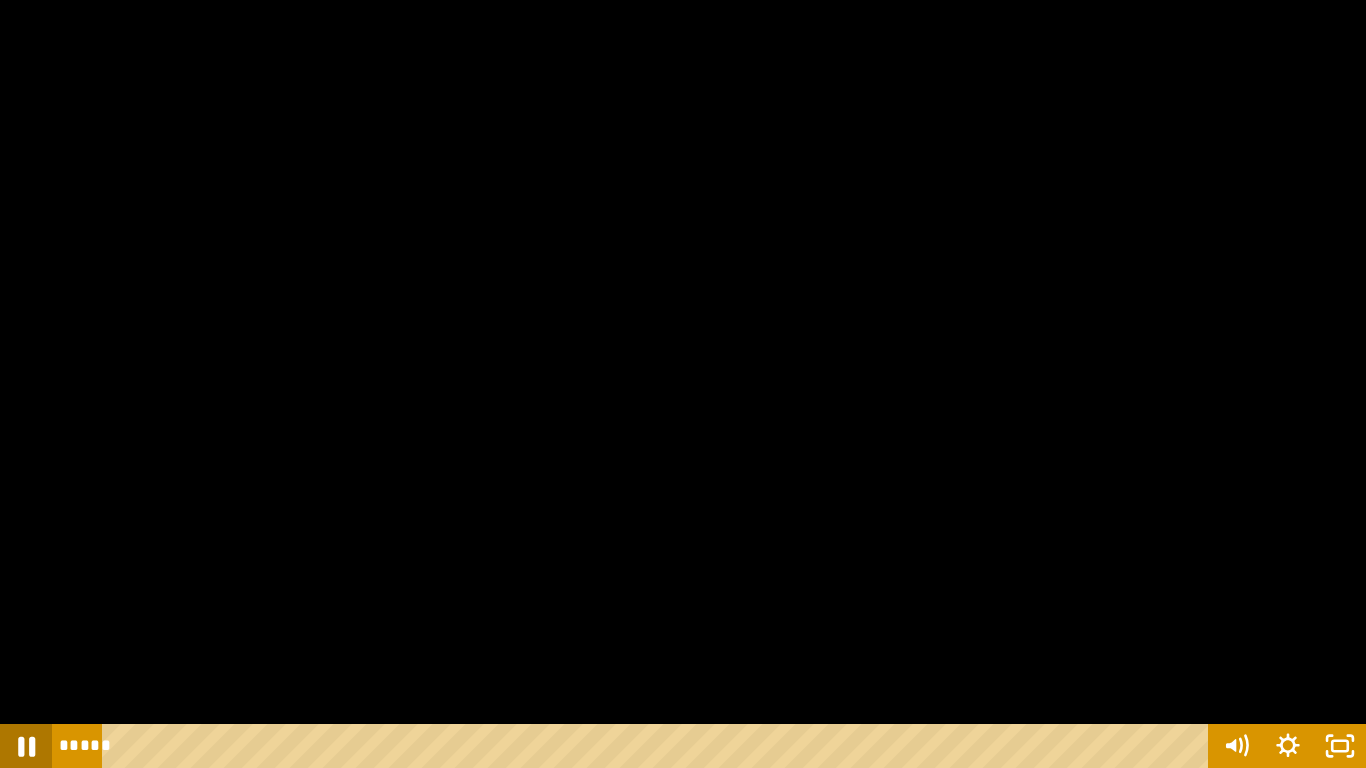 click 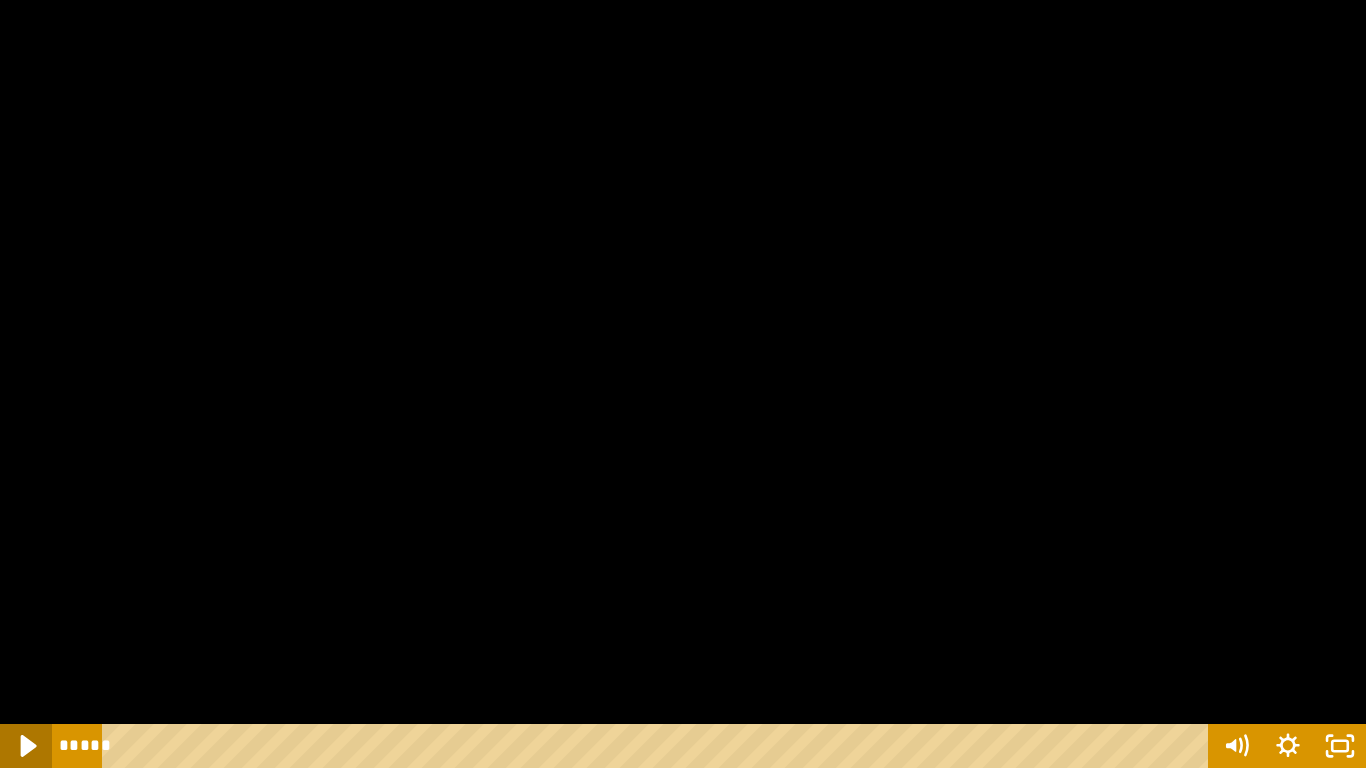 click 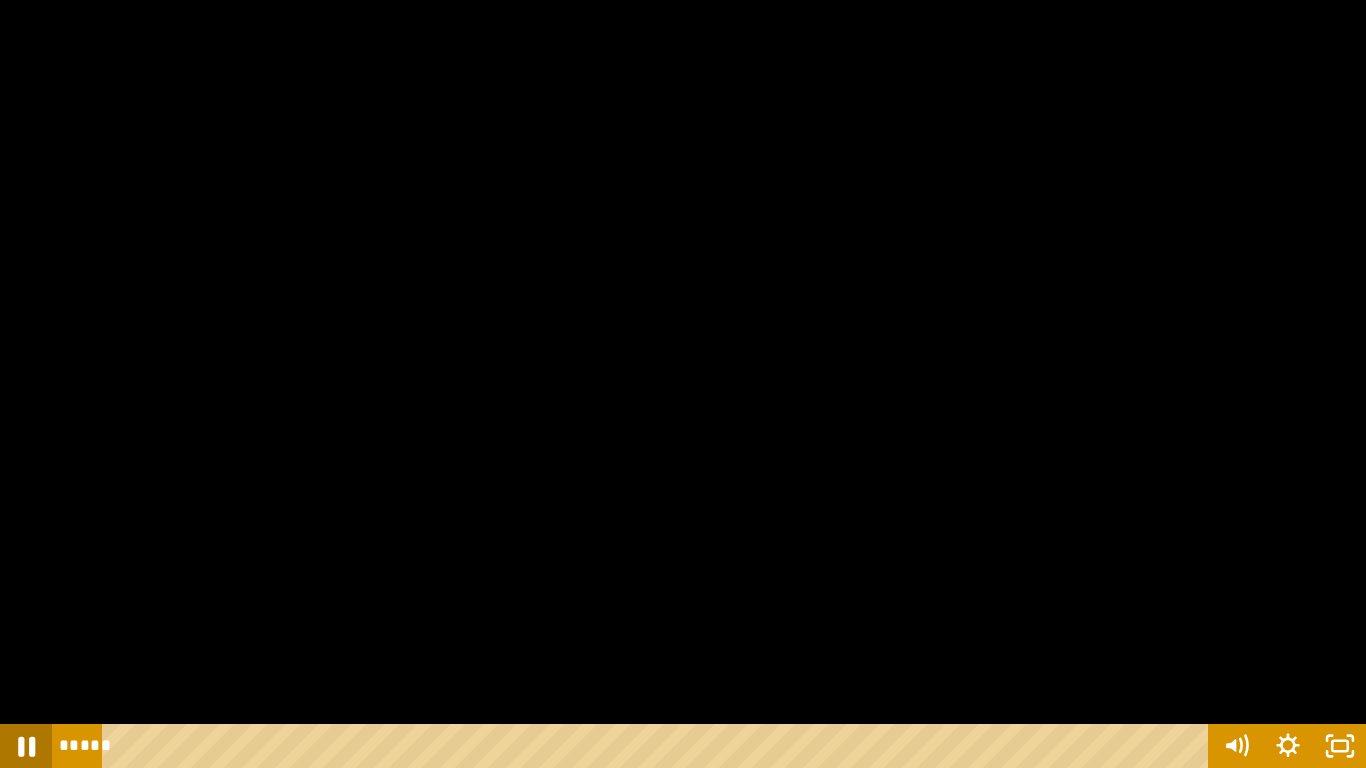 click 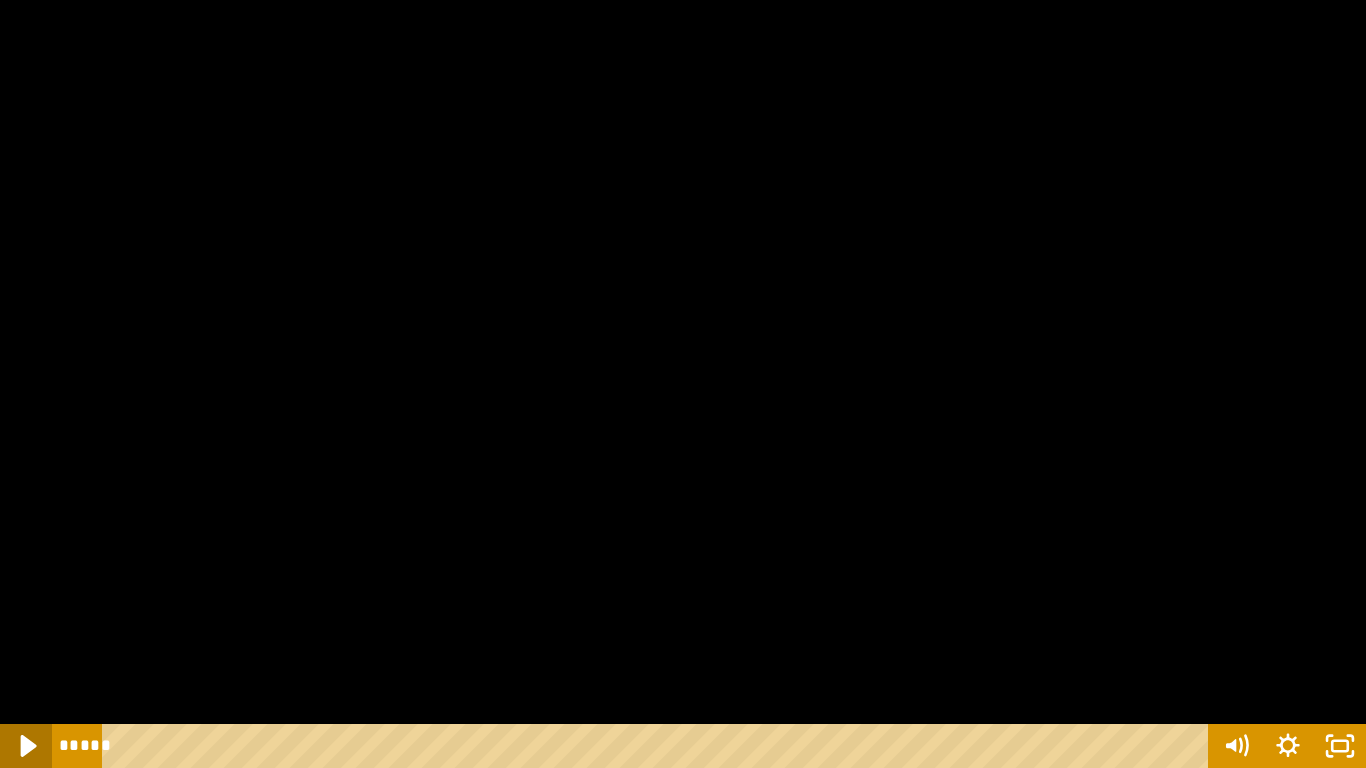 click 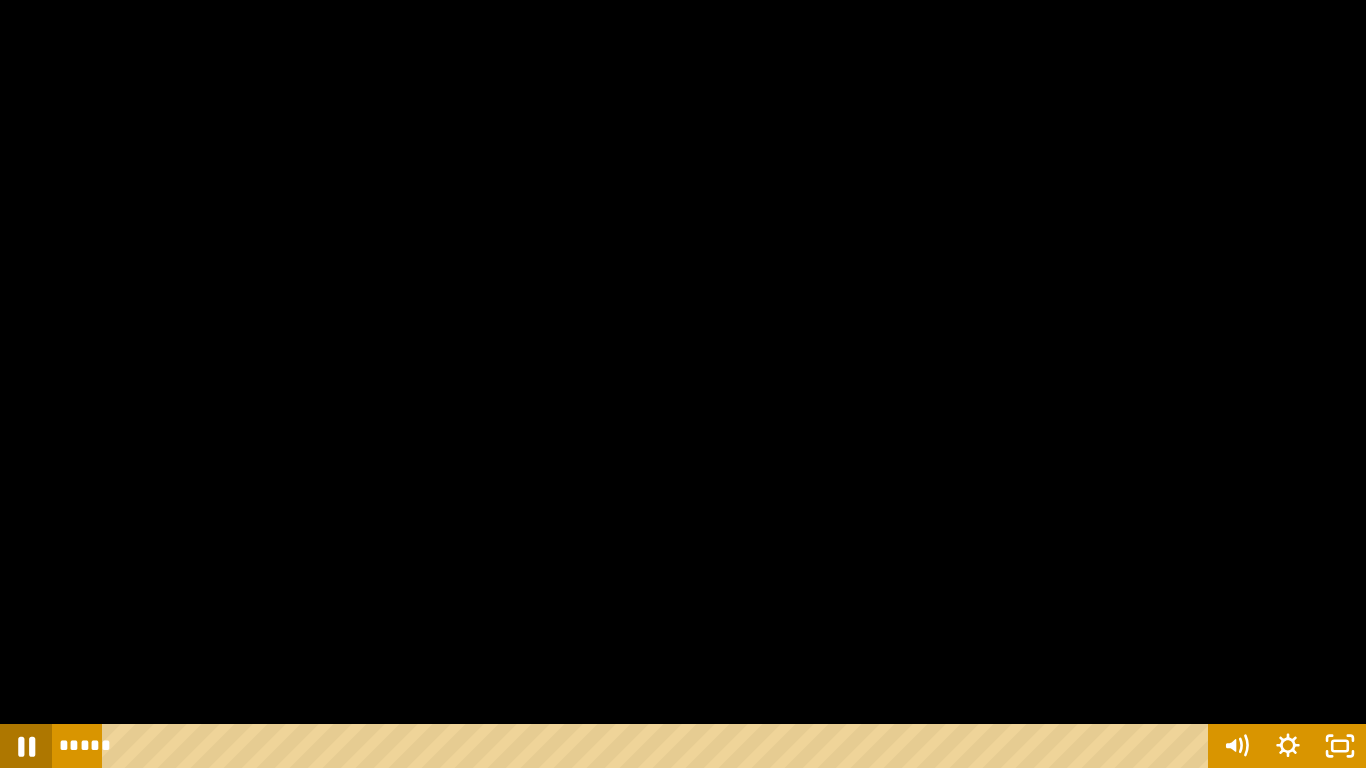 click 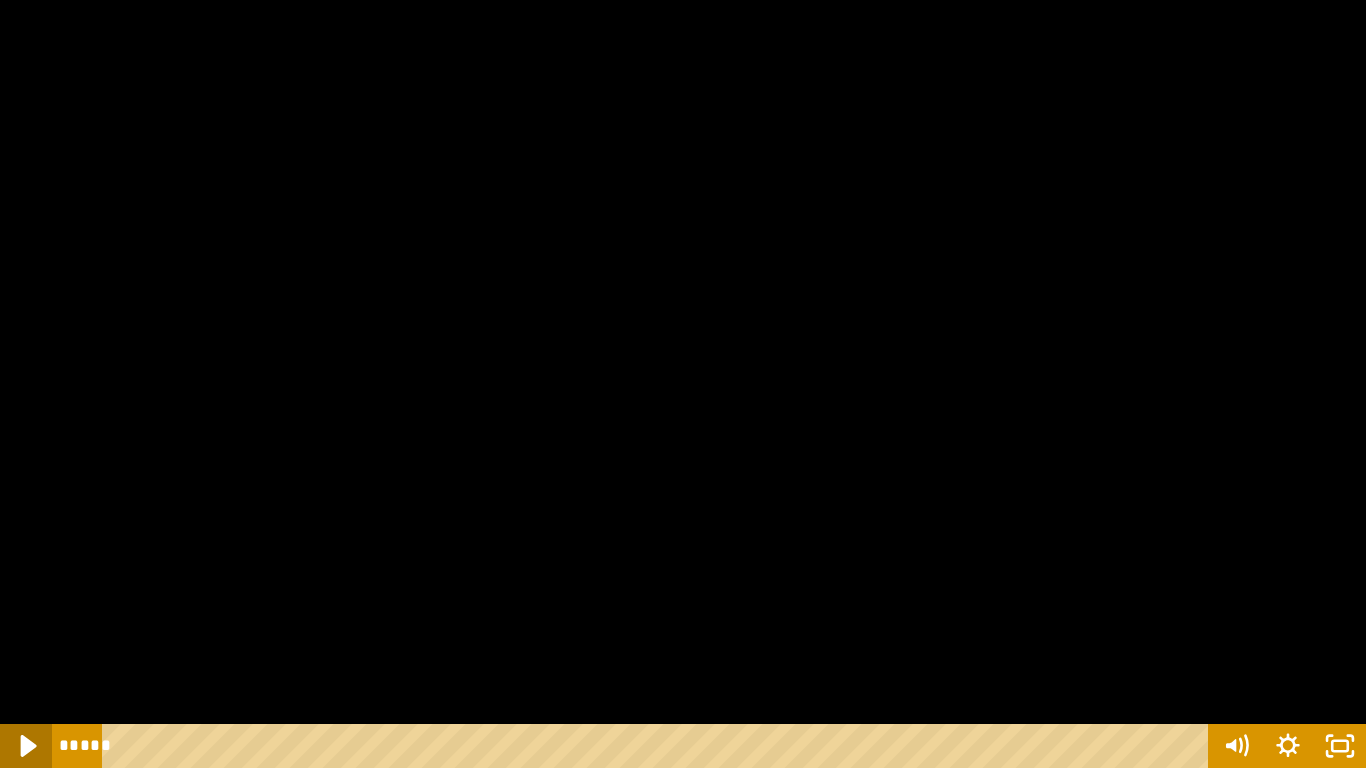 click 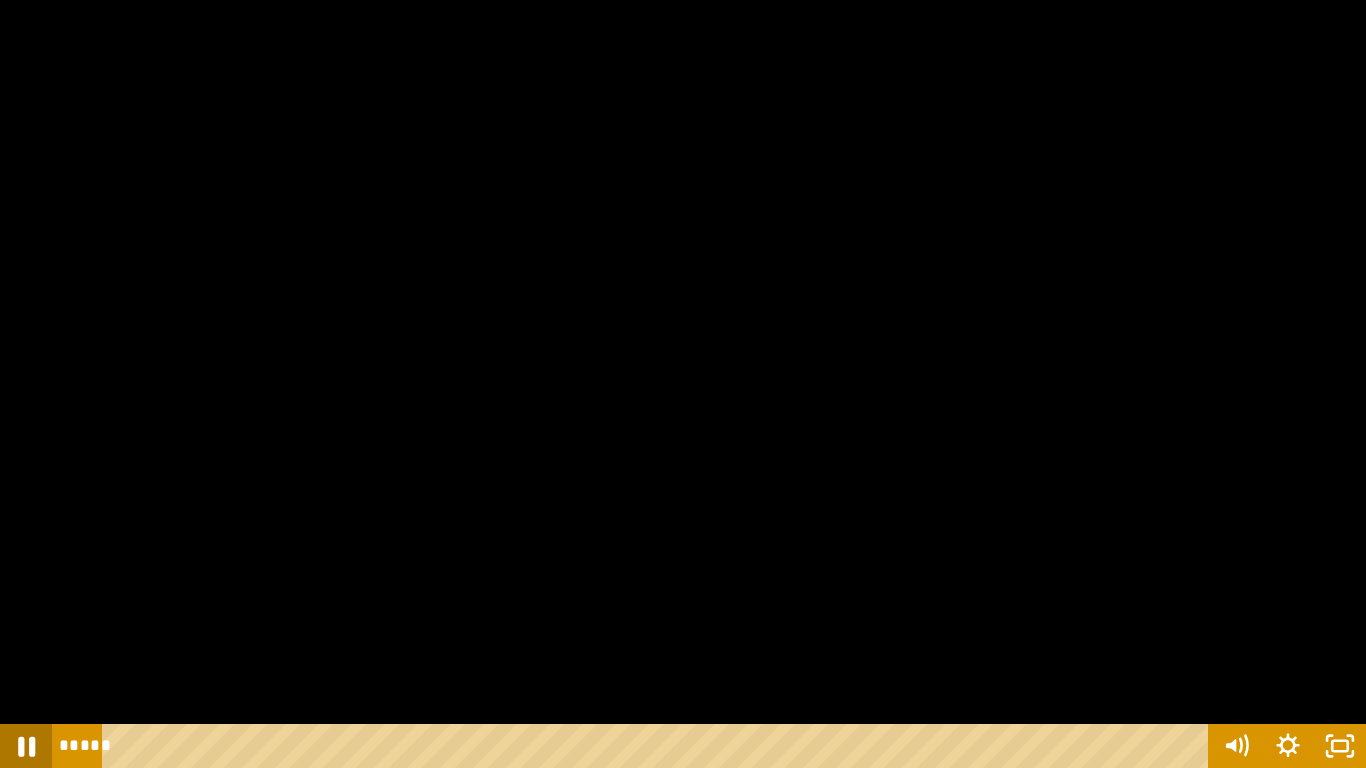 click 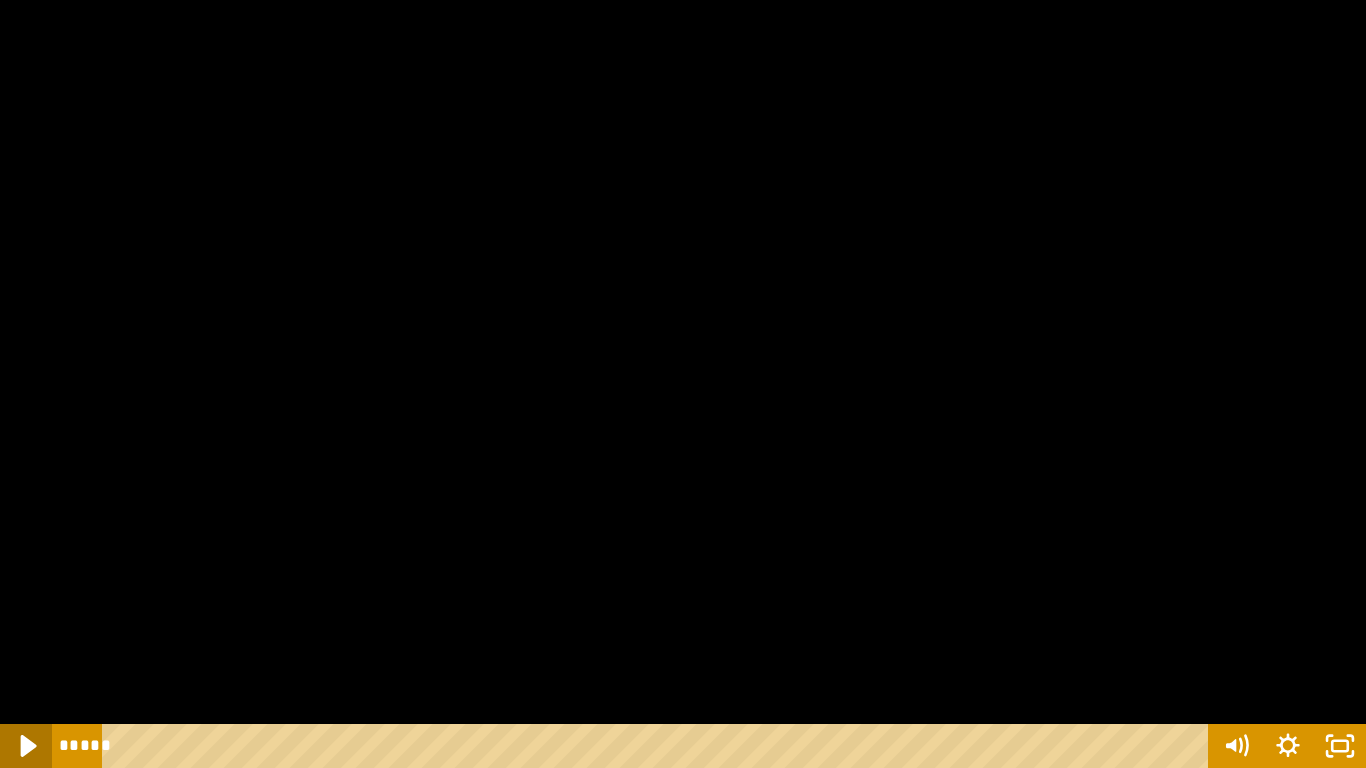 click 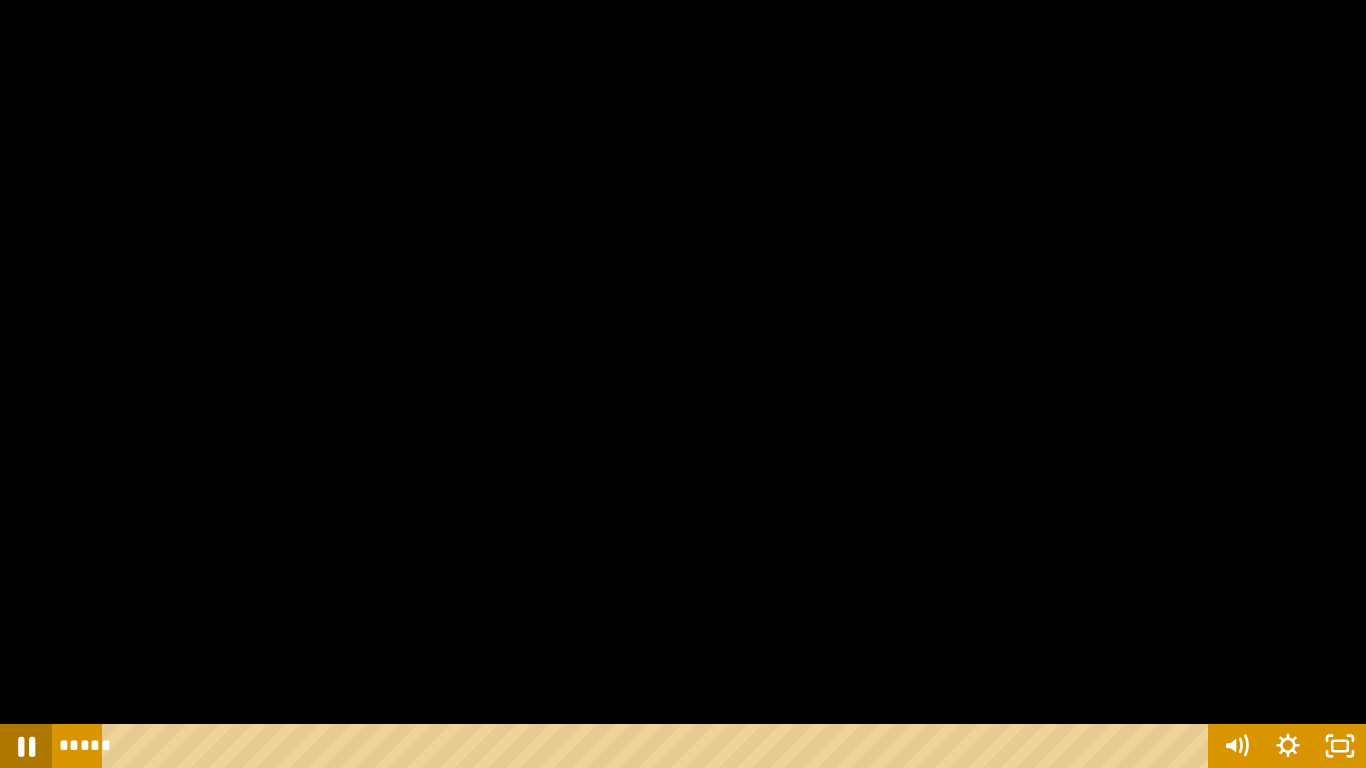 click 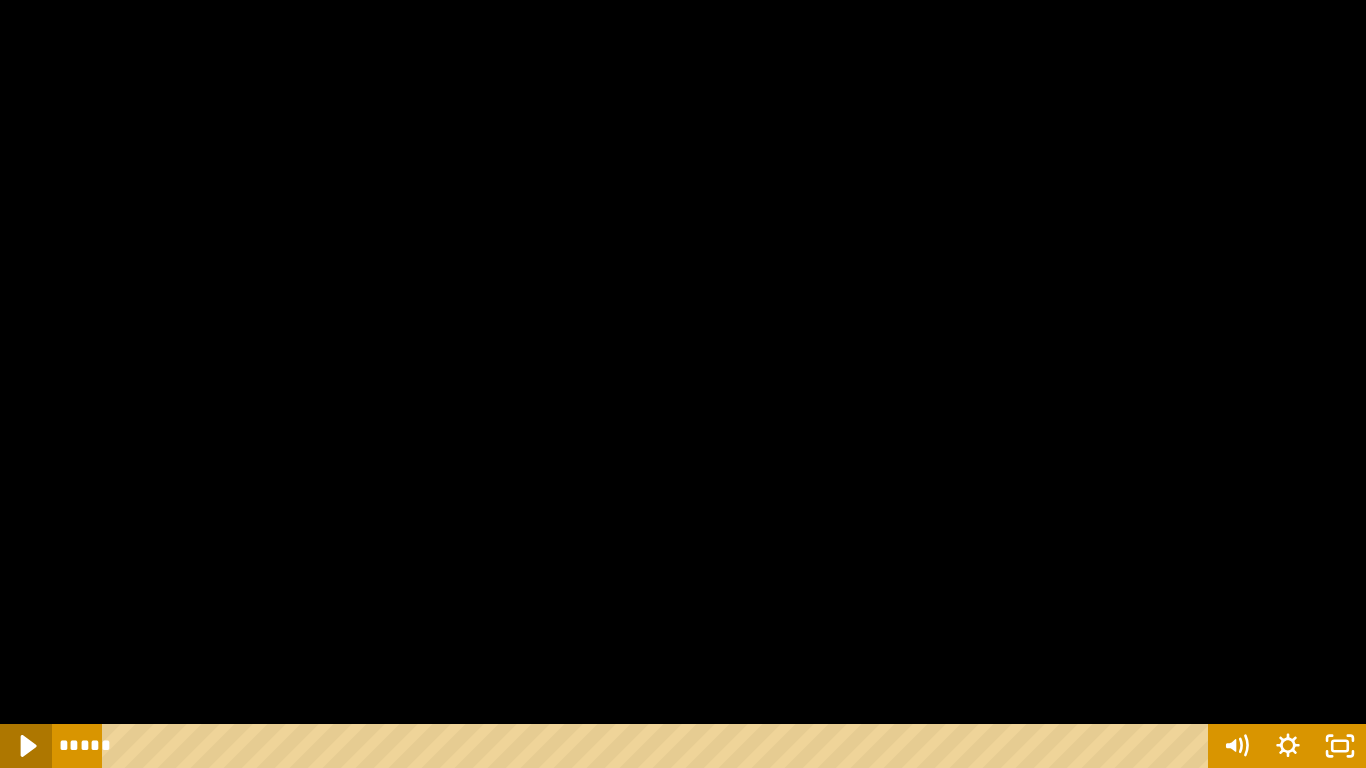 click 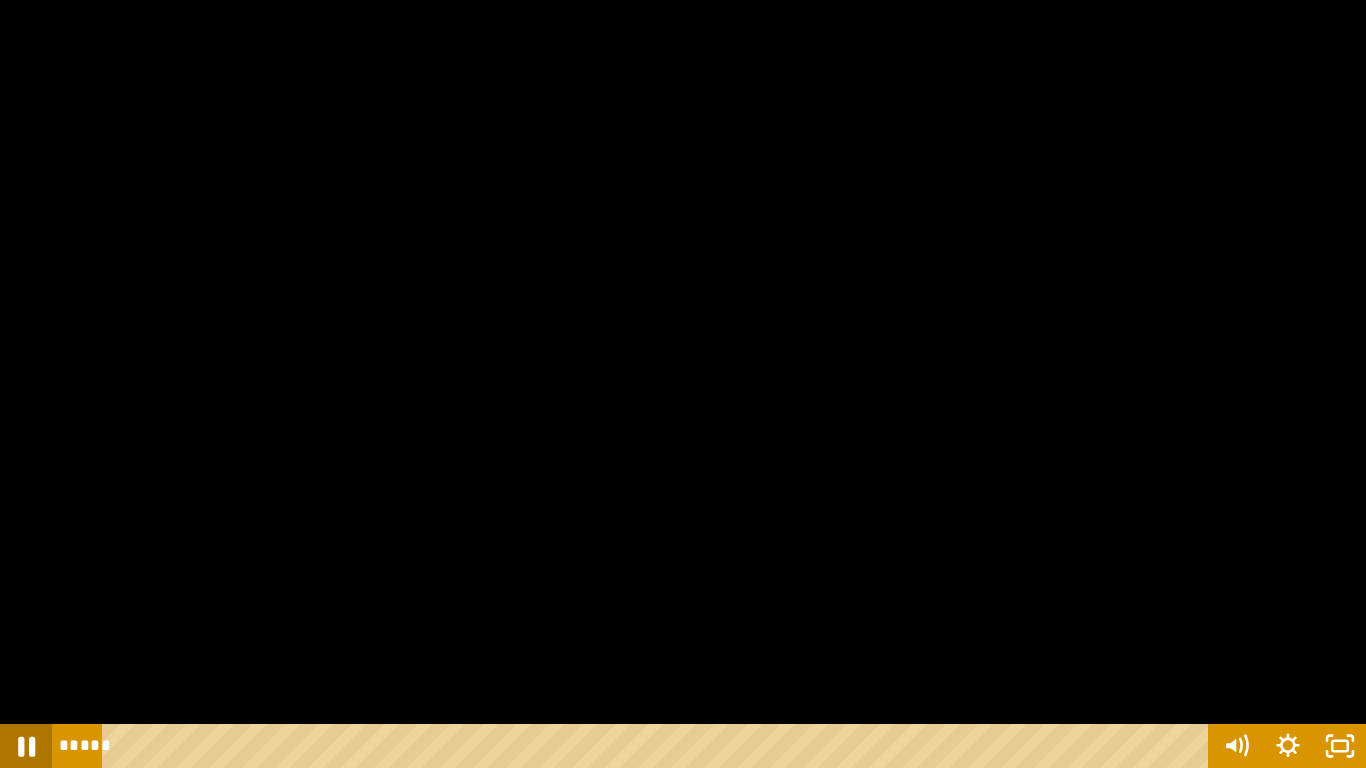 click 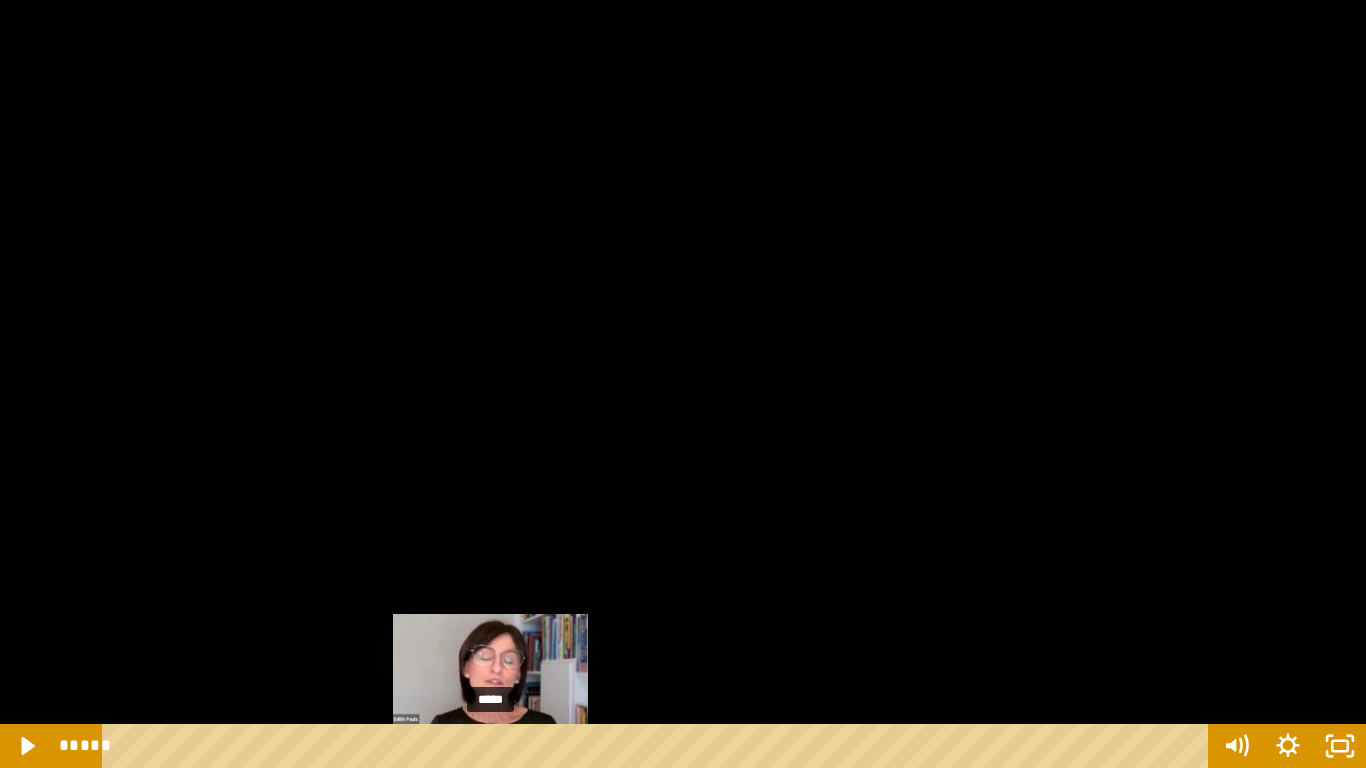 click at bounding box center (490, 746) 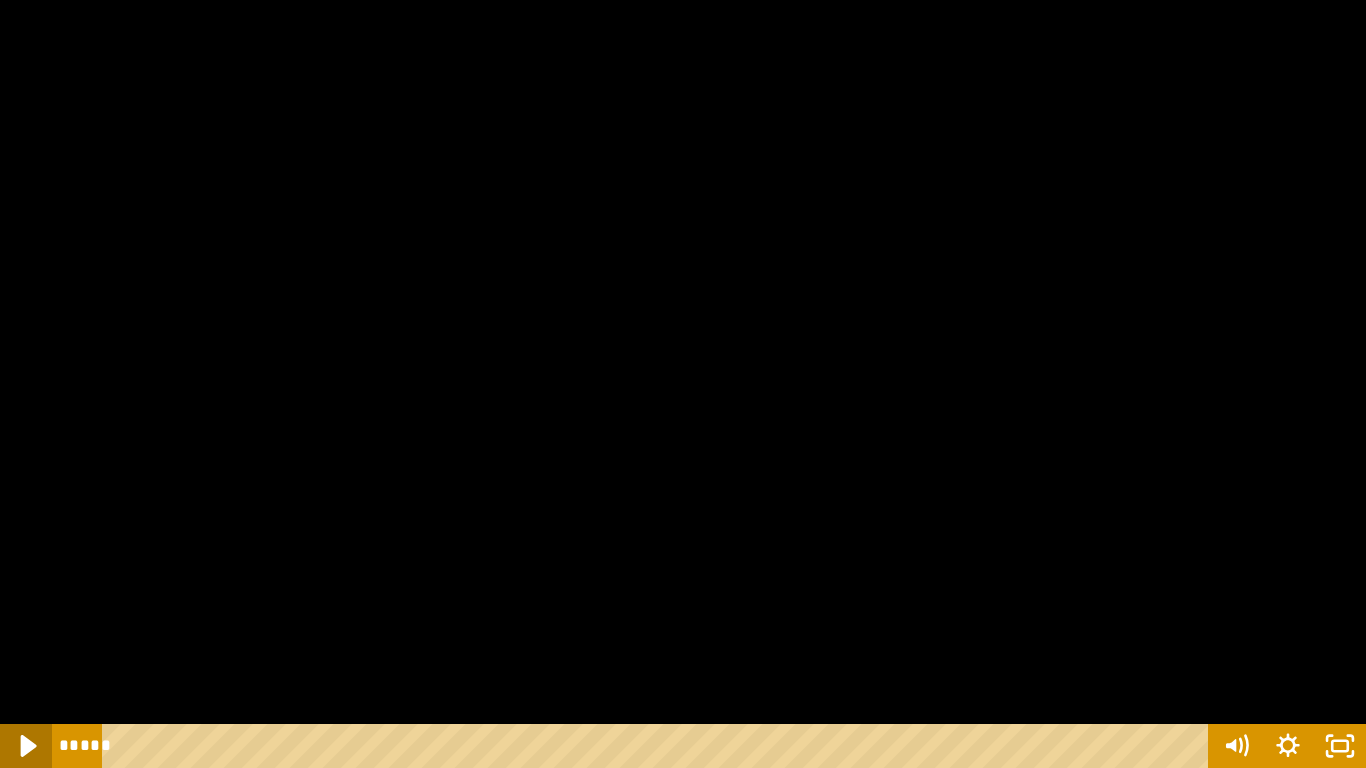 click 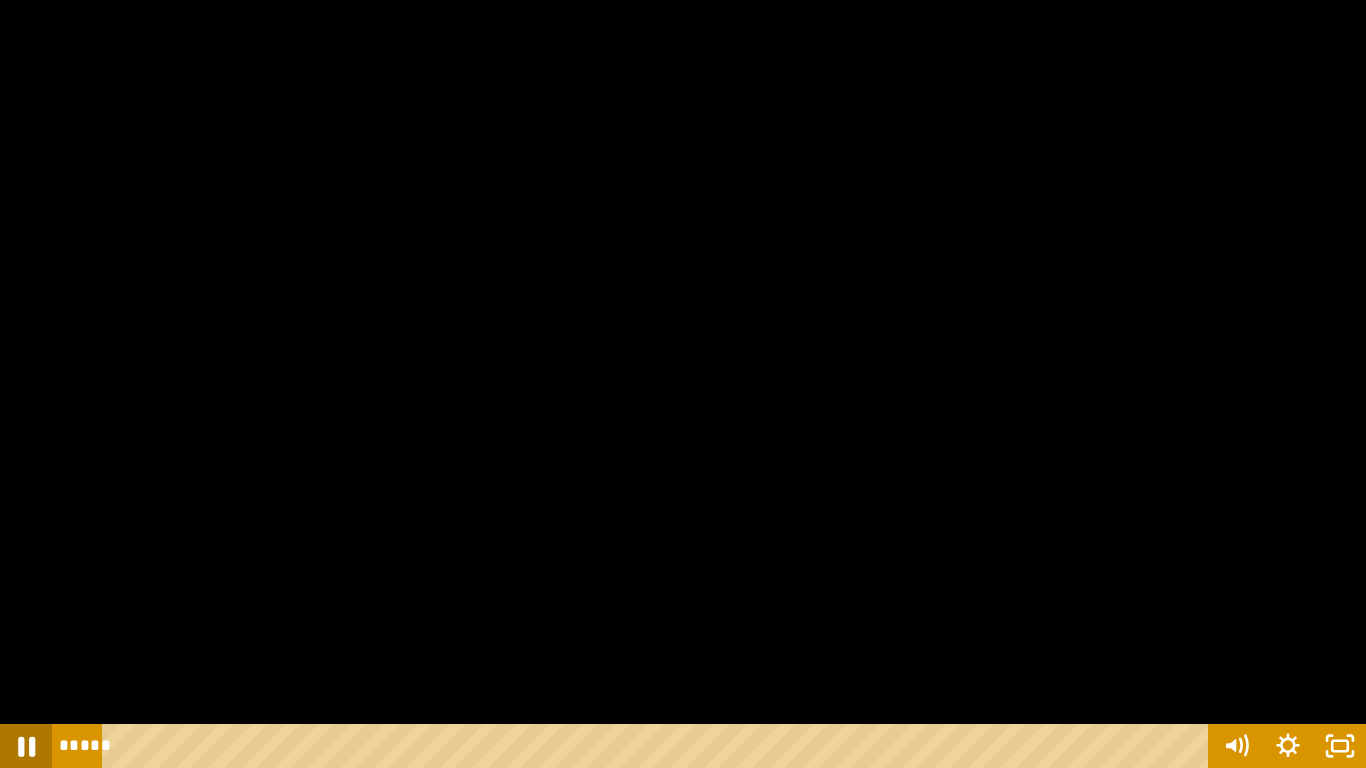 click 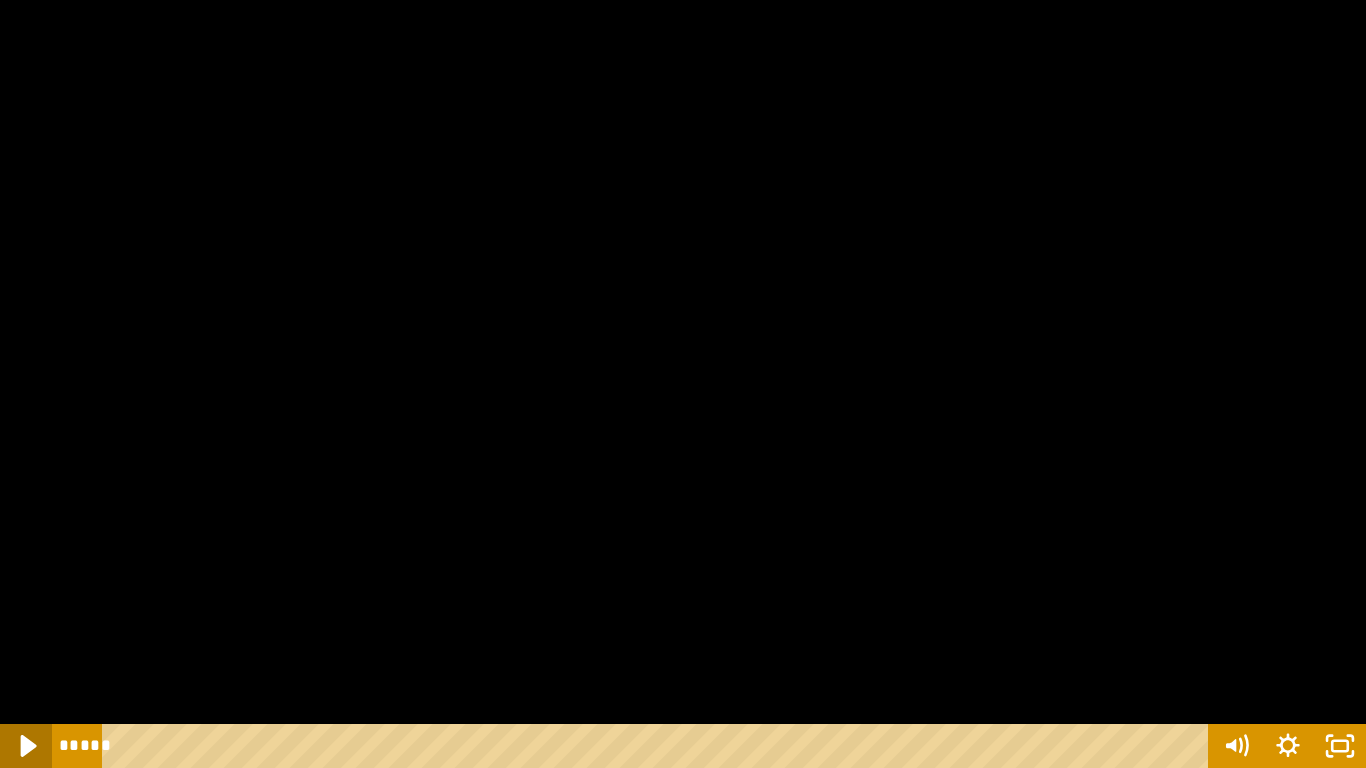 click 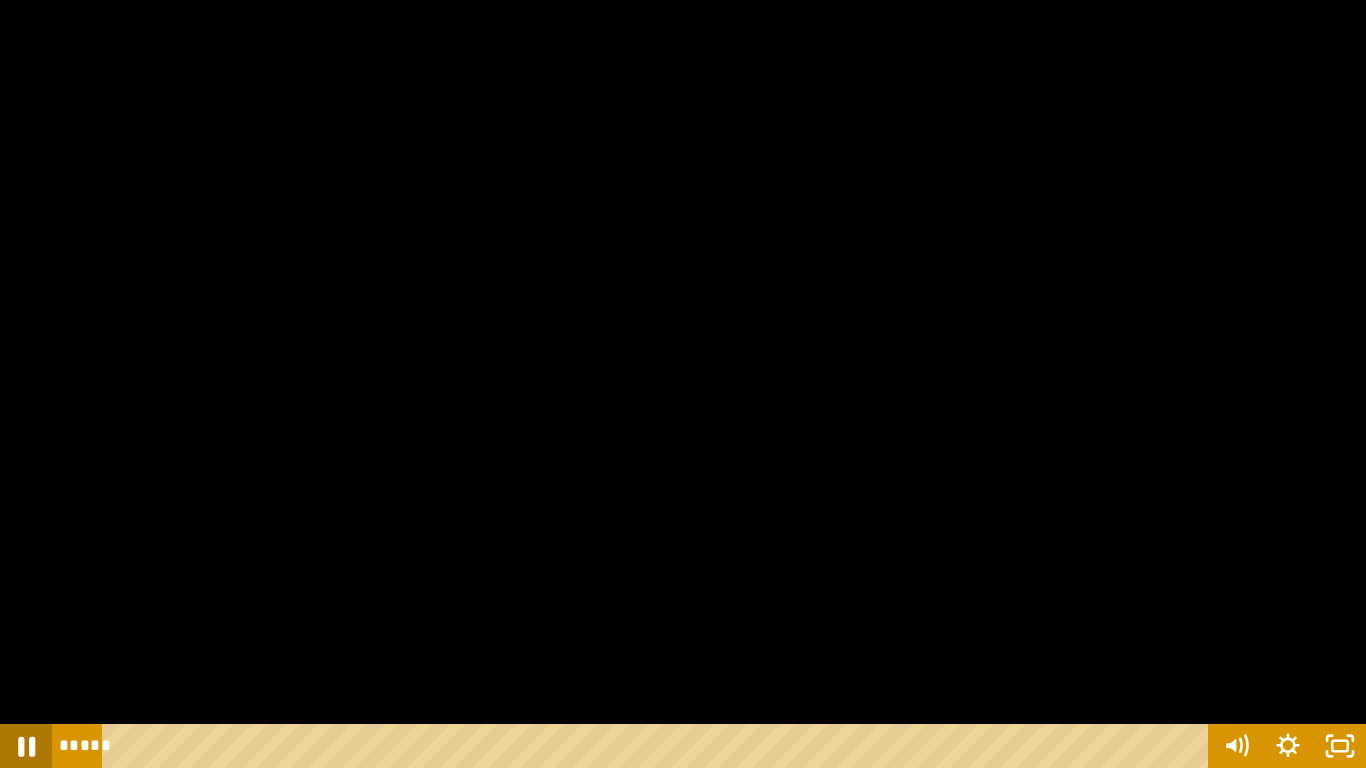 click 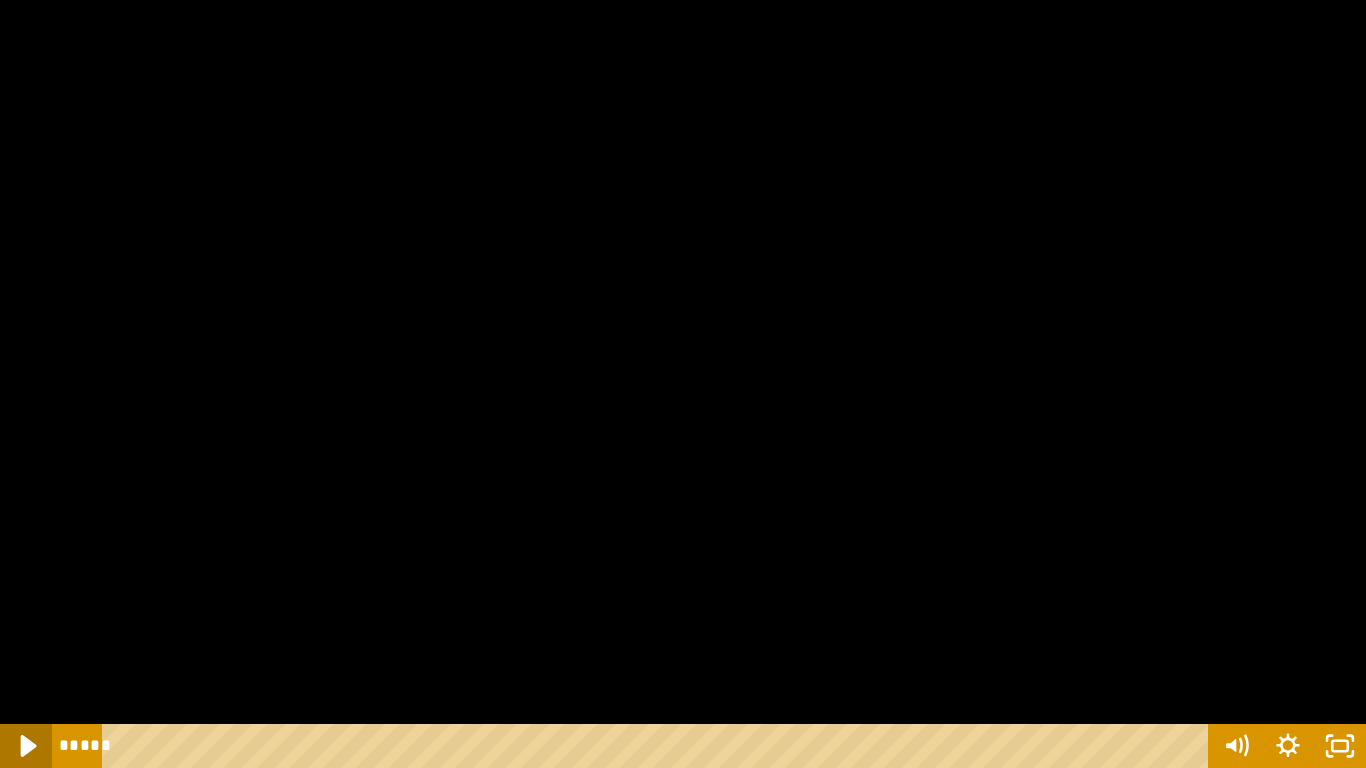 click 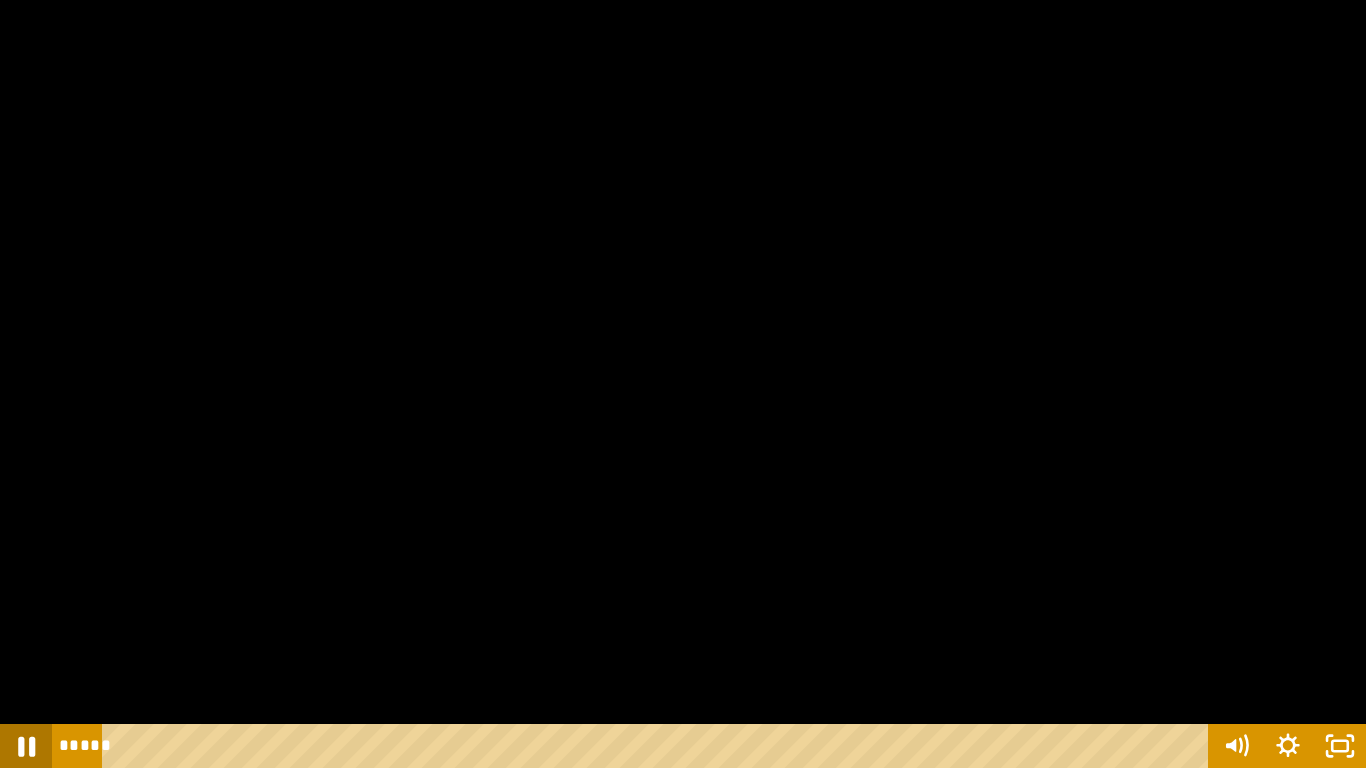 click 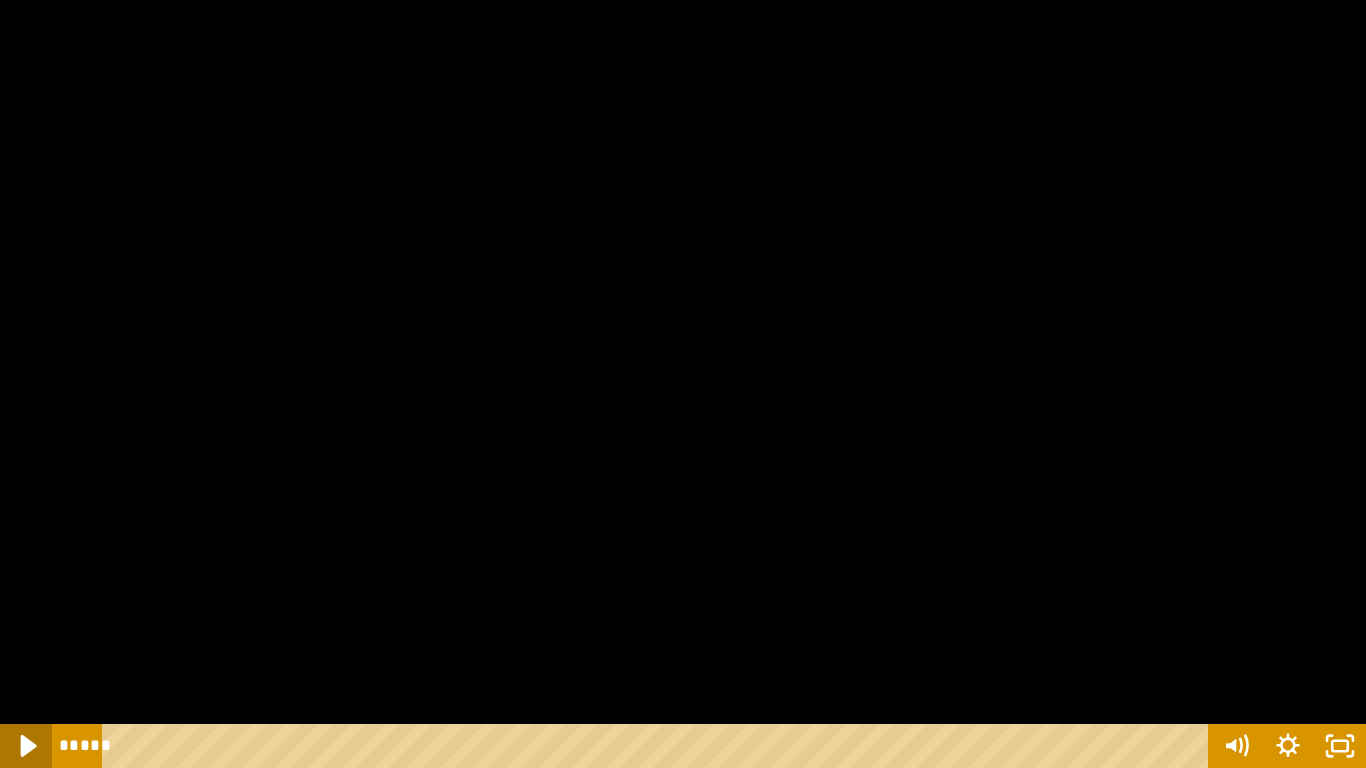 click 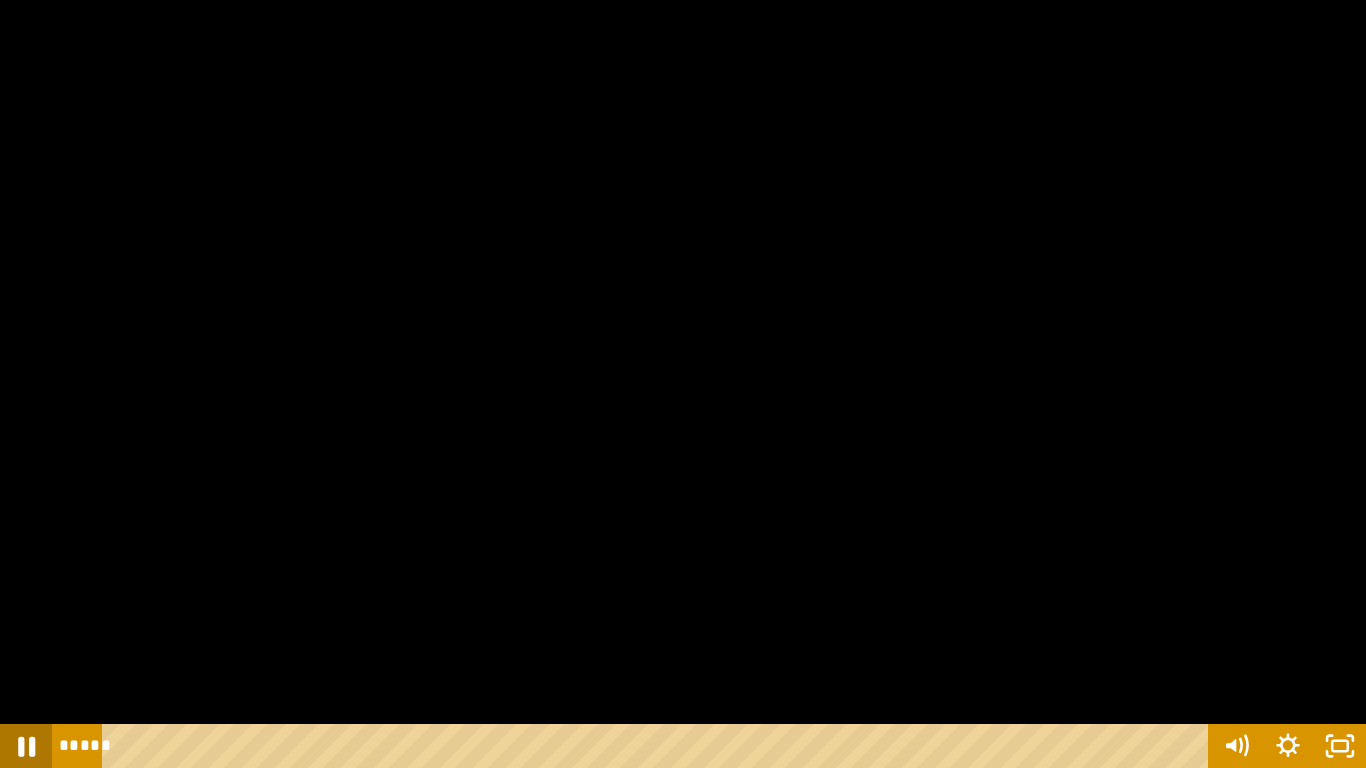 click 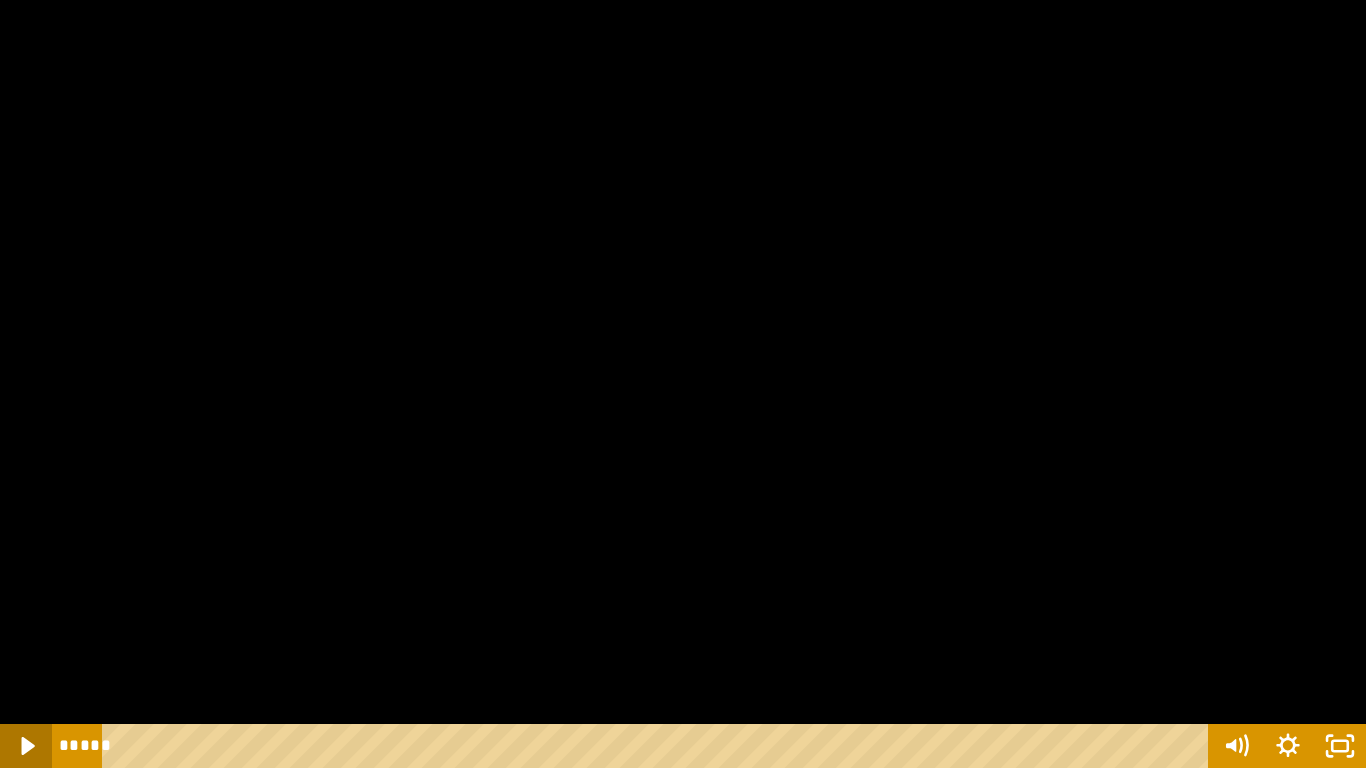 click 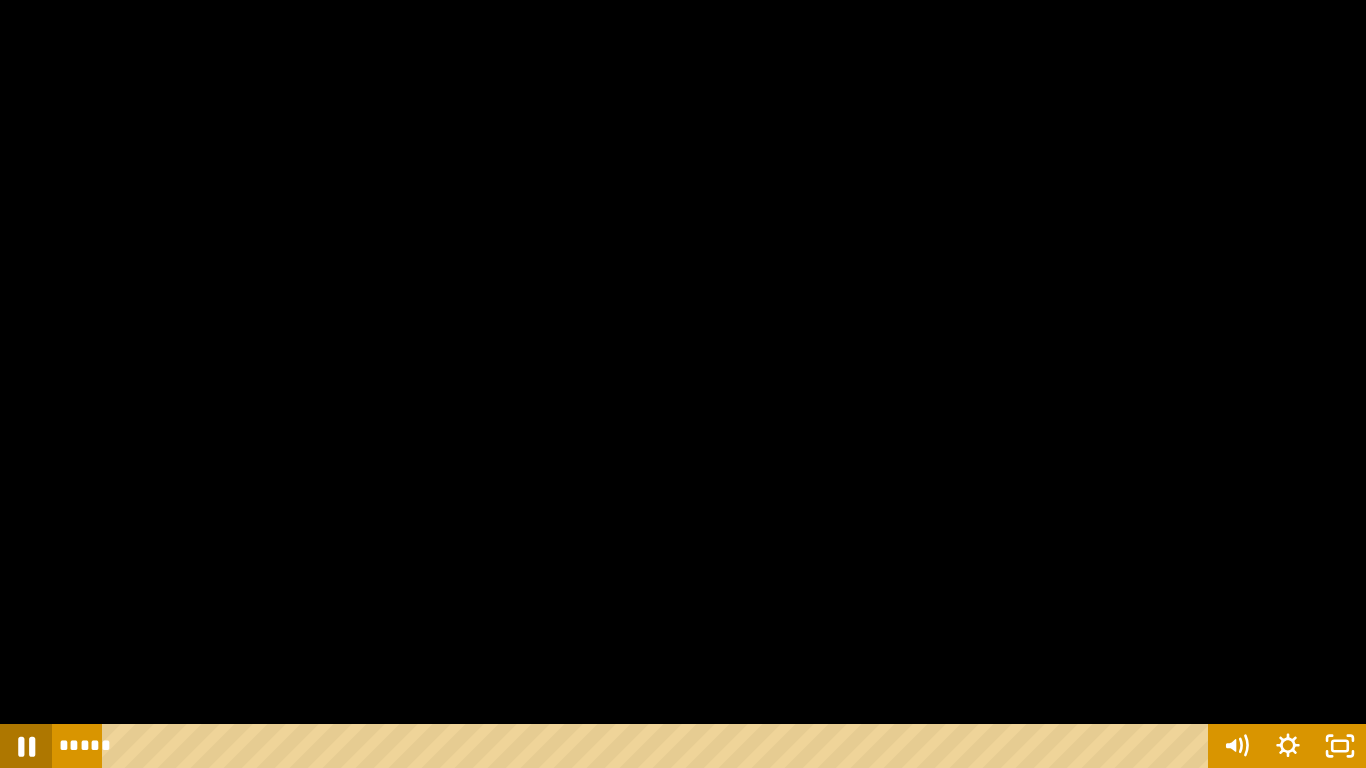 click 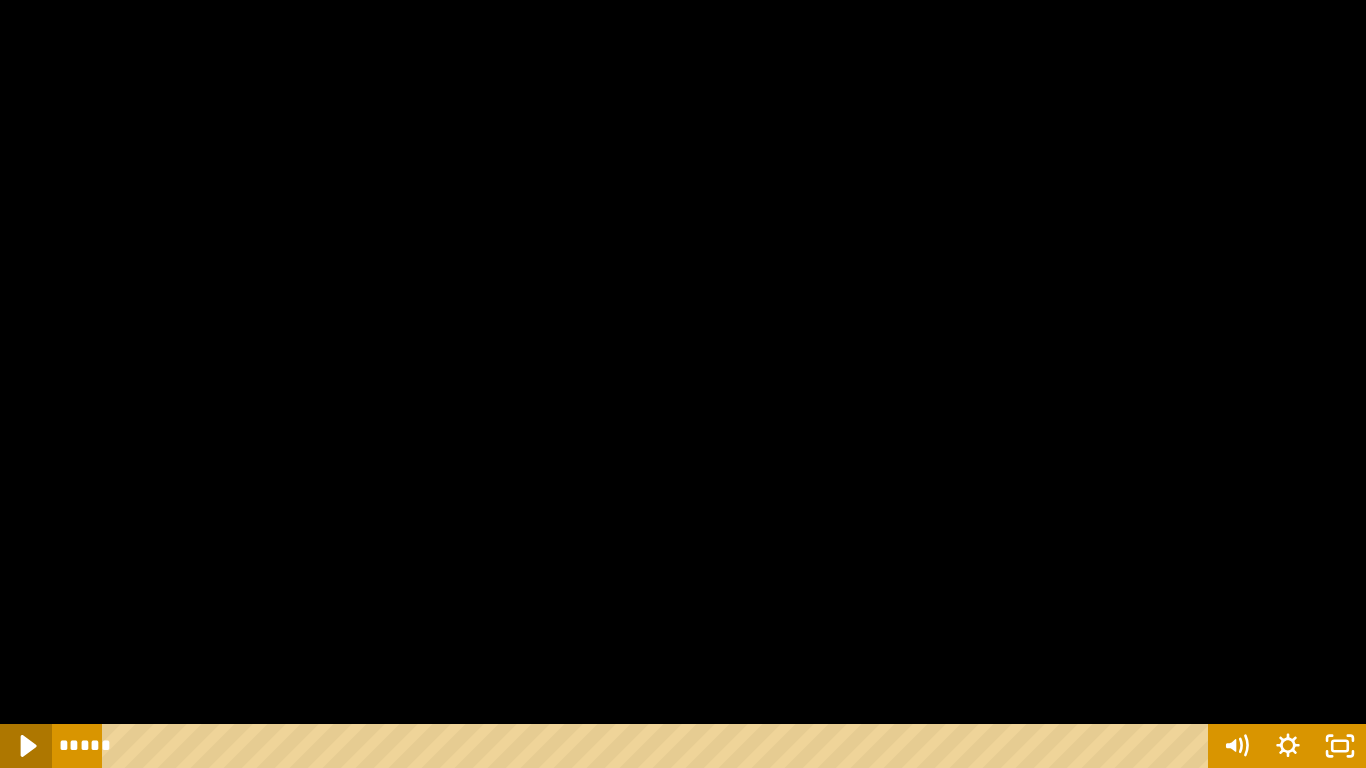 click 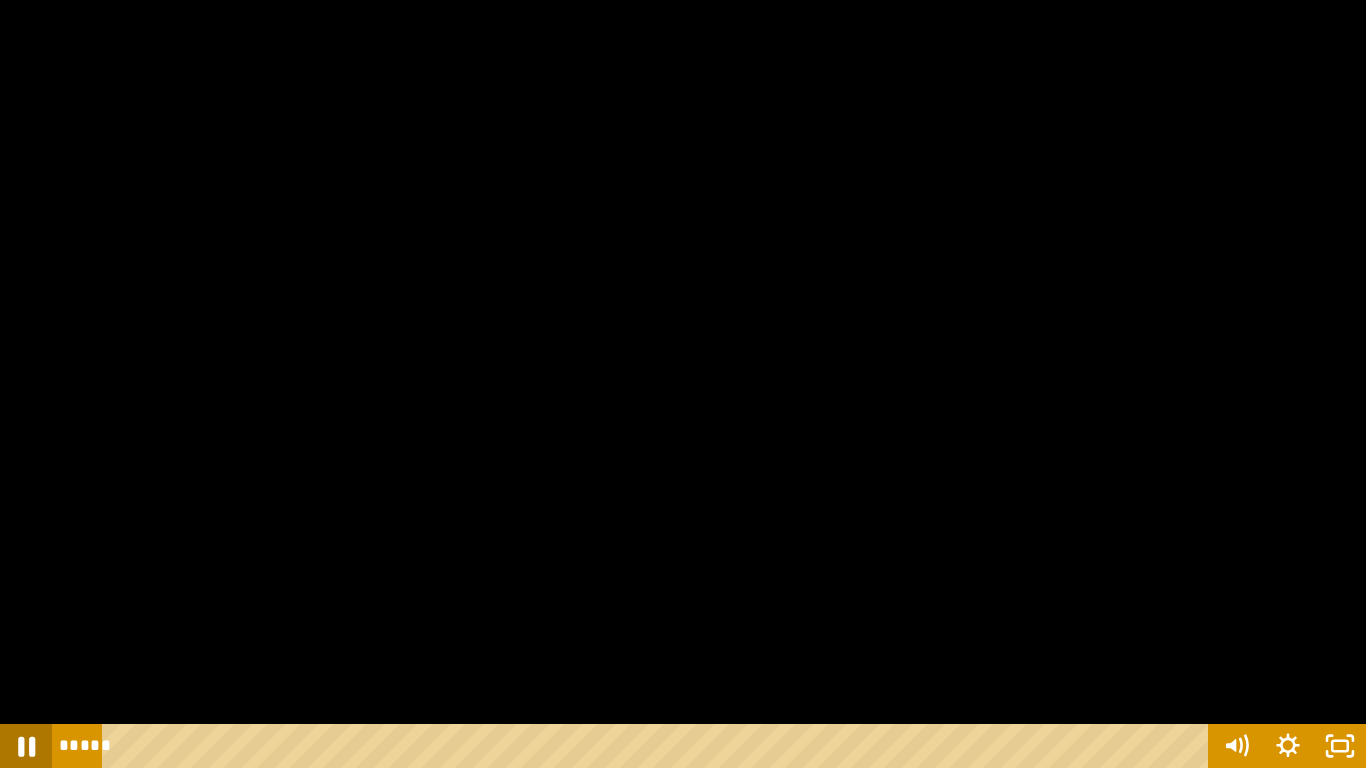 click 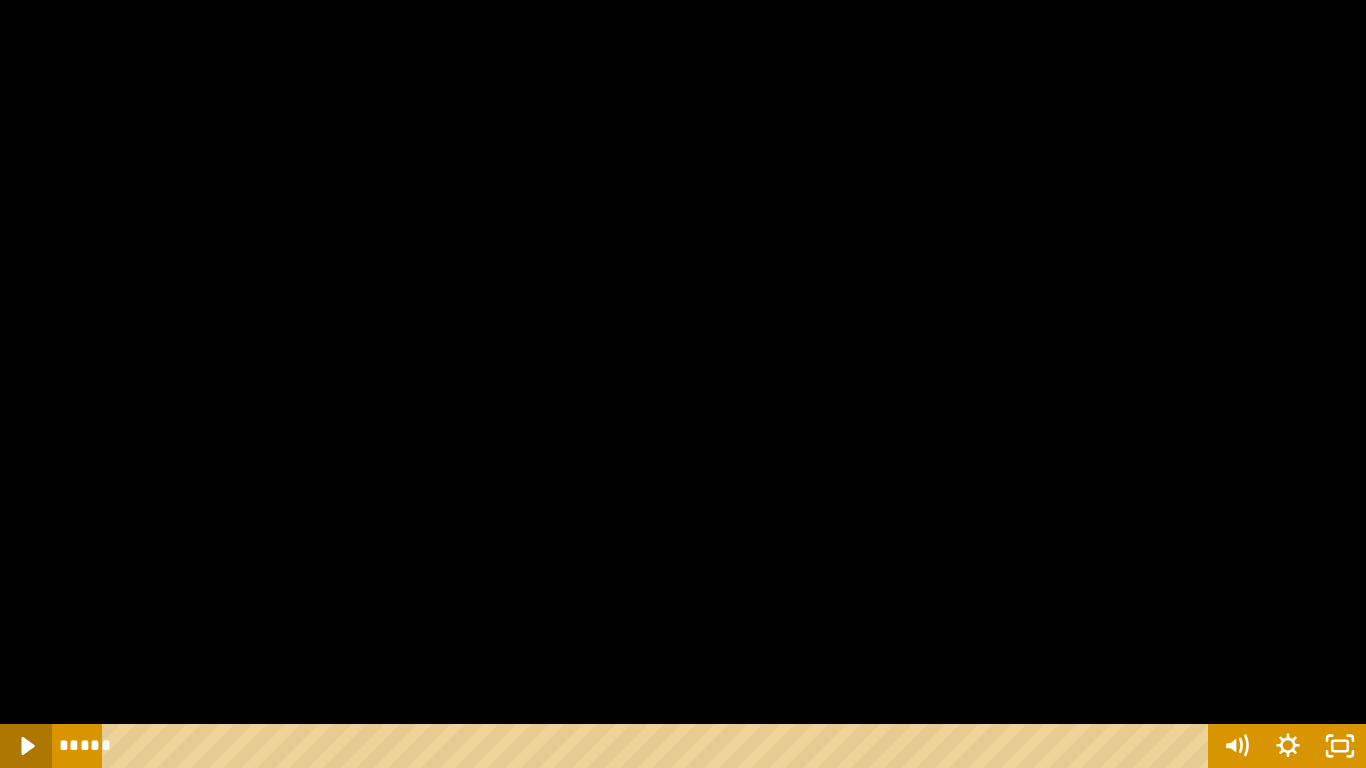 click 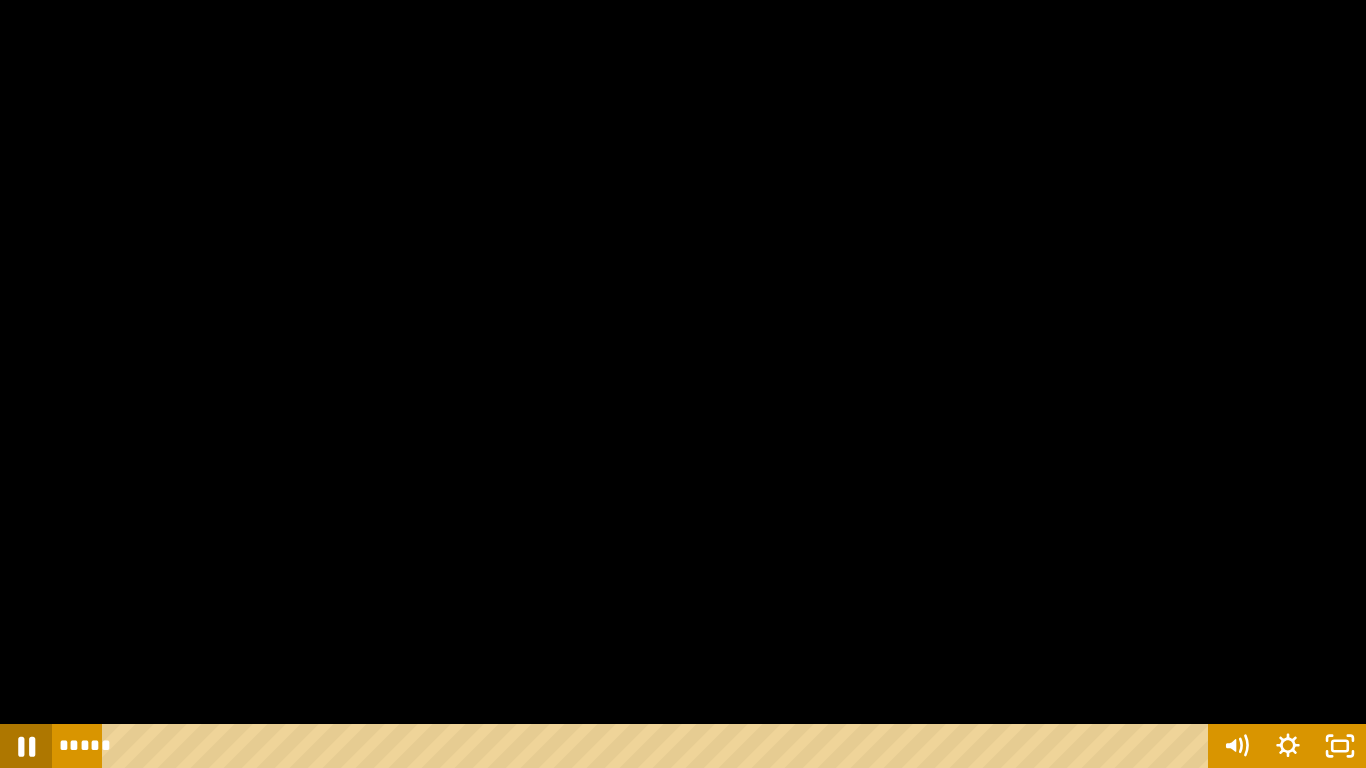 click 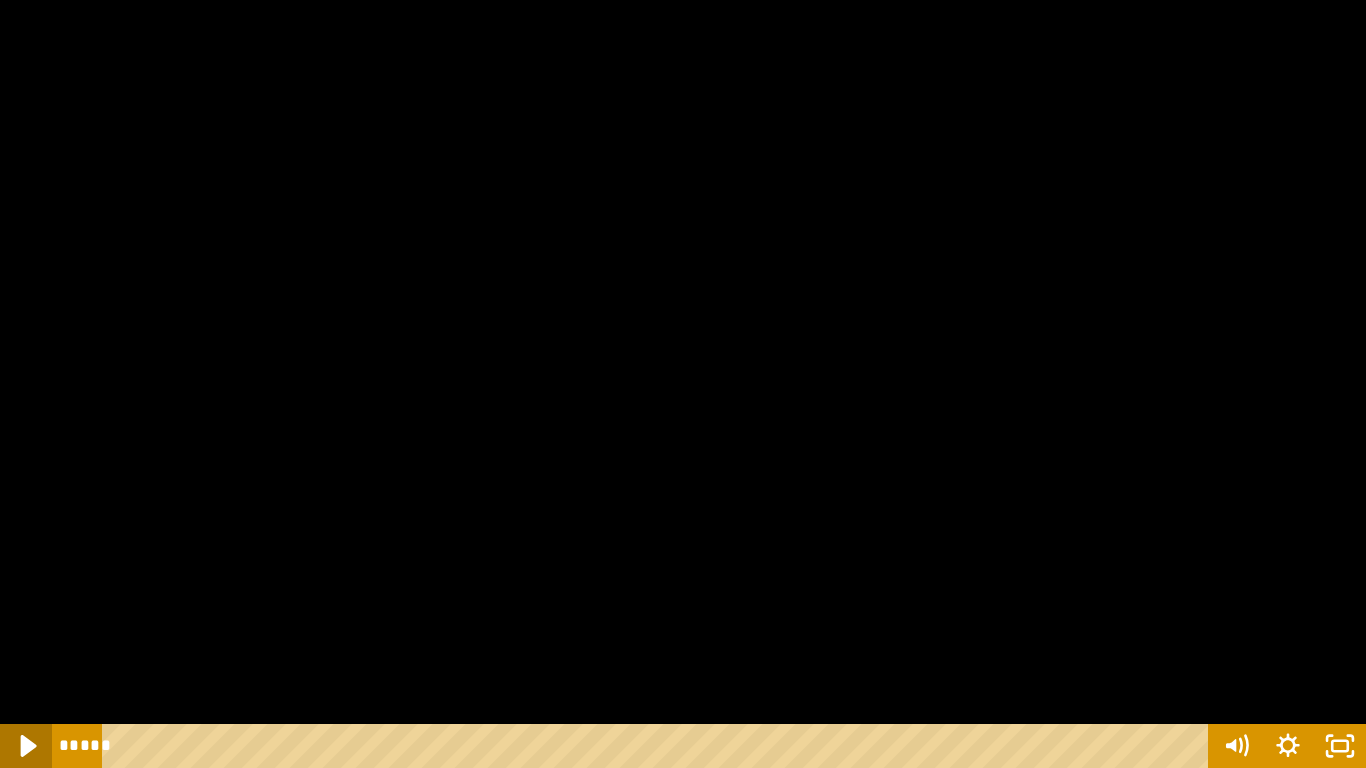 click 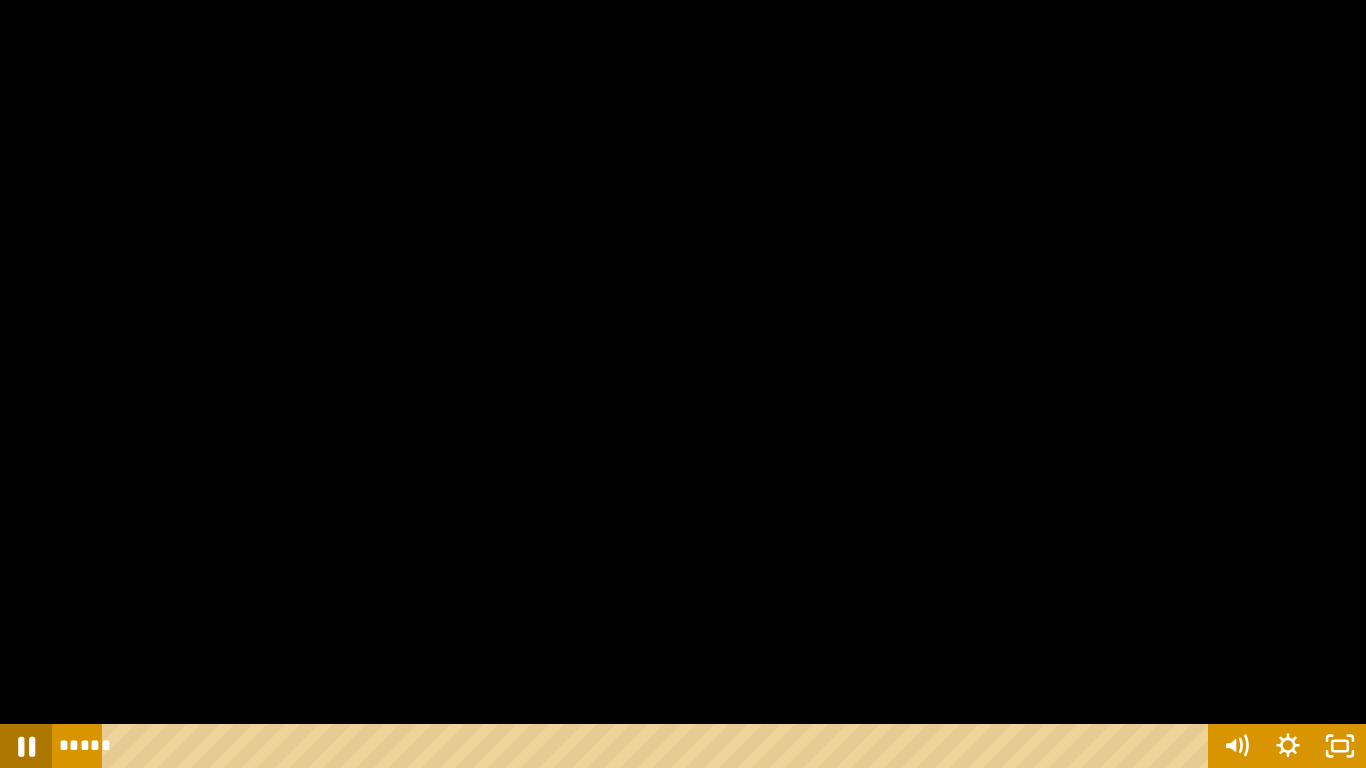 click 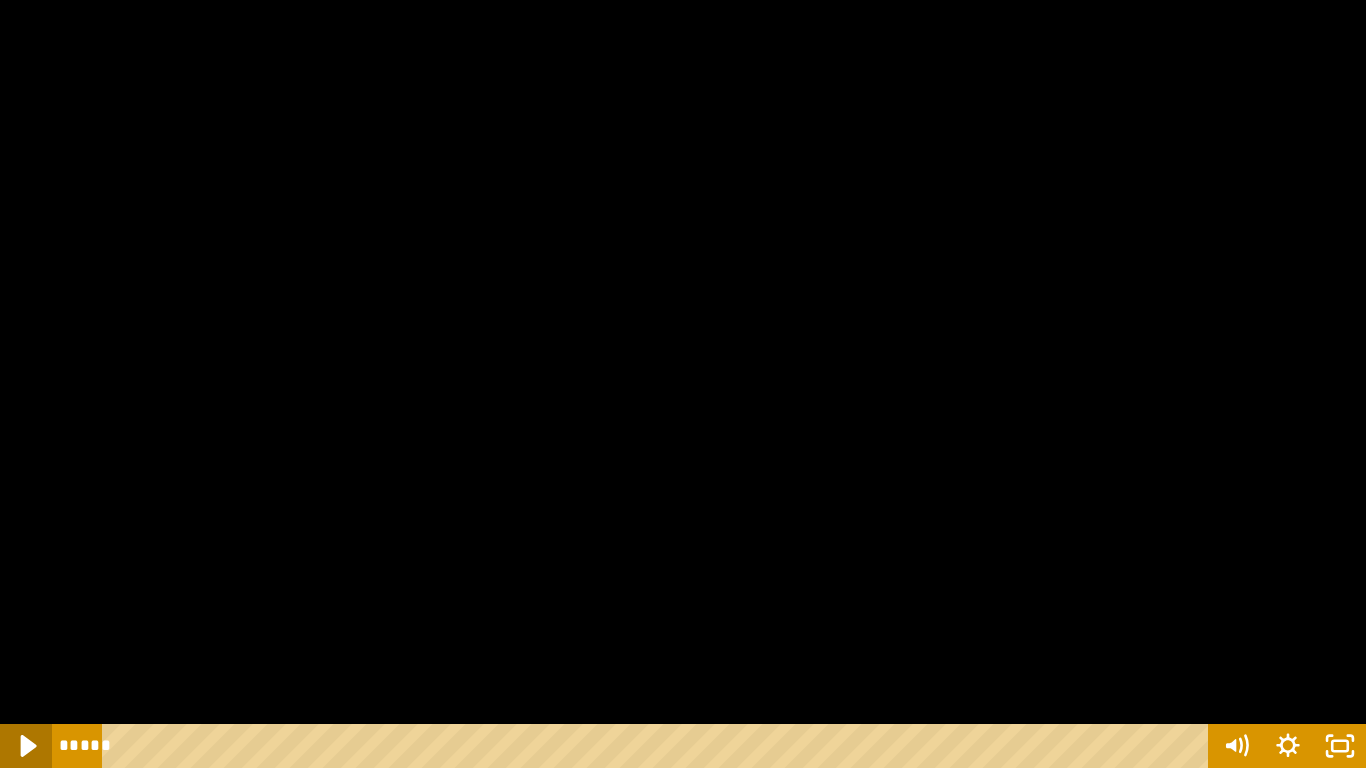 click 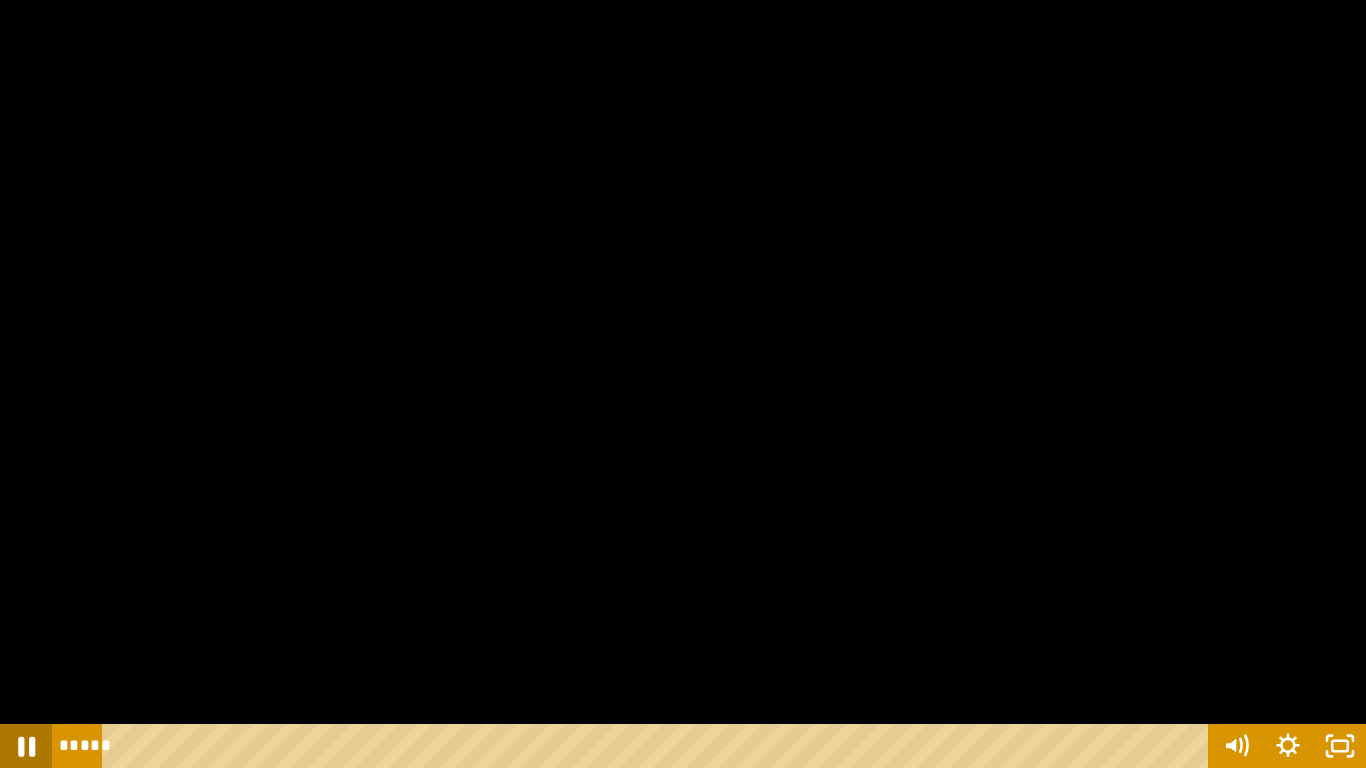 click 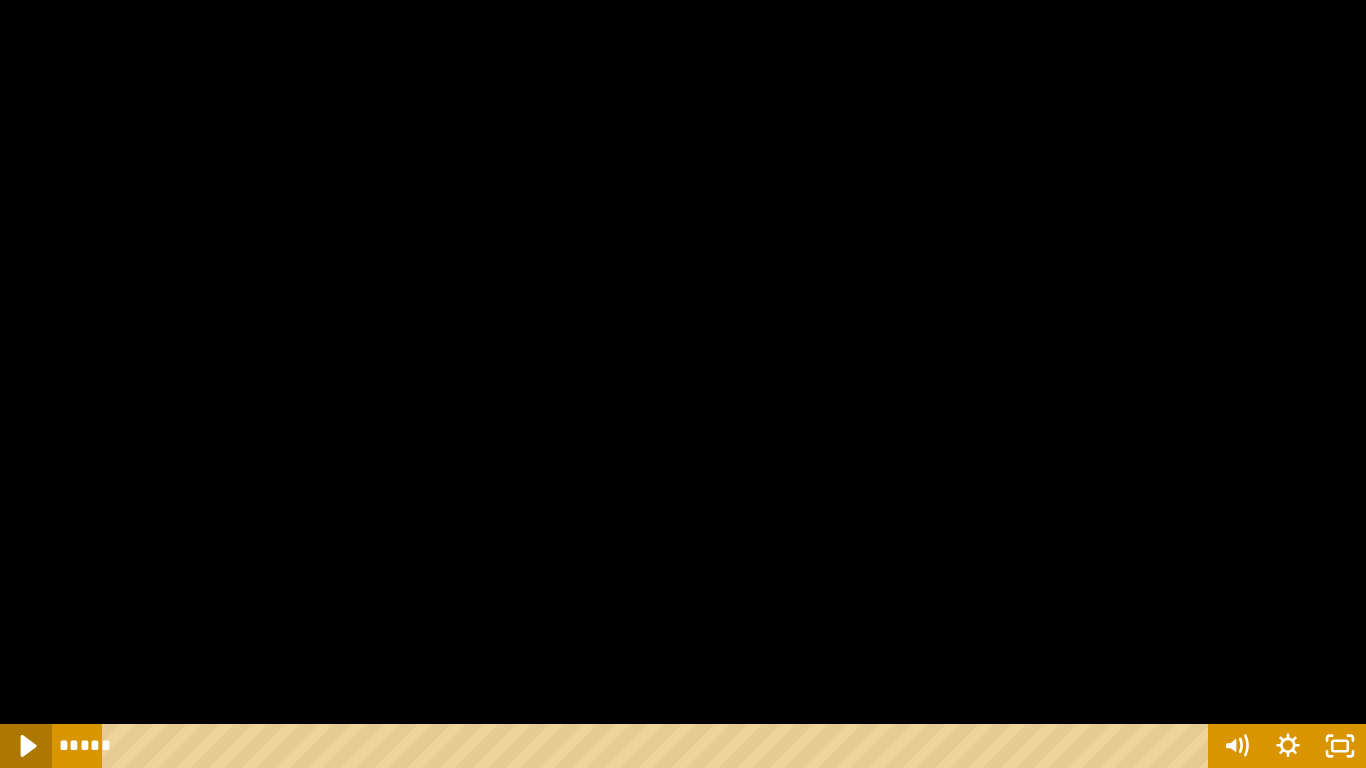 click 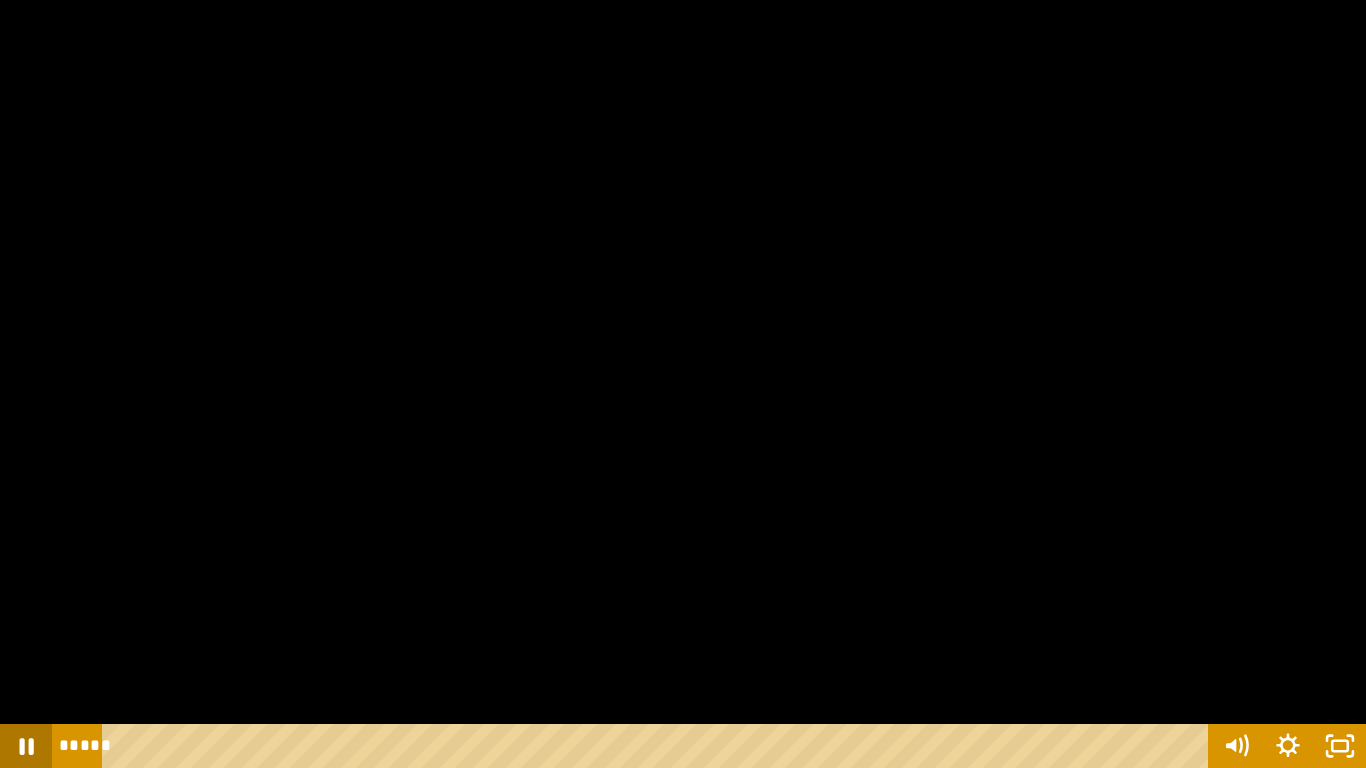 click 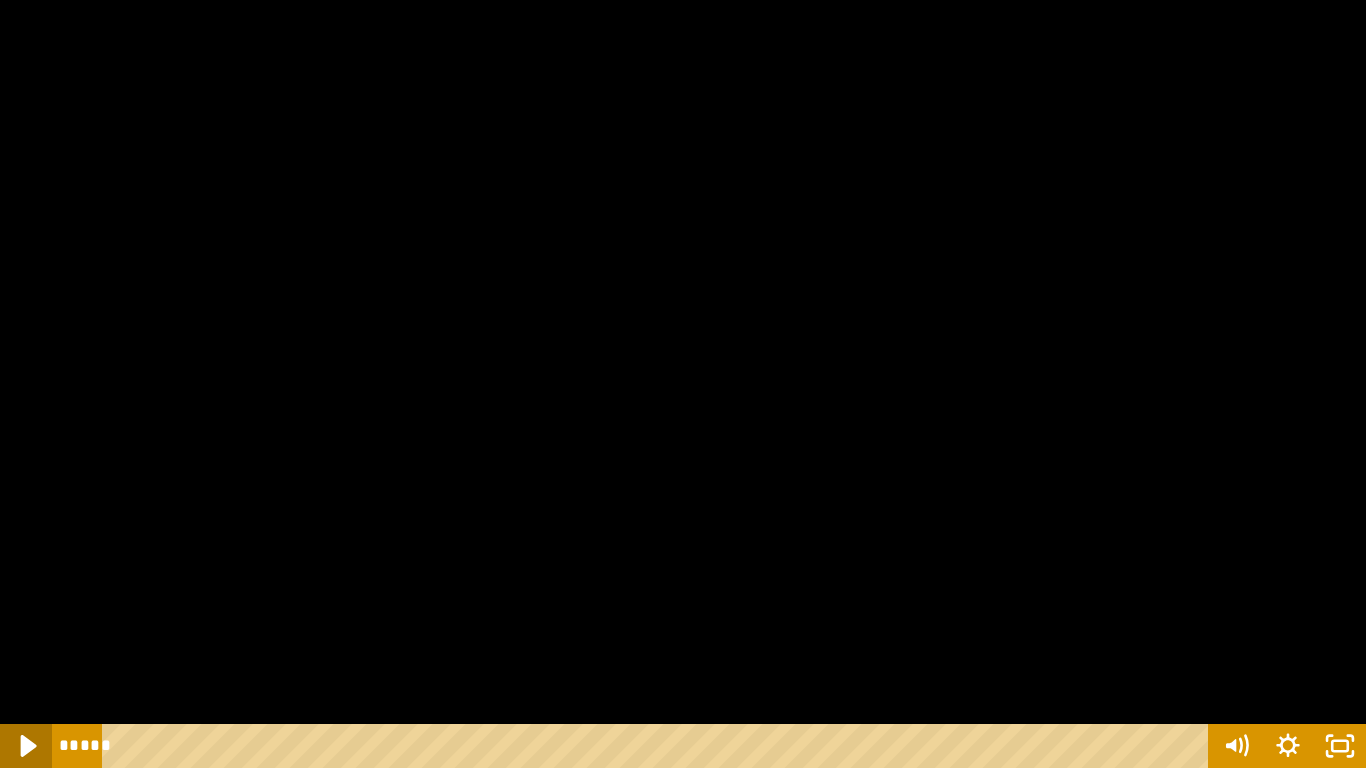 click 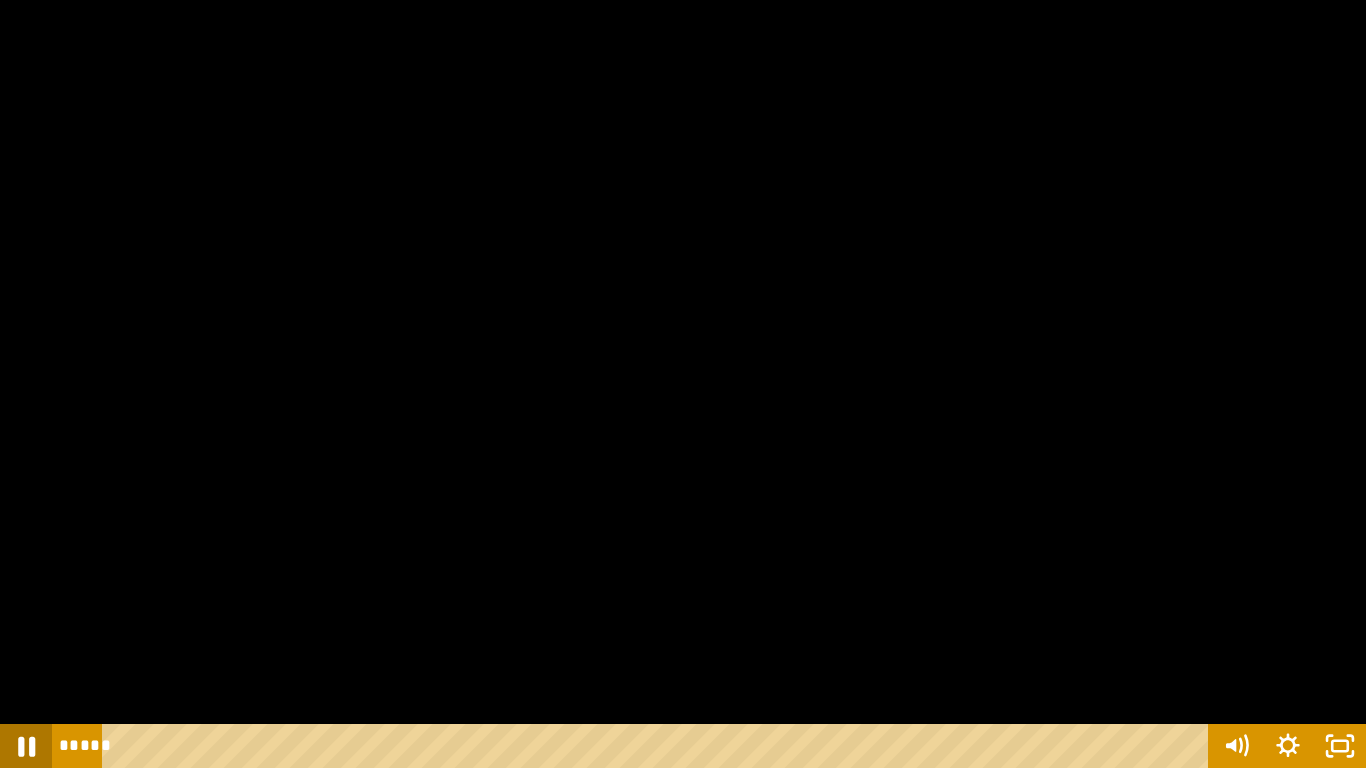 click 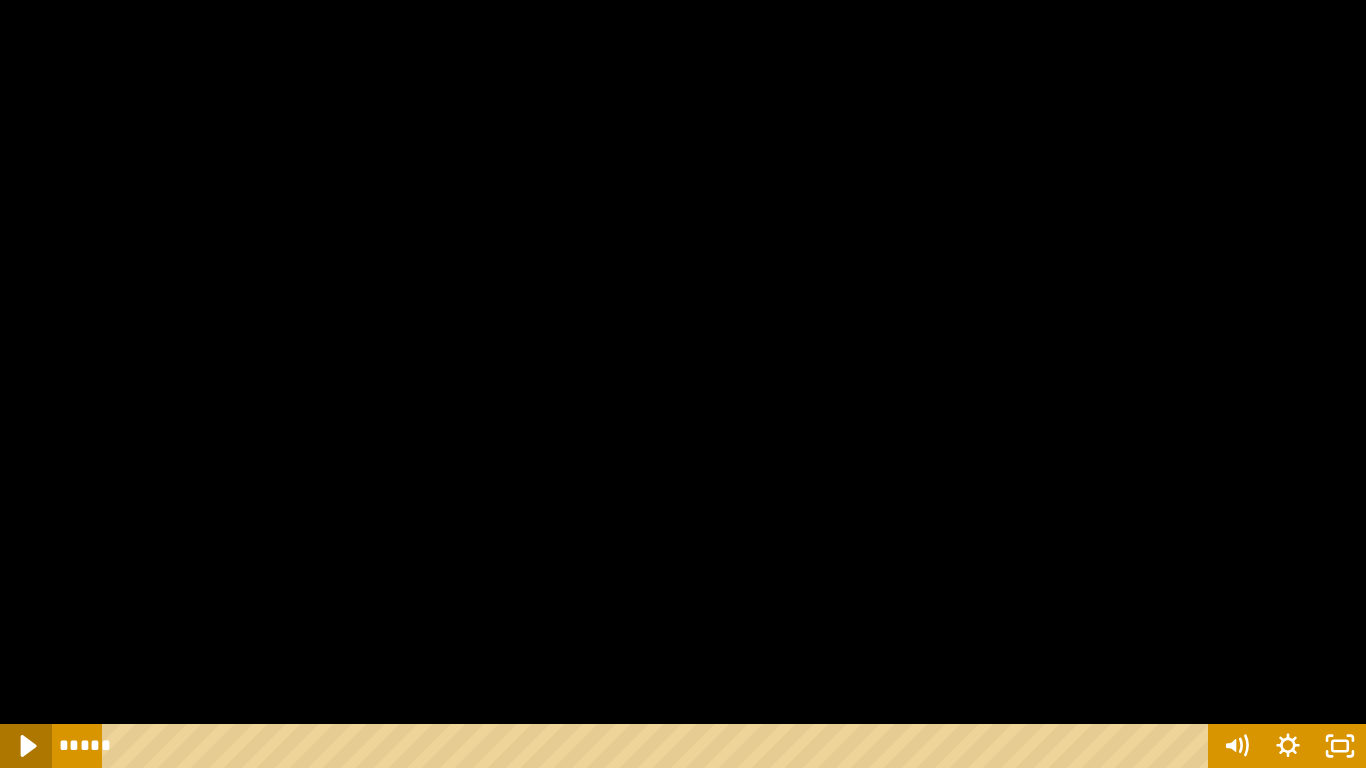 click 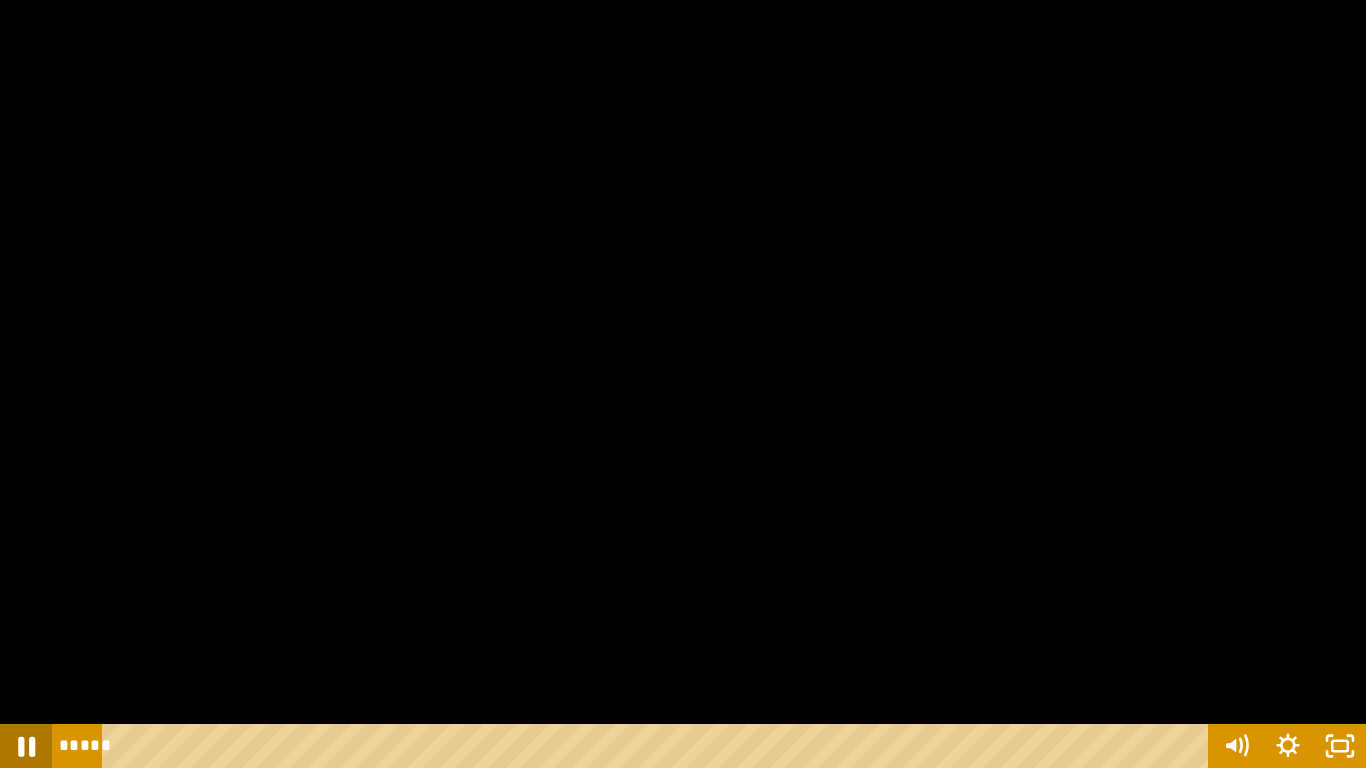 click 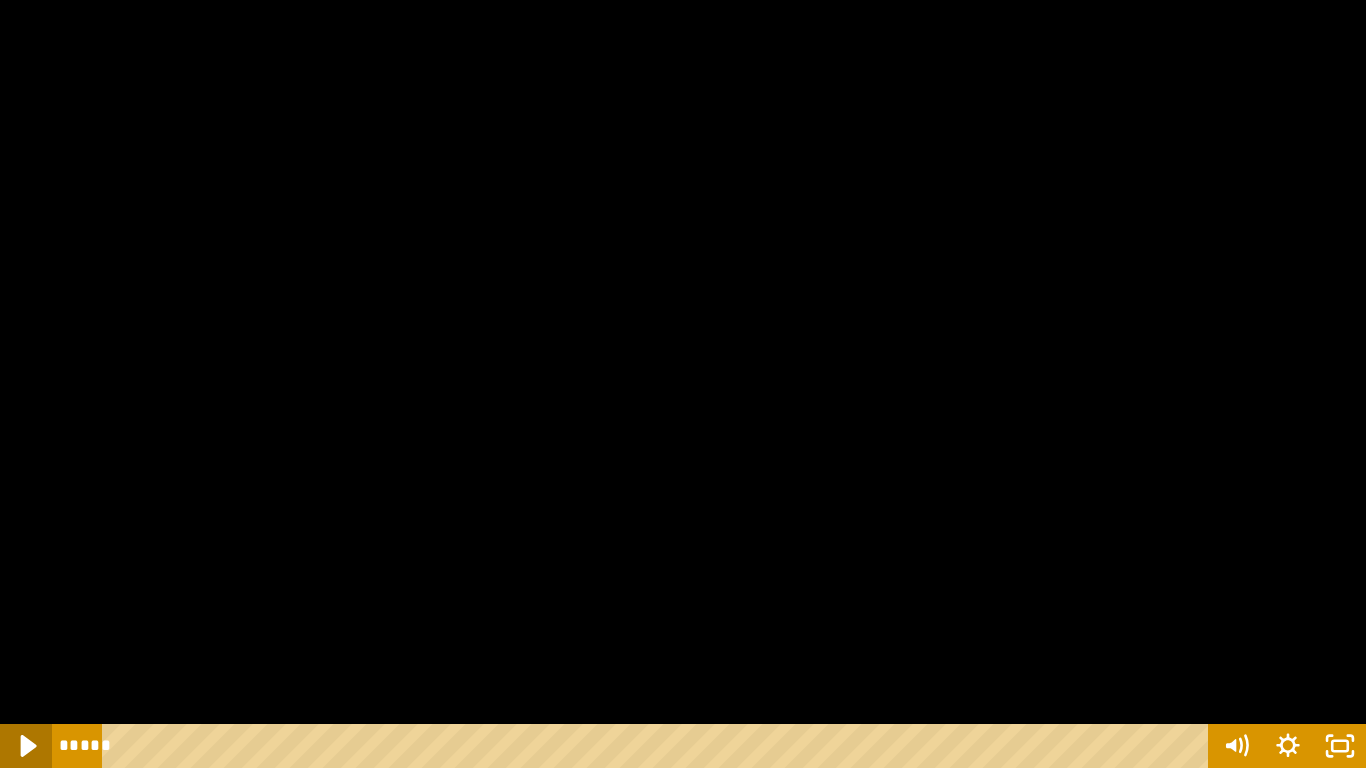 click 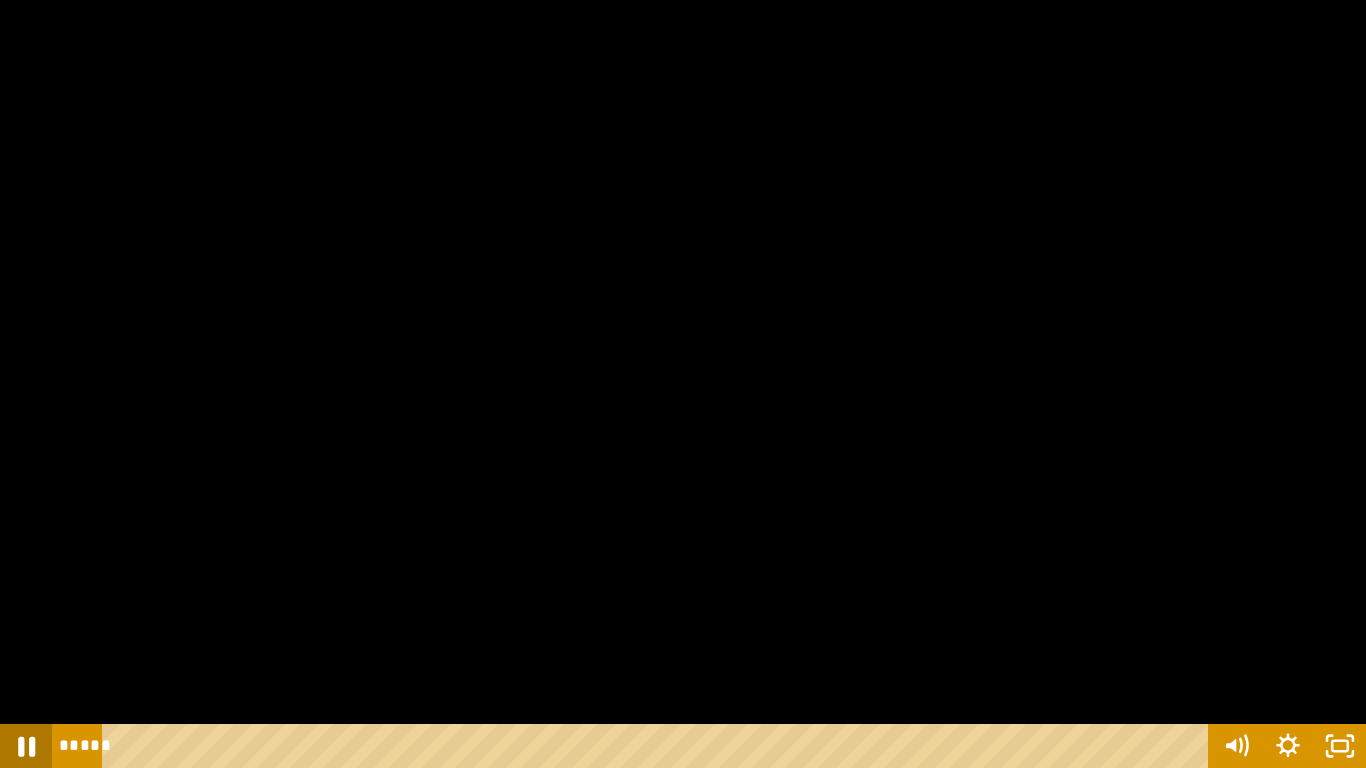 click 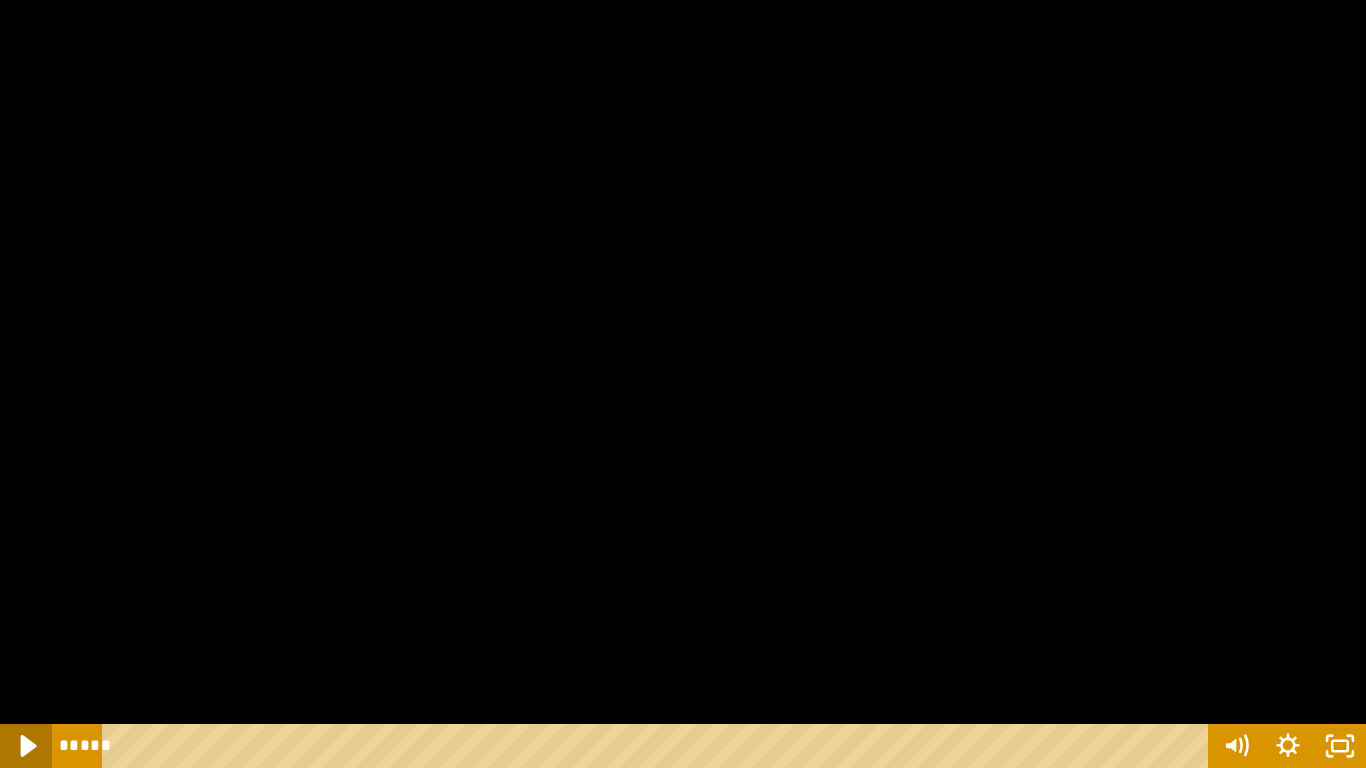 click 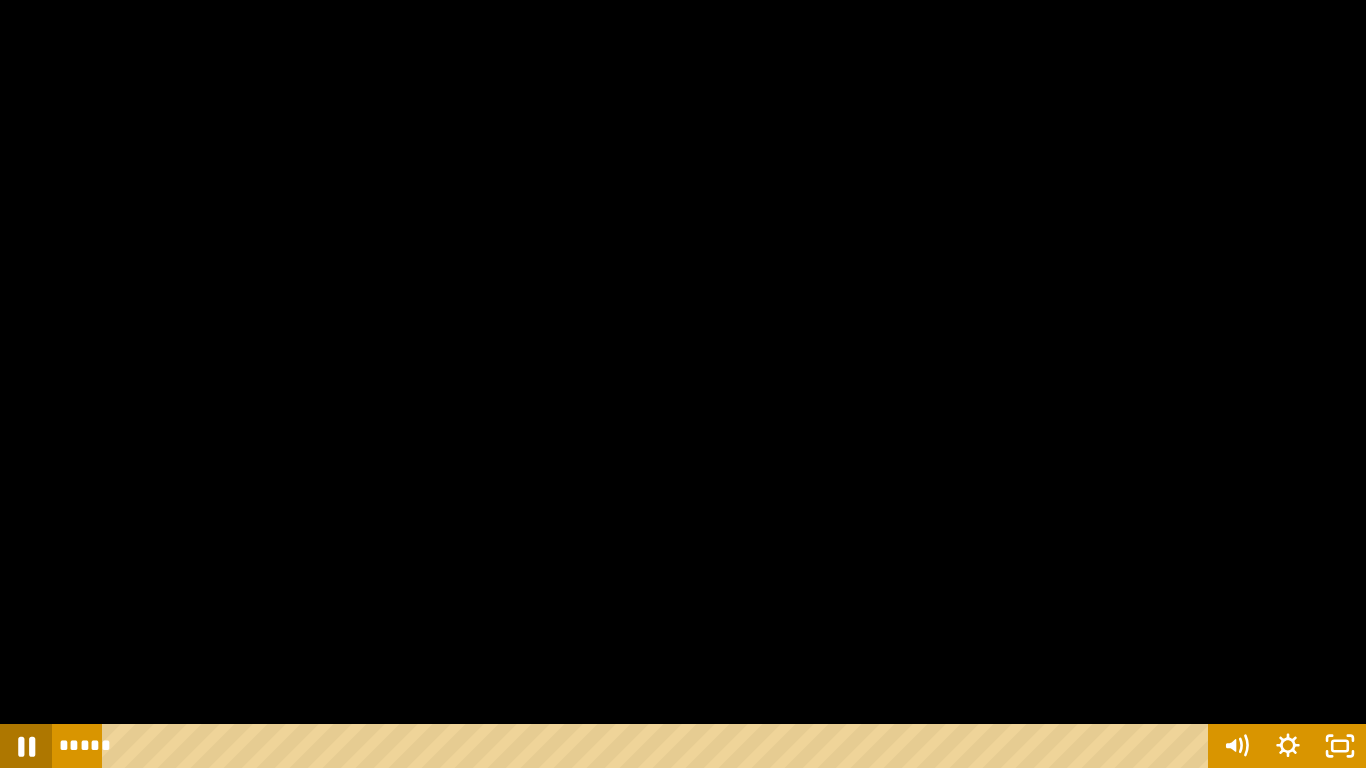click 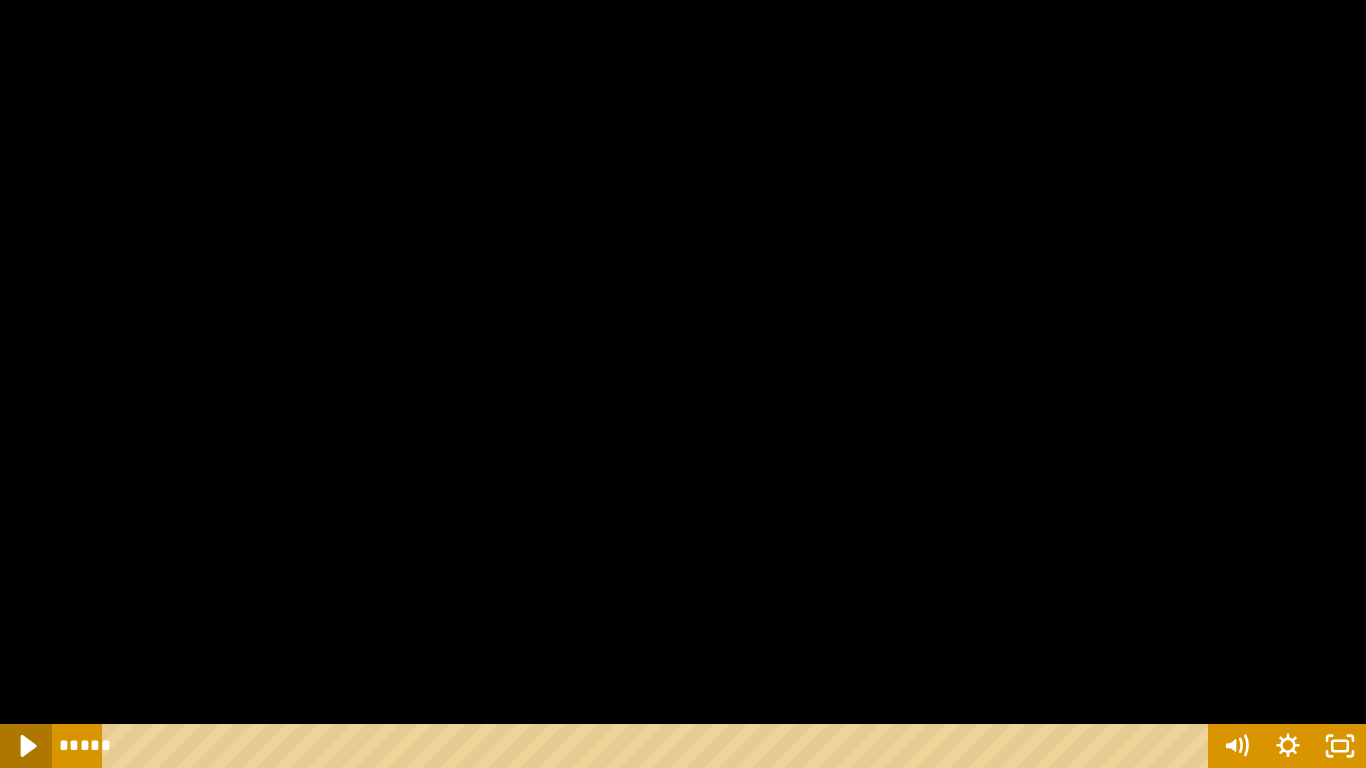 click 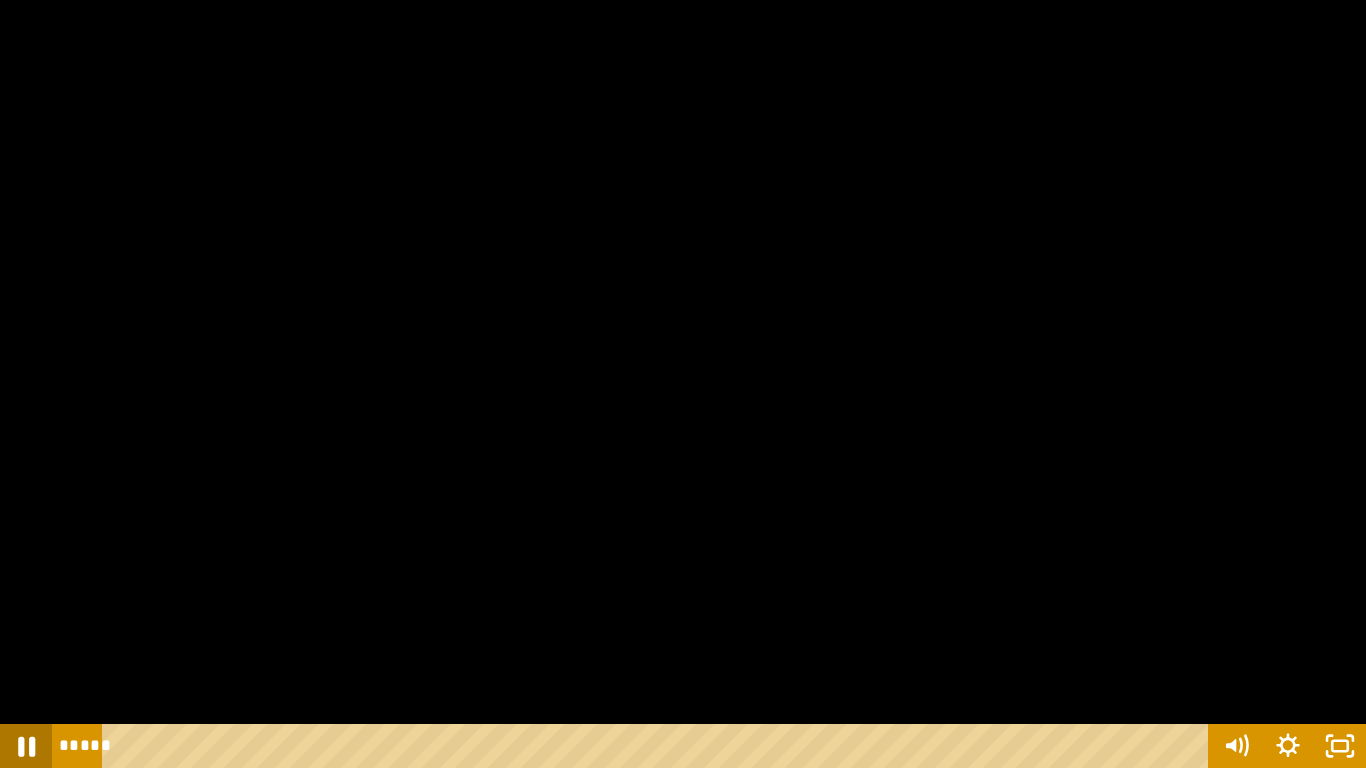 click 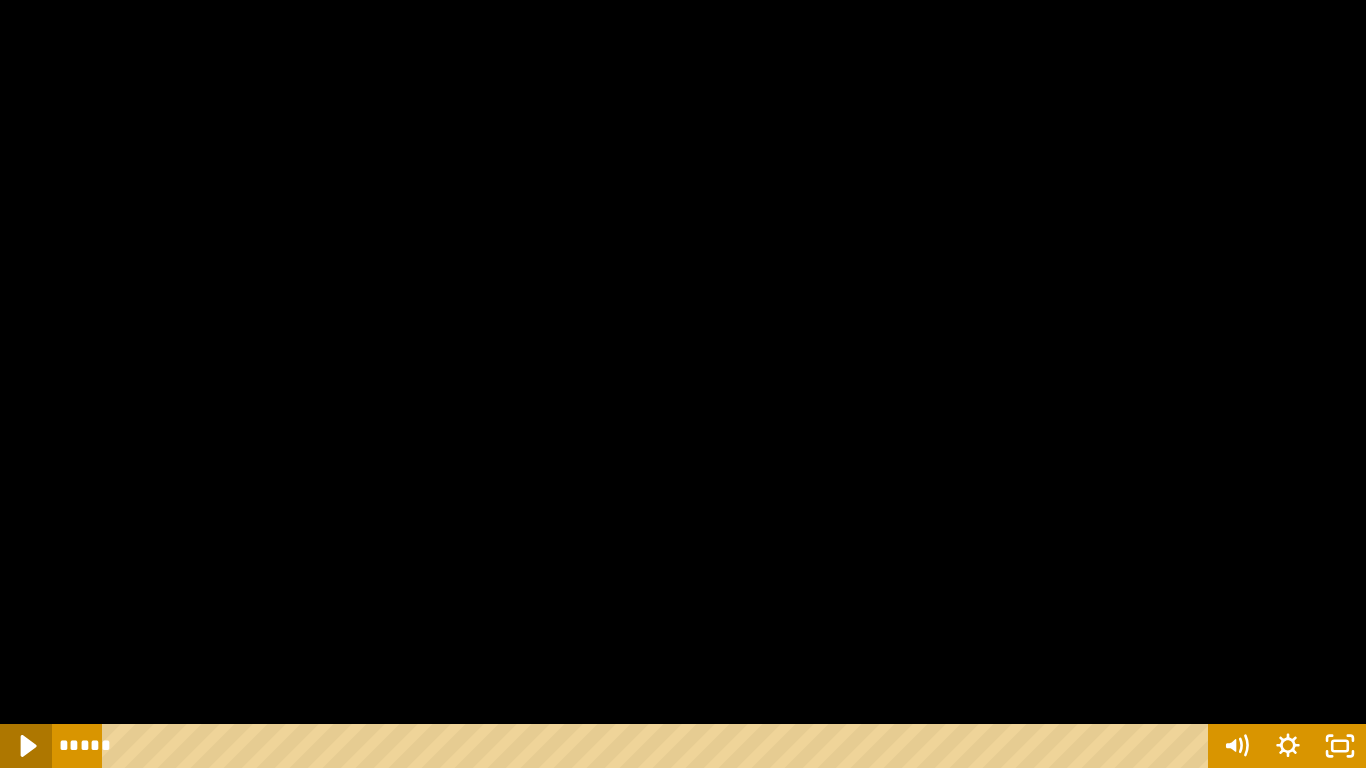 click 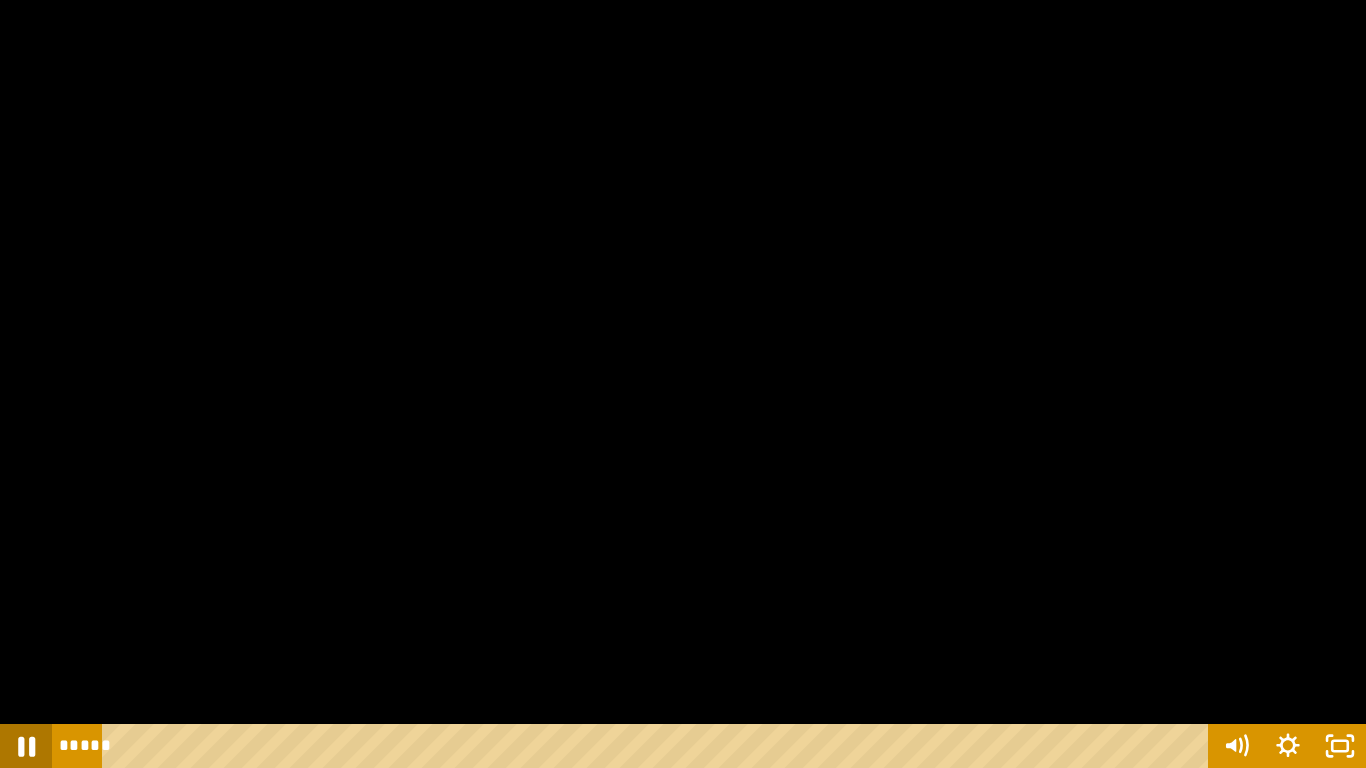 click 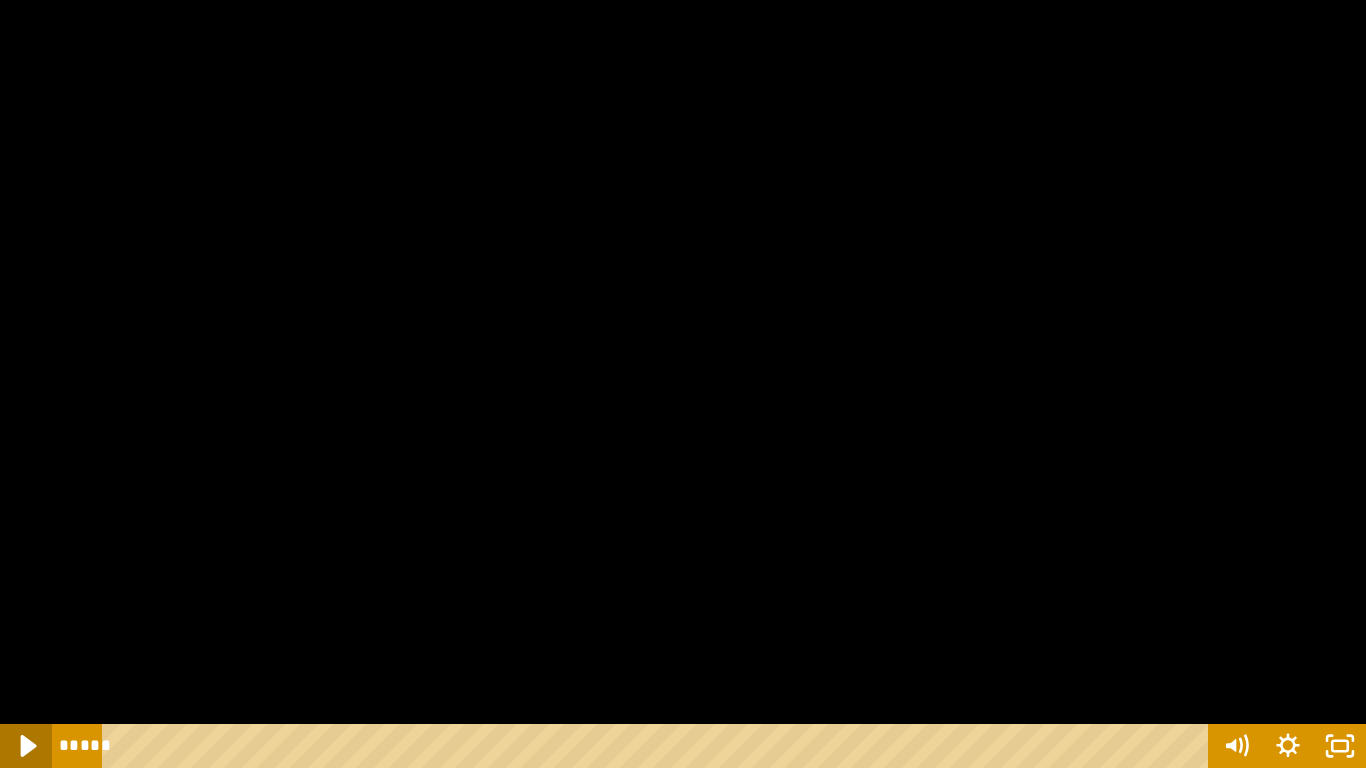 click 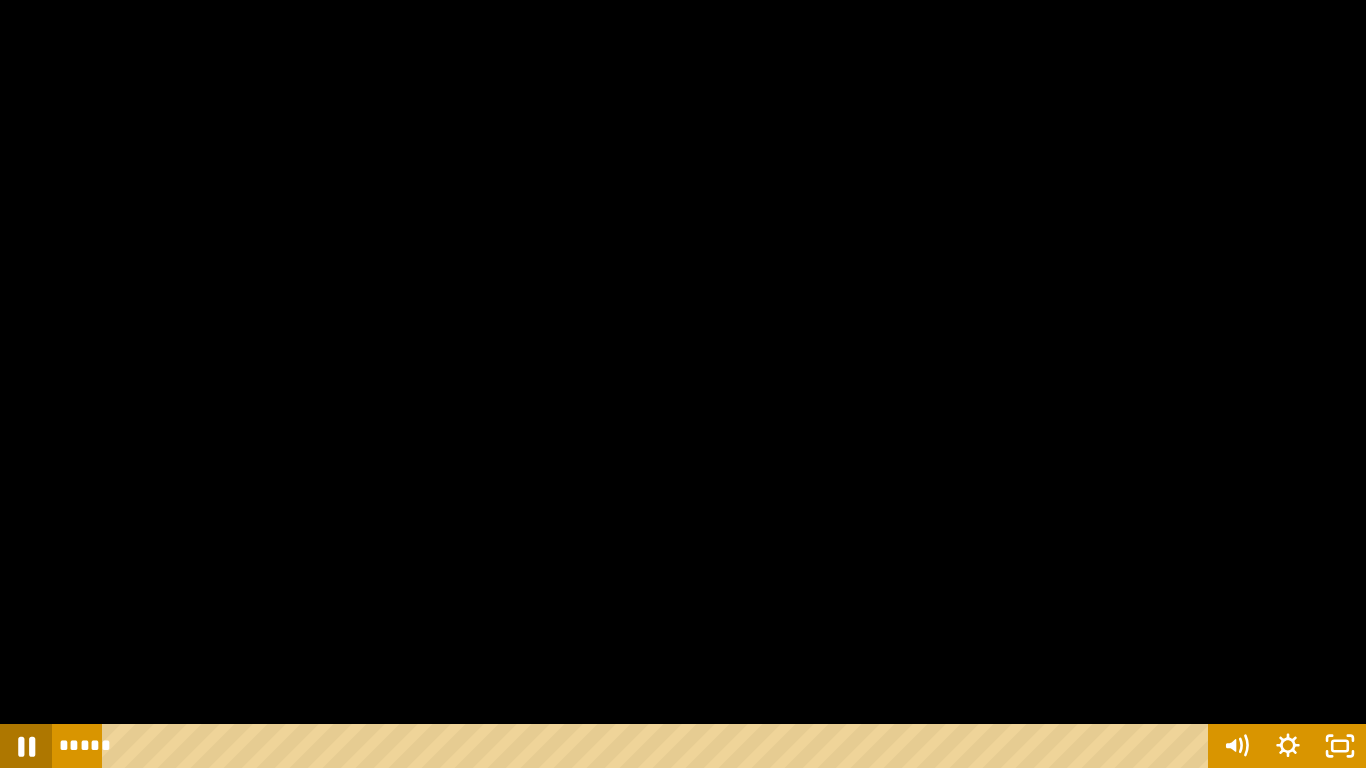 click 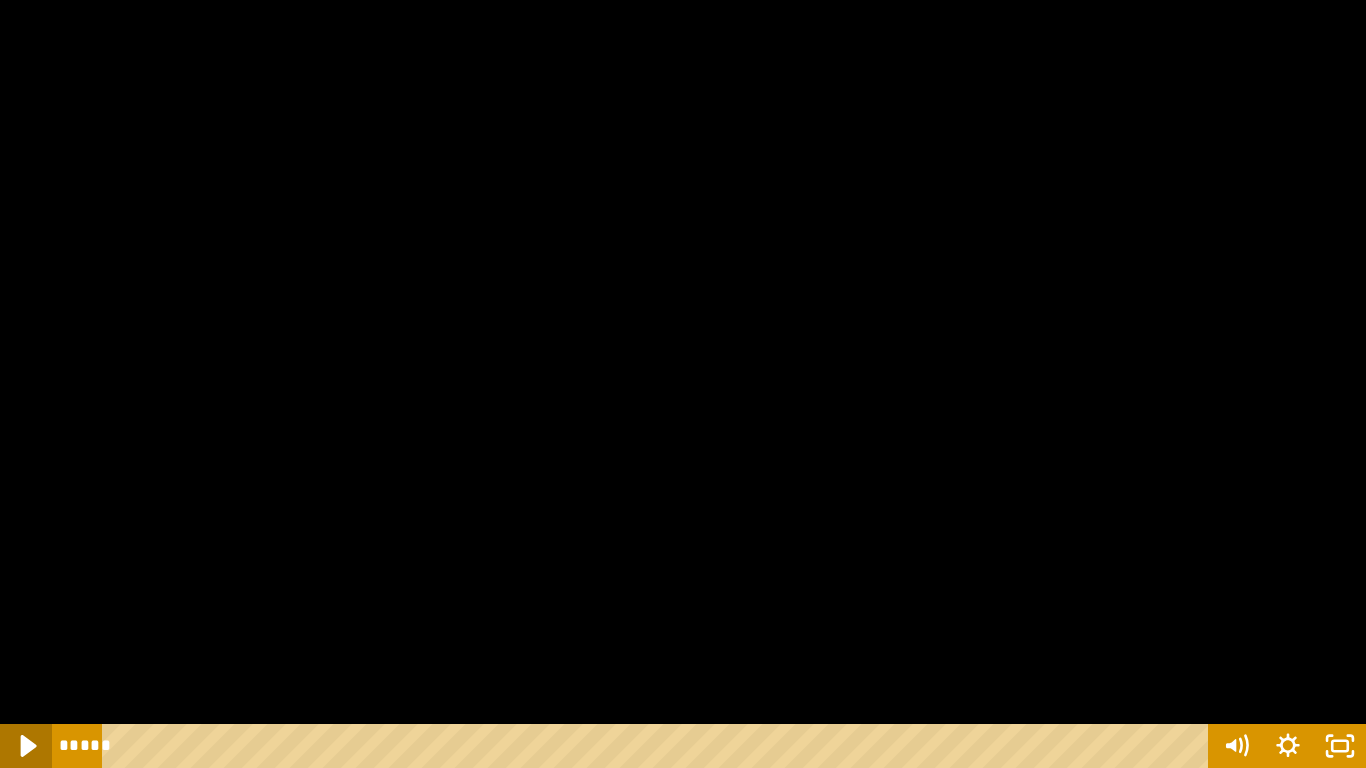 click 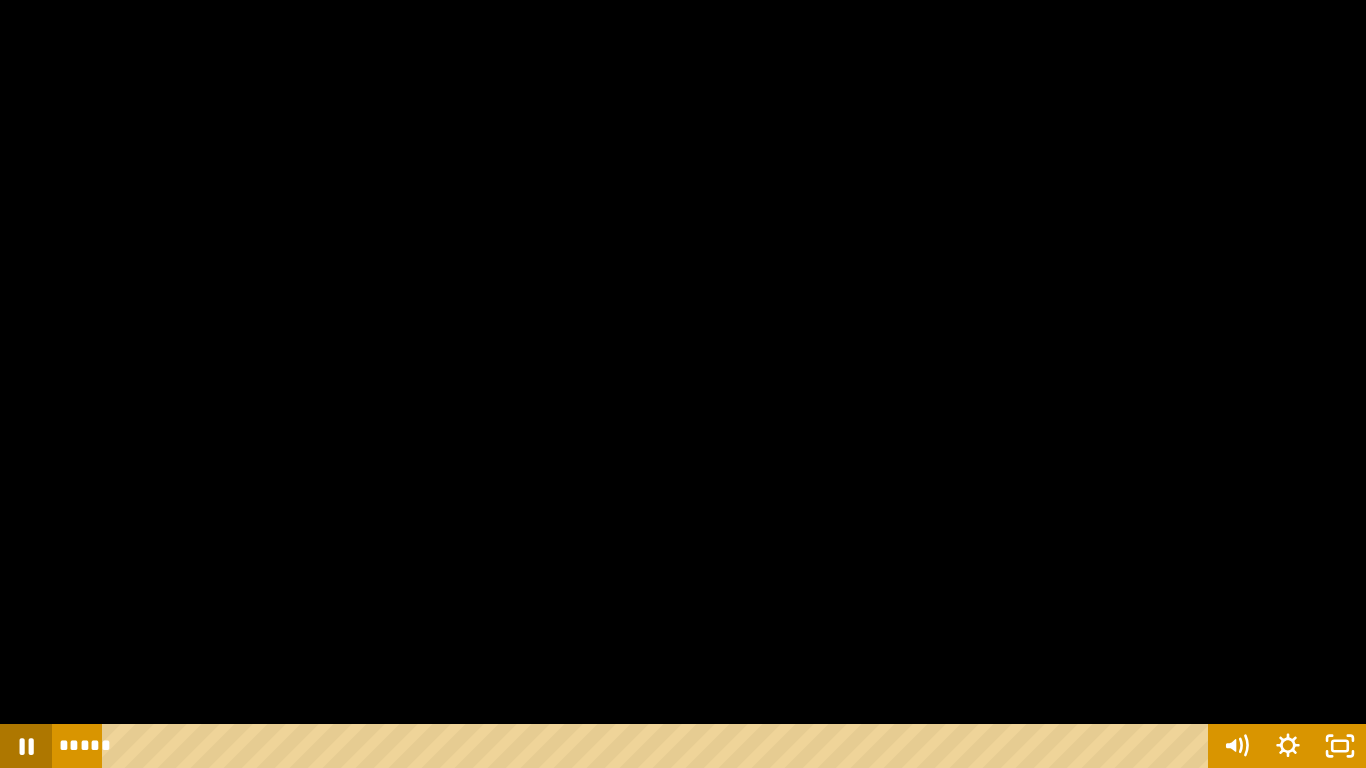 click 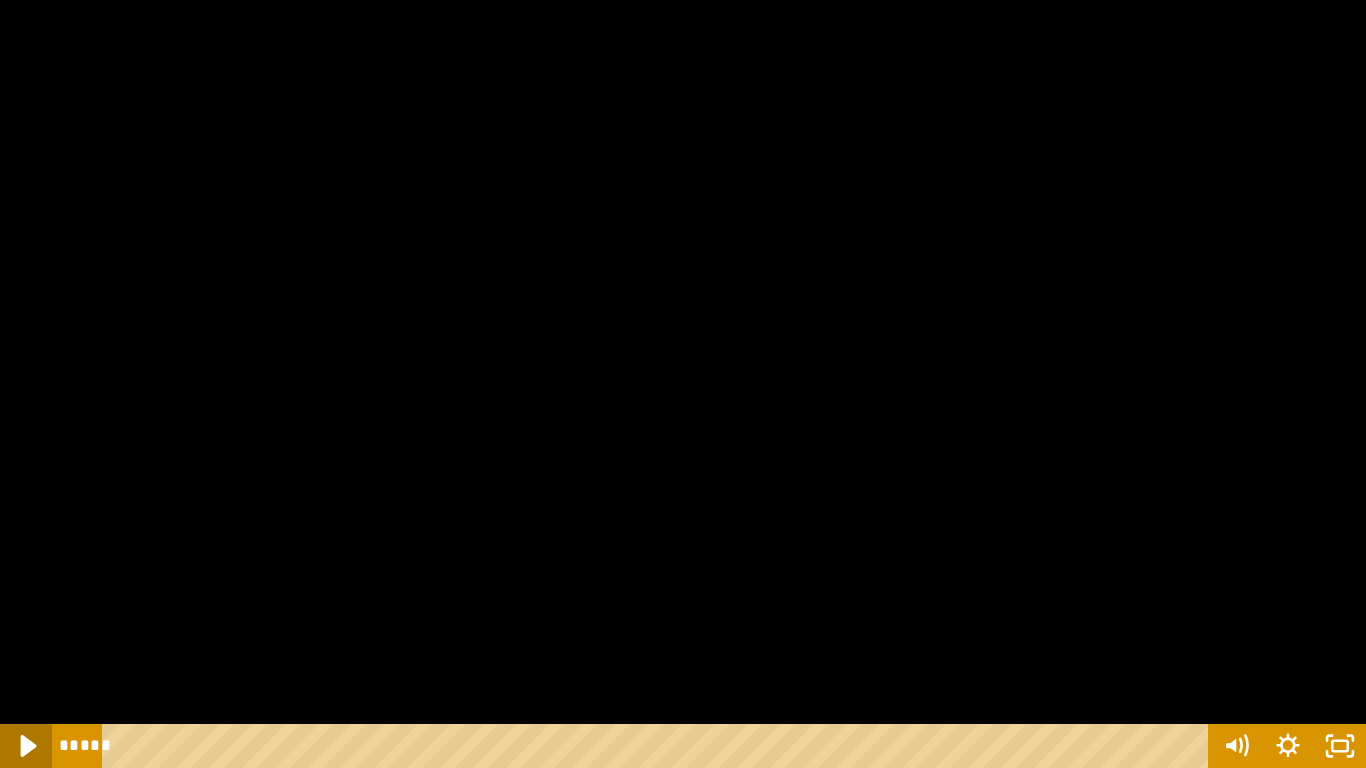 click 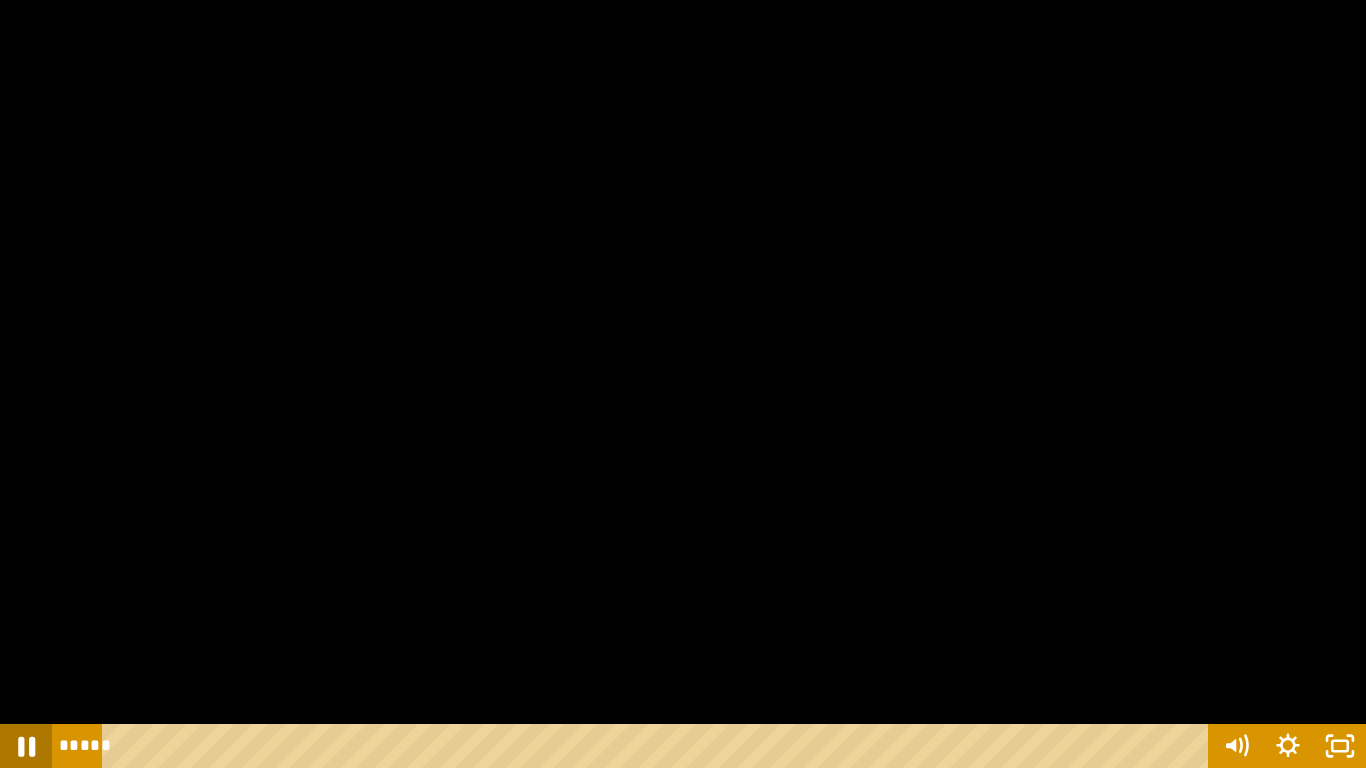 click 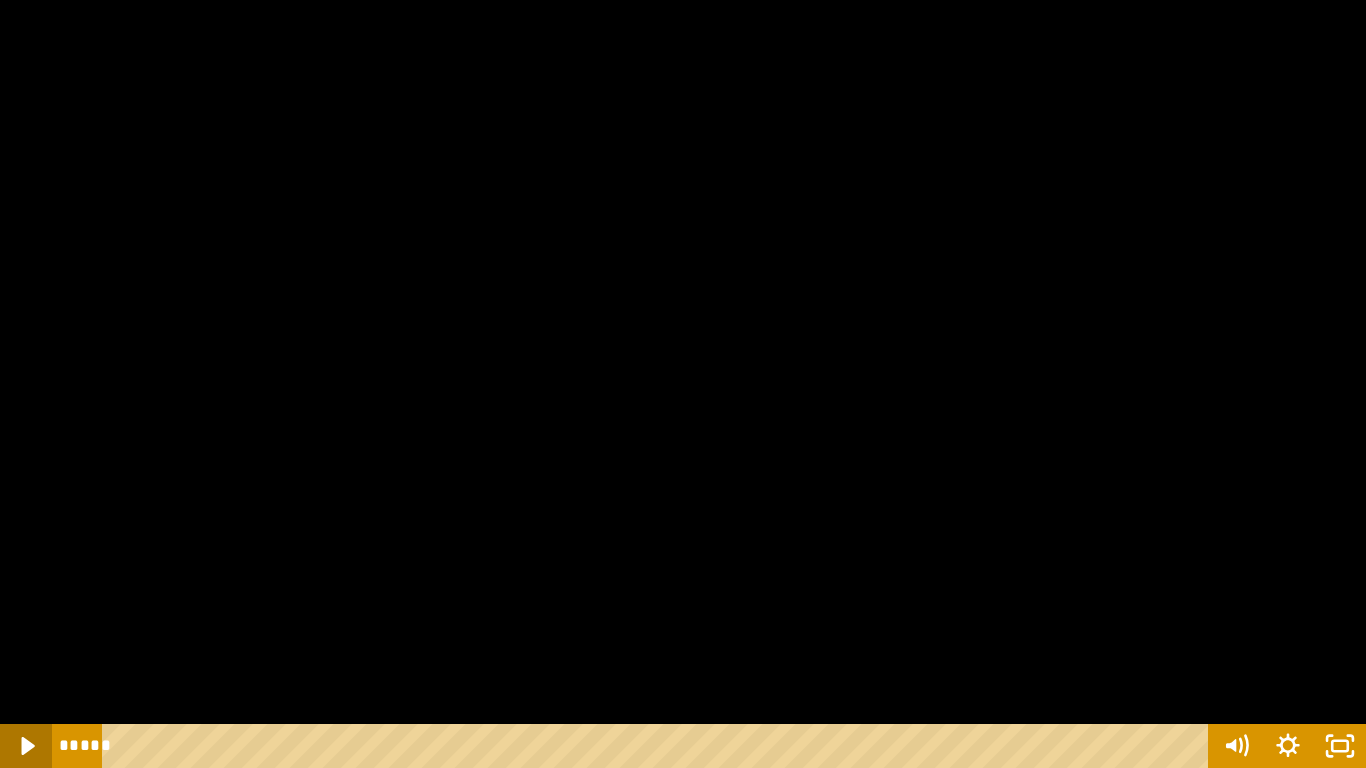 click 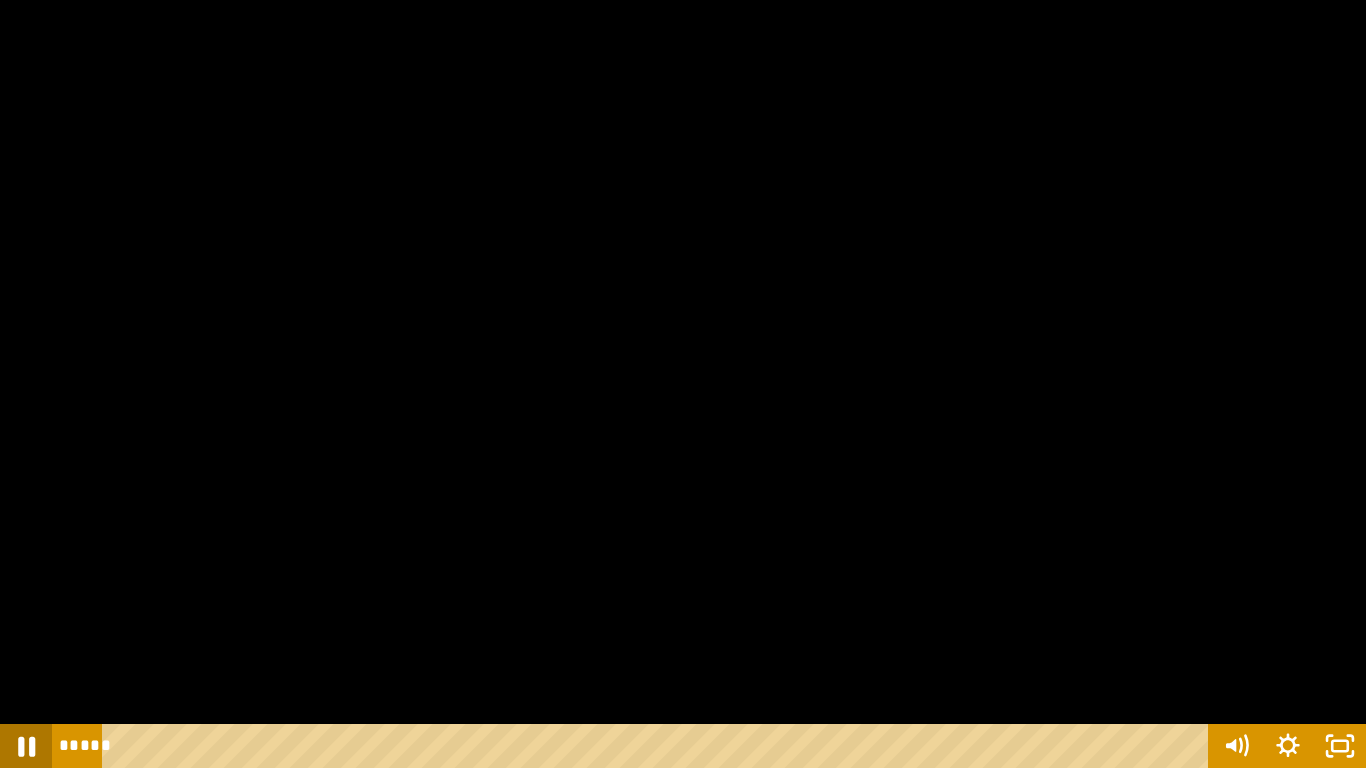 click 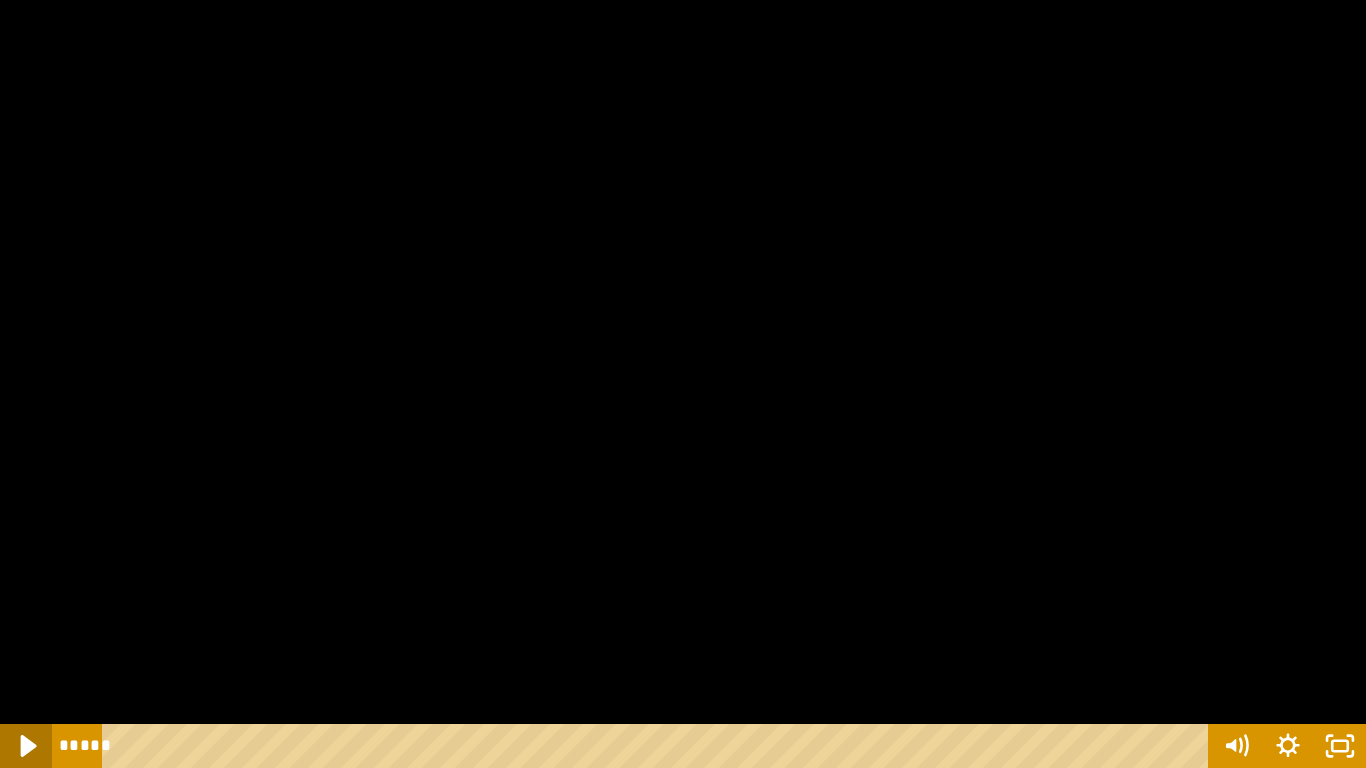 click 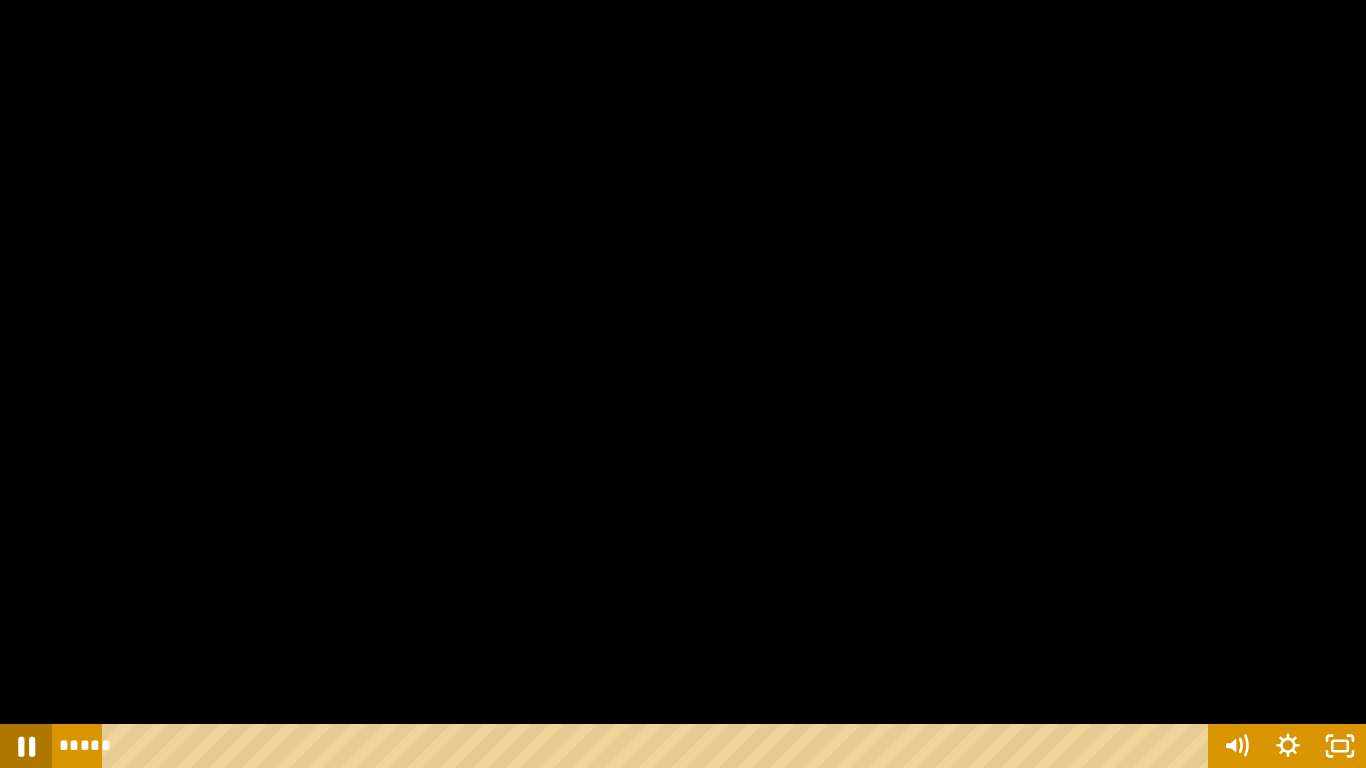 click 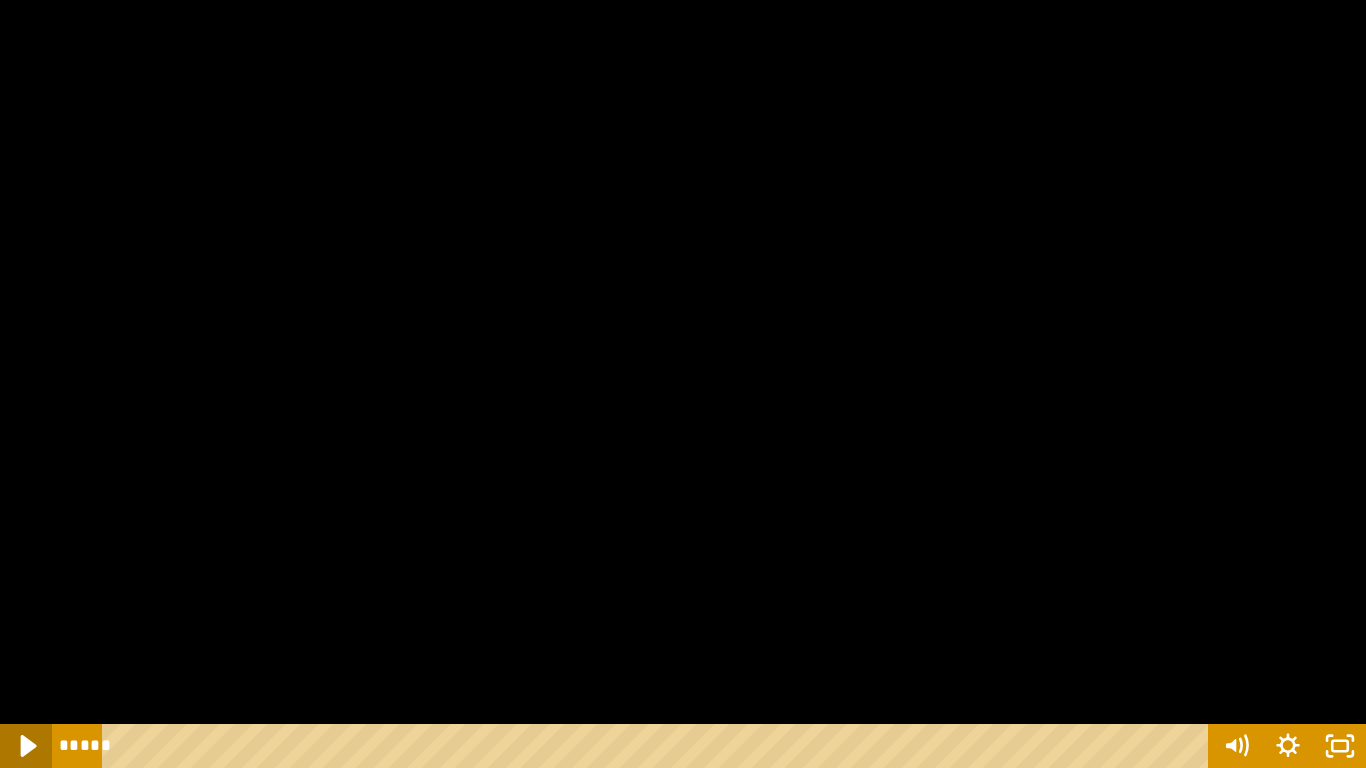 click 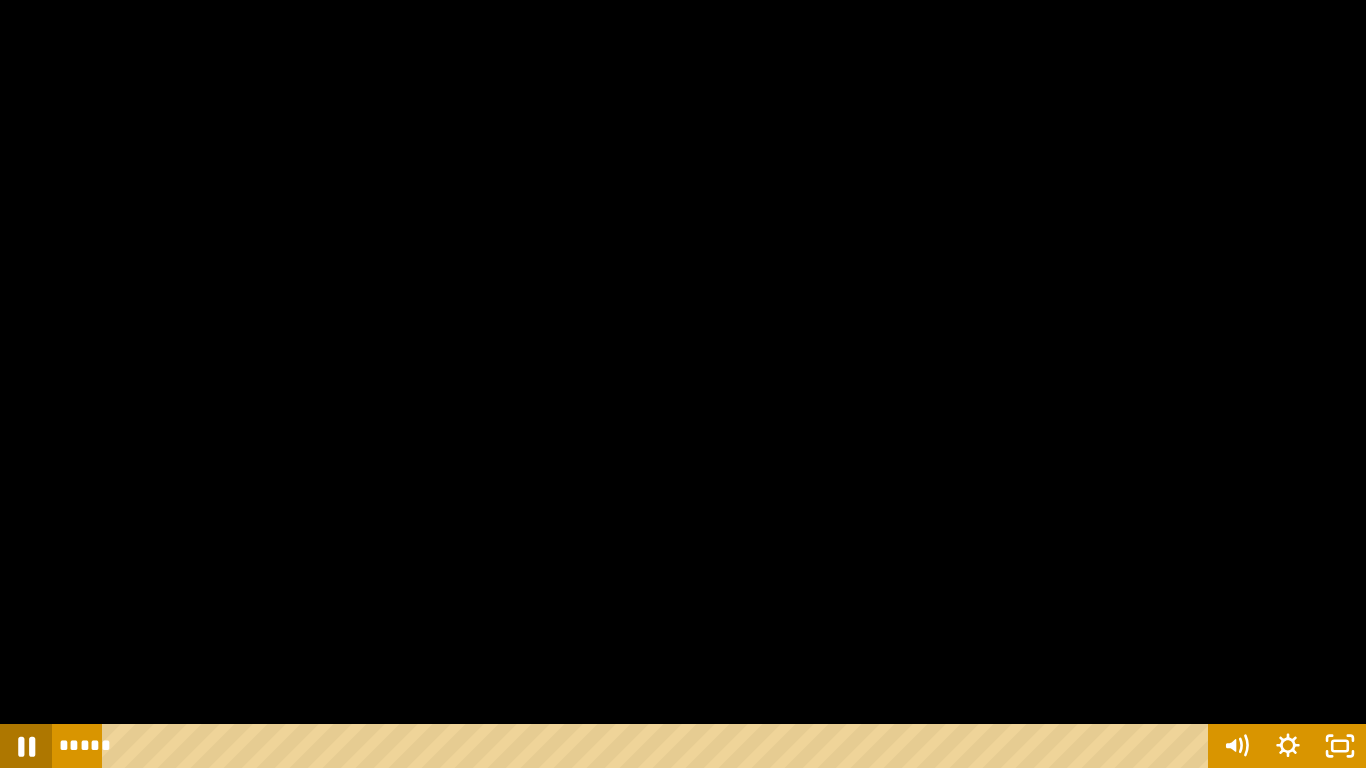 click 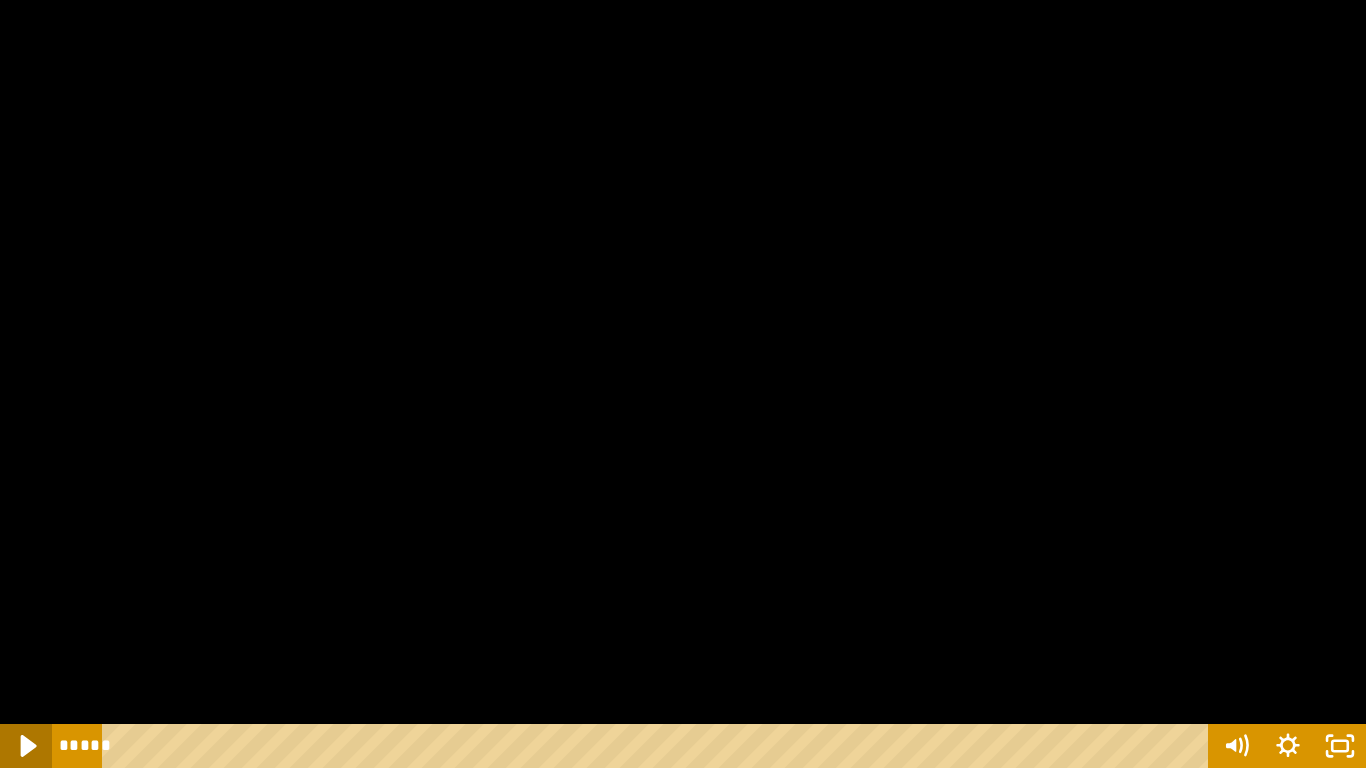 click 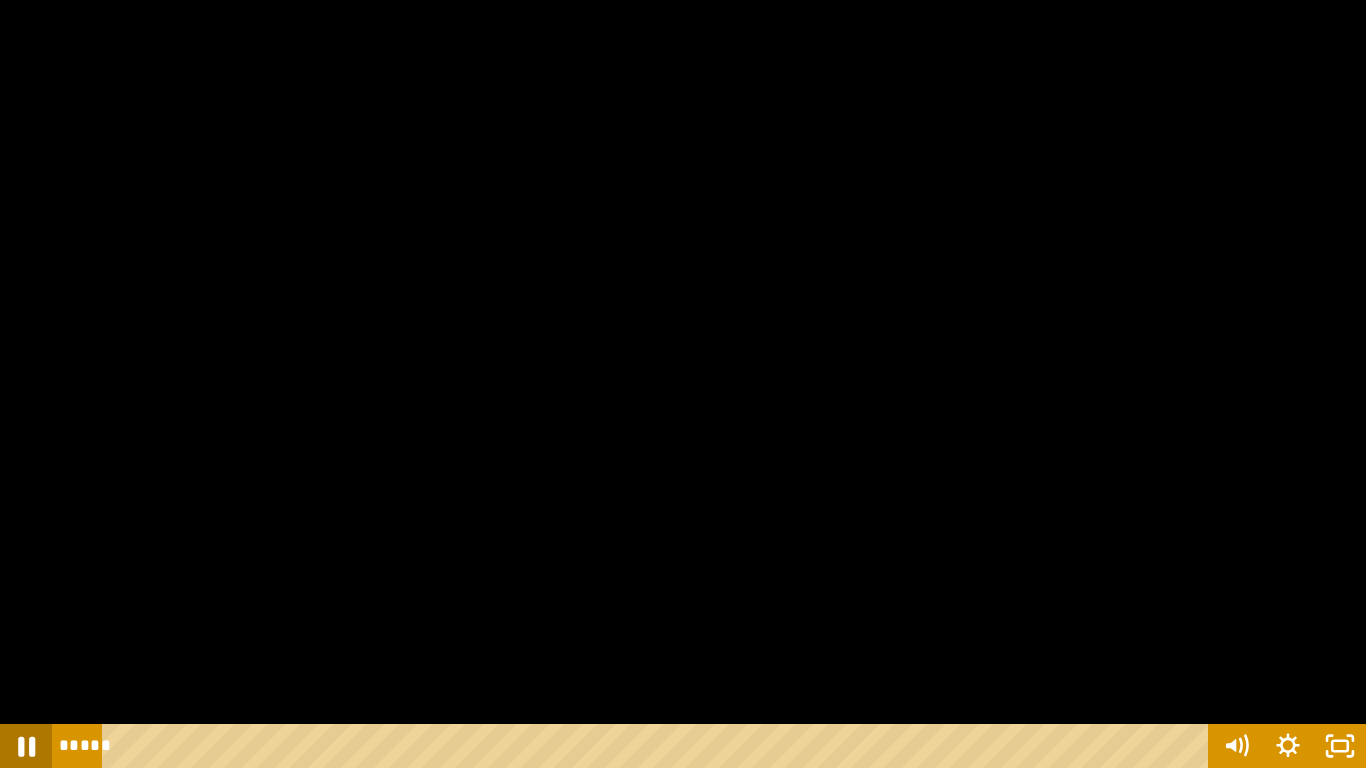 click 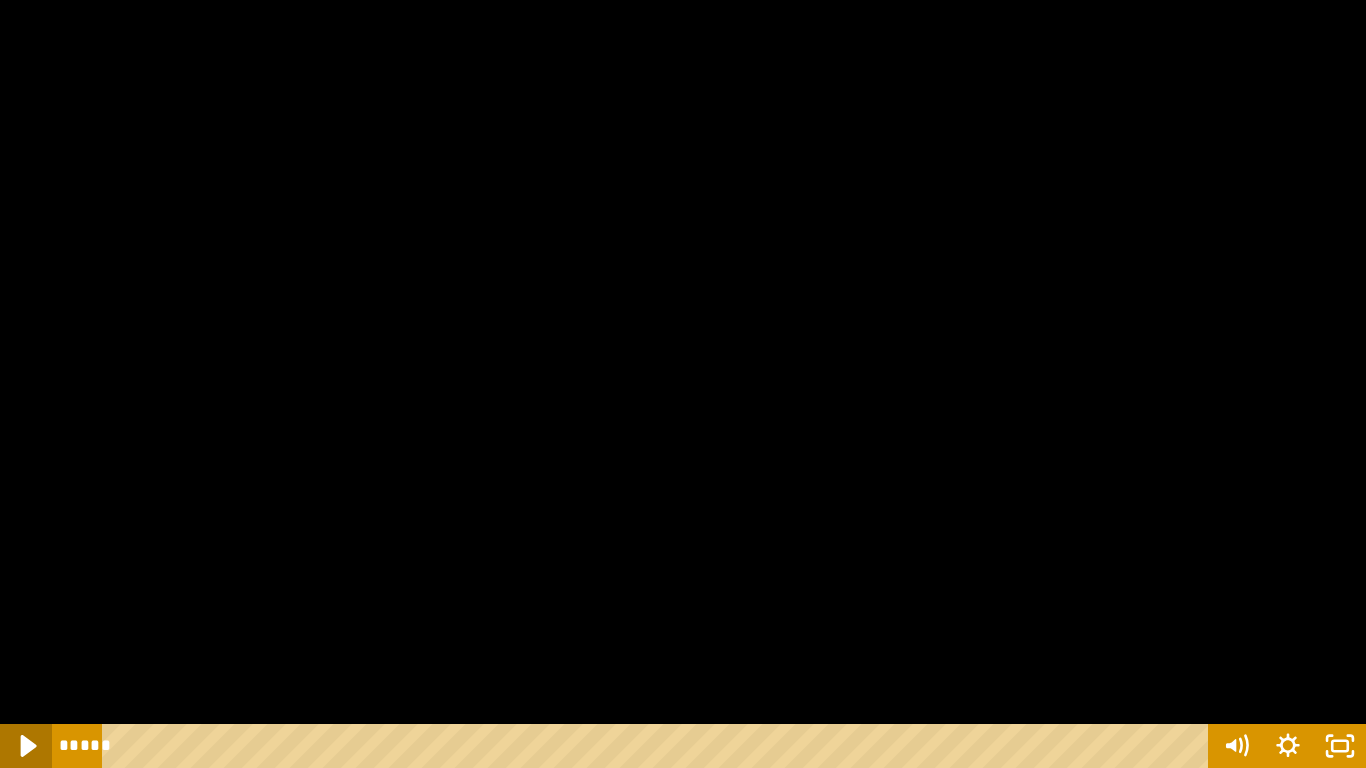 click 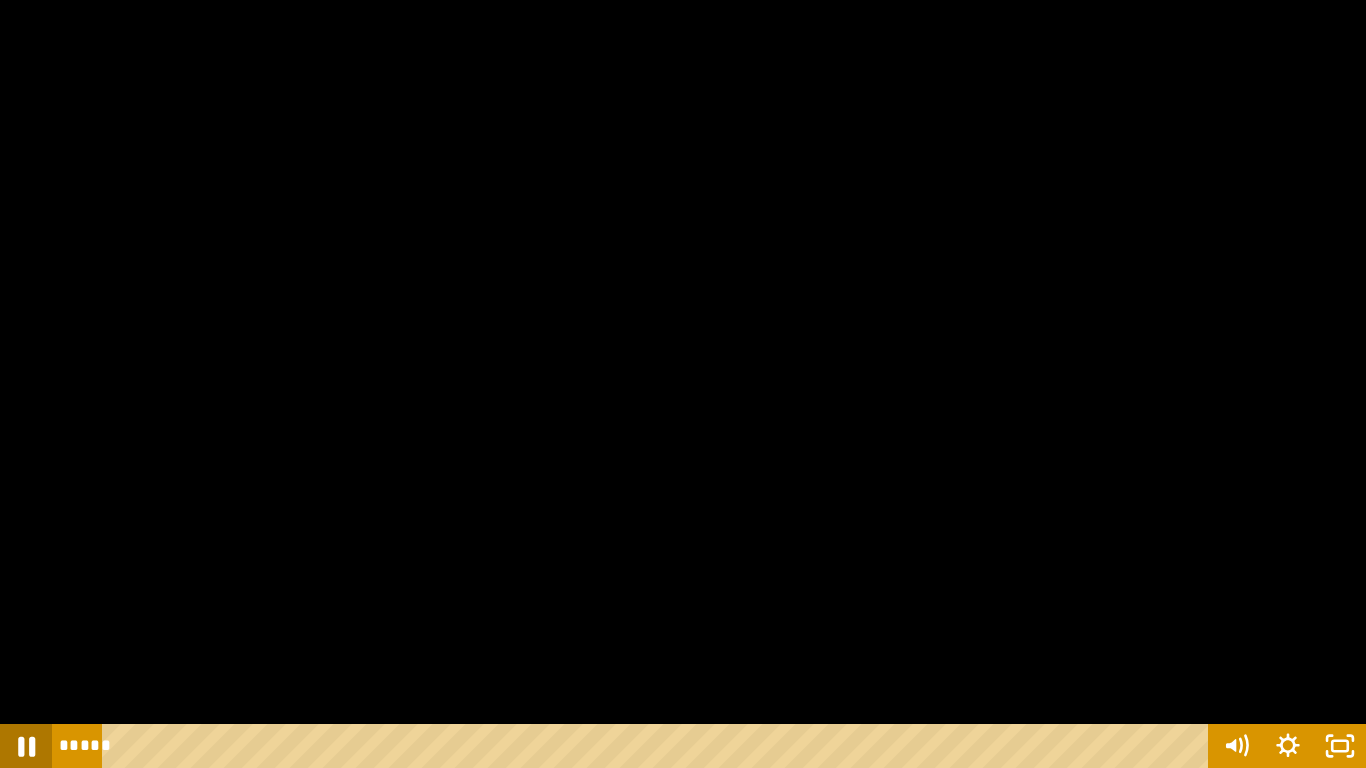 click 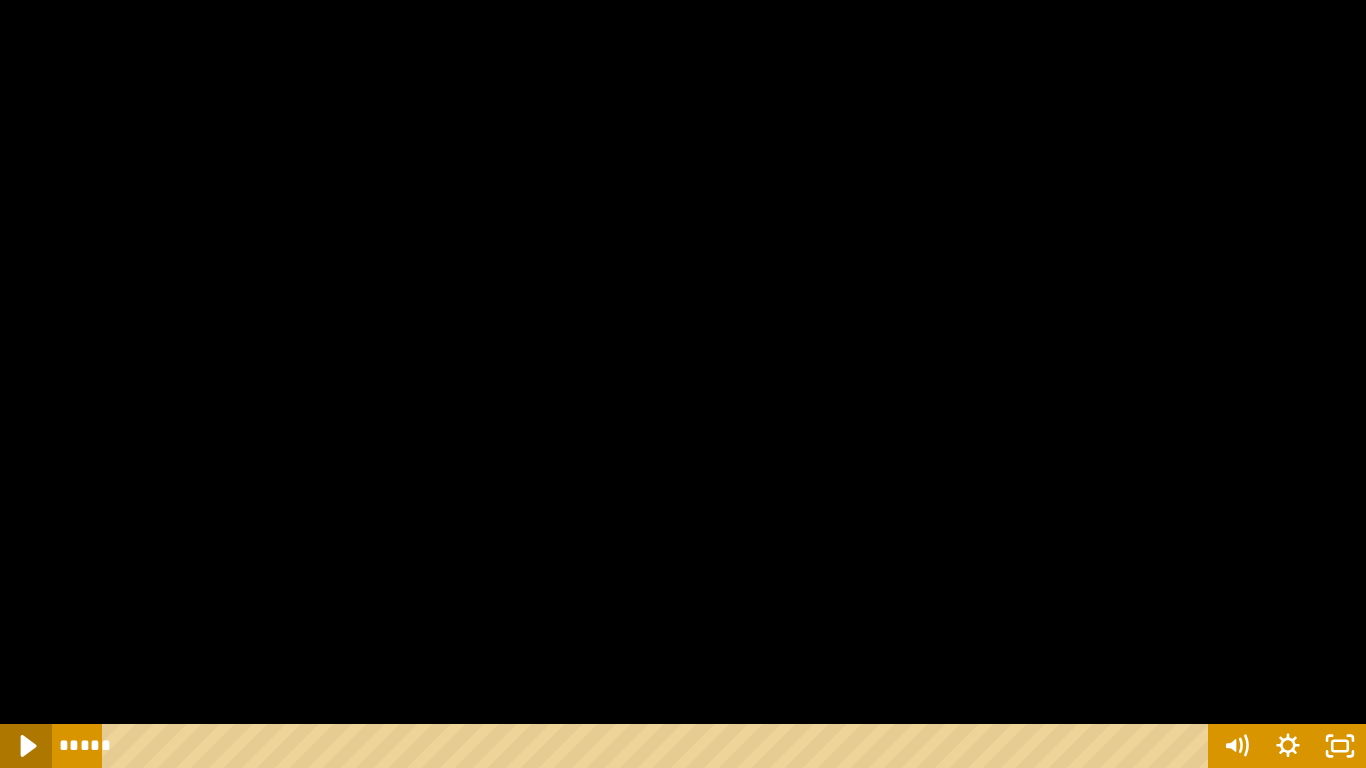 click 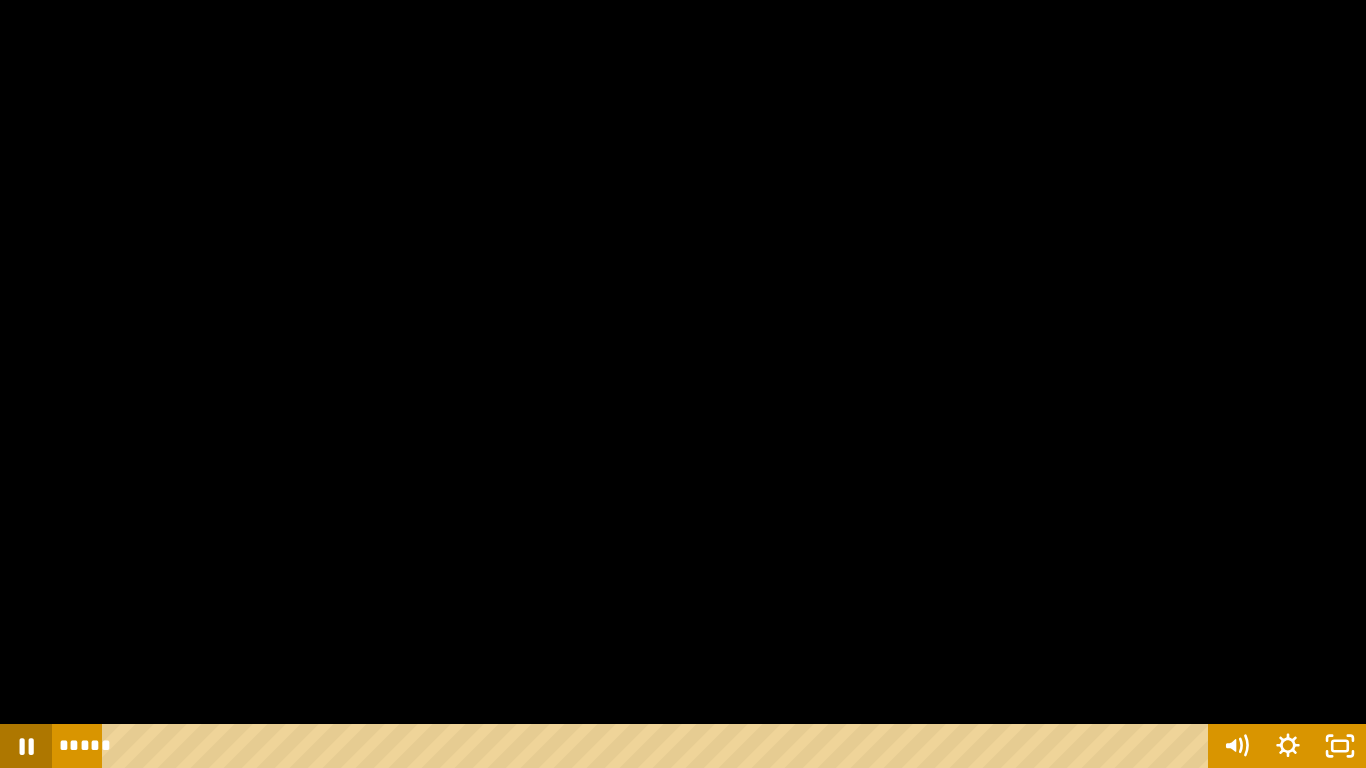 click 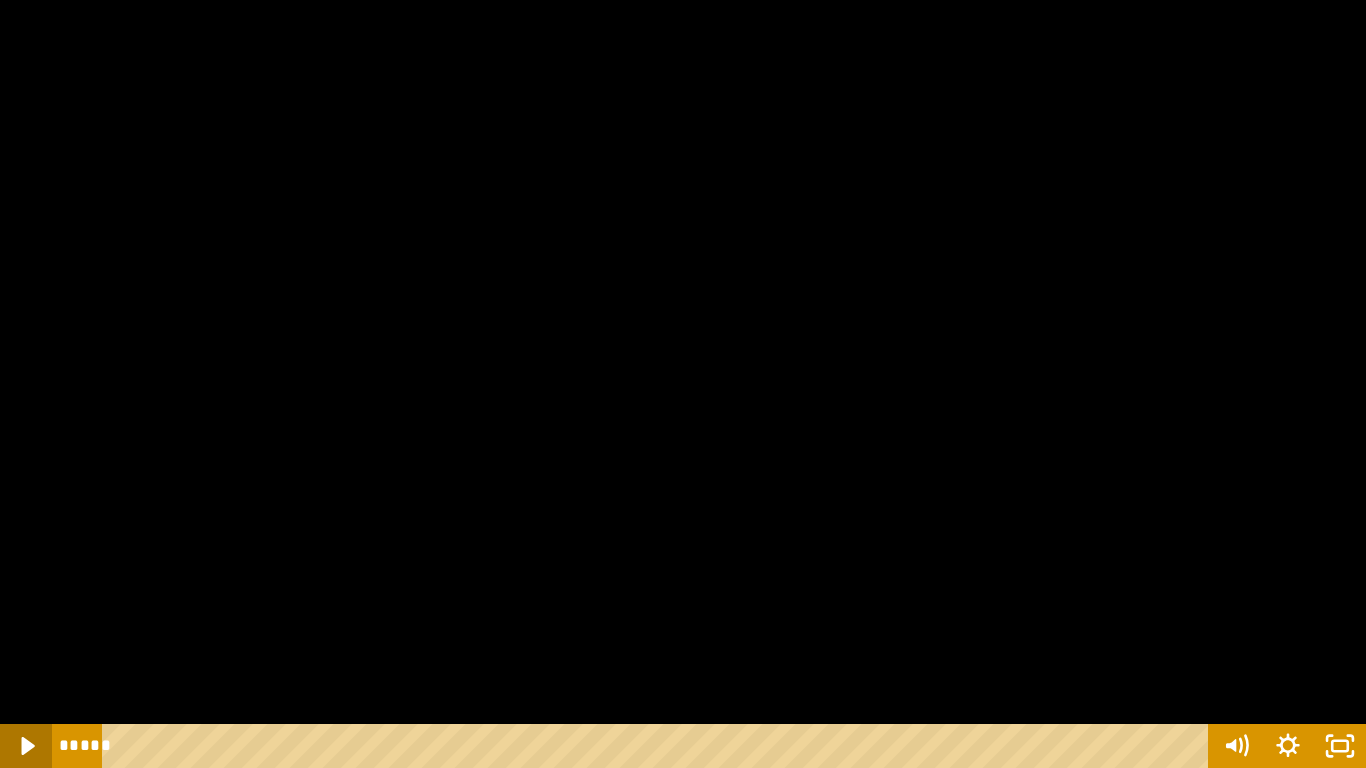 click 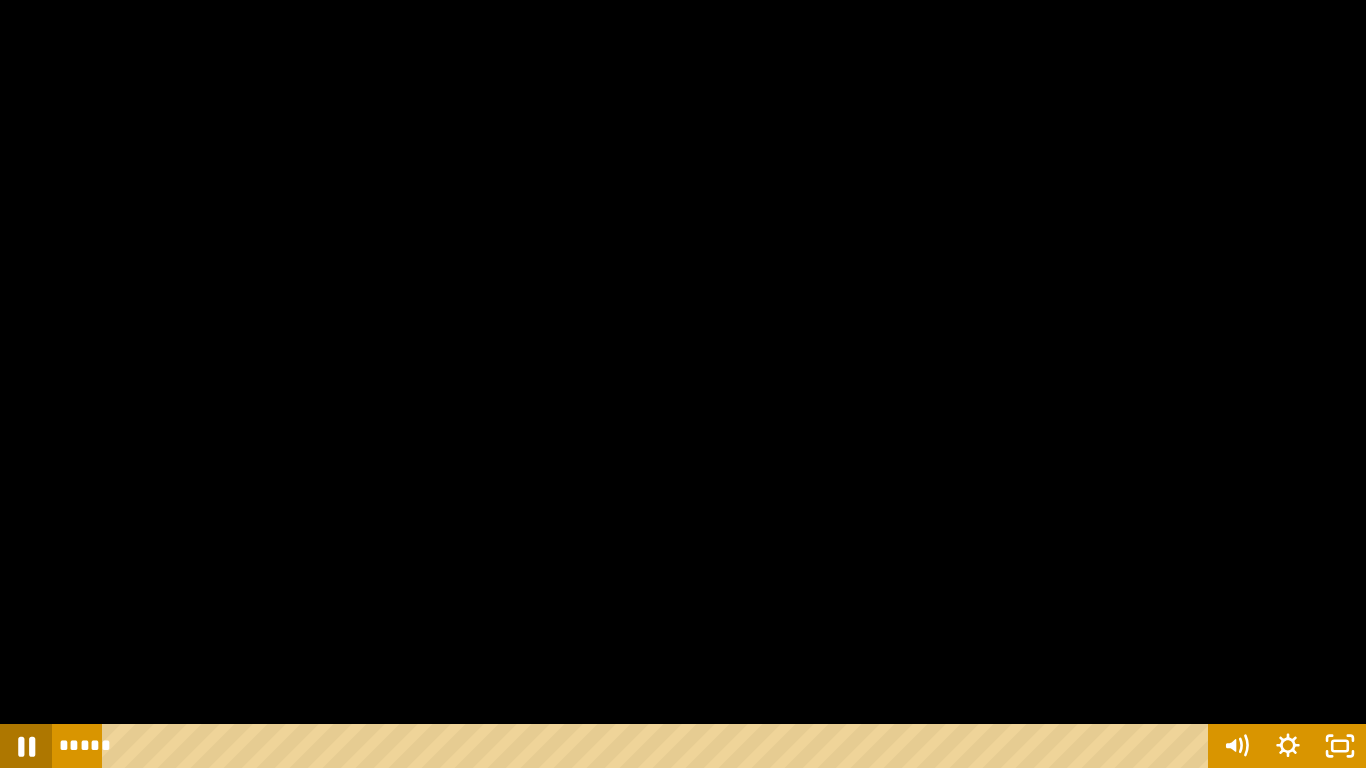 click 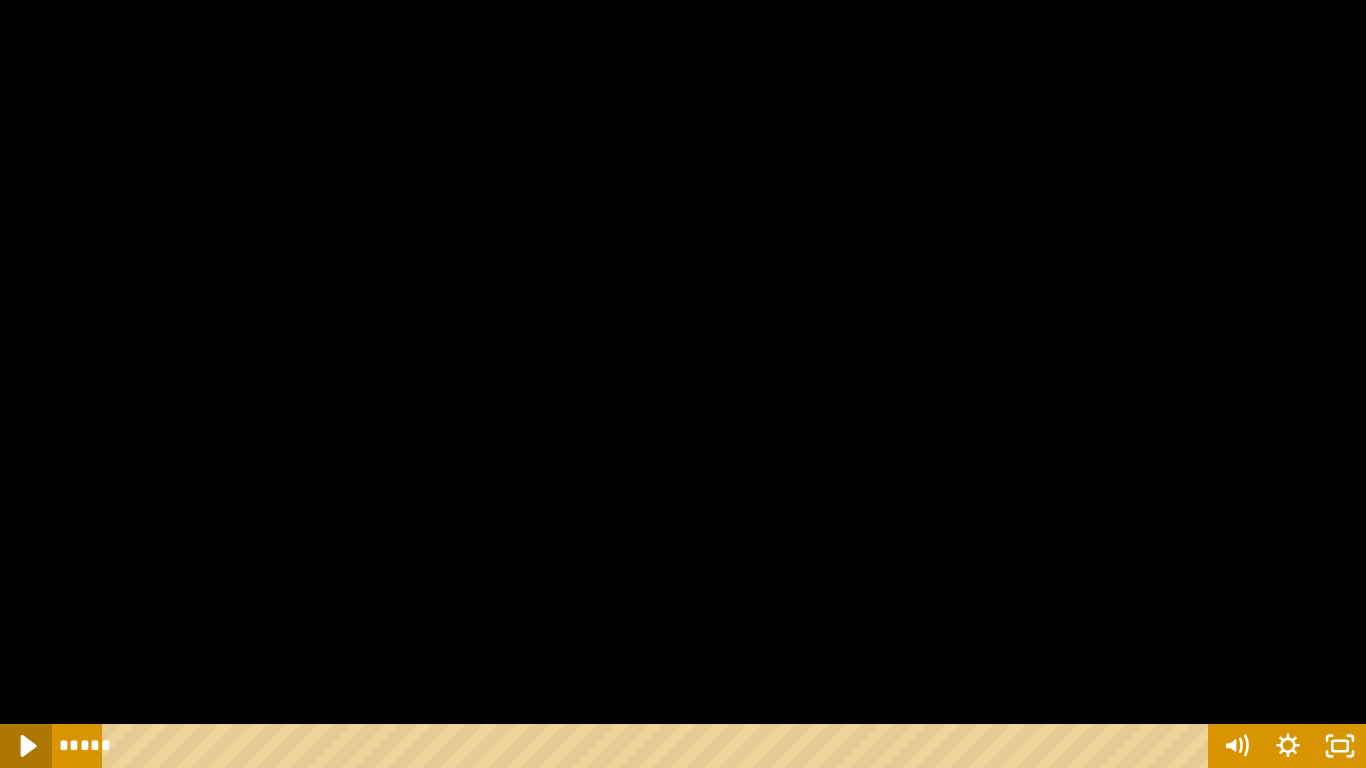 click 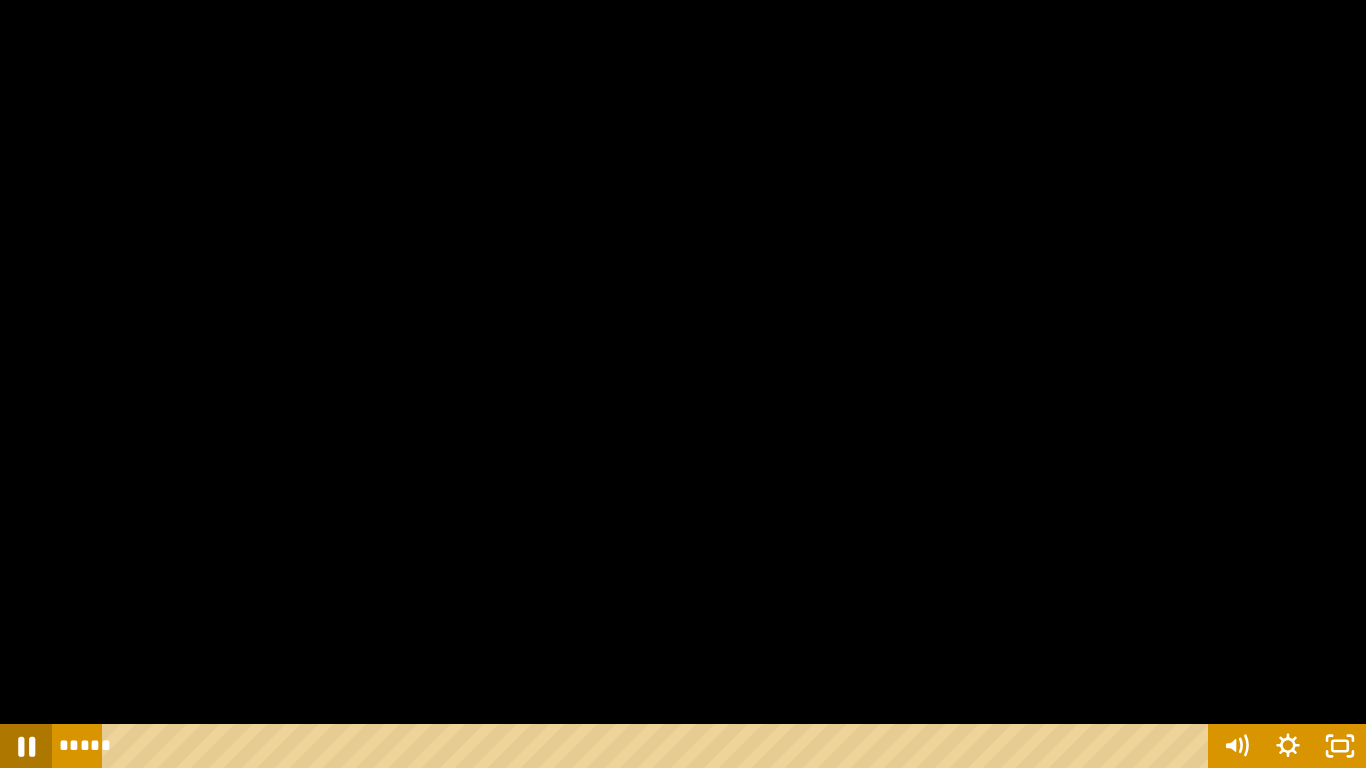 click 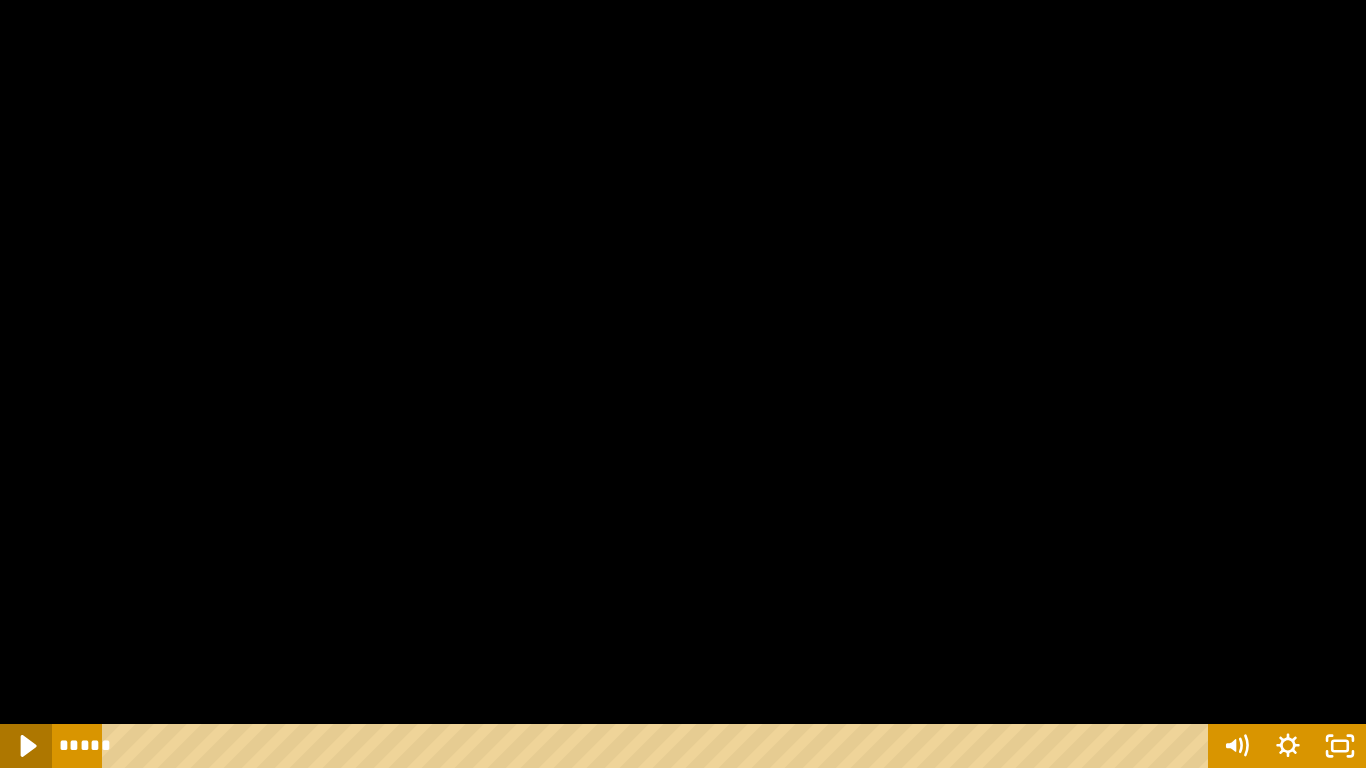 click 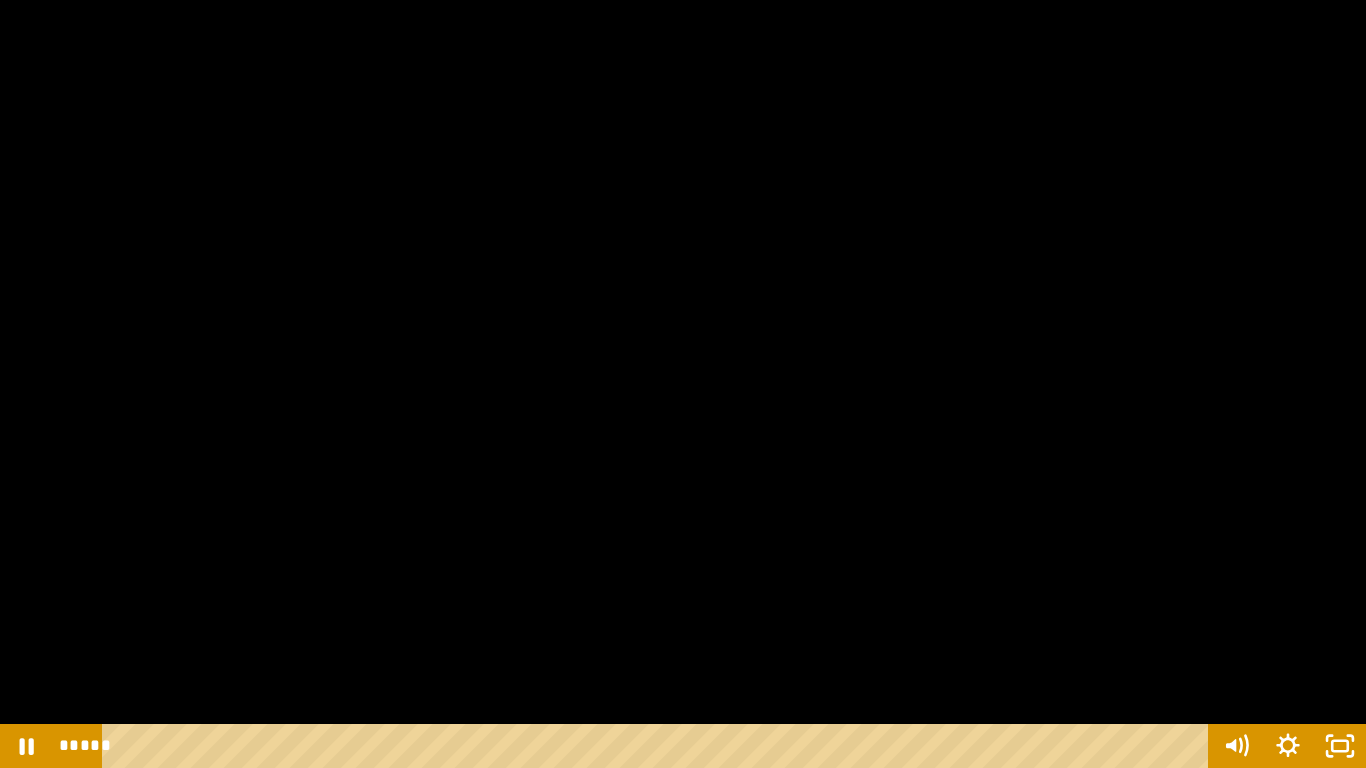 scroll, scrollTop: 0, scrollLeft: 0, axis: both 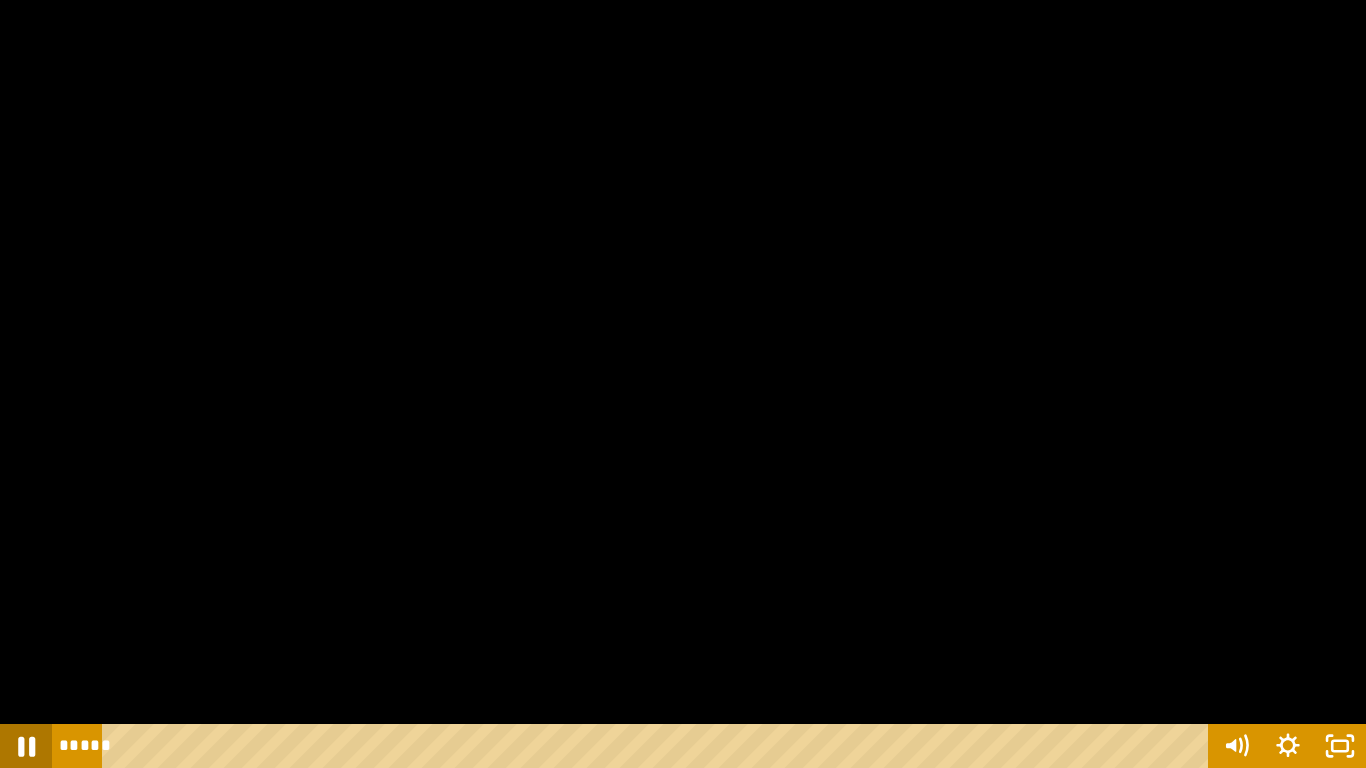 click 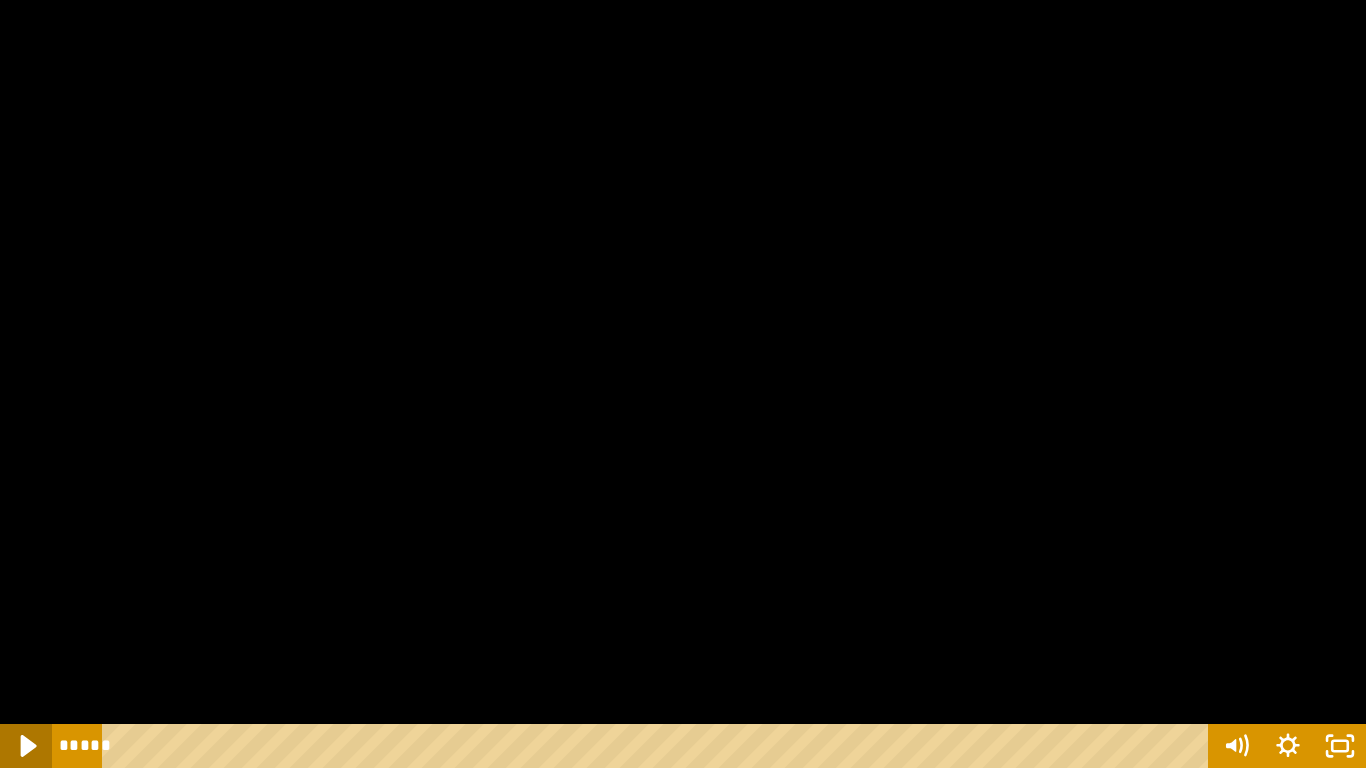 click 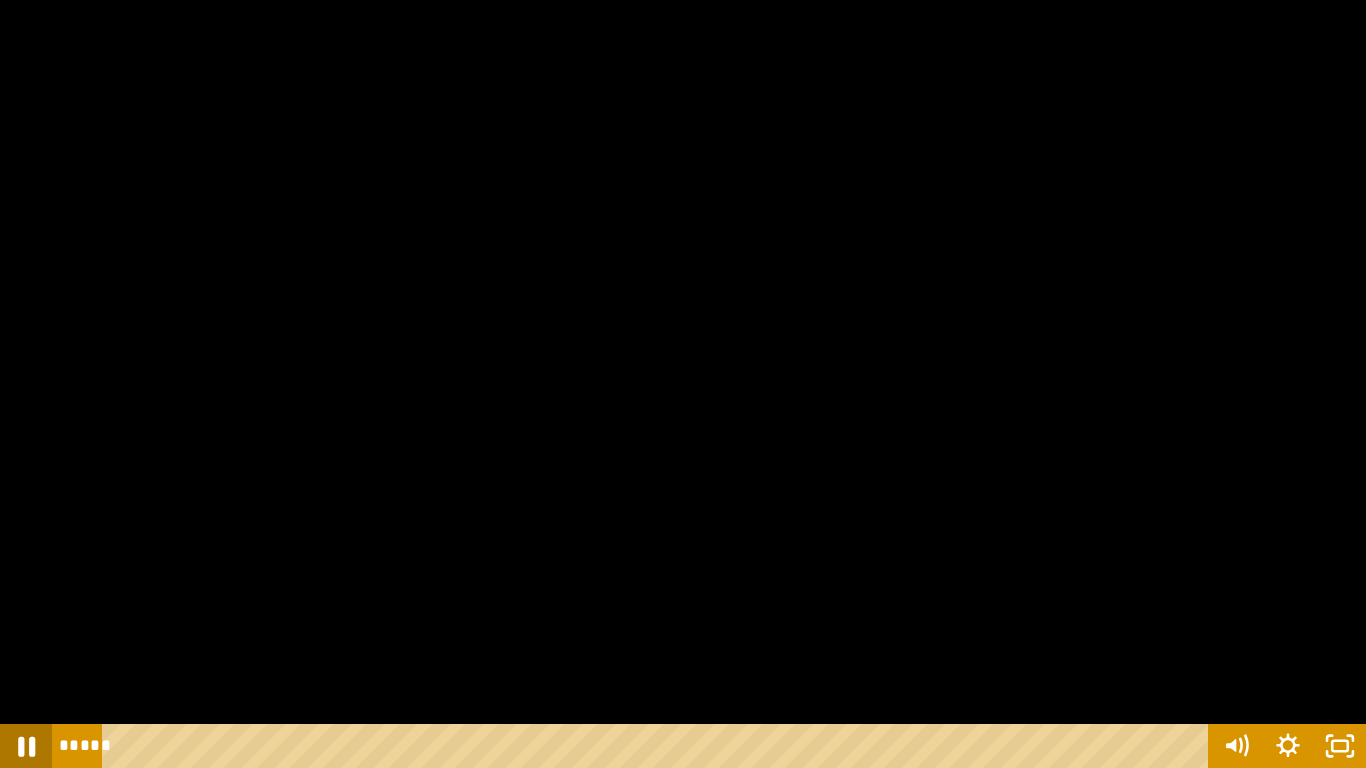 click 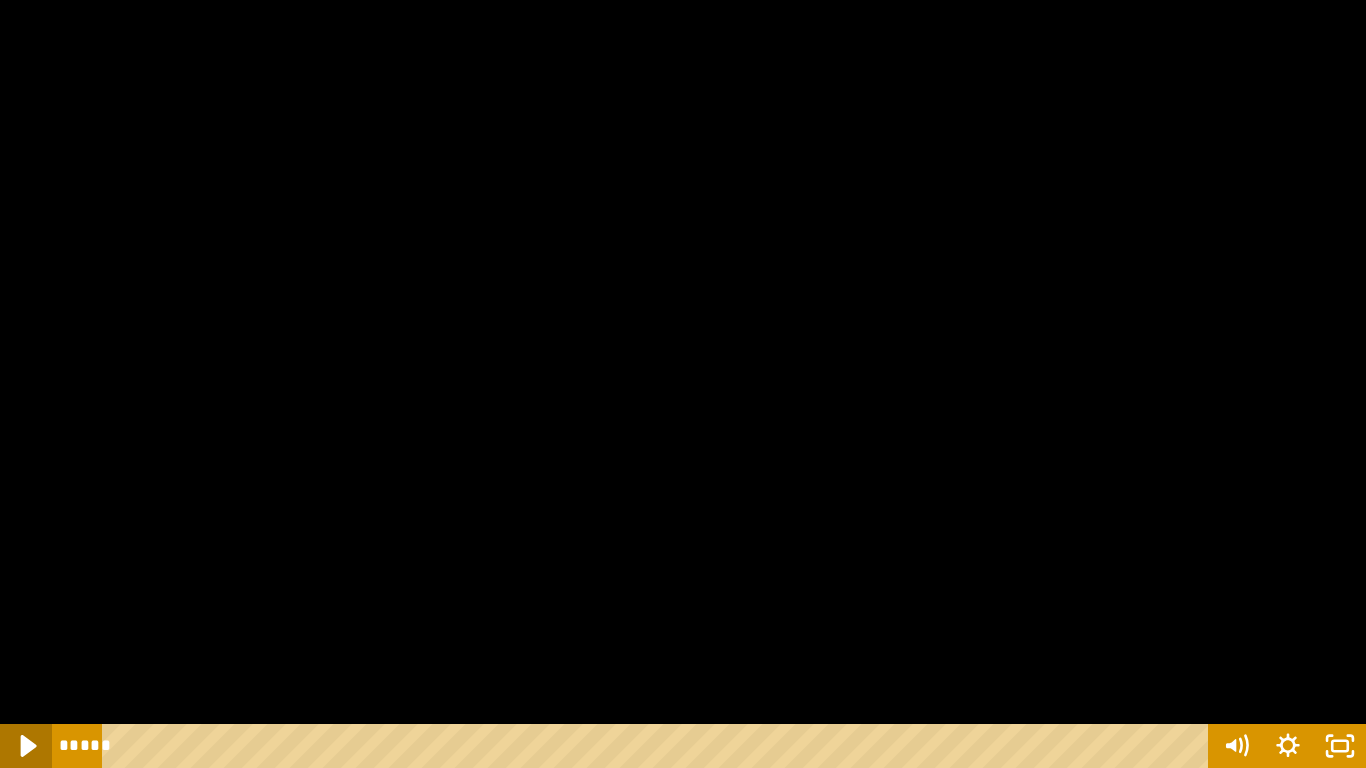 click 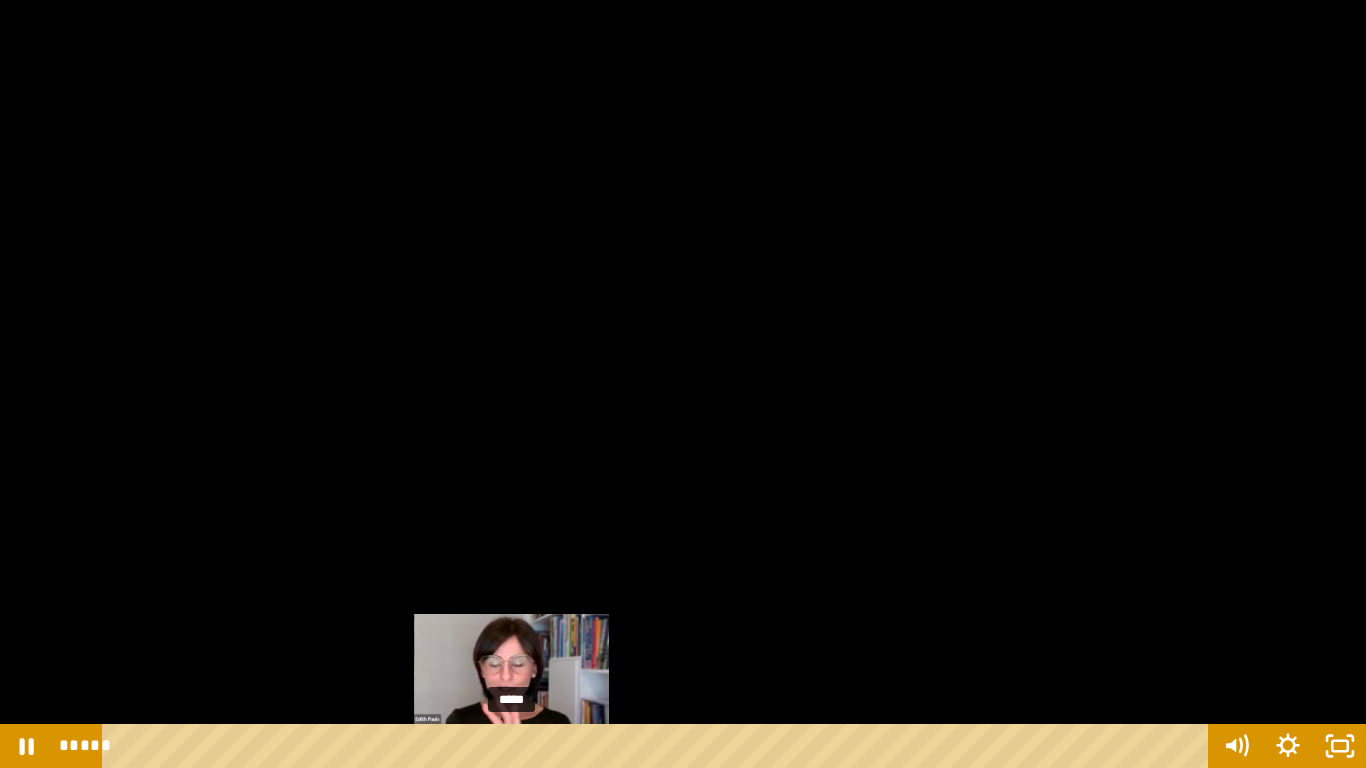click at bounding box center (511, 746) 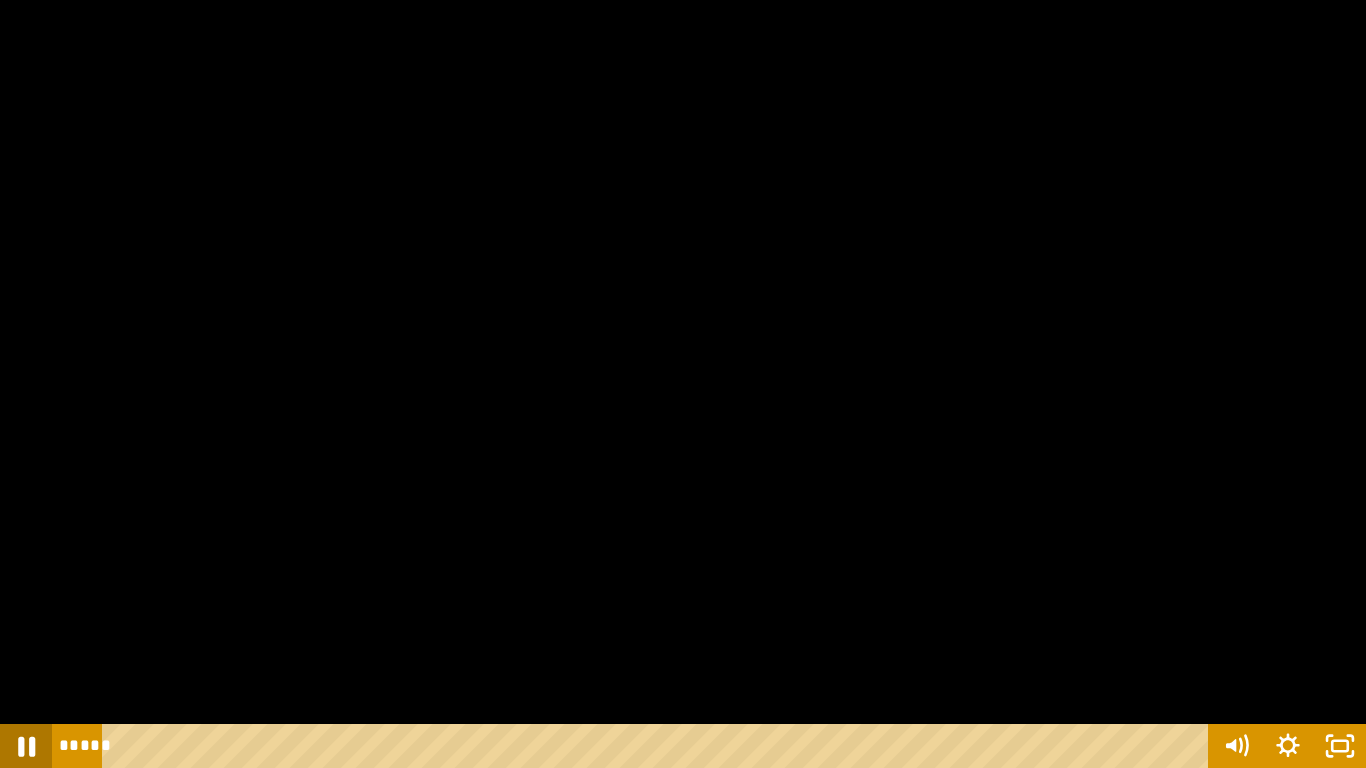 click 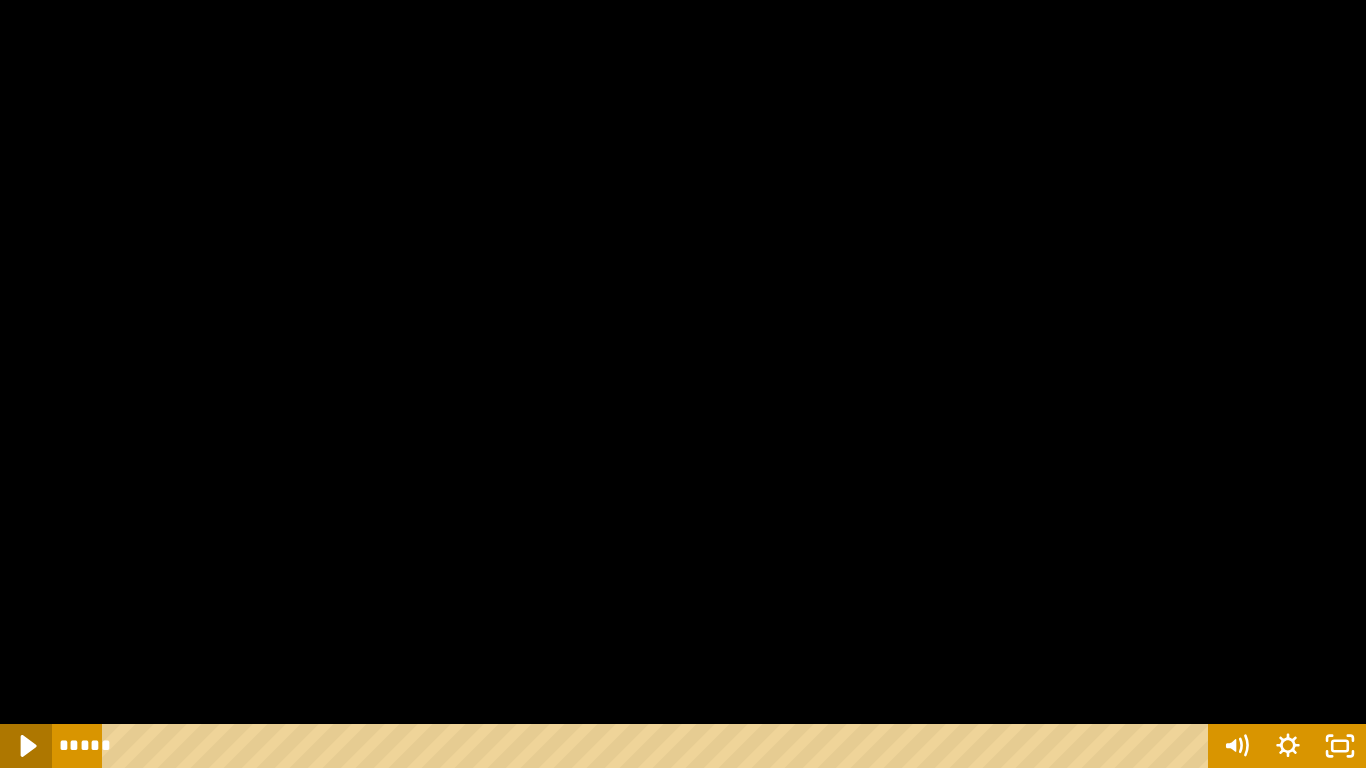 click 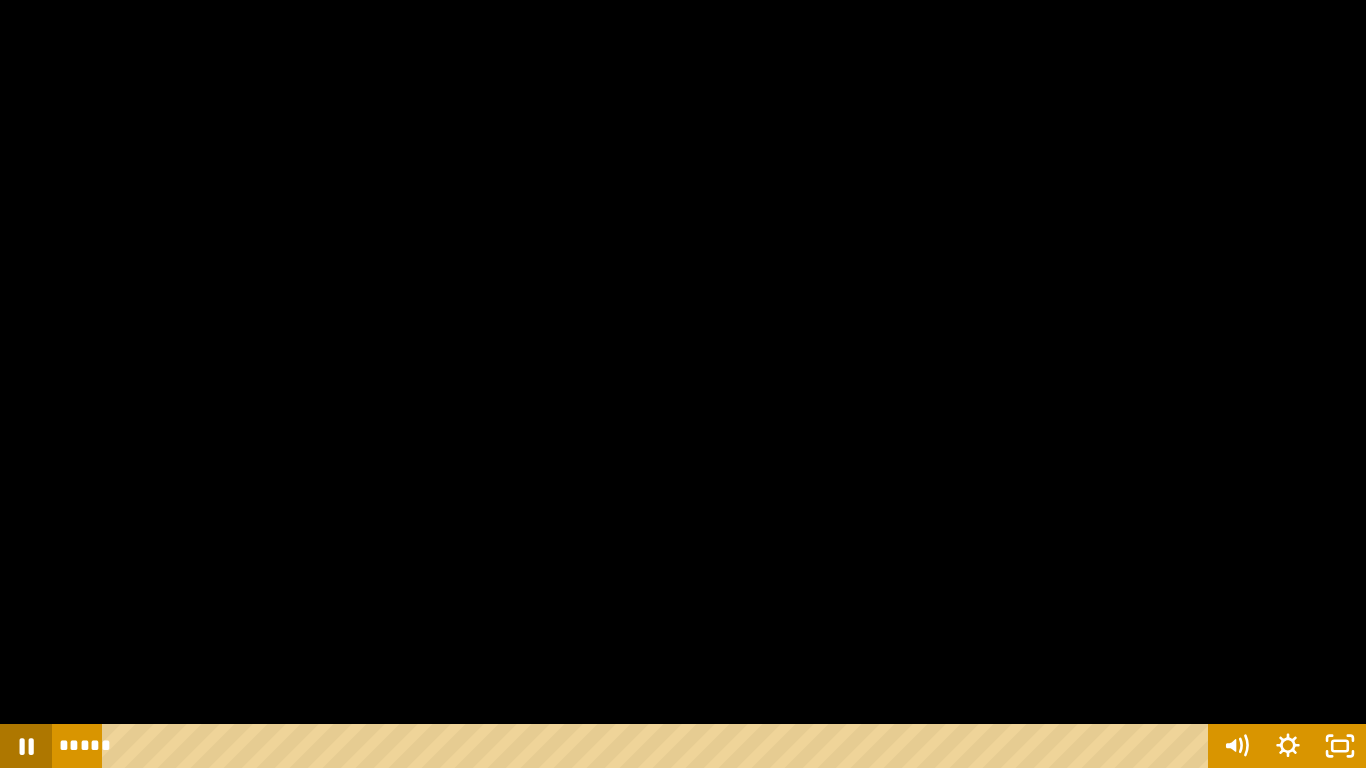 click 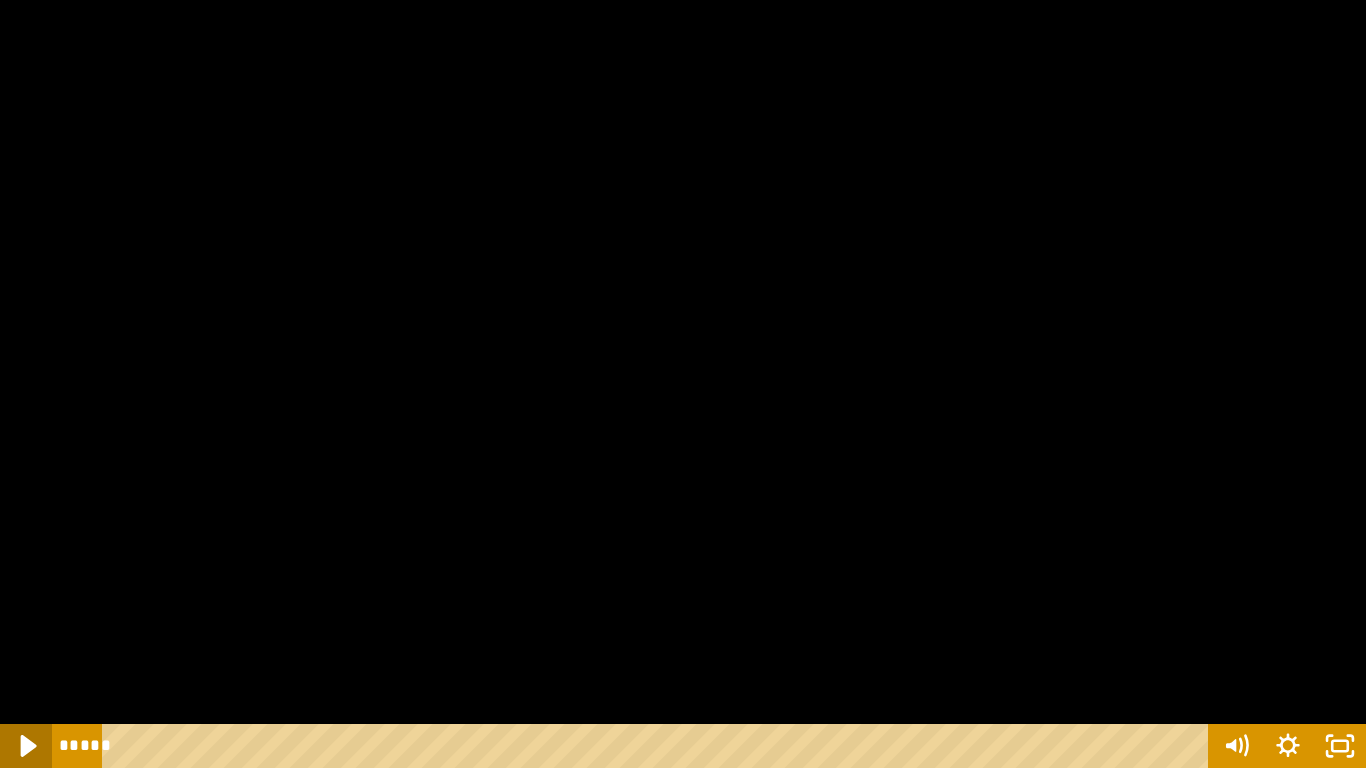 click 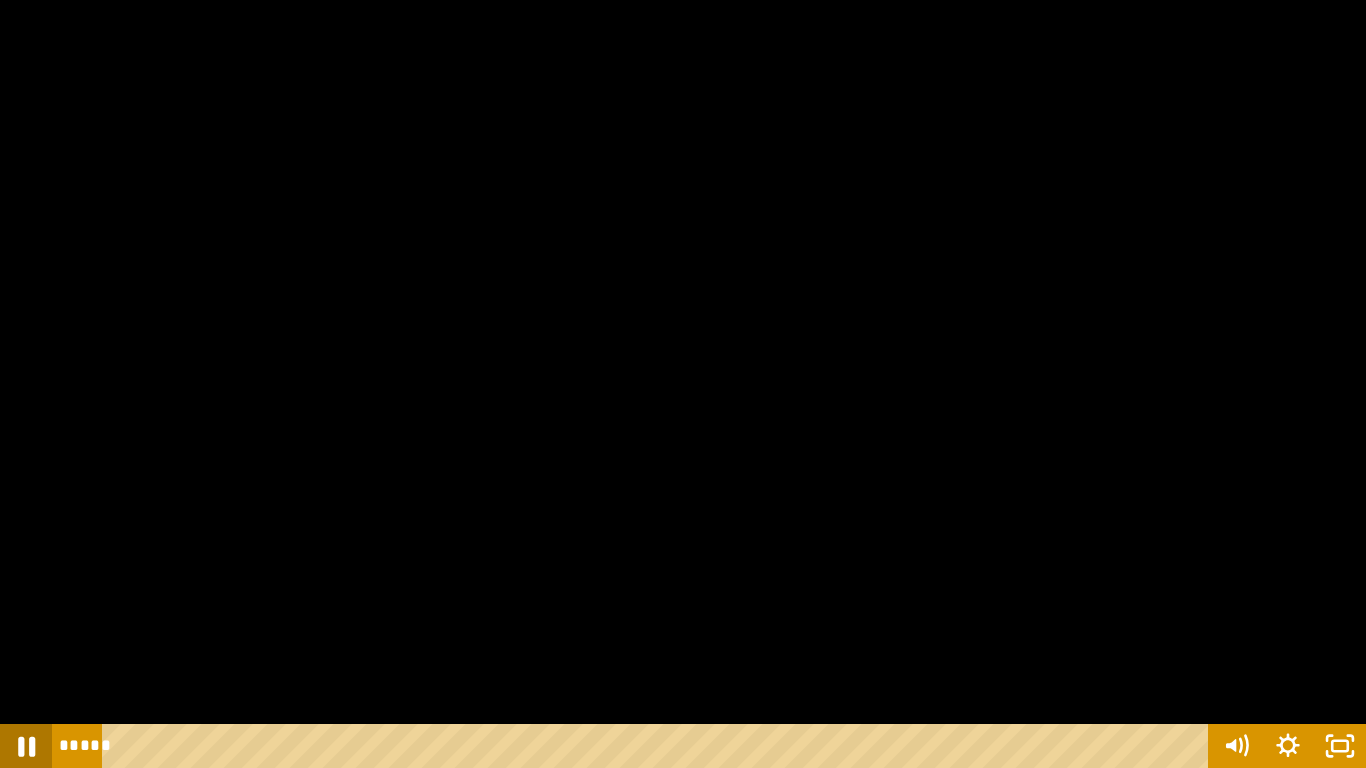 click 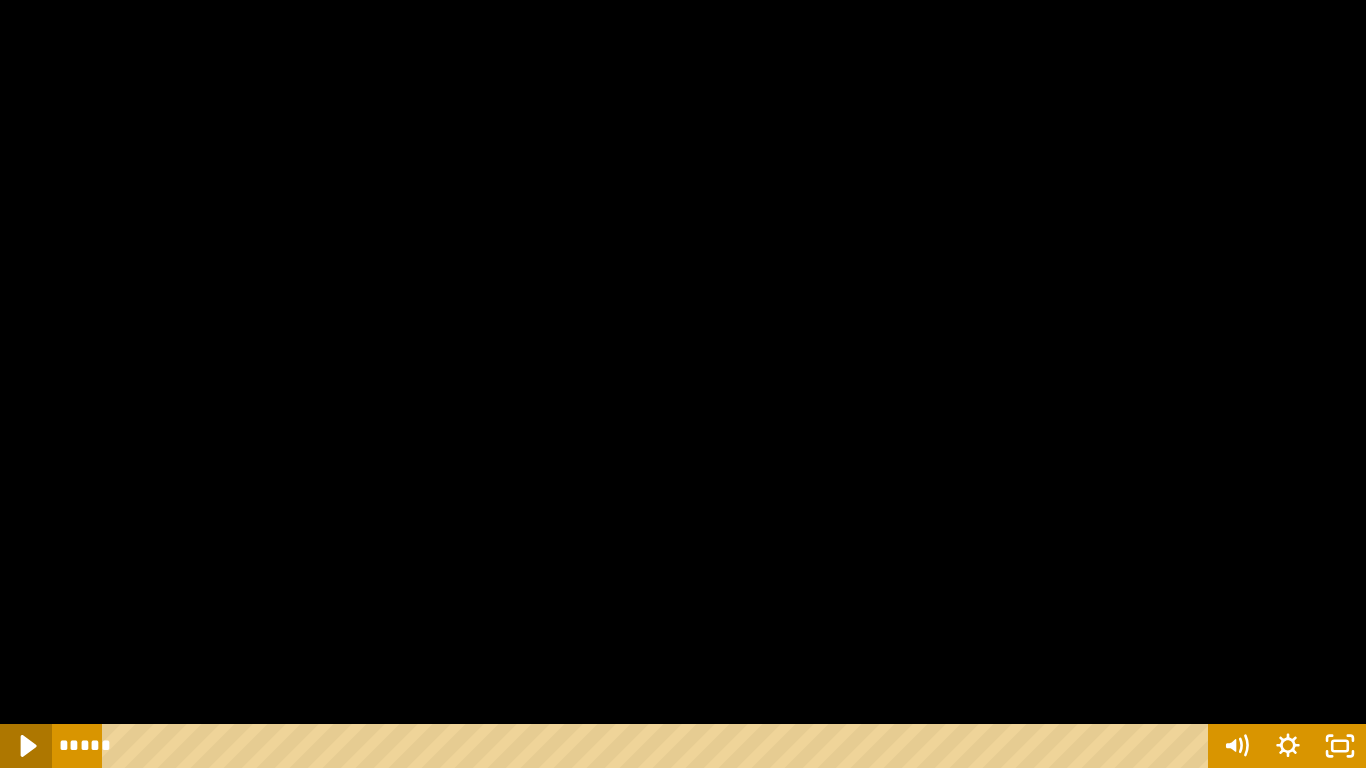 click 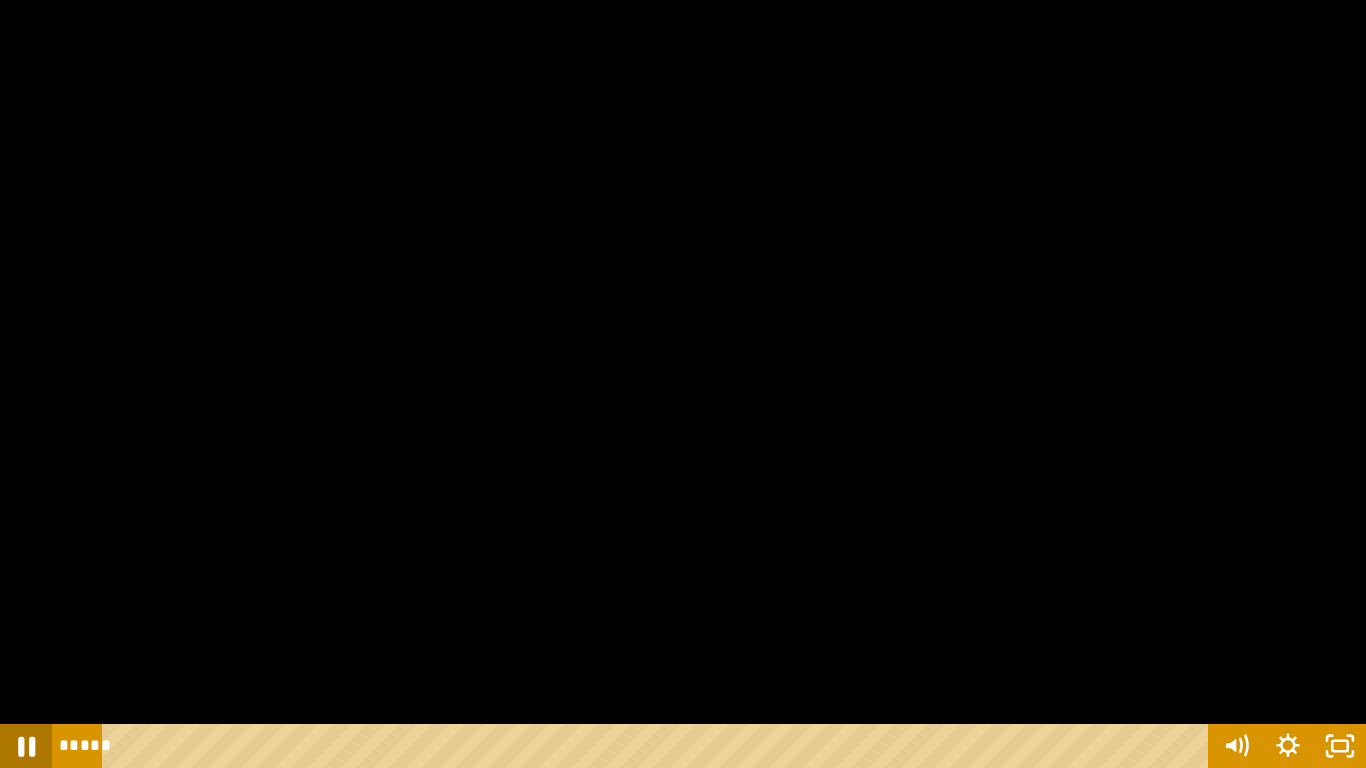 click 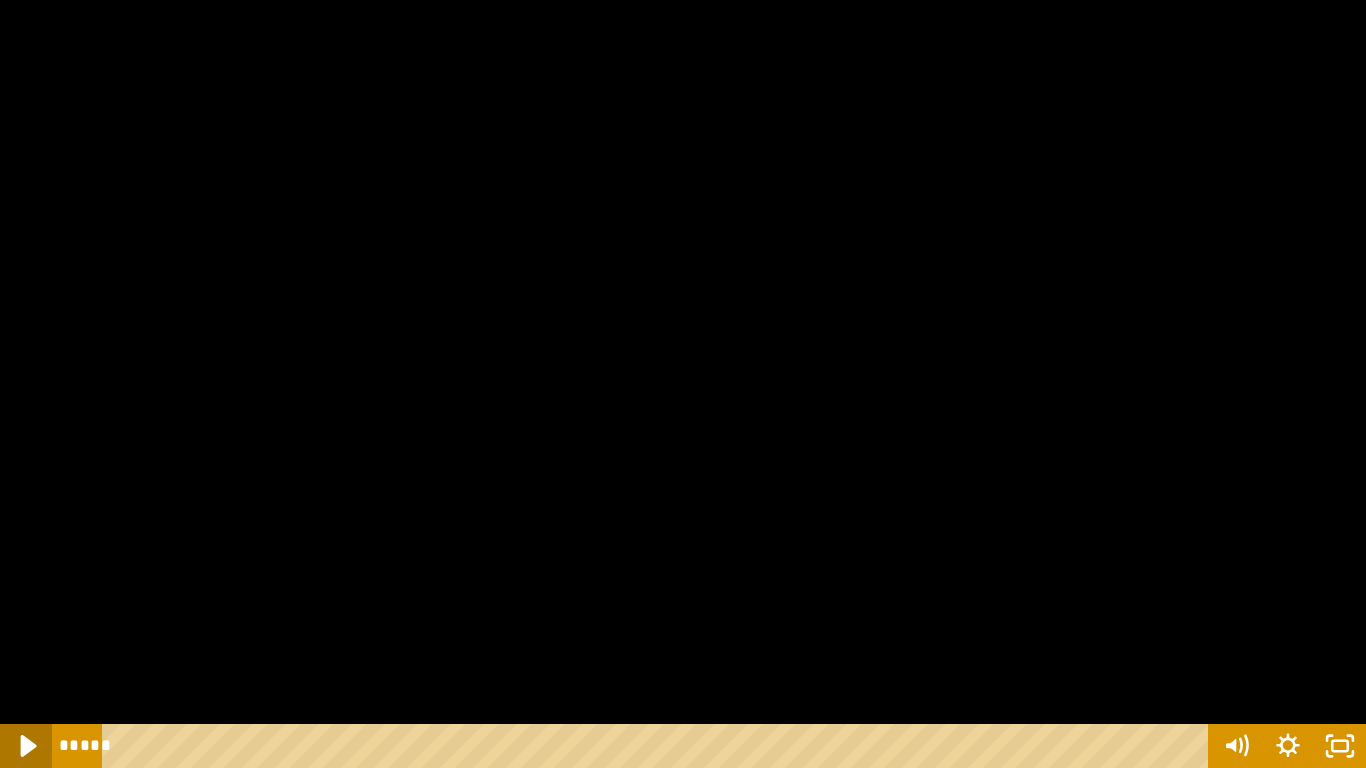 click 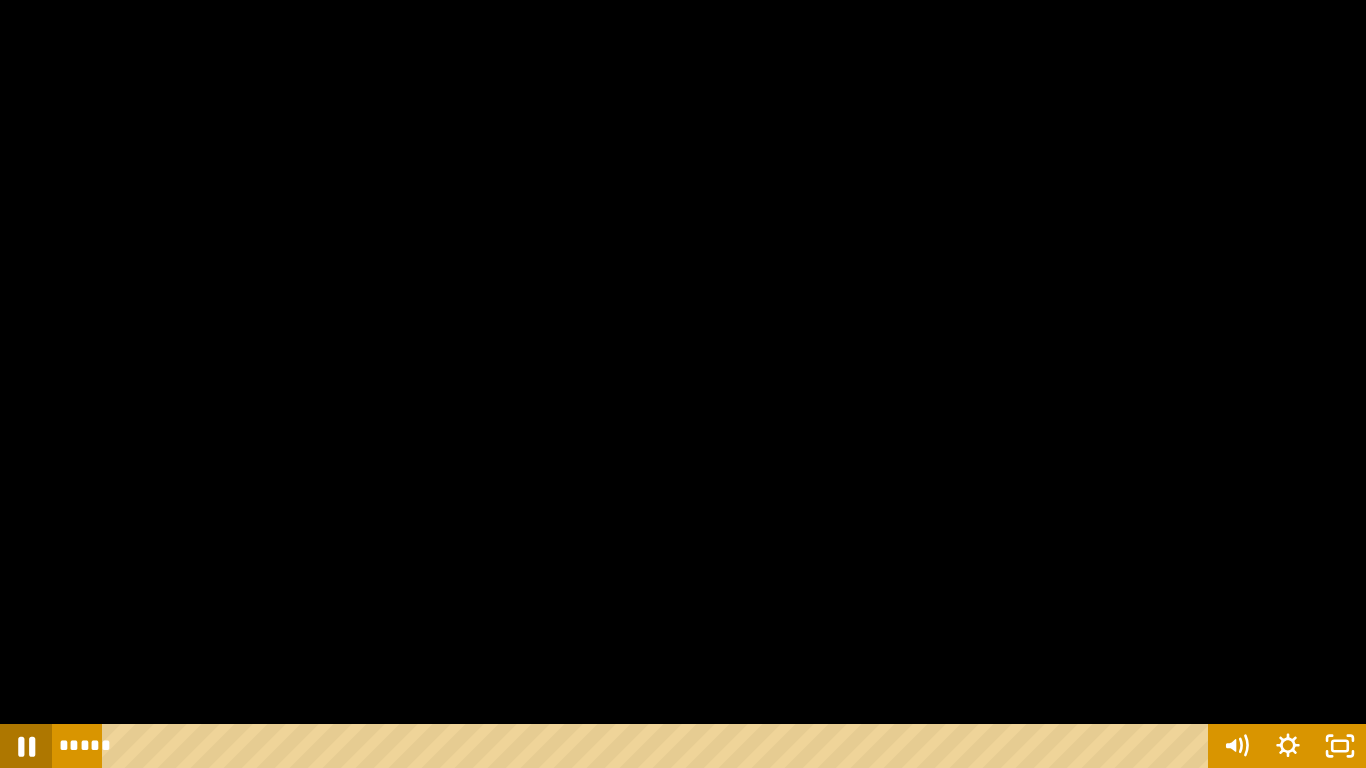 click 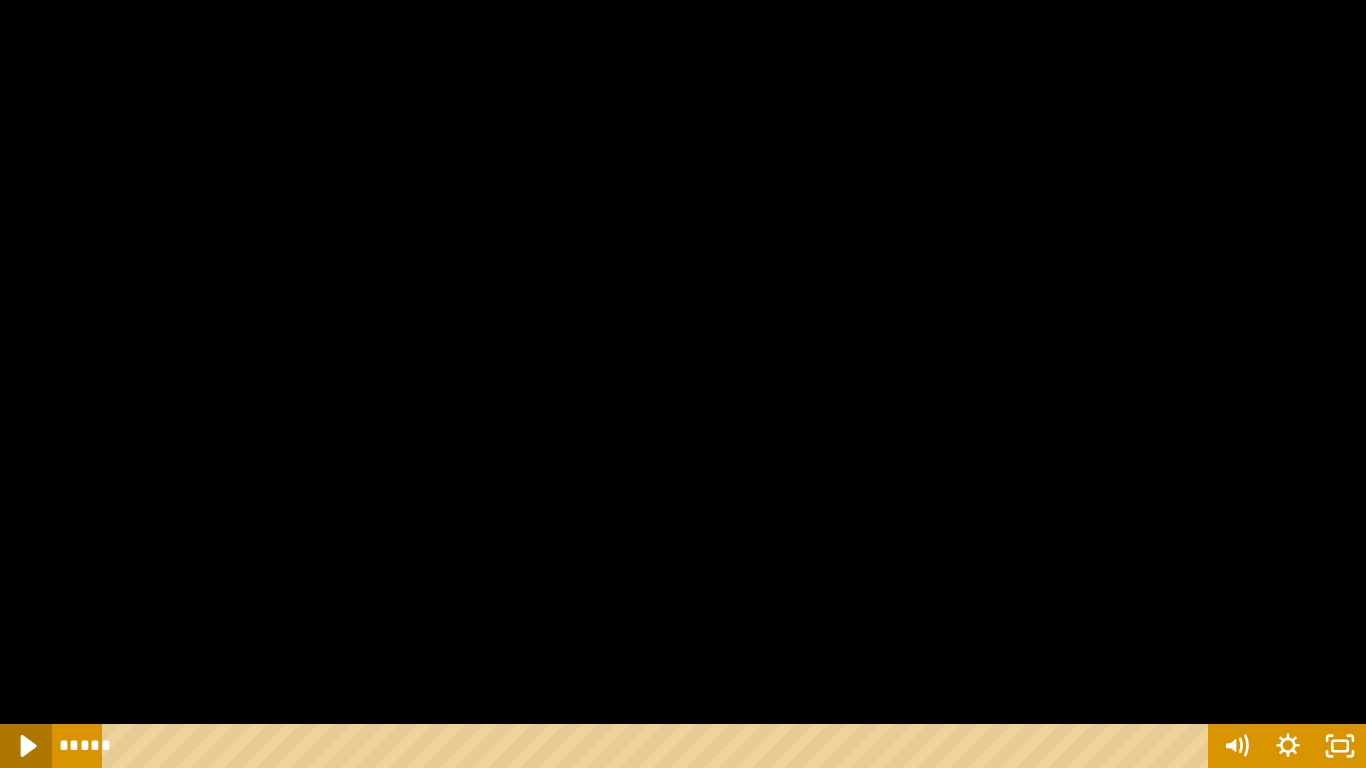 click 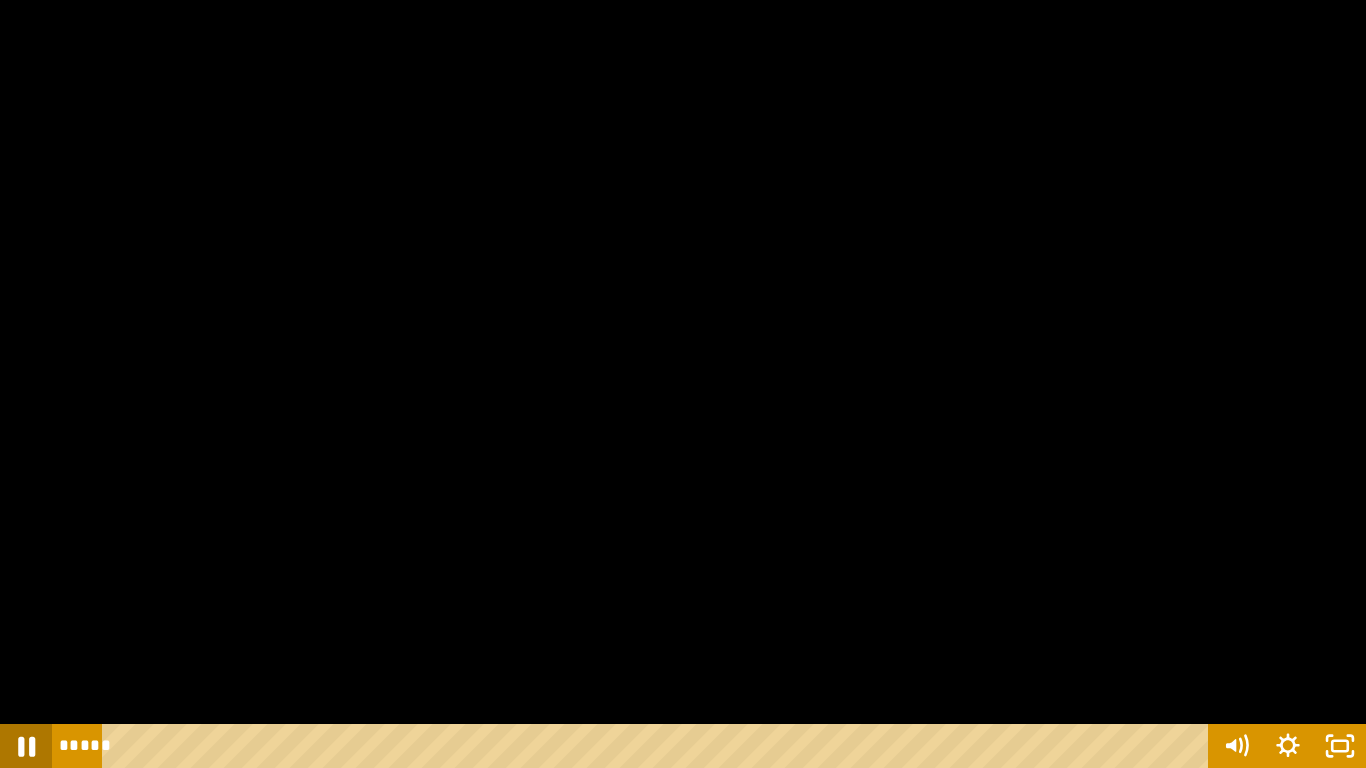 click 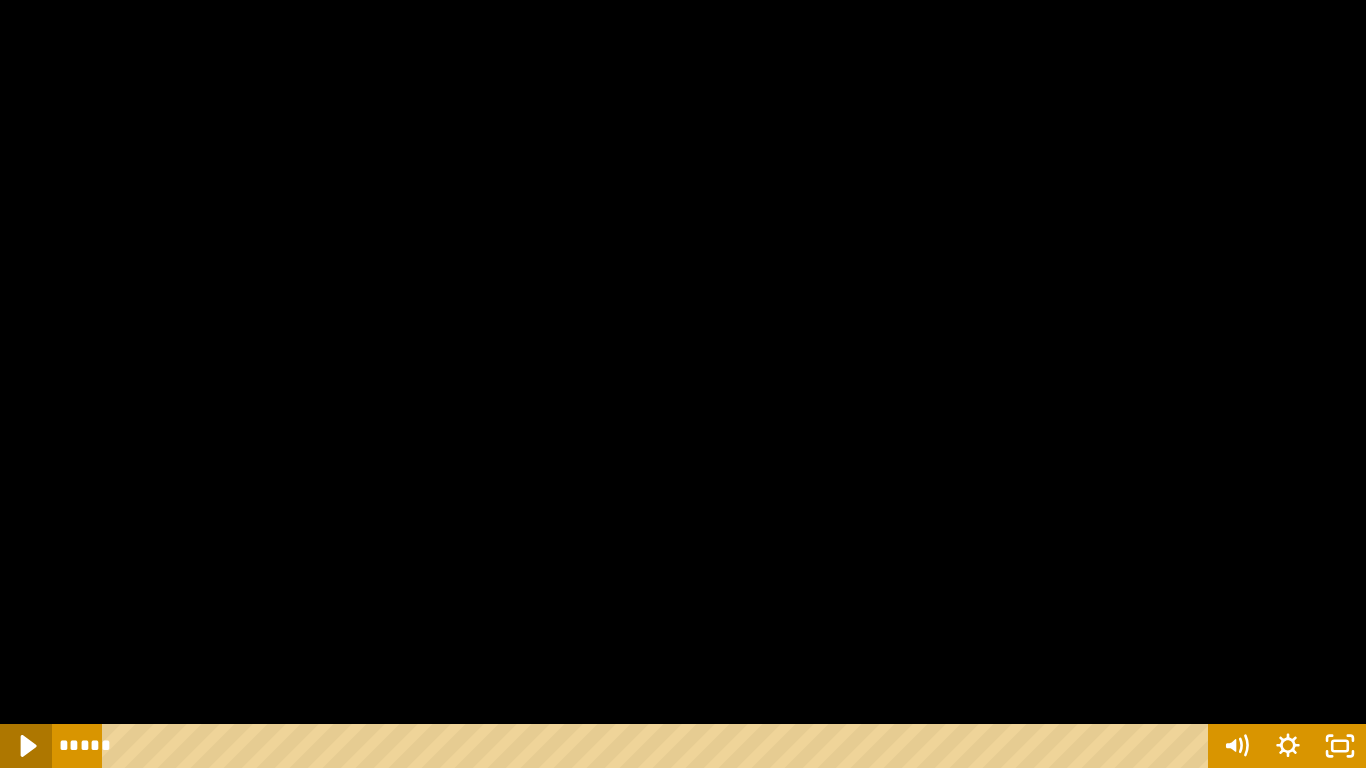 click 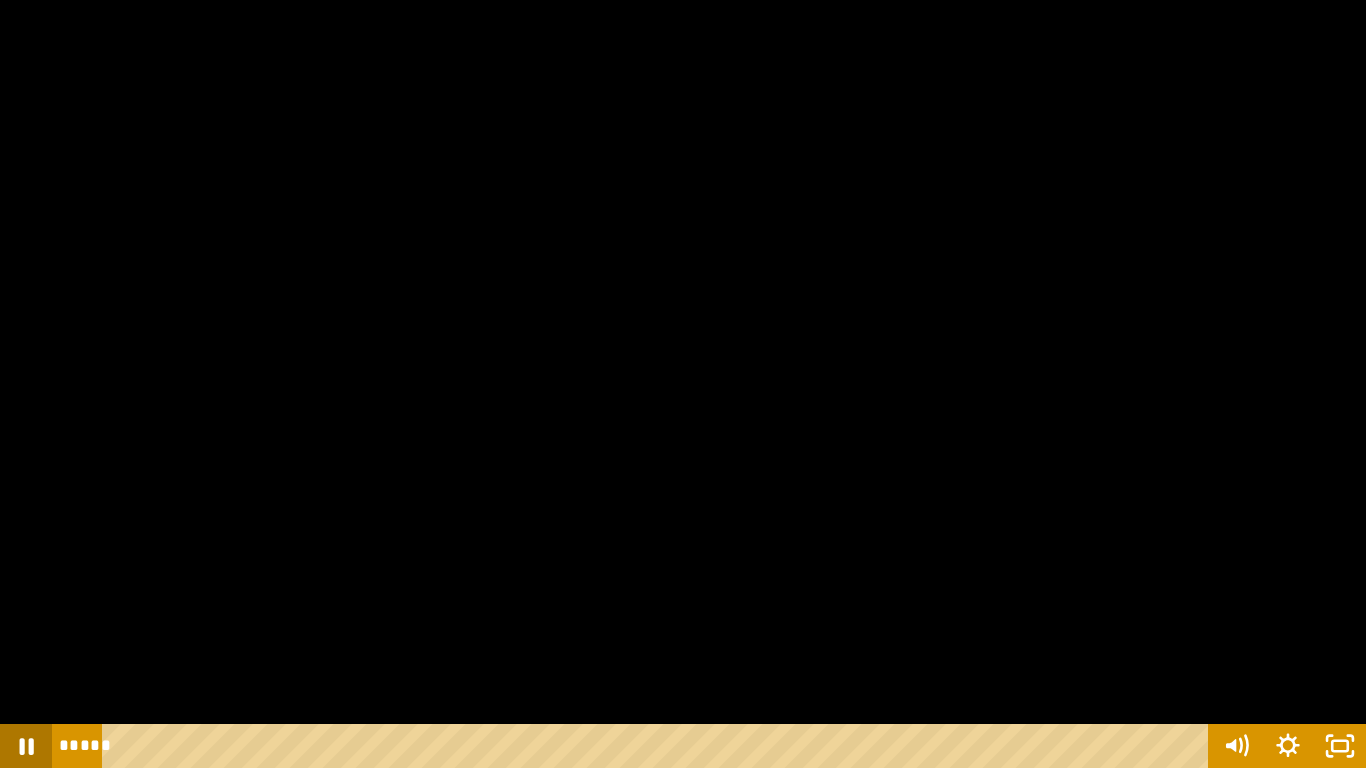 click 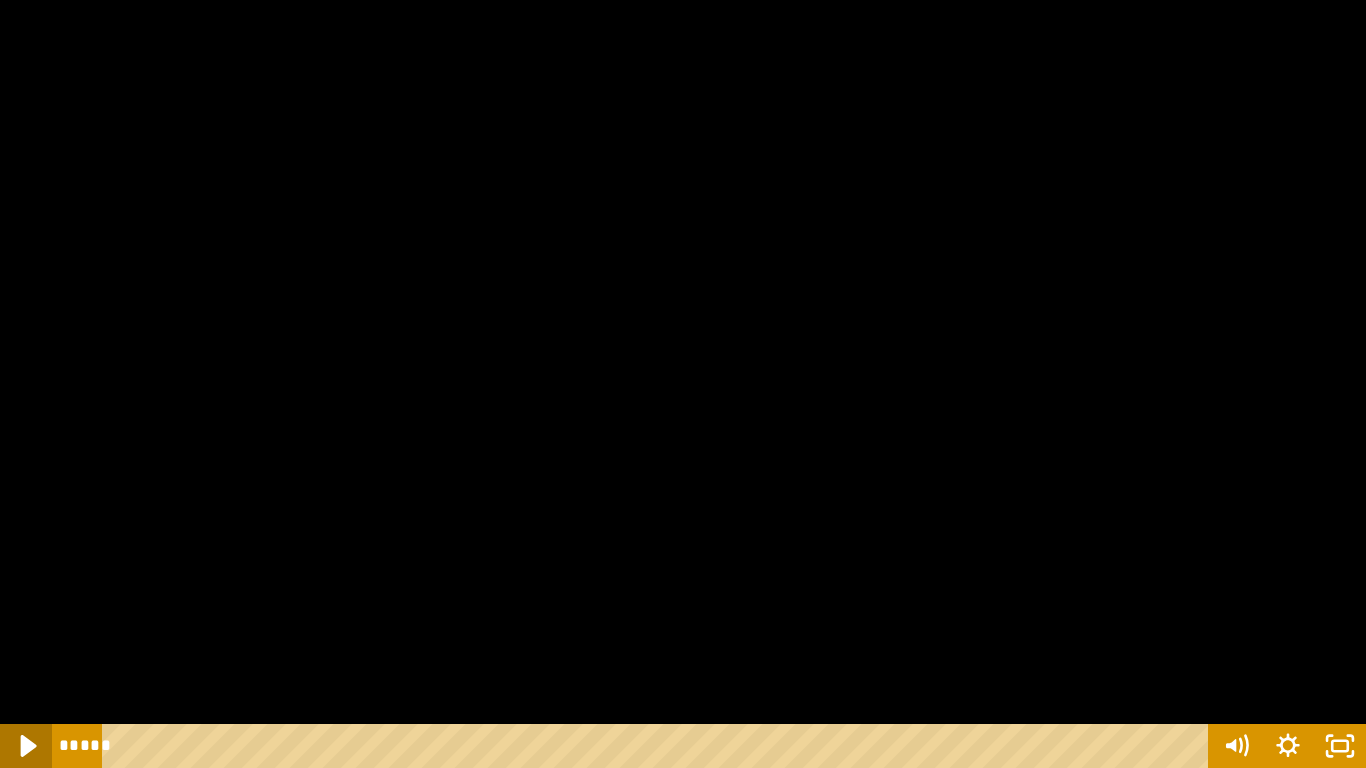 click 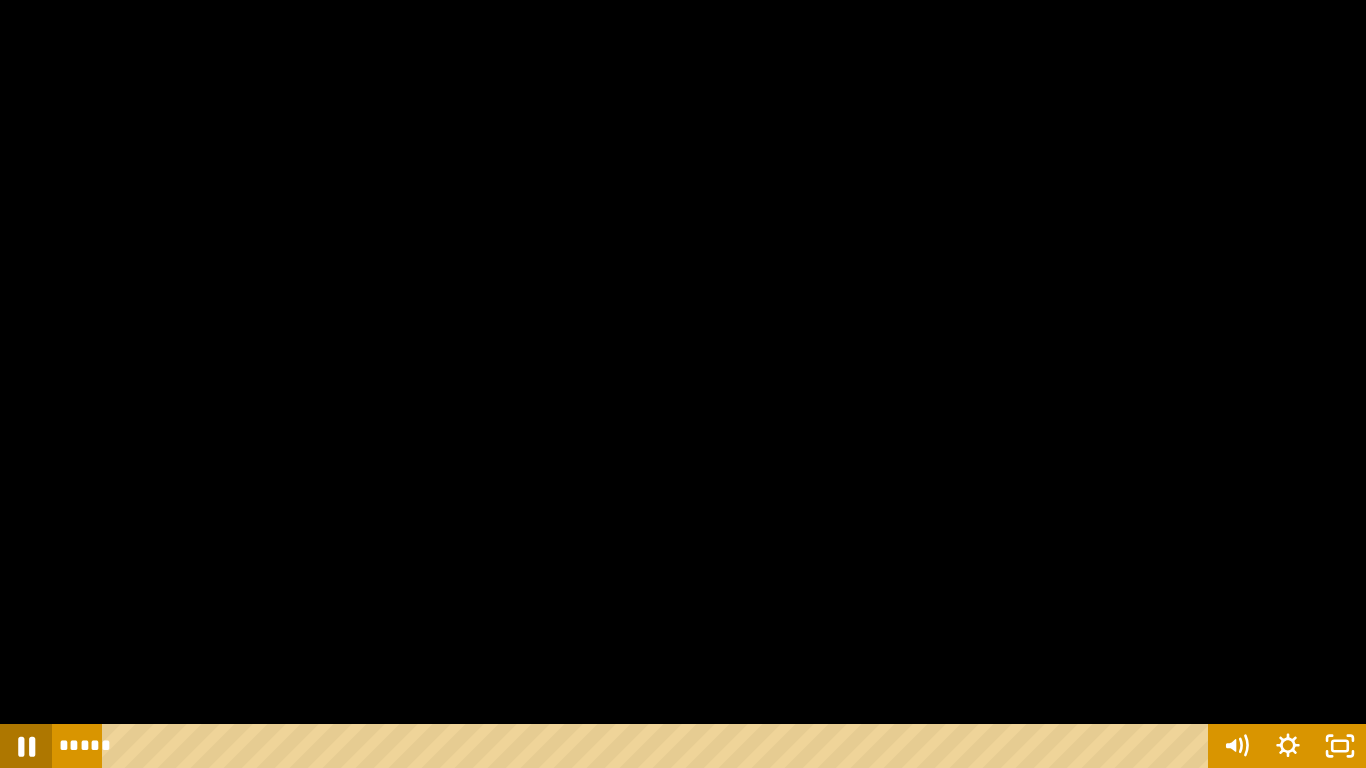 click 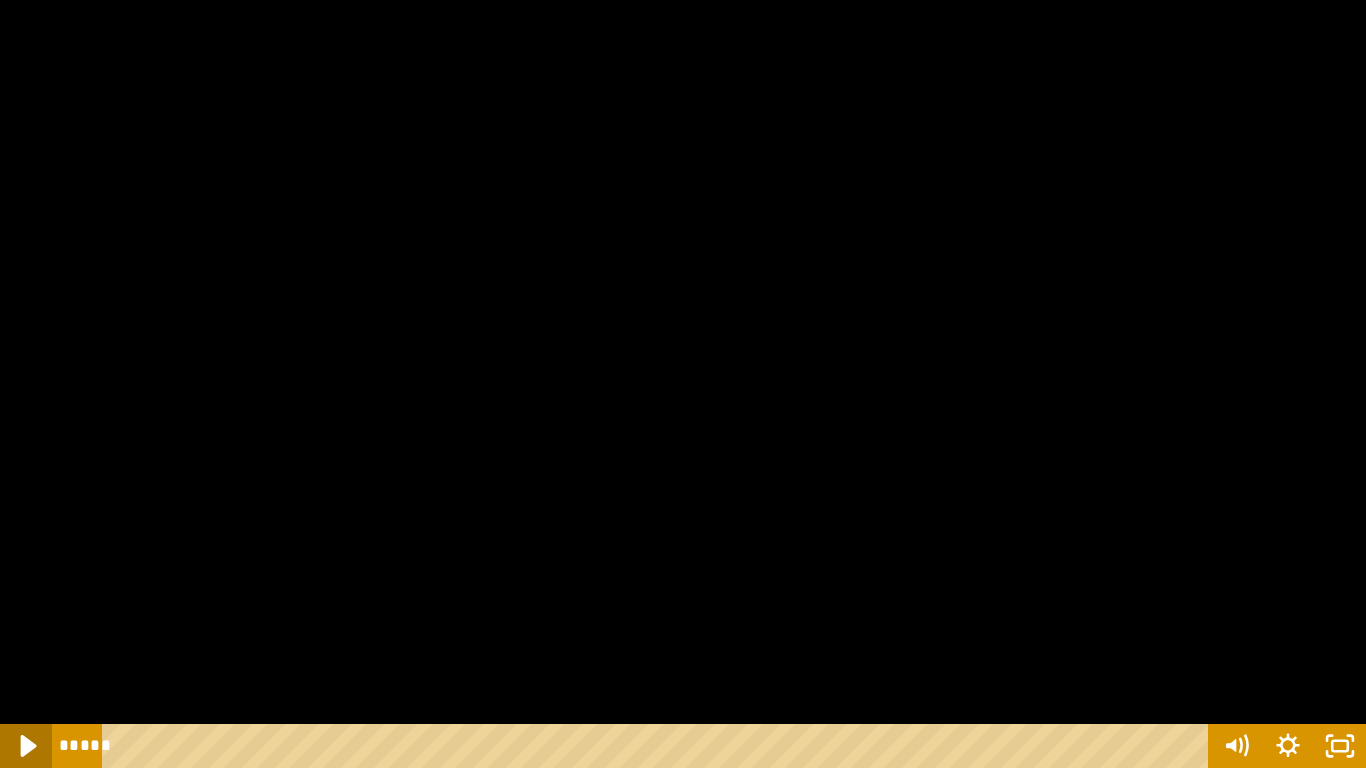 click 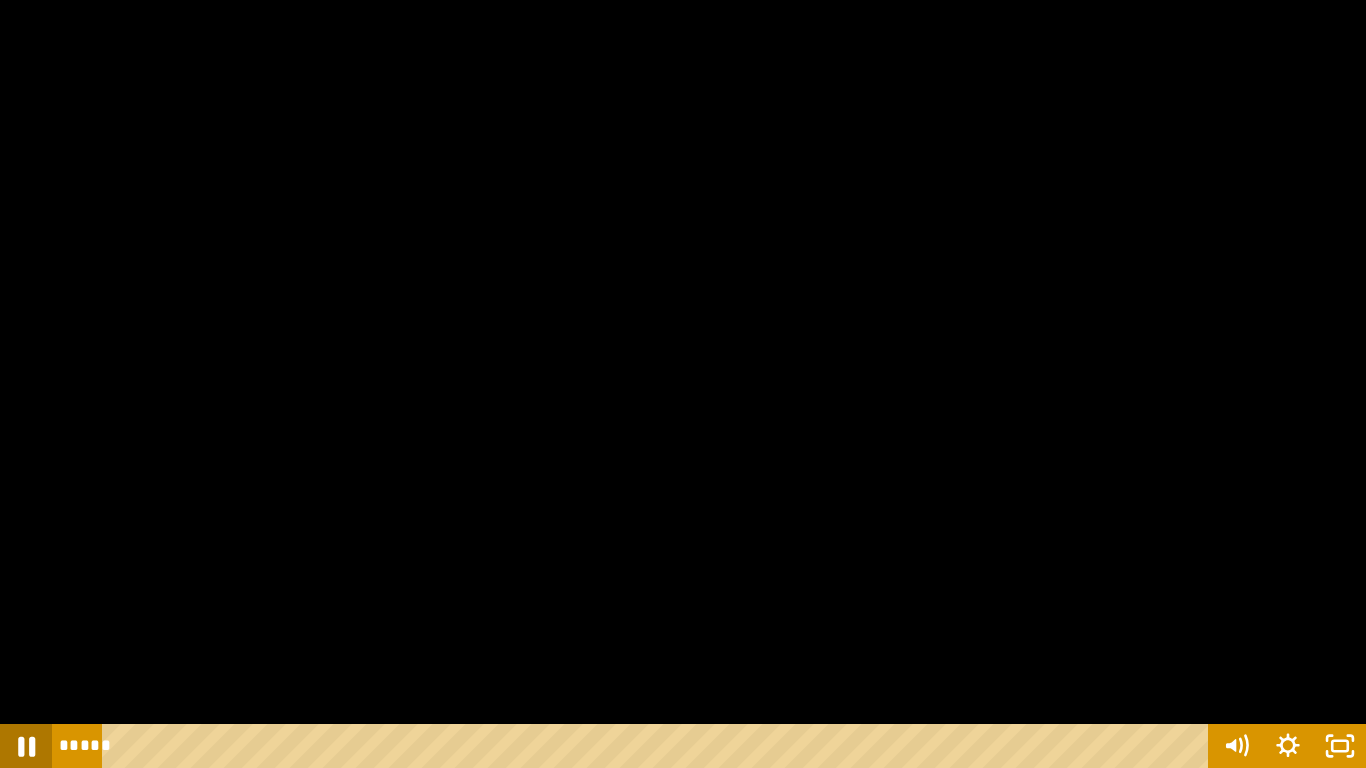 click 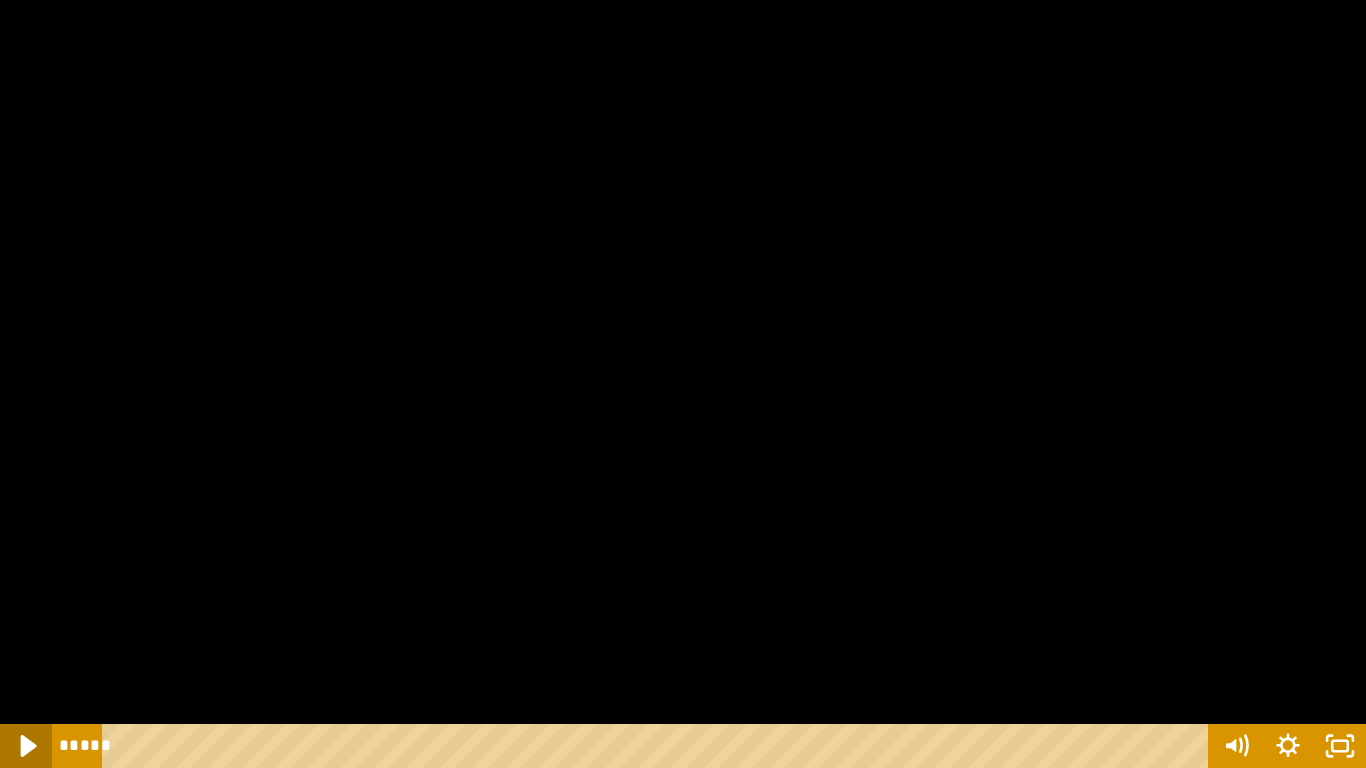 click 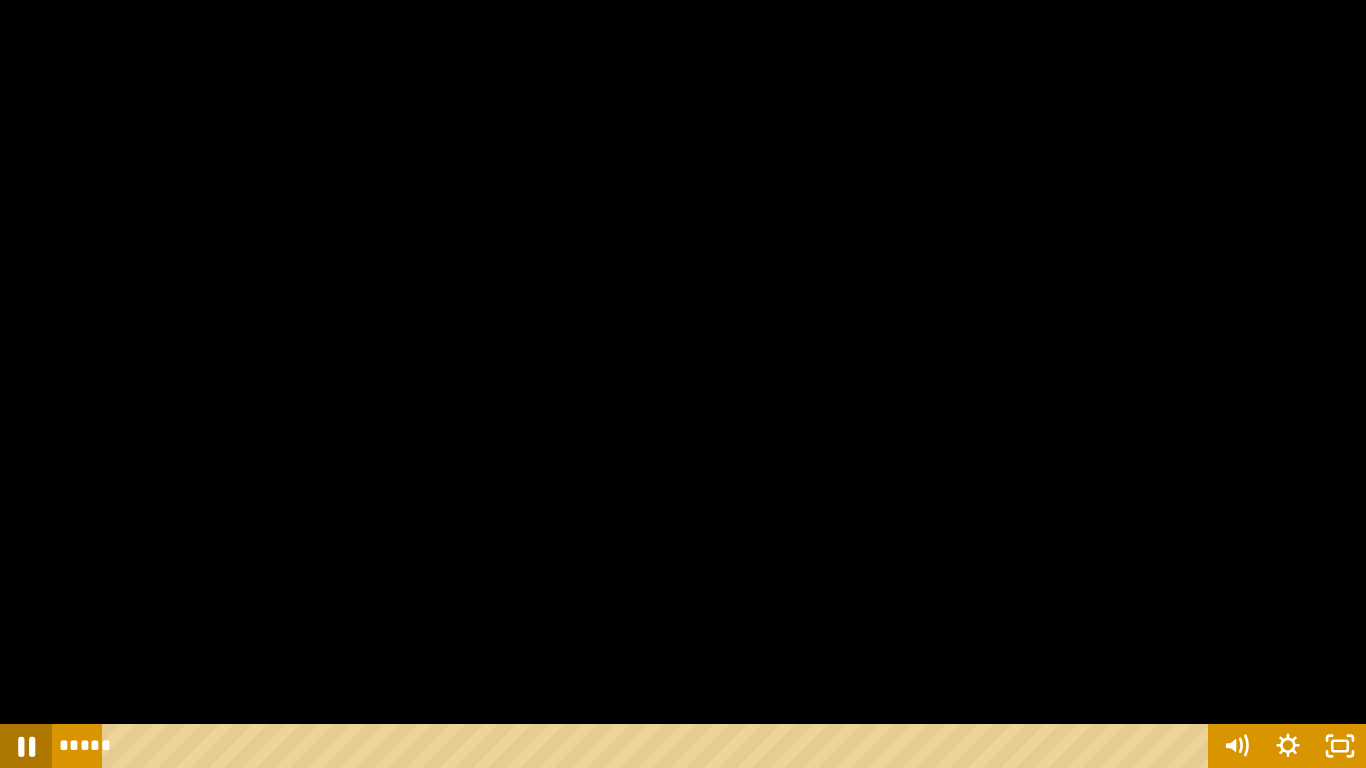 click 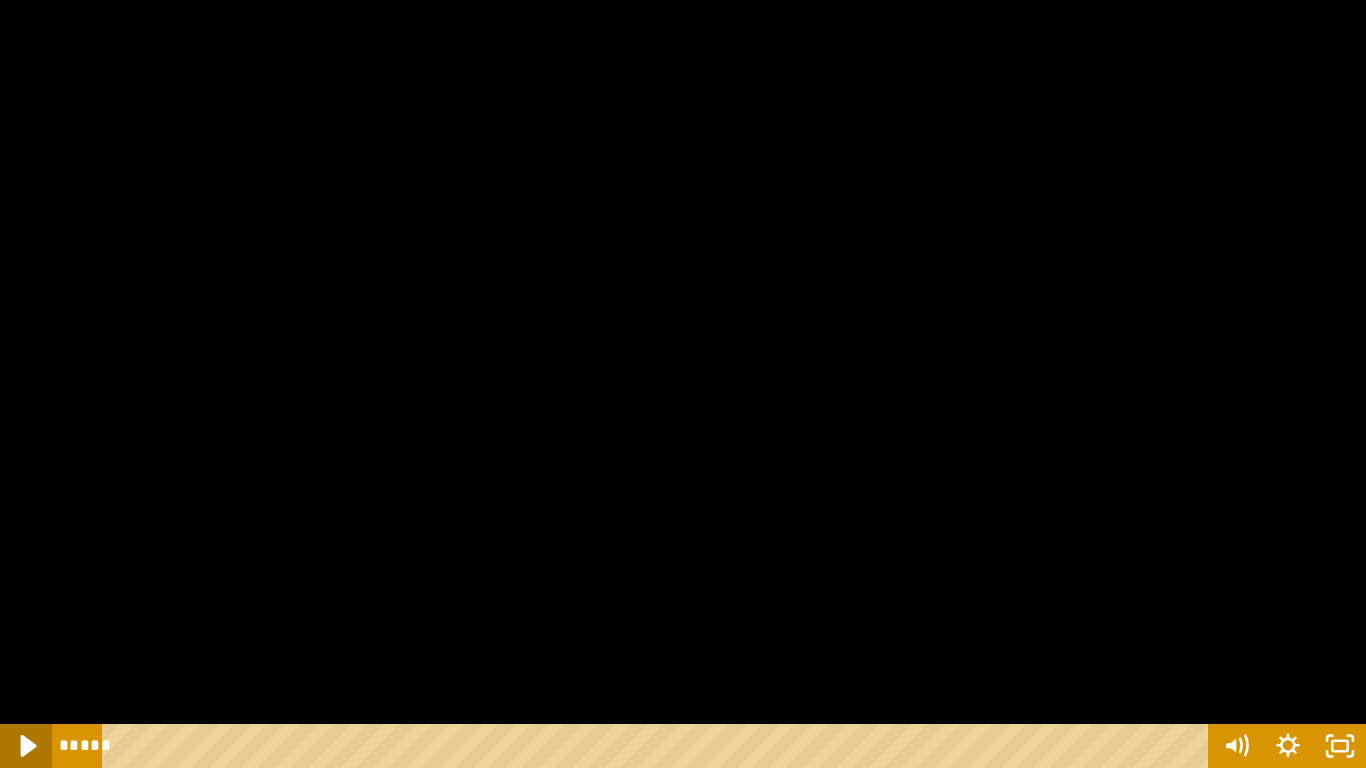 click 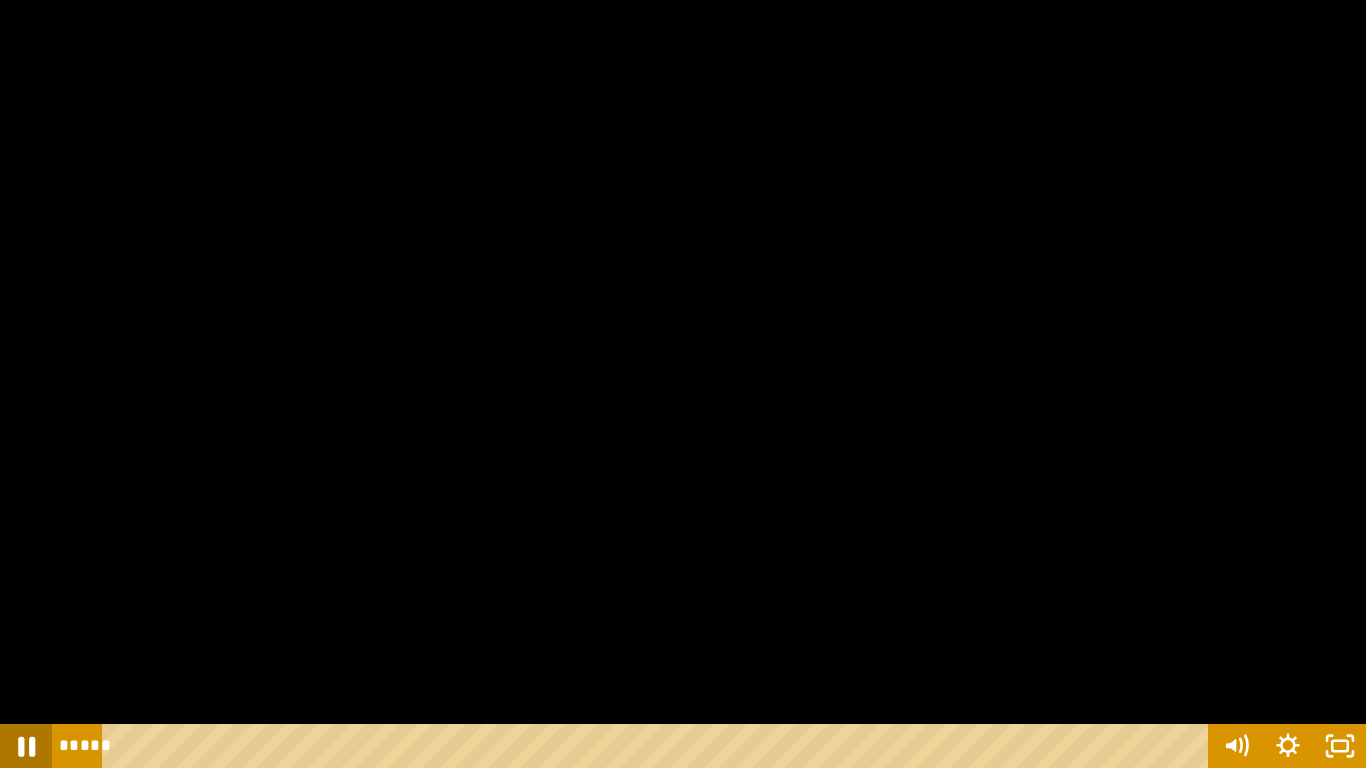click 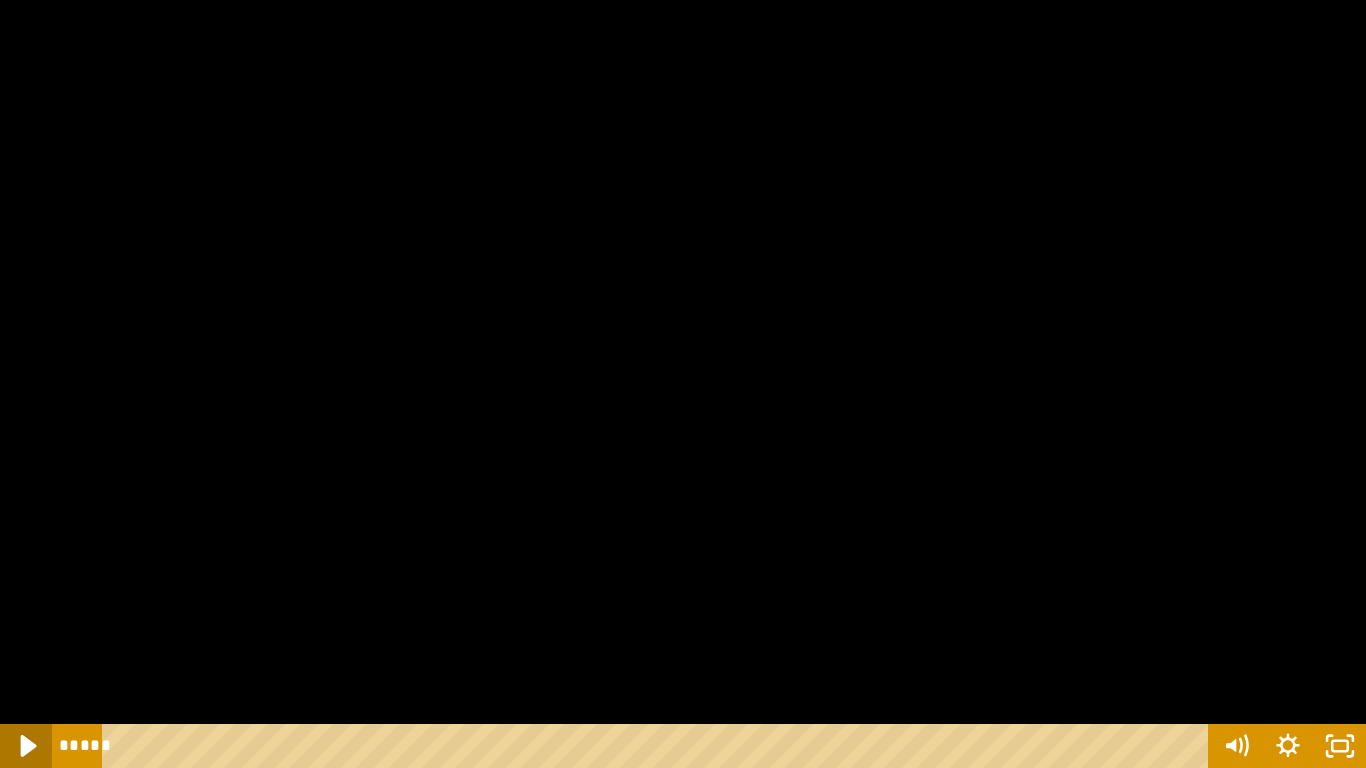 click 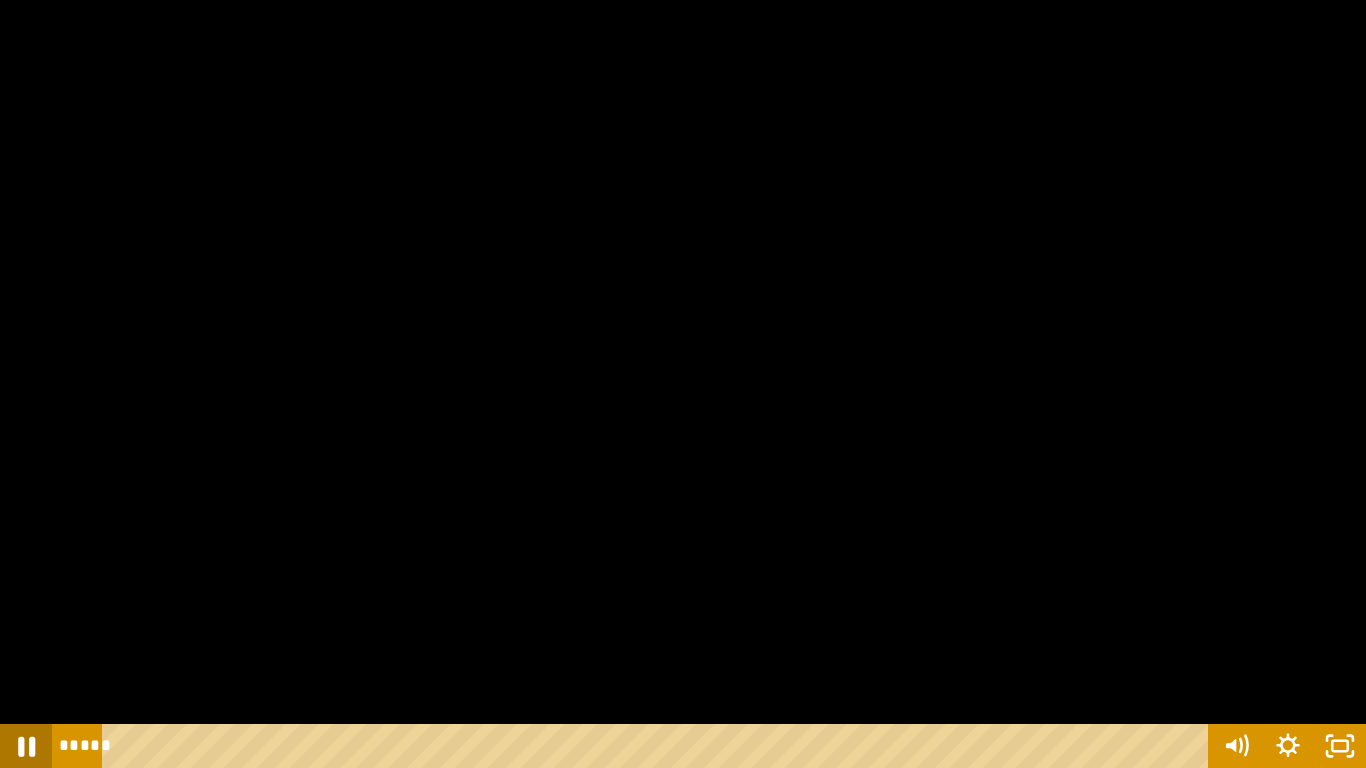 click 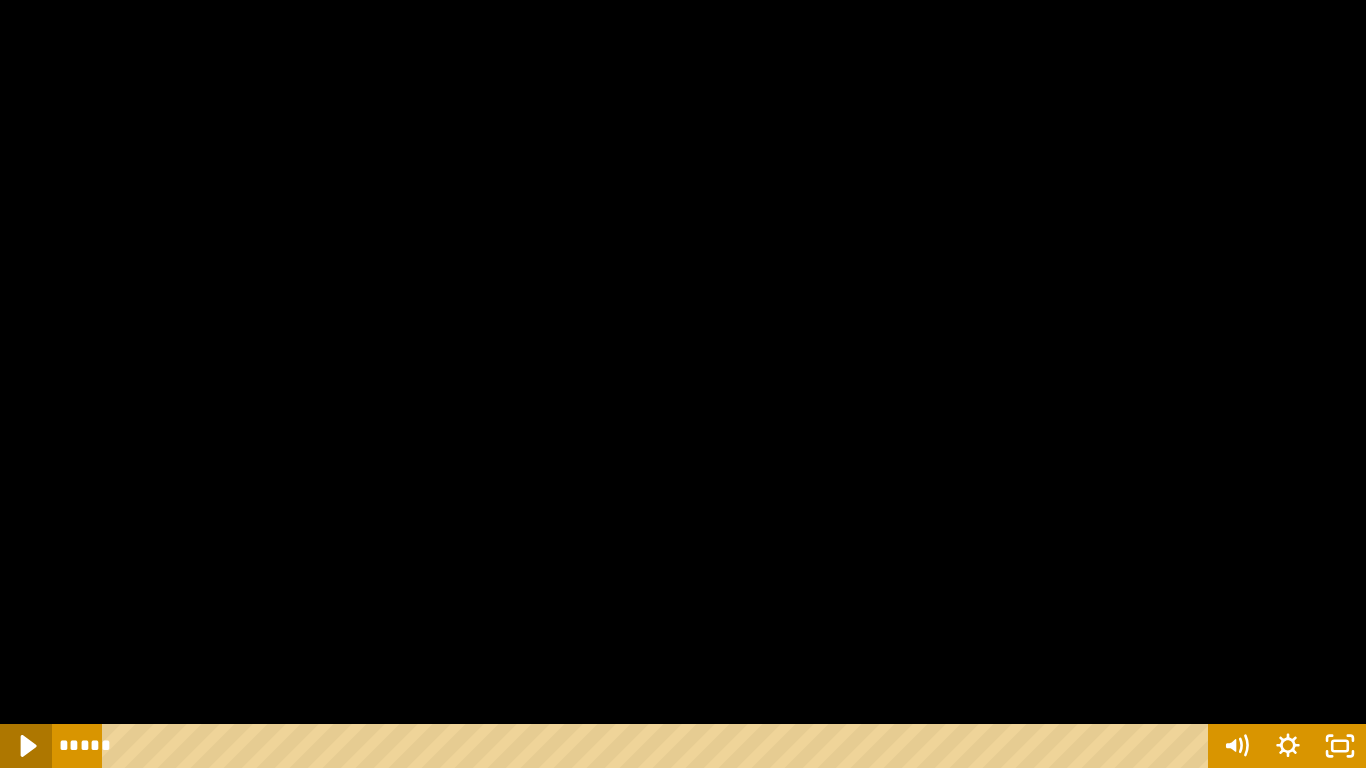 click 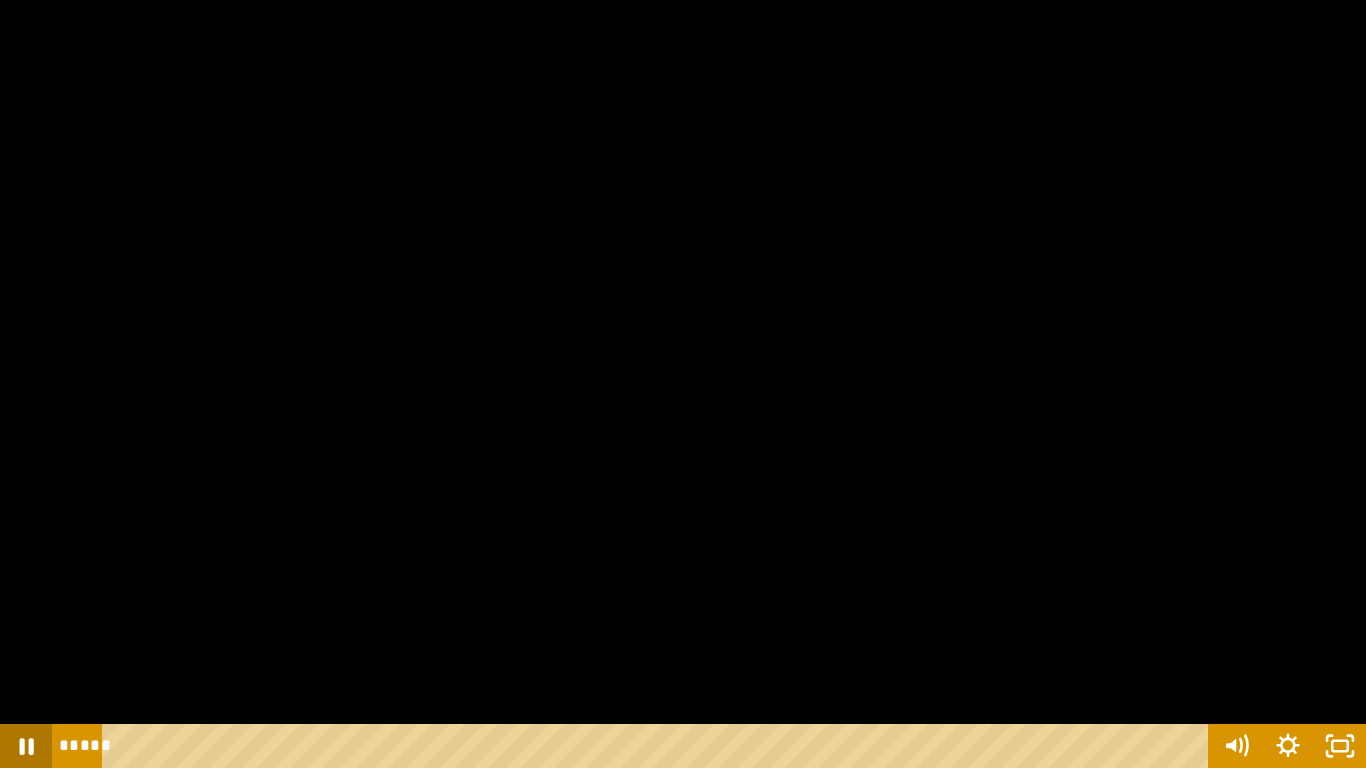 click 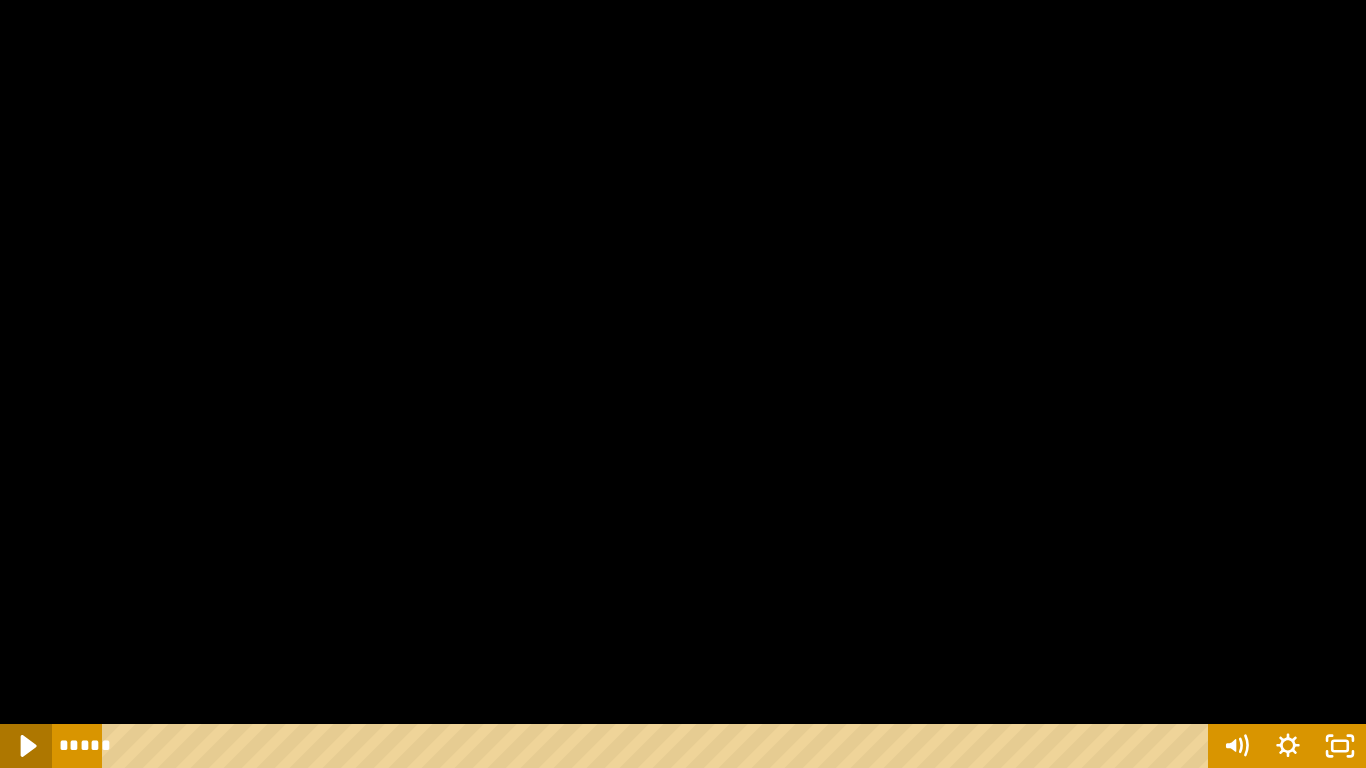 click 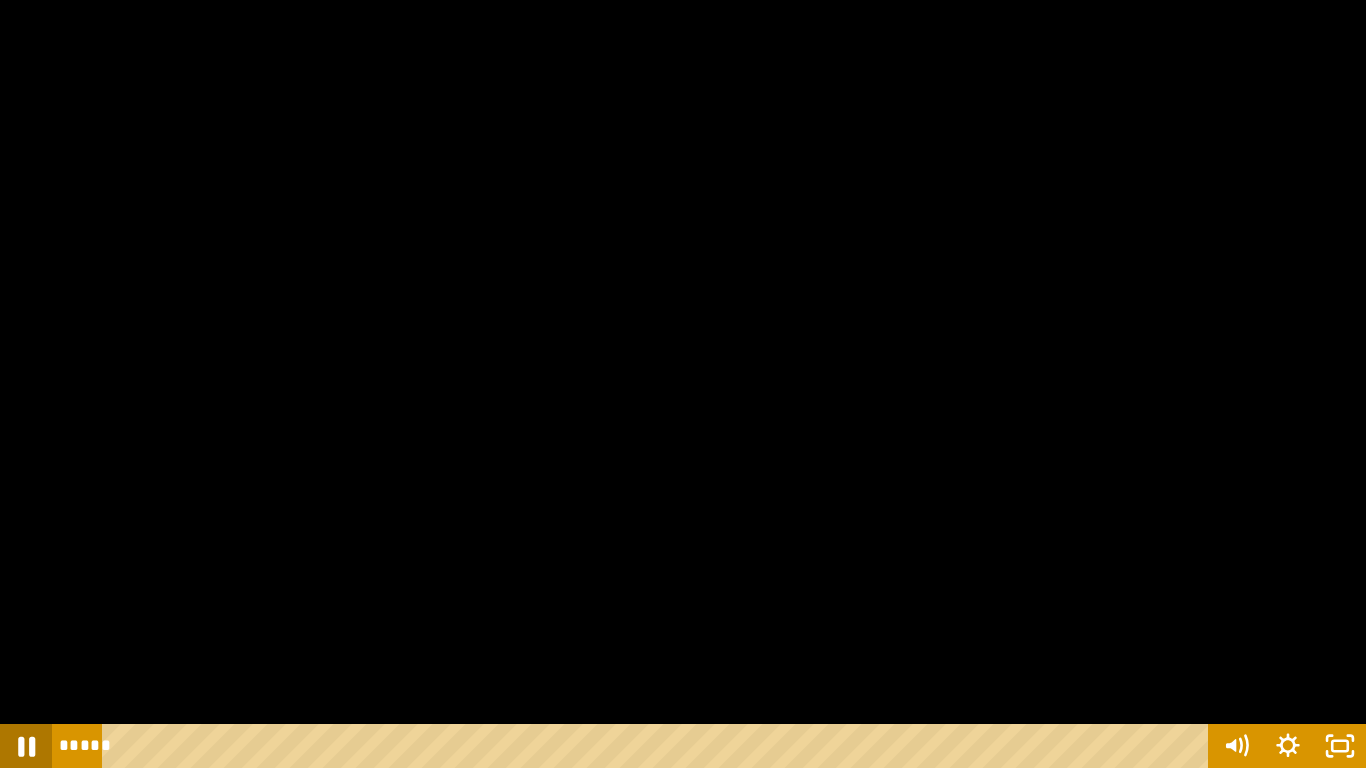 click 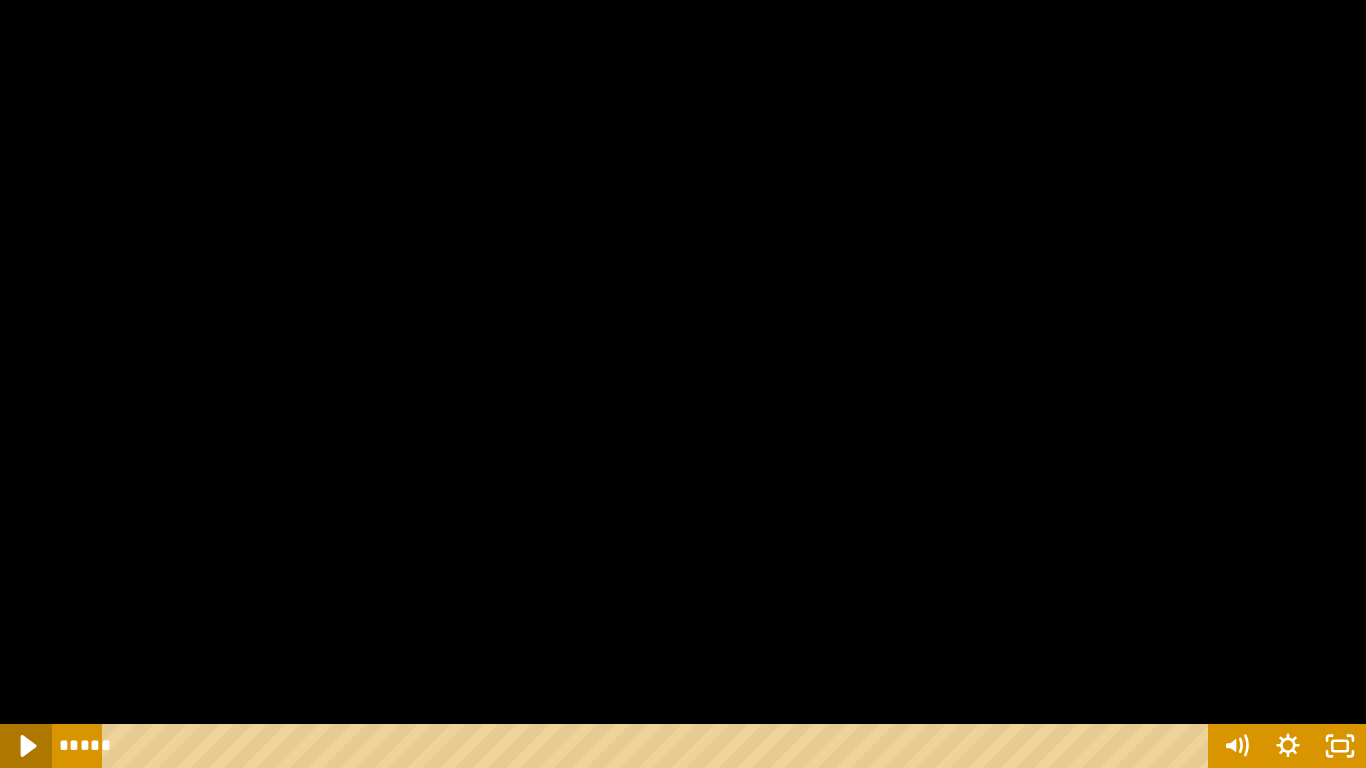 click 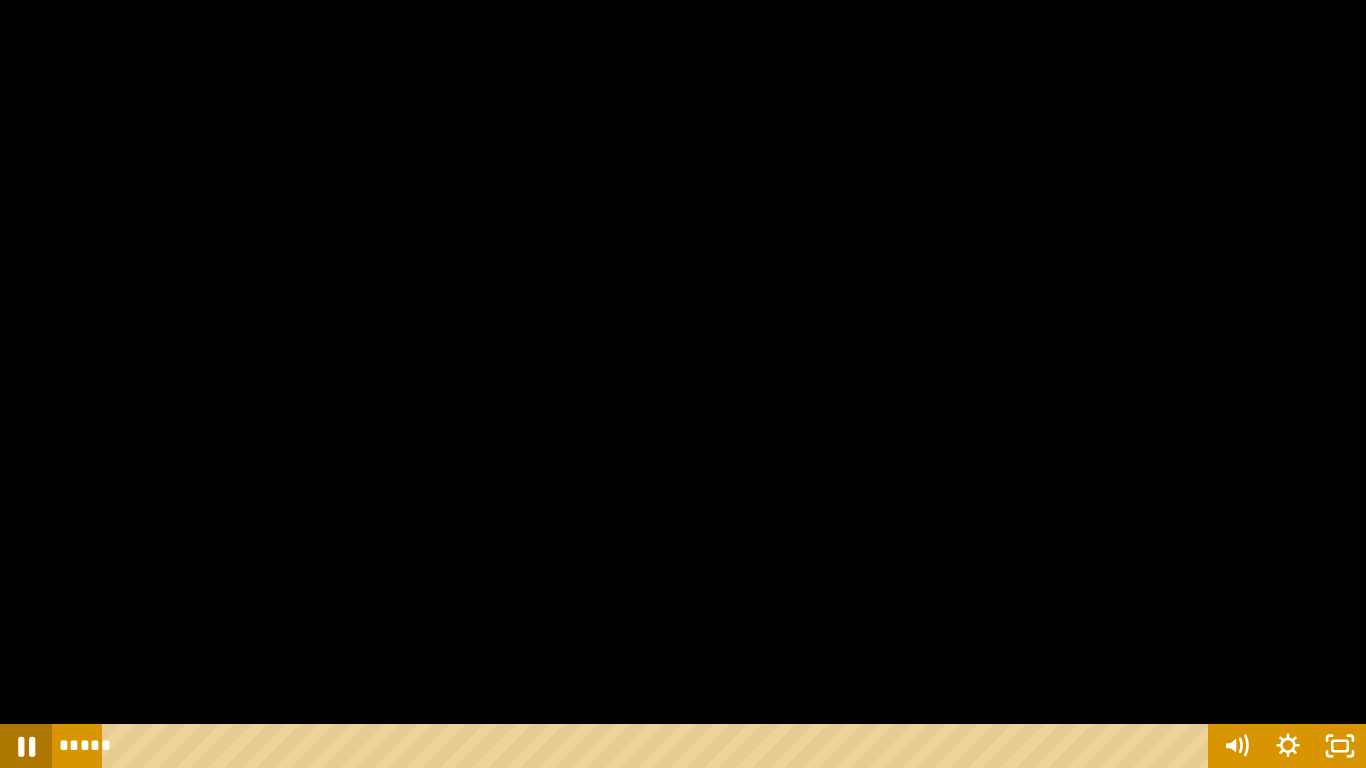 click 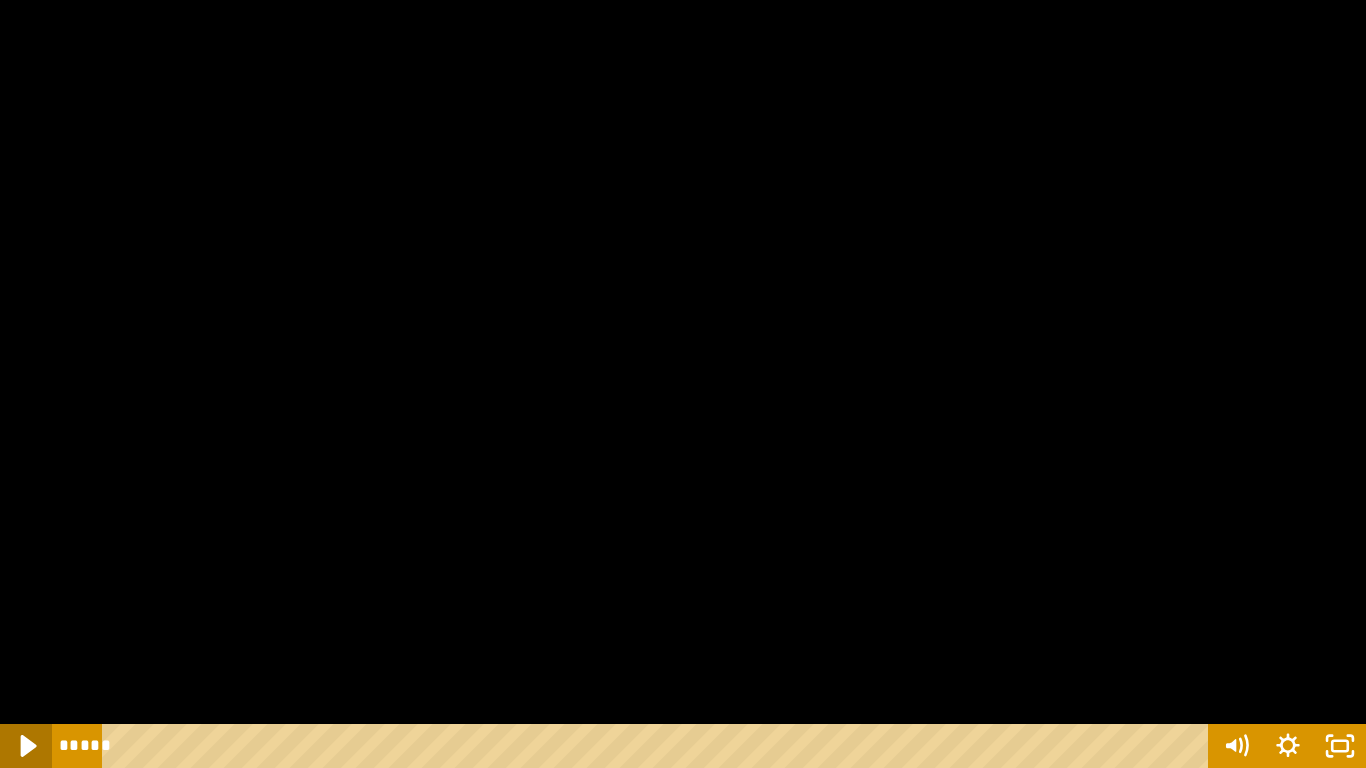 click 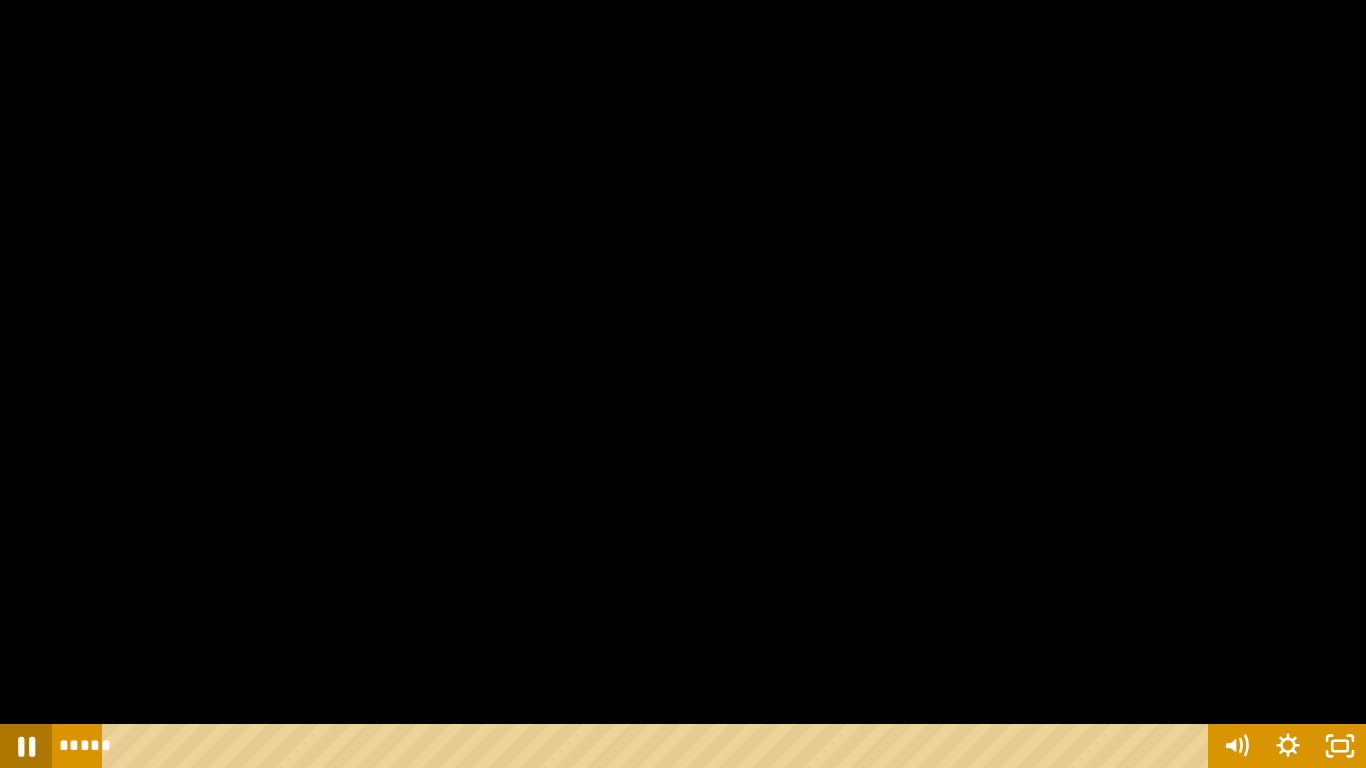 click 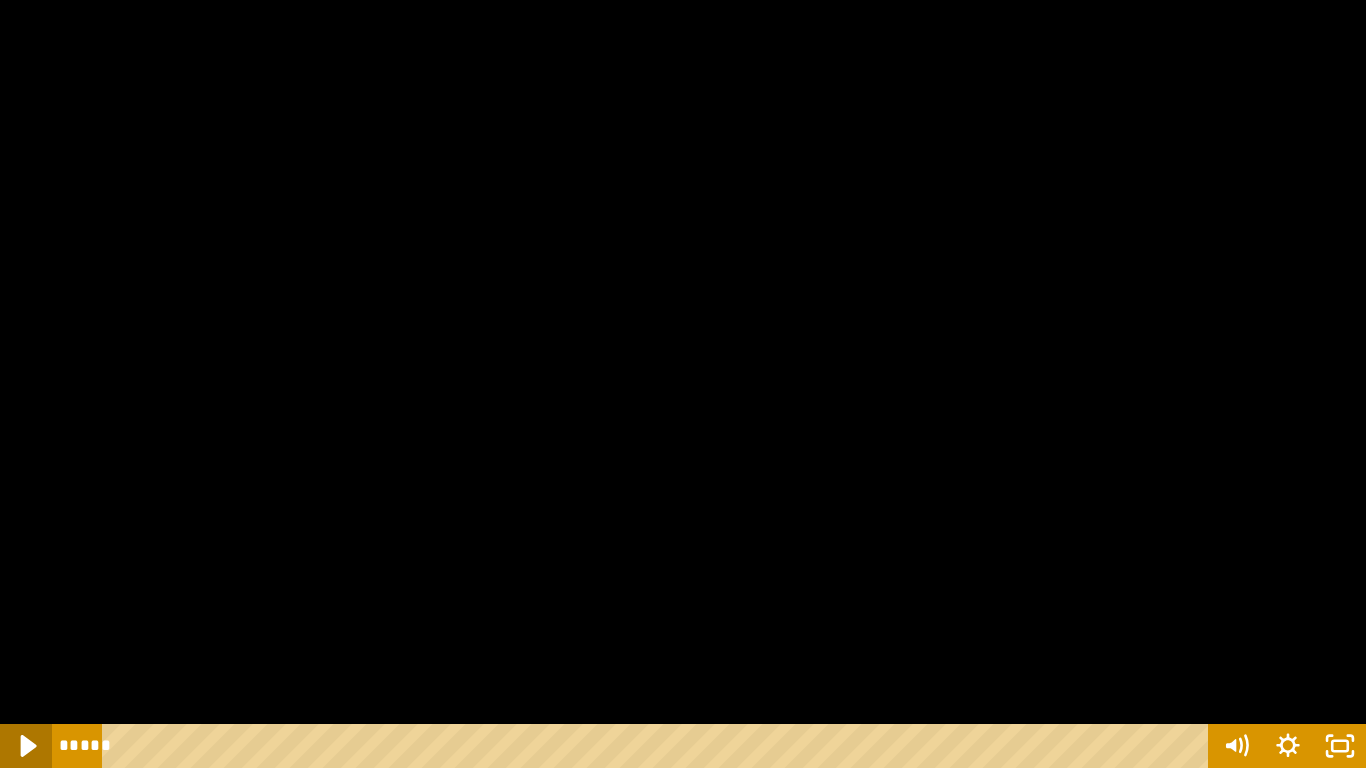 click 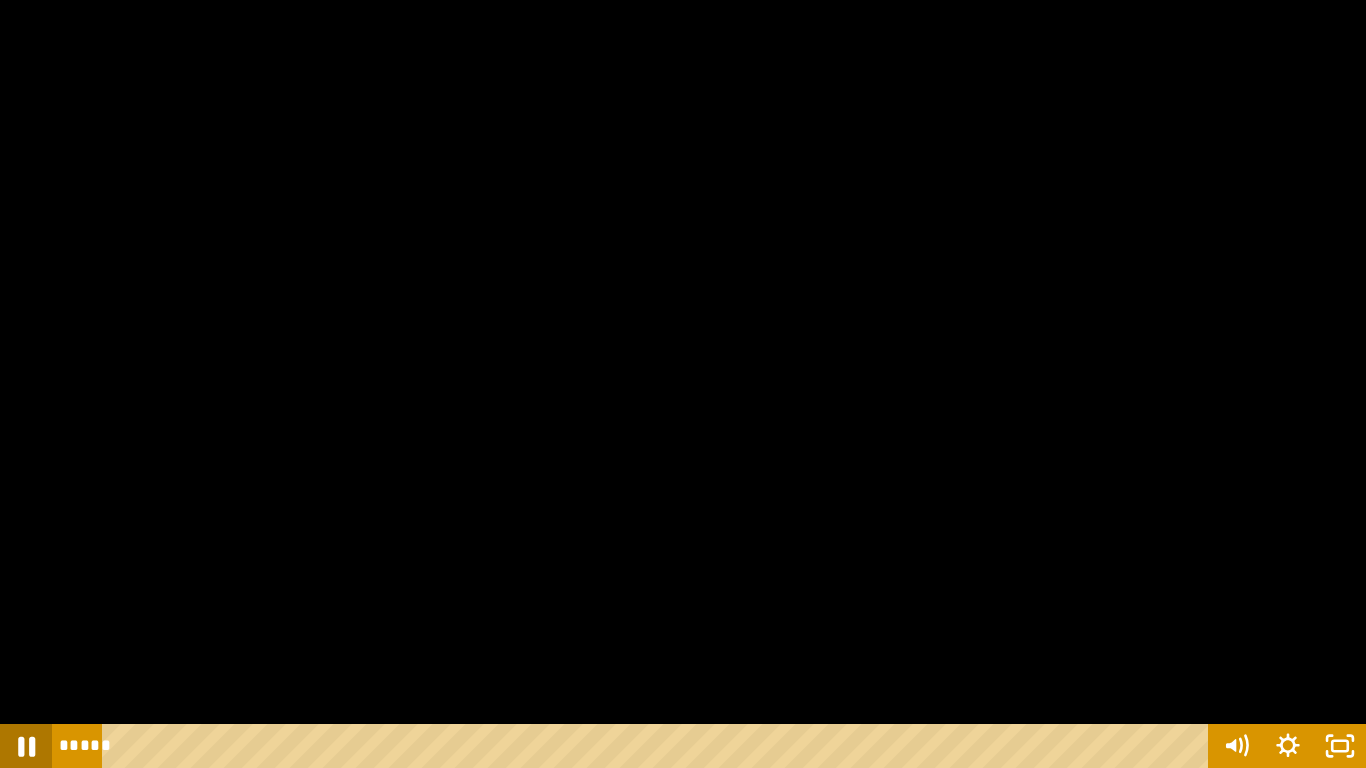click 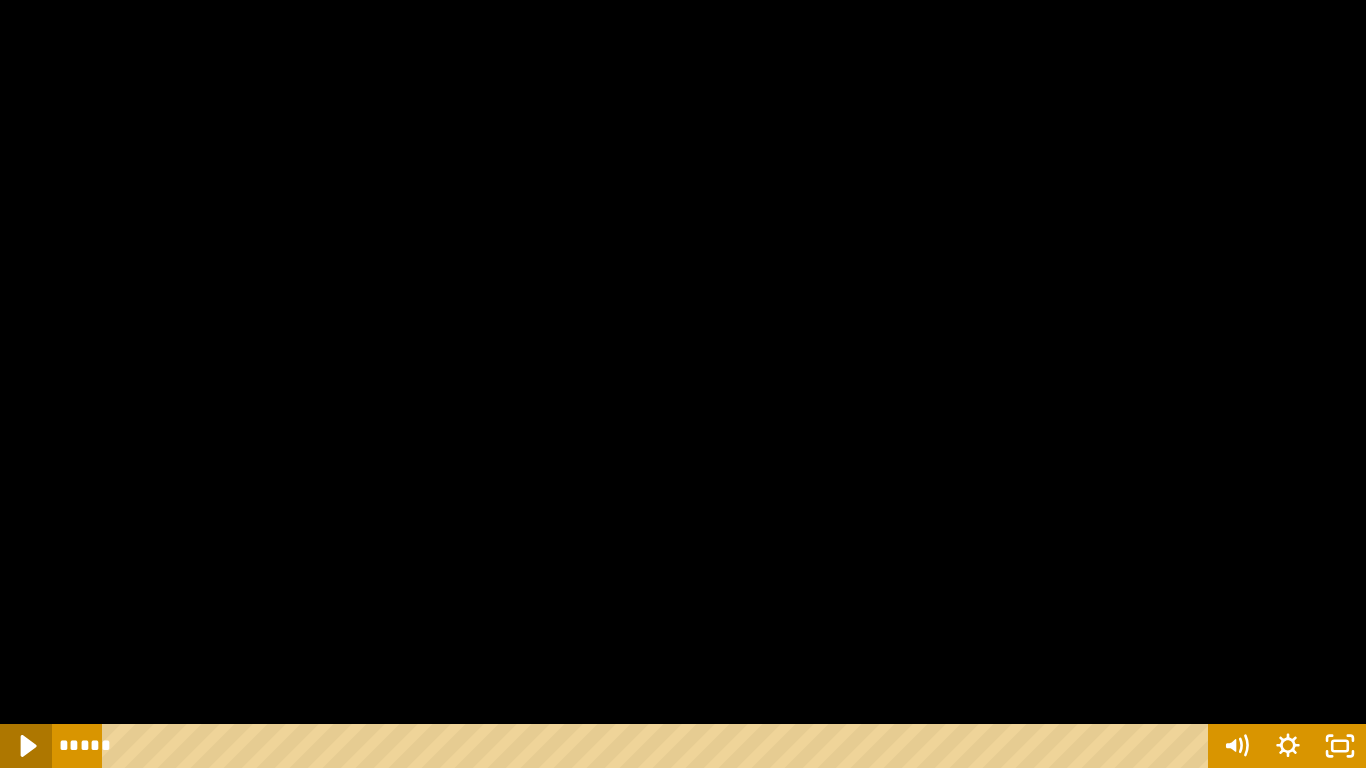 click 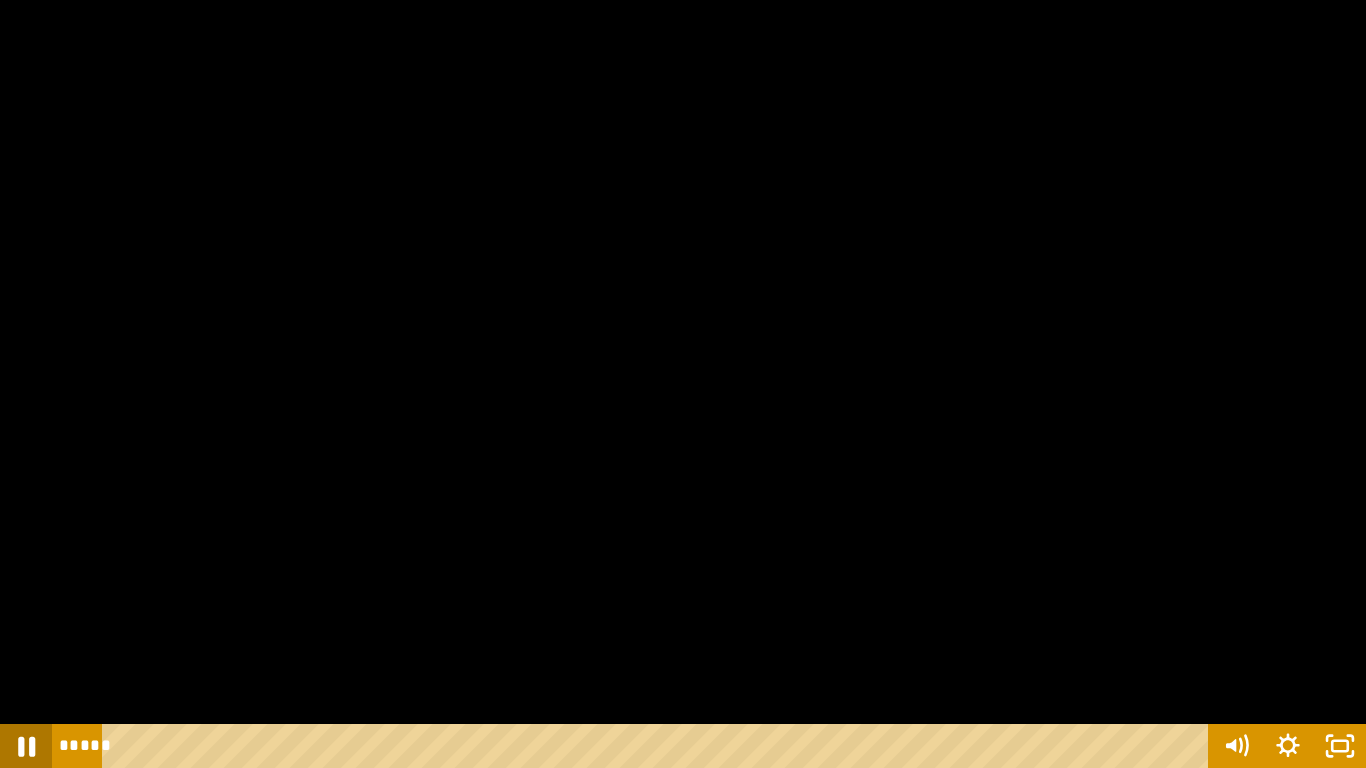 click 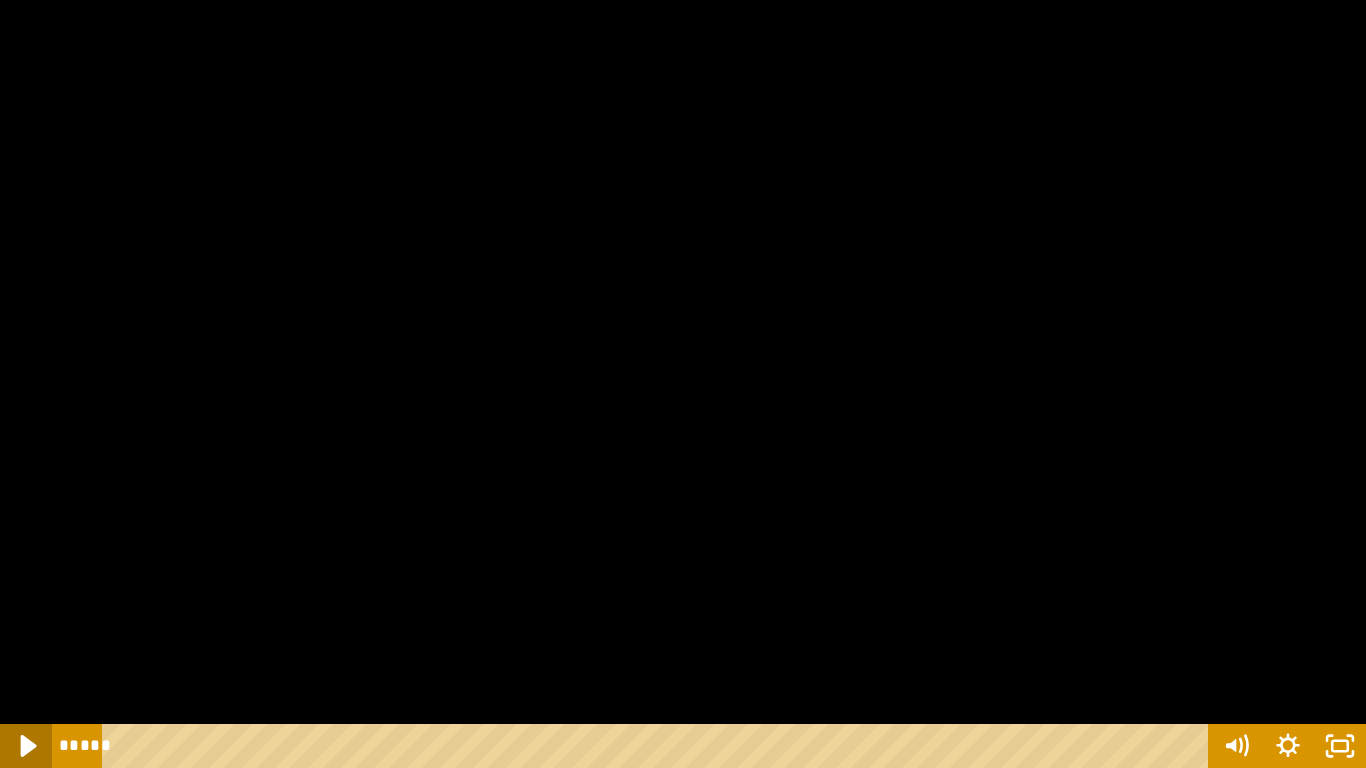 click 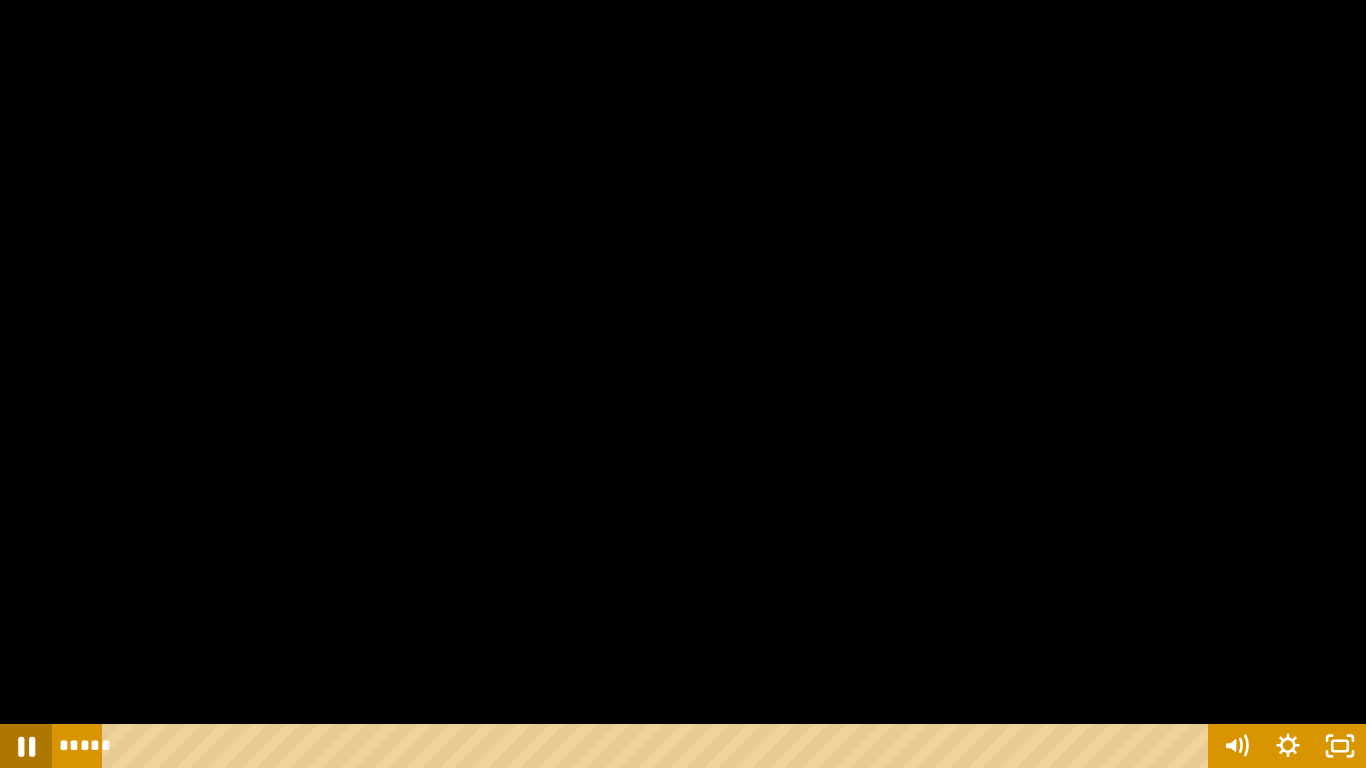 click 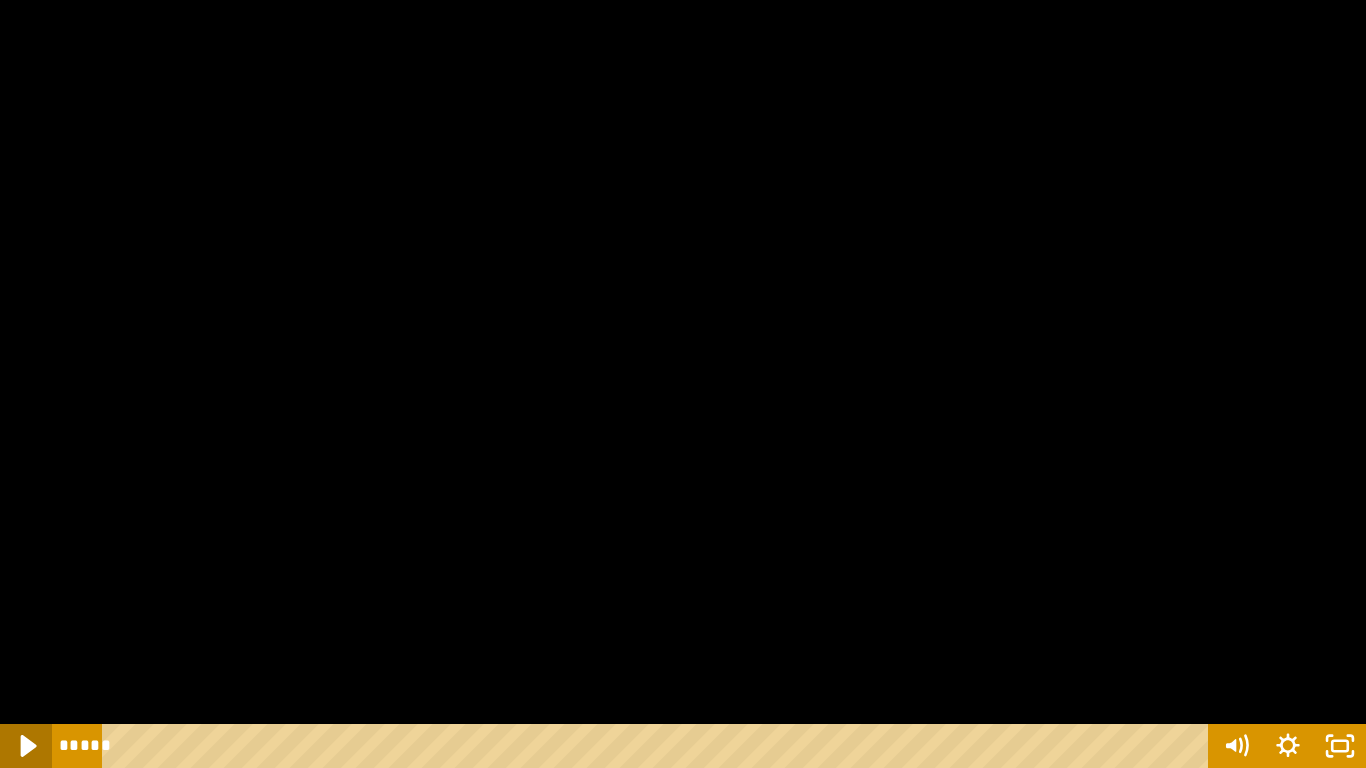 click 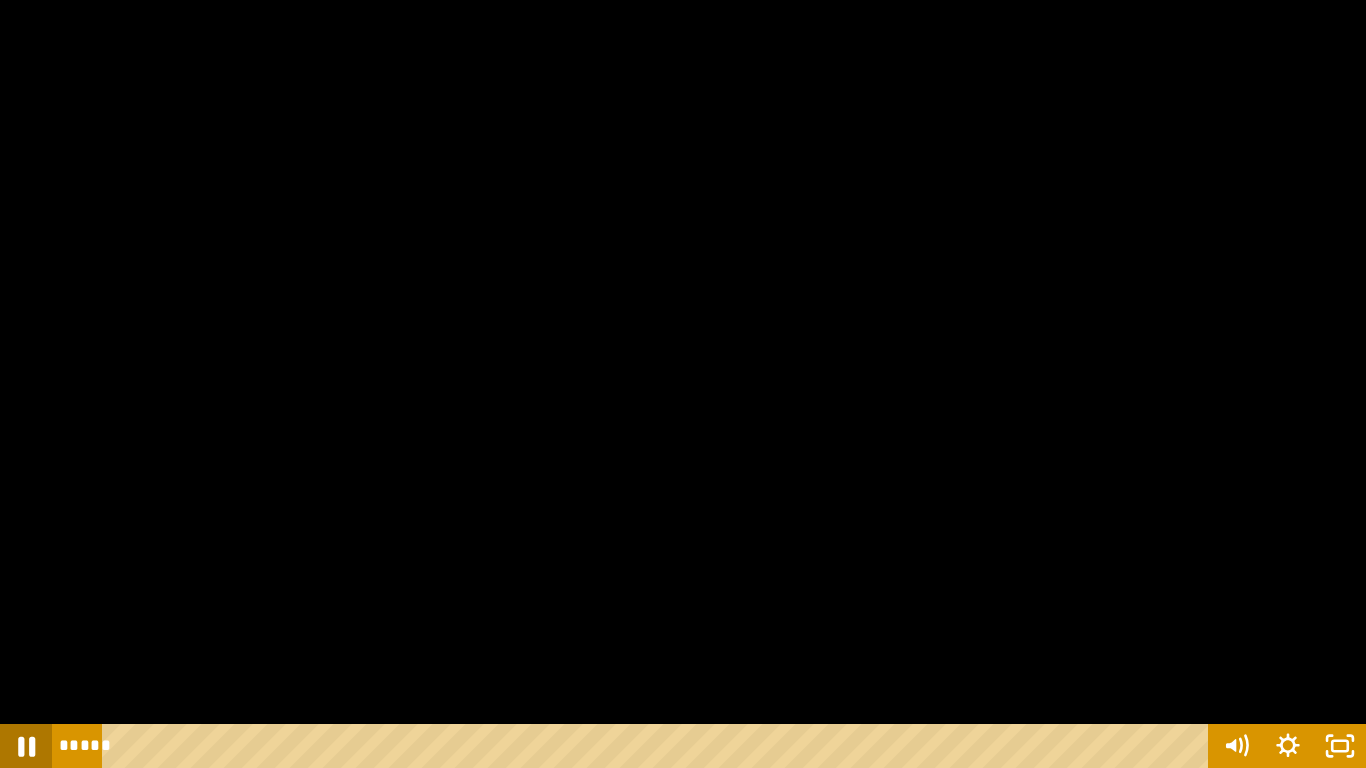 click 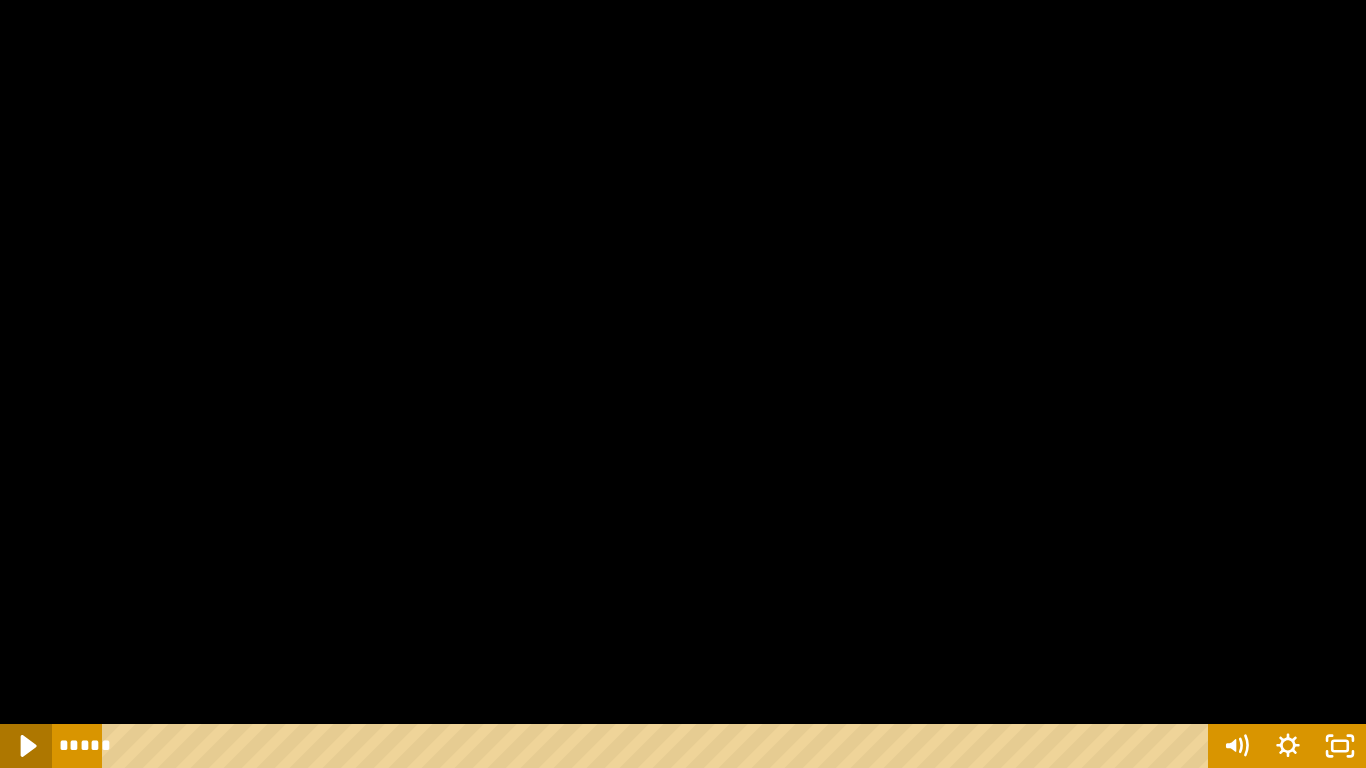 click 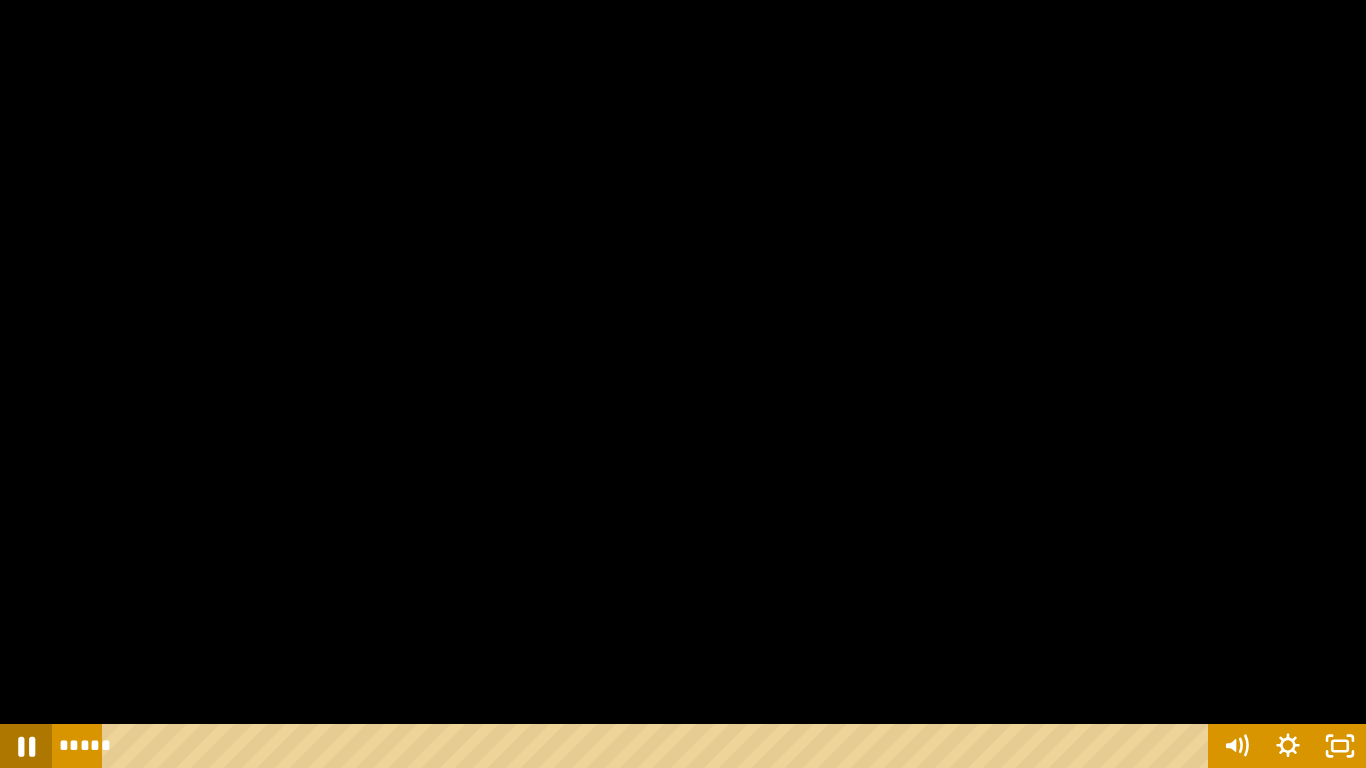 click 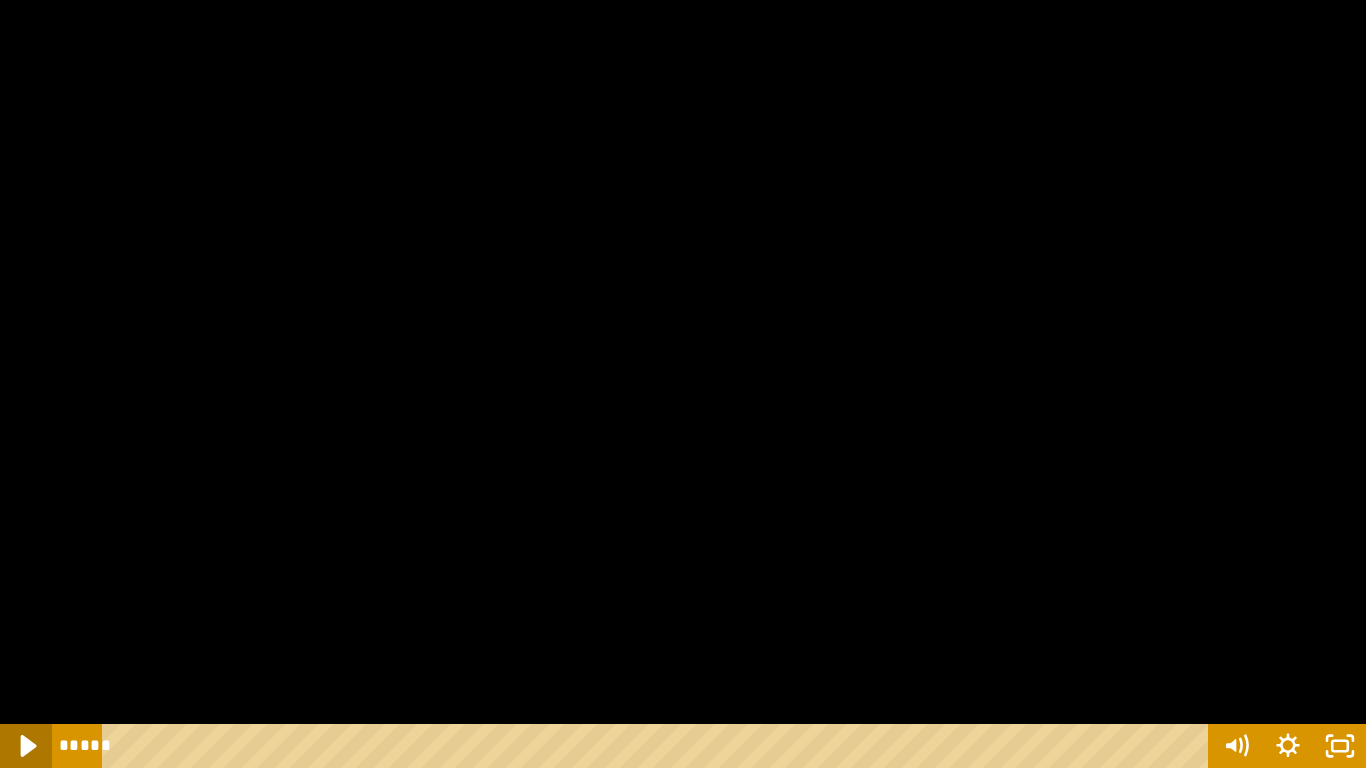 click 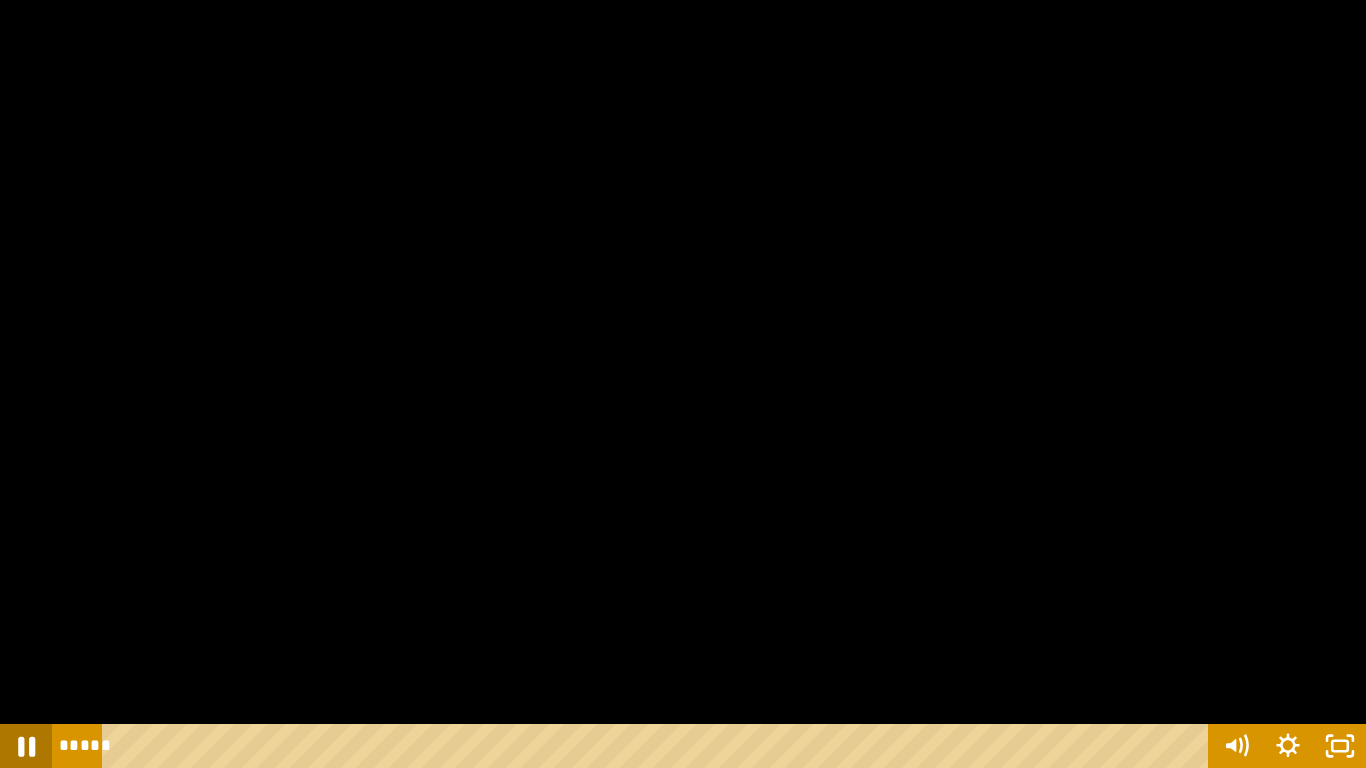click 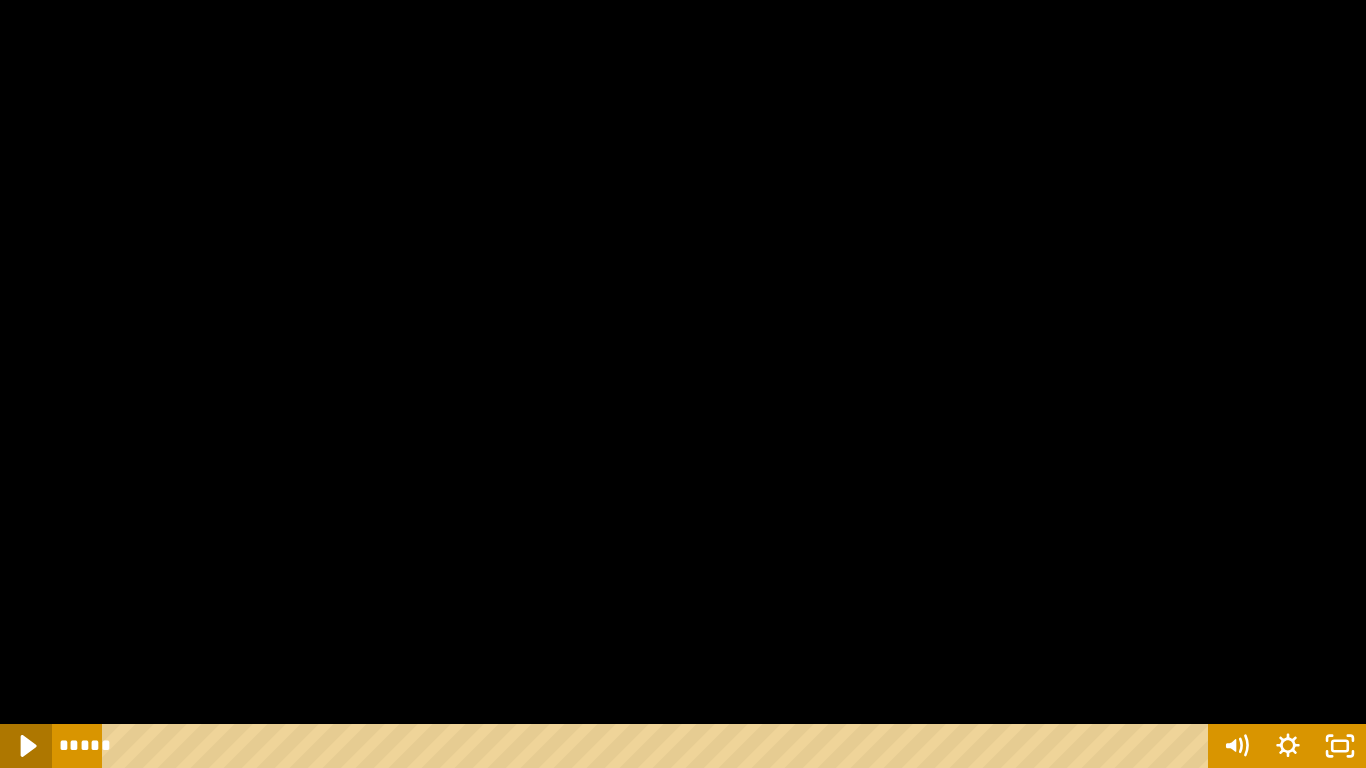 click 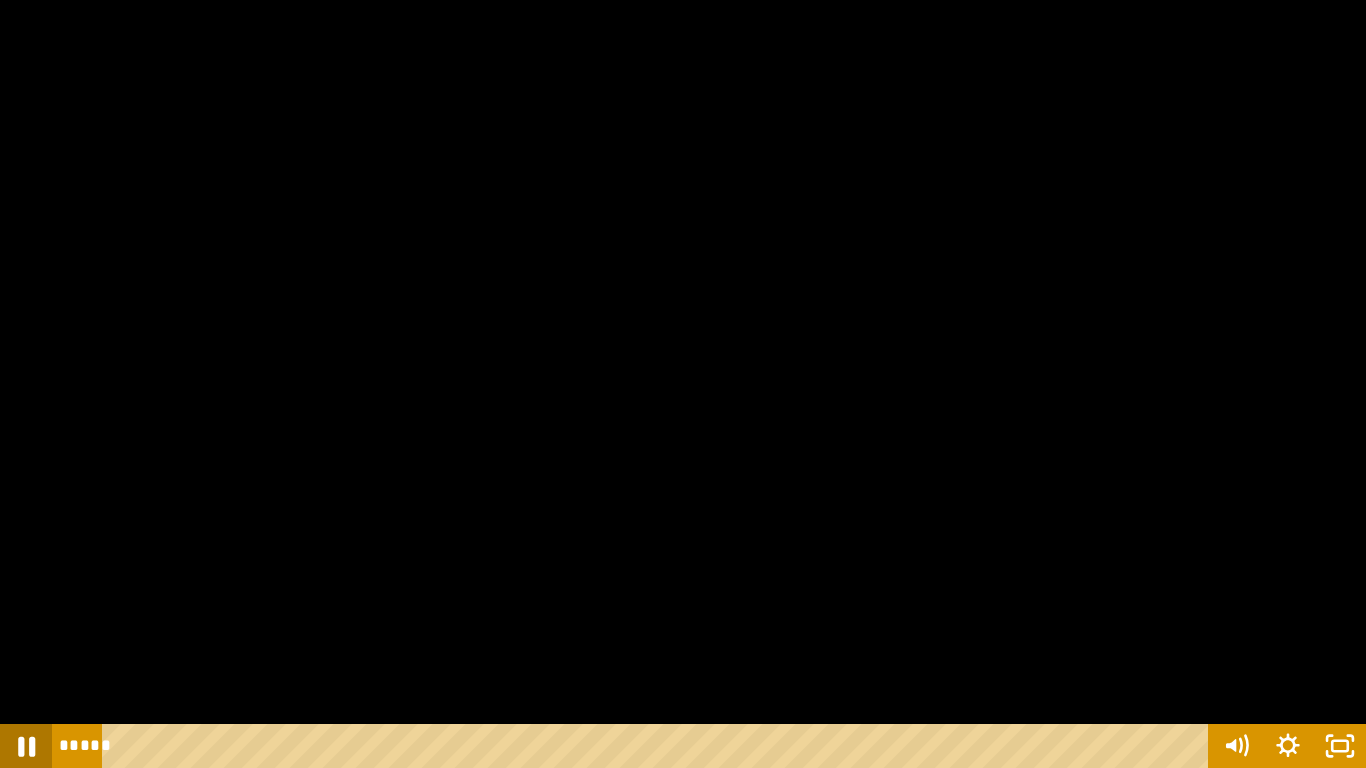 click 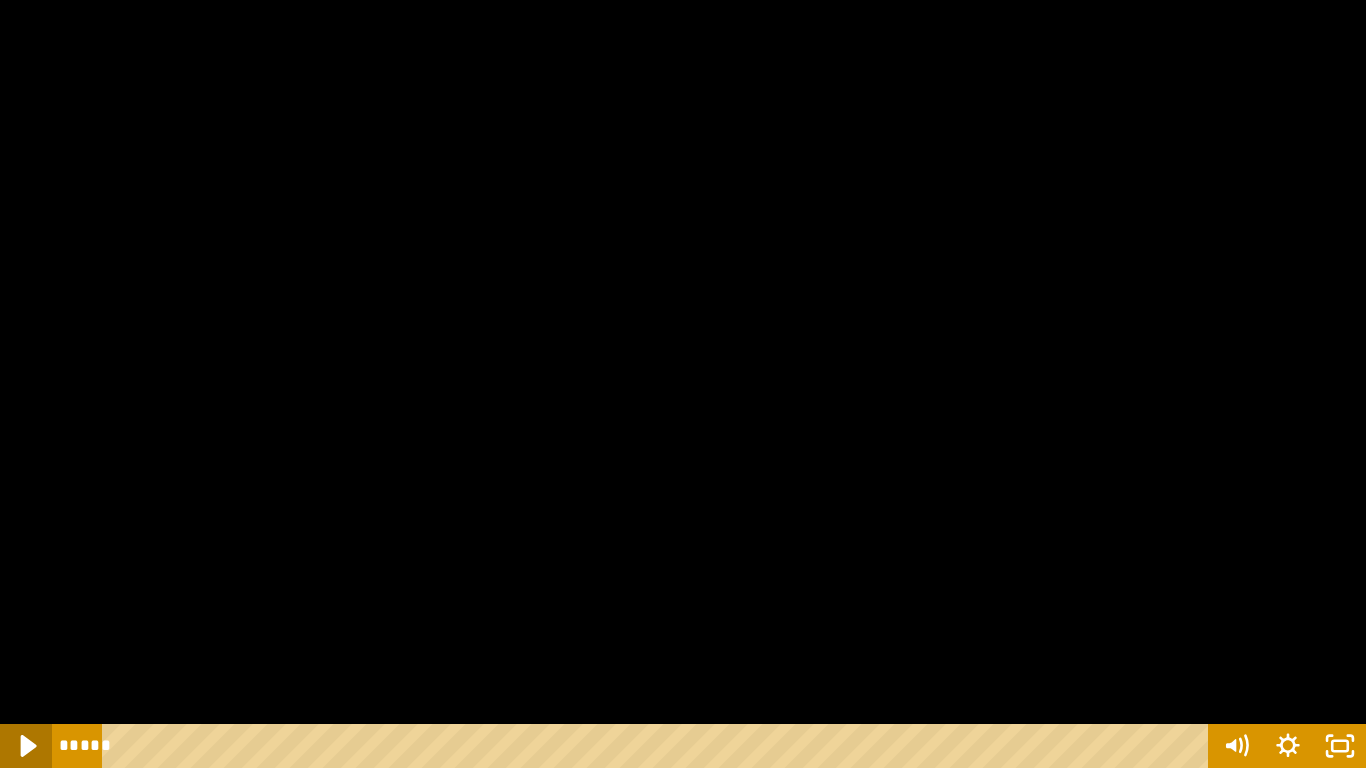 click 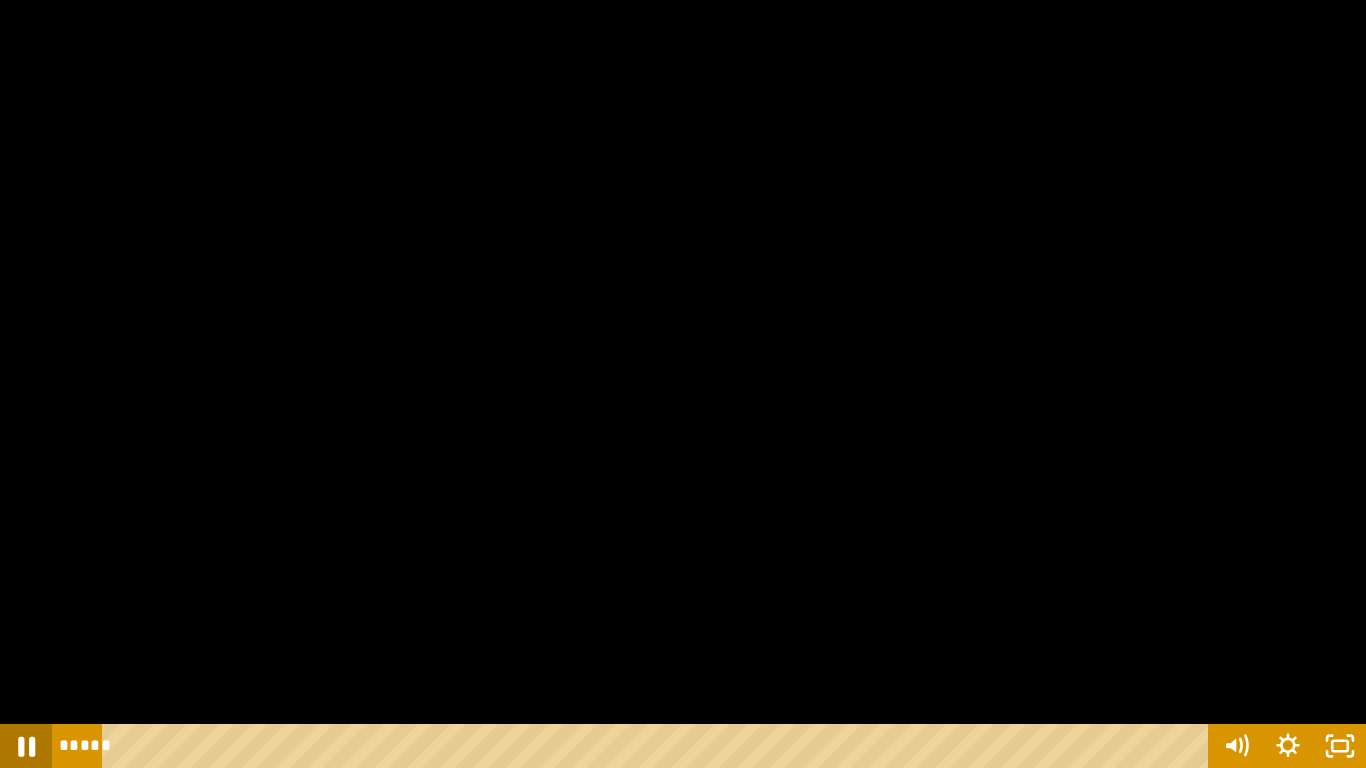 click 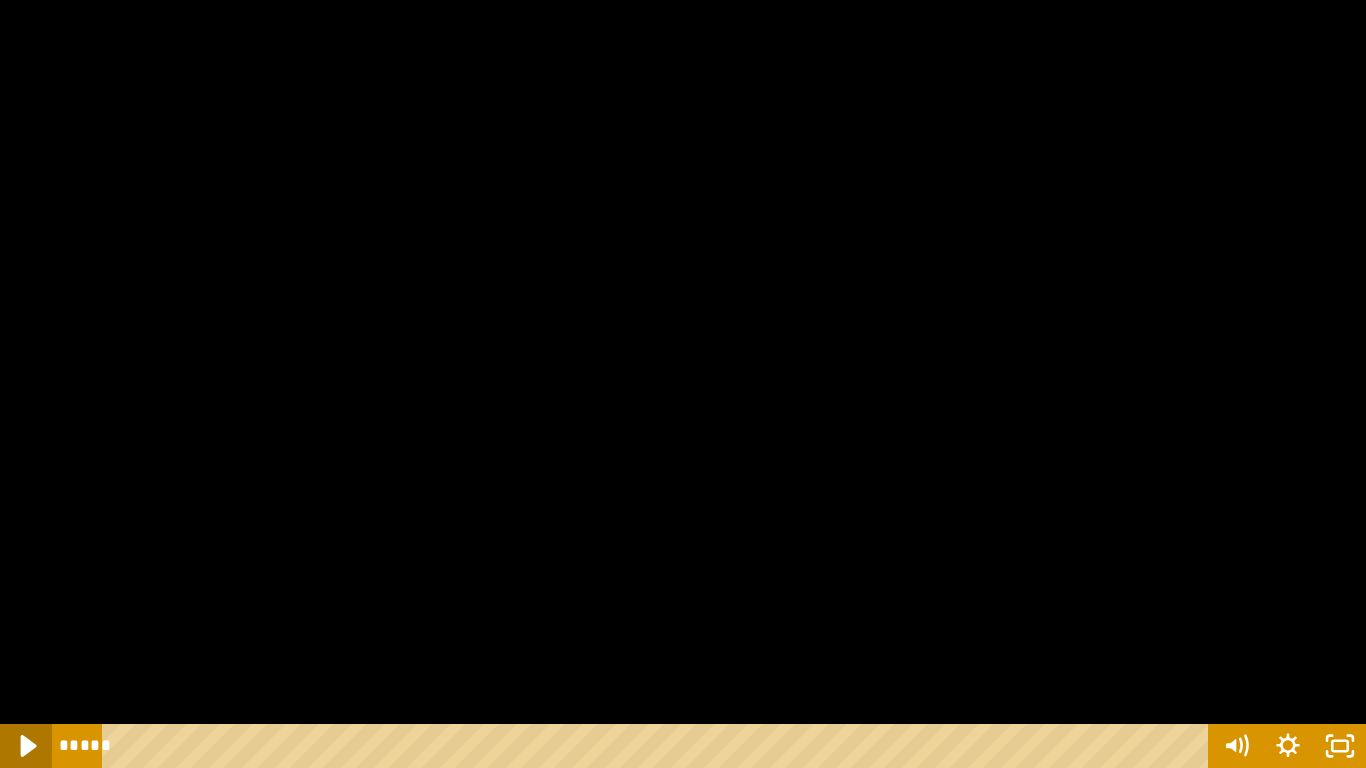 click 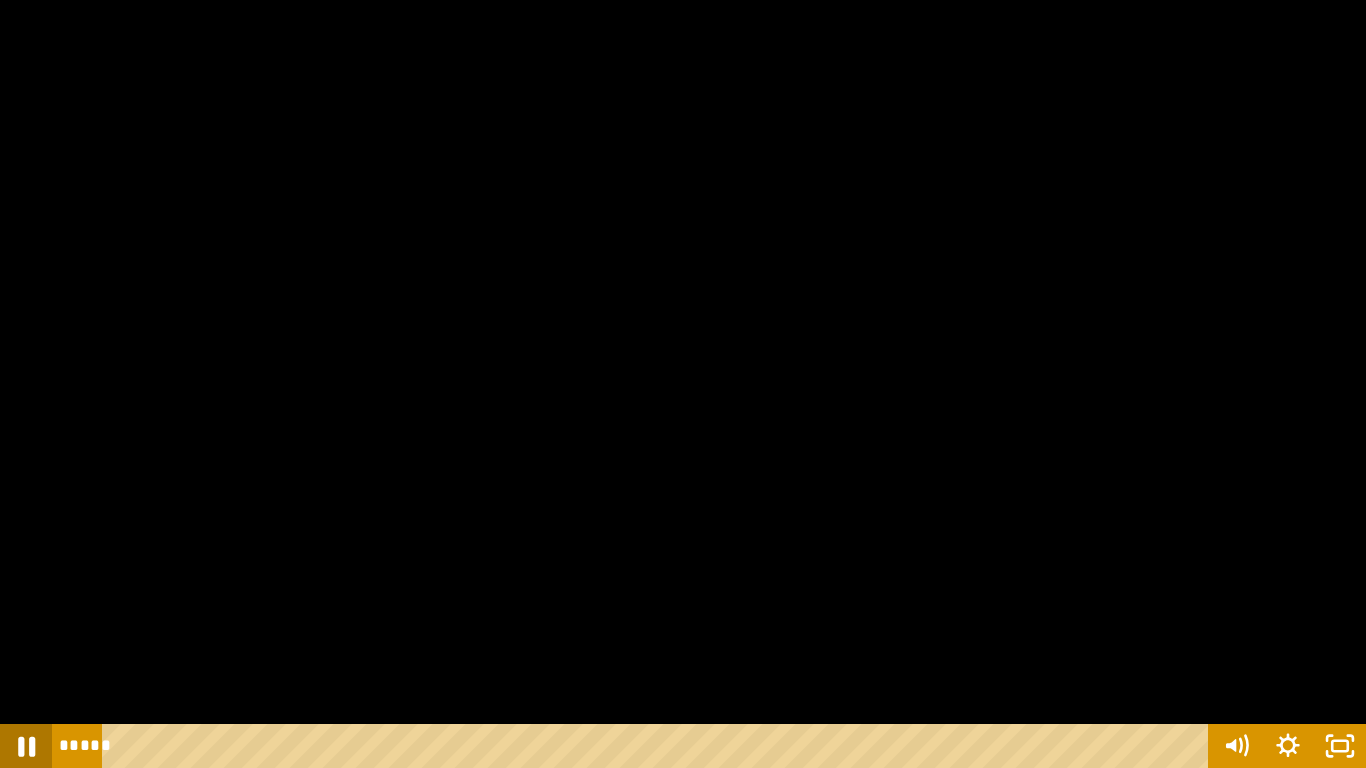 click 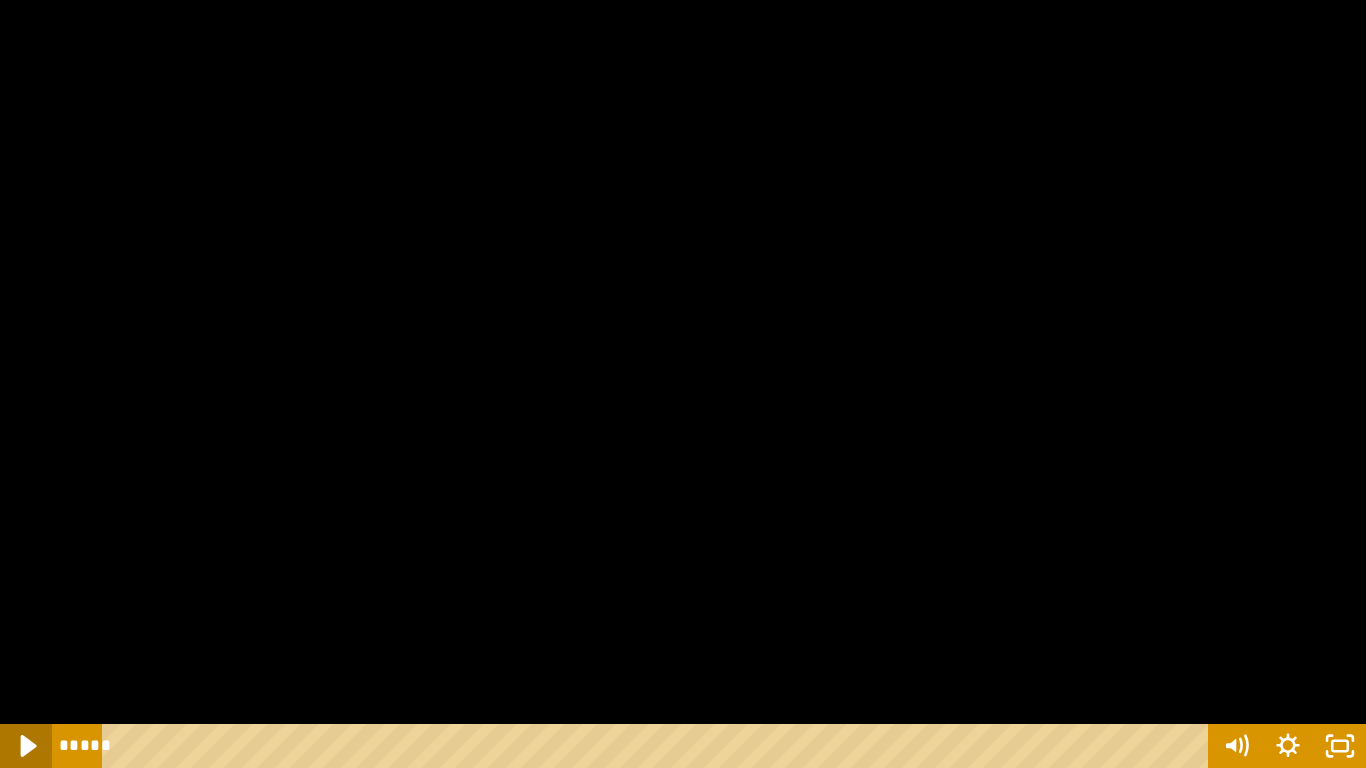 click 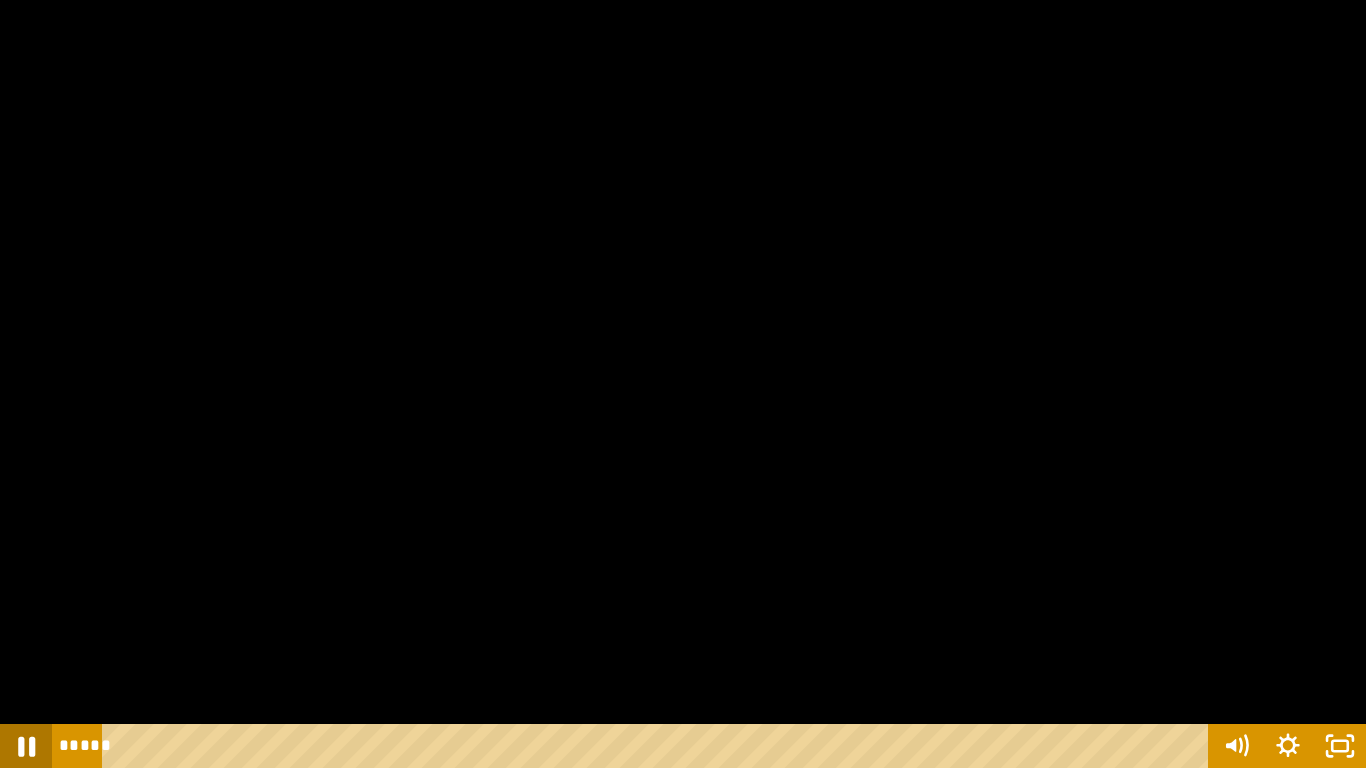 click 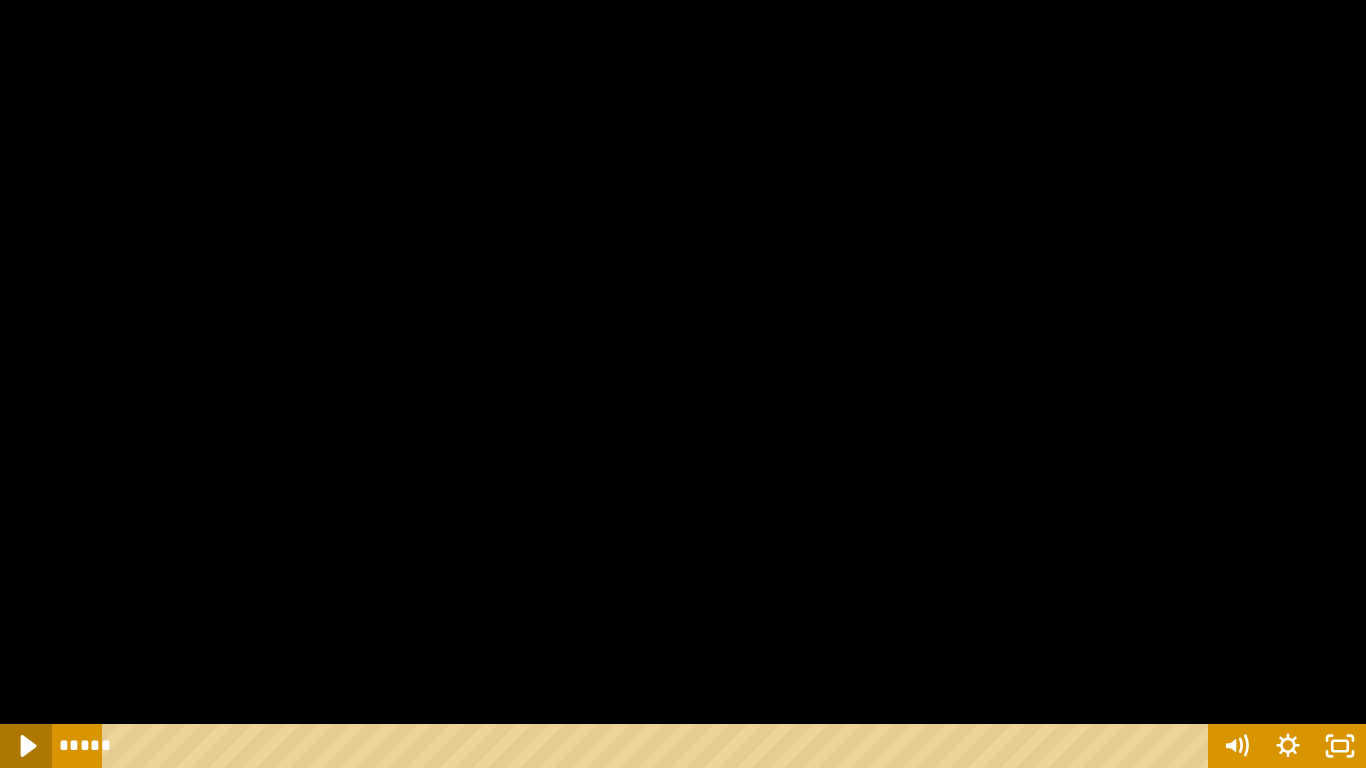 click 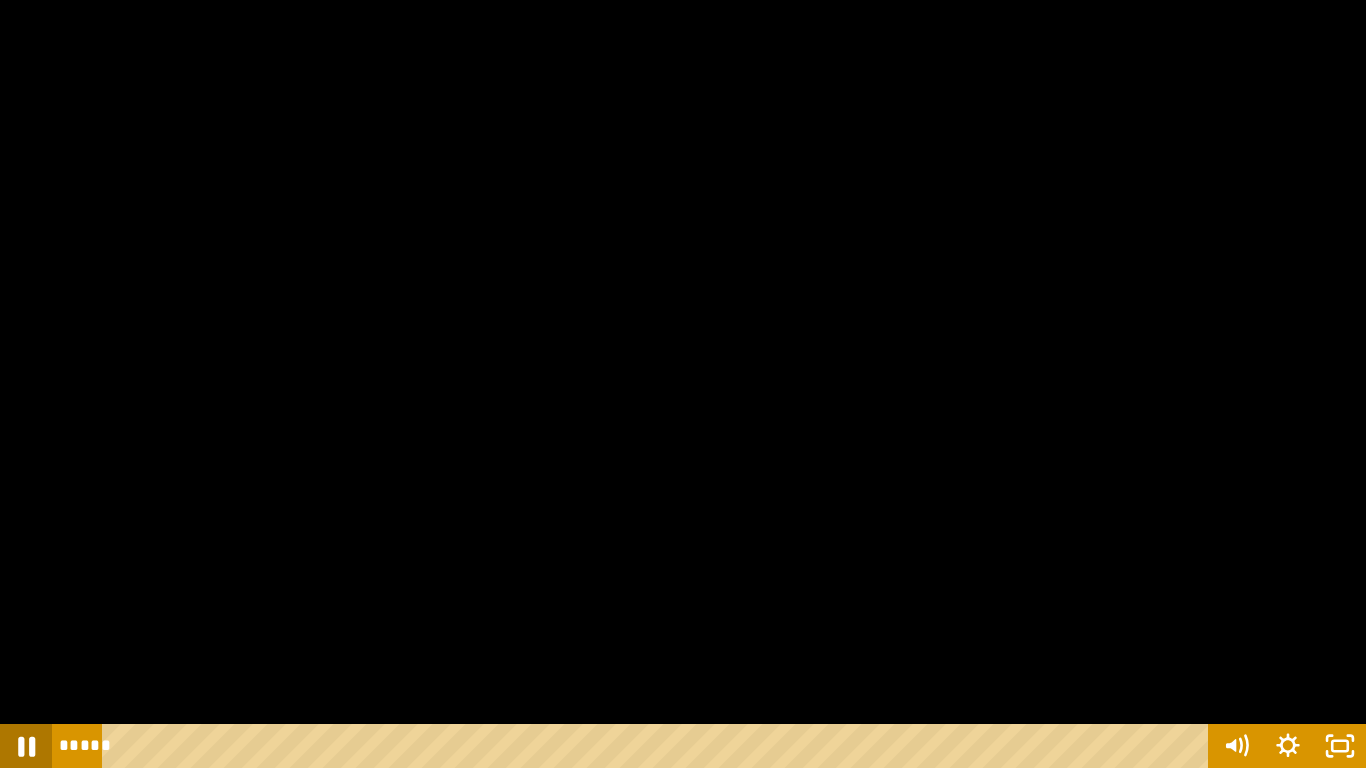 click 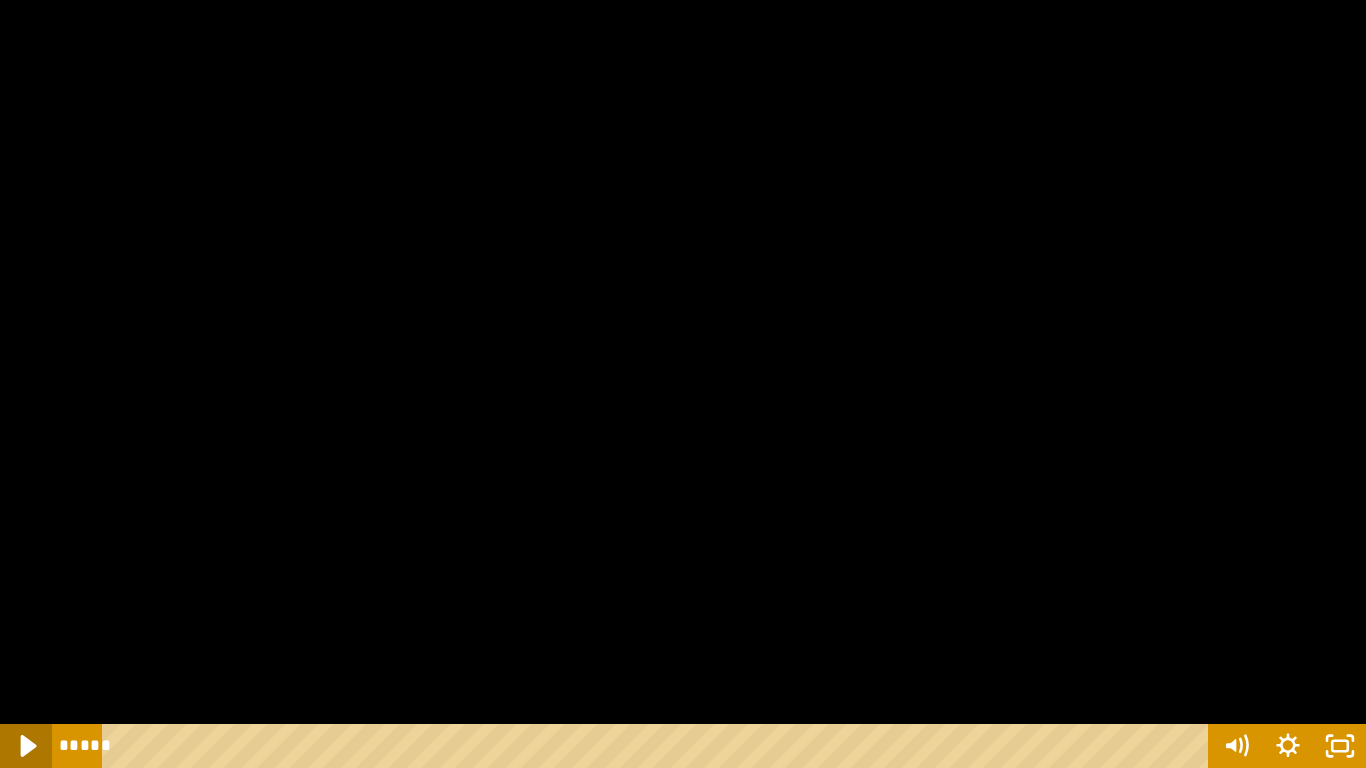 click 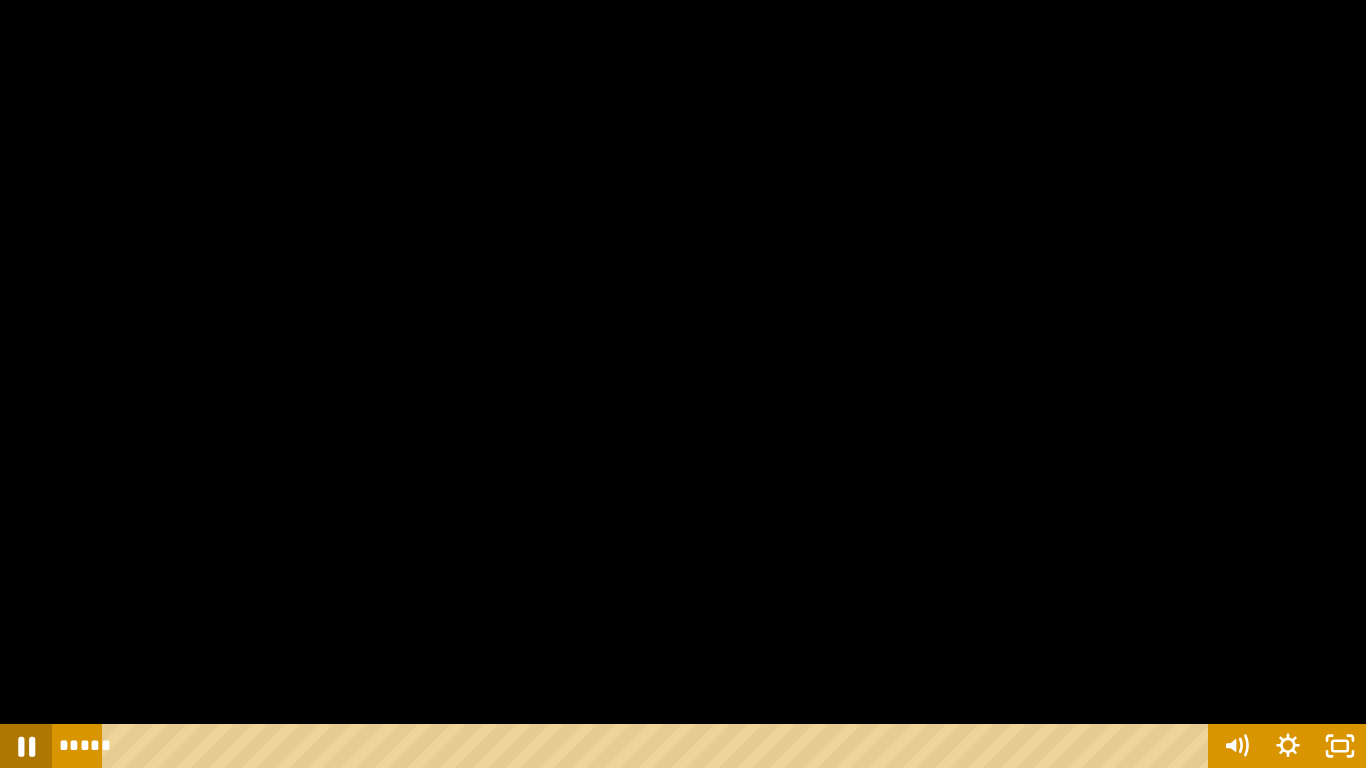 click 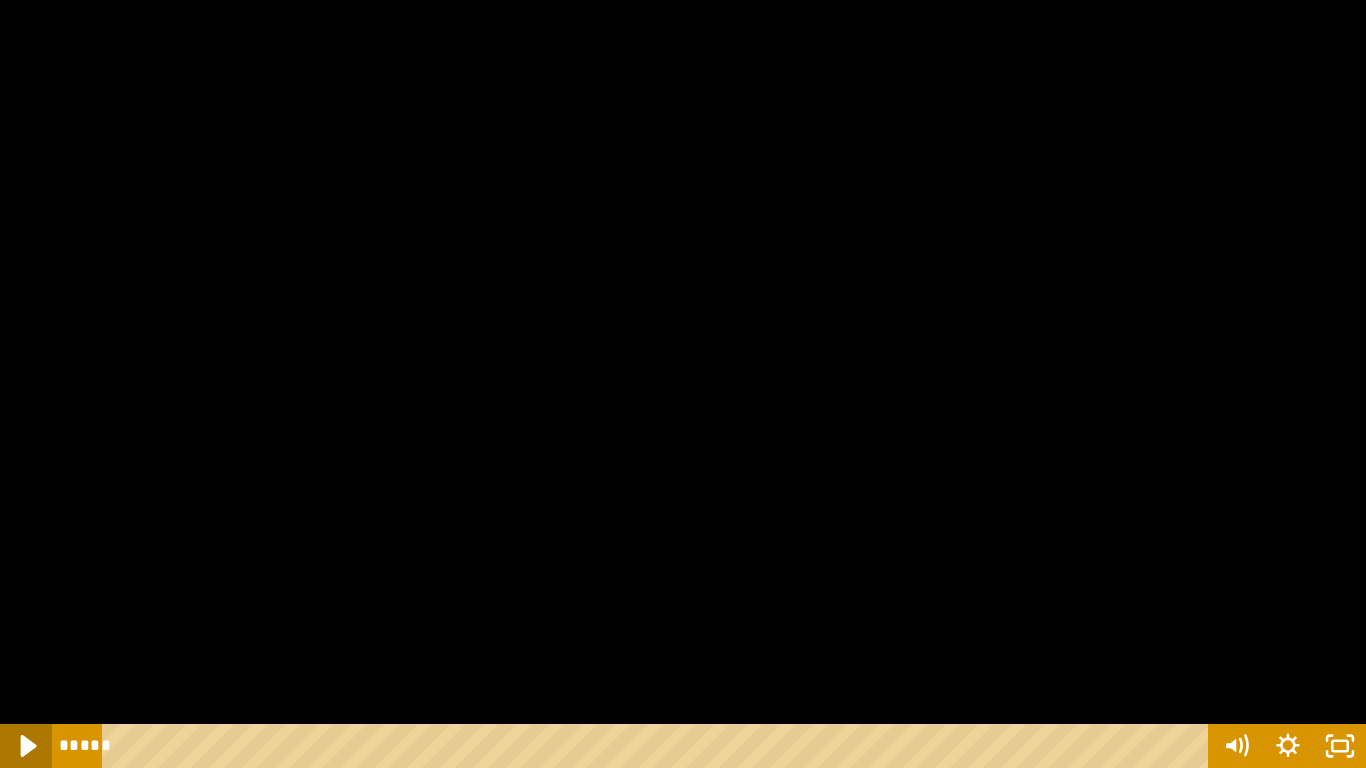 click 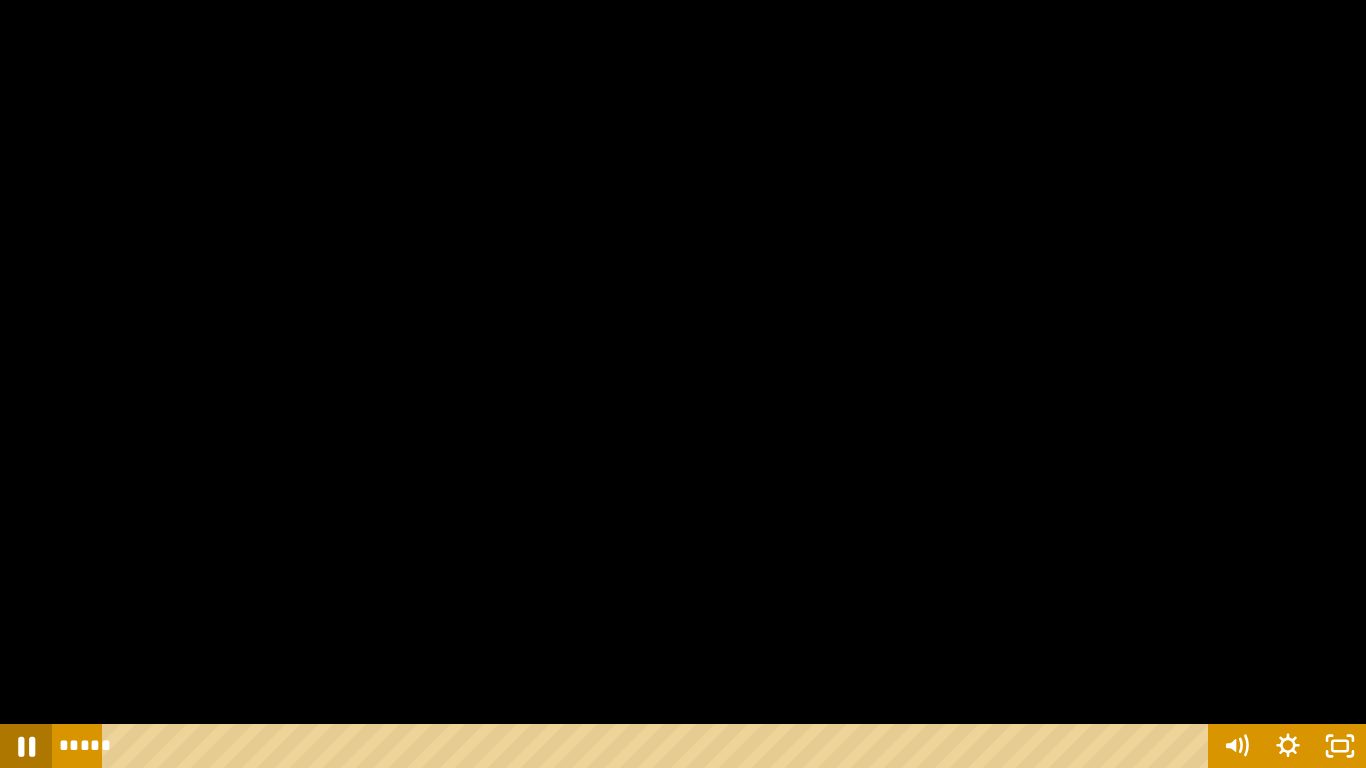 click 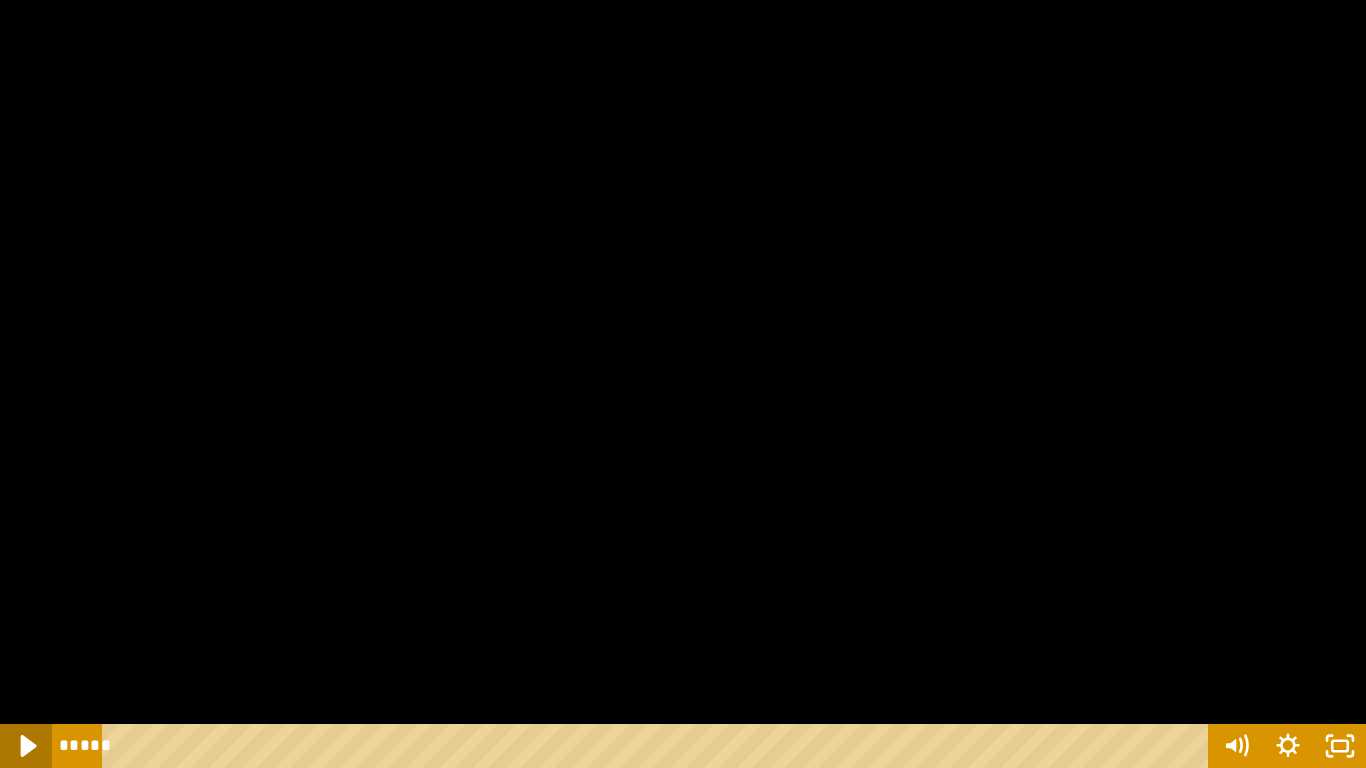 click 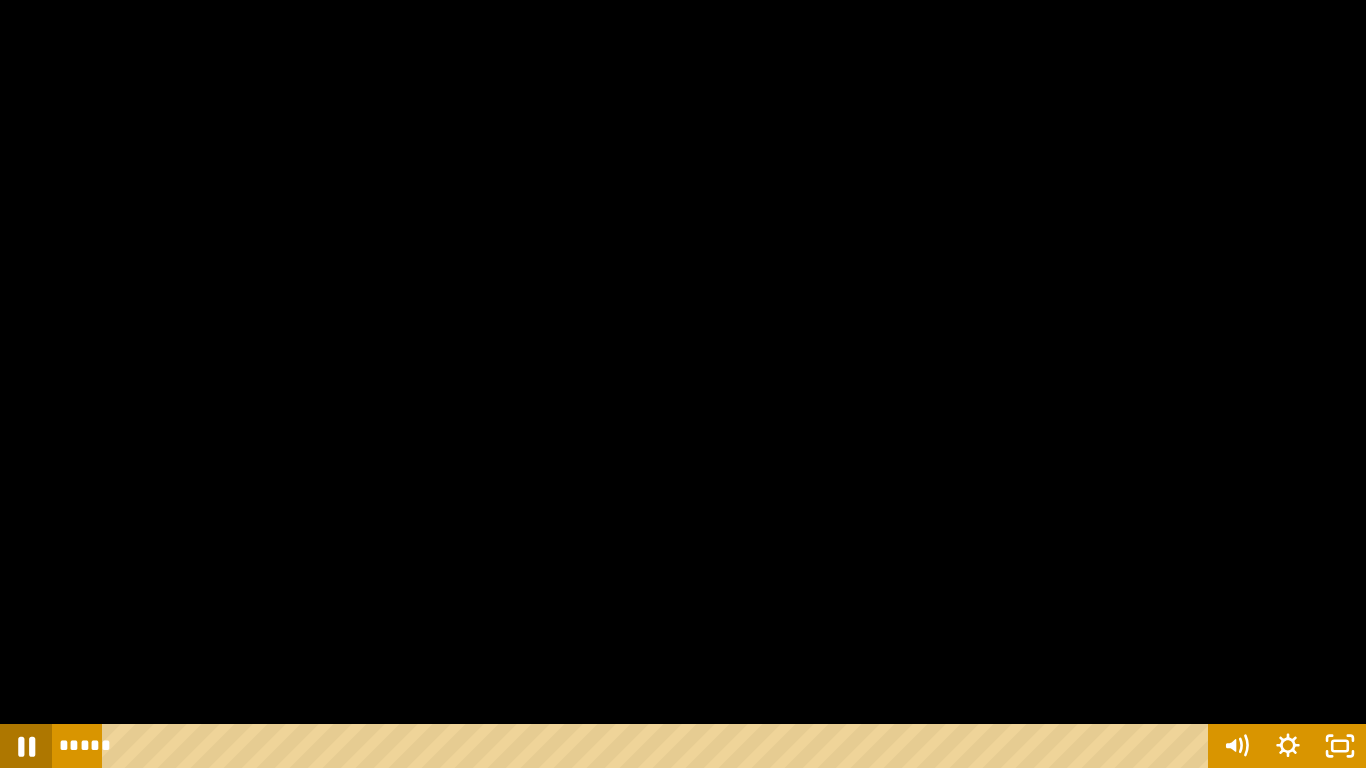 click 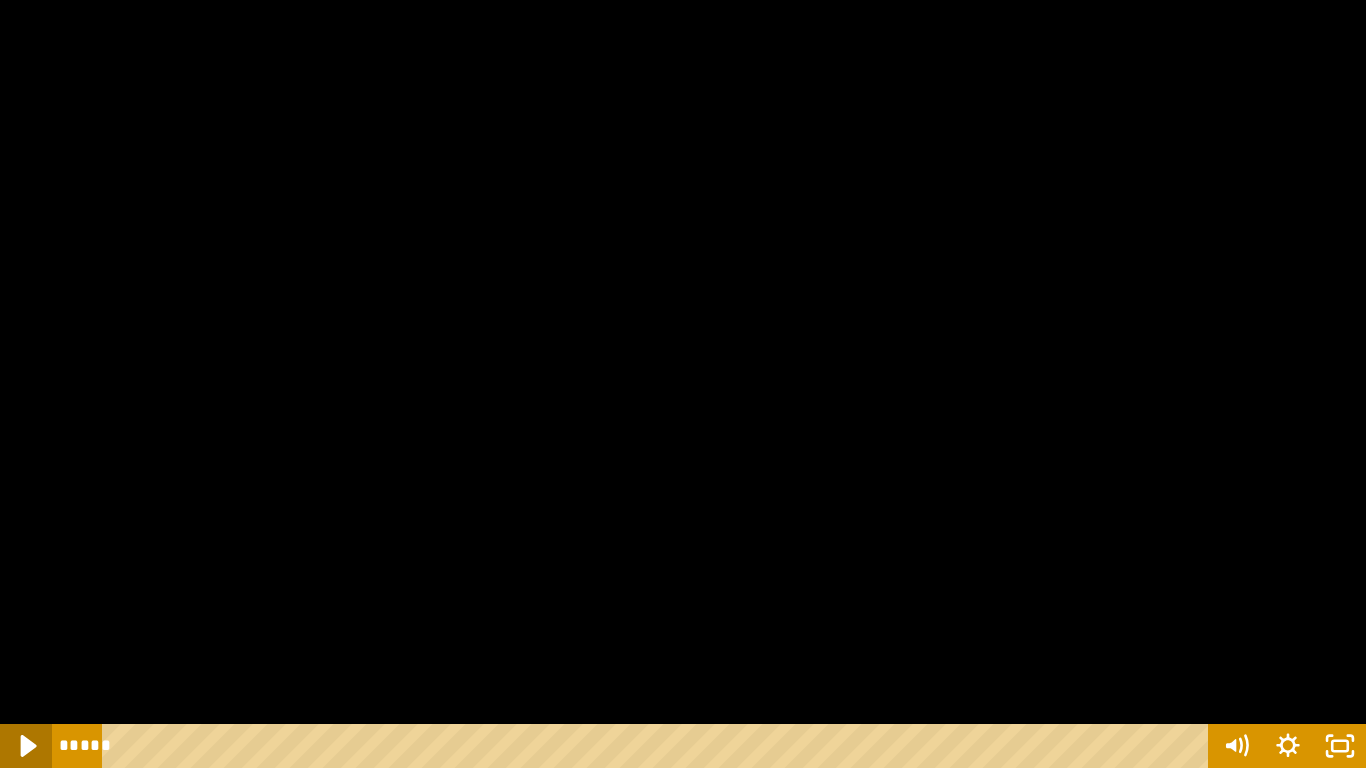 click 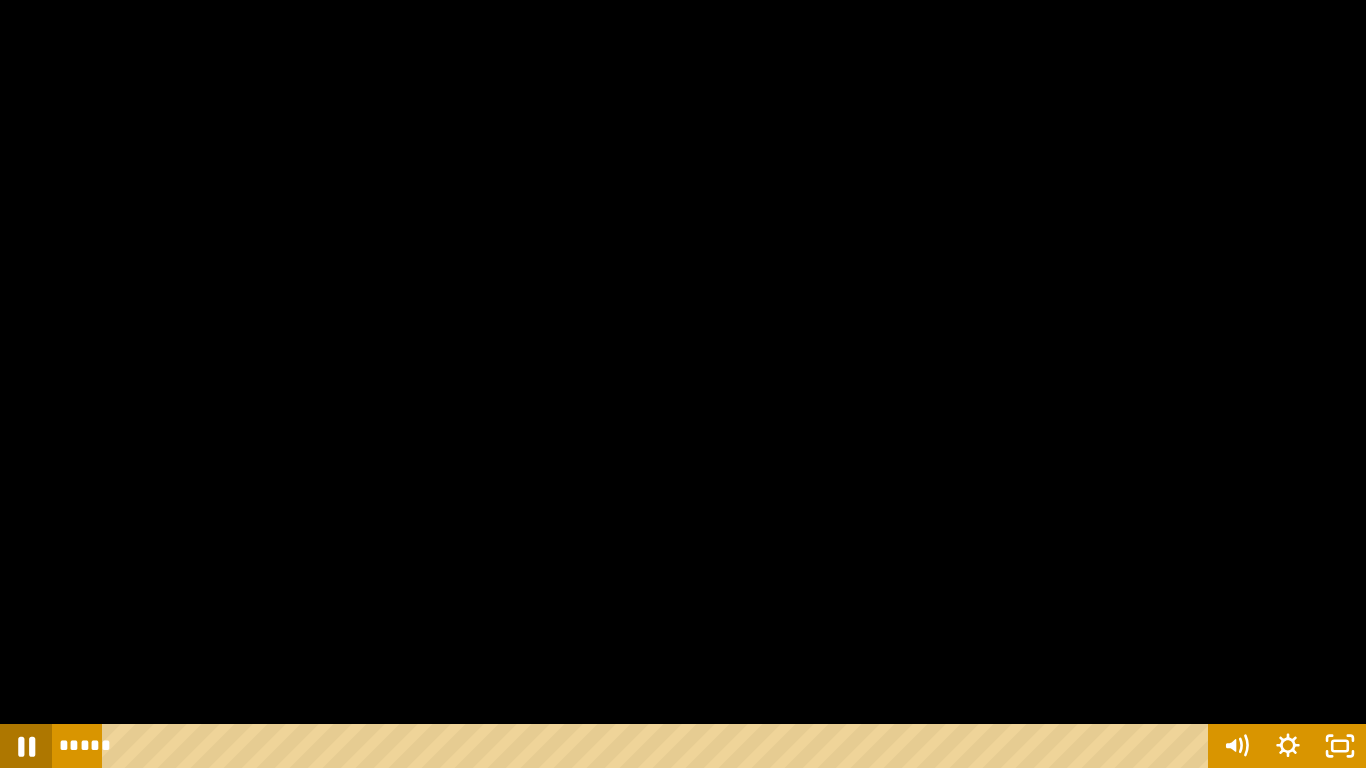 click 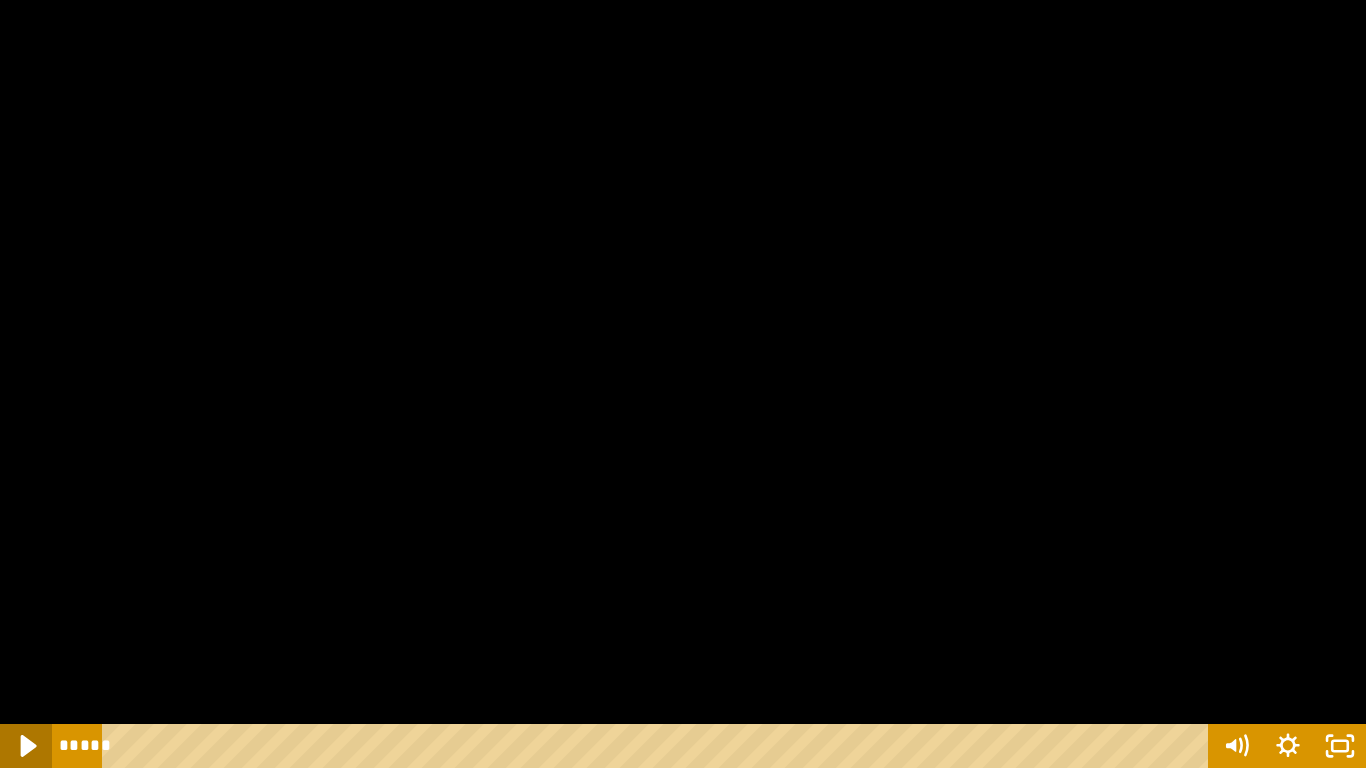 click 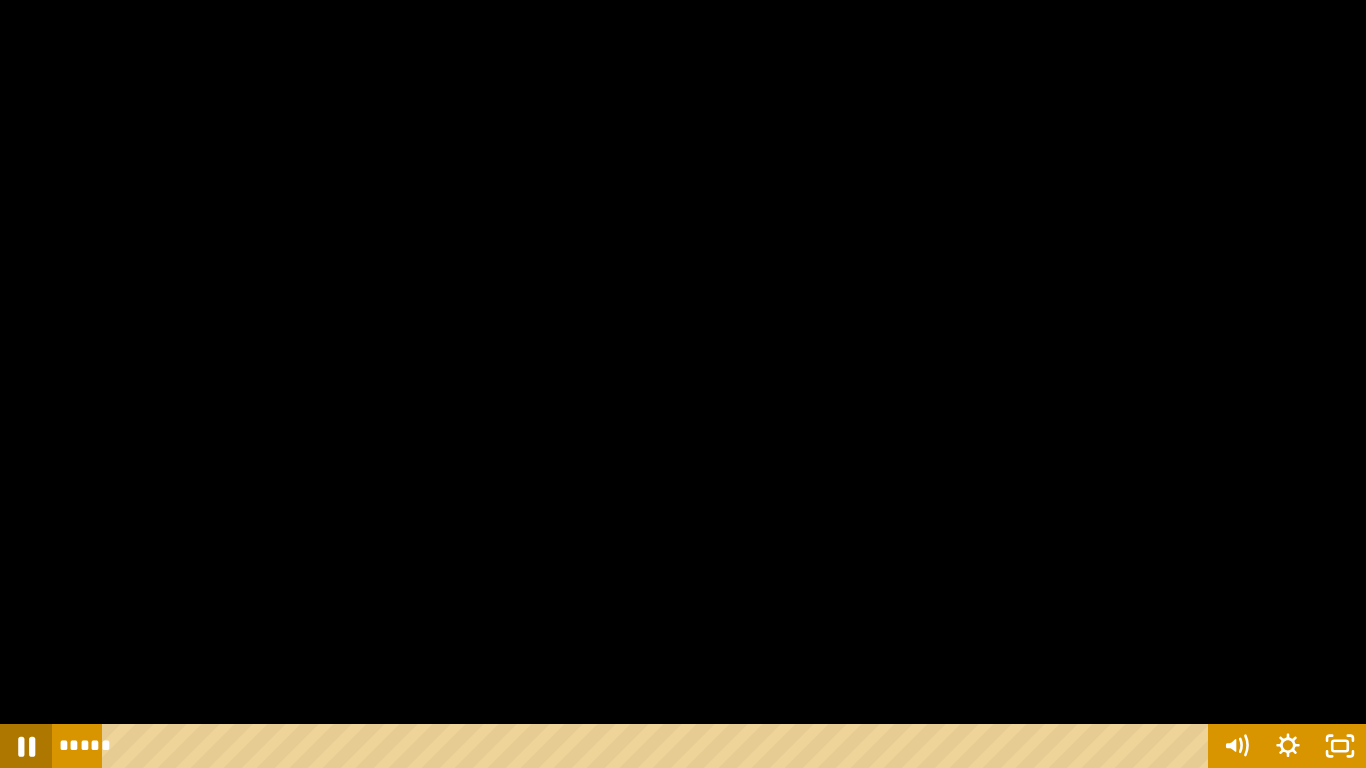 click 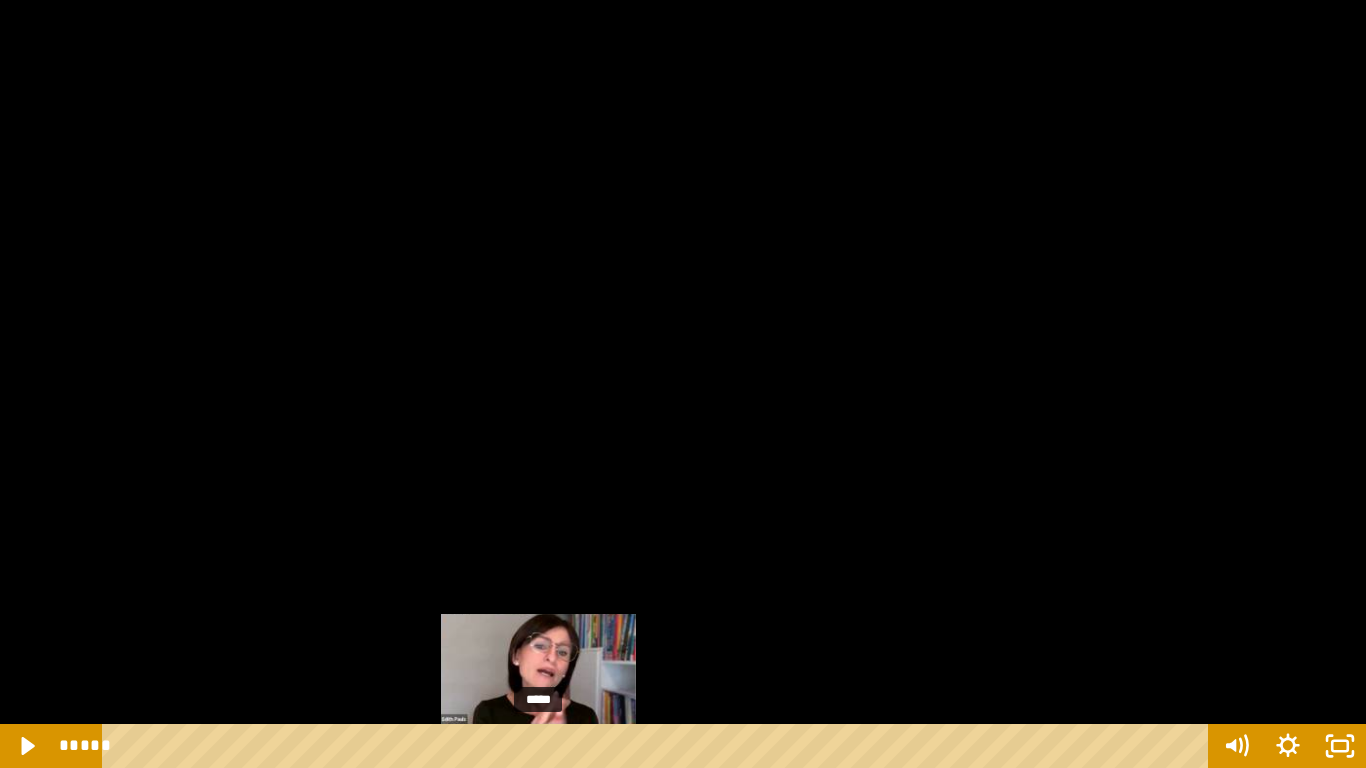 click at bounding box center [538, 746] 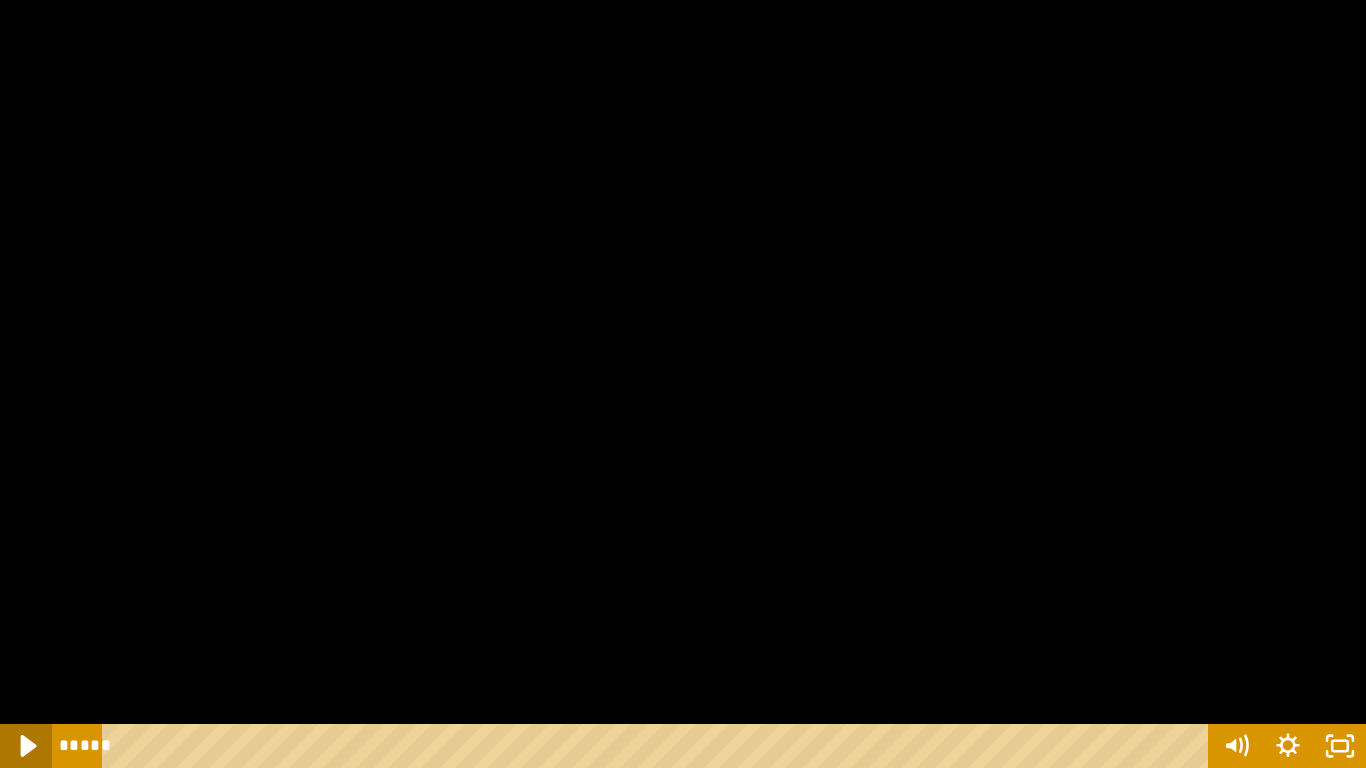 click 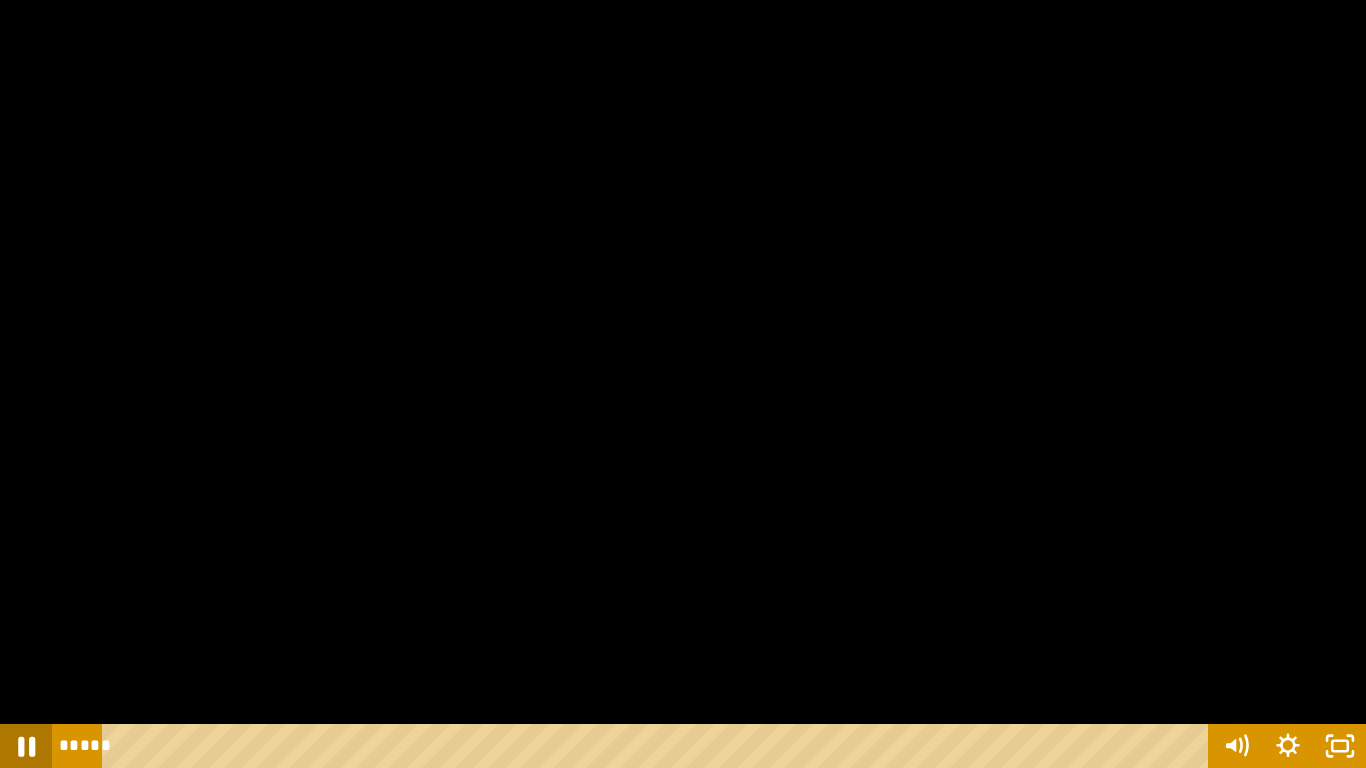 click 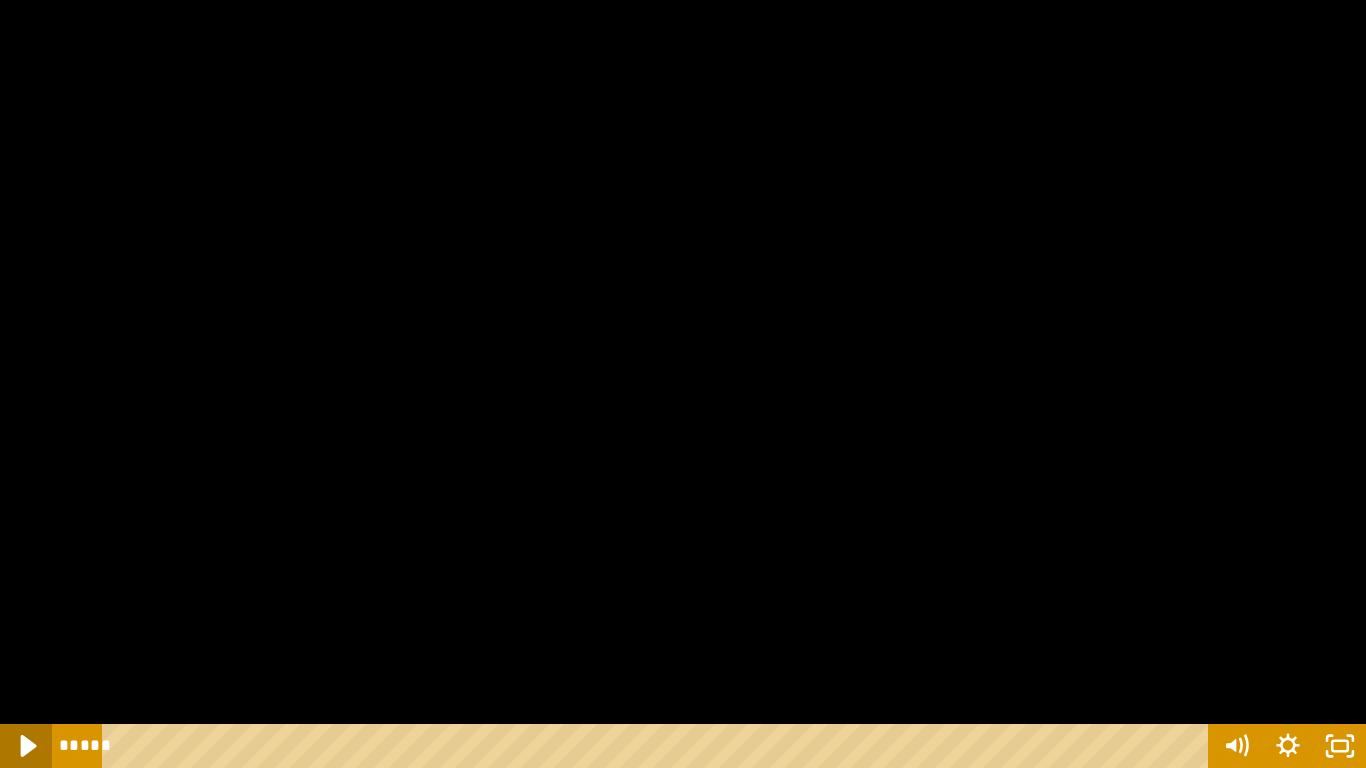 click 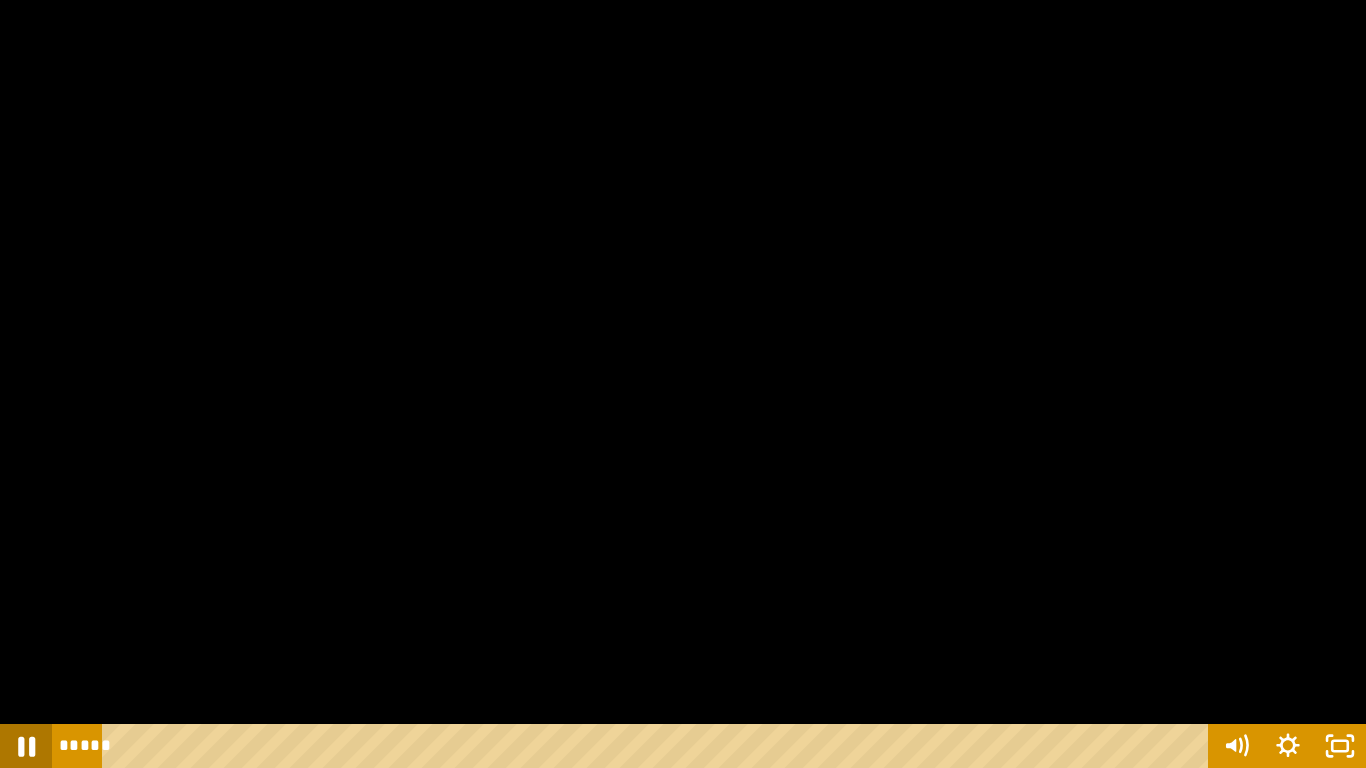 click 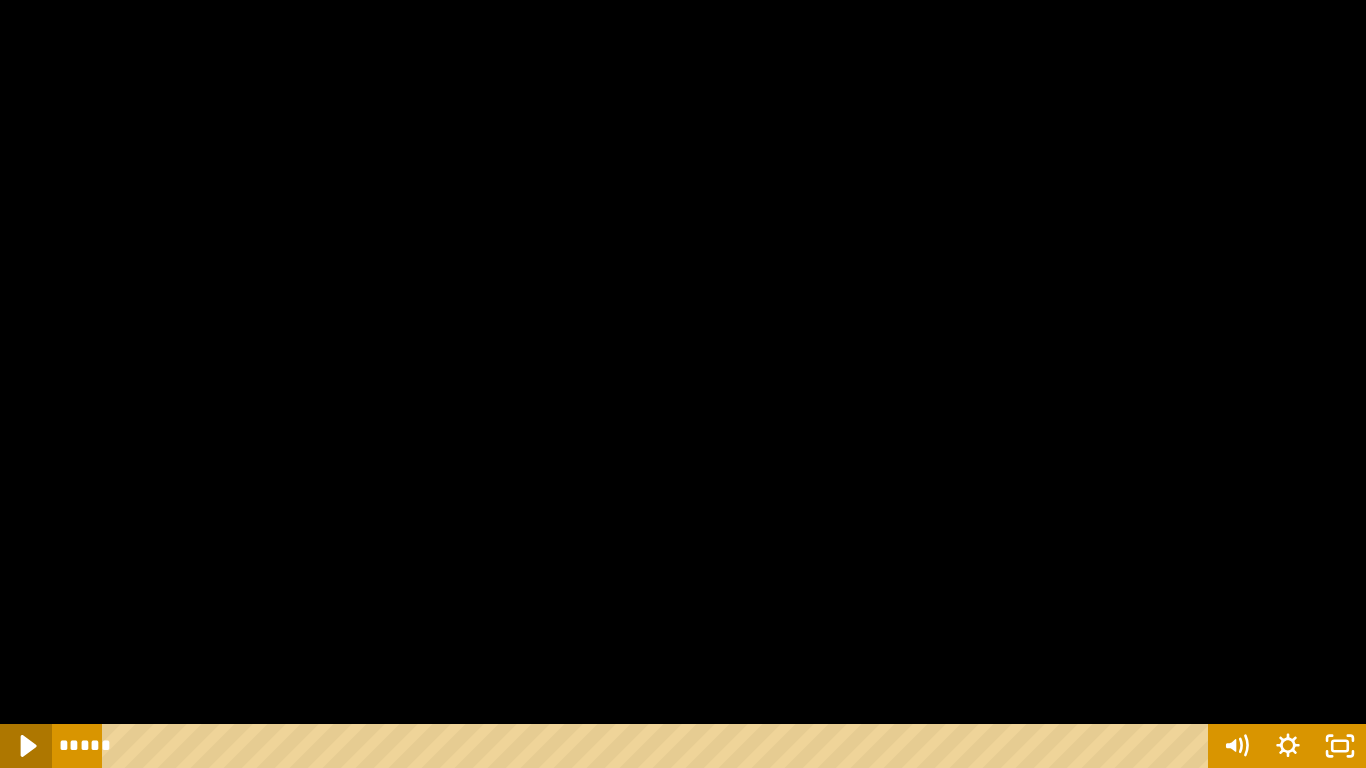 click 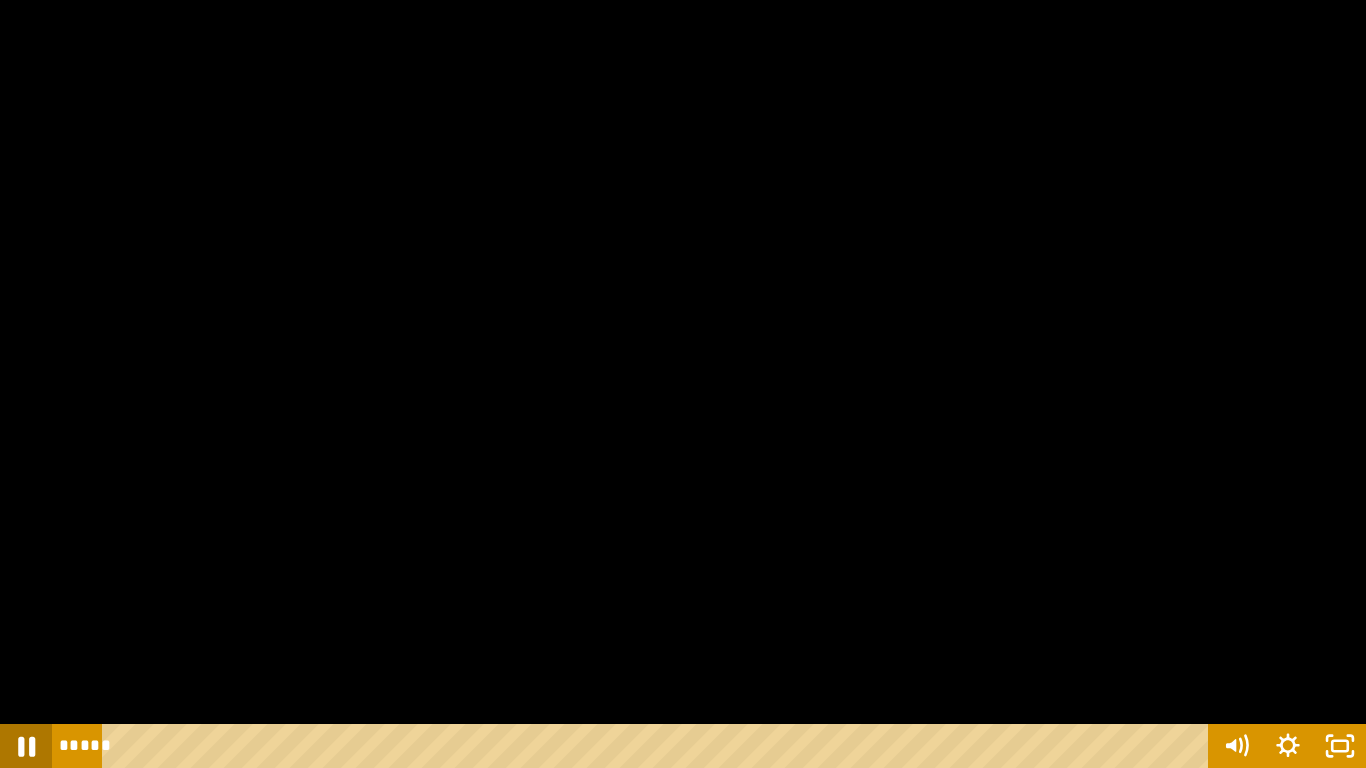click 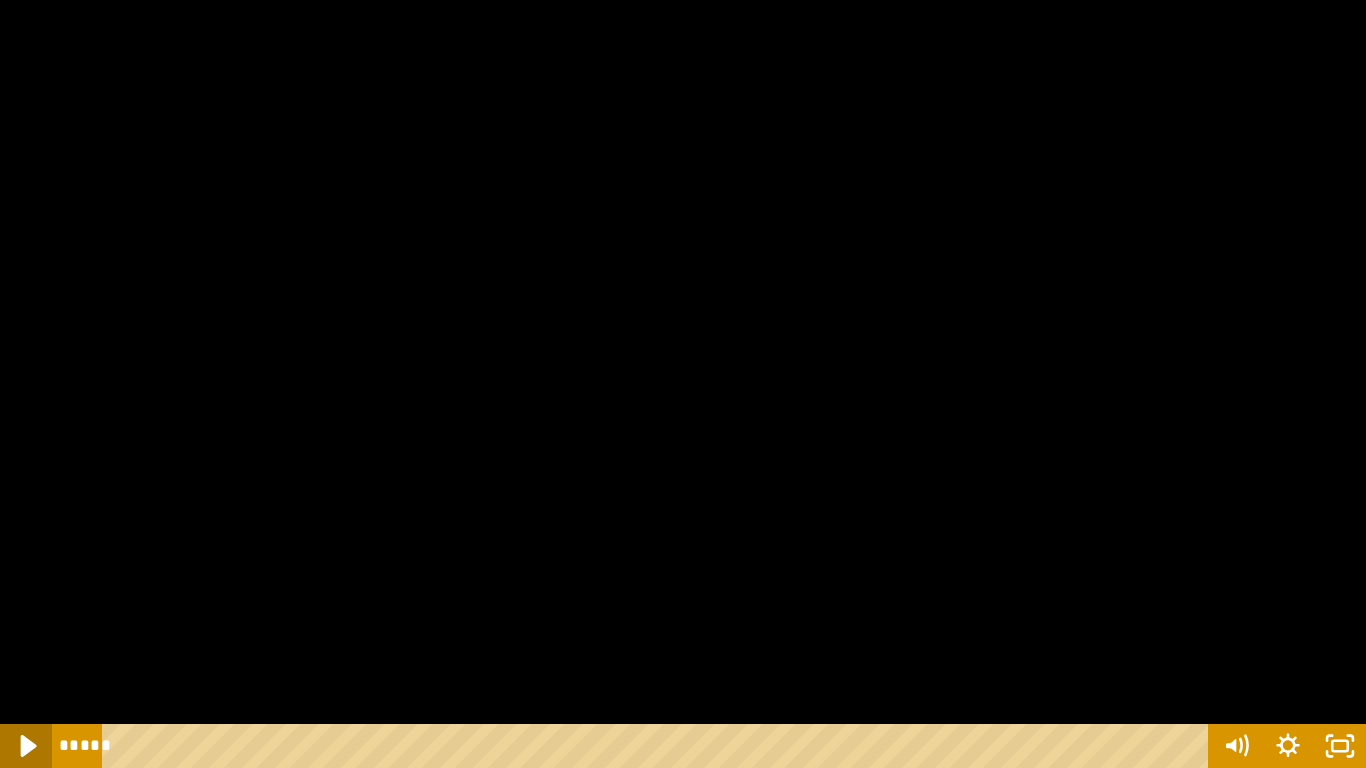 click 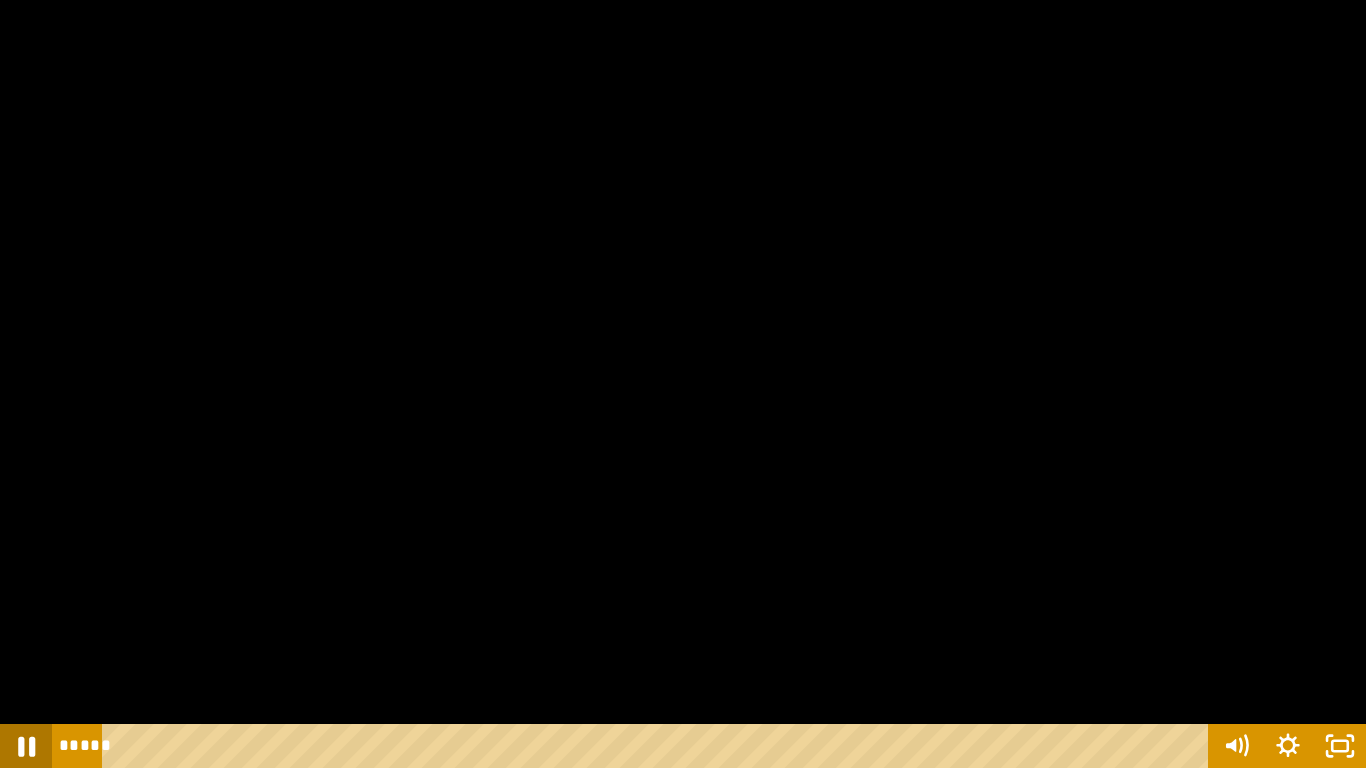 click 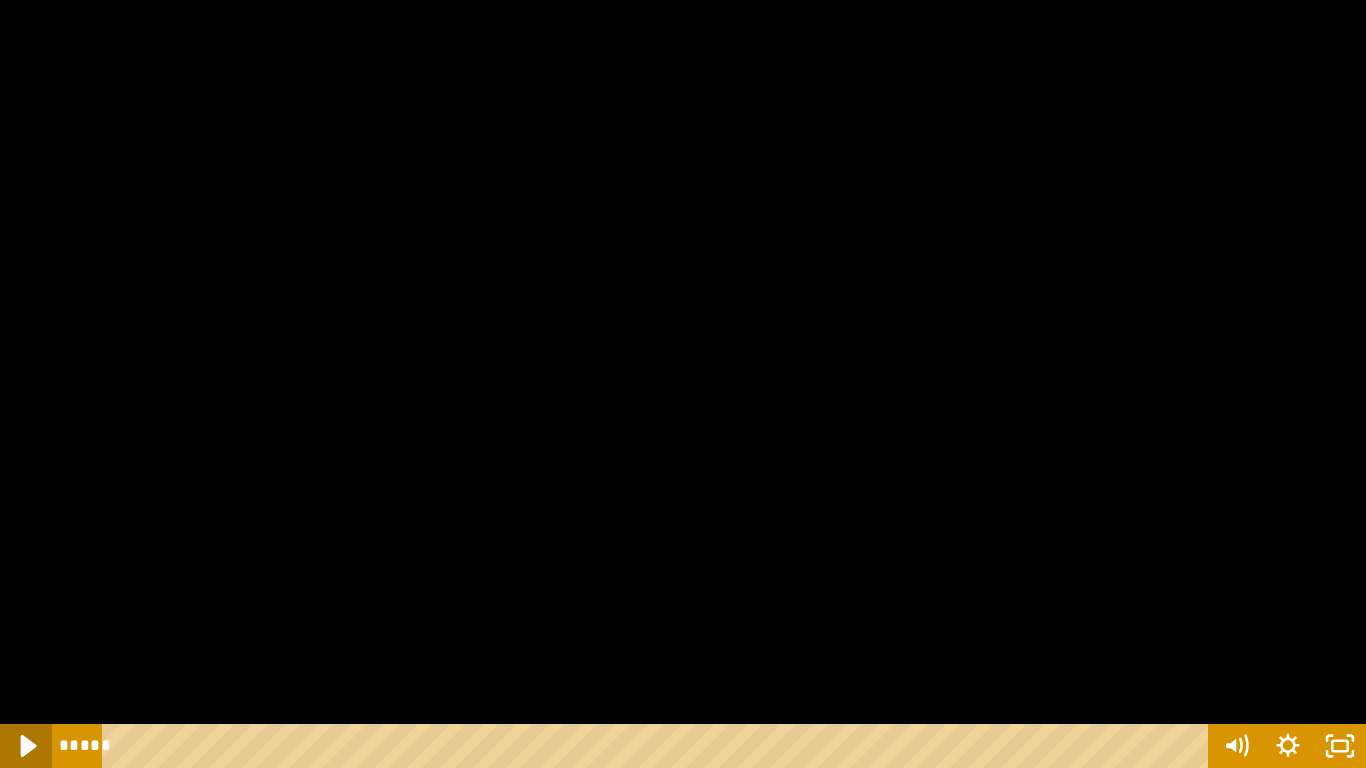 click 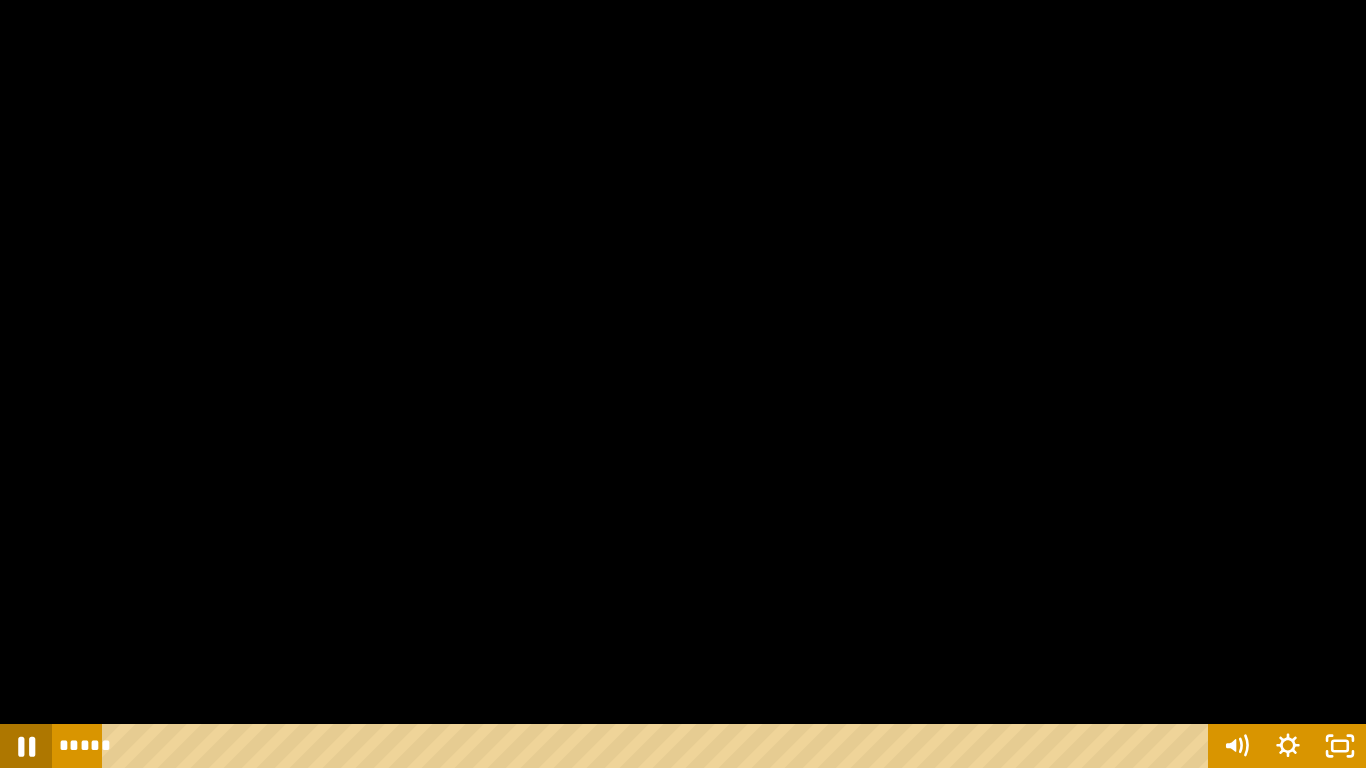 click 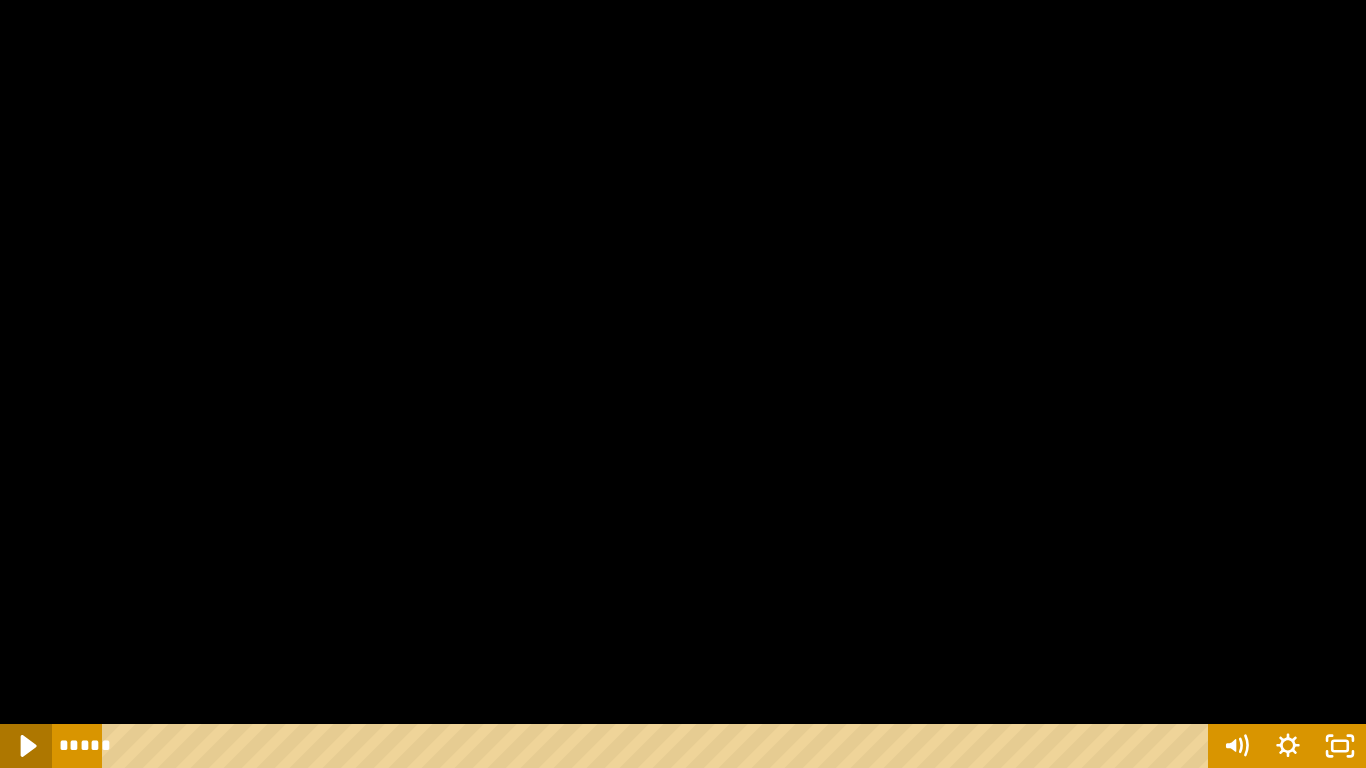 click 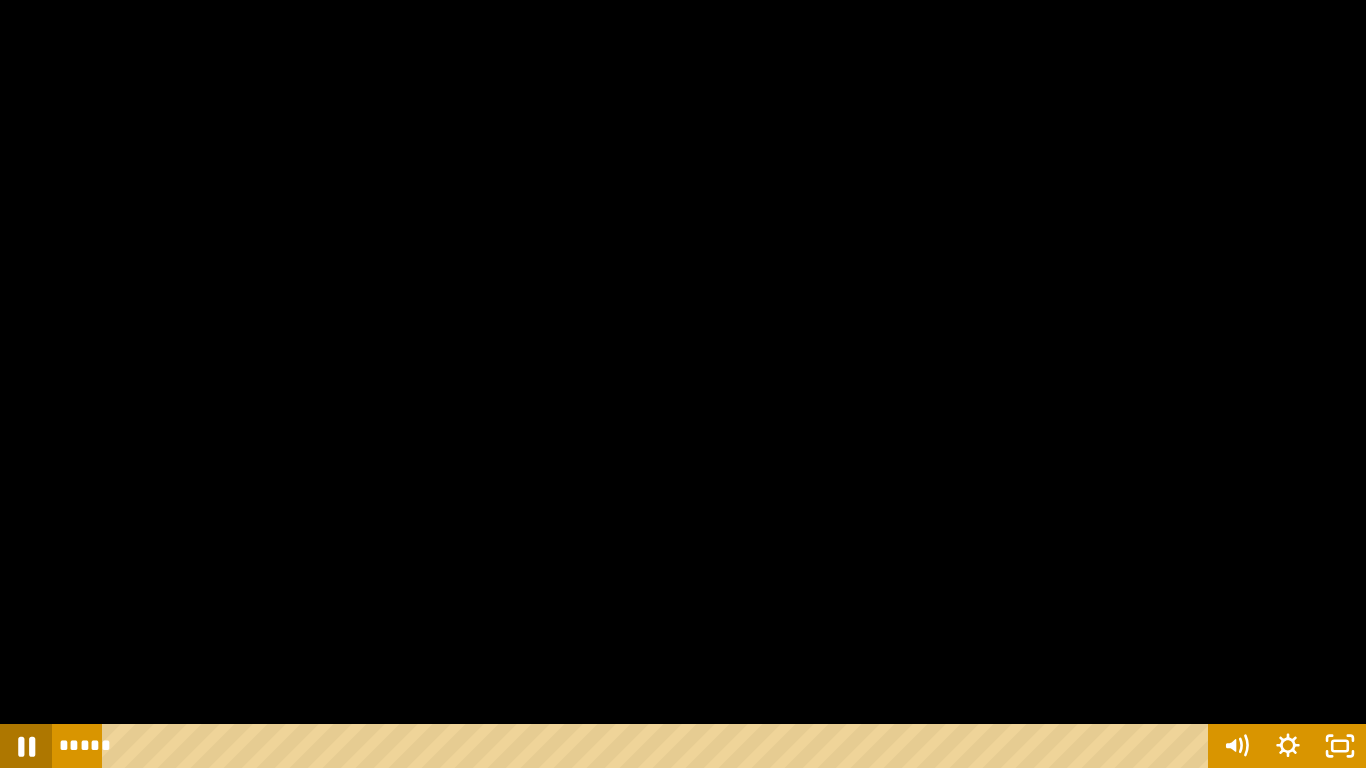 click 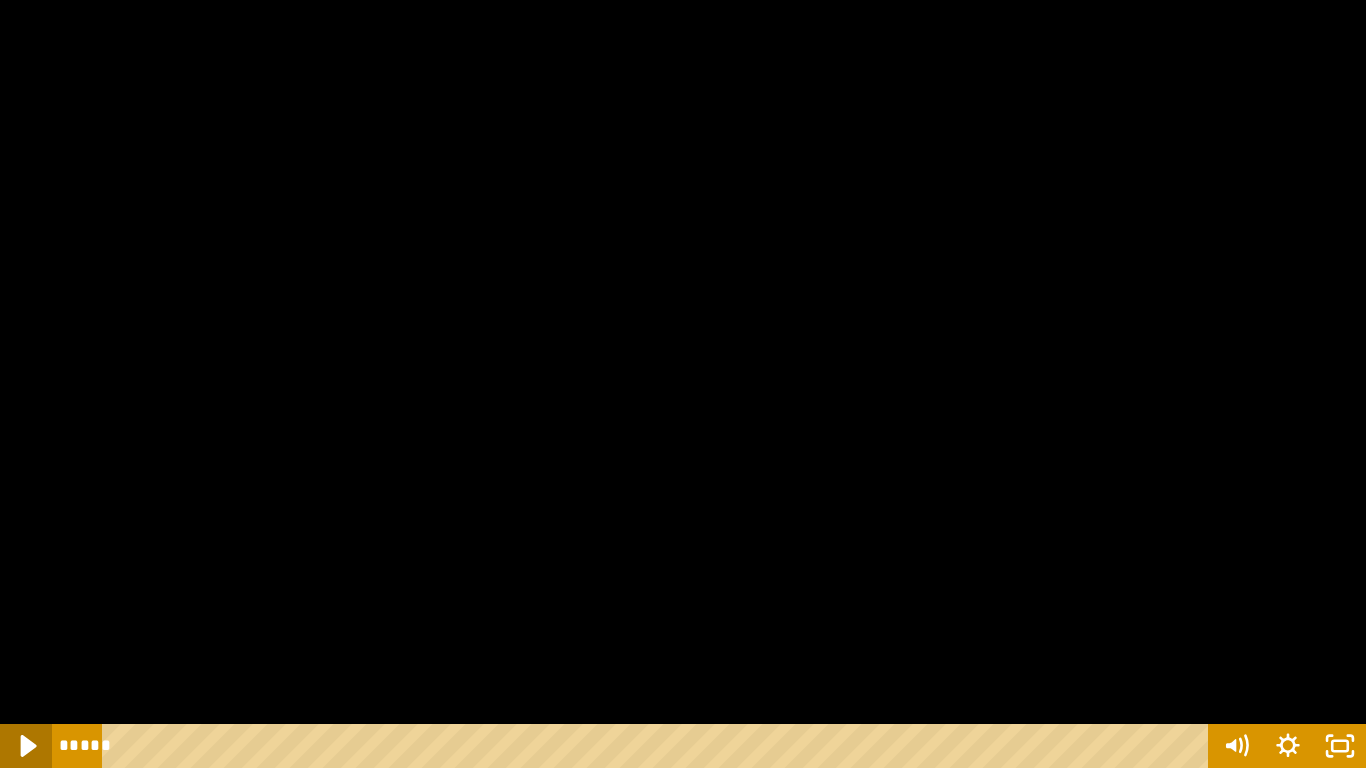 click 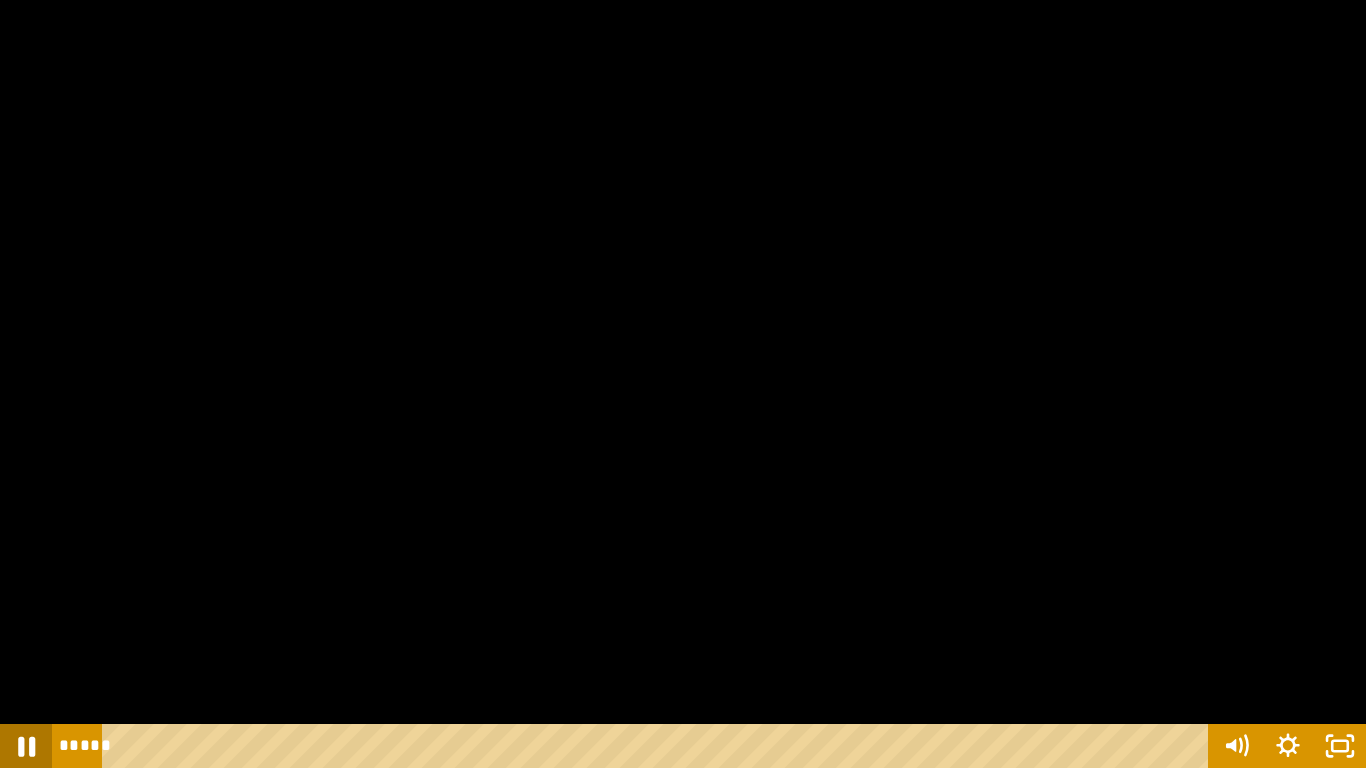 click 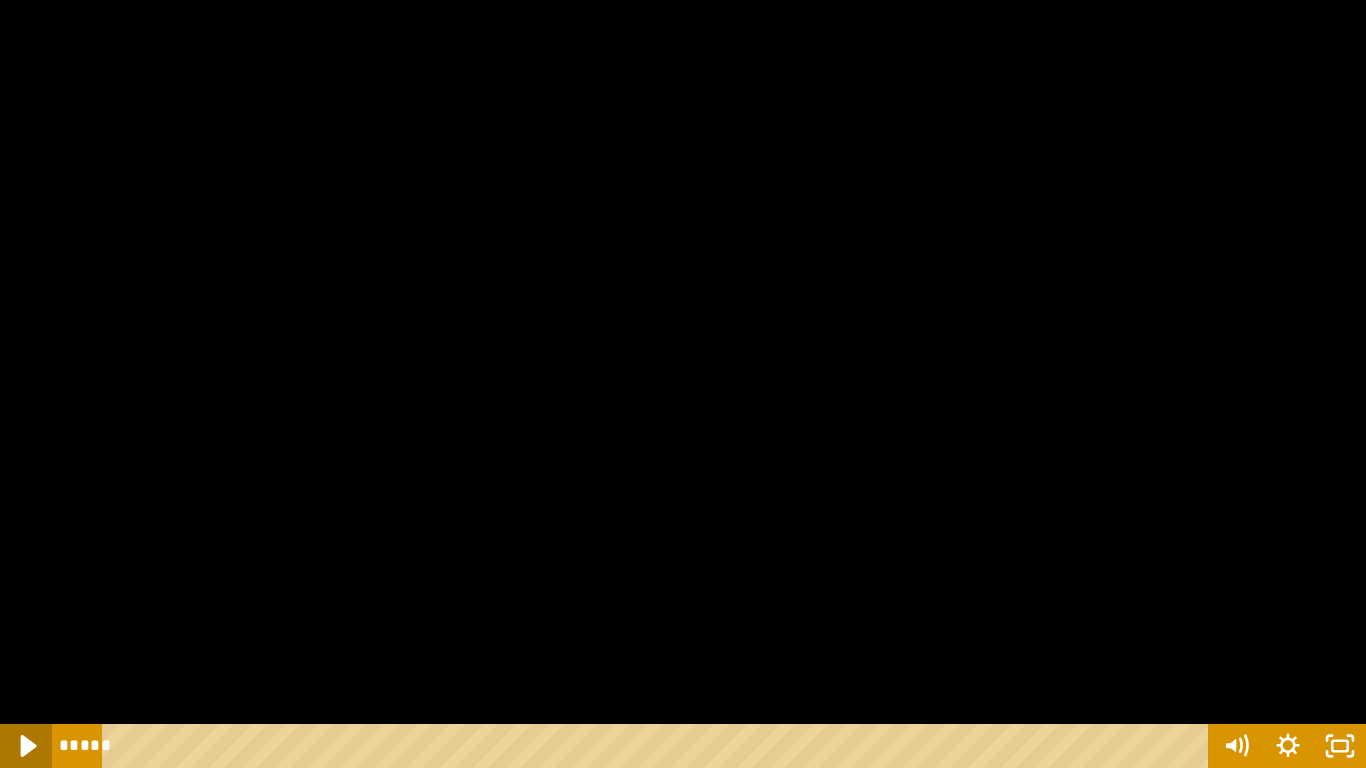 click 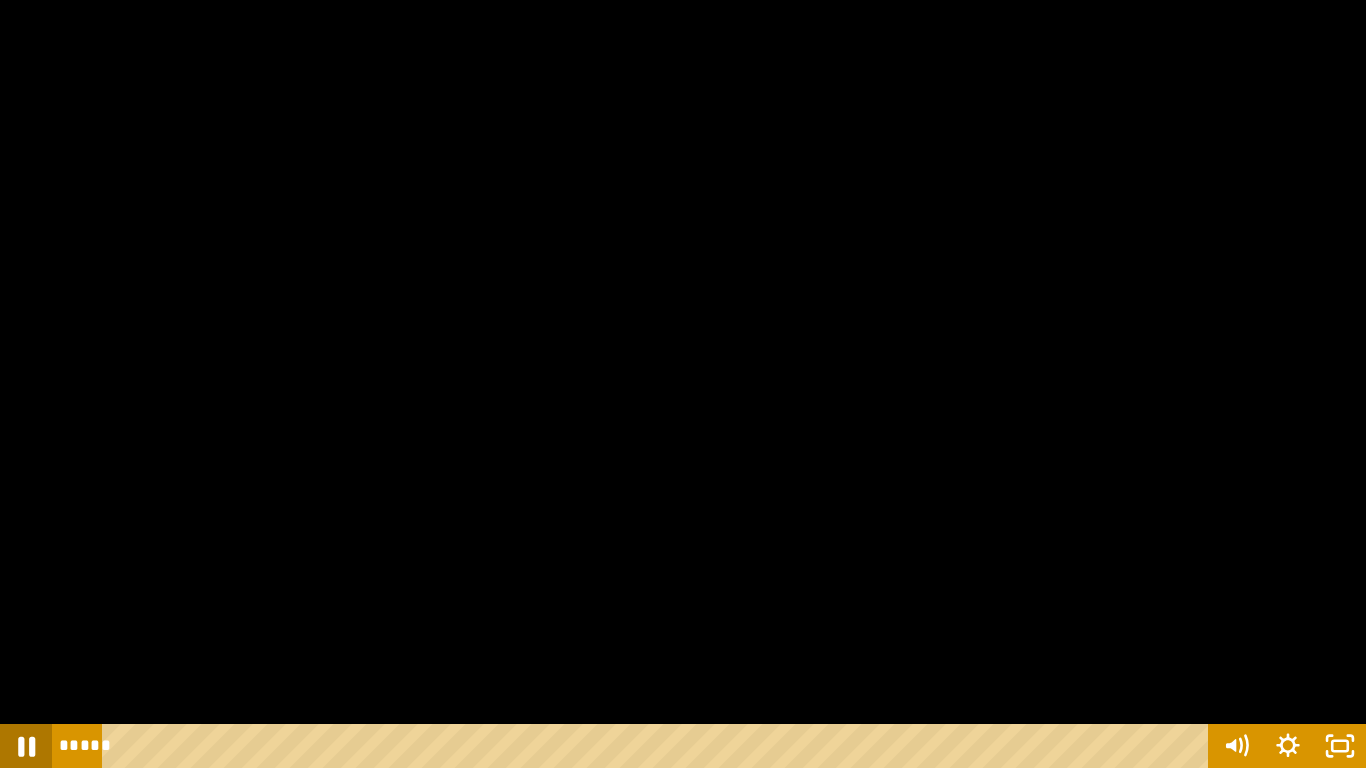 click 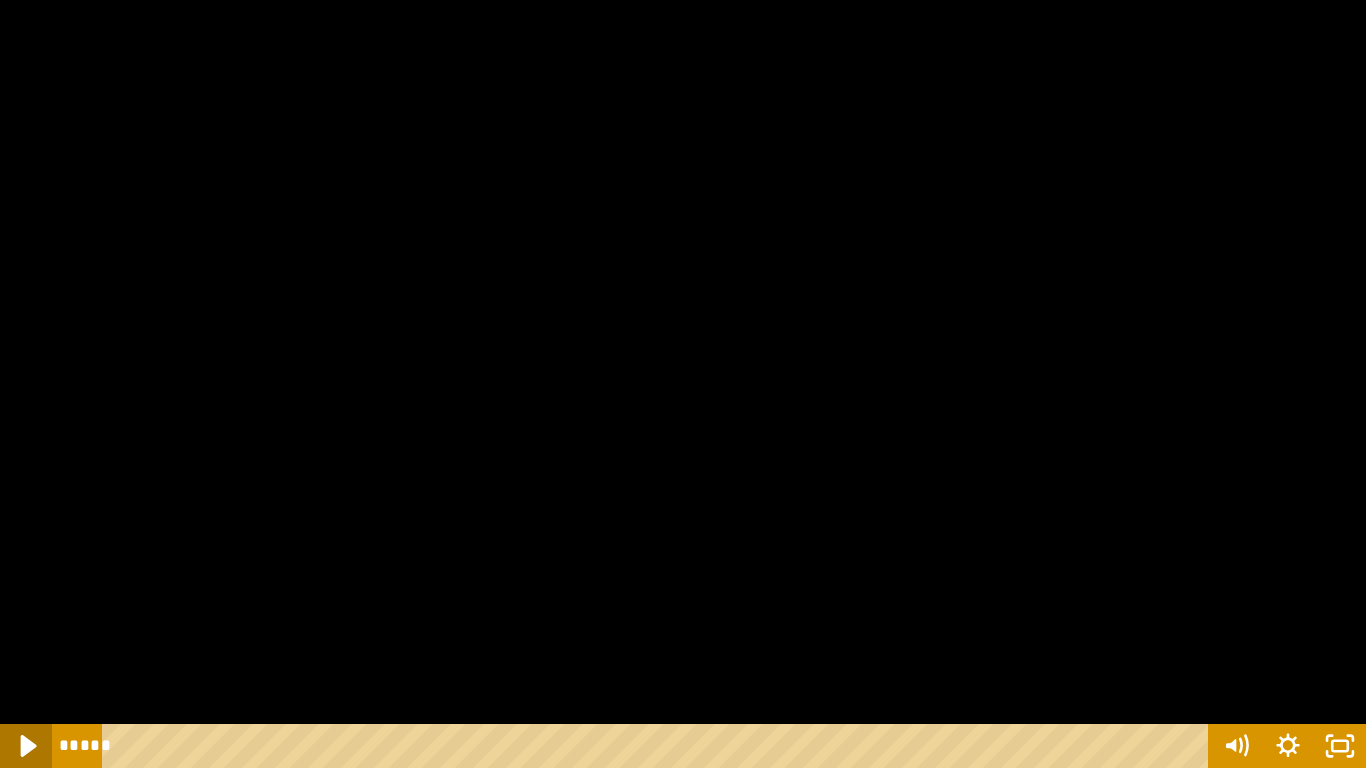 click 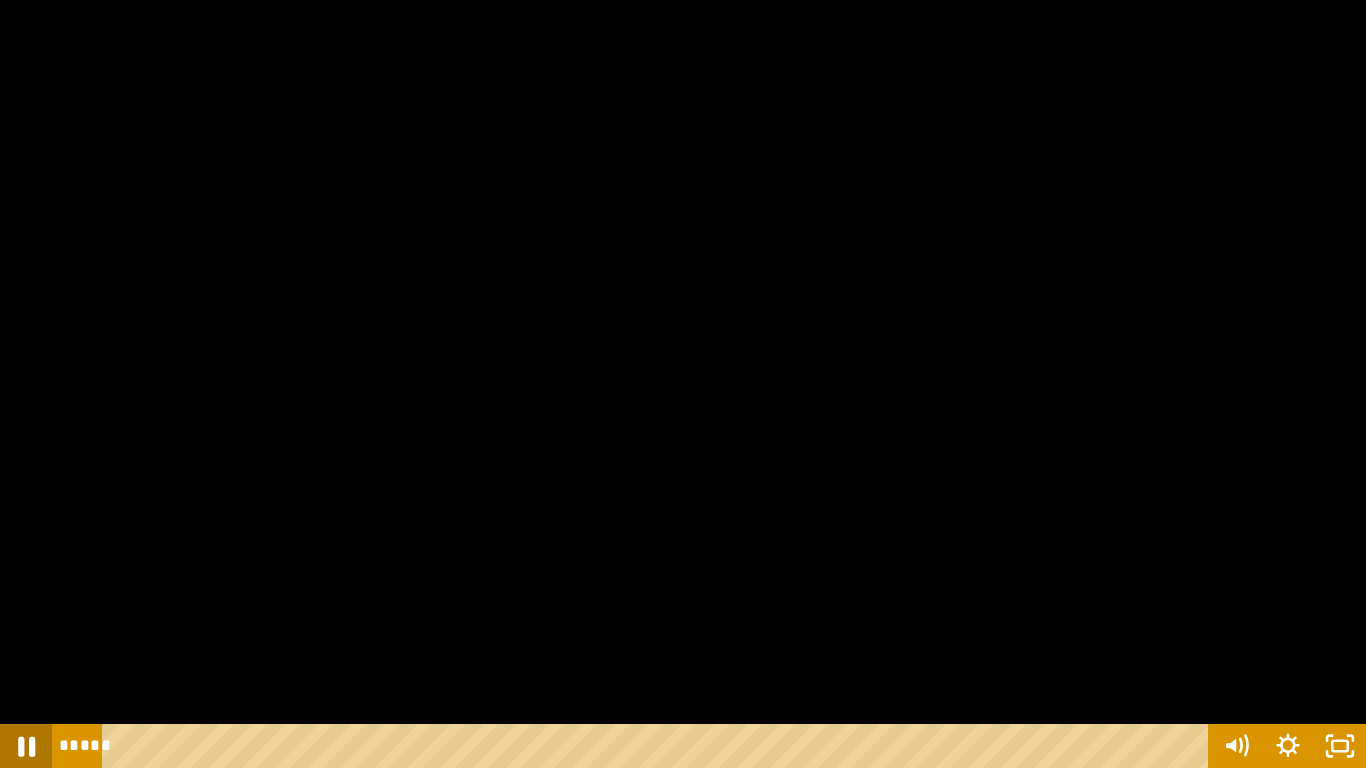 click 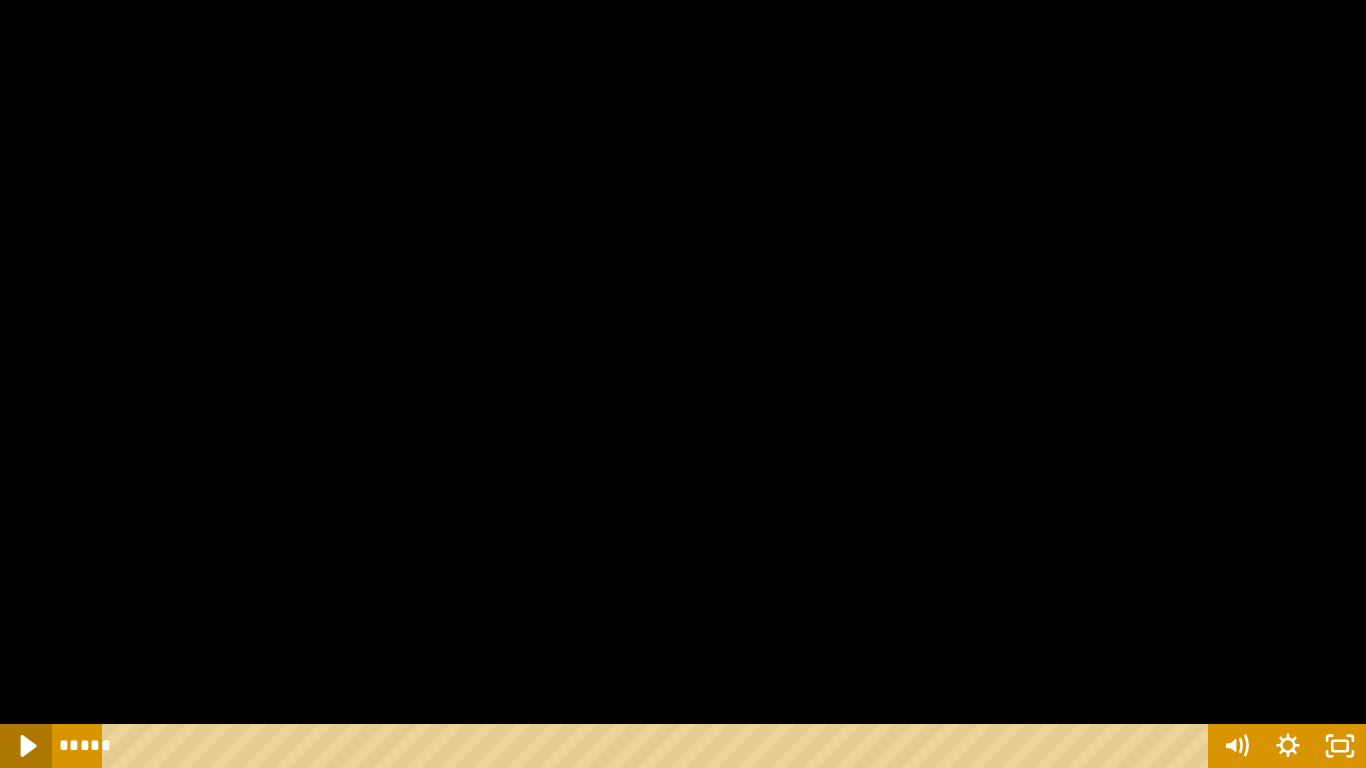 click 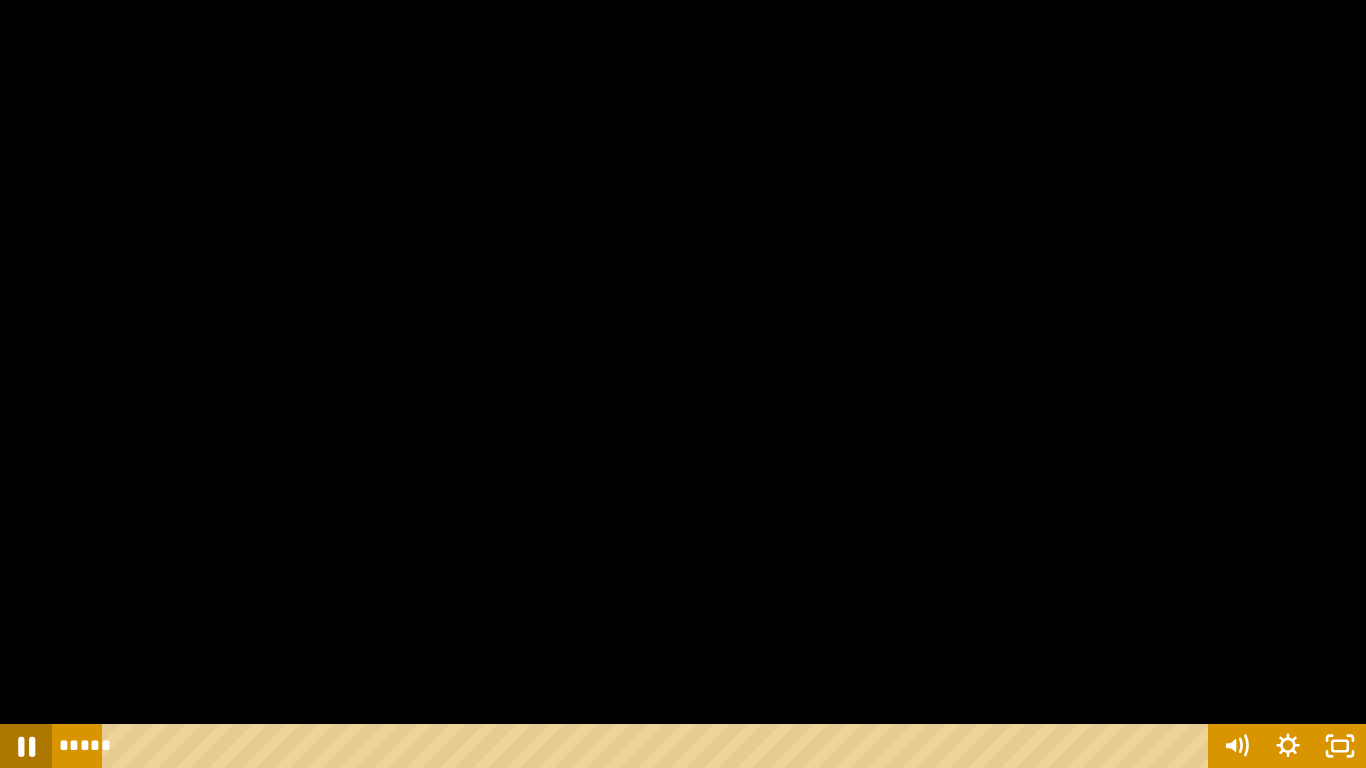 click 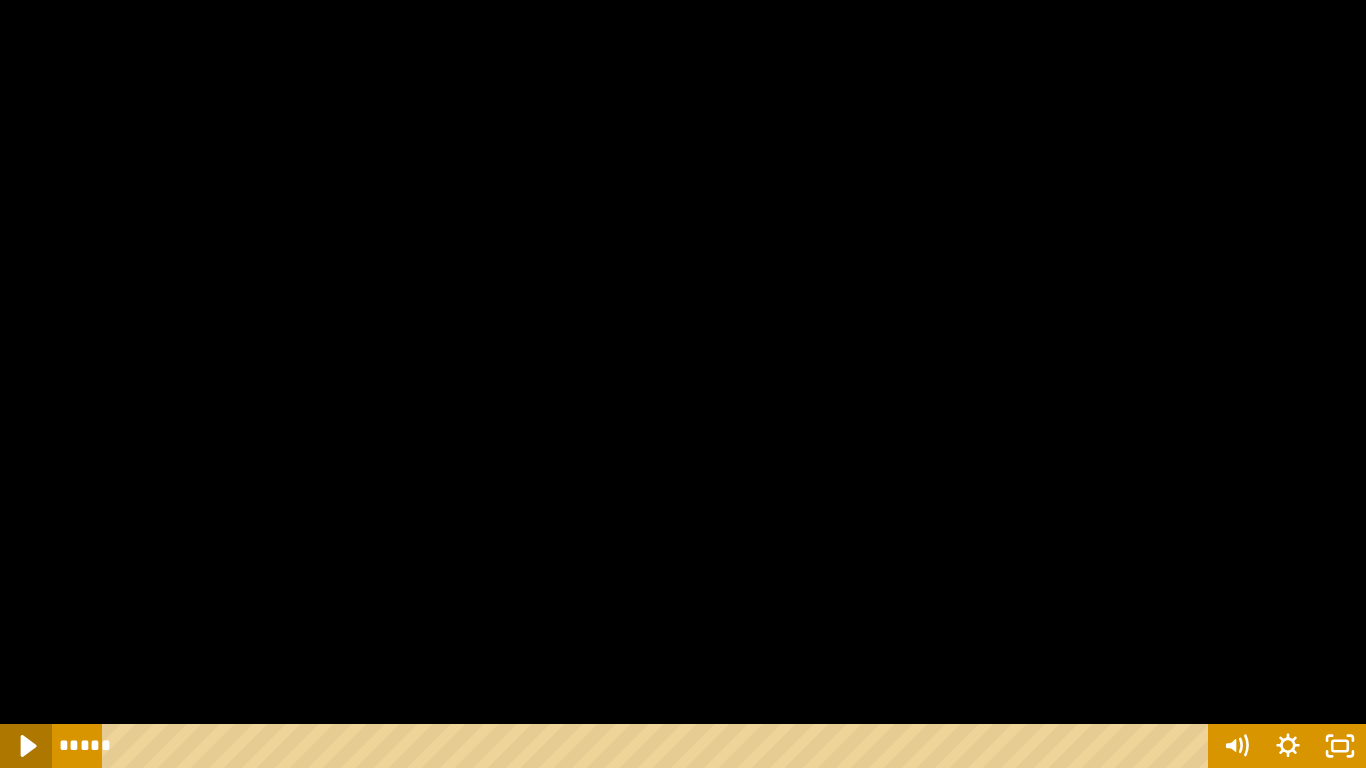 click 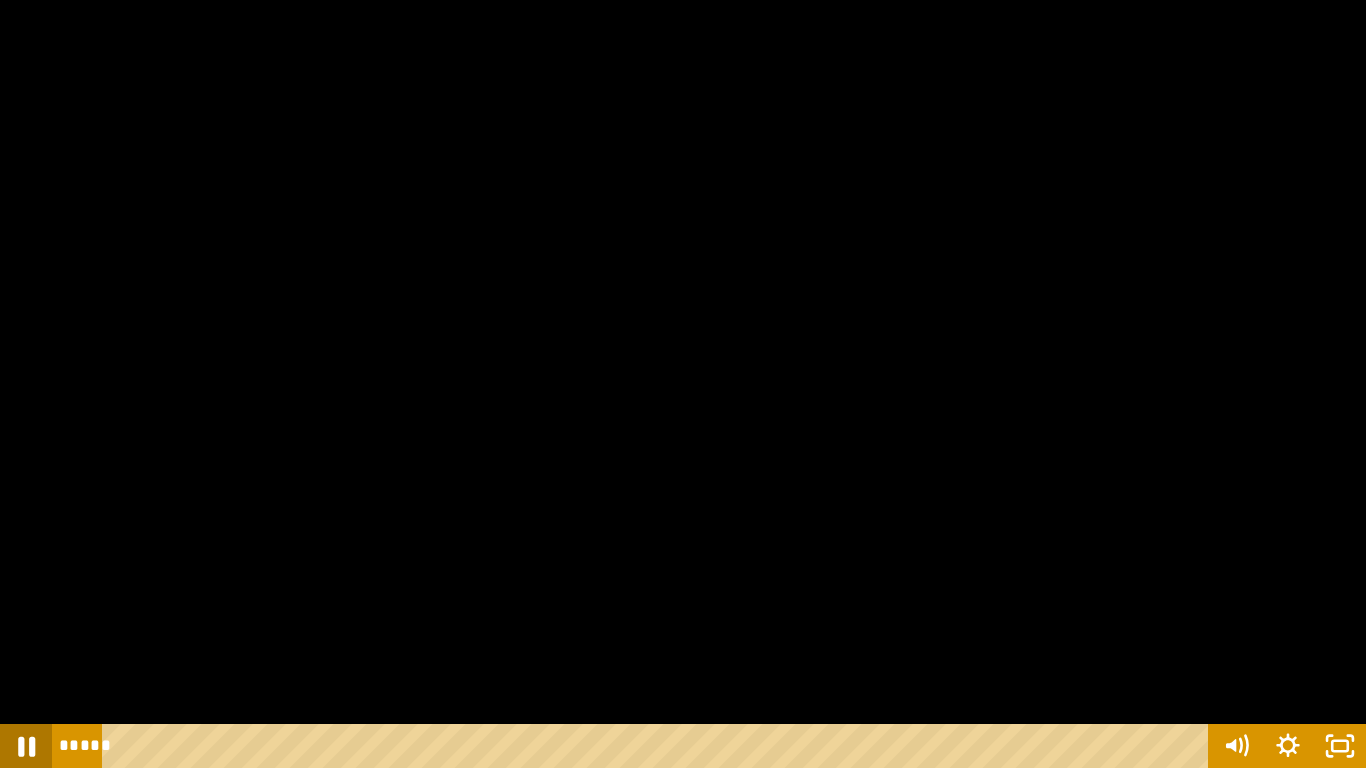 click 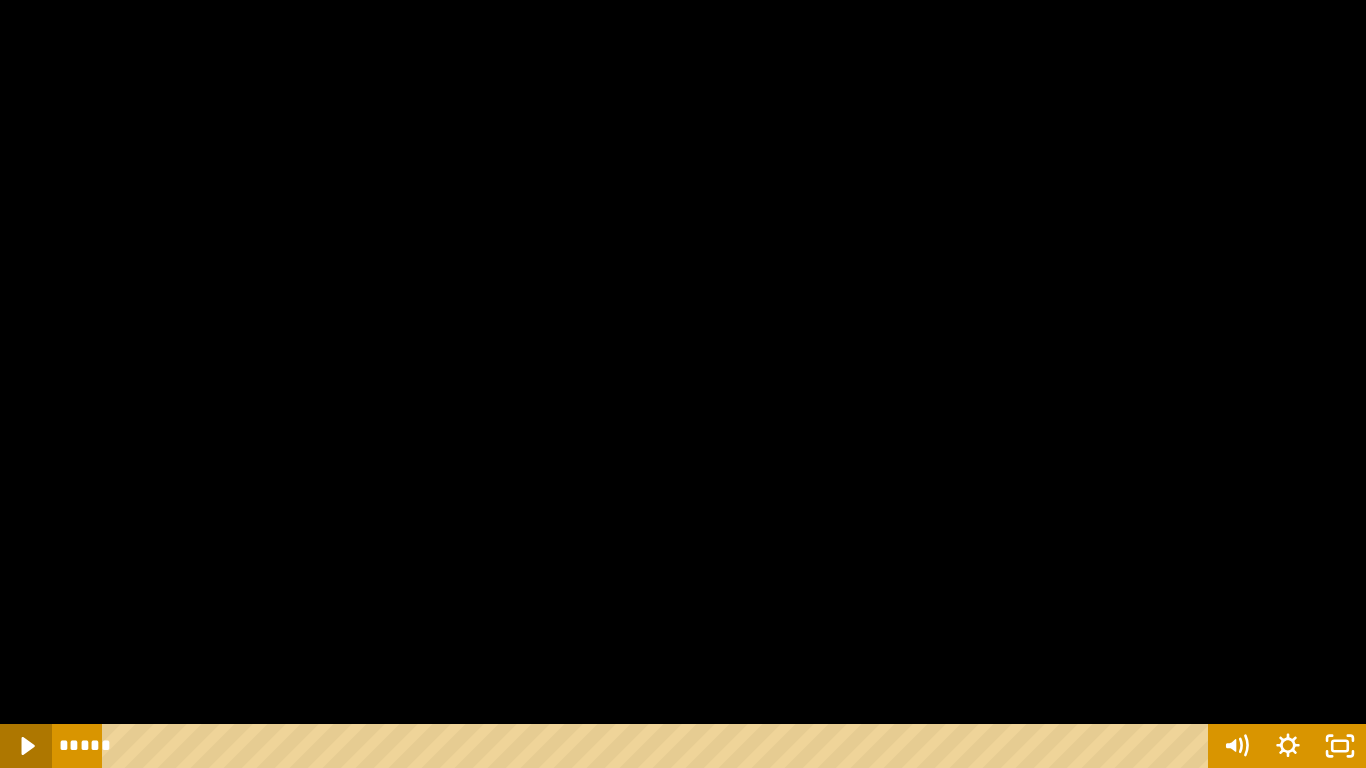 click 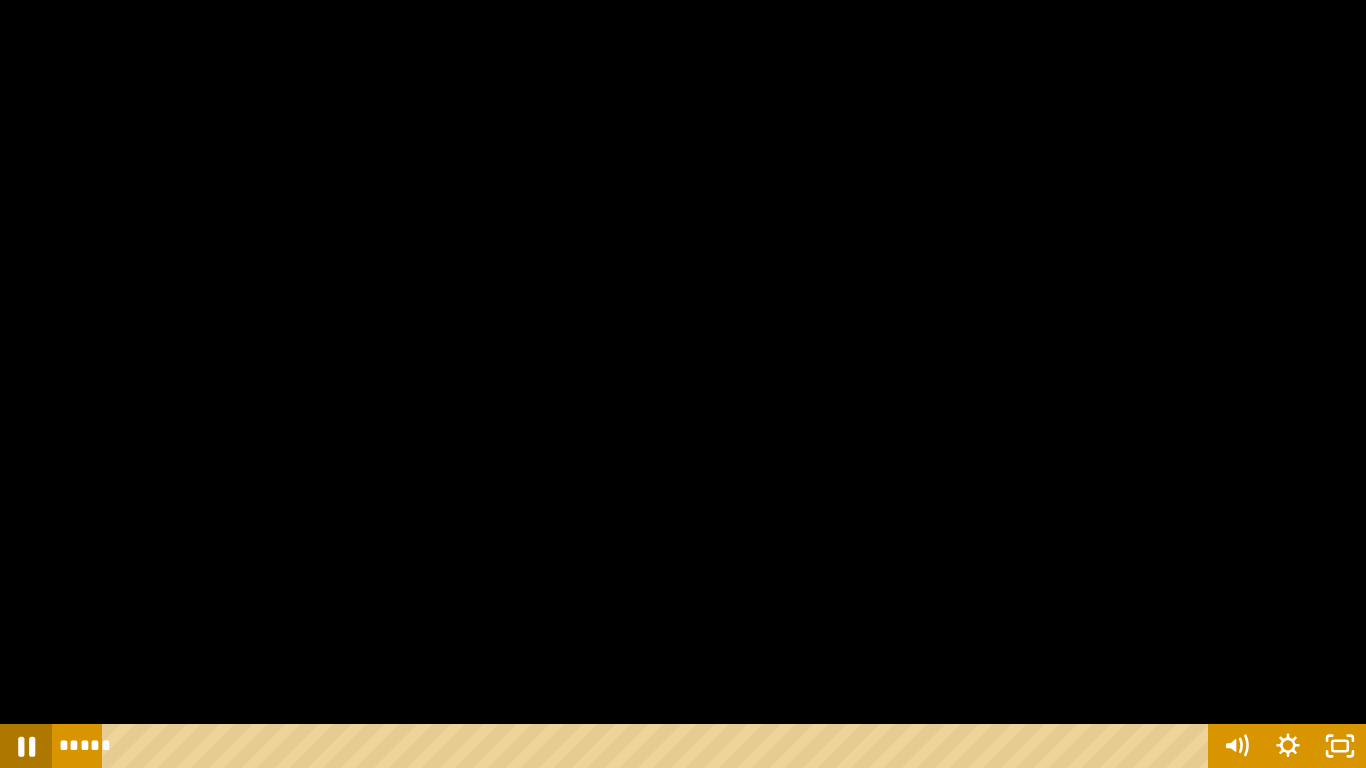 click 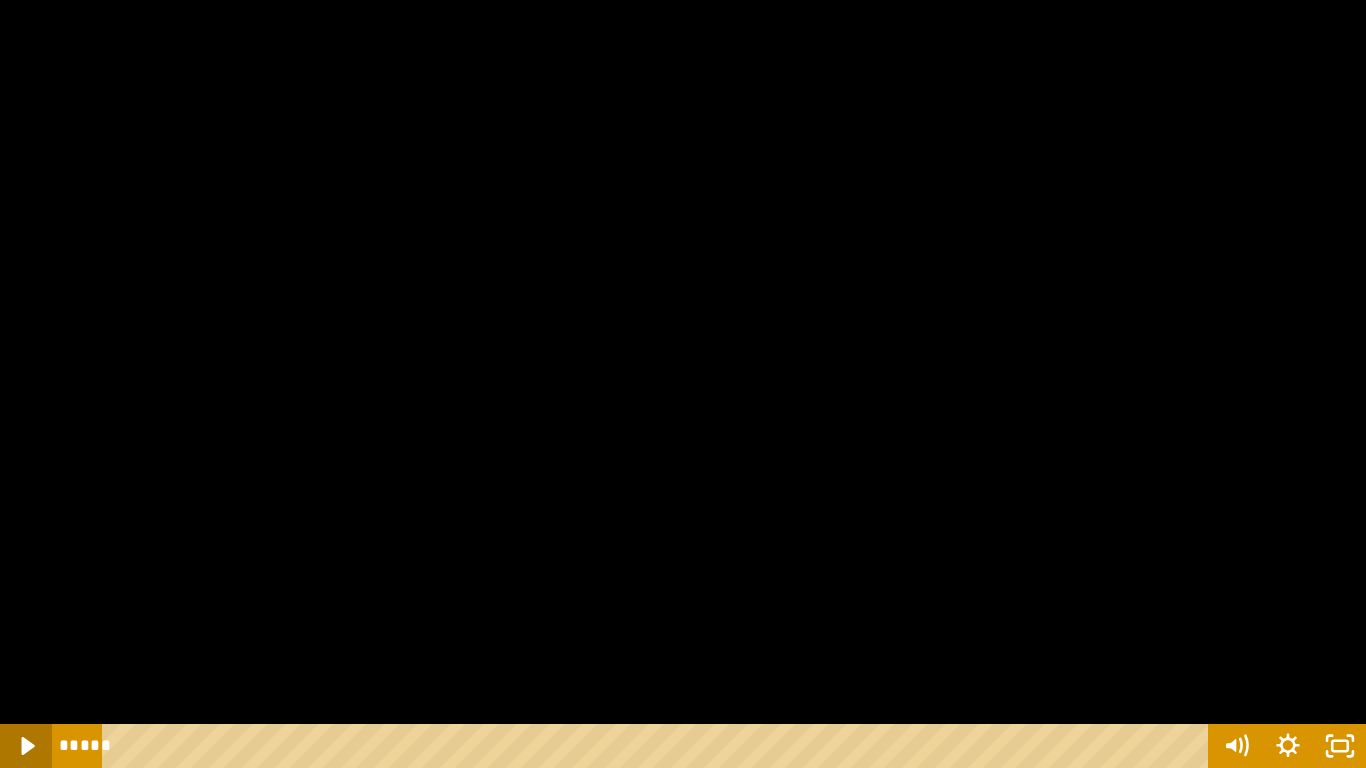 click 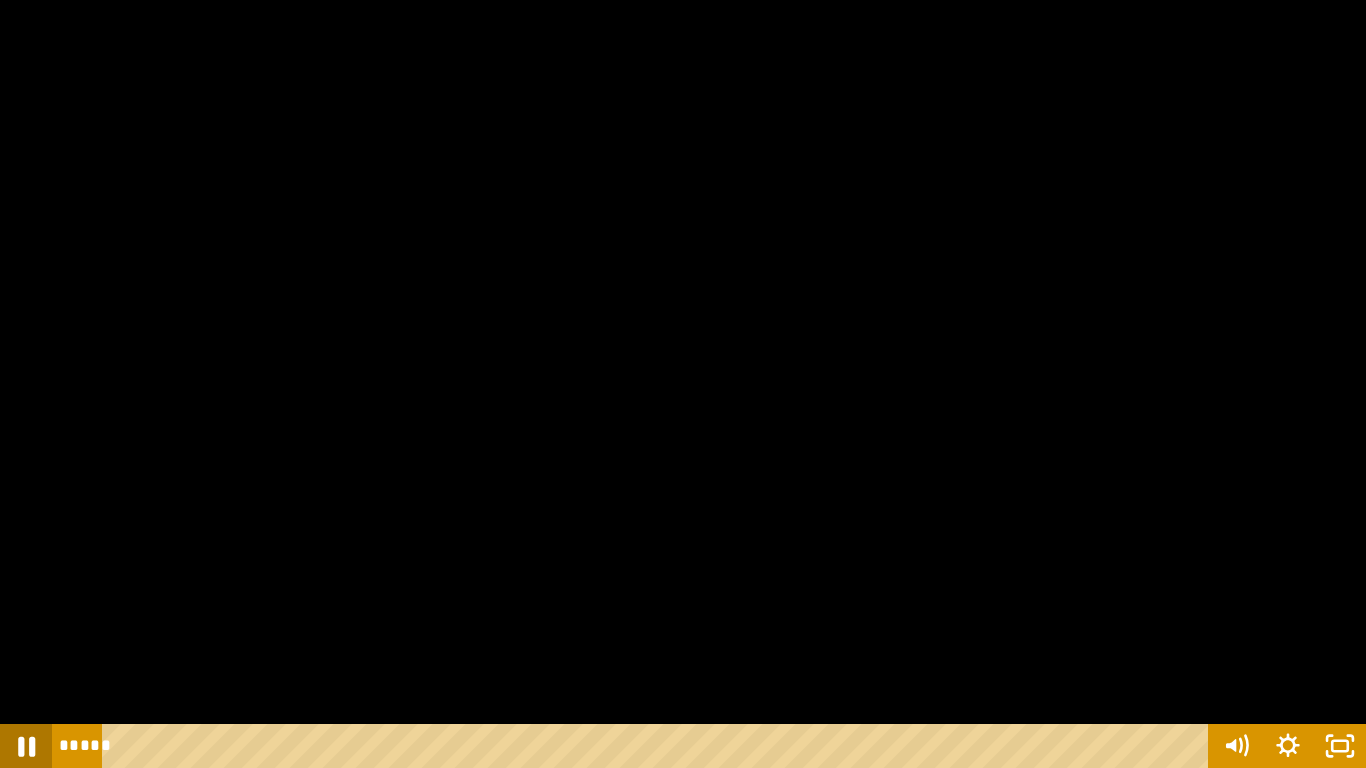 click 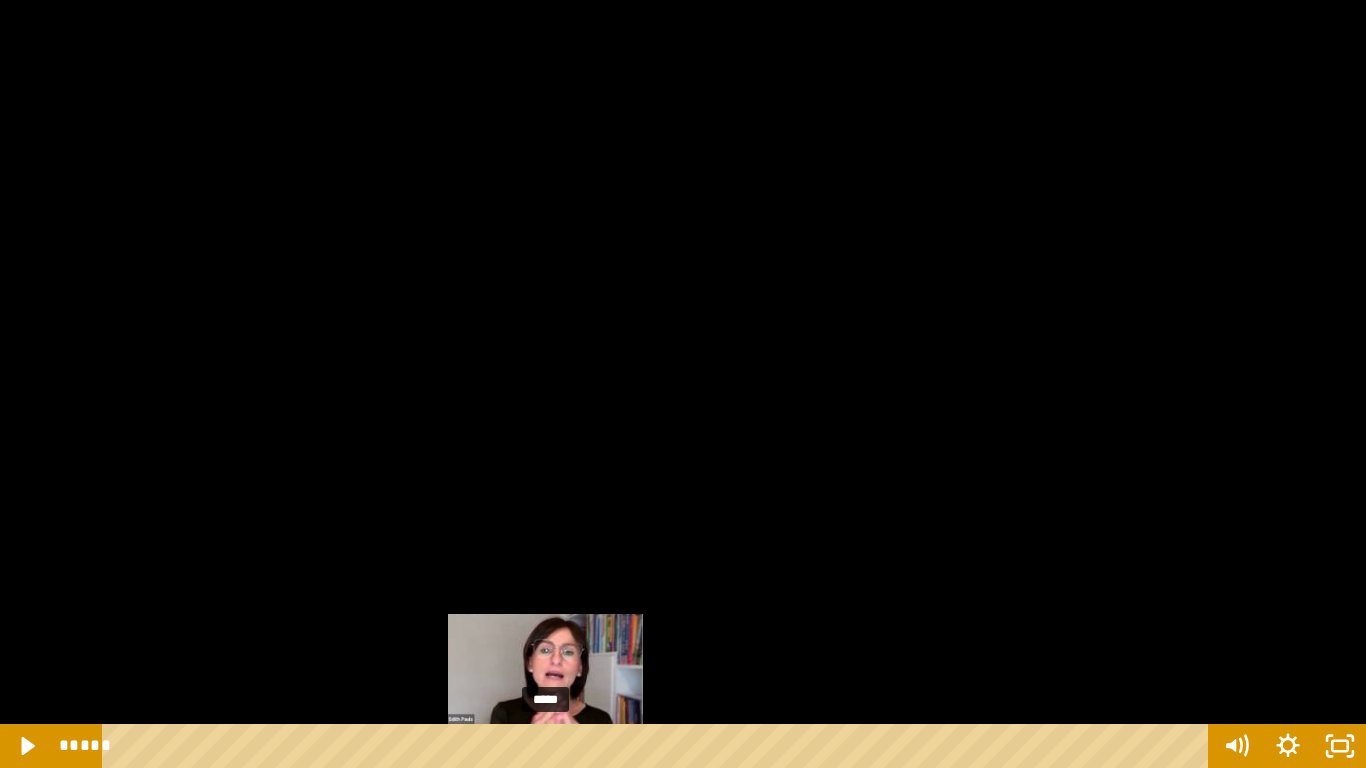 click at bounding box center [545, 746] 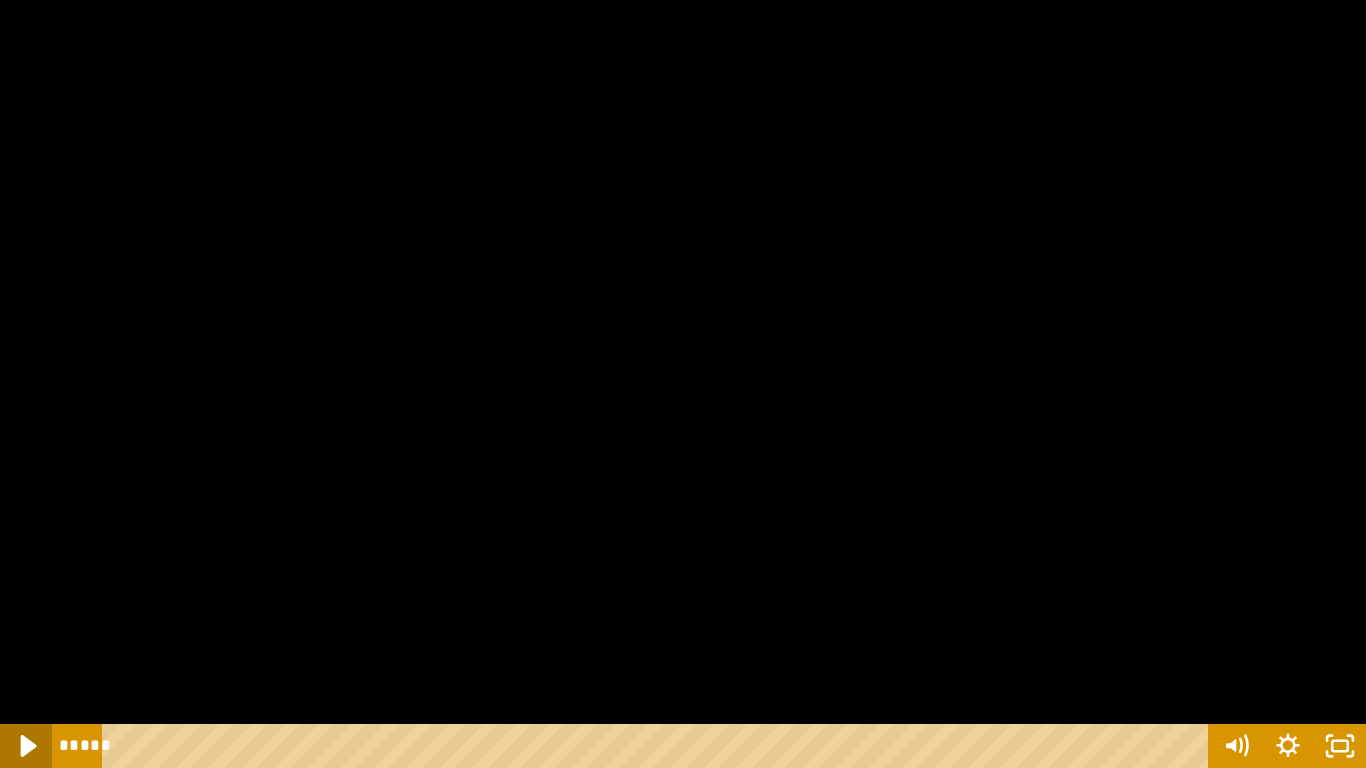 click 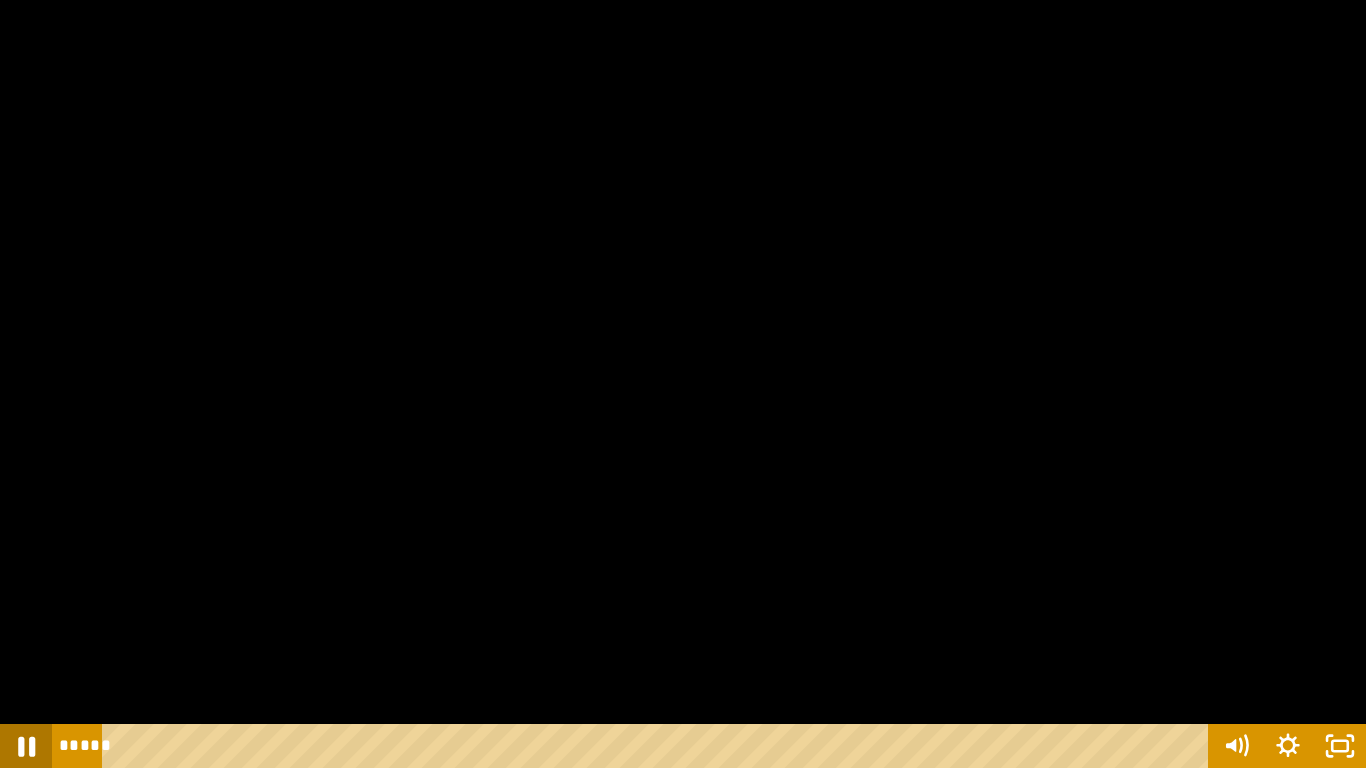 click 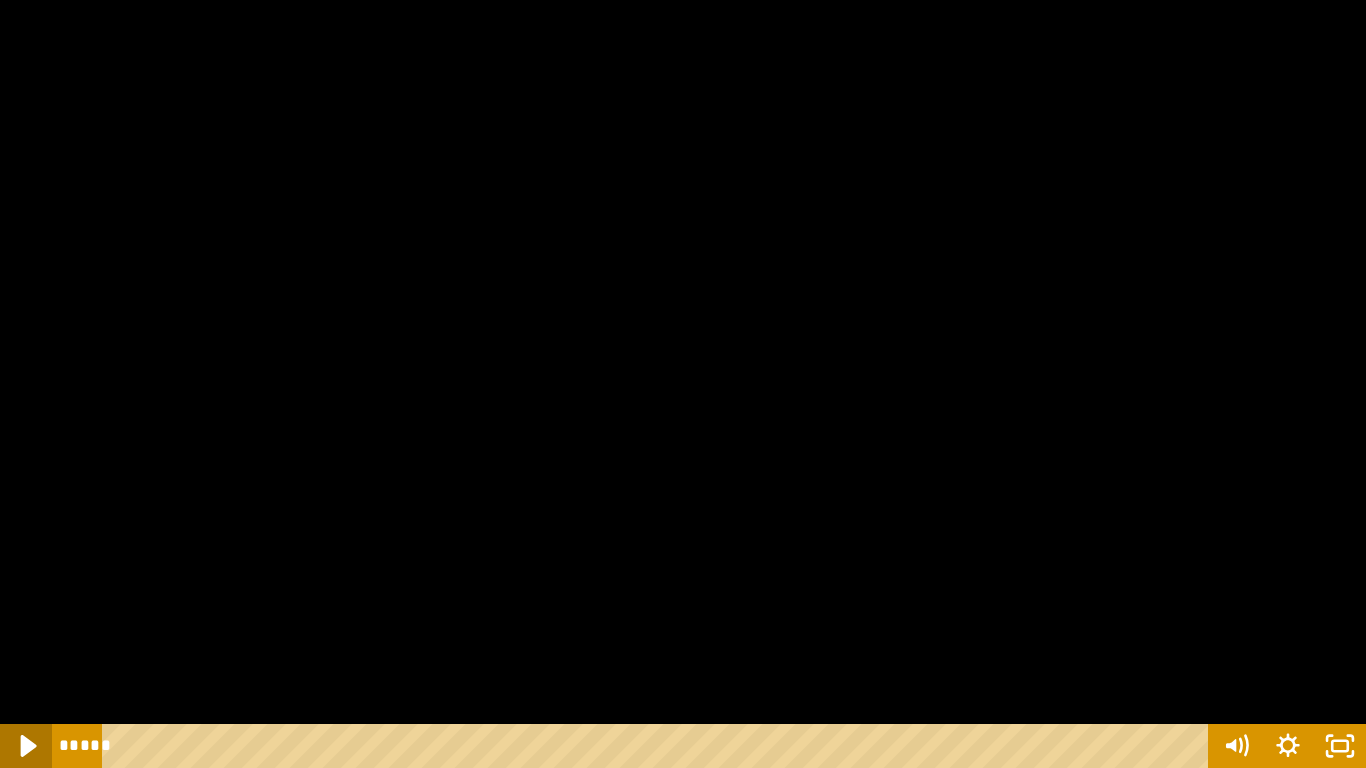 click 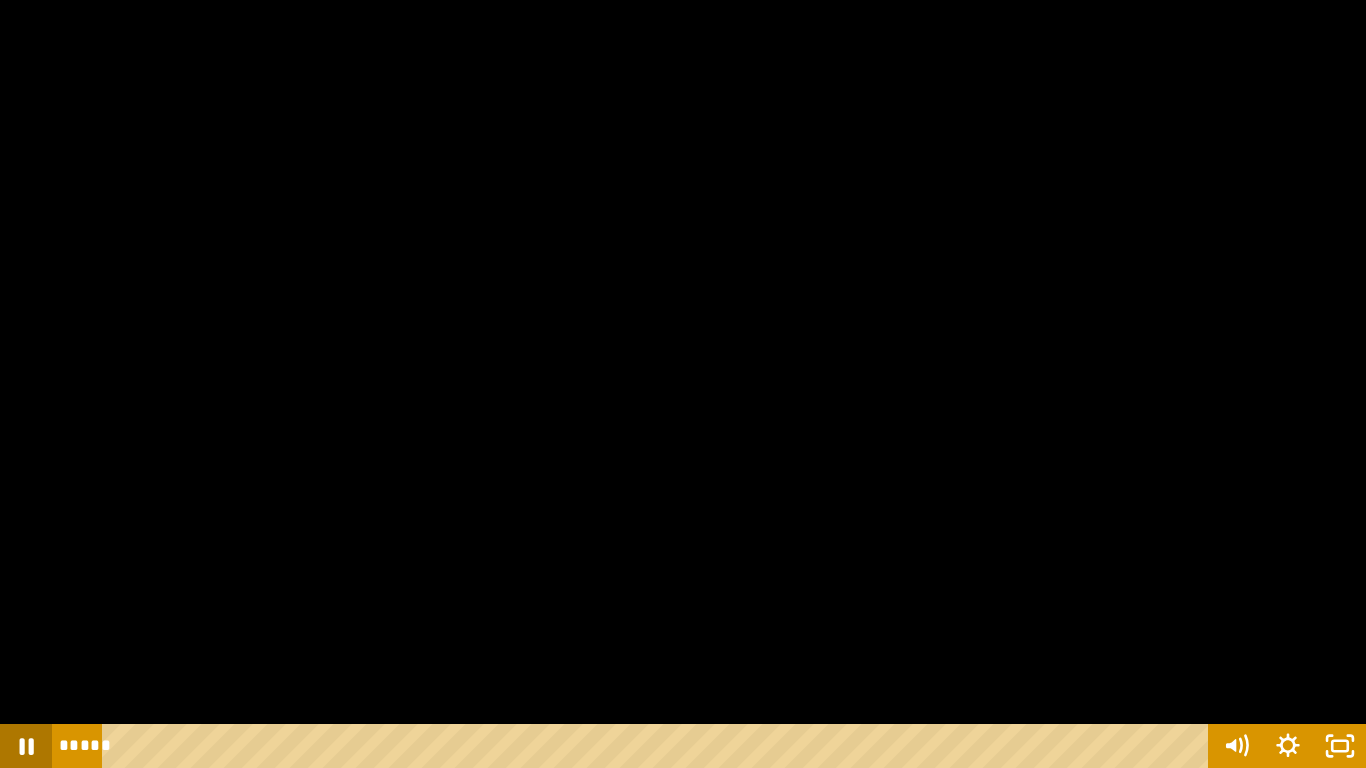 click 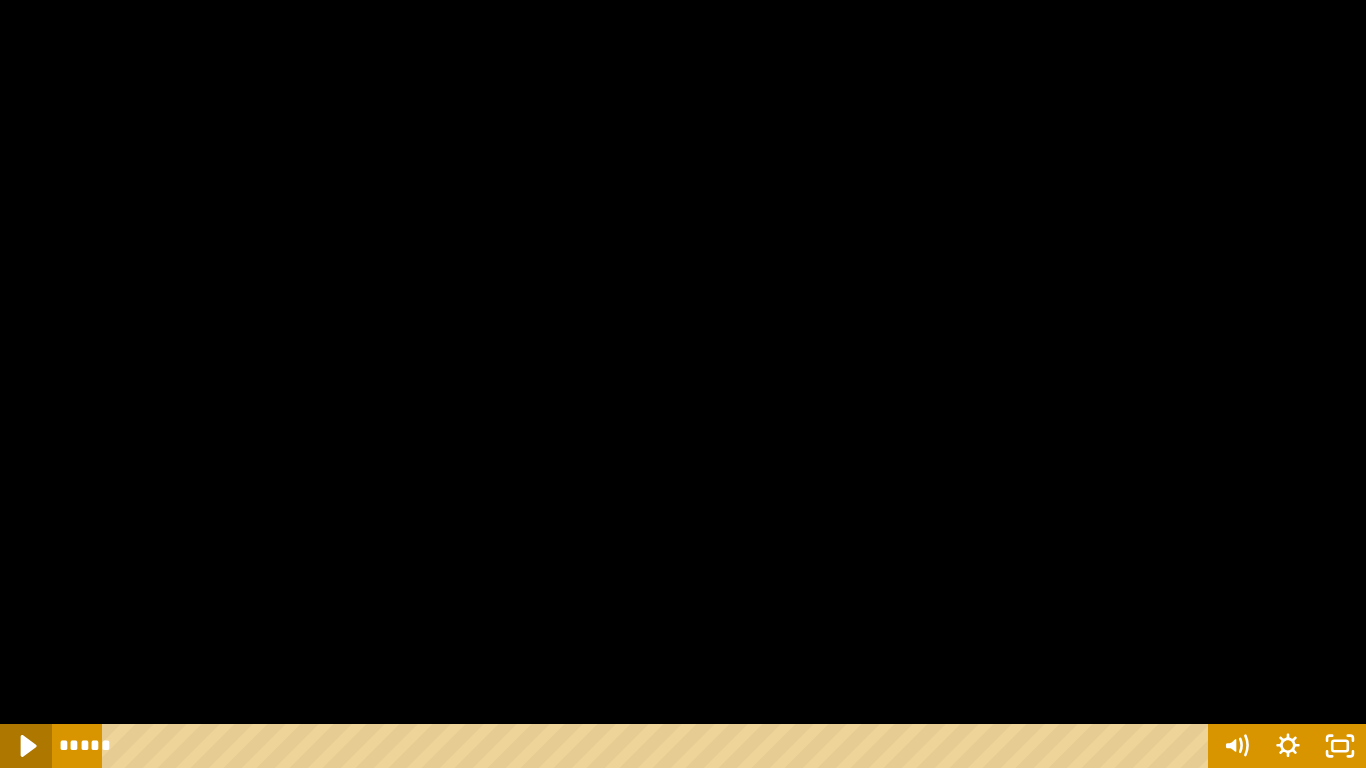 click 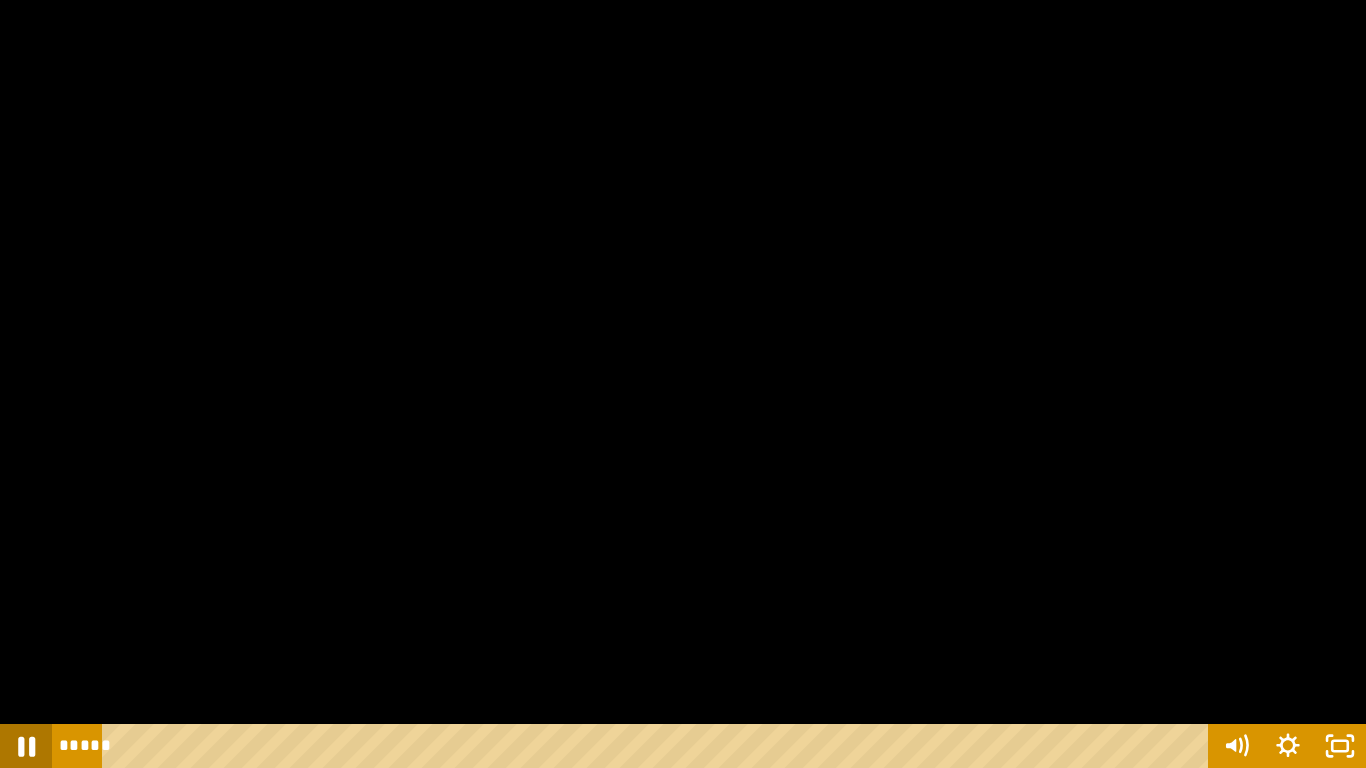 click 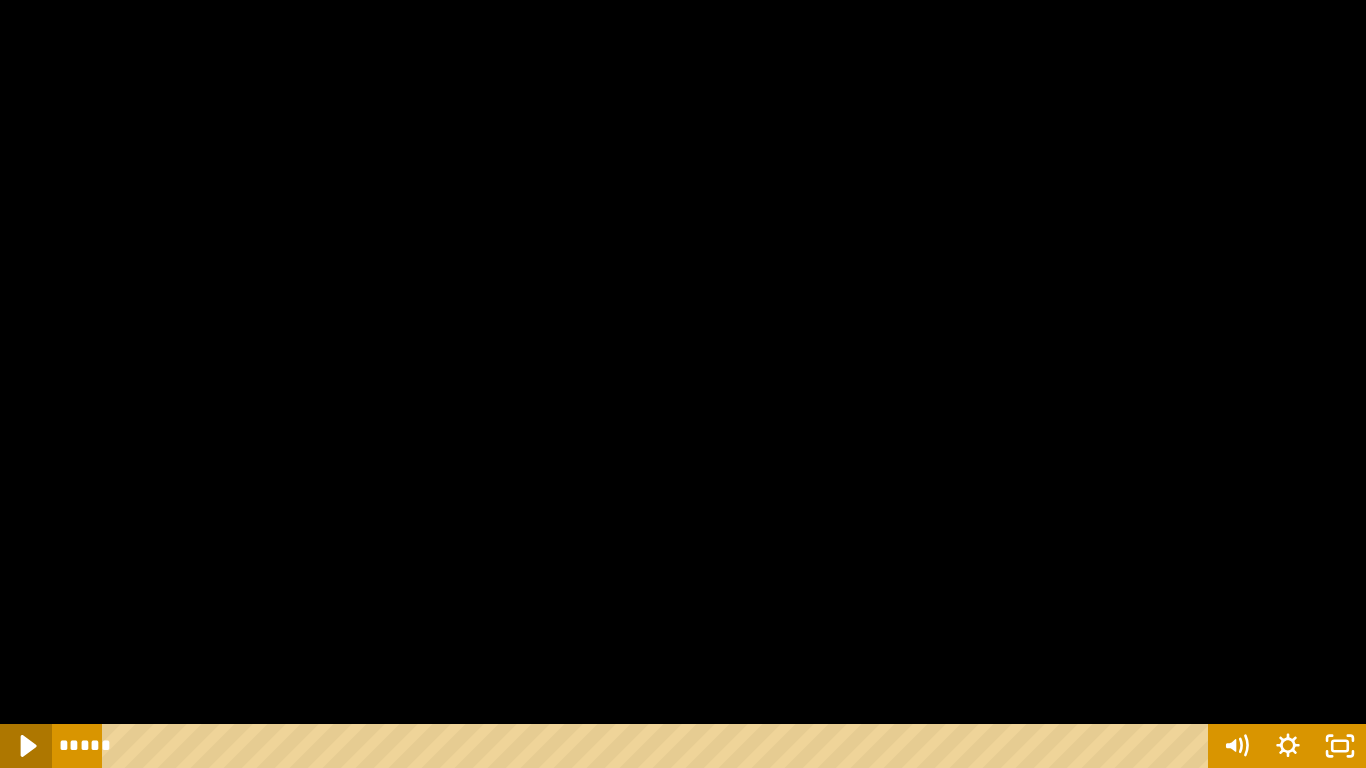 click 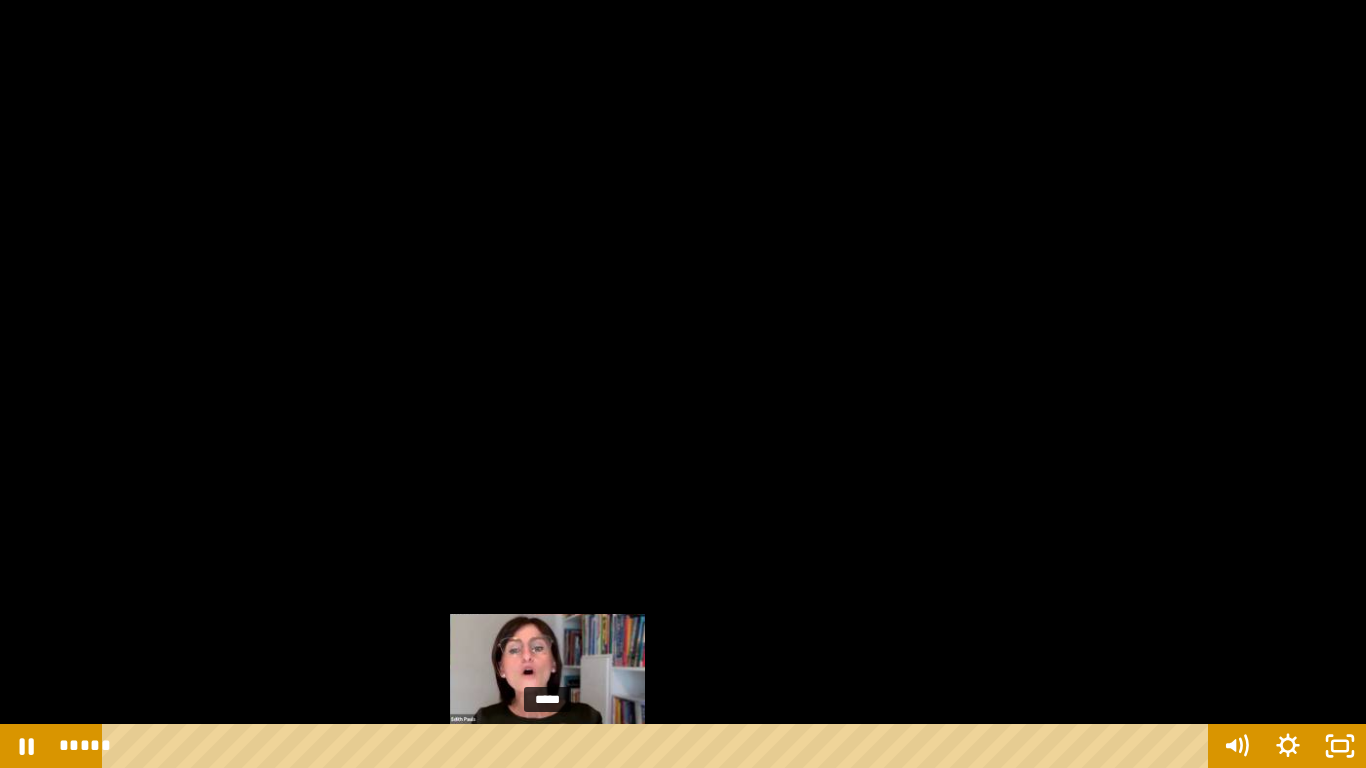 click at bounding box center [547, 746] 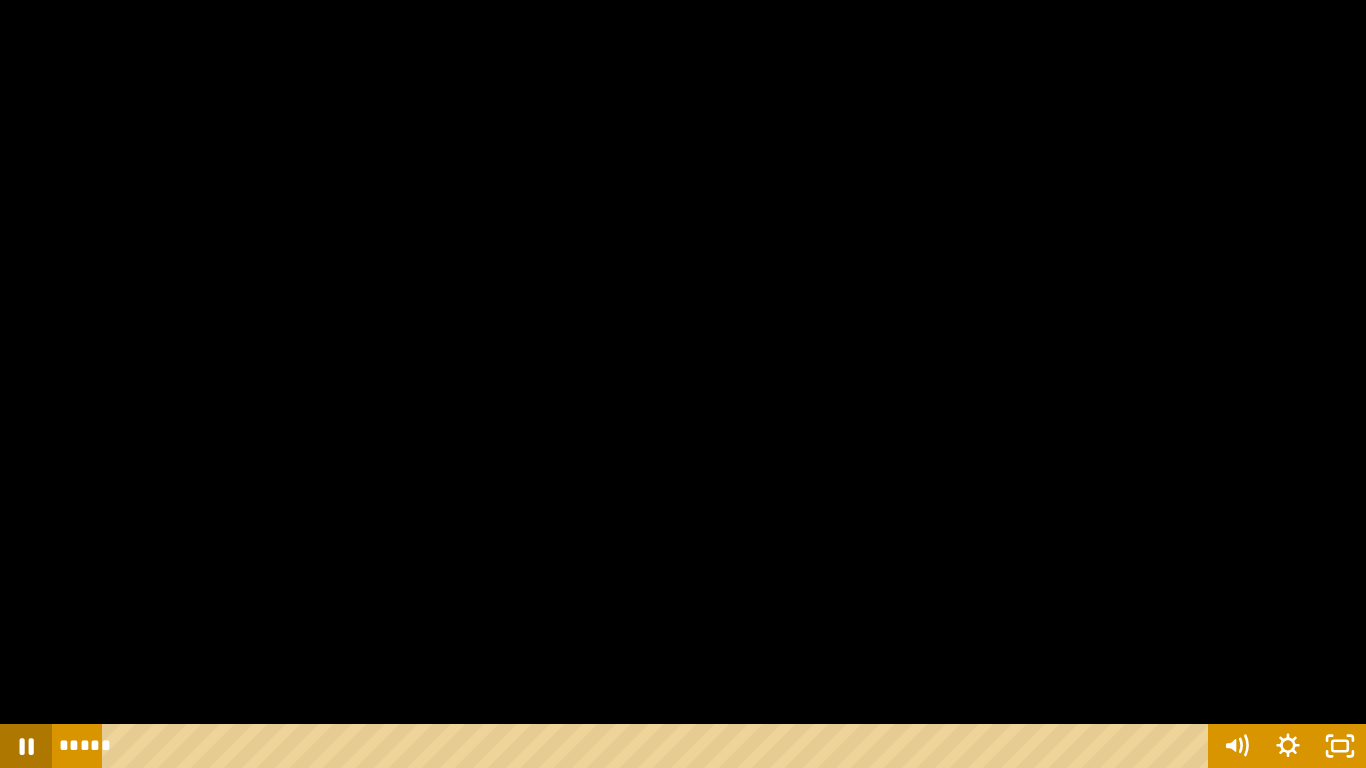 click 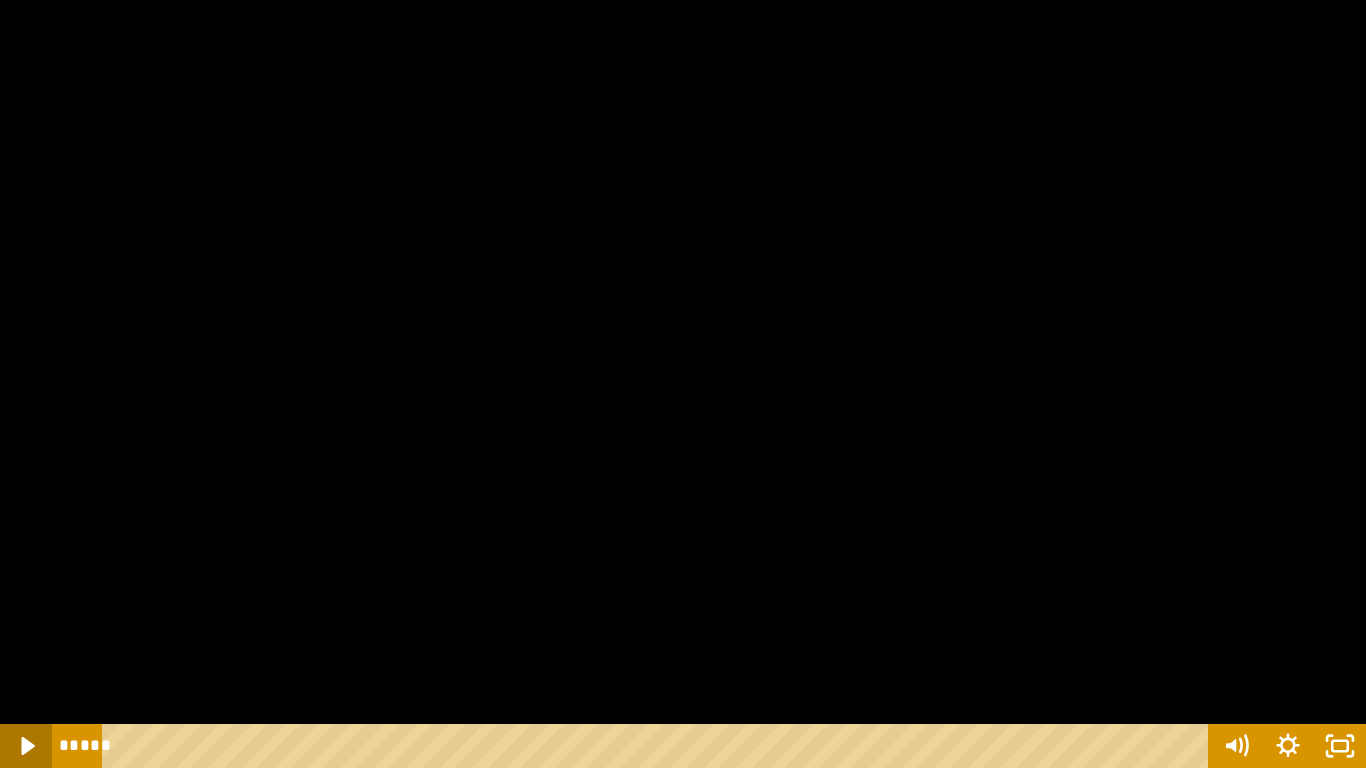 click 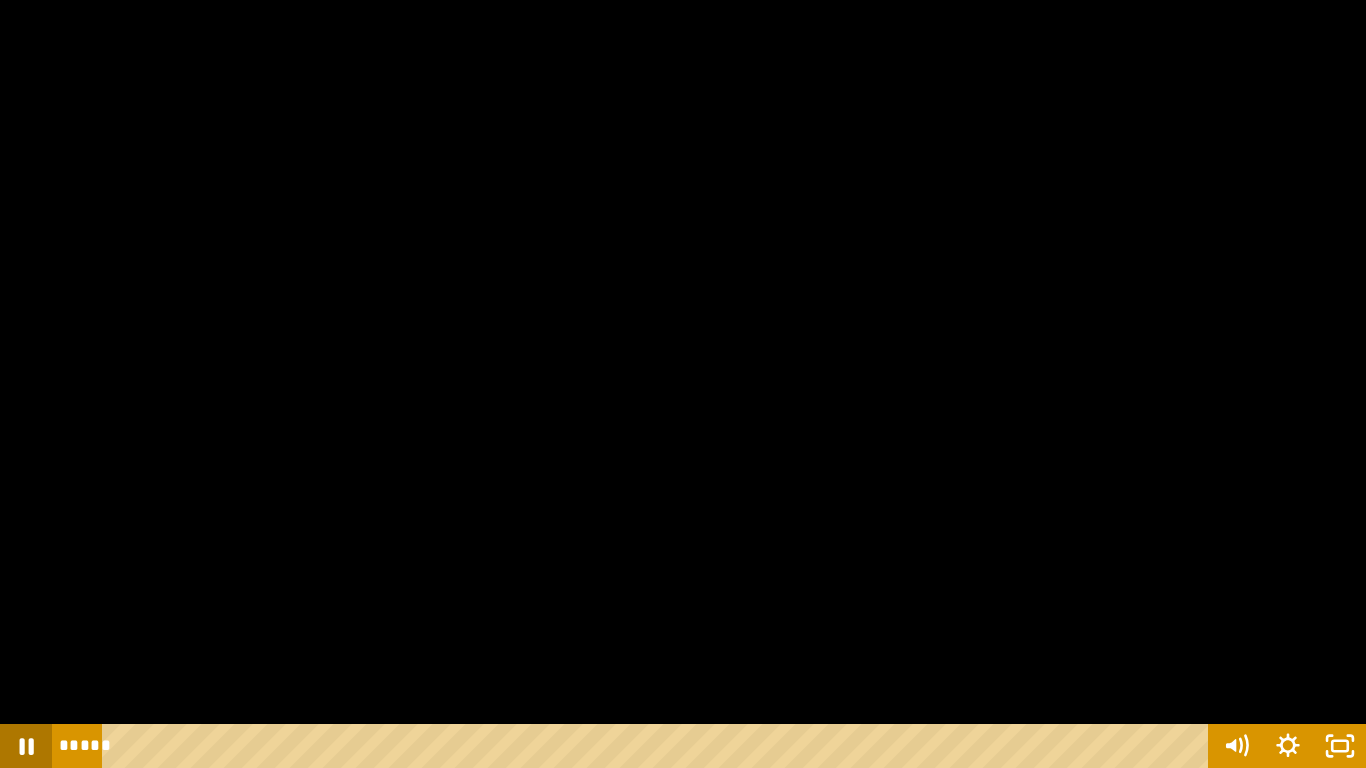 click 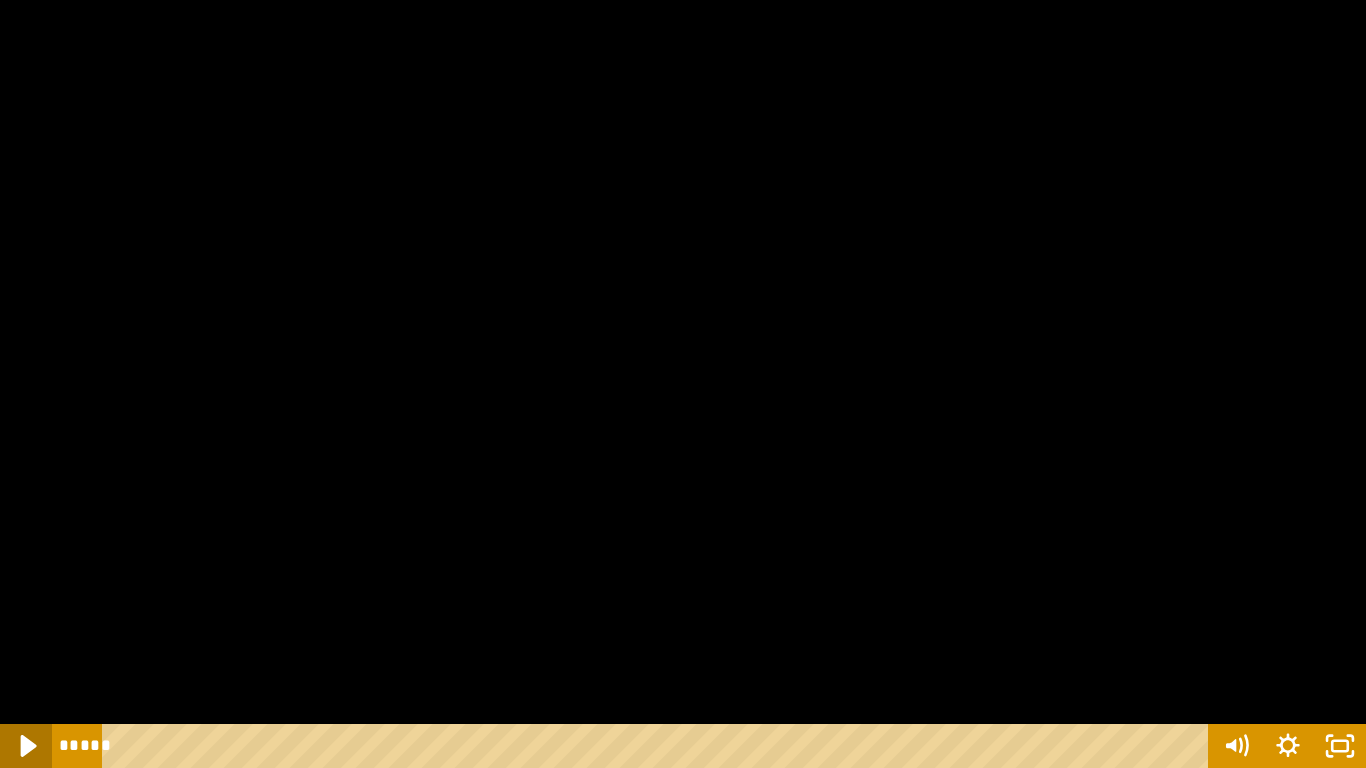 click 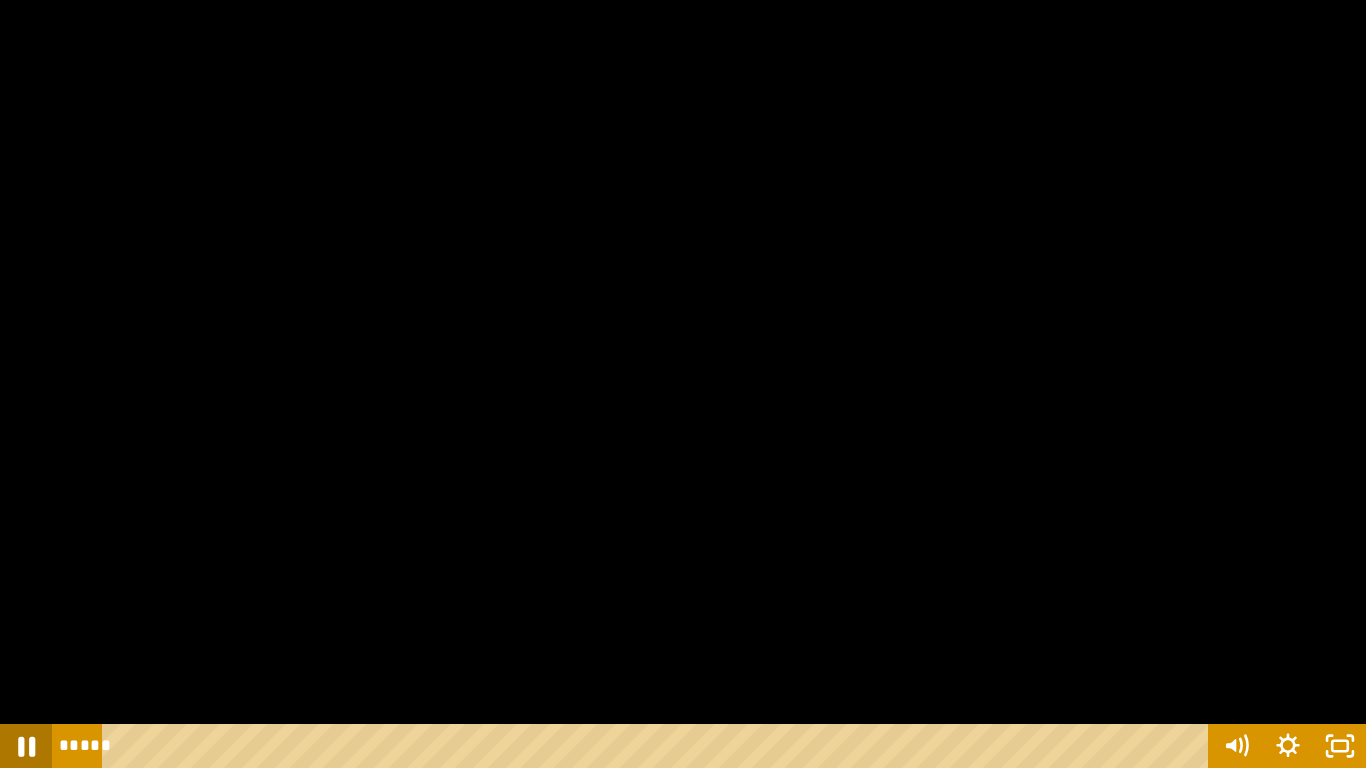 click 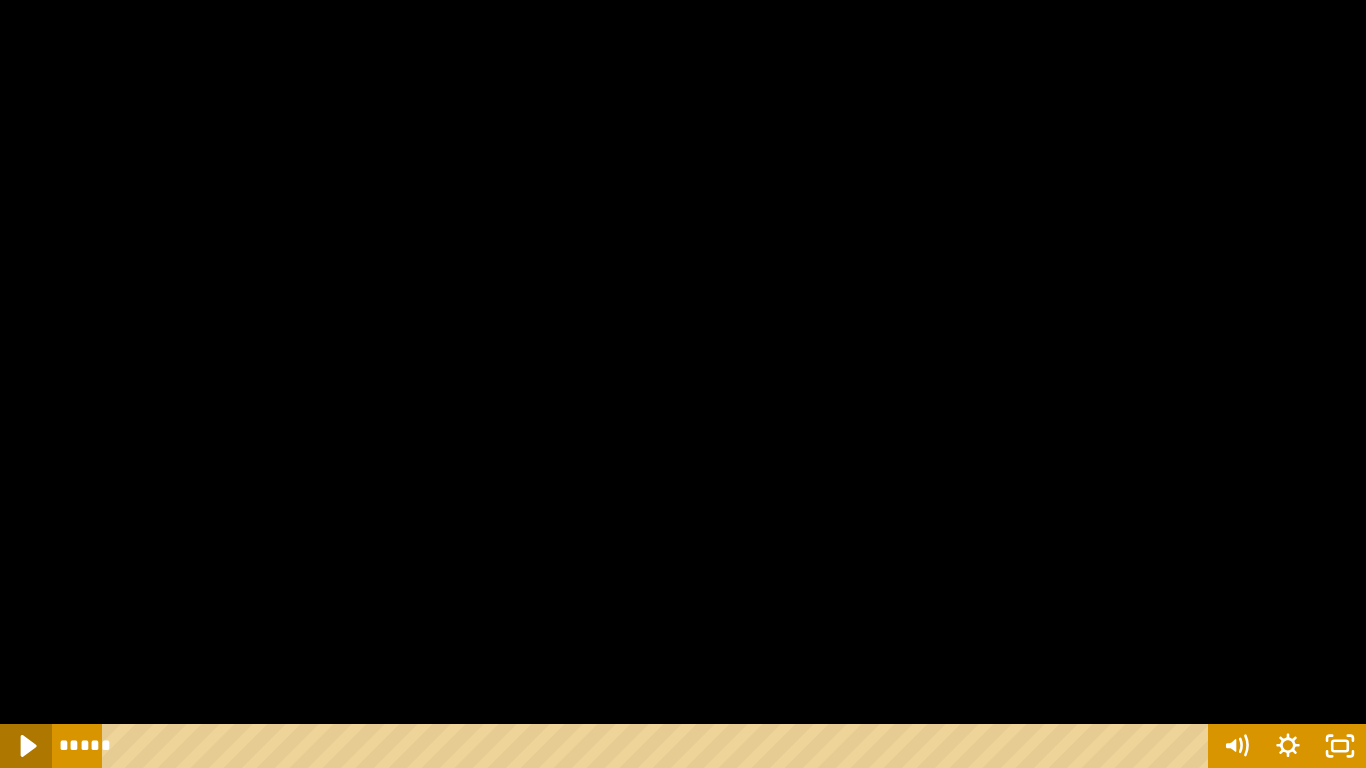 click 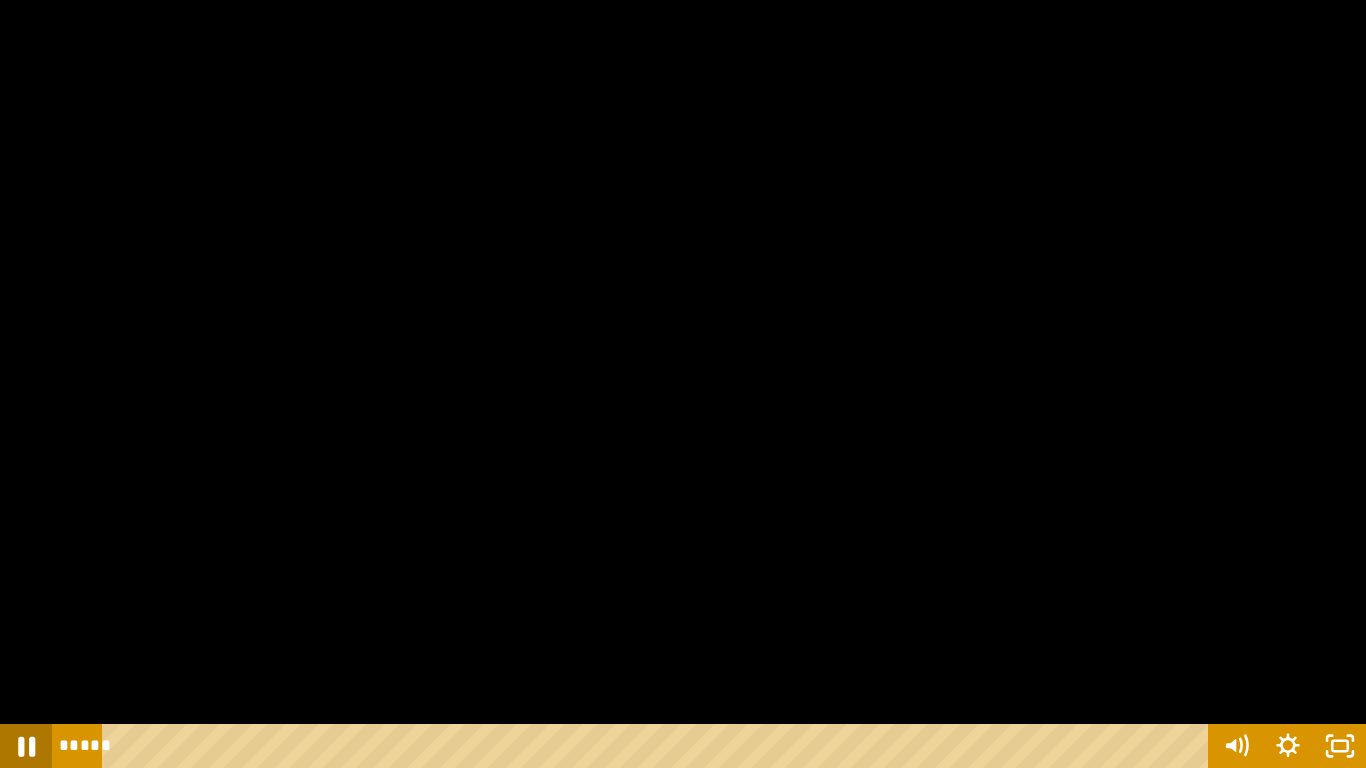 click 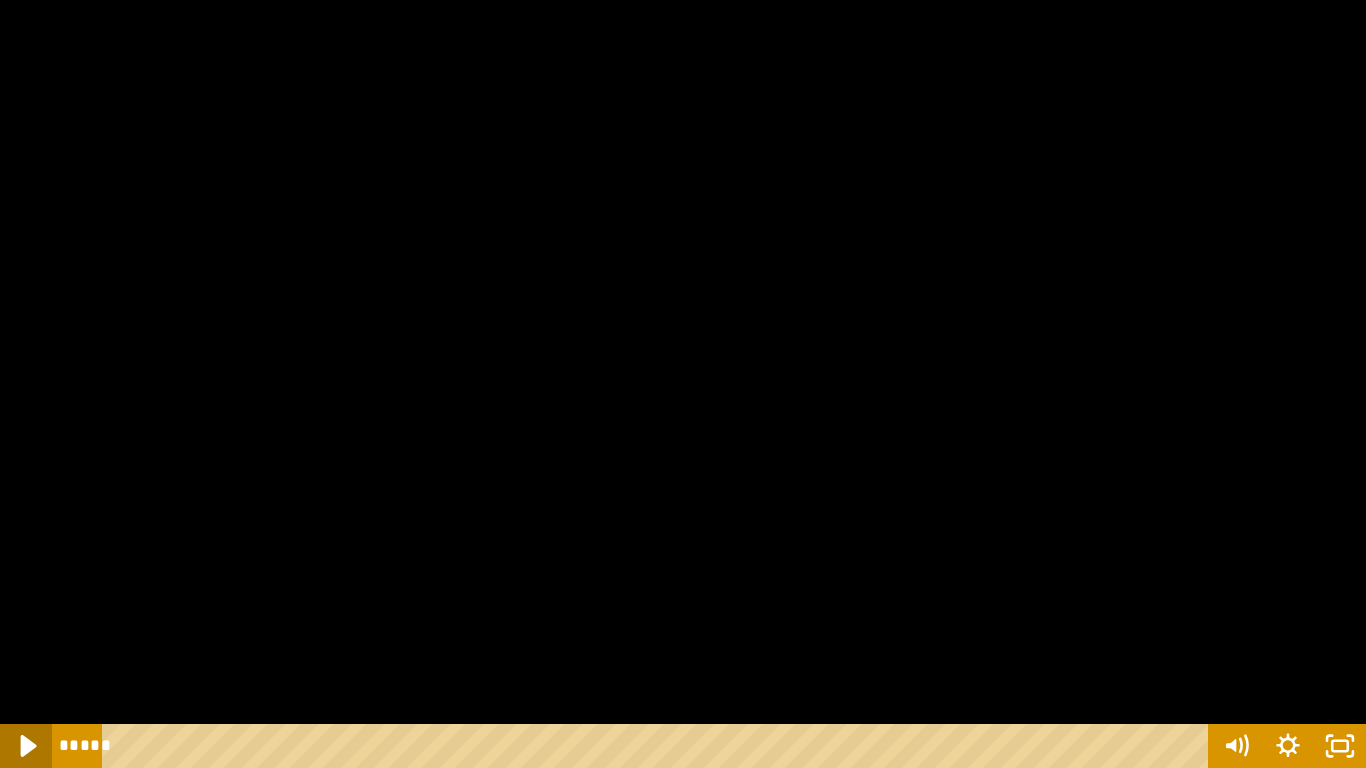 click 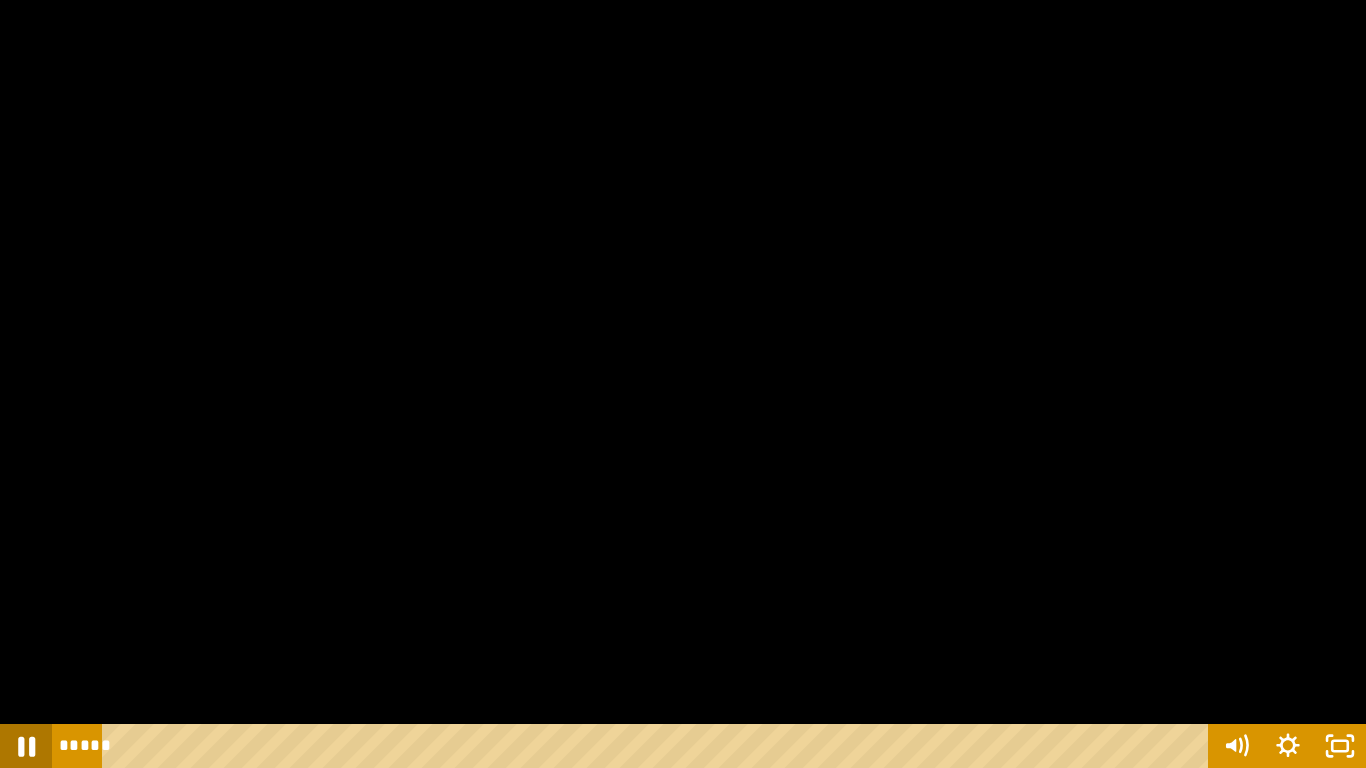 click 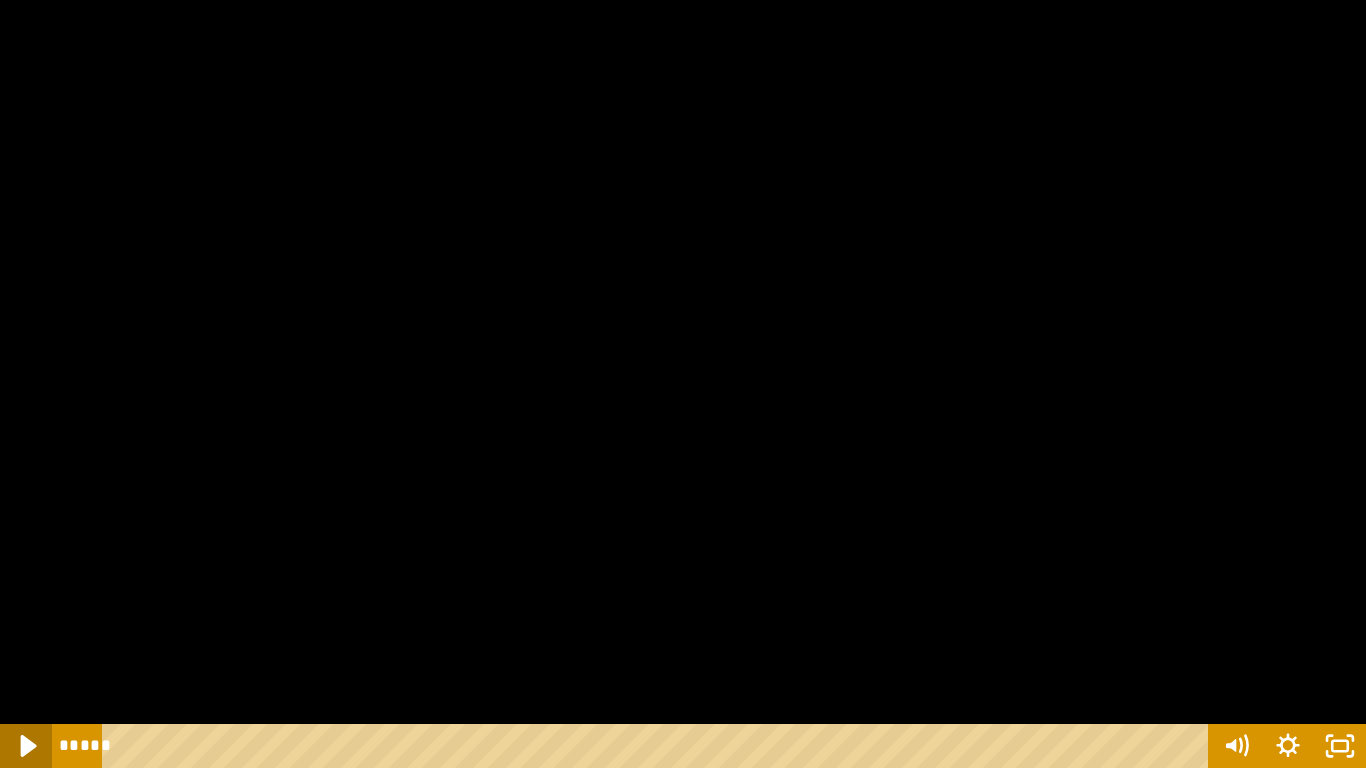 click 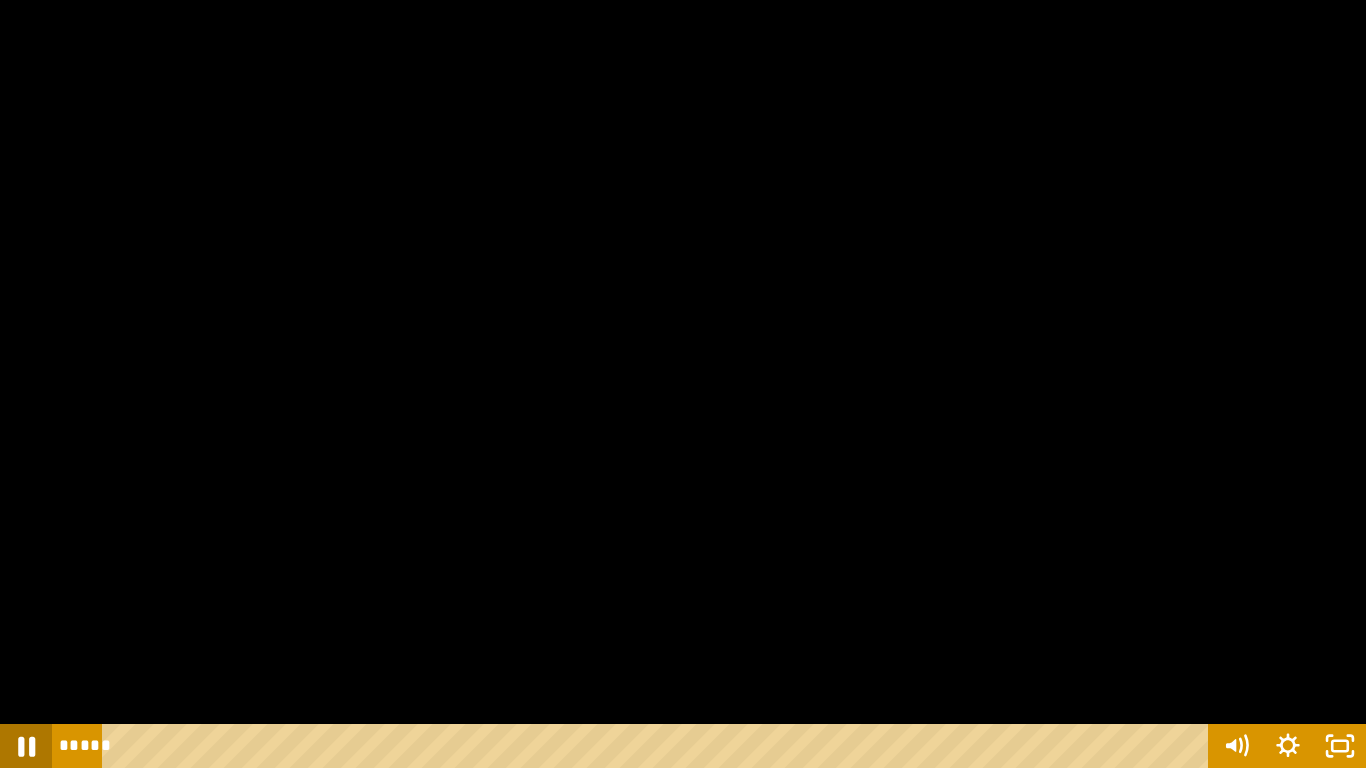 click 